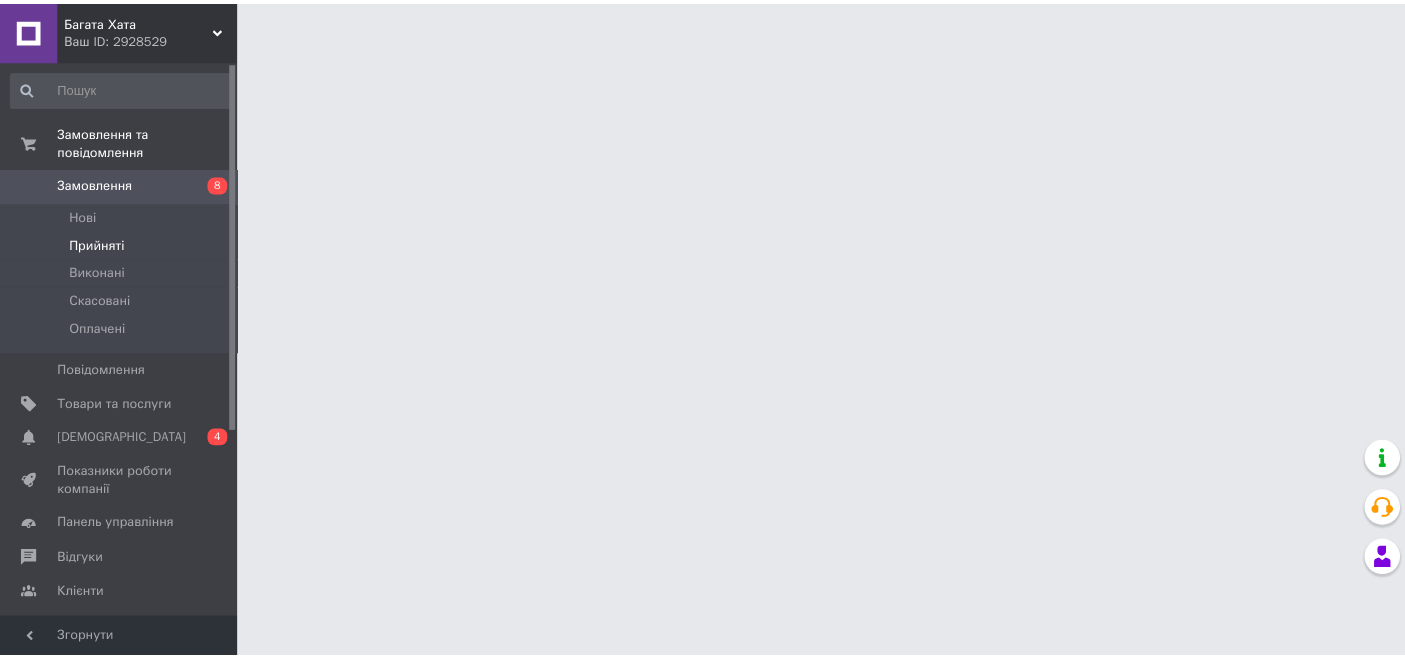 scroll, scrollTop: 0, scrollLeft: 0, axis: both 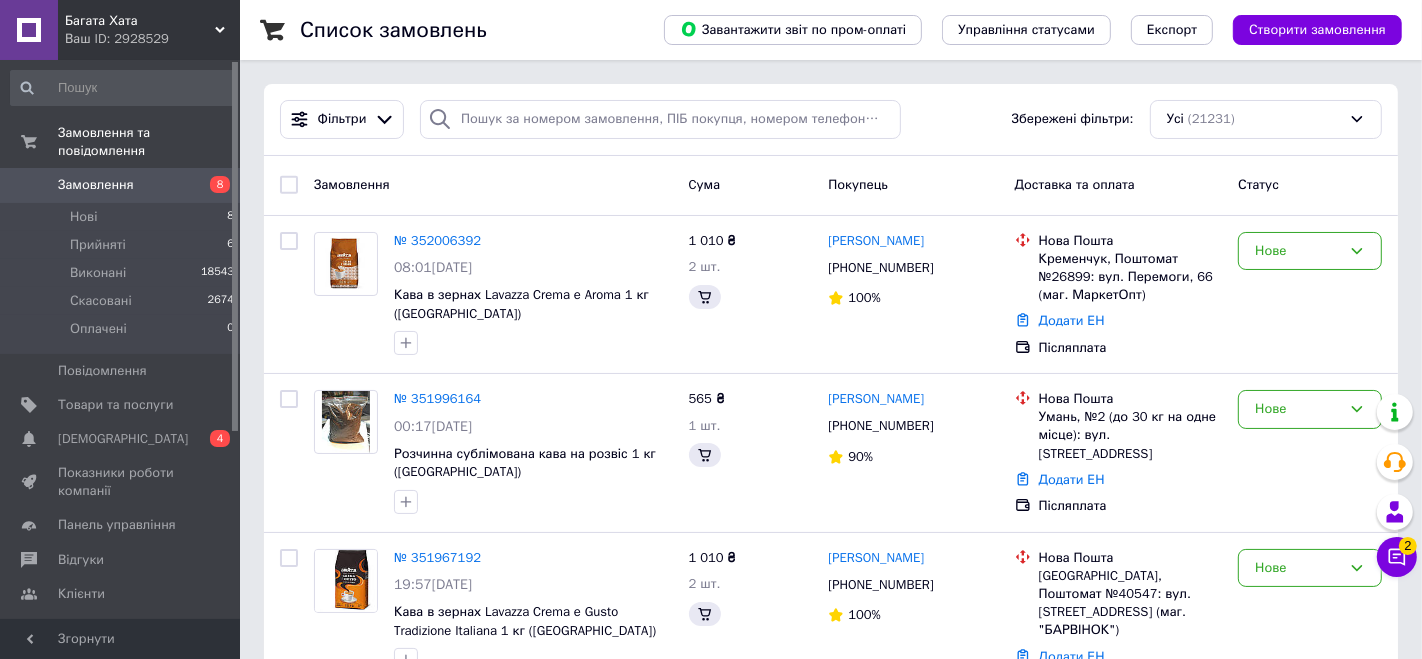 click on "Замовлення 8" at bounding box center [123, 185] 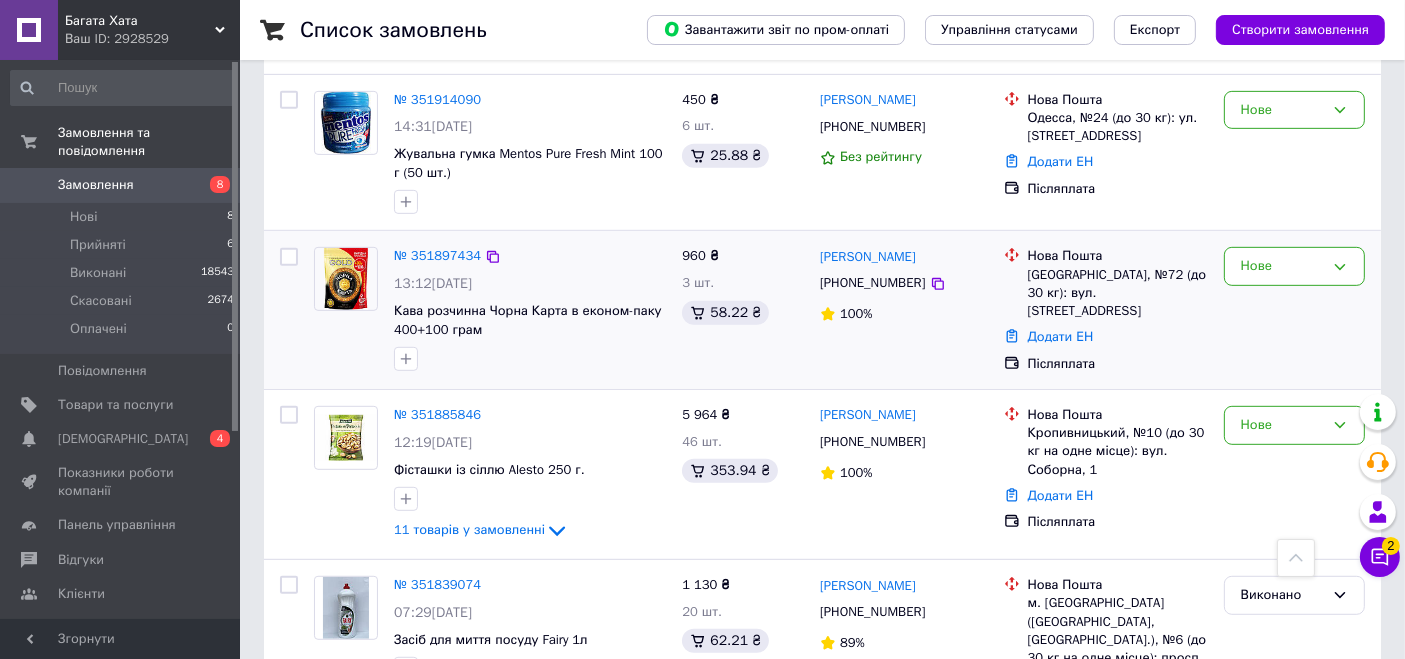 scroll, scrollTop: 1111, scrollLeft: 0, axis: vertical 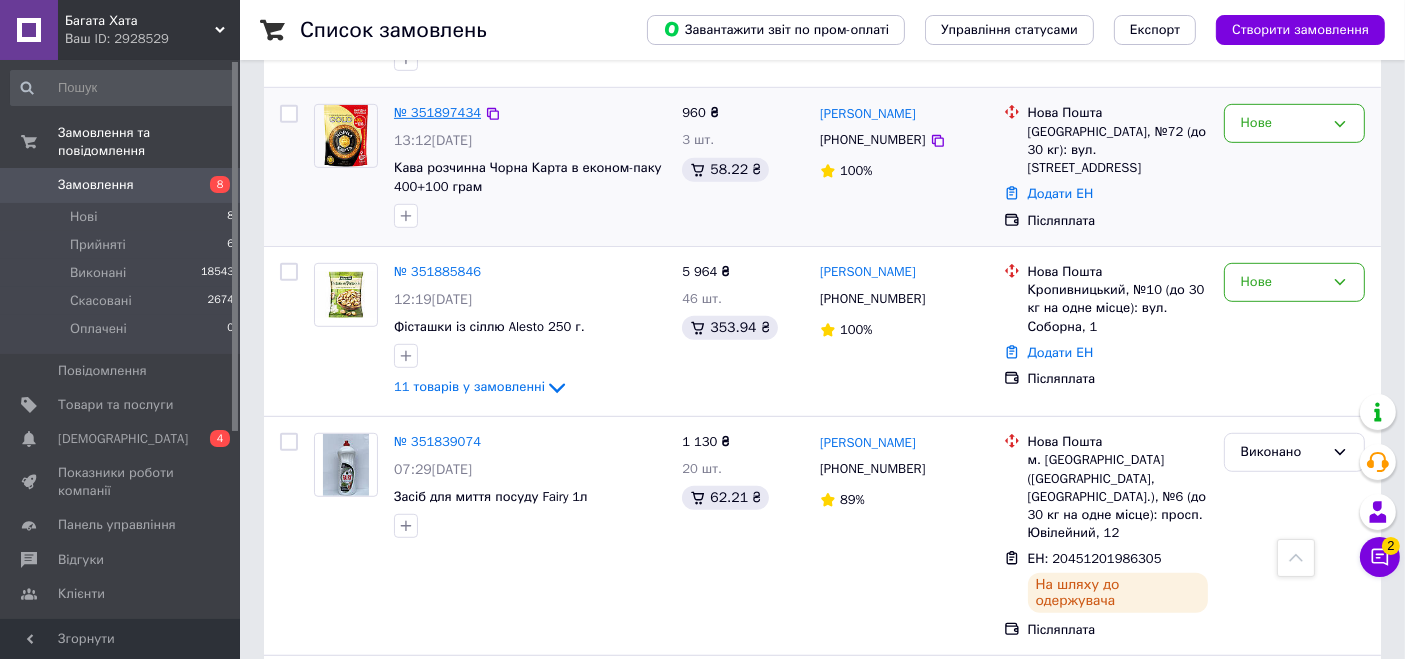 click on "№ 351897434" at bounding box center (437, 113) 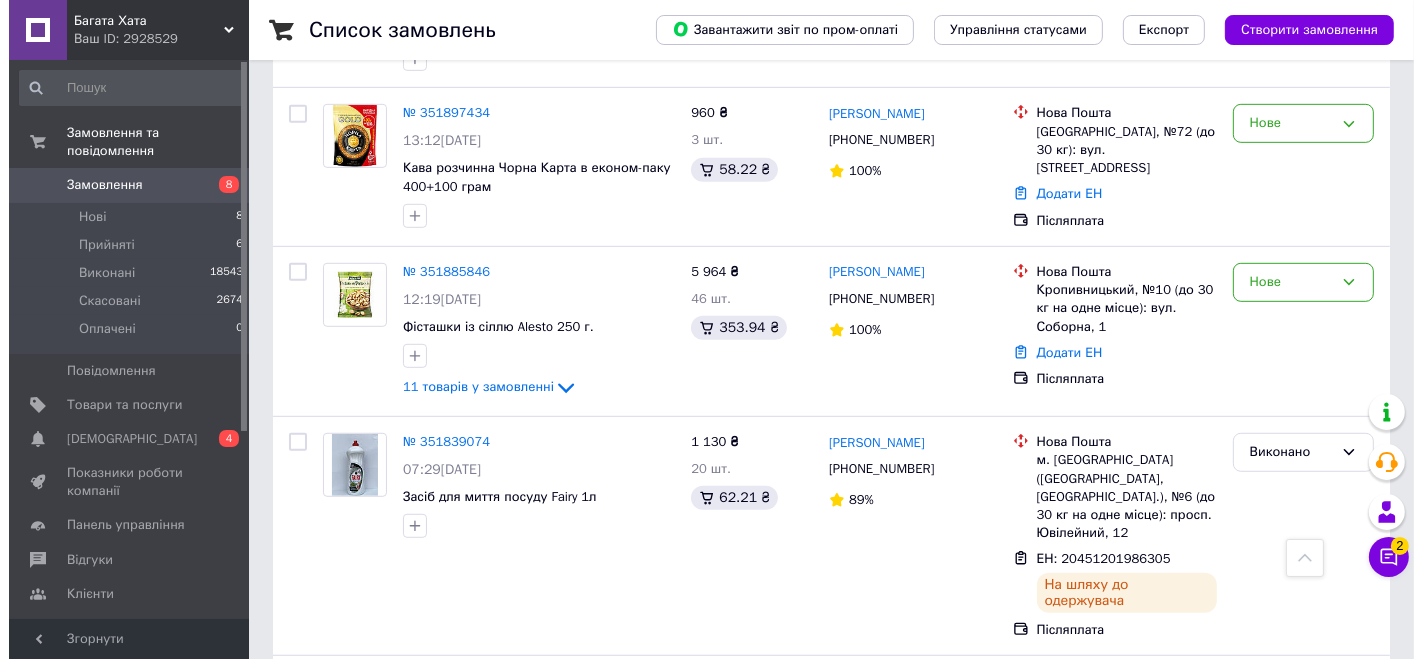 scroll, scrollTop: 0, scrollLeft: 0, axis: both 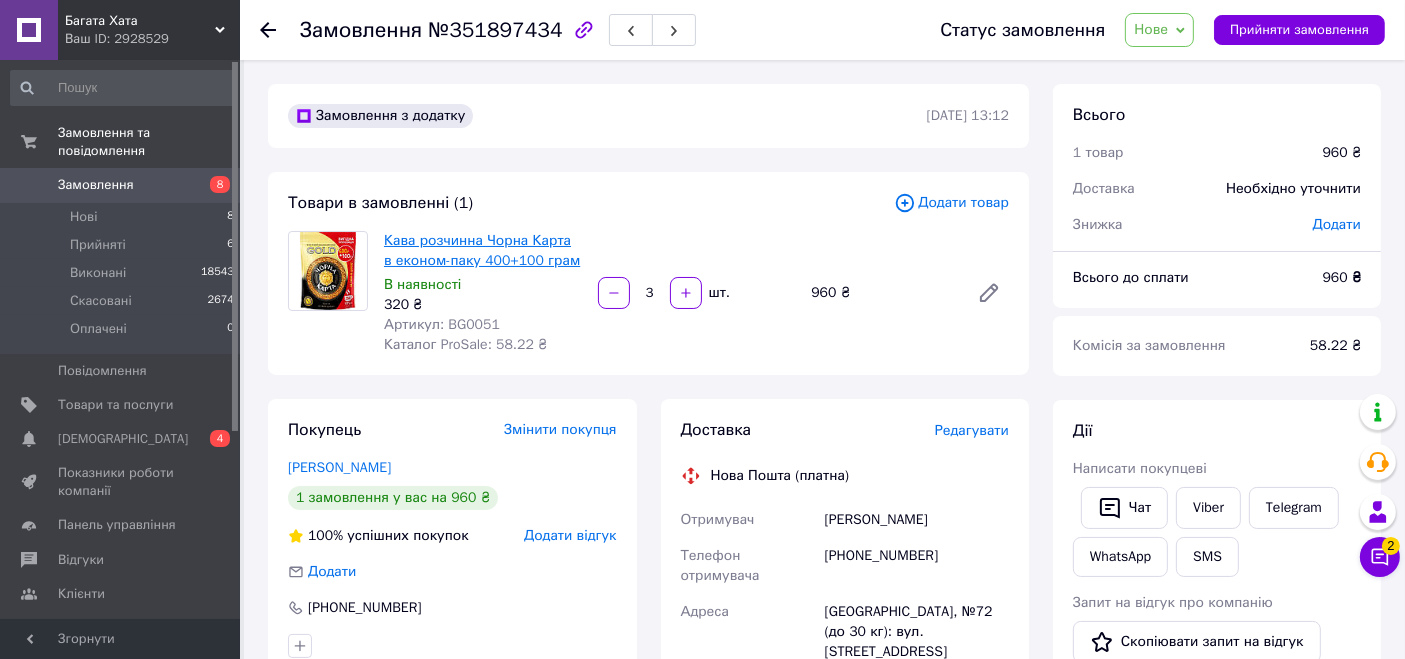click on "Кава розчинна Чорна Карта в економ-паку 400+100 грам" at bounding box center [482, 250] 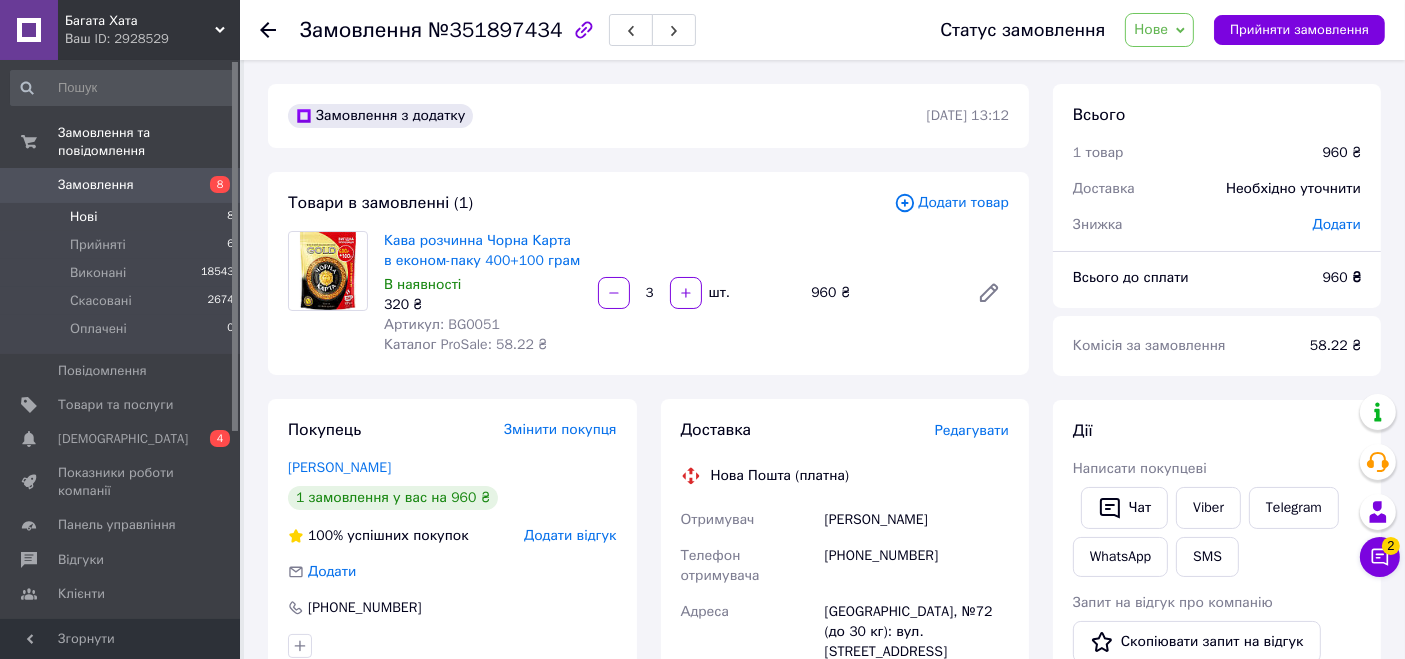 click on "Нові 8" at bounding box center (123, 217) 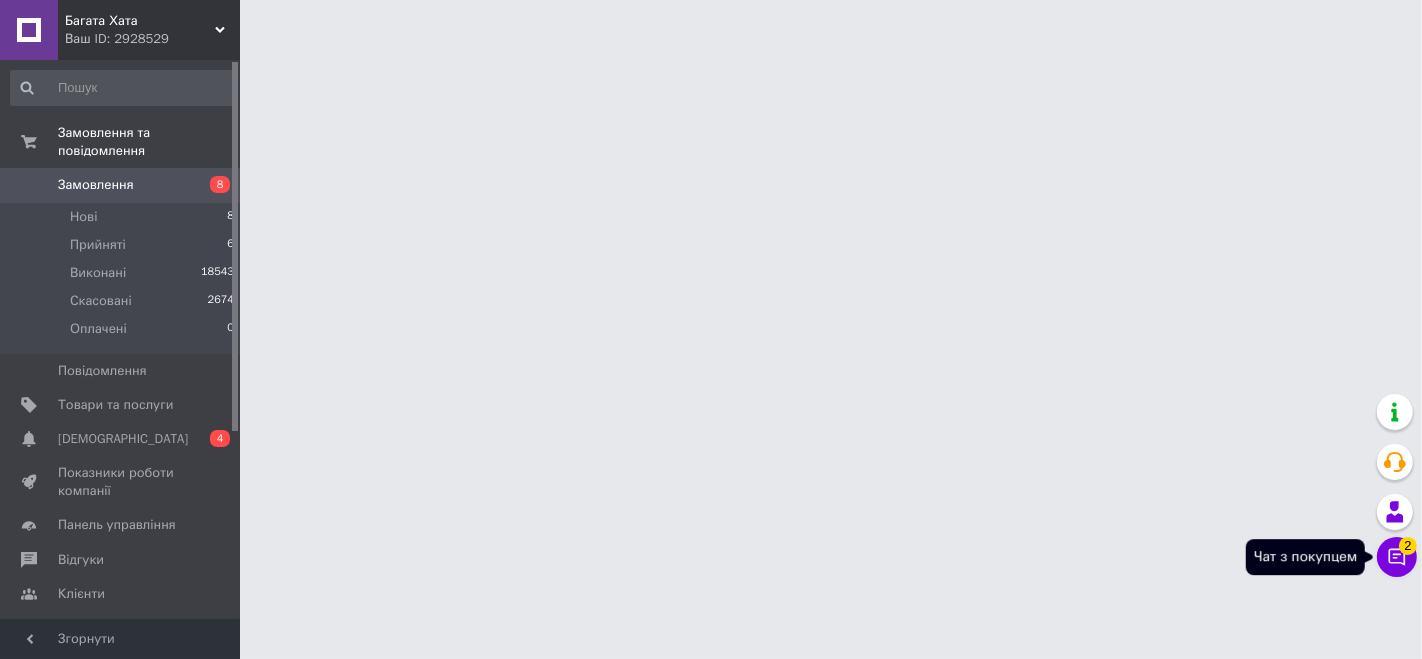 click 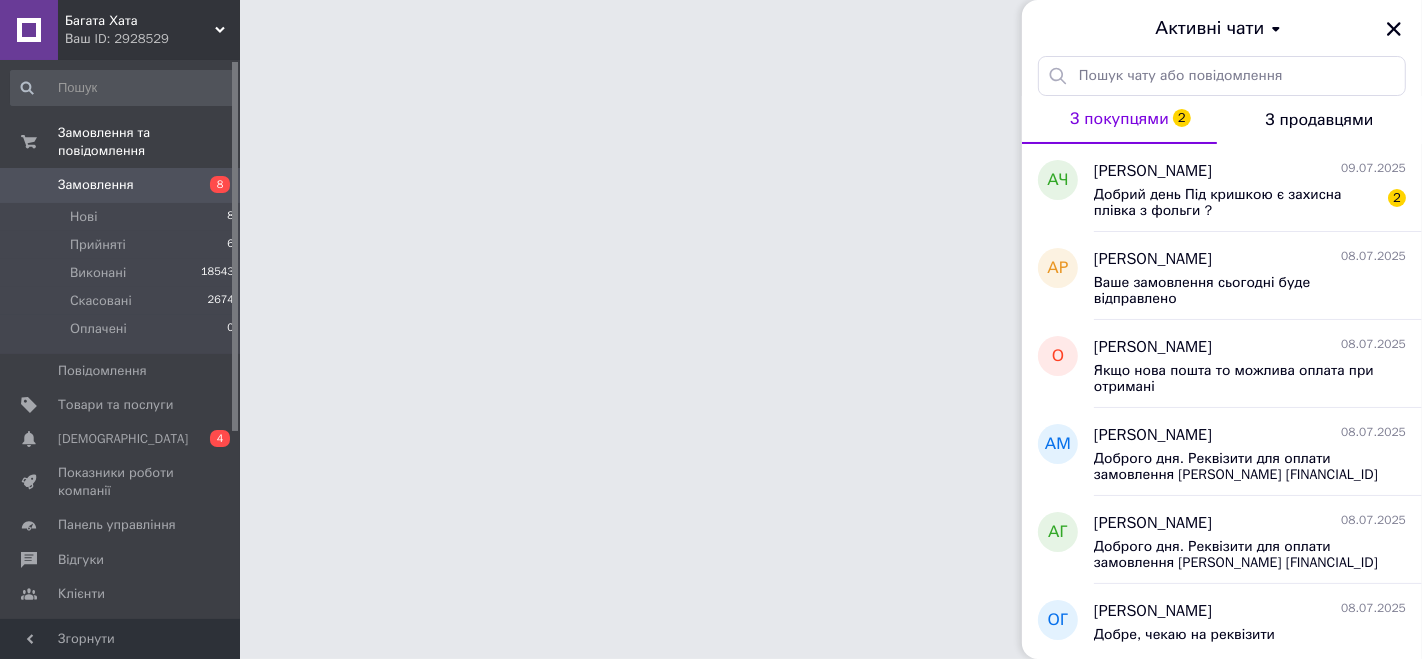 click on "Багата Хата Ваш ID: 2928529 Сайт Багата Хата Кабінет покупця Перевірити стан системи Сторінка на порталі Довідка Вийти Замовлення та повідомлення Замовлення 8 Нові 8 Прийняті 6 Виконані 18543 Скасовані 2674 Оплачені 0 Повідомлення 0 Товари та послуги Сповіщення 0 4 Показники роботи компанії Панель управління Відгуки Клієнти Каталог ProSale Аналітика Інструменти веб-майстра та SEO Управління сайтом Гаманець компанії Маркет Налаштування Тарифи та рахунки Prom топ Згорнути
2" at bounding box center [711, 25] 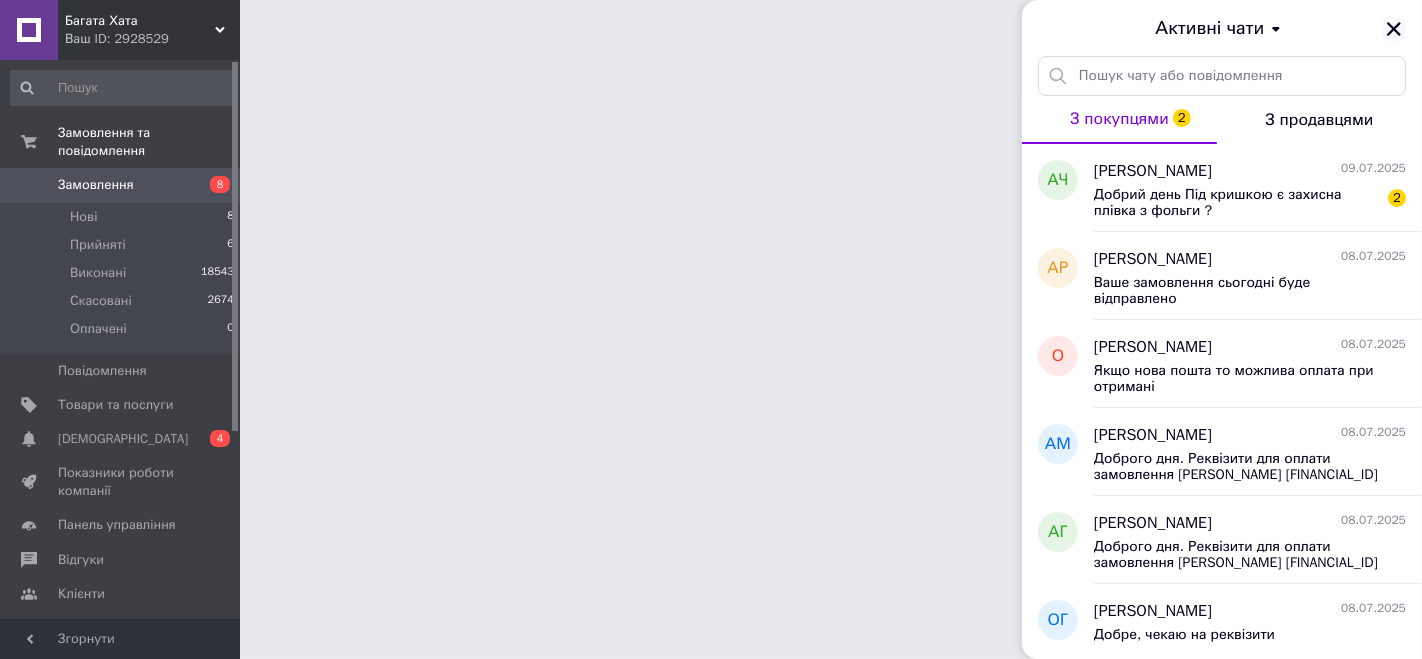 click 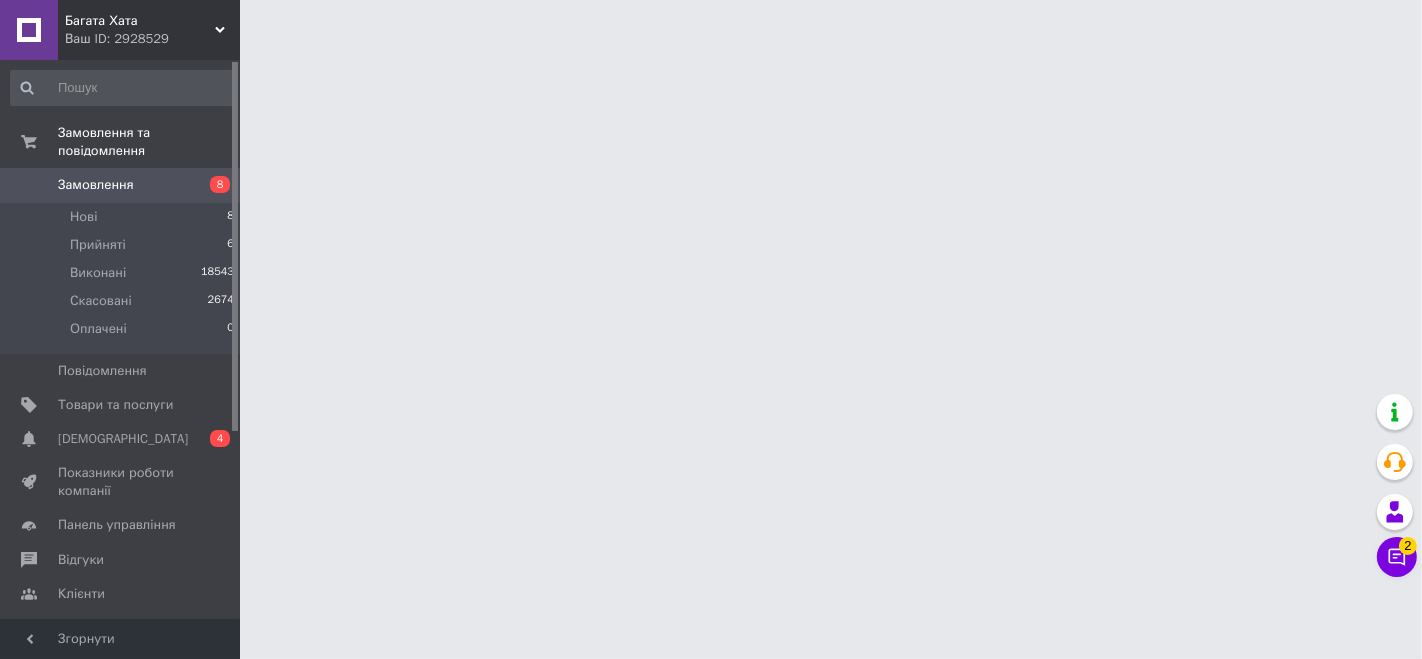 click on "Багата Хата Ваш ID: 2928529 Сайт Багата Хата Кабінет покупця Перевірити стан системи Сторінка на порталі Довідка Вийти Замовлення та повідомлення Замовлення 8 Нові 8 Прийняті 6 Виконані 18543 Скасовані 2674 Оплачені 0 Повідомлення 0 Товари та послуги Сповіщення 0 4 Показники роботи компанії Панель управління Відгуки Клієнти Каталог ProSale Аналітика Інструменти веб-майстра та SEO Управління сайтом Гаманець компанії Маркет Налаштування Тарифи та рахунки Prom топ Згорнути
2" at bounding box center (711, 25) 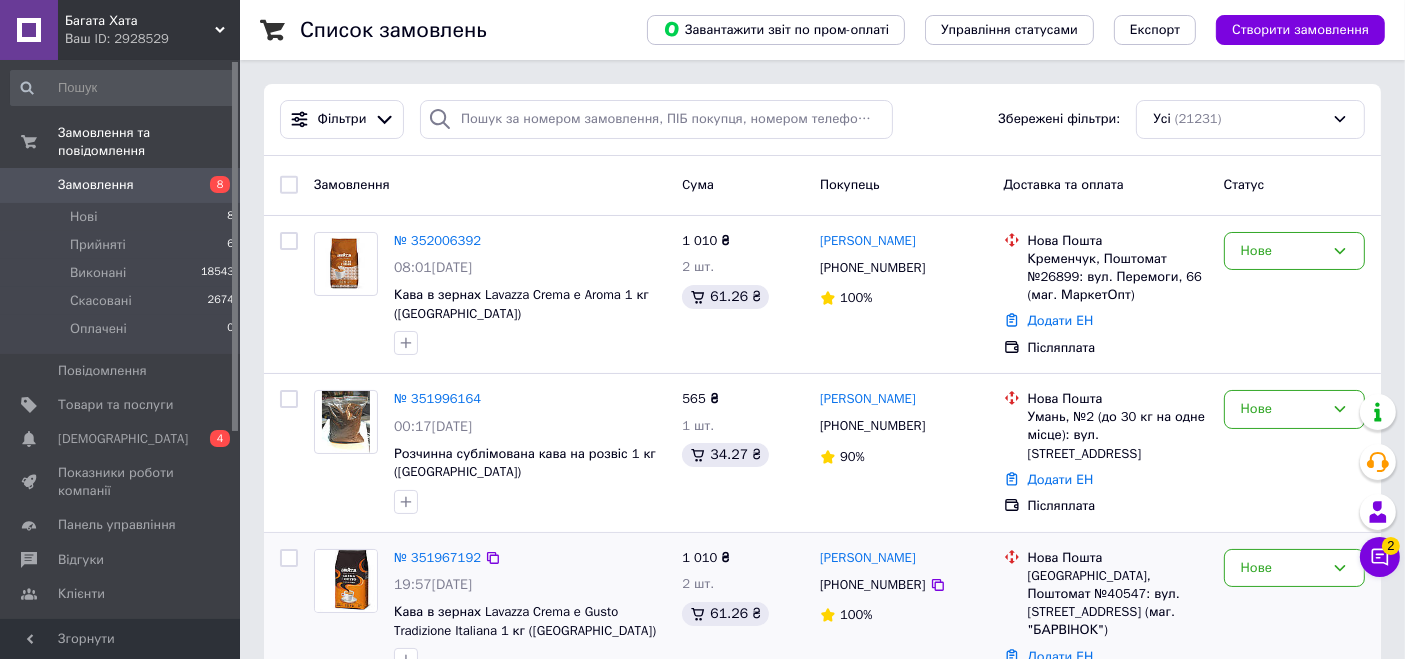 scroll, scrollTop: 444, scrollLeft: 0, axis: vertical 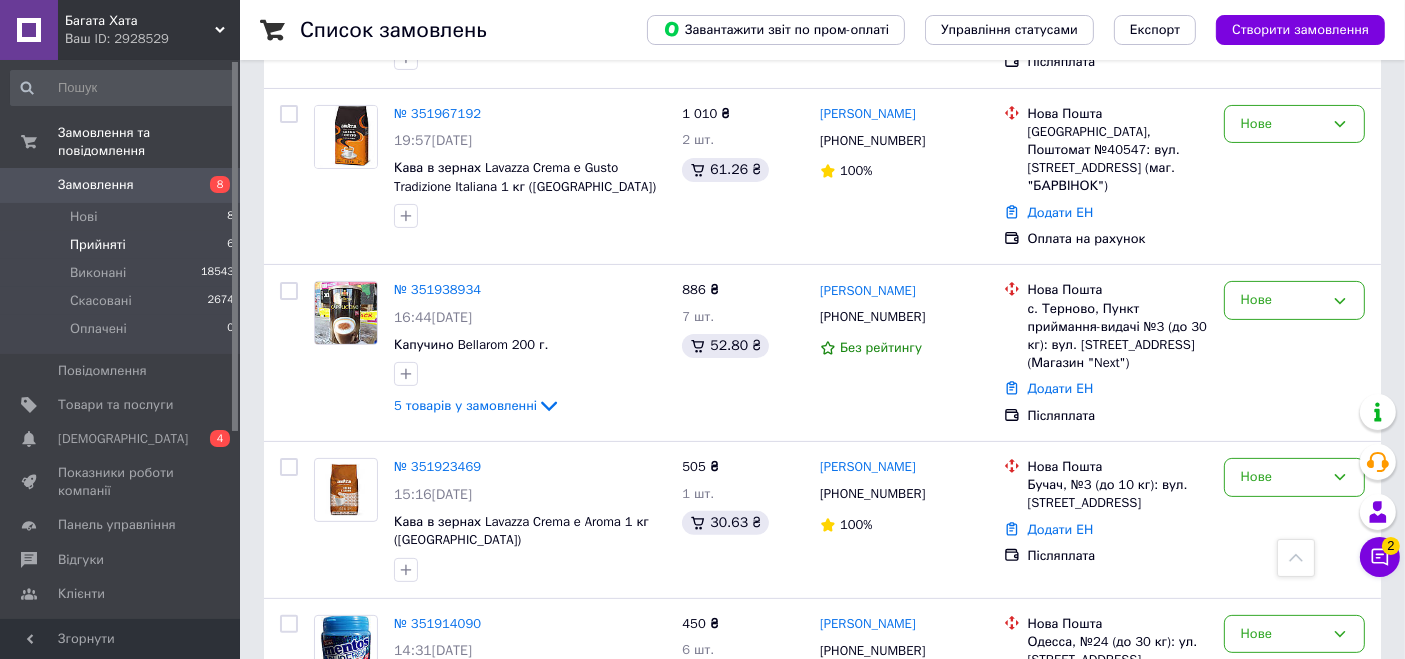 click on "Прийняті 6" at bounding box center [123, 245] 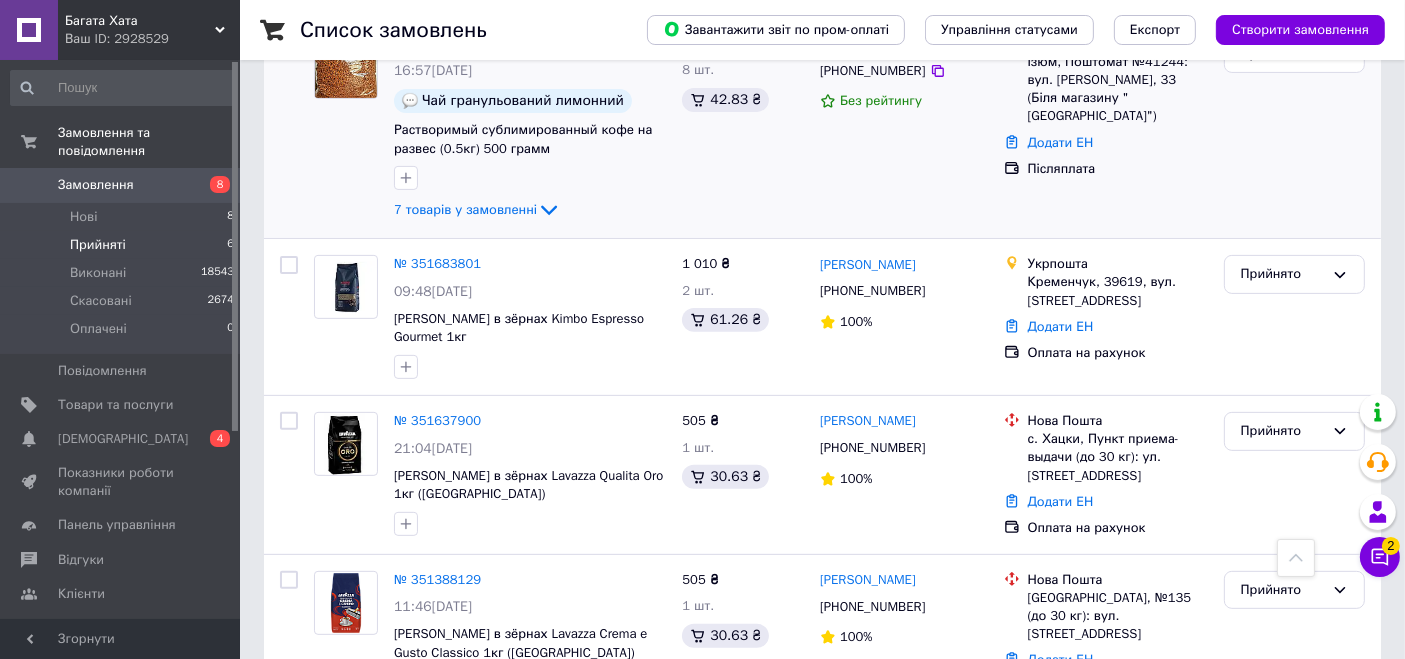 scroll, scrollTop: 673, scrollLeft: 0, axis: vertical 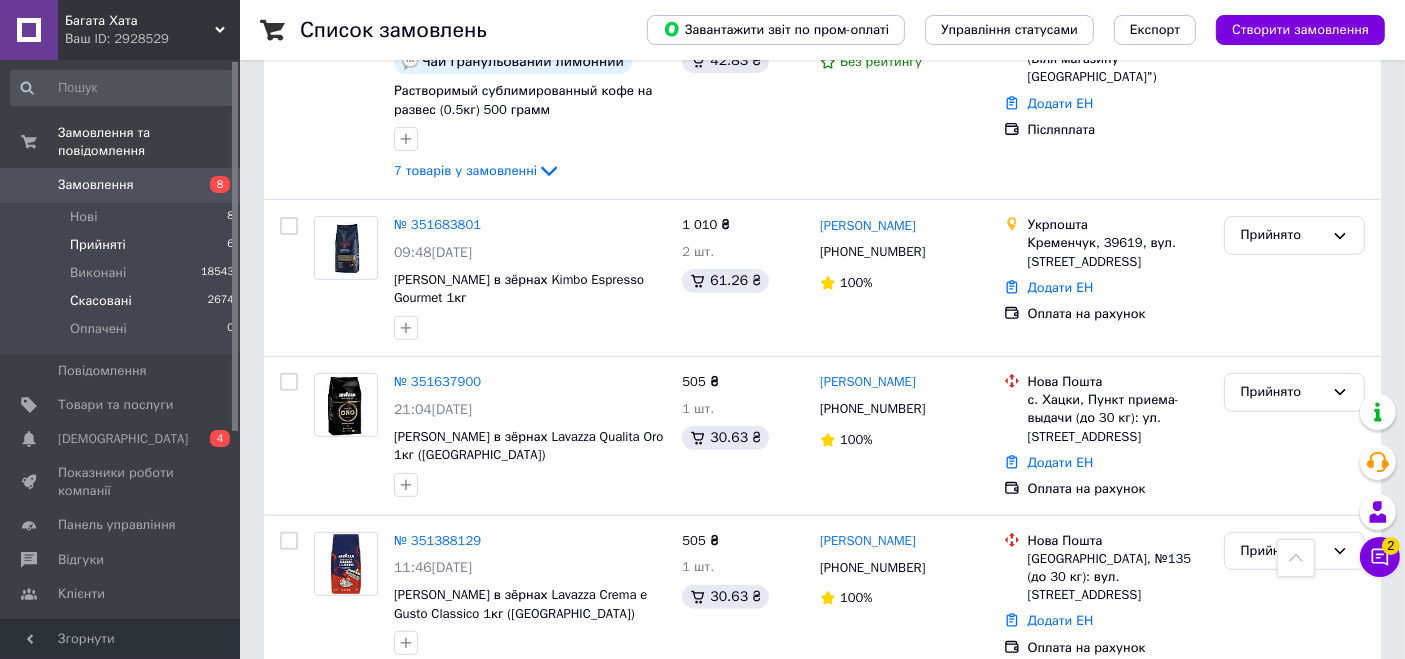 click on "Скасовані 2674" at bounding box center (123, 301) 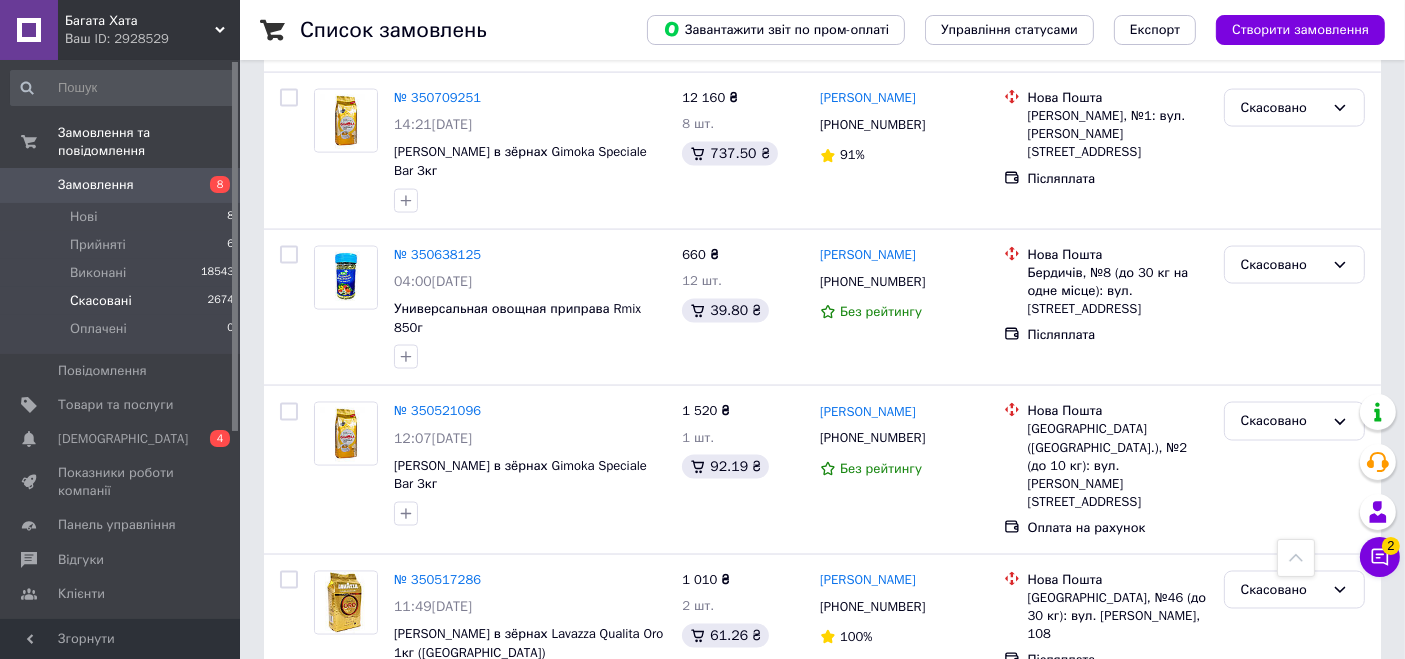 scroll, scrollTop: 3222, scrollLeft: 0, axis: vertical 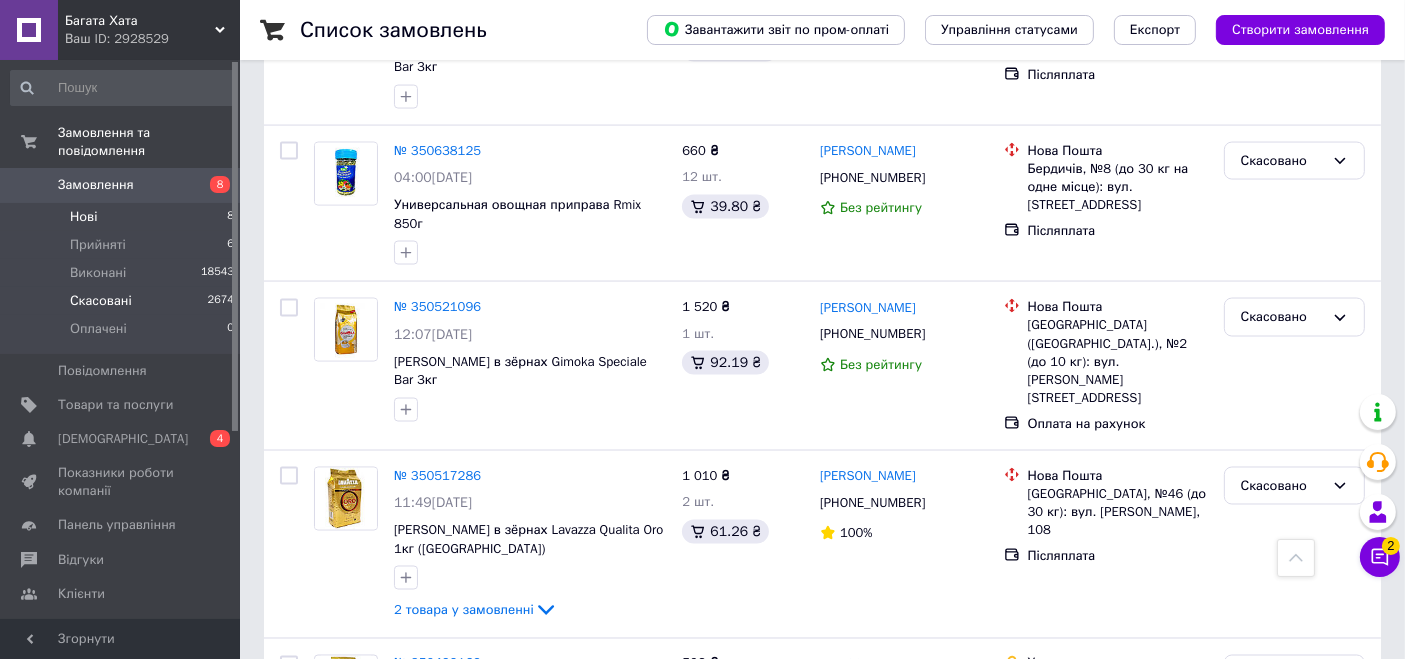 click on "Нові 8" at bounding box center [123, 217] 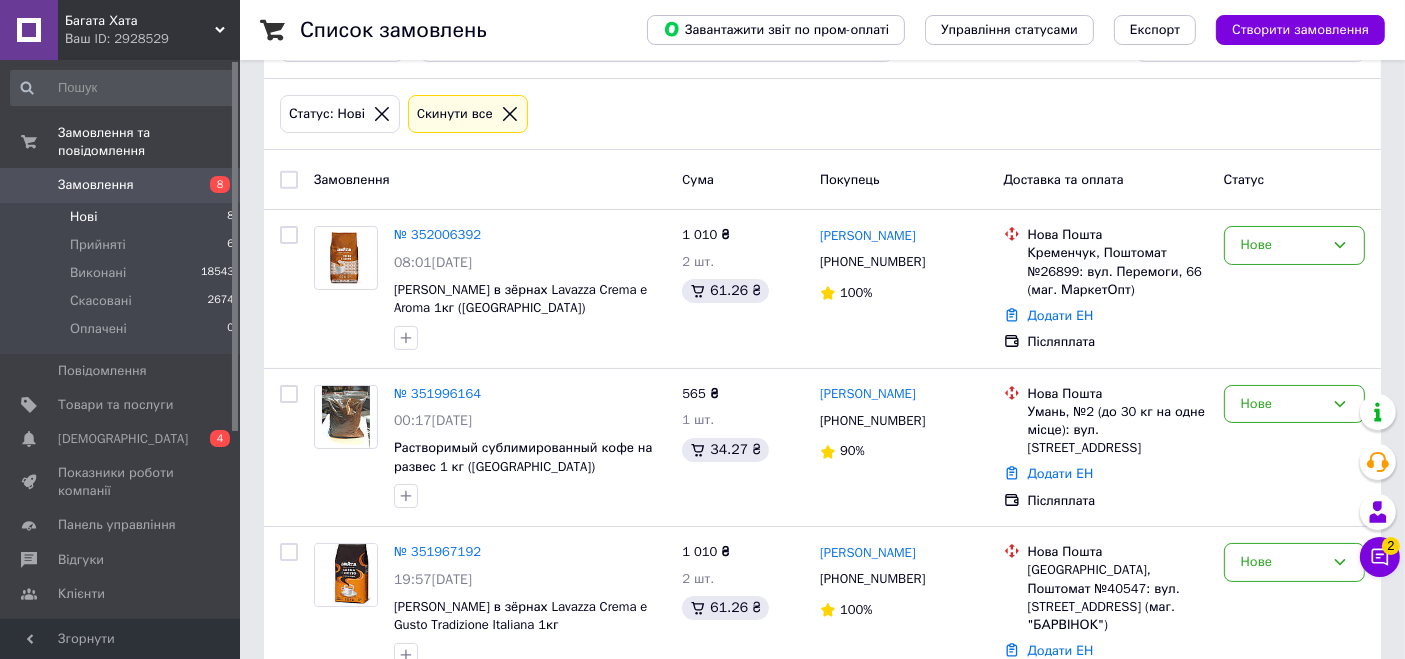 scroll, scrollTop: 111, scrollLeft: 0, axis: vertical 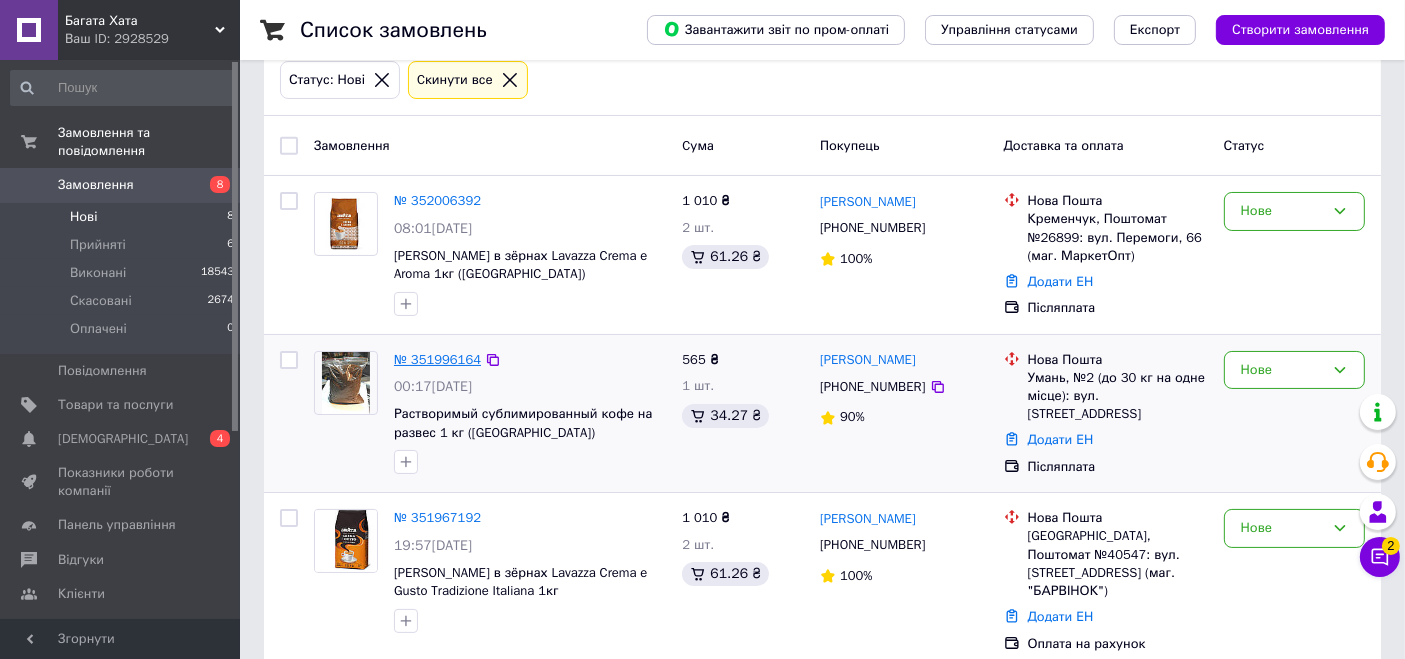 click on "№ 351996164" at bounding box center (437, 359) 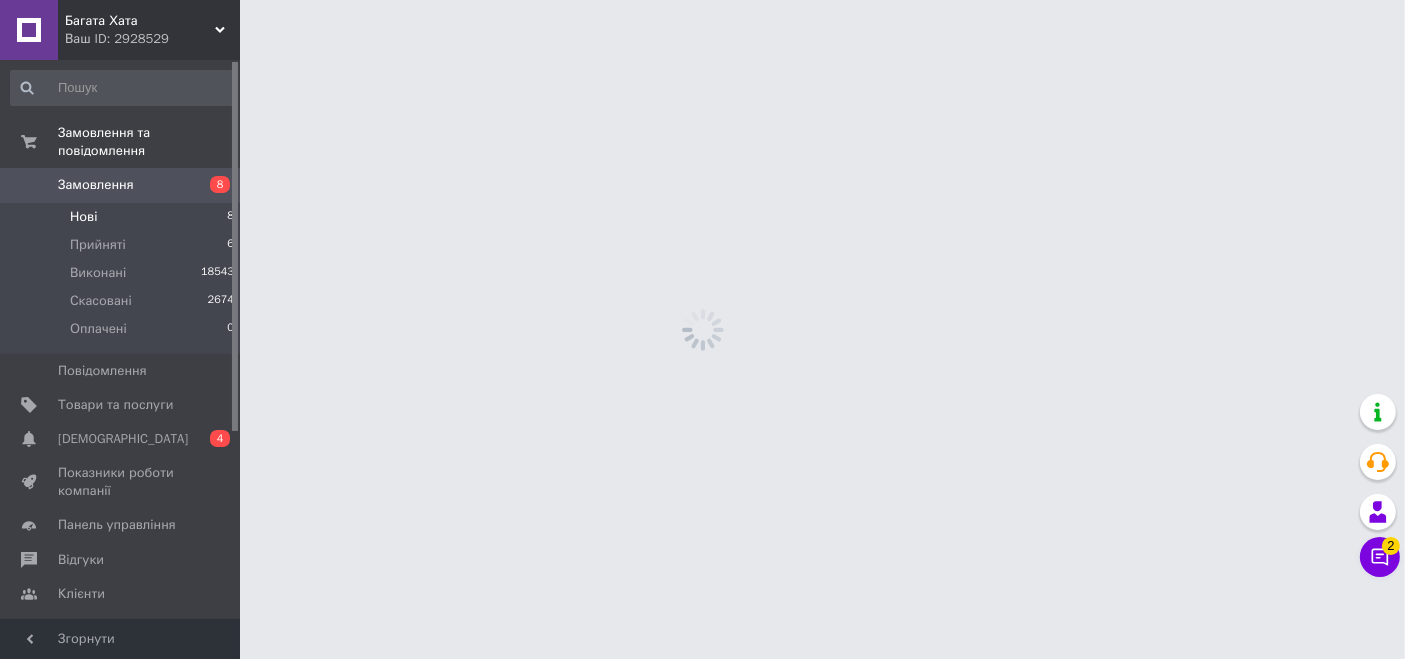 scroll, scrollTop: 0, scrollLeft: 0, axis: both 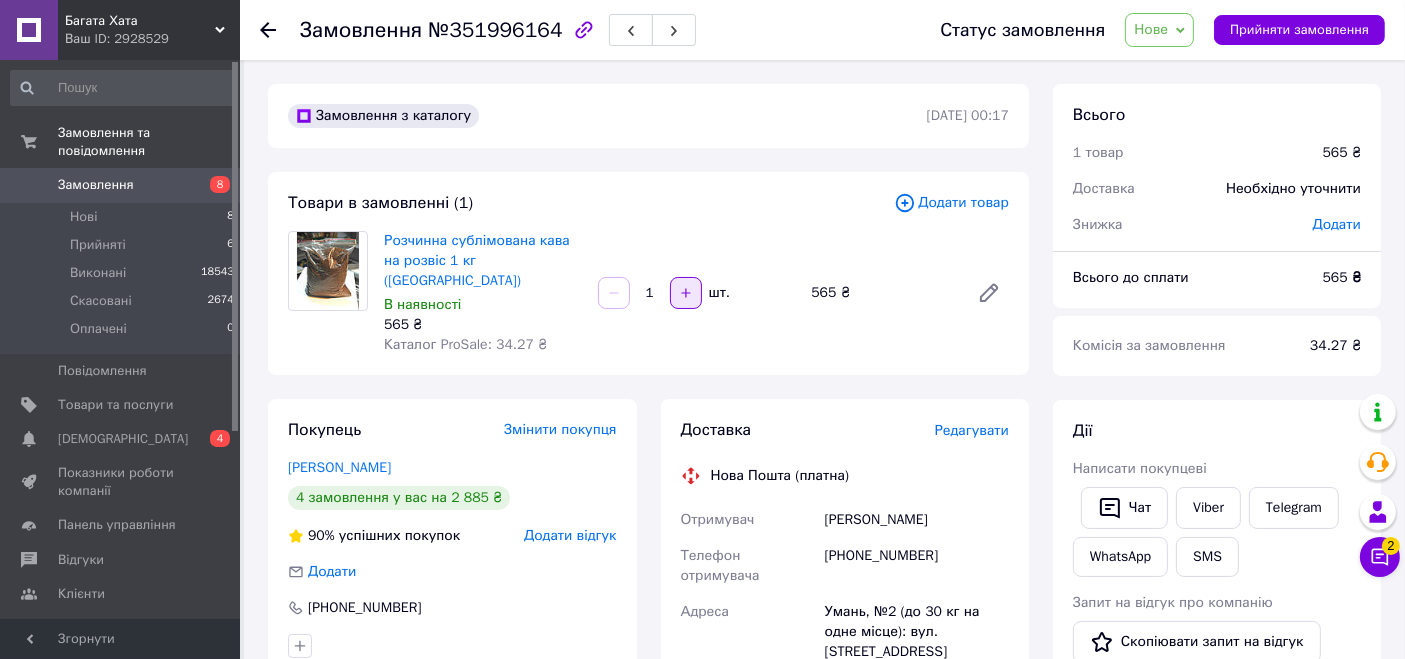 click 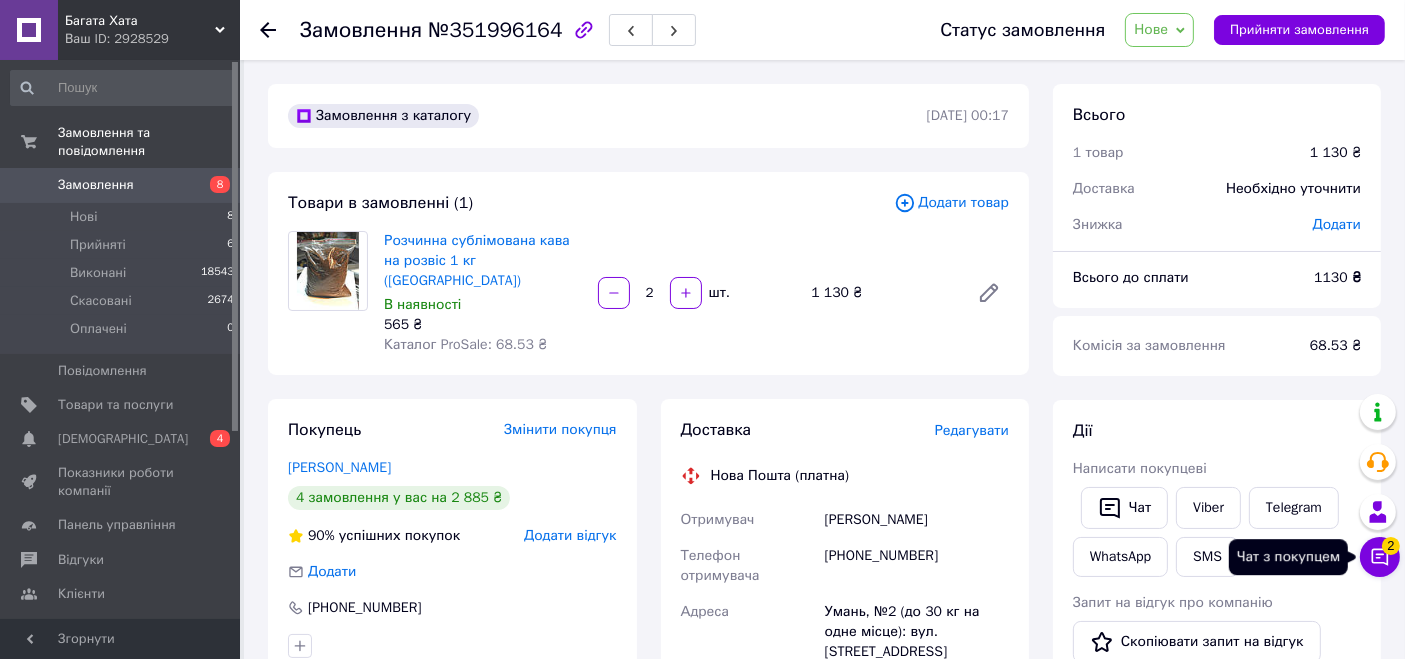click 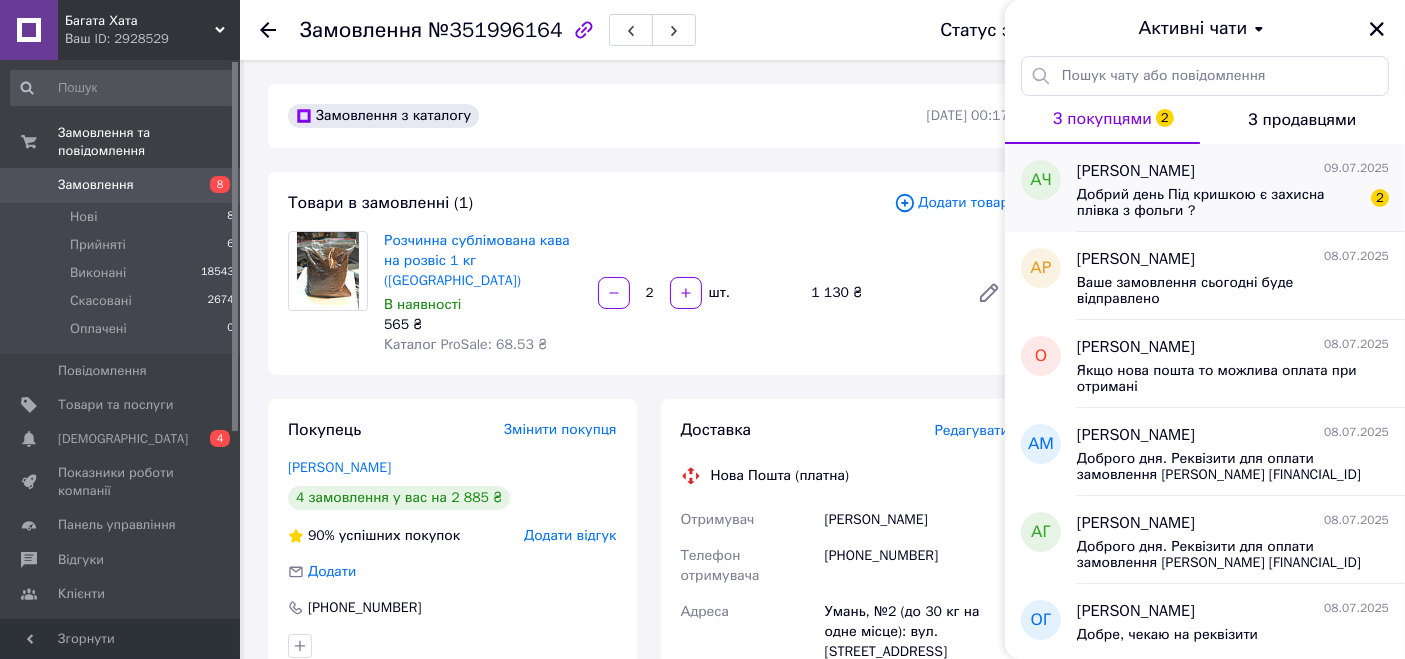 click on "Добрий день
Під кришкою є захисна плівка з фольги ?" at bounding box center [1219, 203] 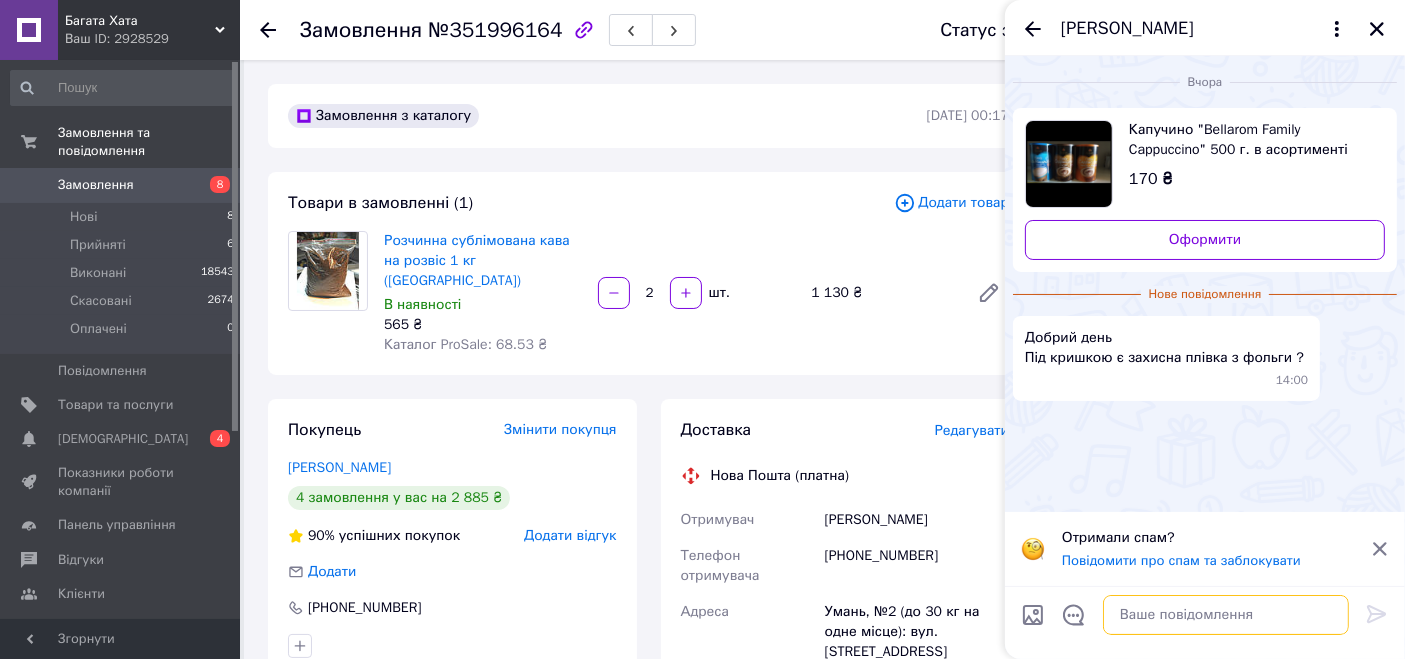 click at bounding box center [1226, 615] 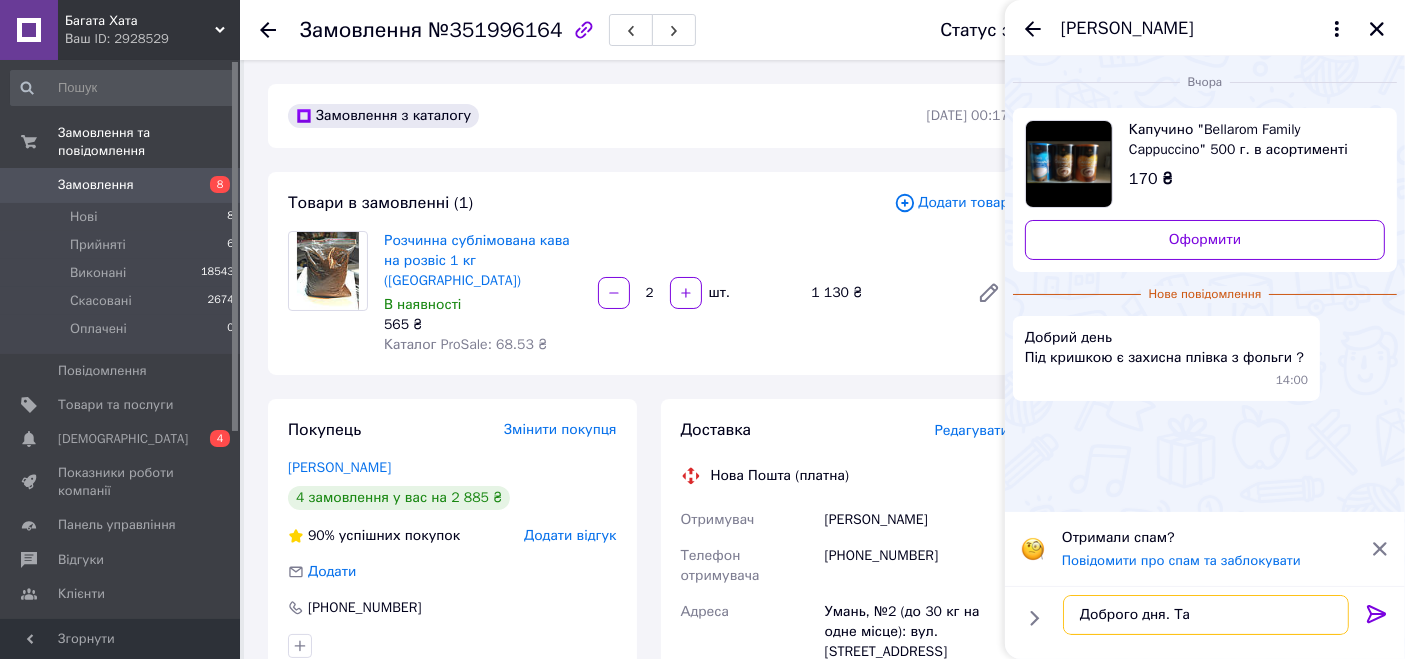 type on "Доброго дня. Так" 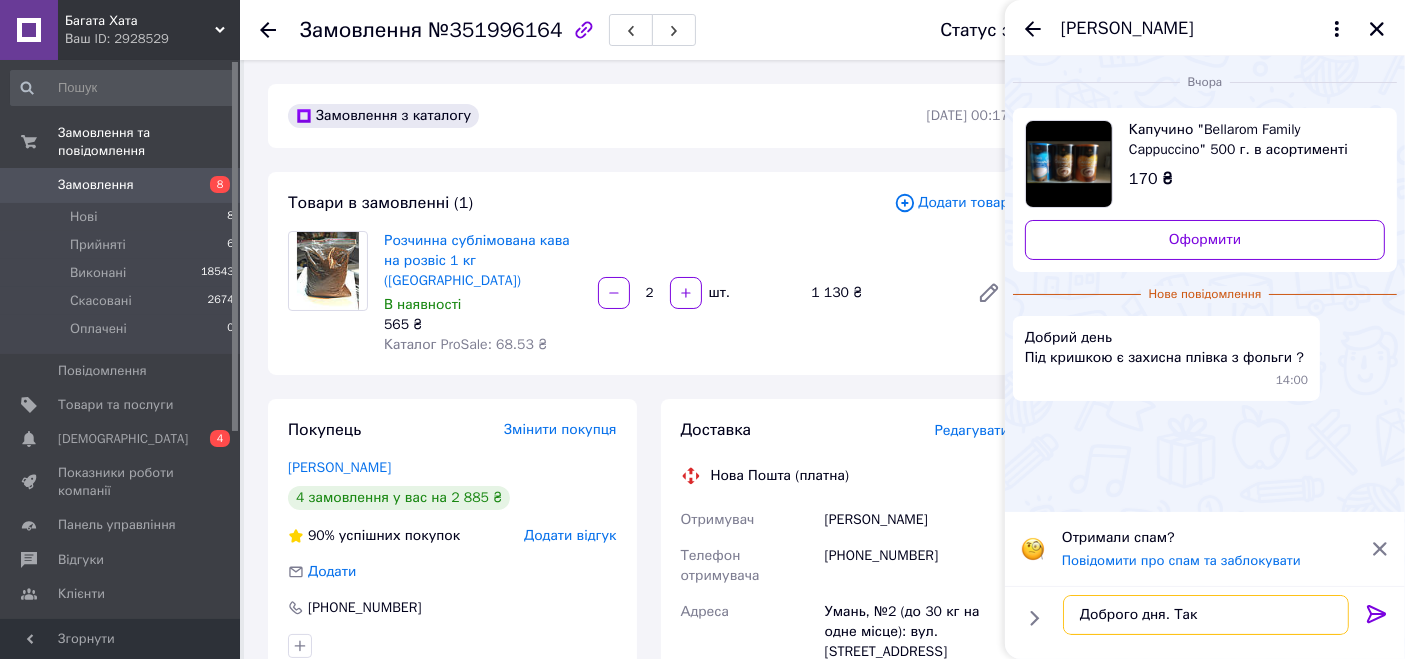 type 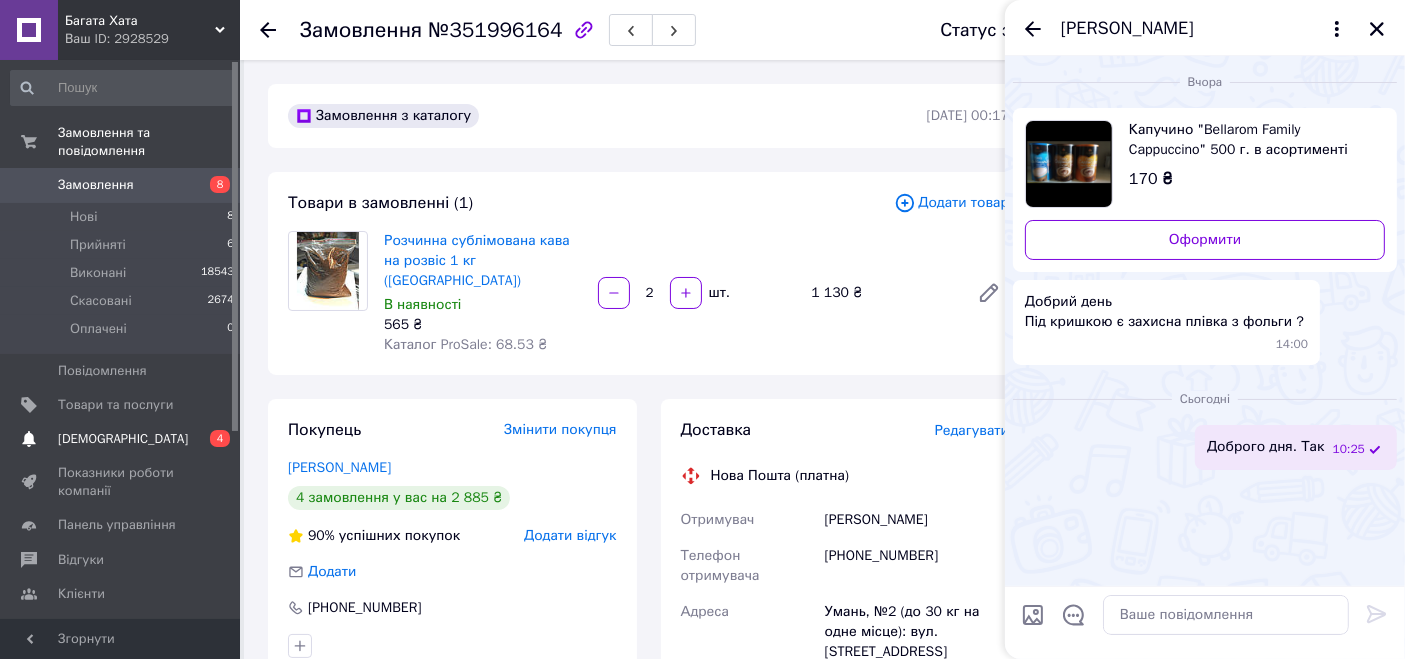 click on "[DEMOGRAPHIC_DATA]" at bounding box center [121, 439] 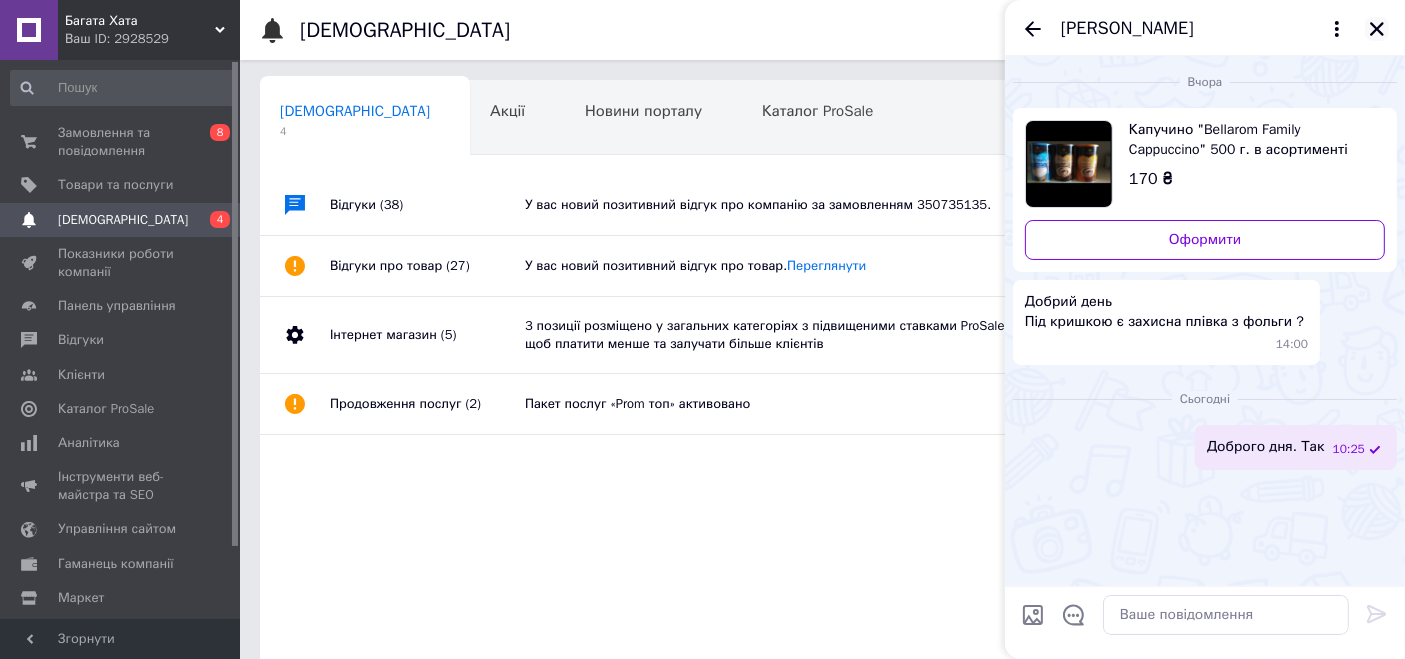 click 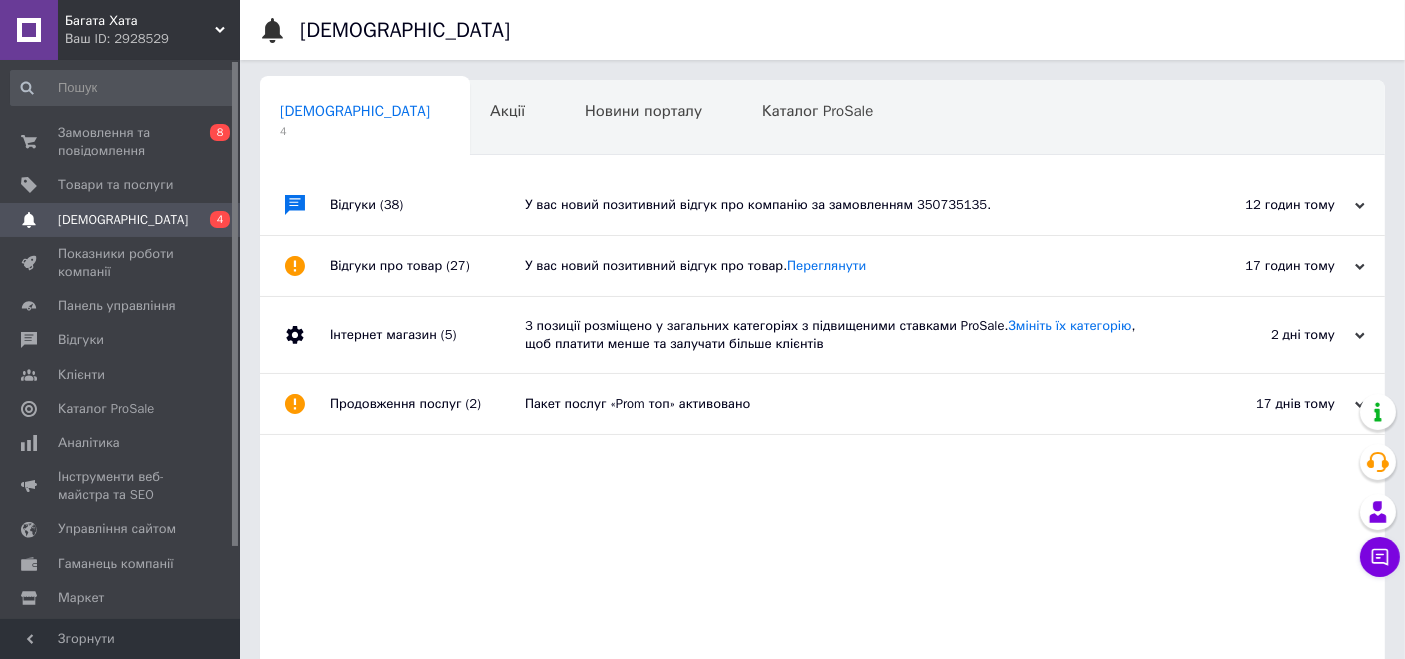 click on "У вас новий позитивний відгук про компанію за замовленням 350735135." at bounding box center (845, 205) 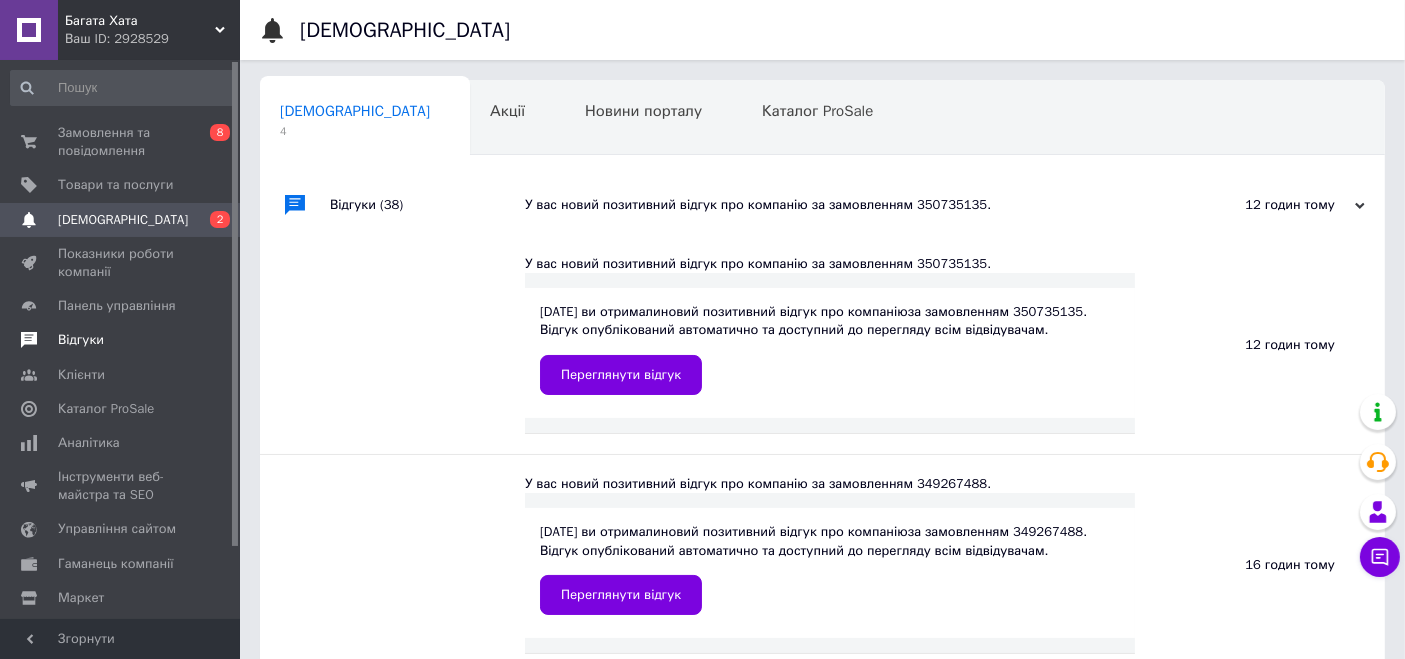 click on "Відгуки" at bounding box center (81, 340) 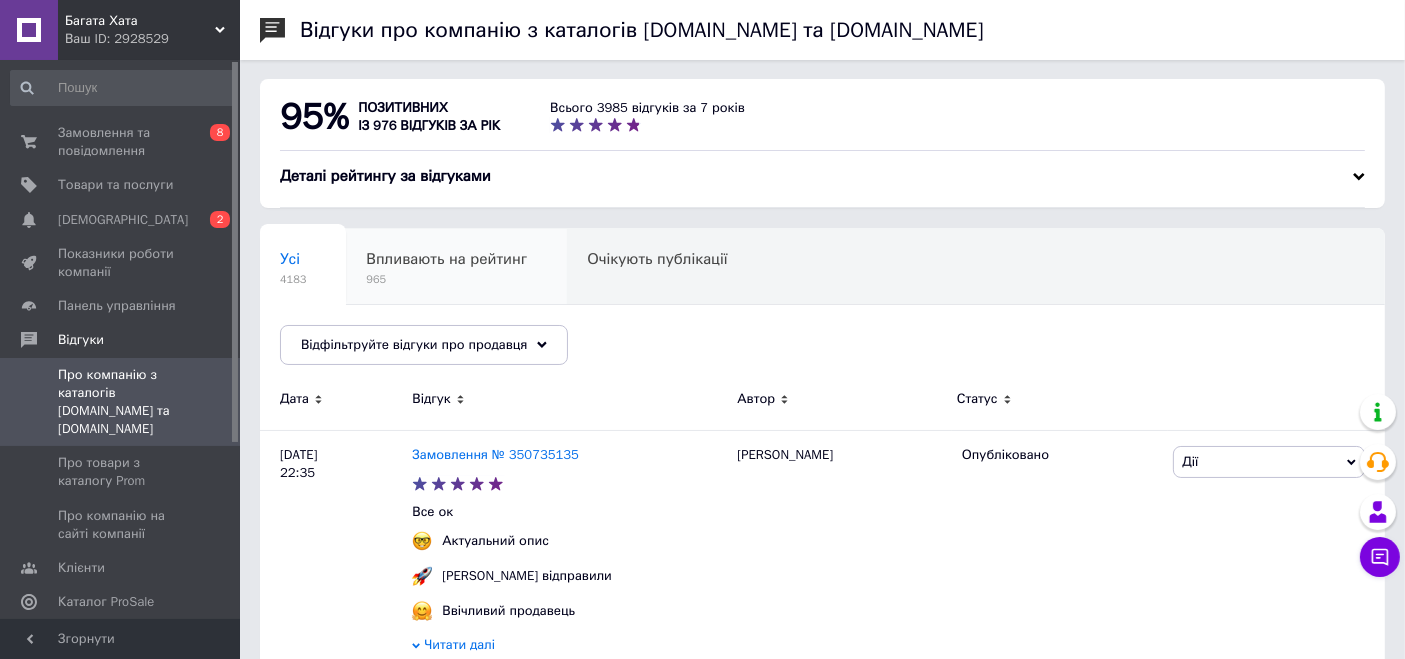 scroll, scrollTop: 0, scrollLeft: 0, axis: both 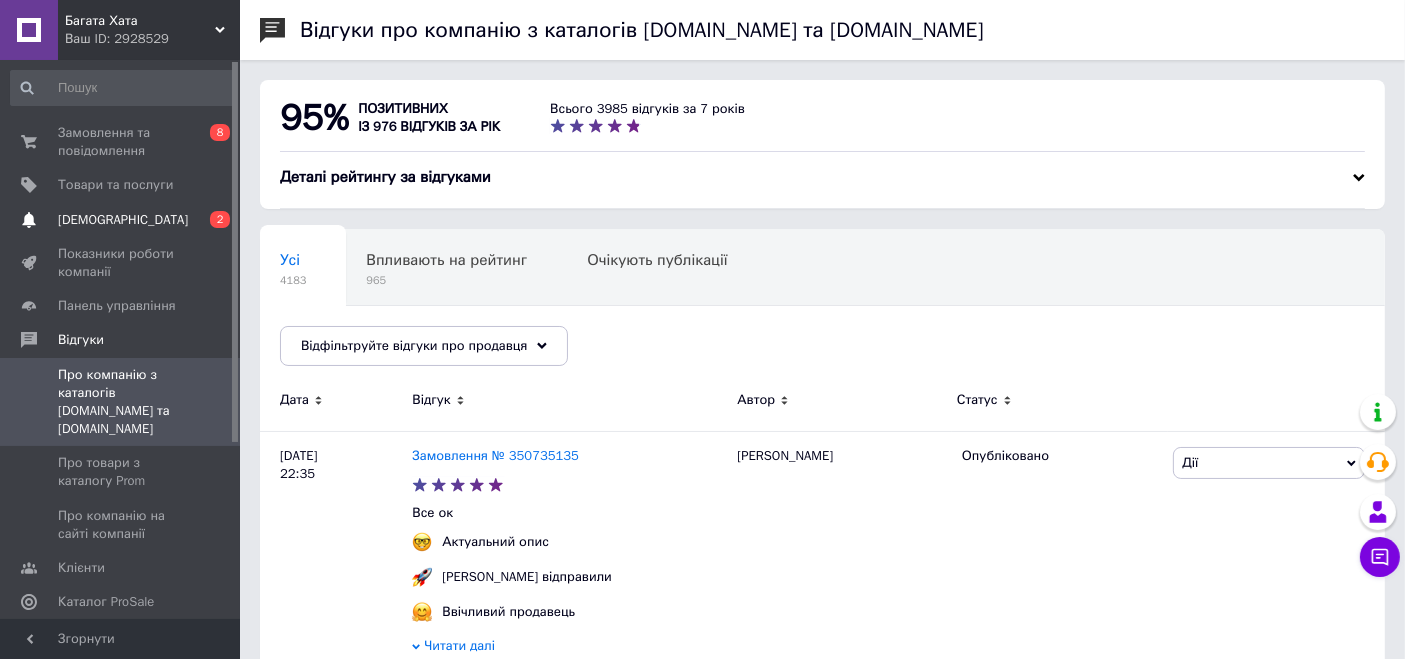 click on "Сповіщення 0 2" at bounding box center [123, 220] 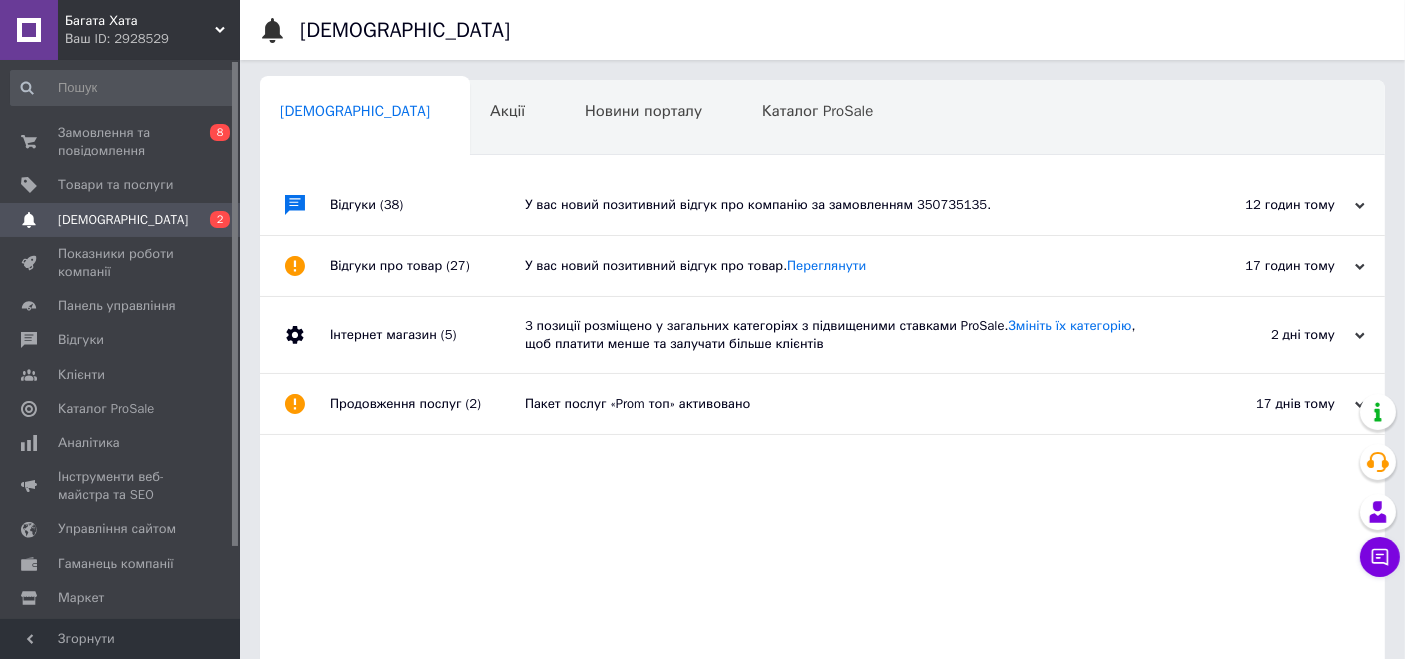 click on "У вас новий позитивний відгук про товар.  Переглянути" at bounding box center [845, 266] 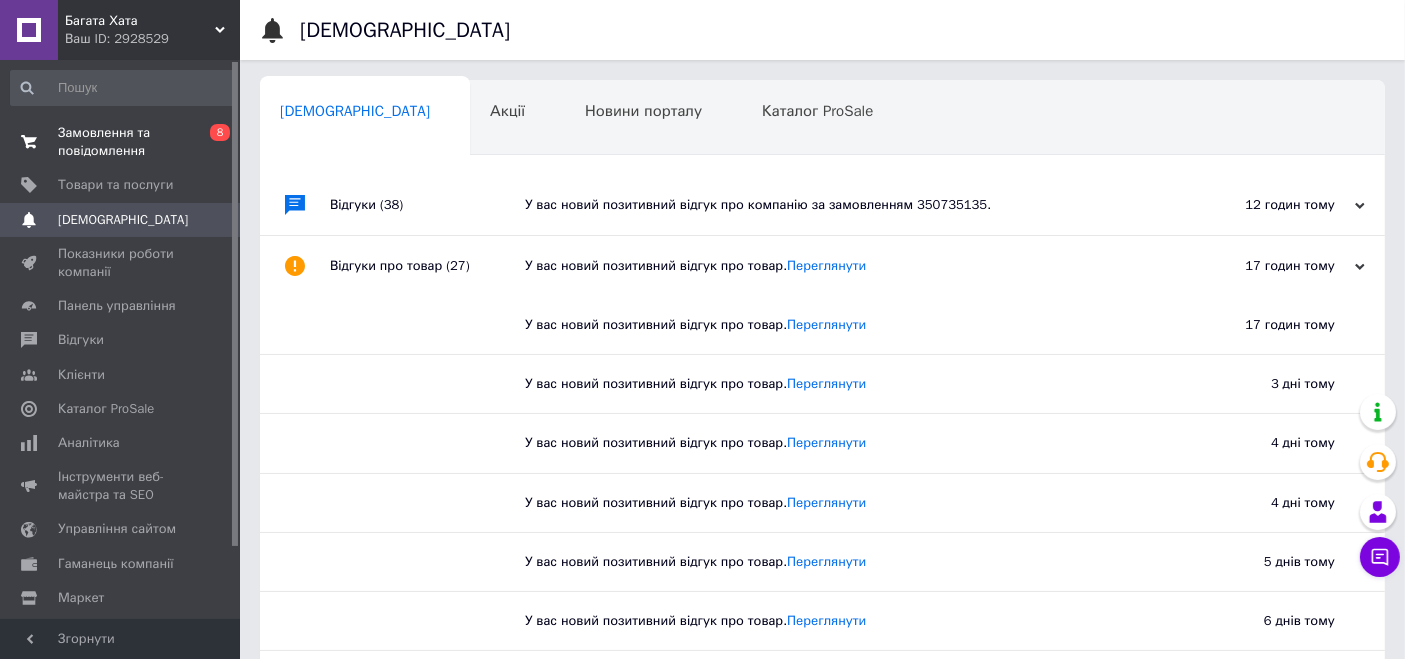 click on "Замовлення та повідомлення" at bounding box center [121, 142] 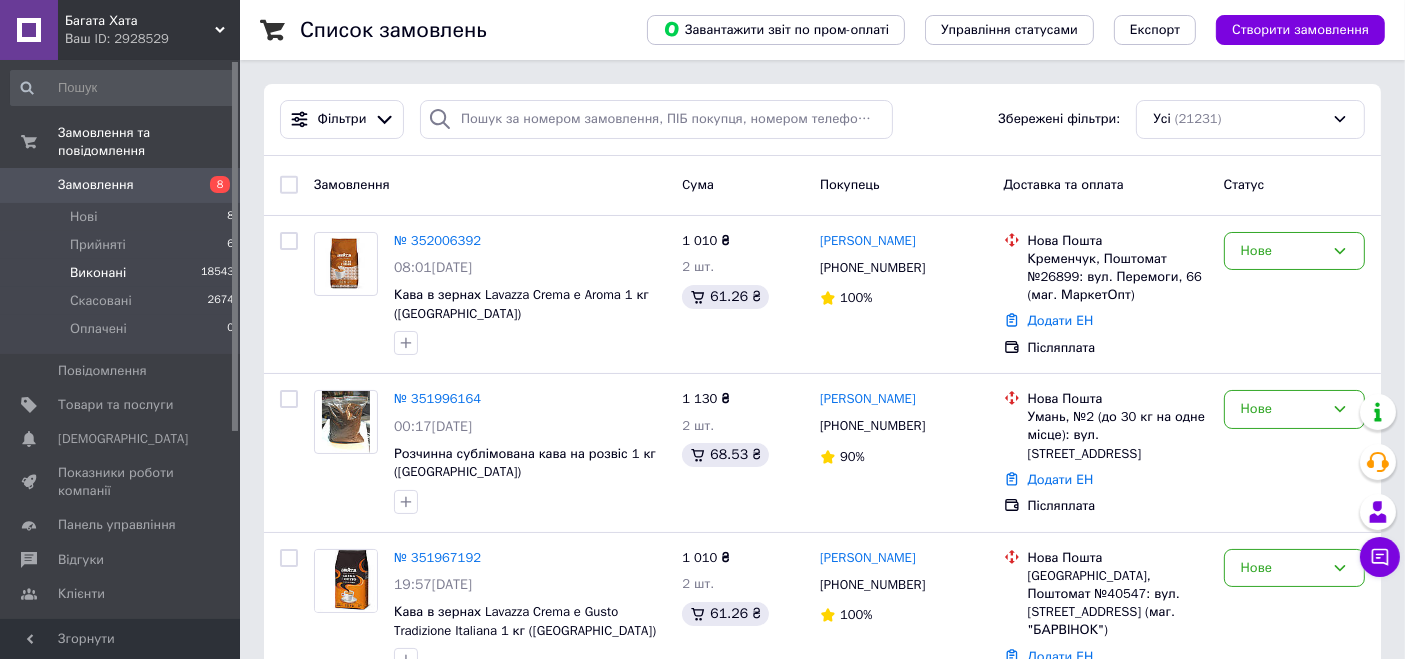 click on "Виконані 18543" at bounding box center (123, 273) 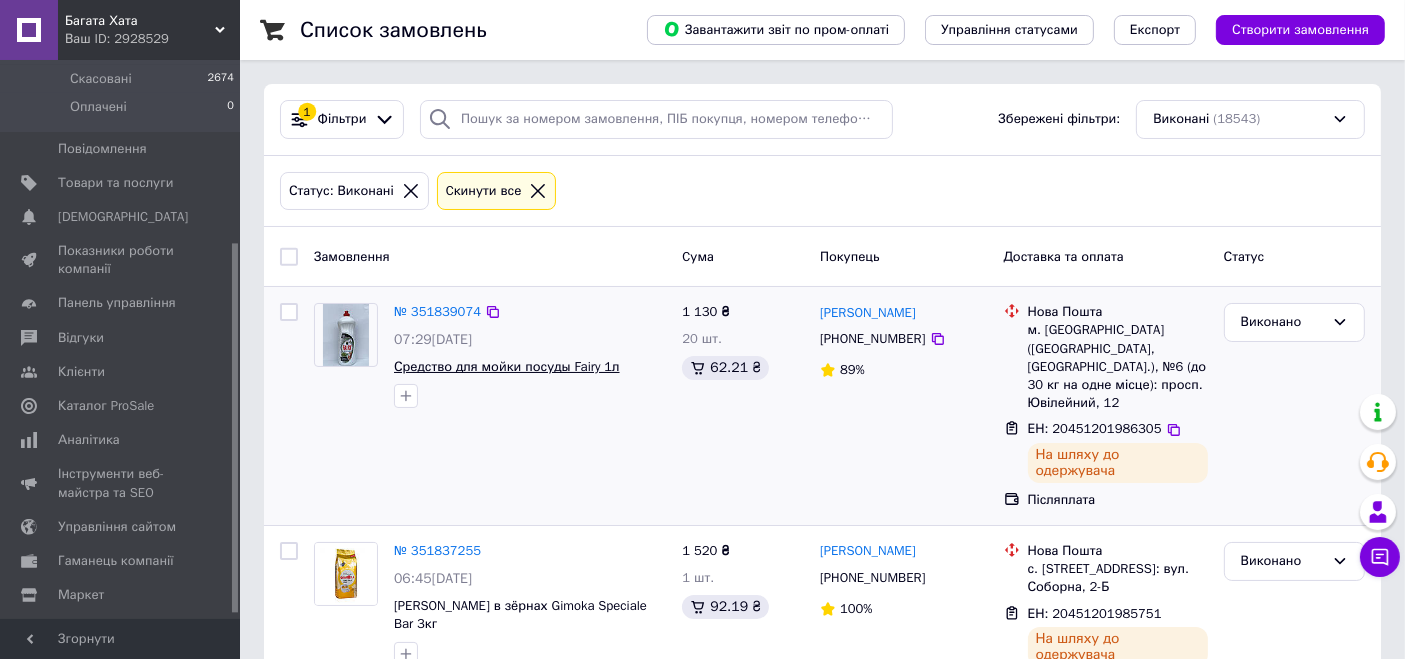 scroll, scrollTop: 283, scrollLeft: 0, axis: vertical 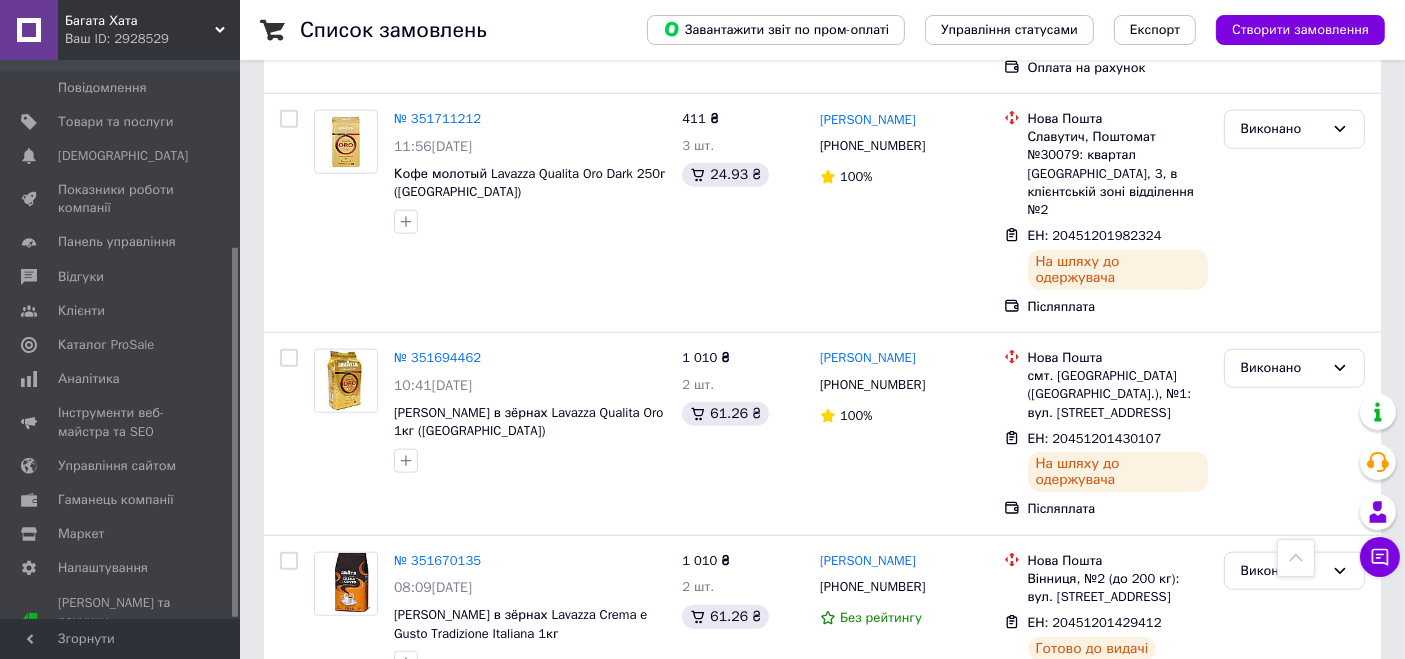 click on "№ 351665698" at bounding box center [437, 748] 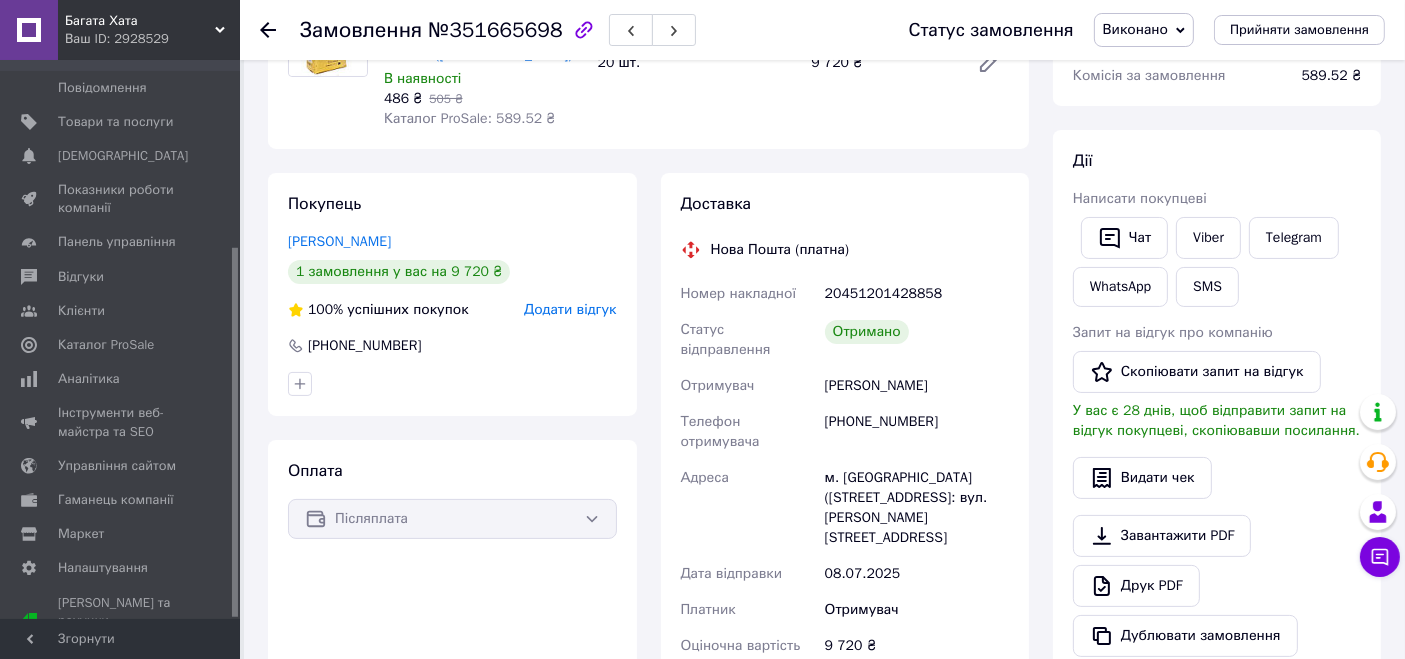 scroll, scrollTop: 0, scrollLeft: 0, axis: both 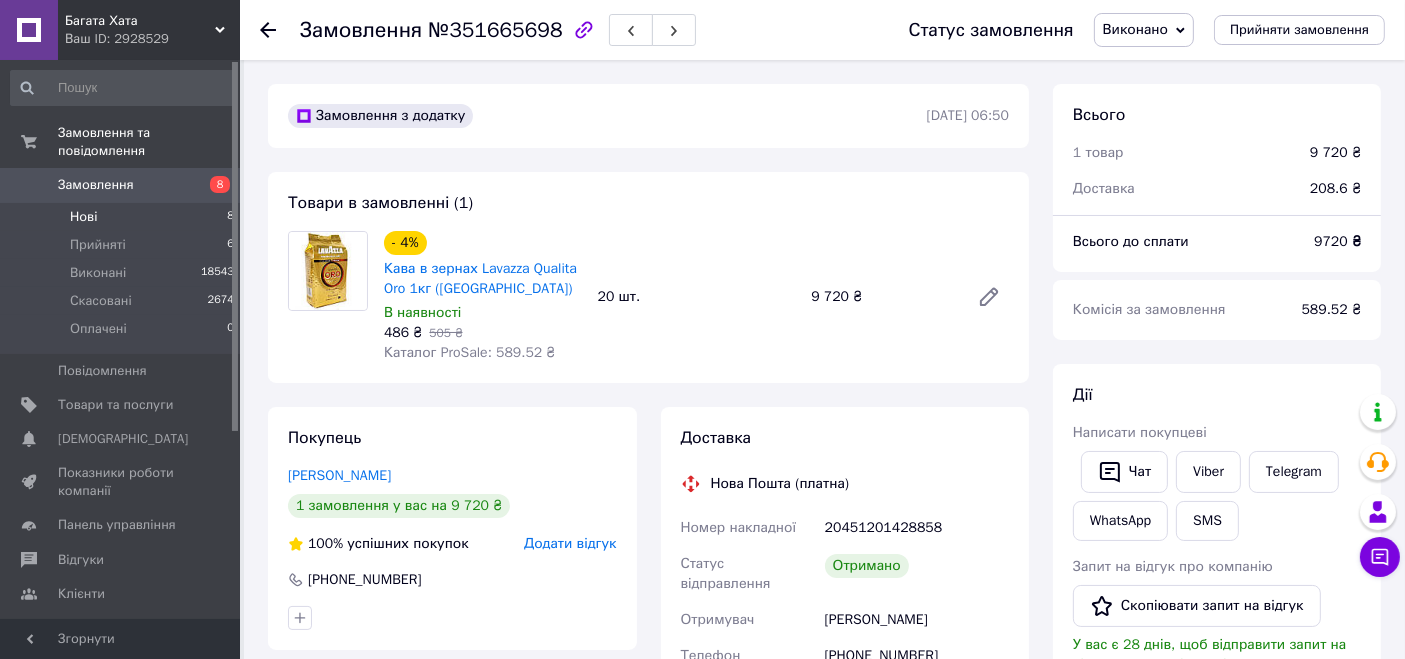 click on "Нові 8" at bounding box center (123, 217) 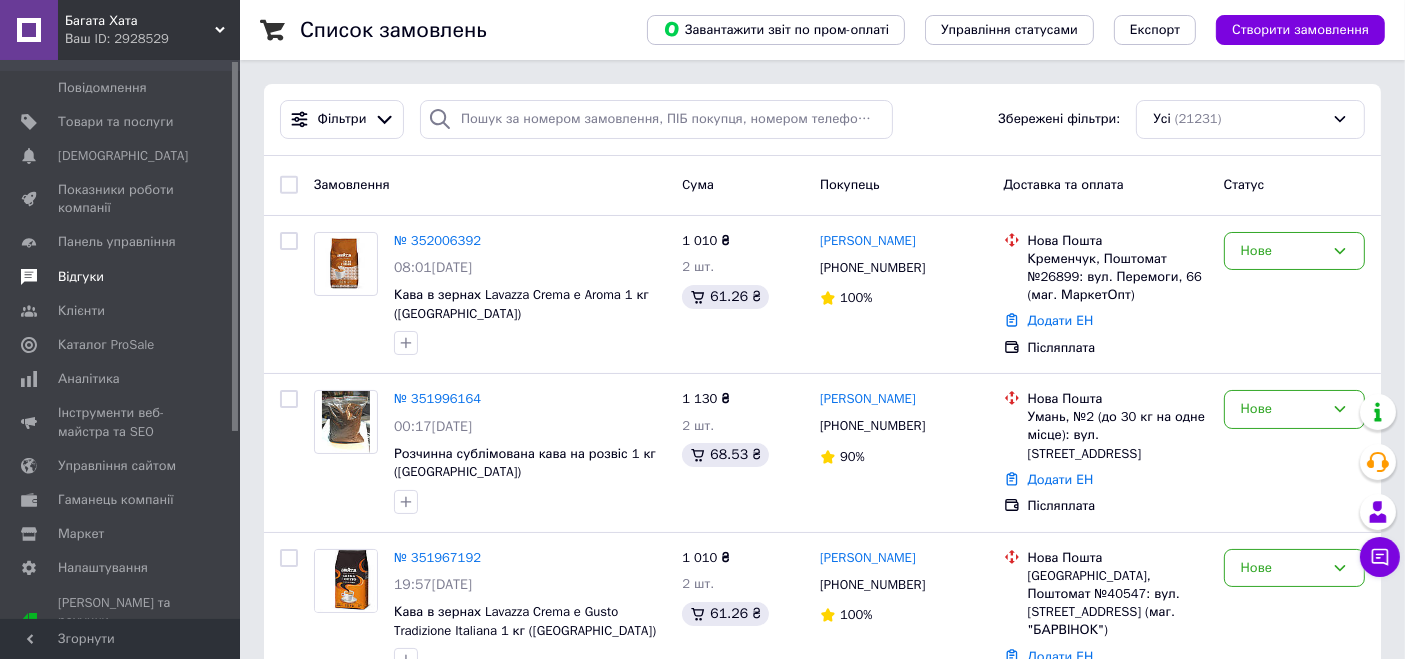 scroll, scrollTop: 0, scrollLeft: 0, axis: both 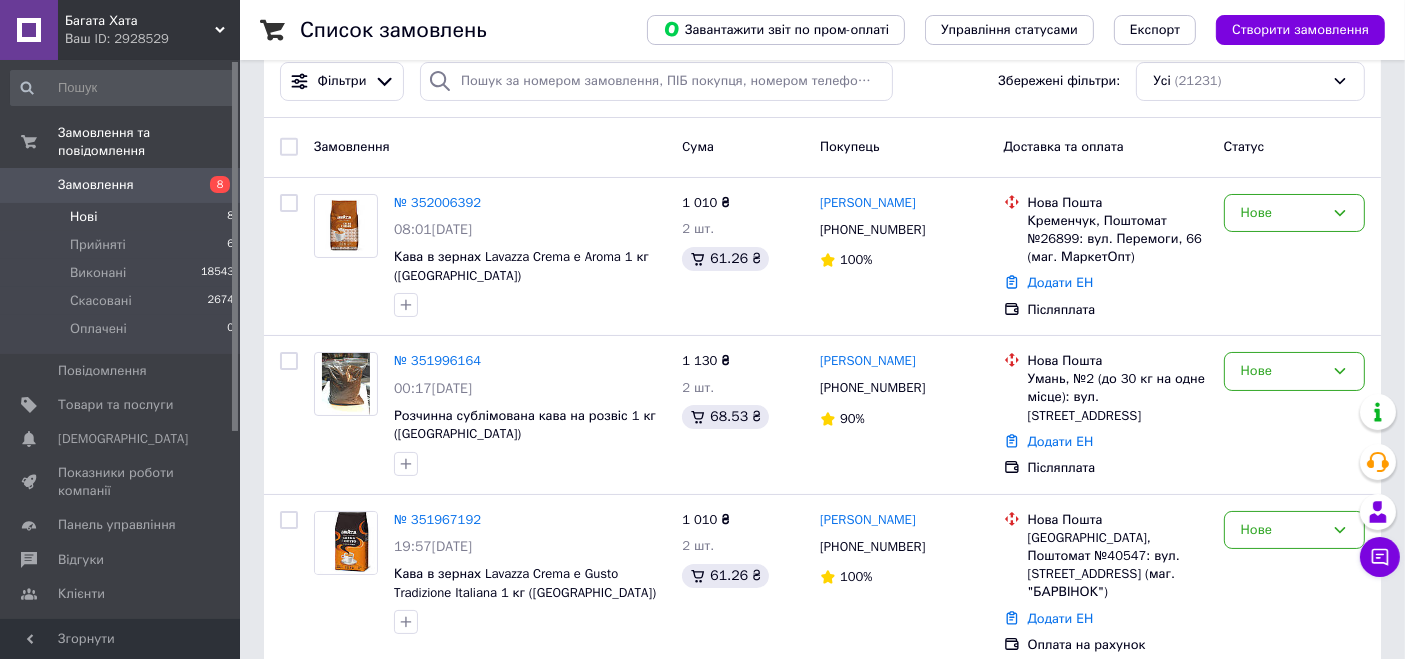 click on "Нові 8" at bounding box center [123, 217] 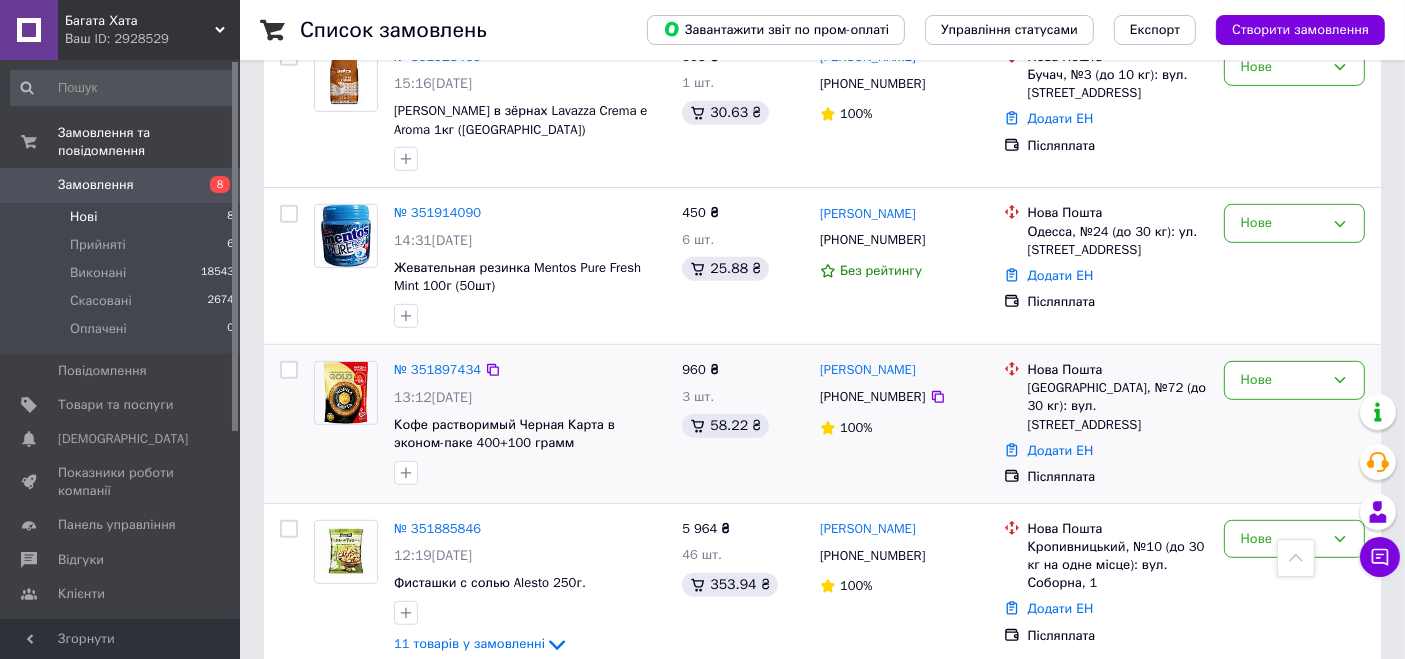 scroll, scrollTop: 940, scrollLeft: 0, axis: vertical 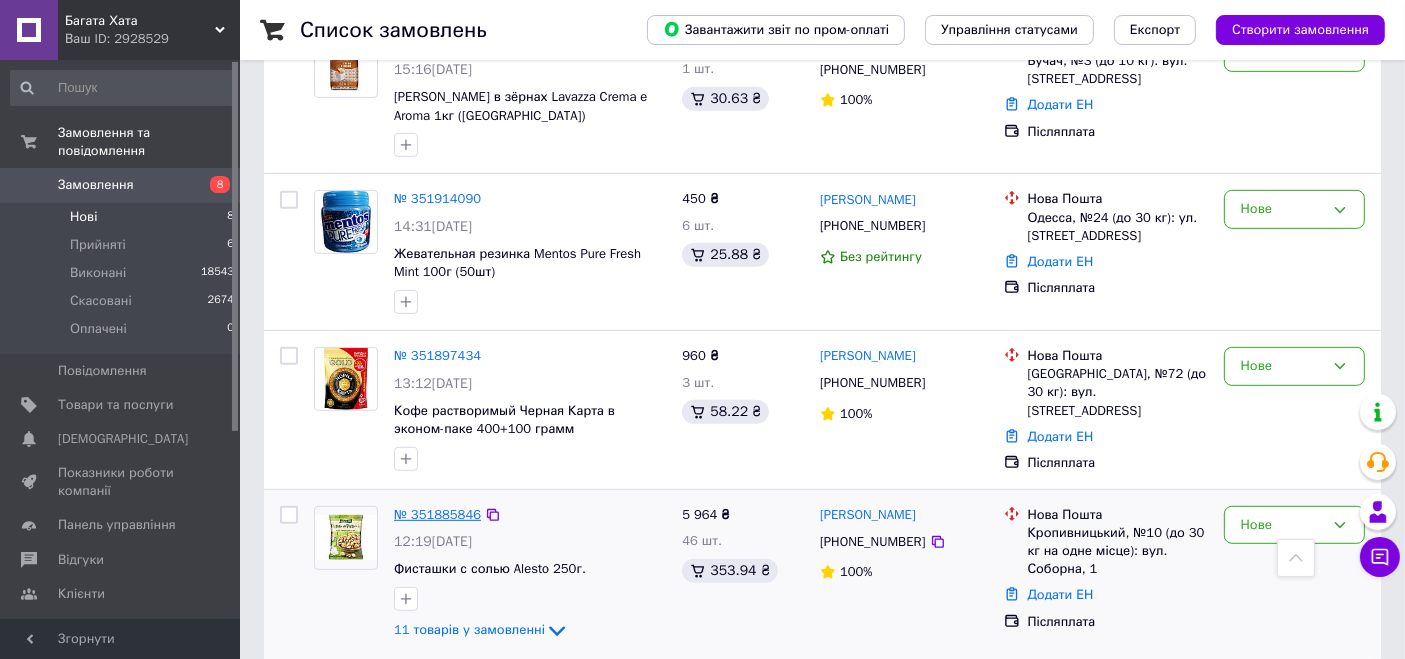 click on "№ 351885846" at bounding box center [437, 514] 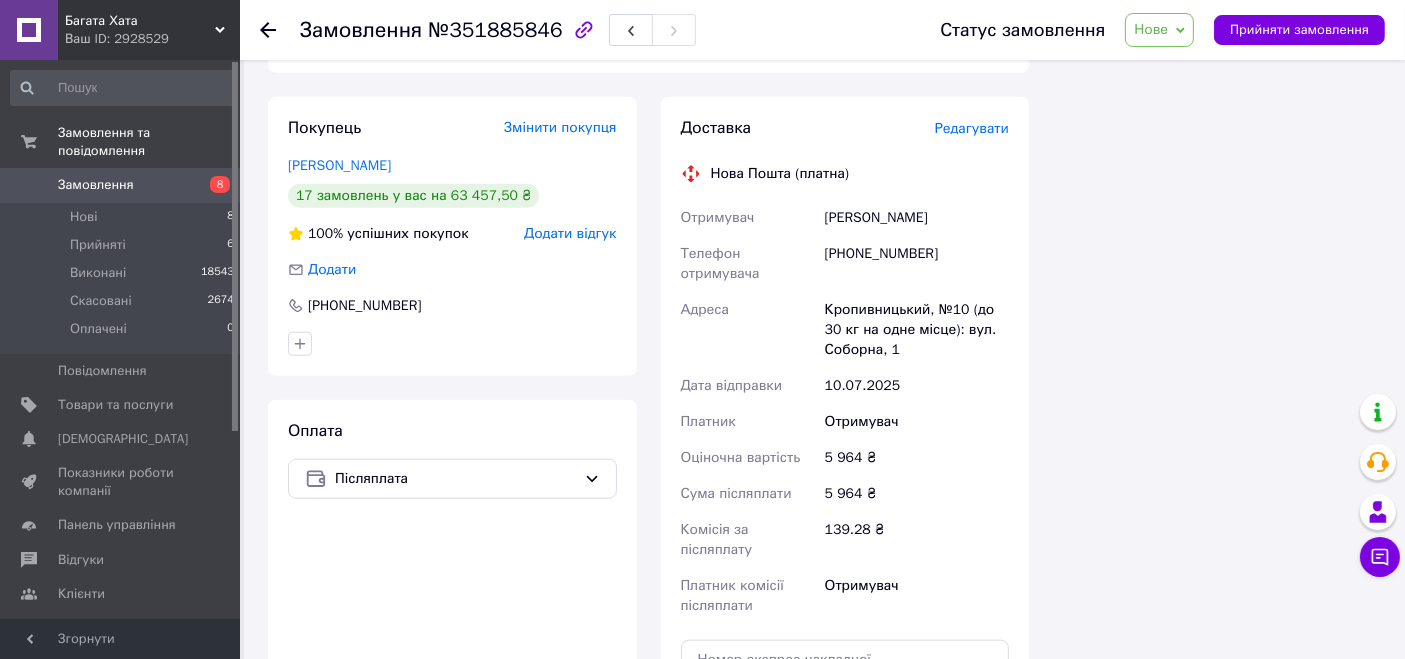scroll, scrollTop: 1718, scrollLeft: 0, axis: vertical 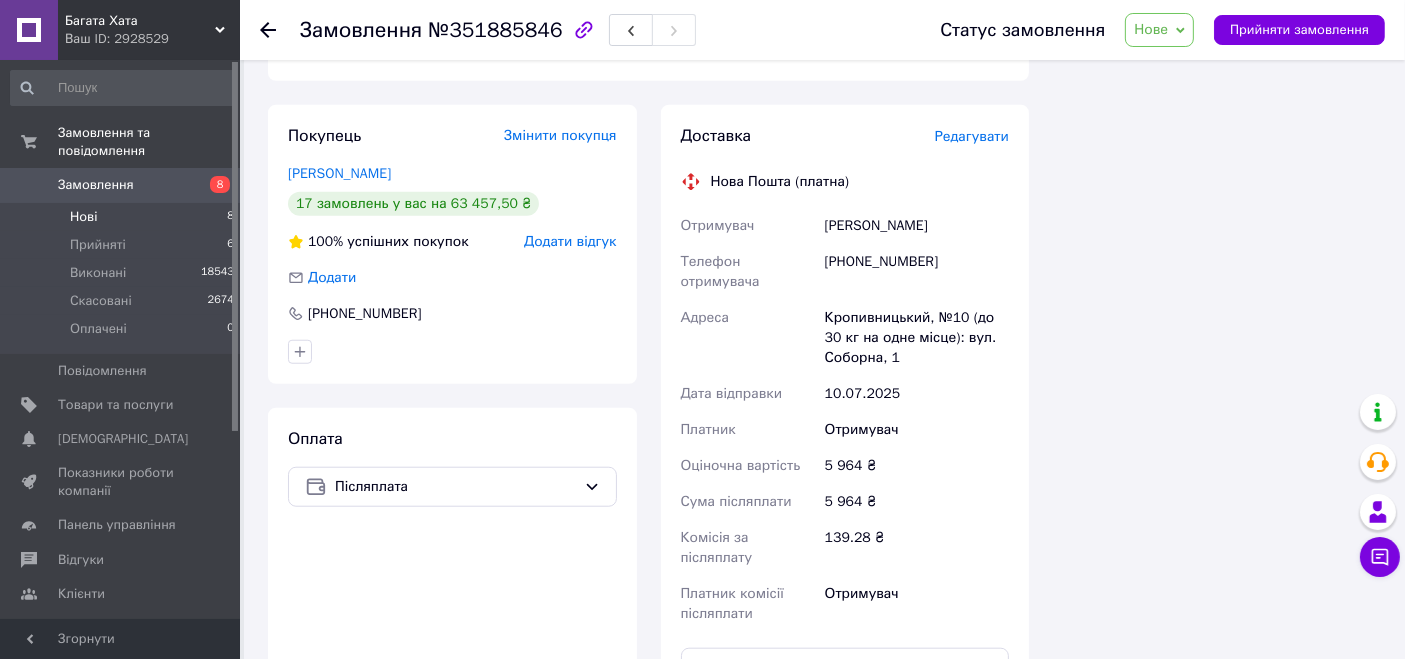 click on "Нові 8" at bounding box center (123, 217) 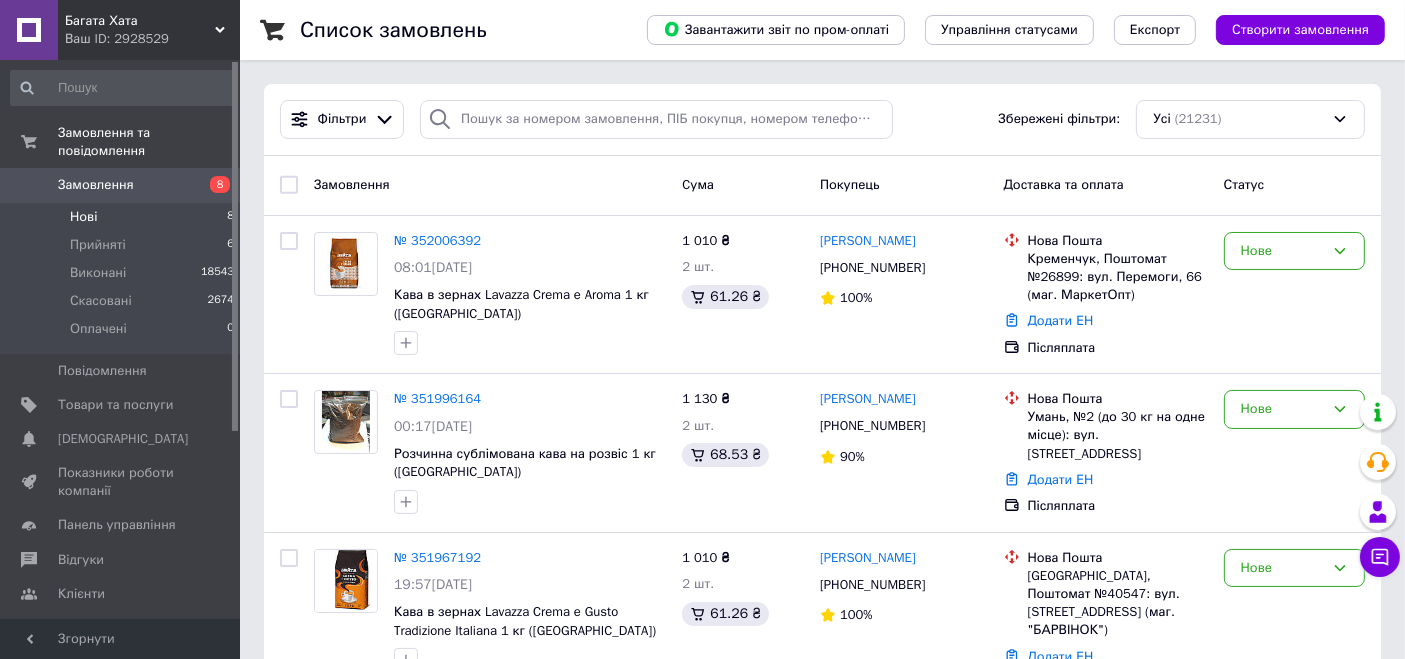 click on "Нові 8" at bounding box center [123, 217] 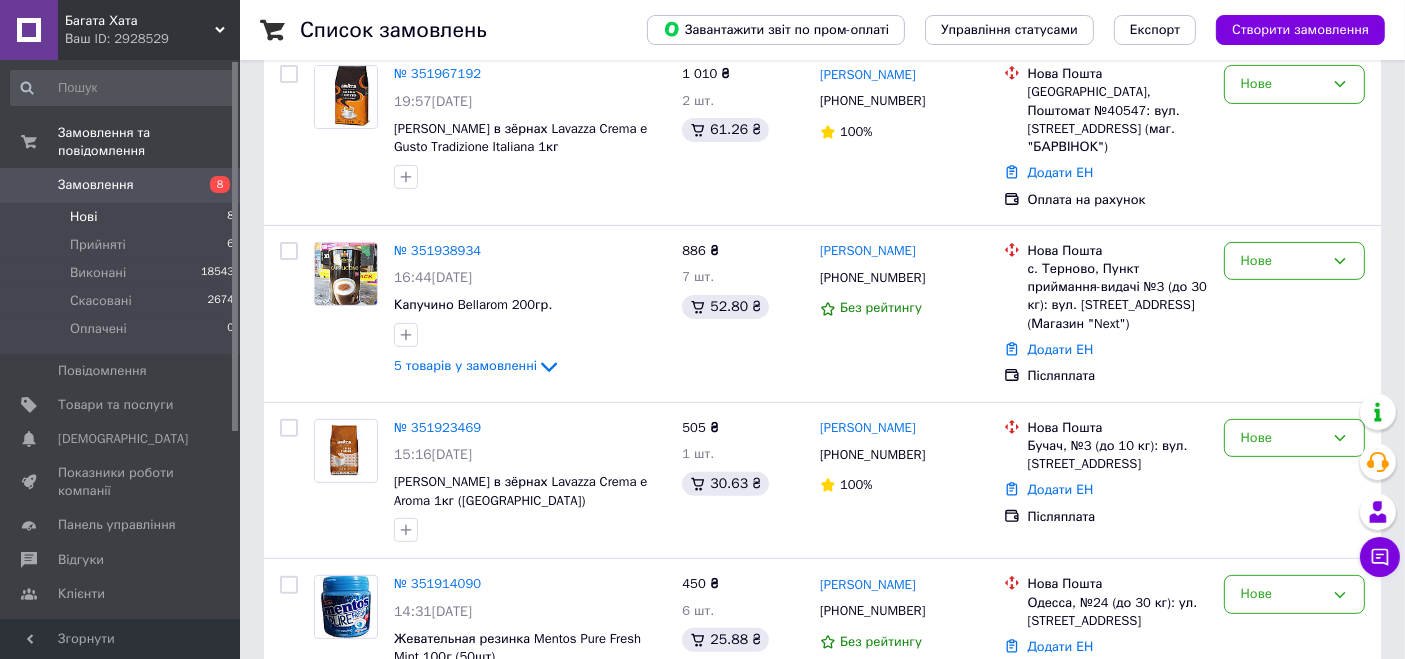 scroll, scrollTop: 940, scrollLeft: 0, axis: vertical 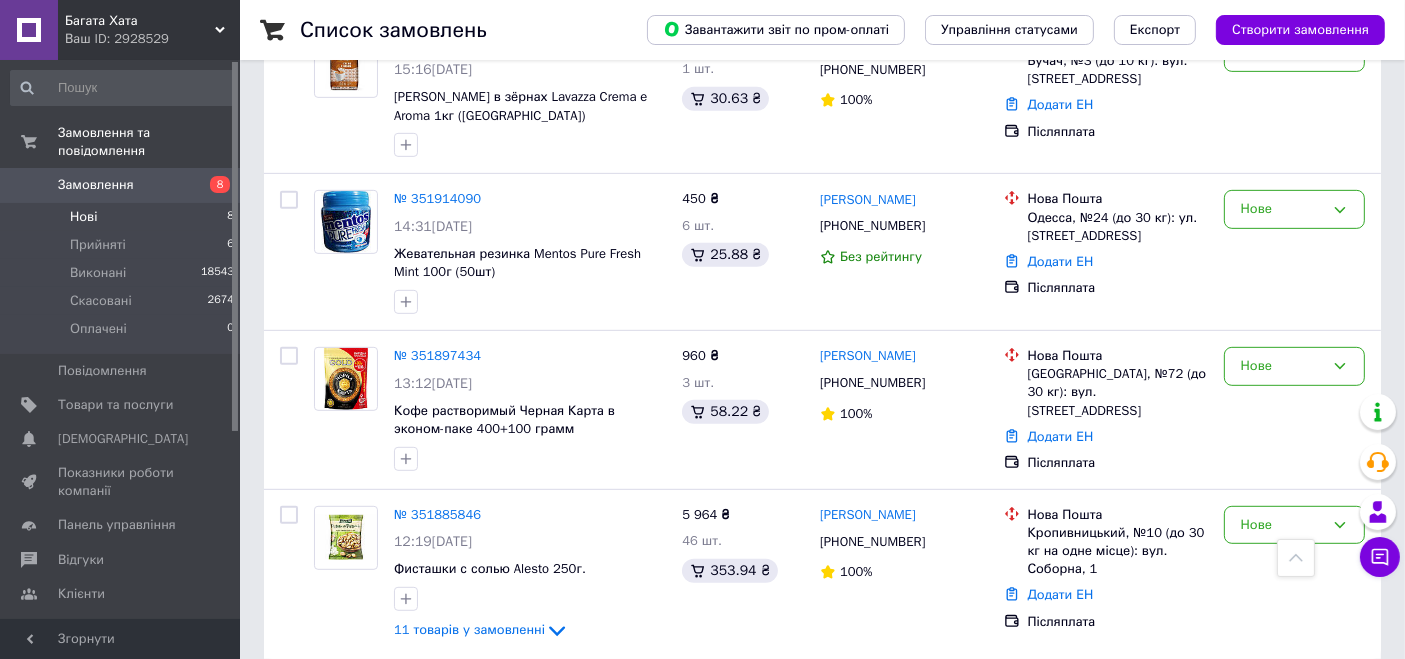 click on "Нові 8" at bounding box center [123, 217] 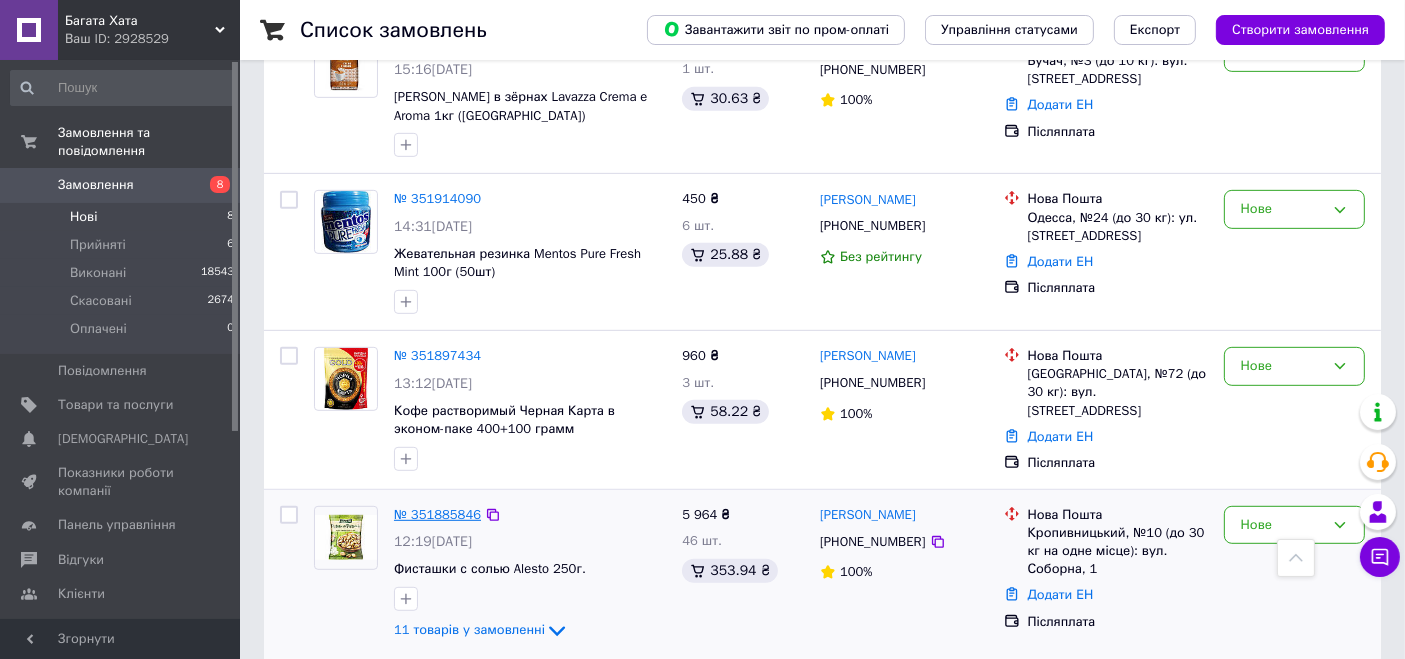 click on "№ 351885846" at bounding box center (437, 514) 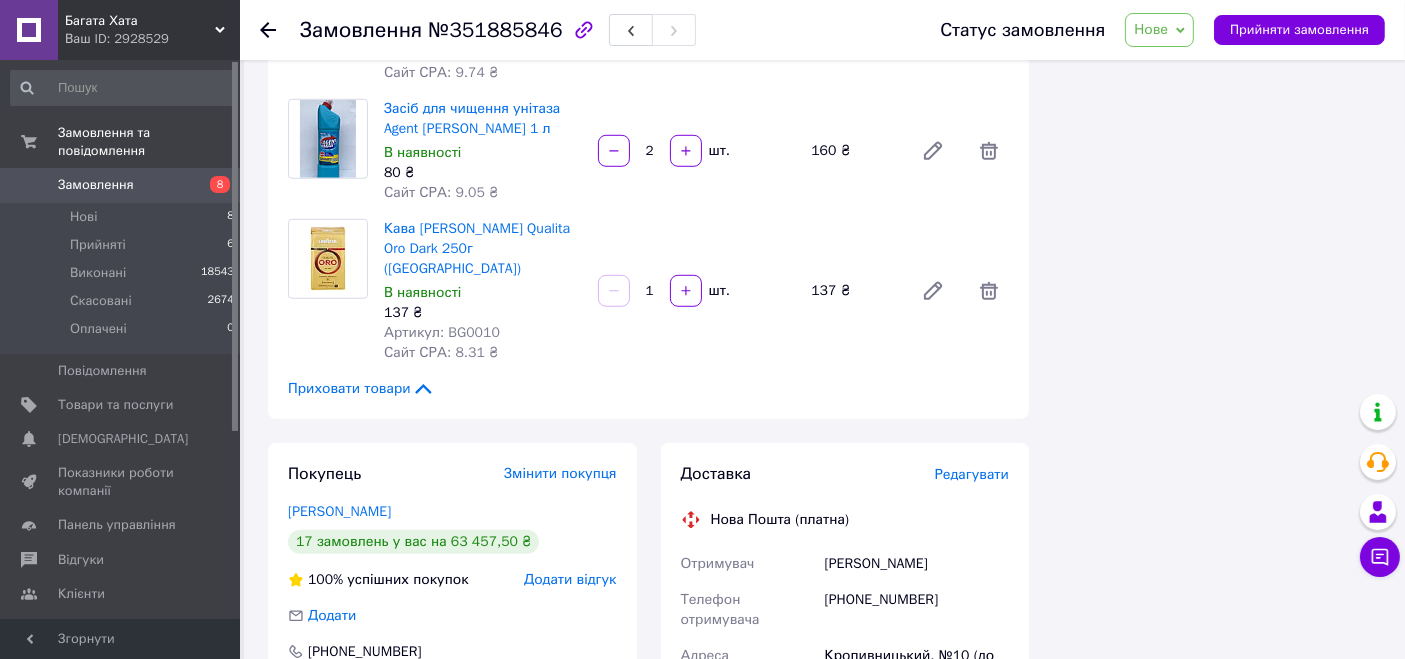 scroll, scrollTop: 1444, scrollLeft: 0, axis: vertical 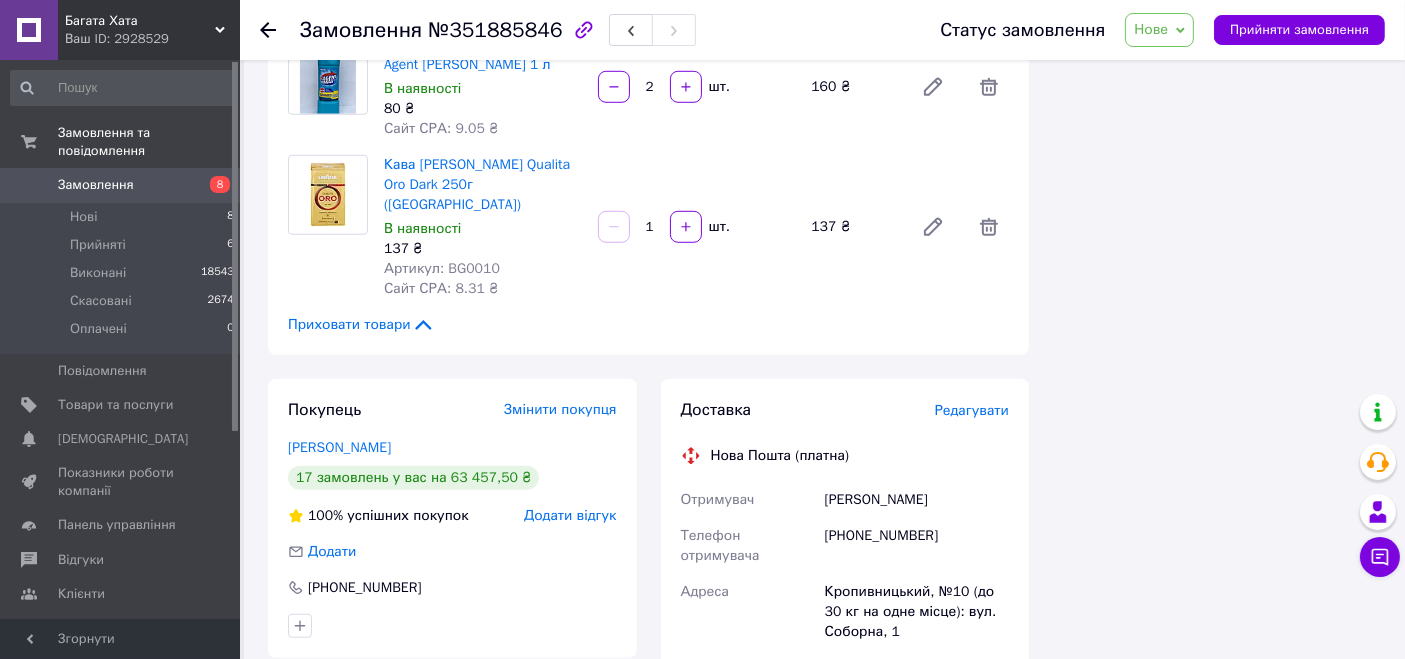 click on "Замовлення 8" at bounding box center [123, 185] 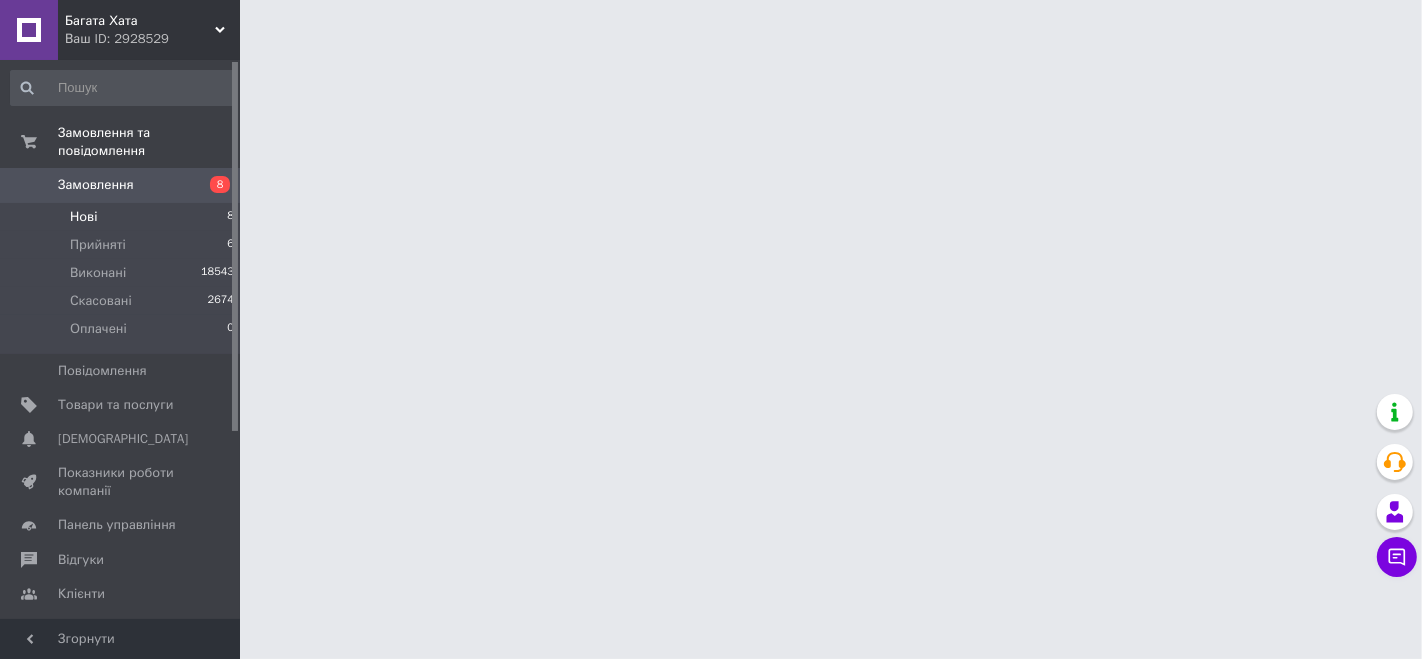 click on "Нові 8" at bounding box center (123, 217) 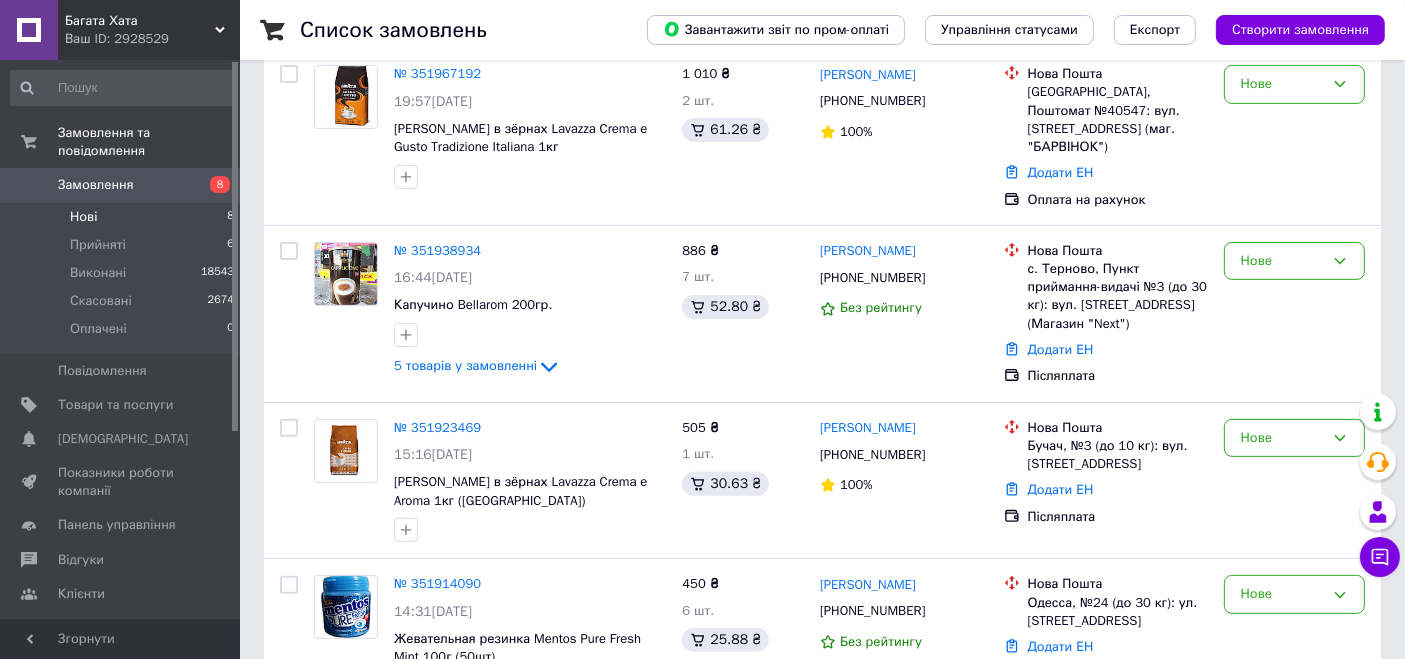 scroll, scrollTop: 940, scrollLeft: 0, axis: vertical 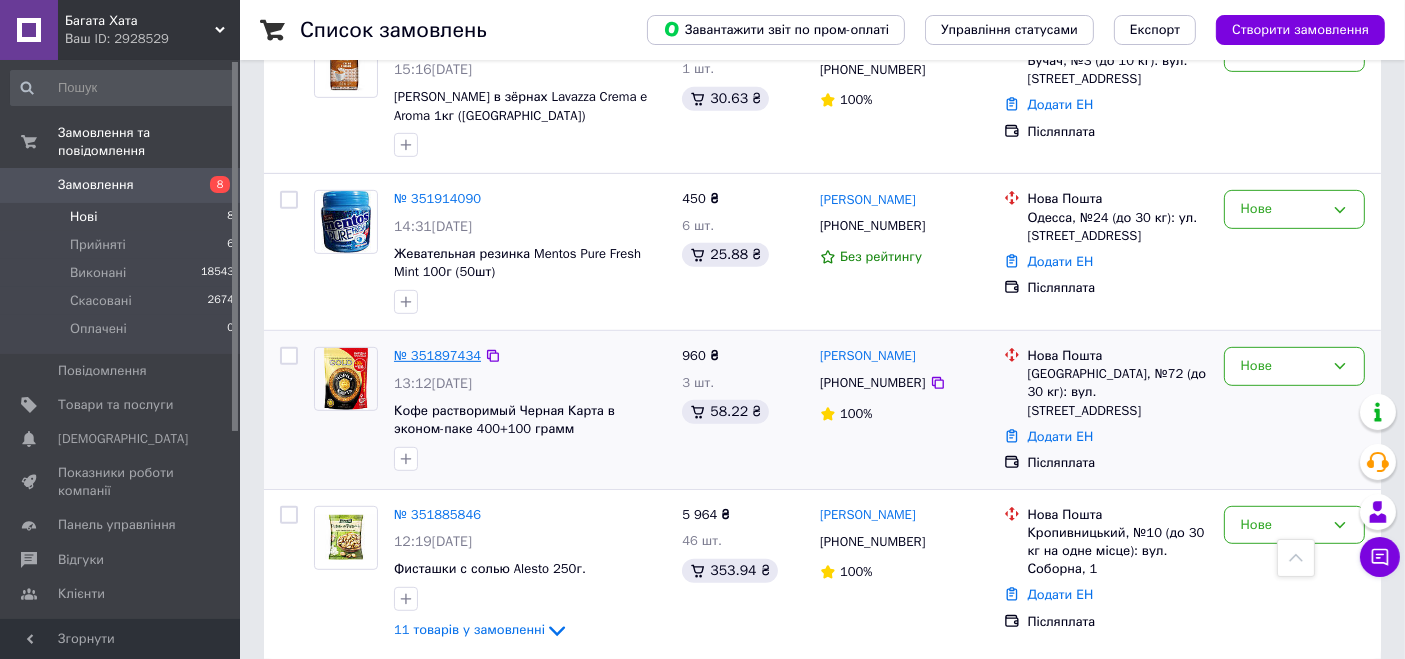 click on "№ 351897434" at bounding box center [437, 355] 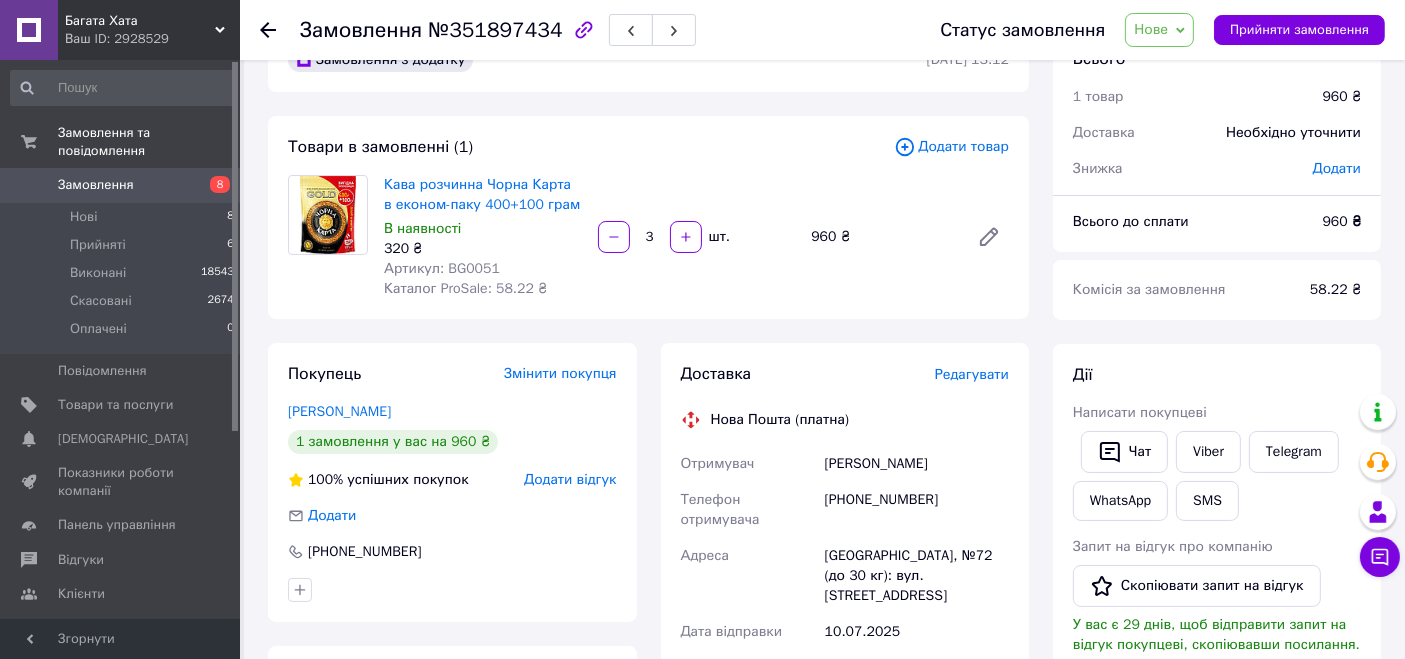 scroll, scrollTop: 0, scrollLeft: 0, axis: both 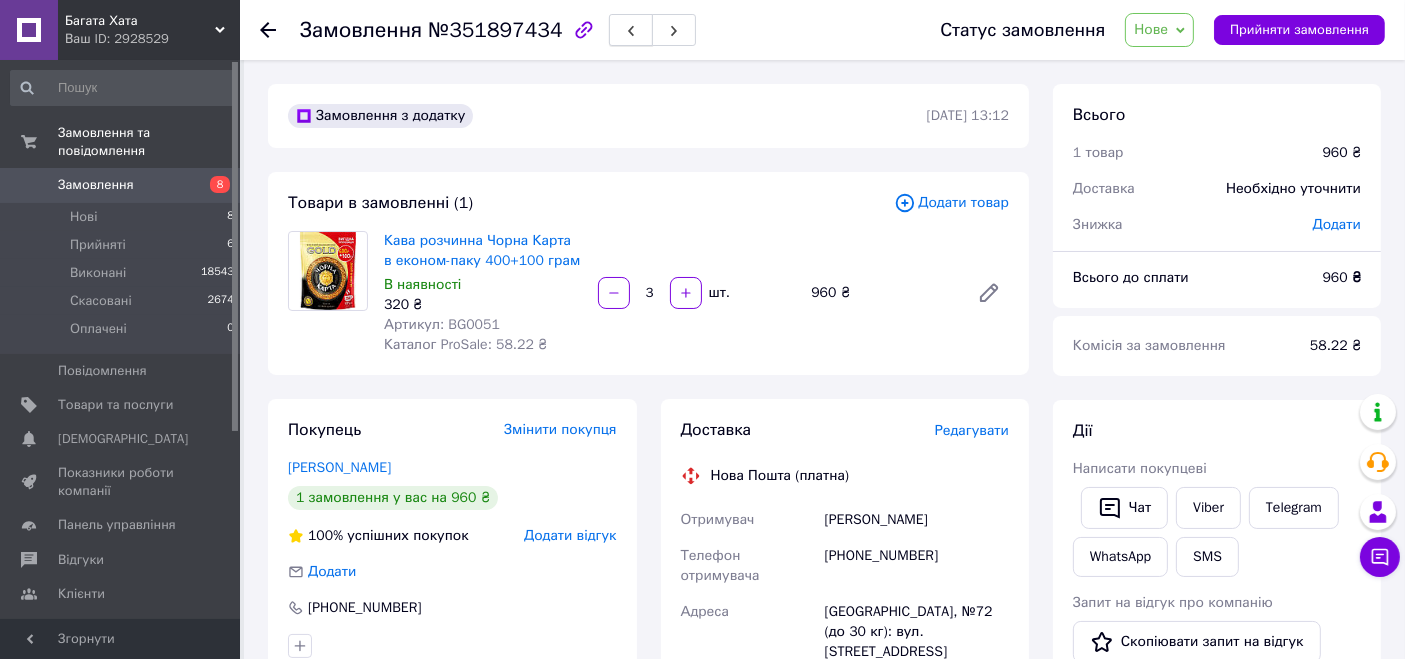 click at bounding box center [631, 30] 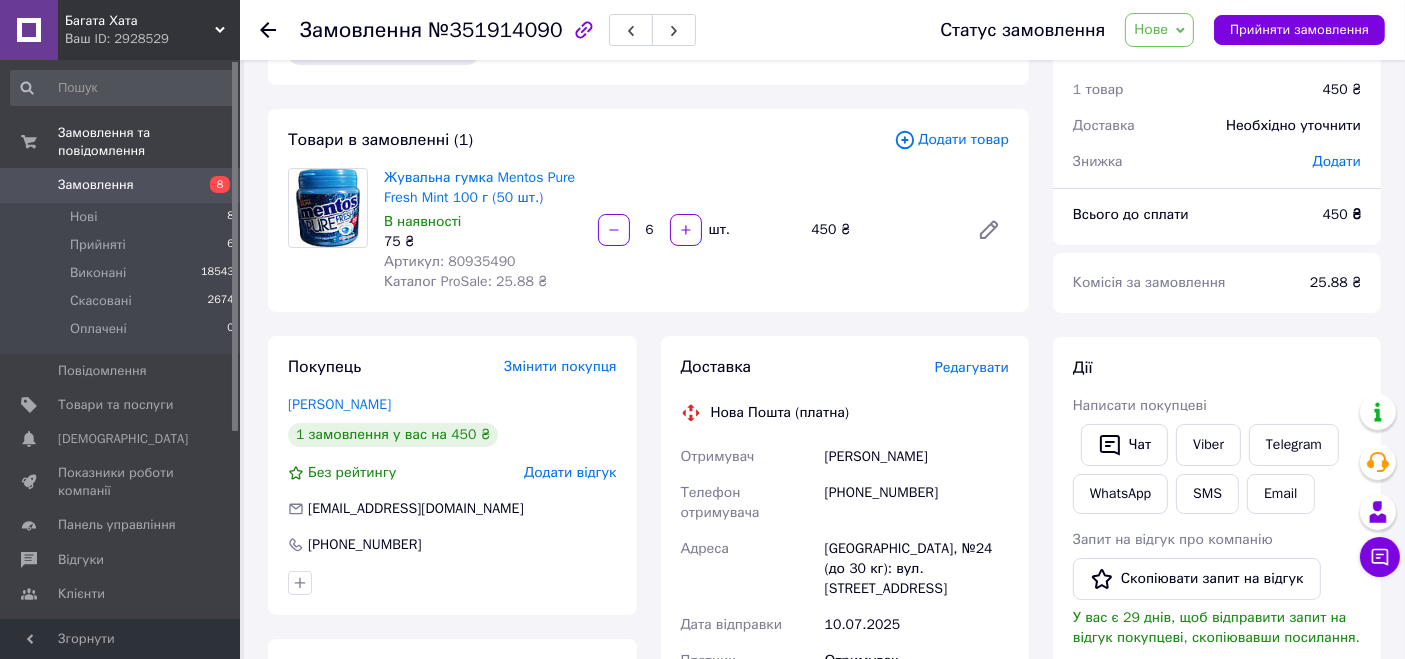 scroll, scrollTop: 0, scrollLeft: 0, axis: both 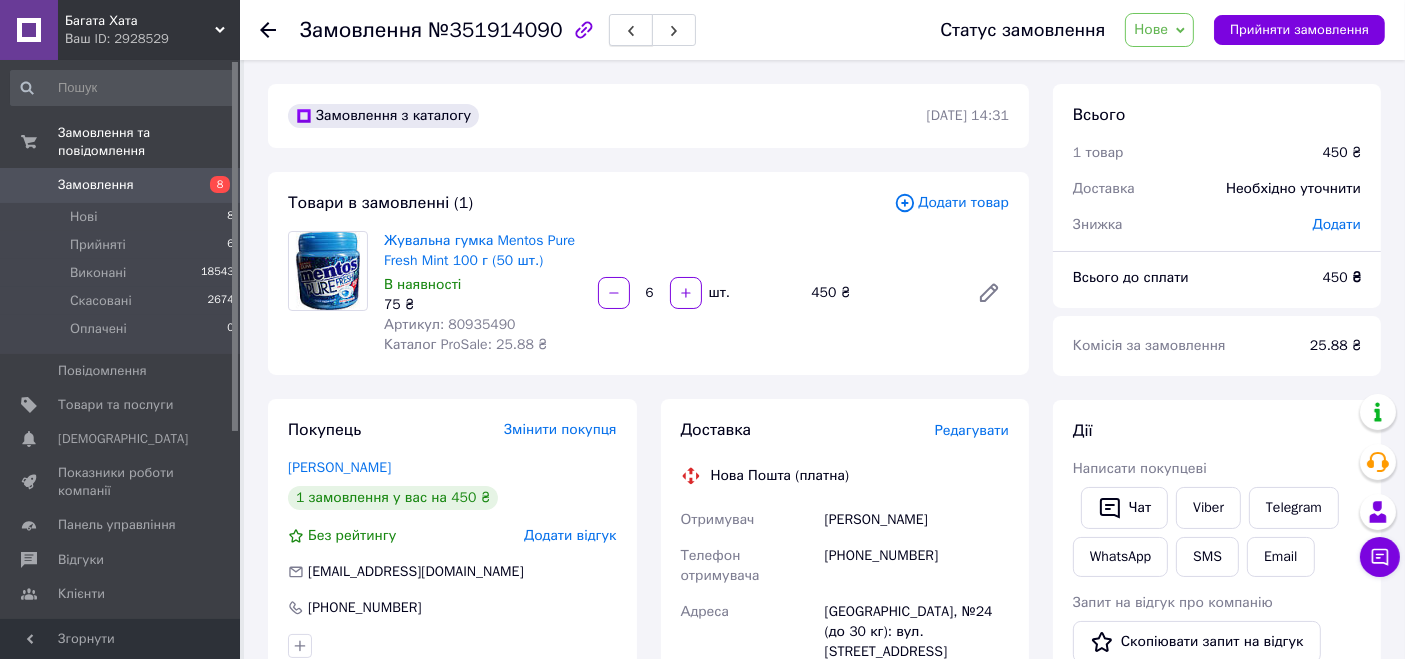 click at bounding box center [631, 30] 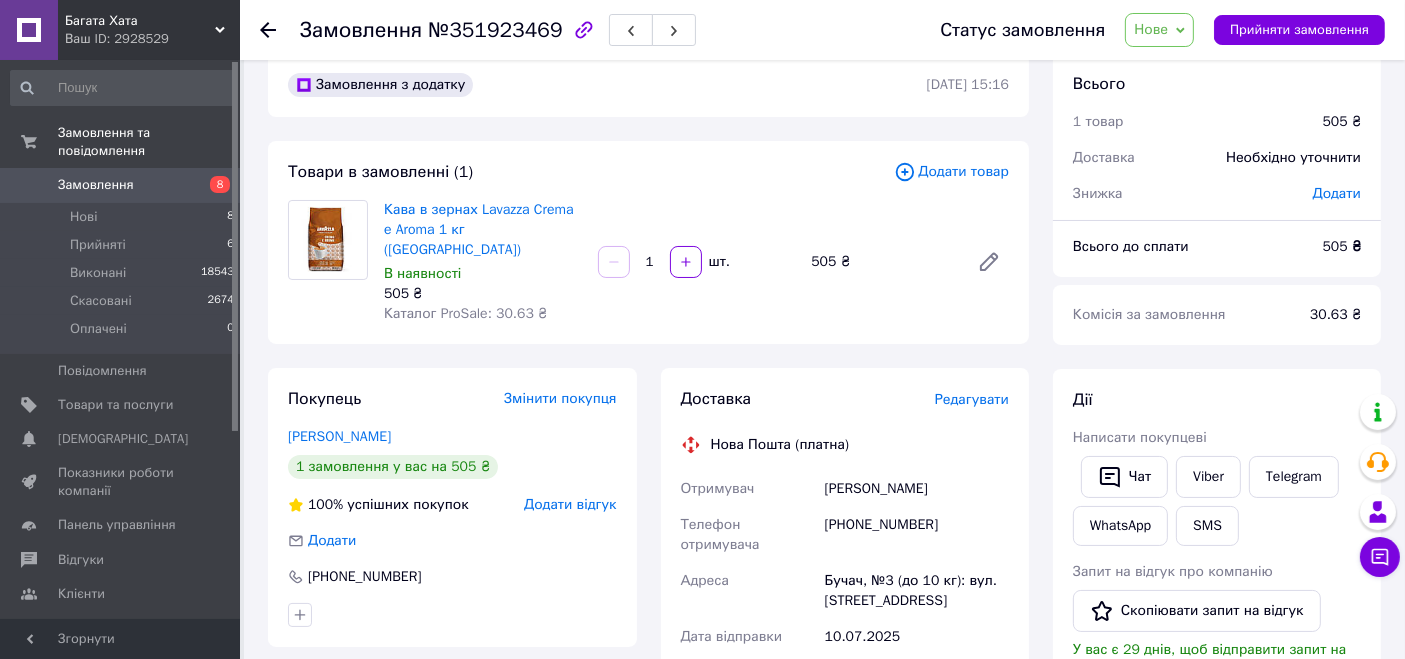 scroll, scrollTop: 0, scrollLeft: 0, axis: both 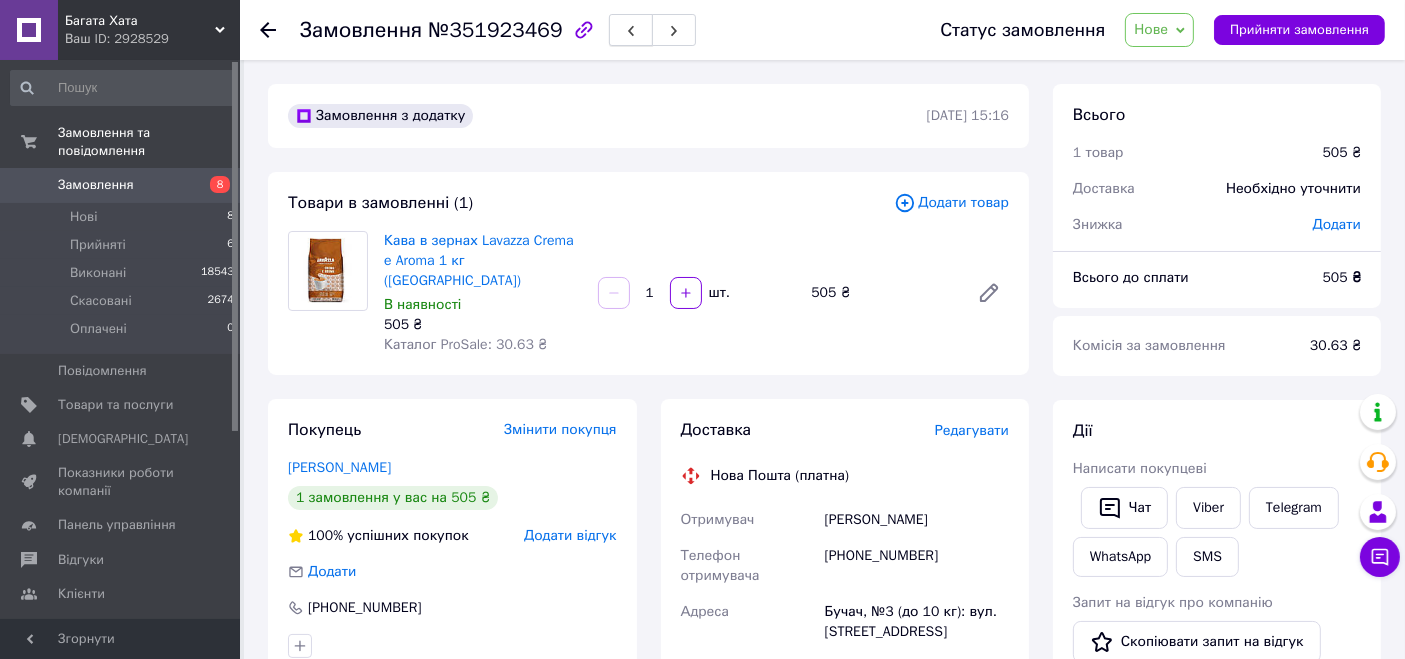 click 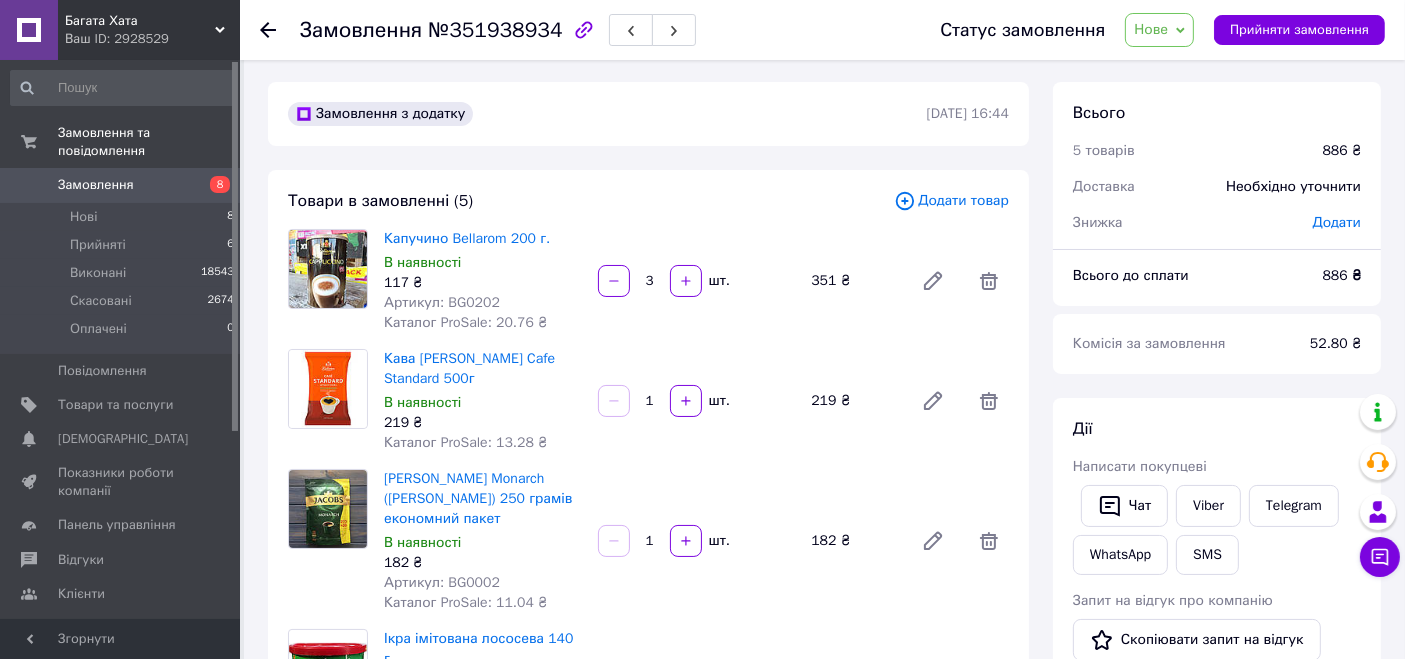 scroll, scrollTop: 0, scrollLeft: 0, axis: both 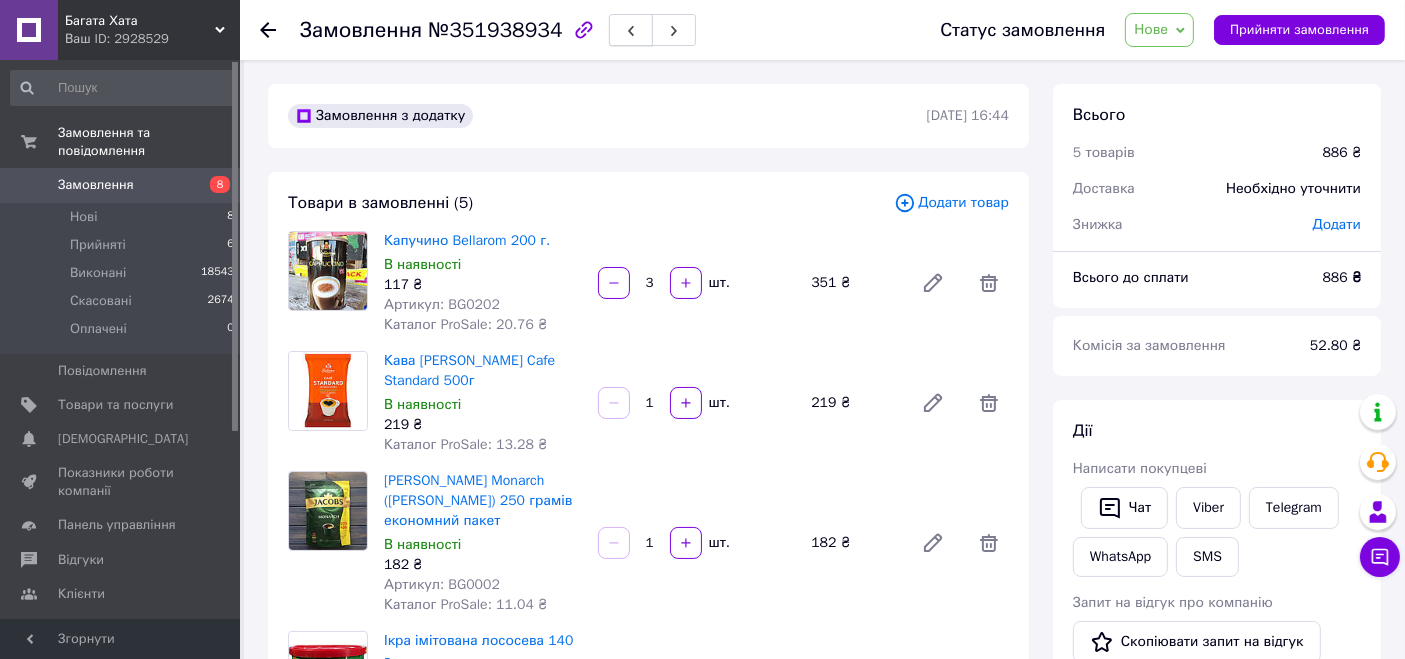click at bounding box center [631, 30] 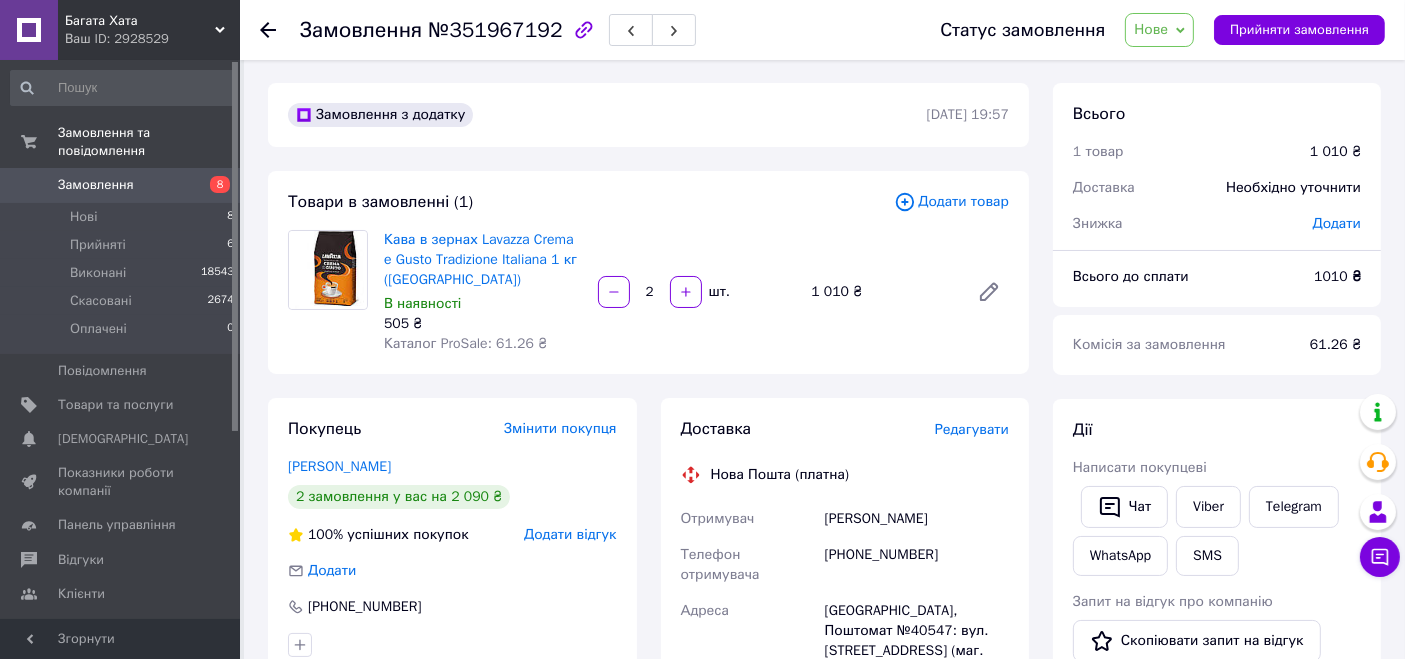 scroll, scrollTop: 0, scrollLeft: 0, axis: both 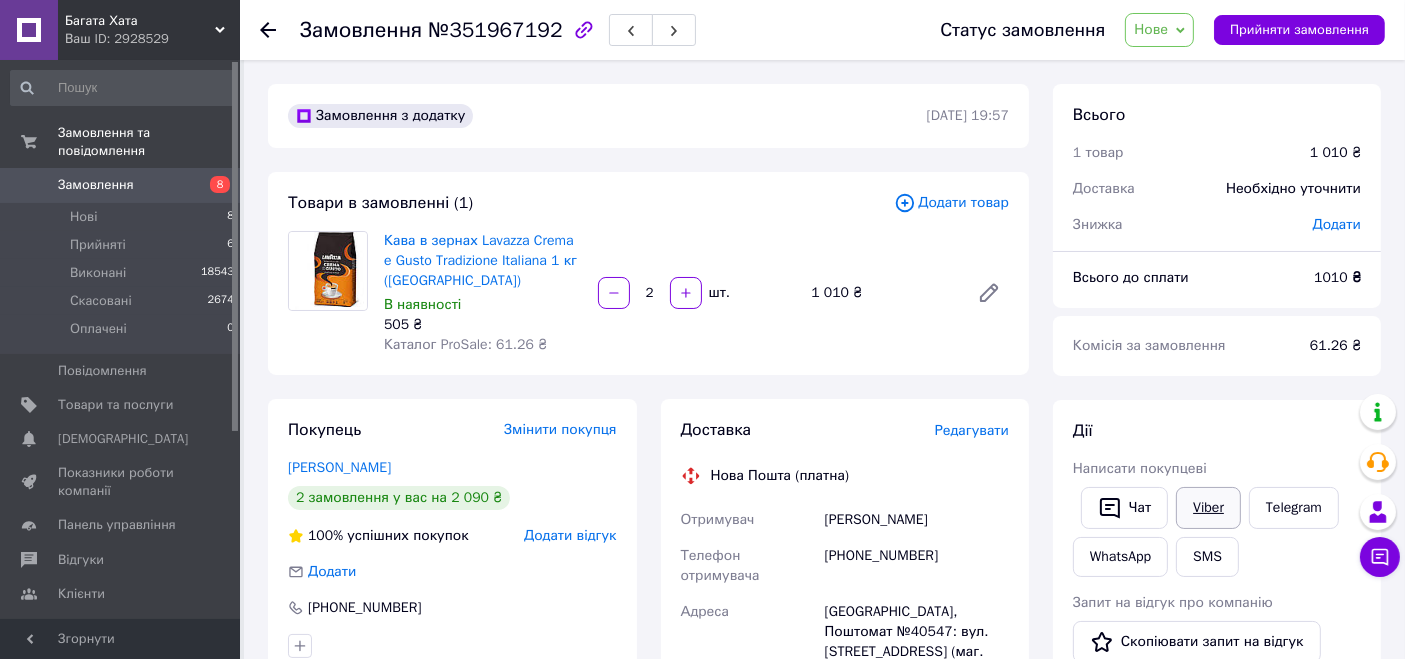 click on "Viber" at bounding box center (1208, 508) 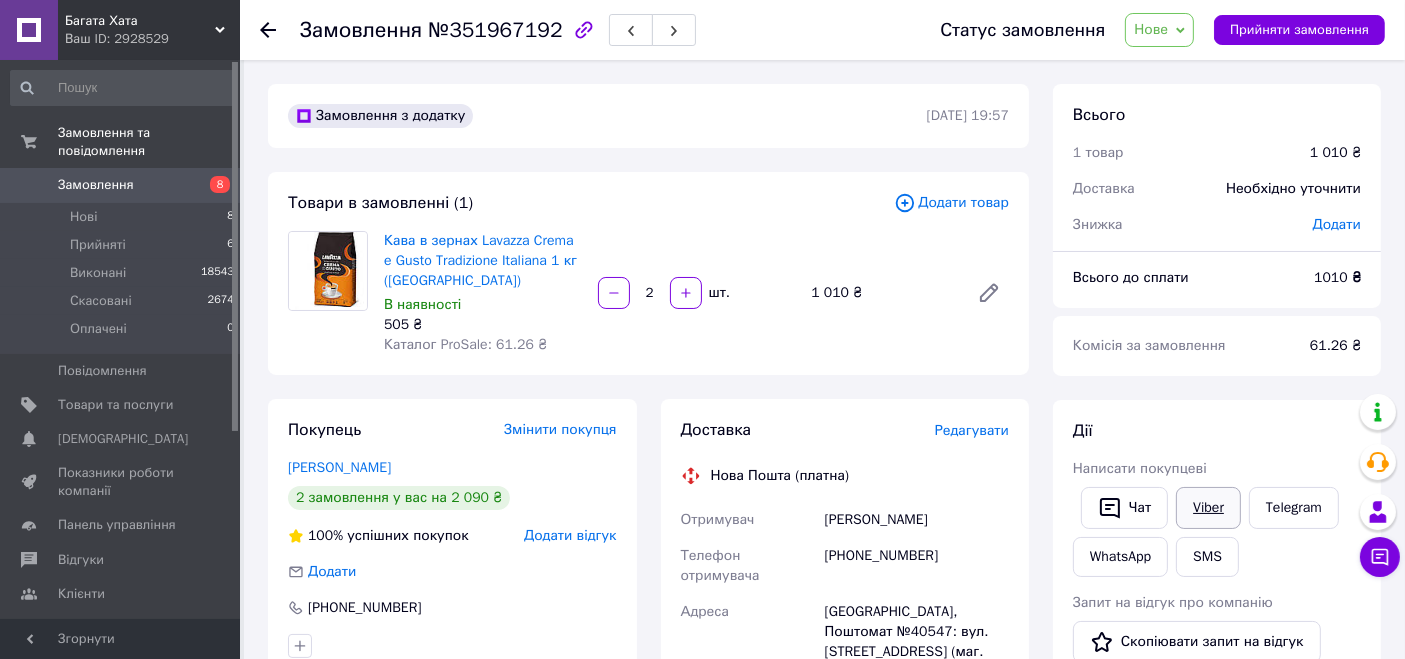 click on "Viber" at bounding box center [1208, 508] 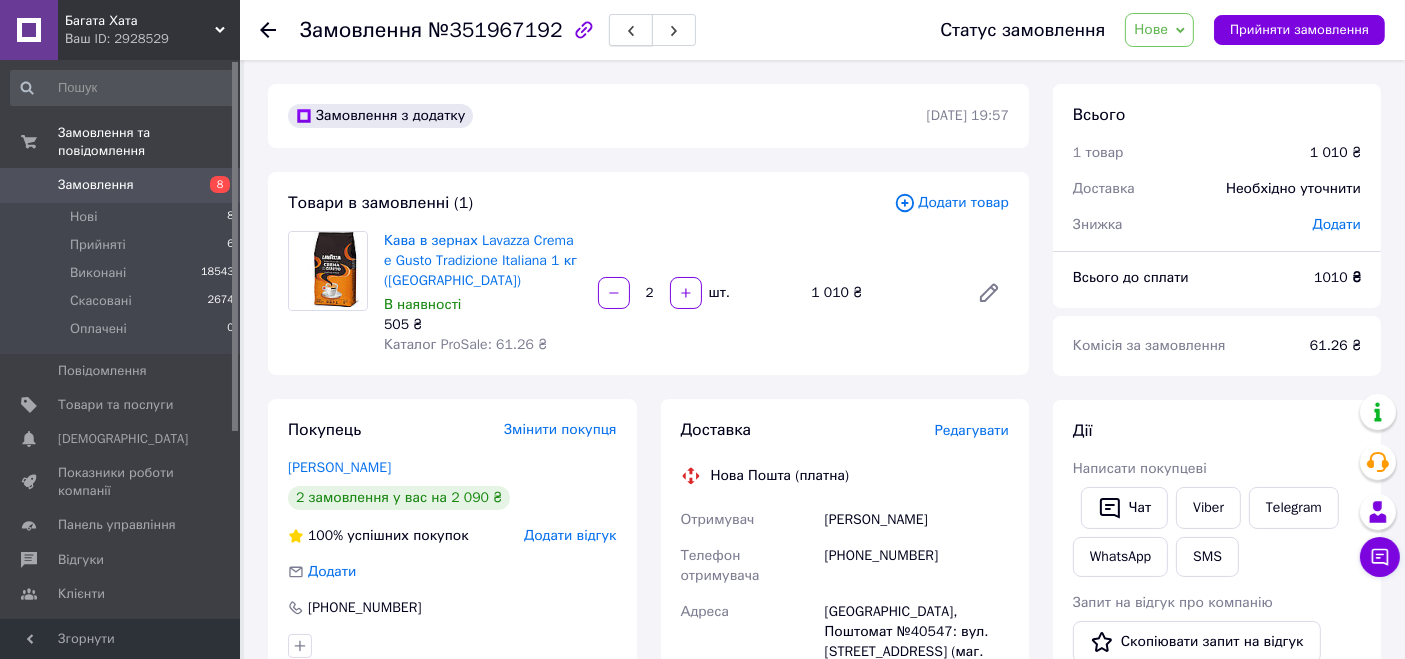 click at bounding box center (631, 30) 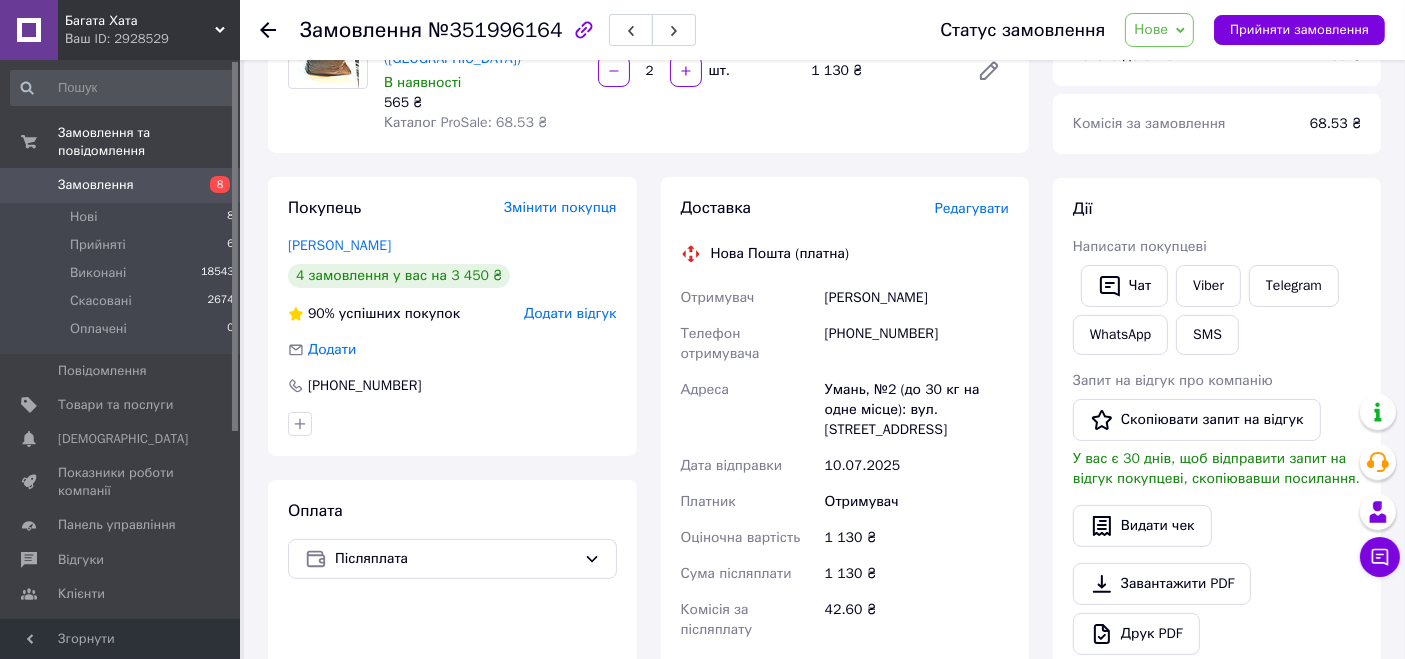 scroll, scrollTop: 0, scrollLeft: 0, axis: both 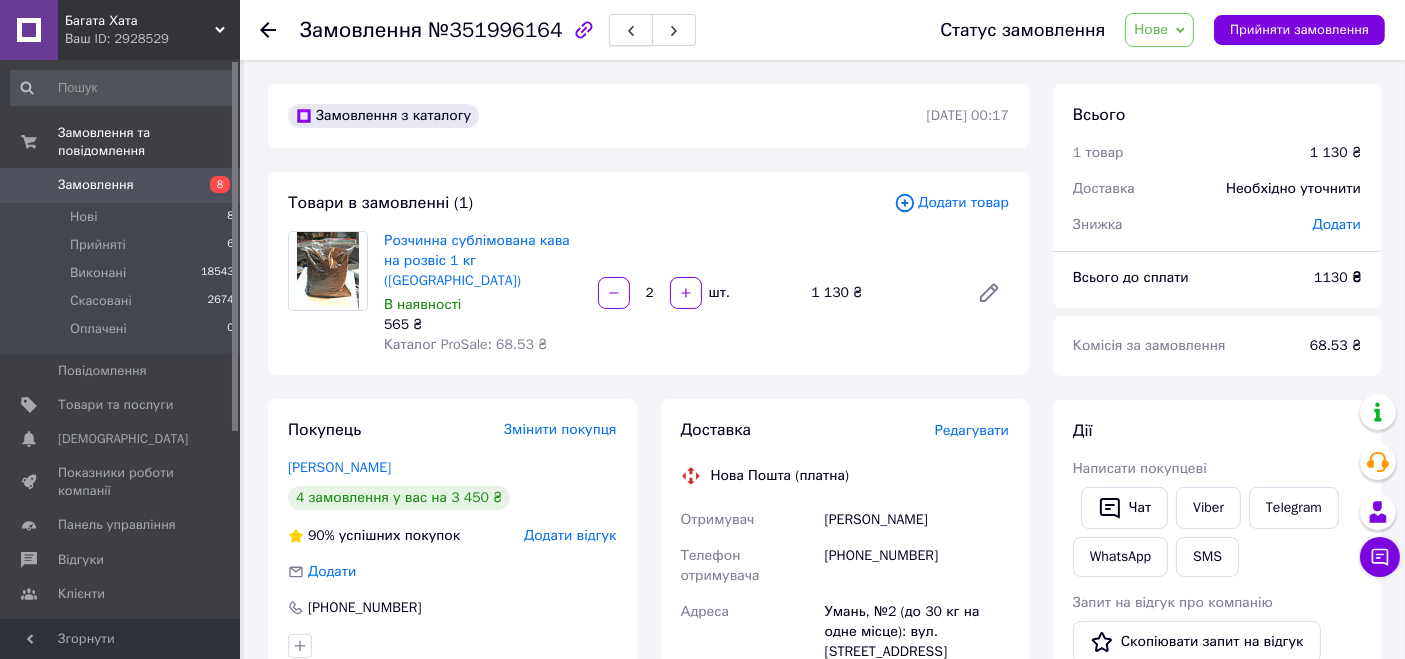 click at bounding box center [631, 30] 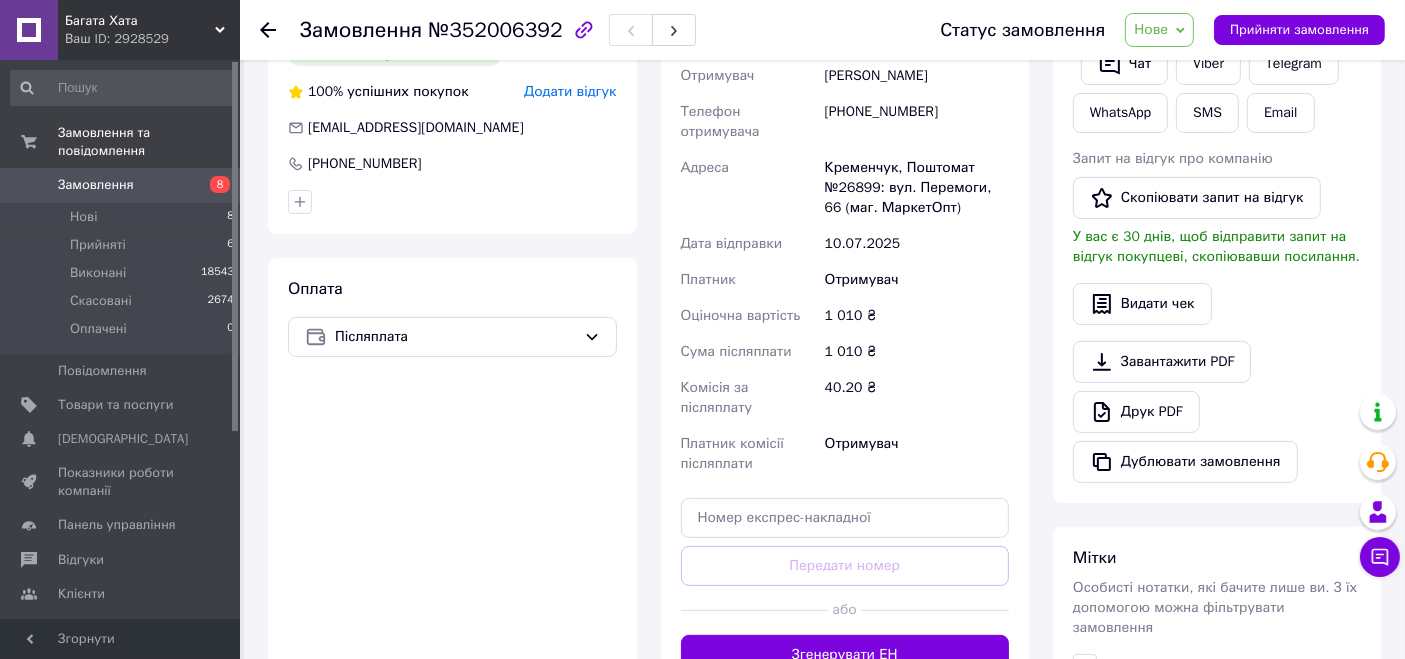 scroll, scrollTop: 0, scrollLeft: 0, axis: both 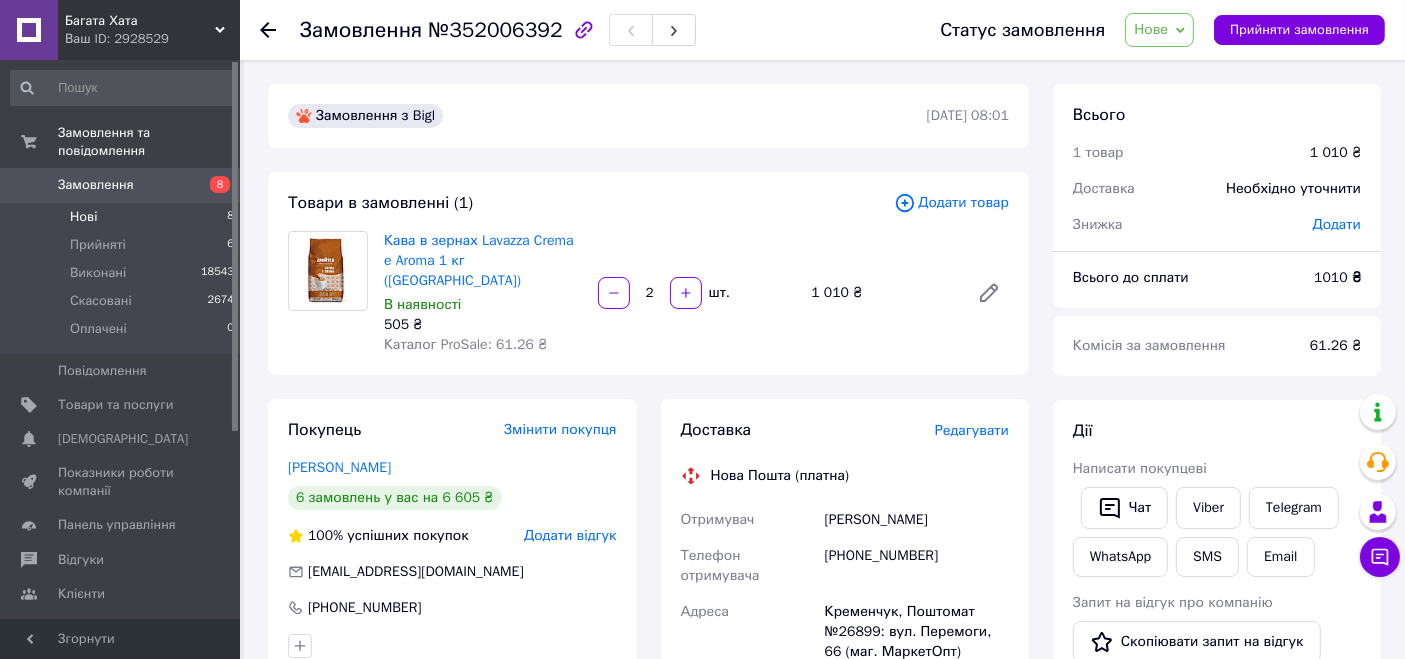 click on "Нові 8" at bounding box center (123, 217) 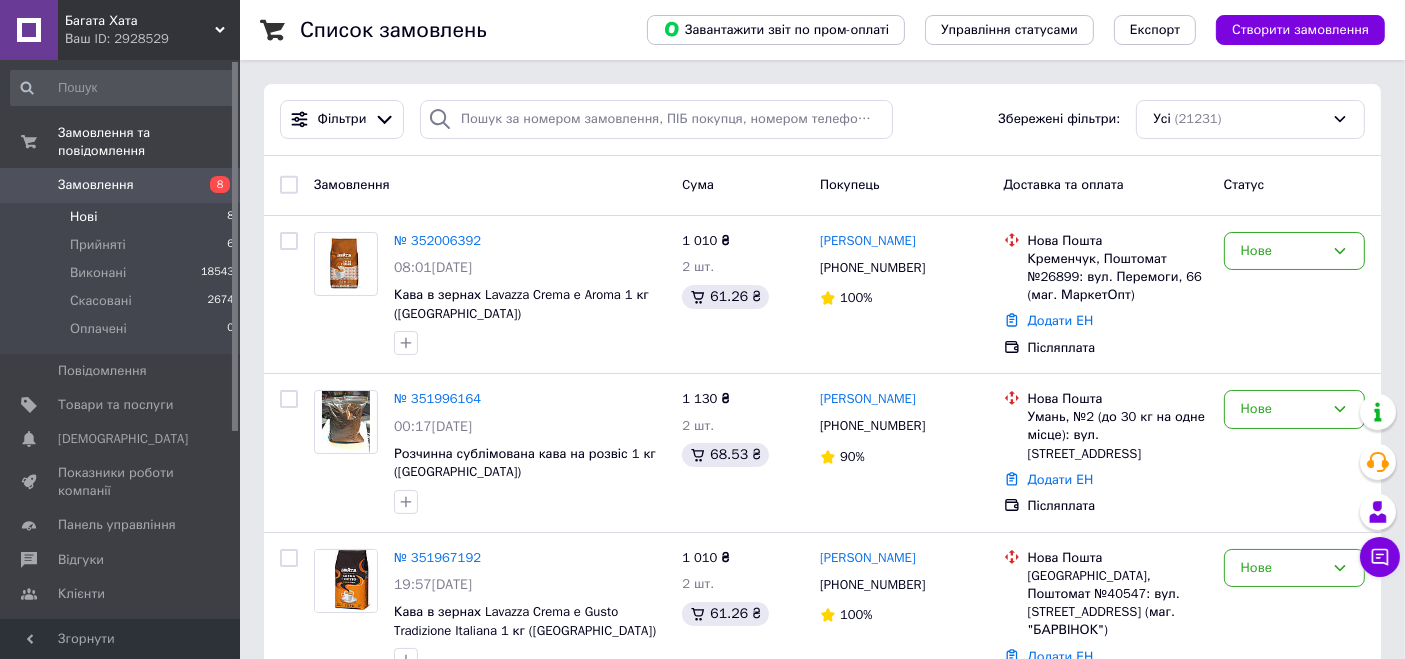 click on "Нові 8" at bounding box center (123, 217) 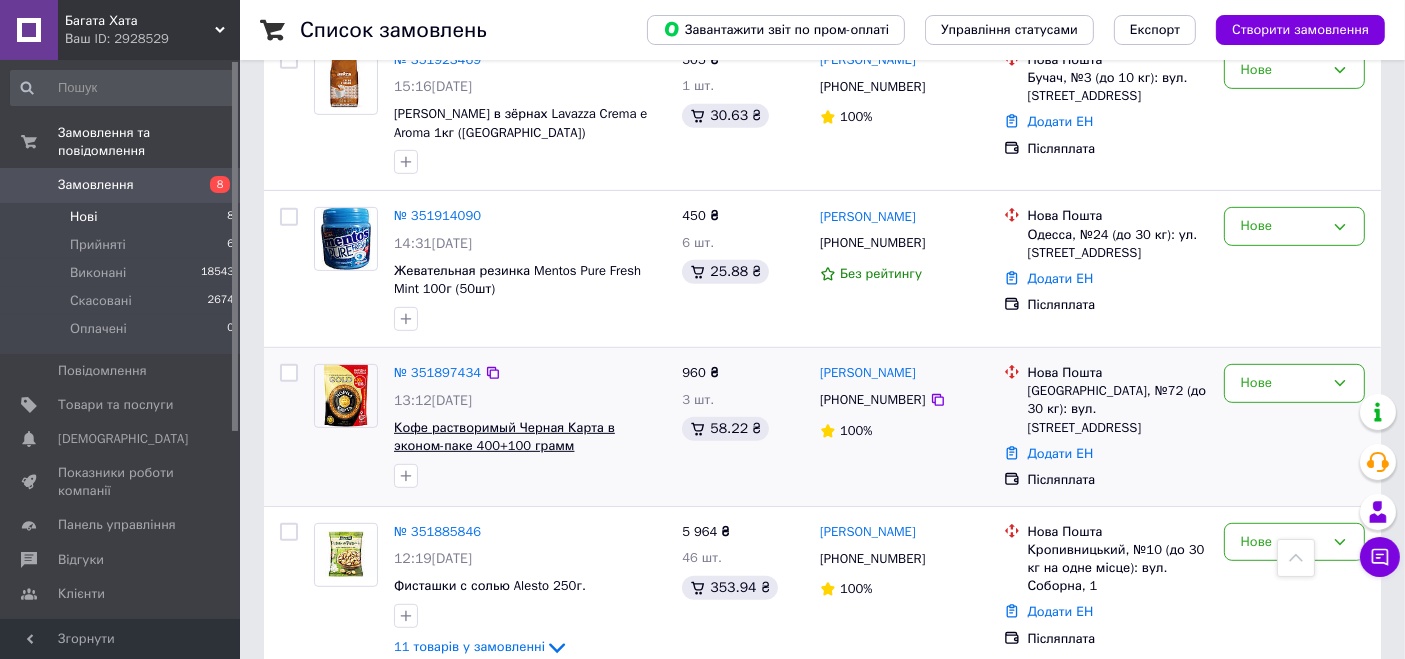 scroll, scrollTop: 940, scrollLeft: 0, axis: vertical 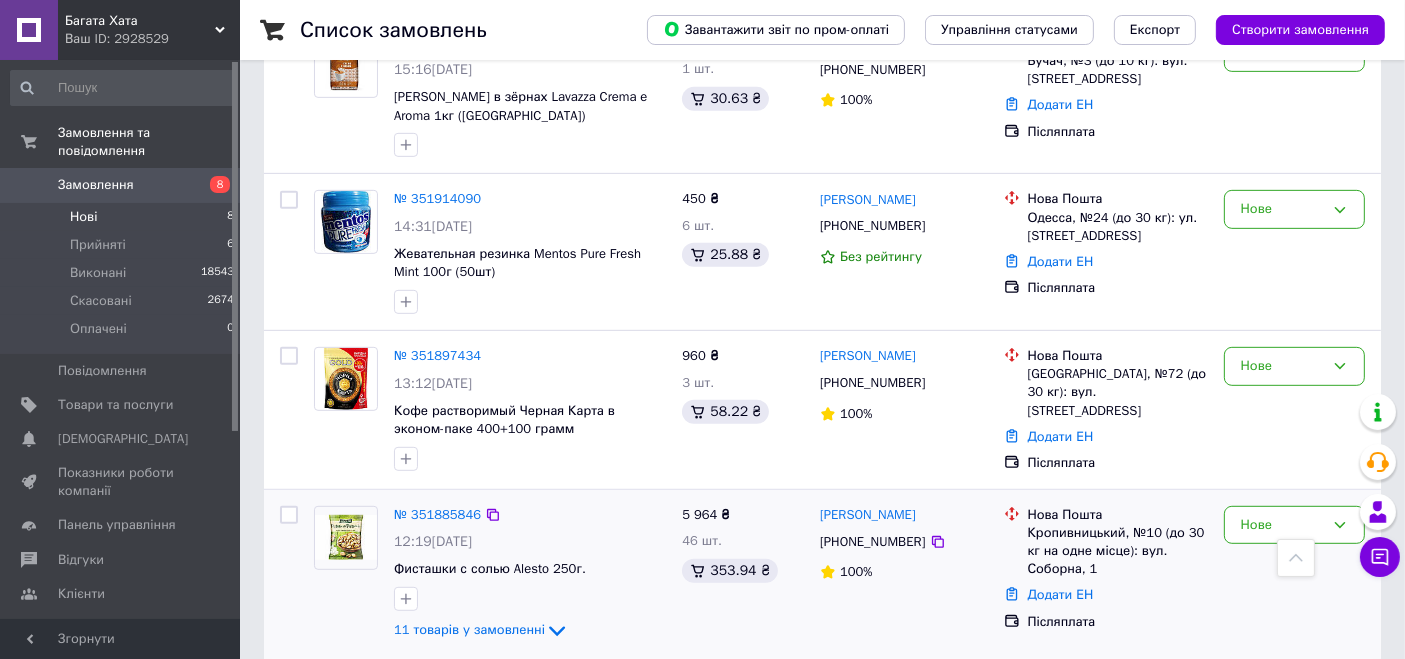 click on "11 товарів у замовленні" 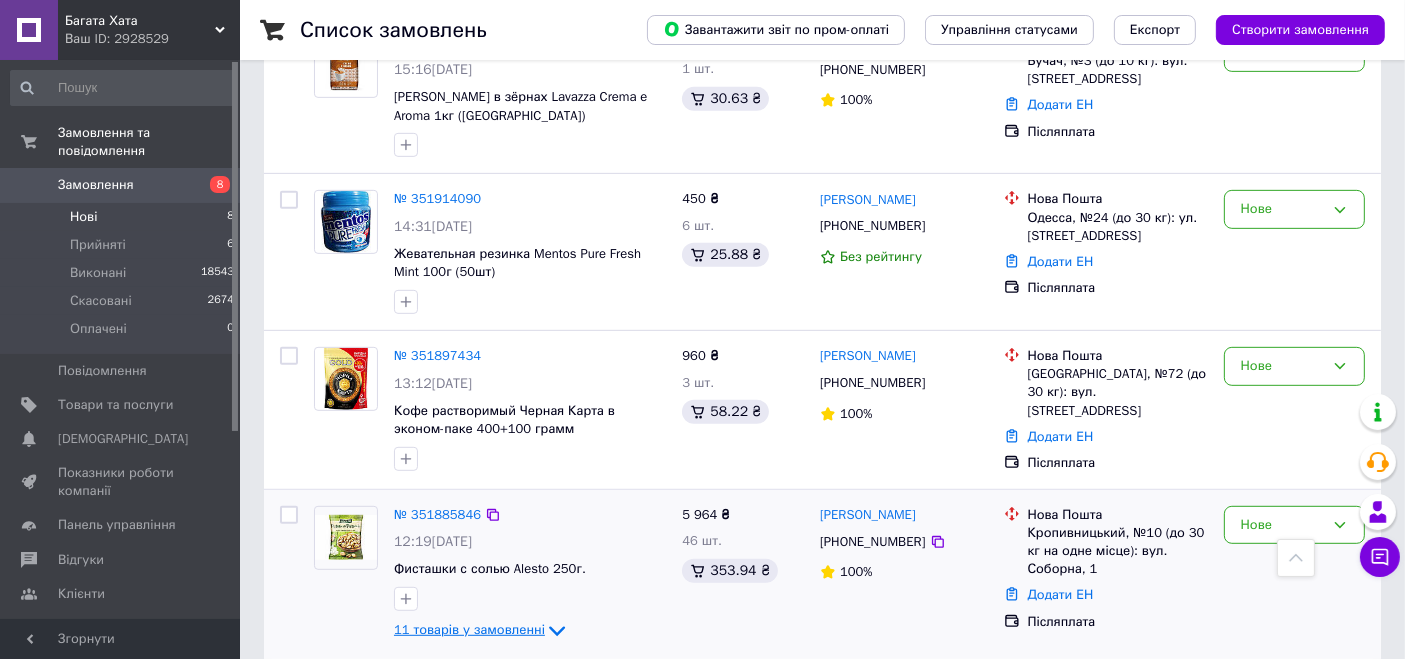 click on "11 товарів у замовленні" at bounding box center [469, 629] 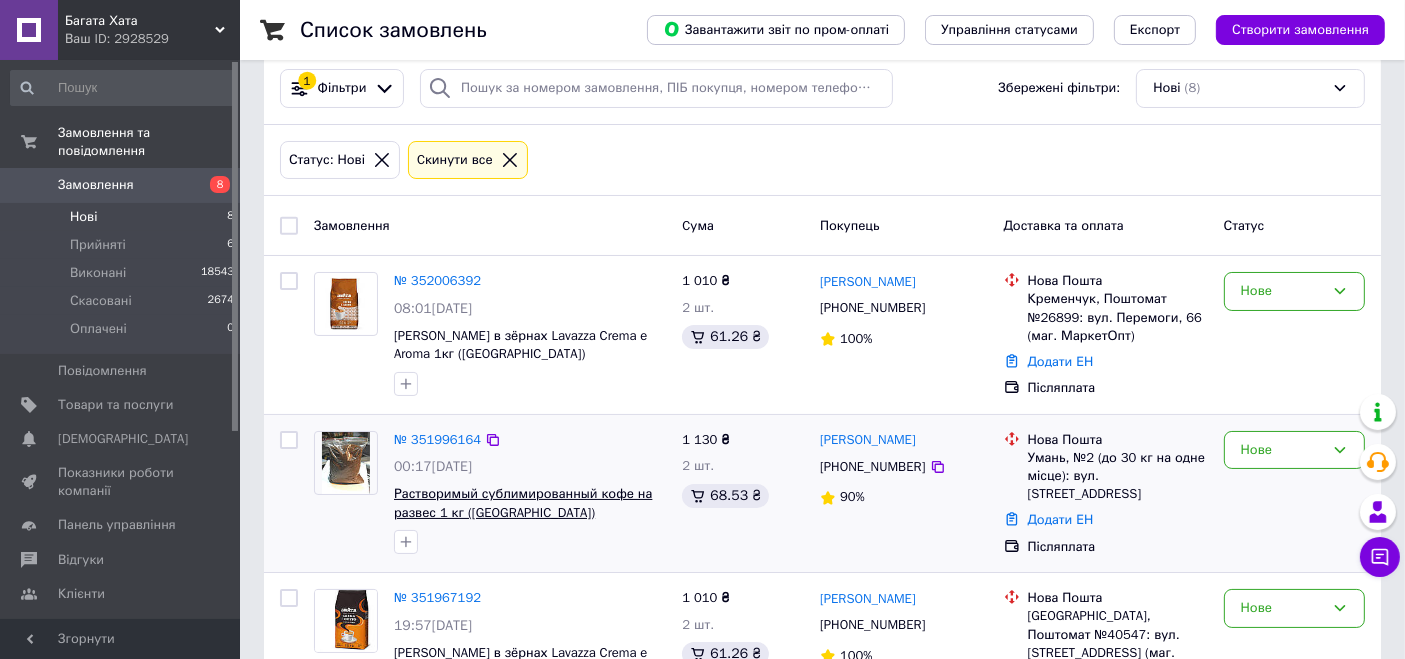 scroll, scrollTop: 0, scrollLeft: 0, axis: both 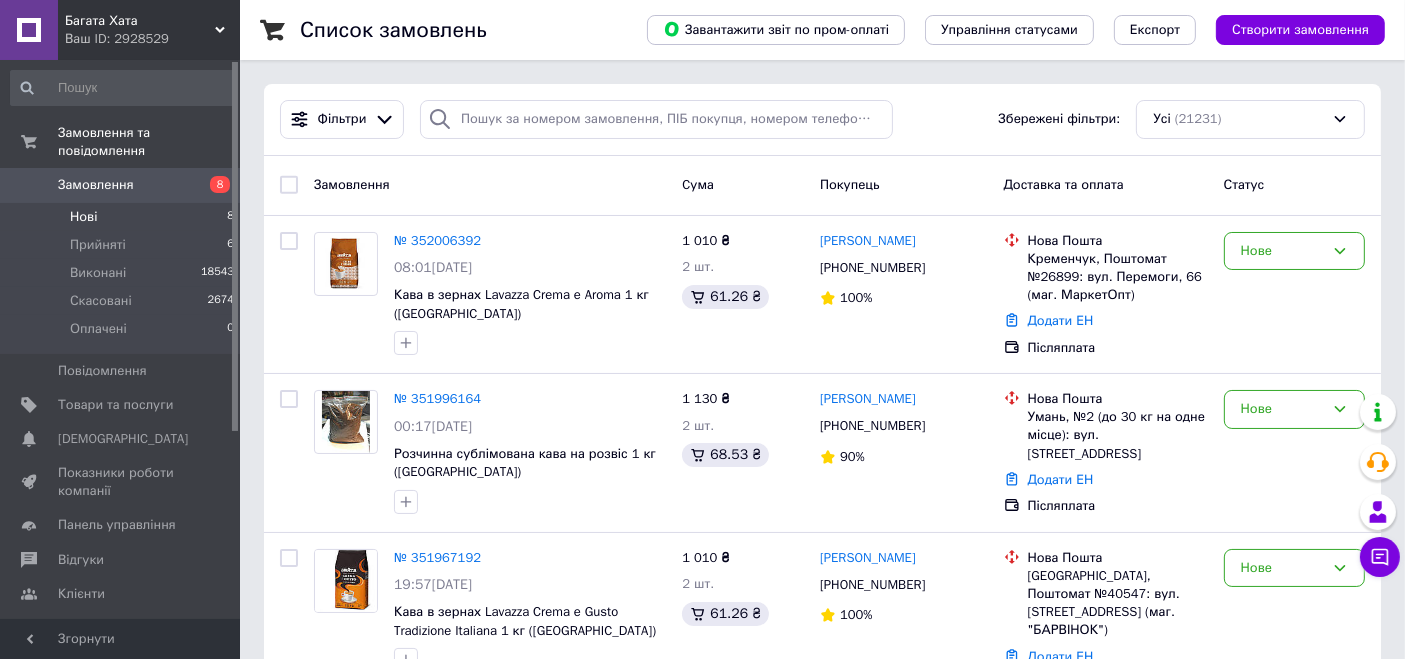 click on "Нові 8" at bounding box center [123, 217] 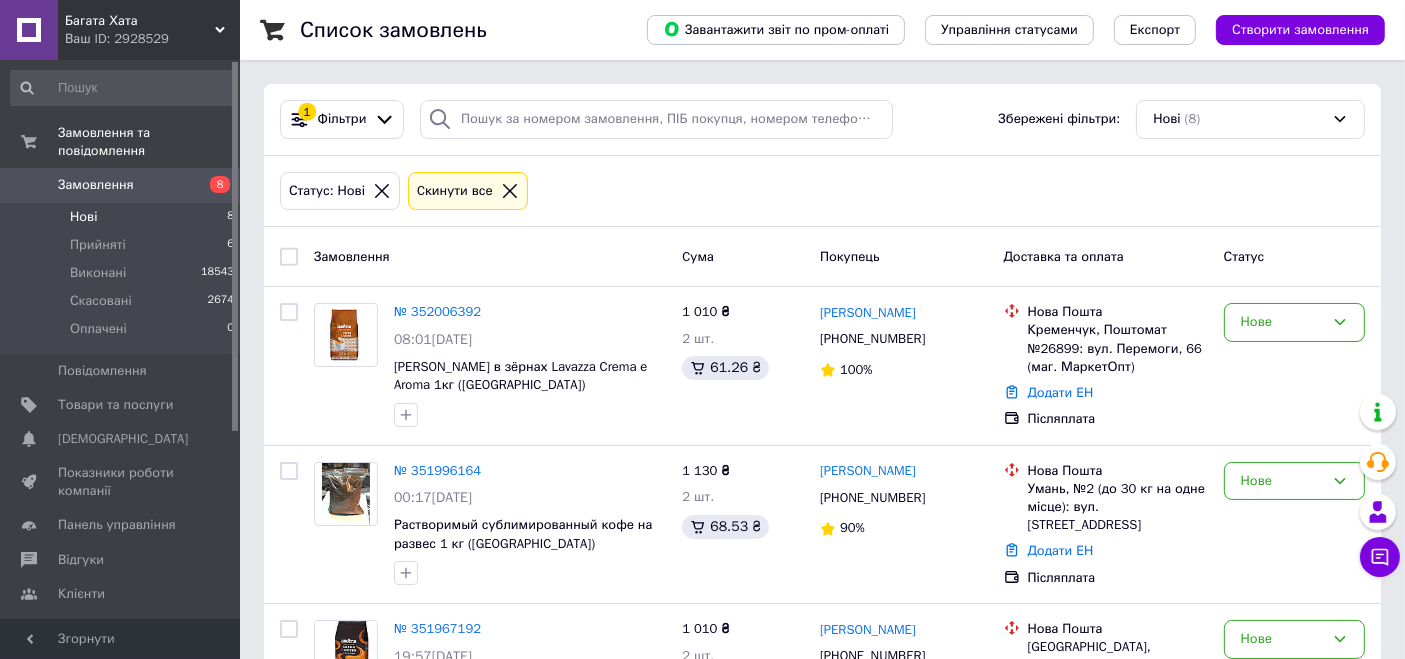 click on "Нові 8" at bounding box center [123, 217] 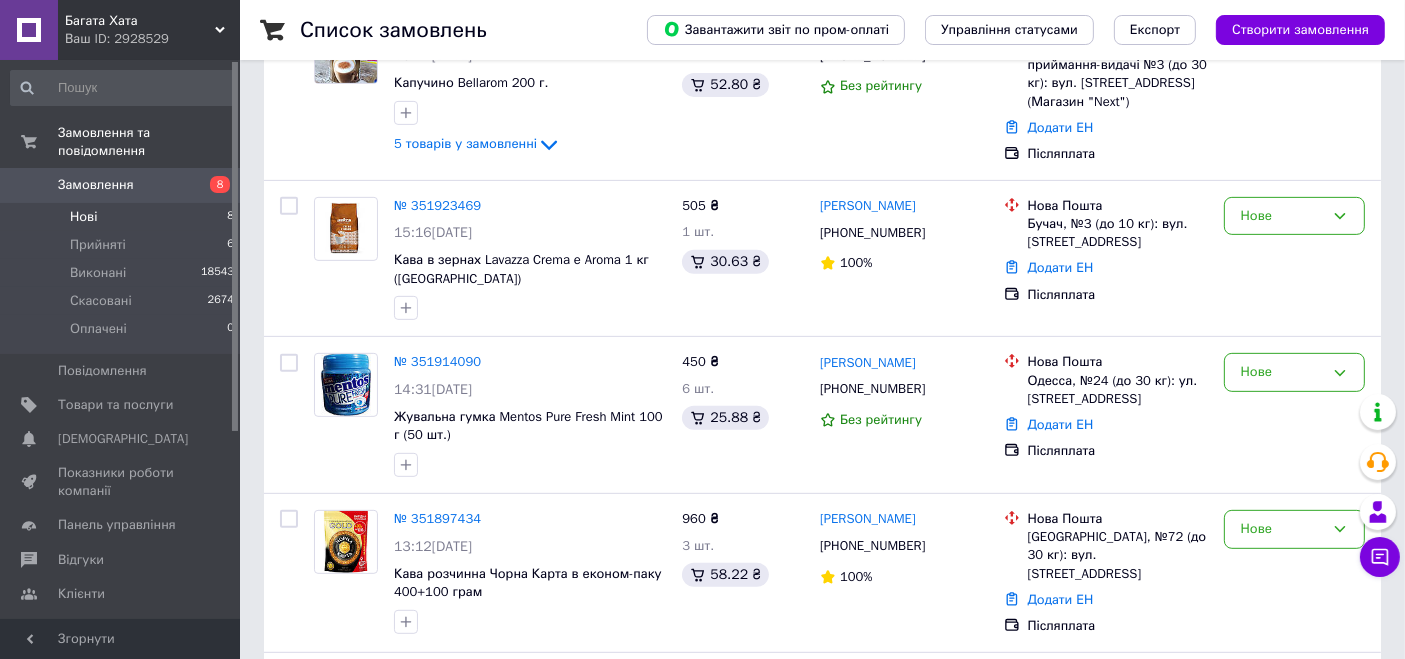 scroll, scrollTop: 940, scrollLeft: 0, axis: vertical 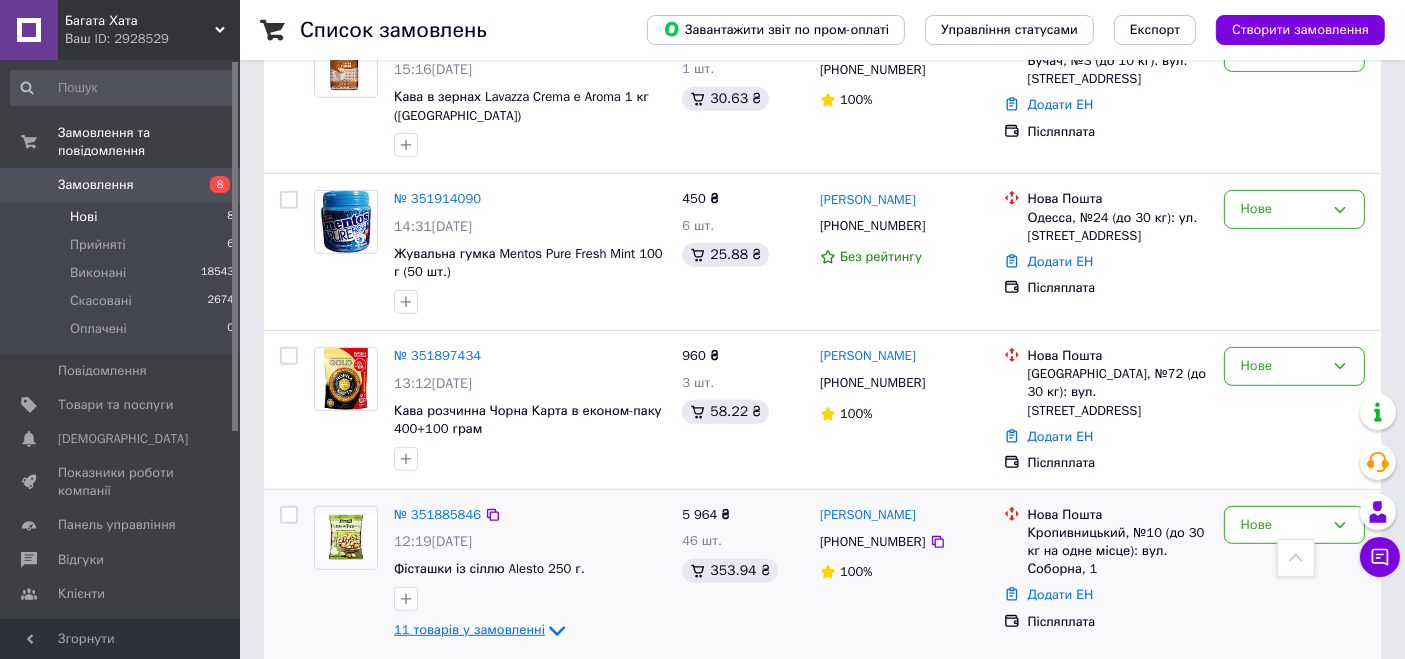 click 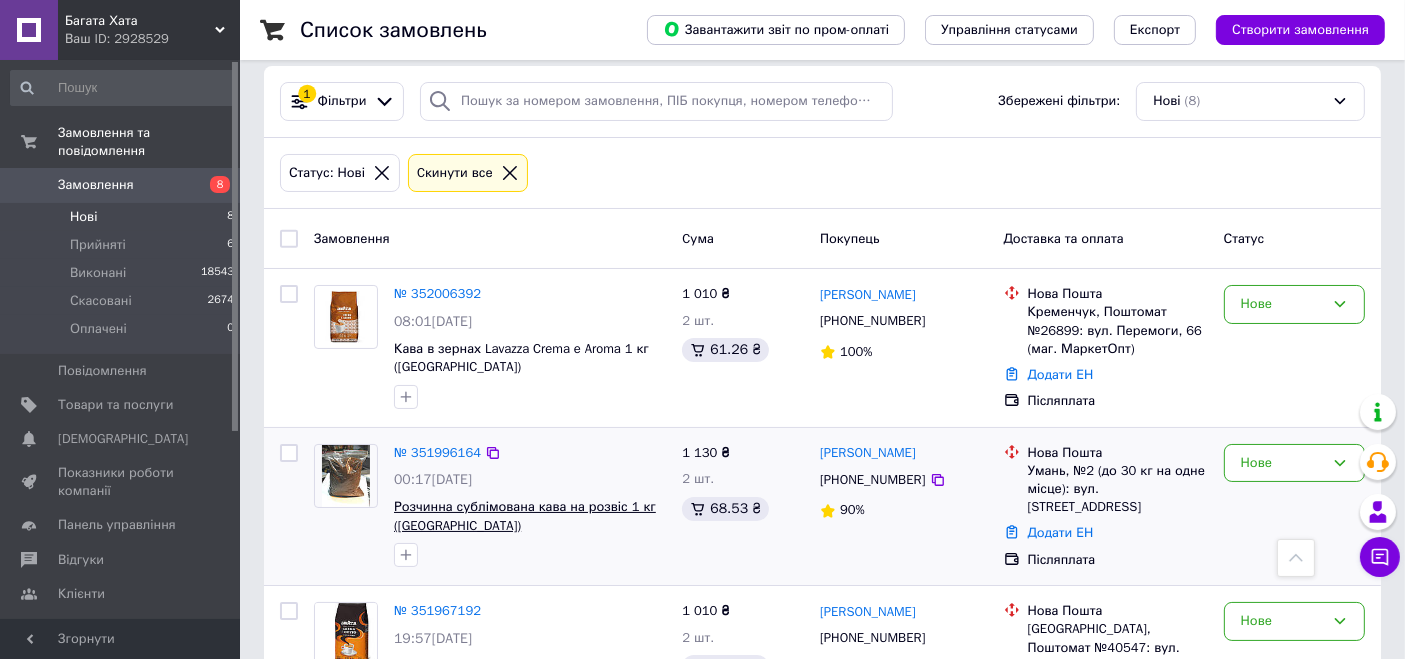 scroll, scrollTop: 0, scrollLeft: 0, axis: both 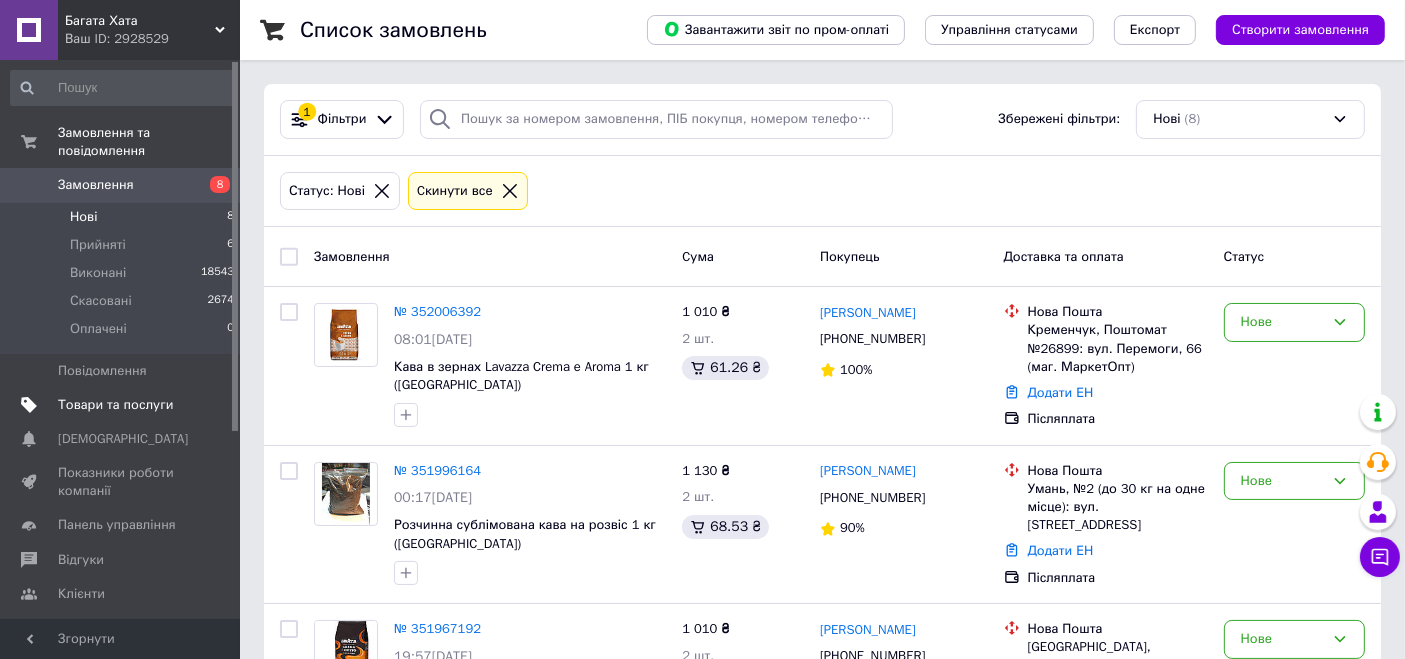 click on "Товари та послуги" at bounding box center [123, 405] 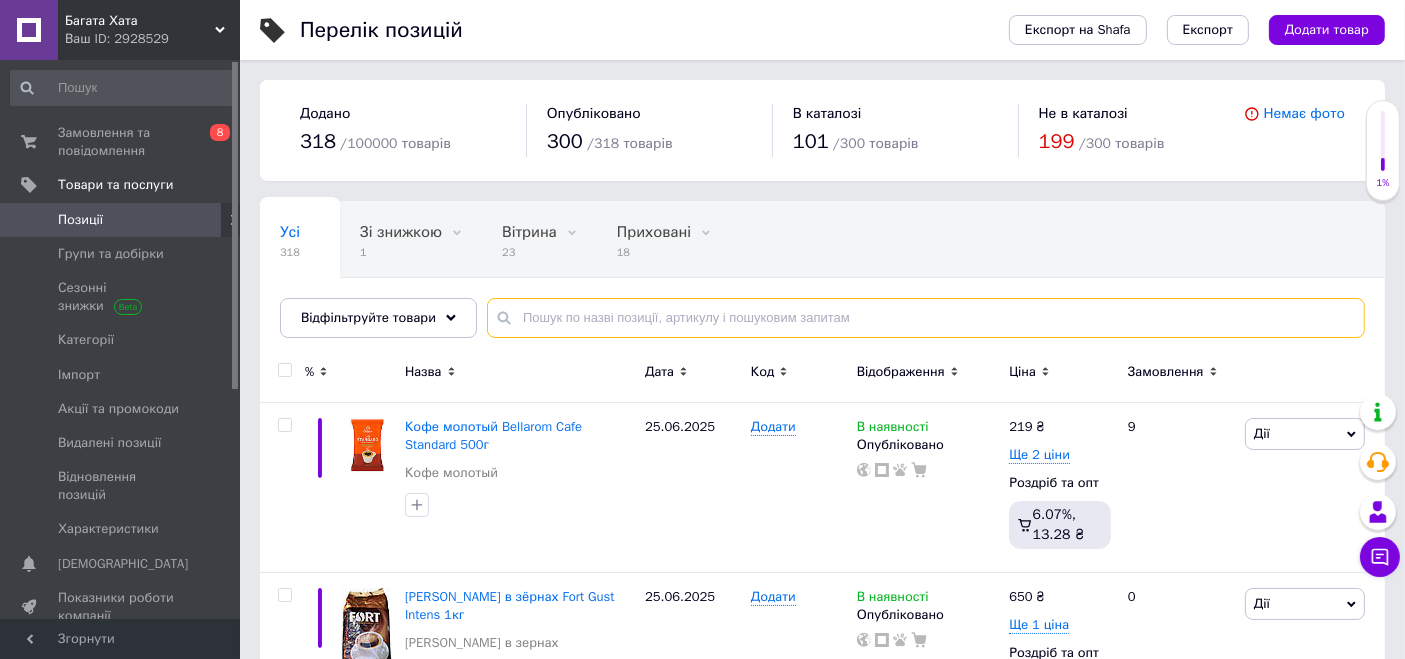 click at bounding box center [926, 318] 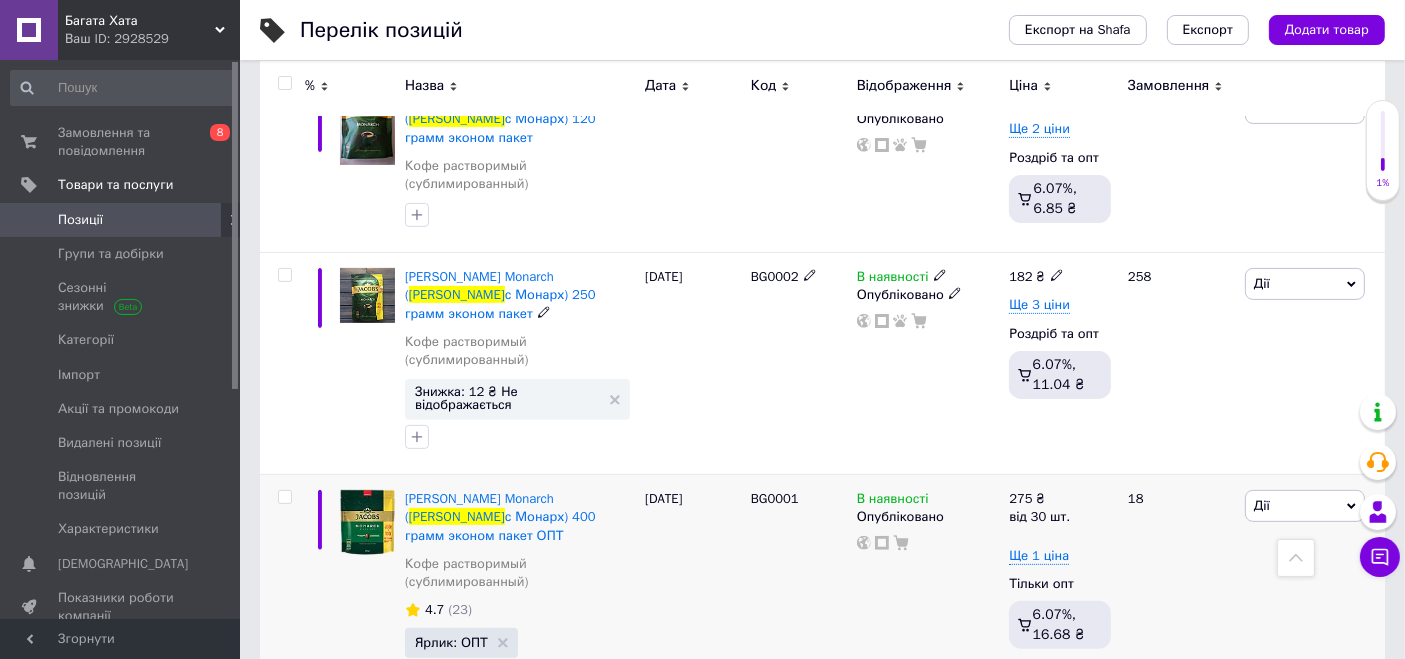 scroll, scrollTop: 666, scrollLeft: 0, axis: vertical 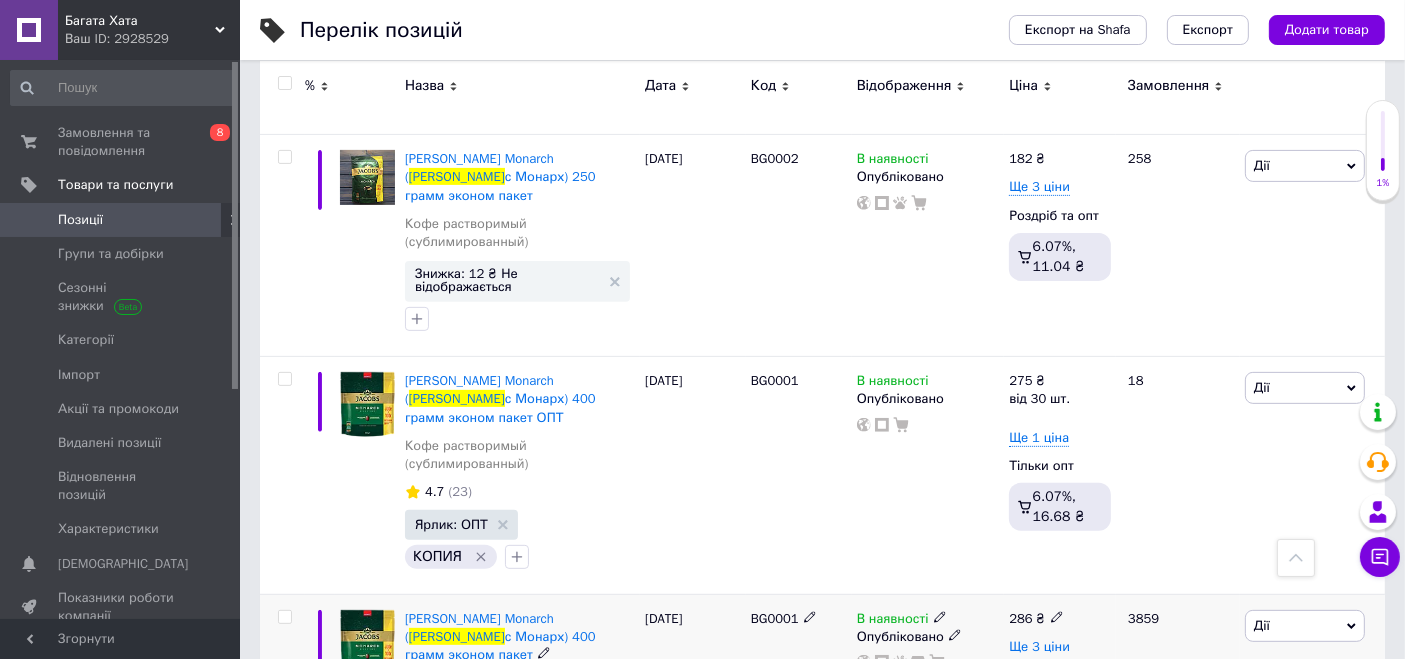 type on "[PERSON_NAME]" 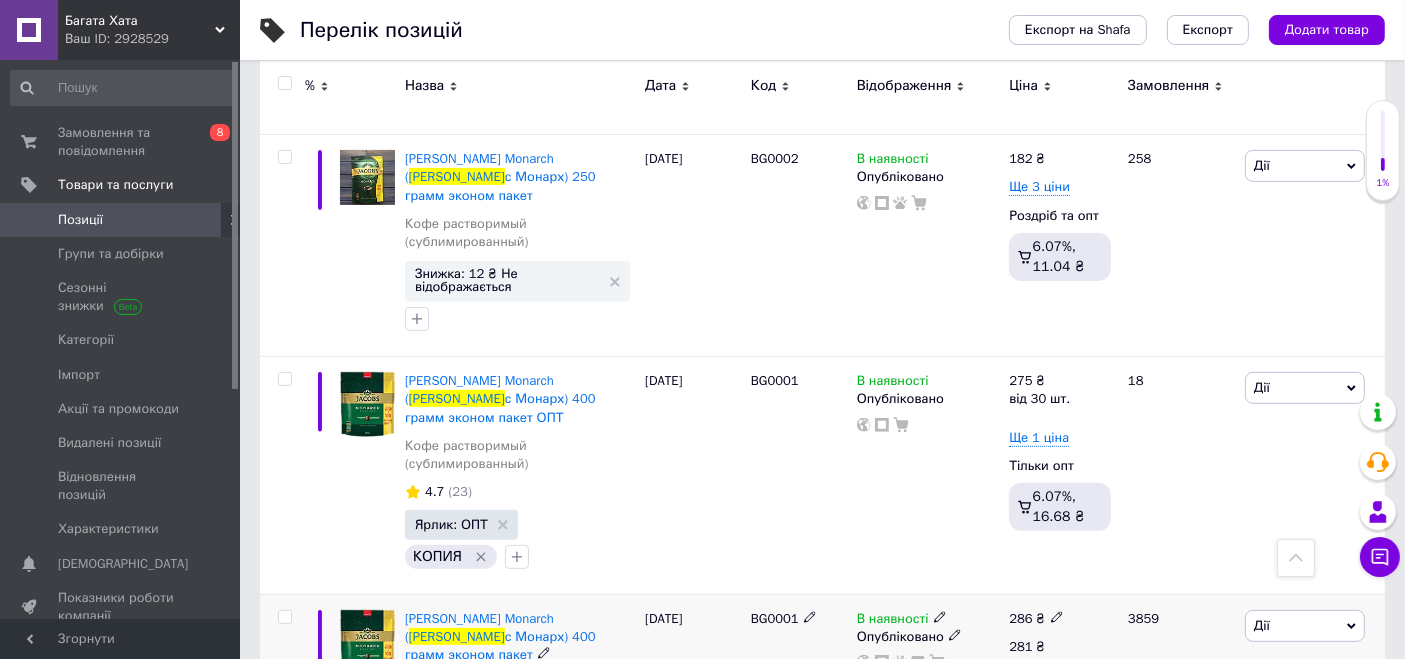 click on "286   ₴" at bounding box center [1036, 619] 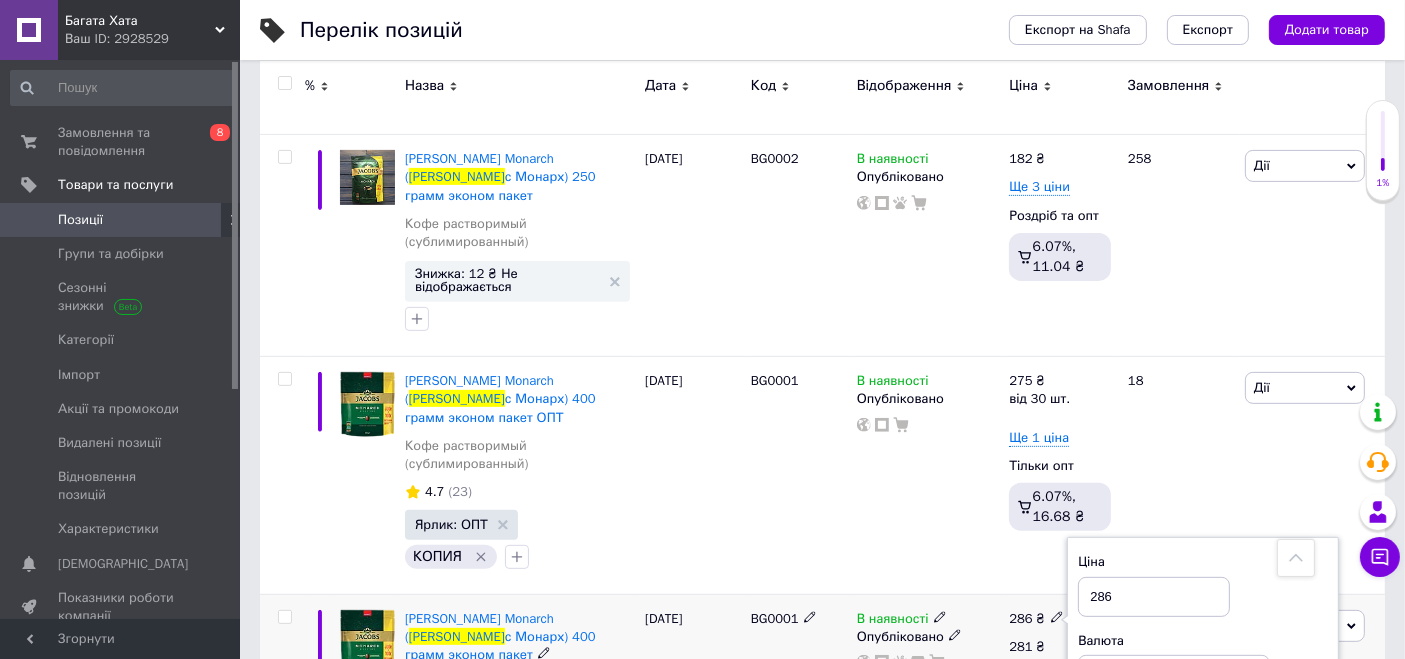 click on "286   ₴" at bounding box center (1036, 619) 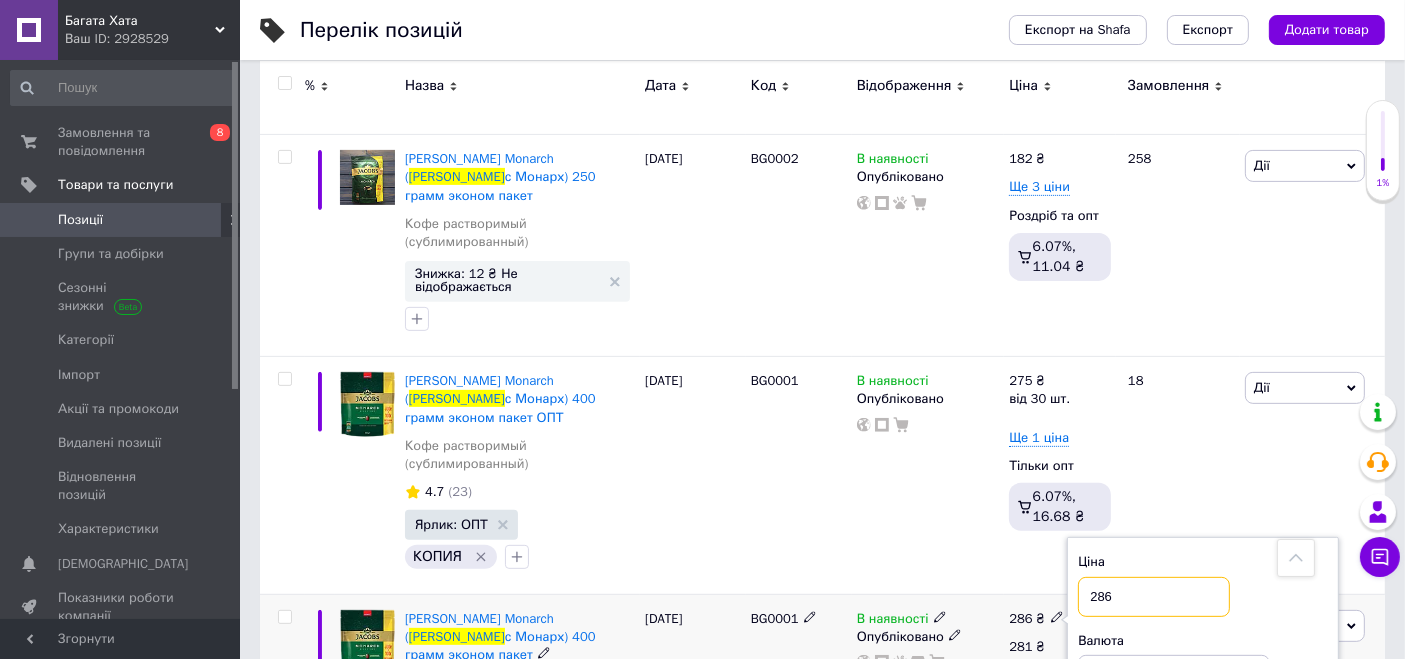 click on "286" at bounding box center (1154, 597) 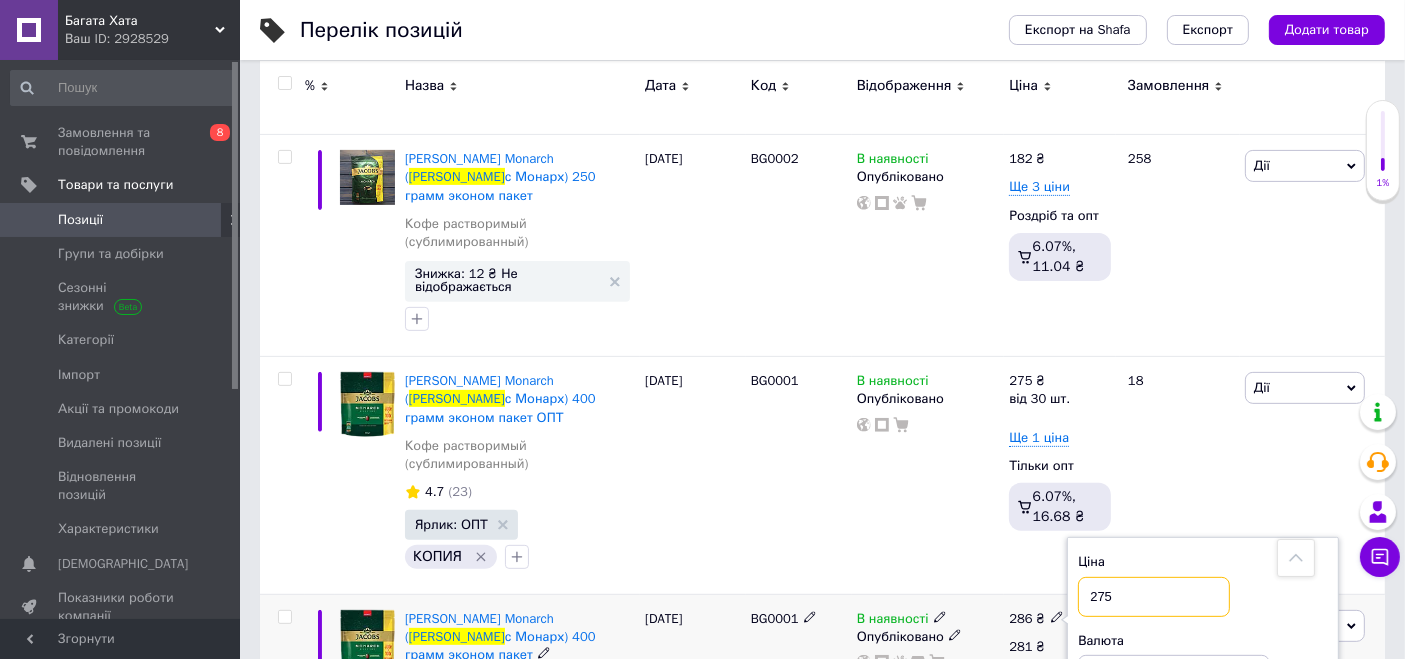 scroll, scrollTop: 777, scrollLeft: 0, axis: vertical 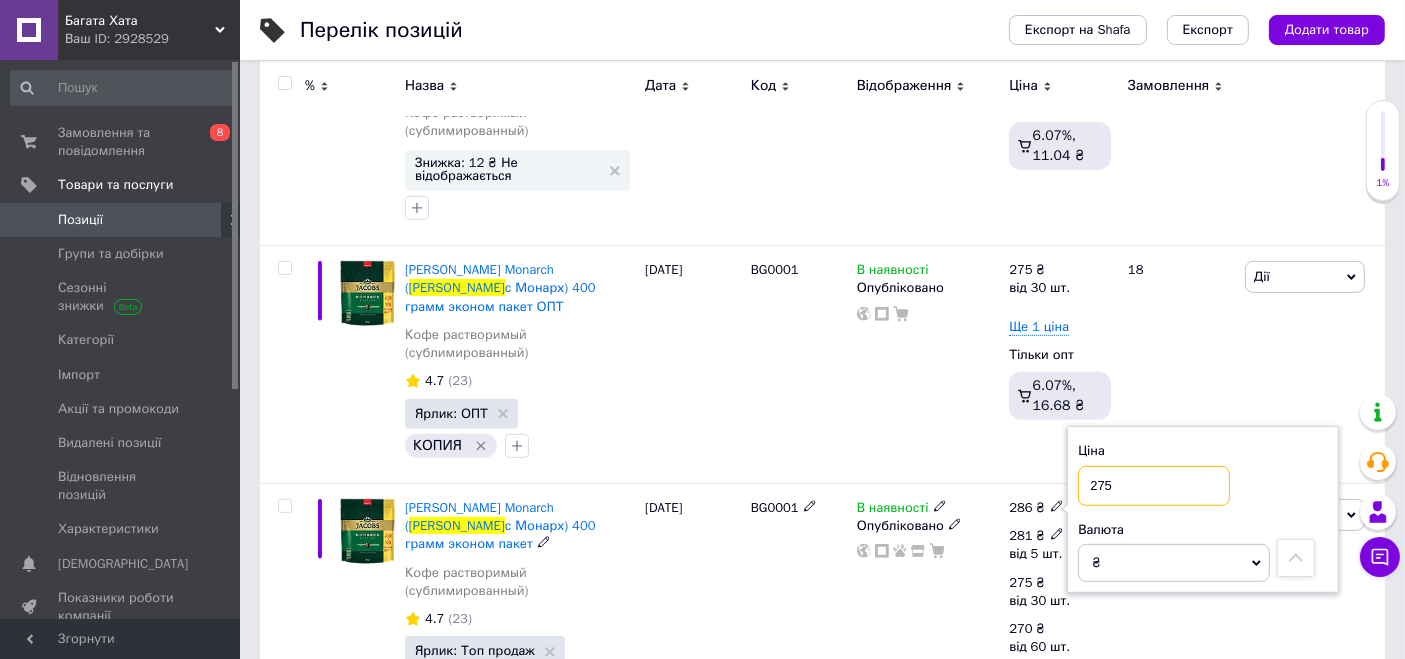 type on "275" 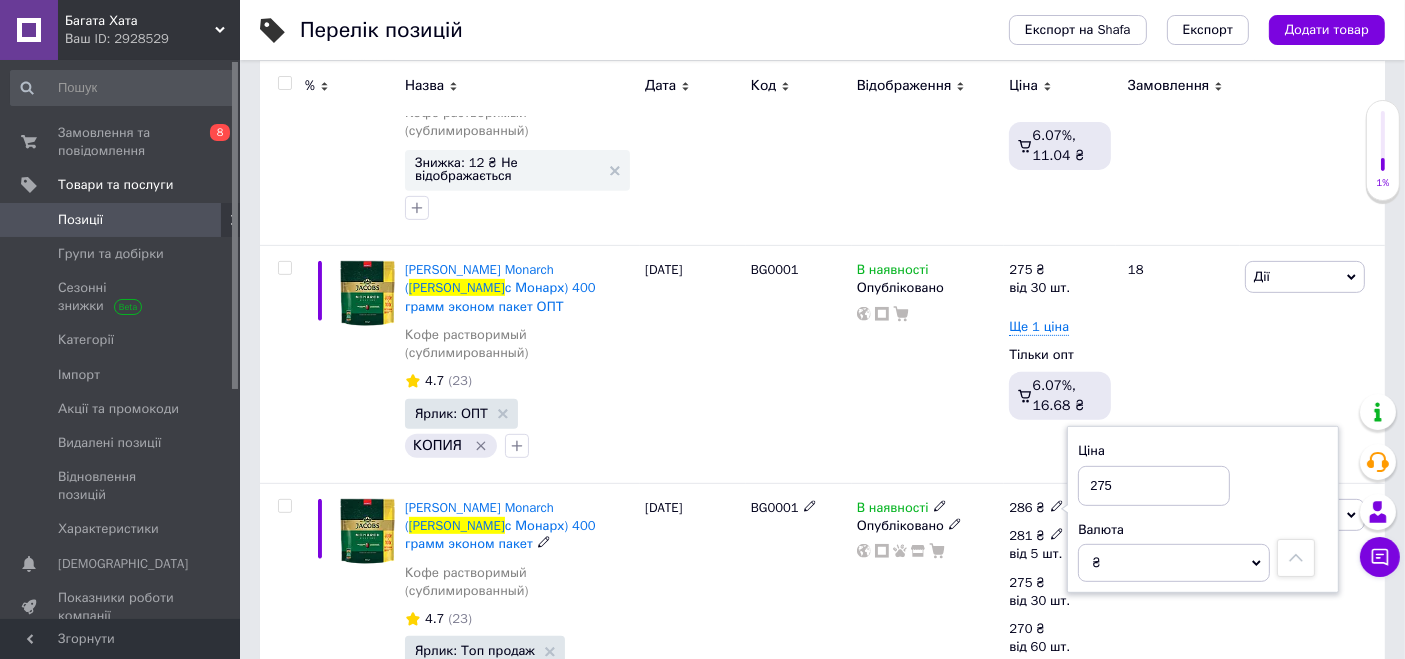 click on "від 5 шт." at bounding box center [1036, 554] 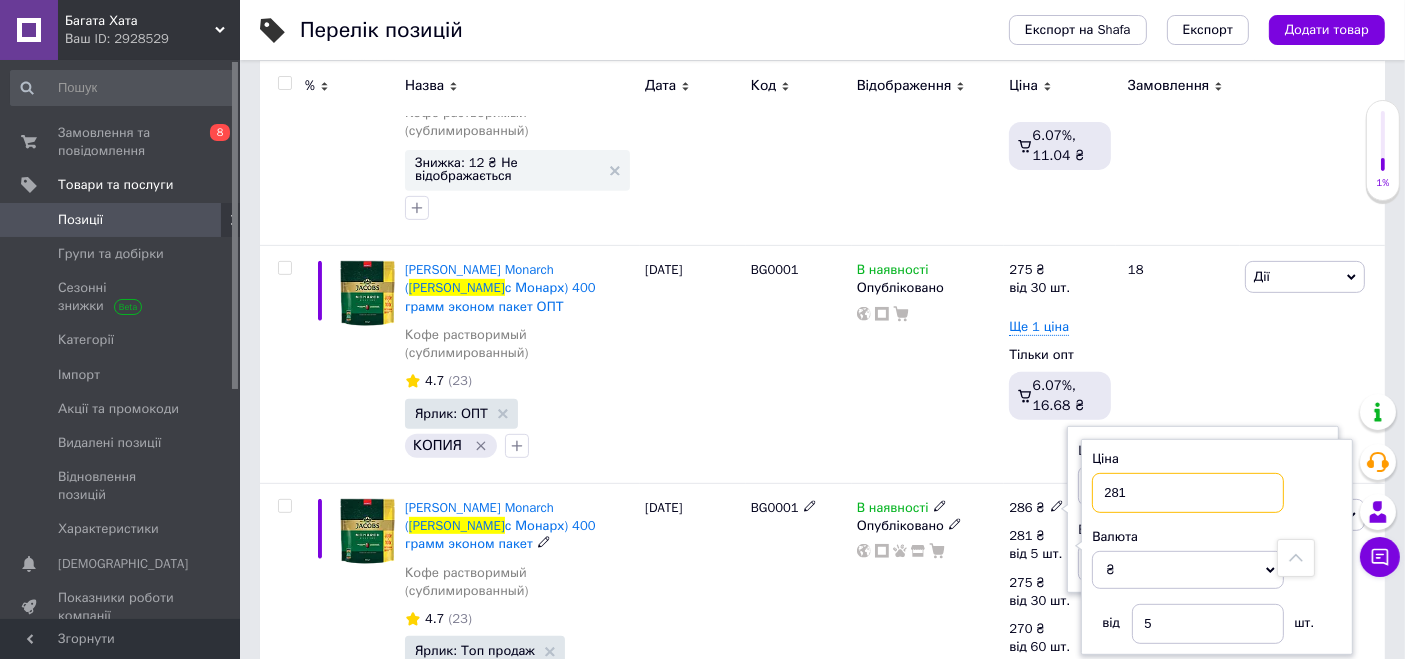 click on "281" at bounding box center (1188, 493) 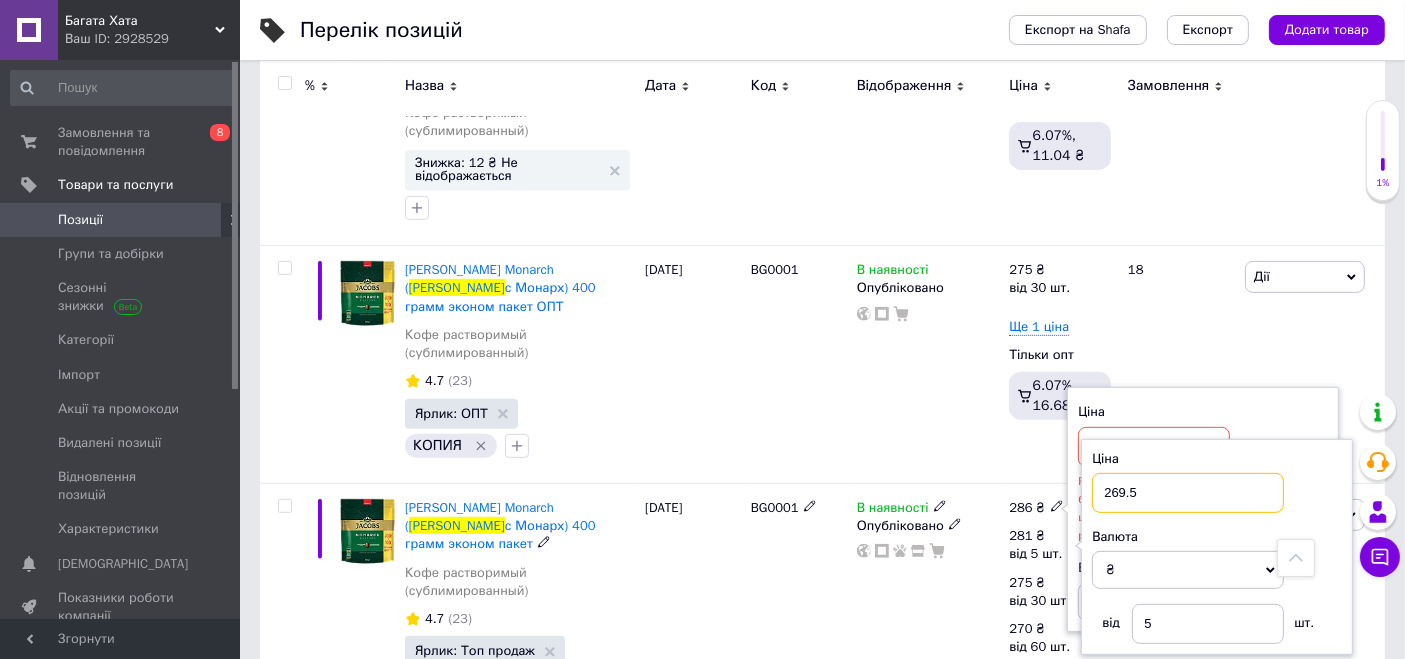 type on "269.5" 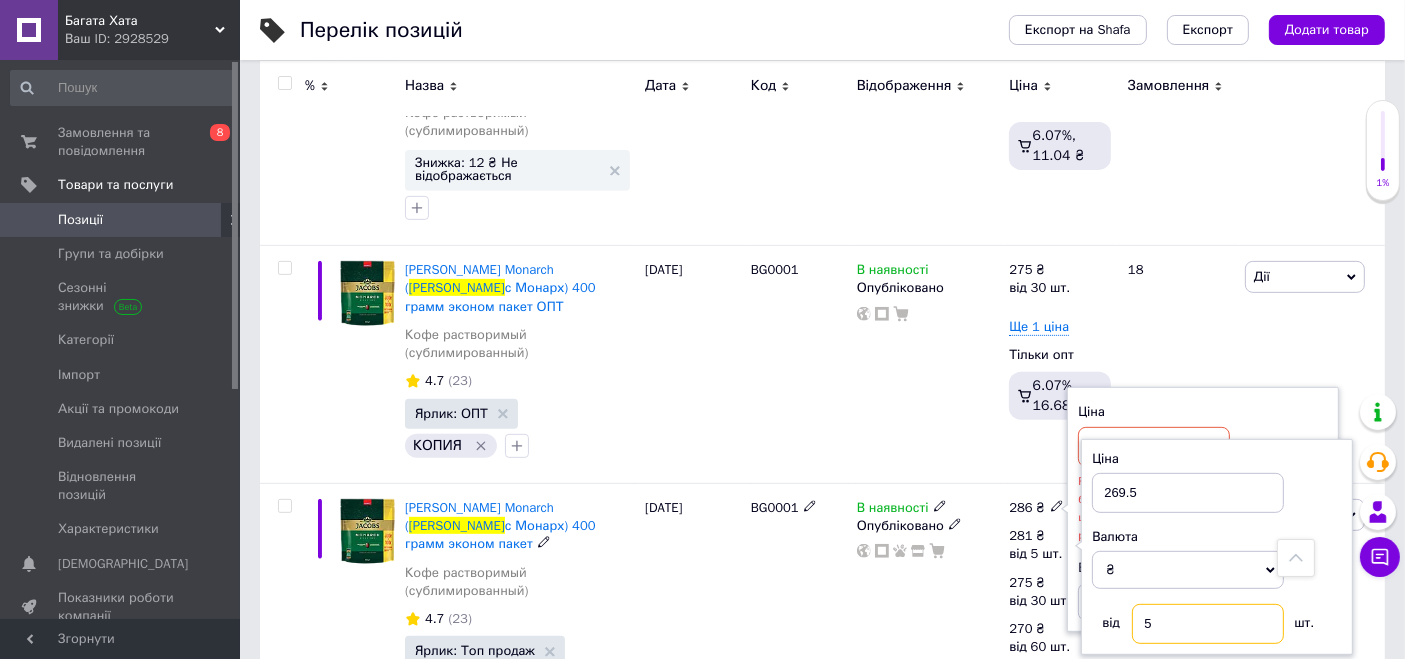 click on "5" at bounding box center [1208, 624] 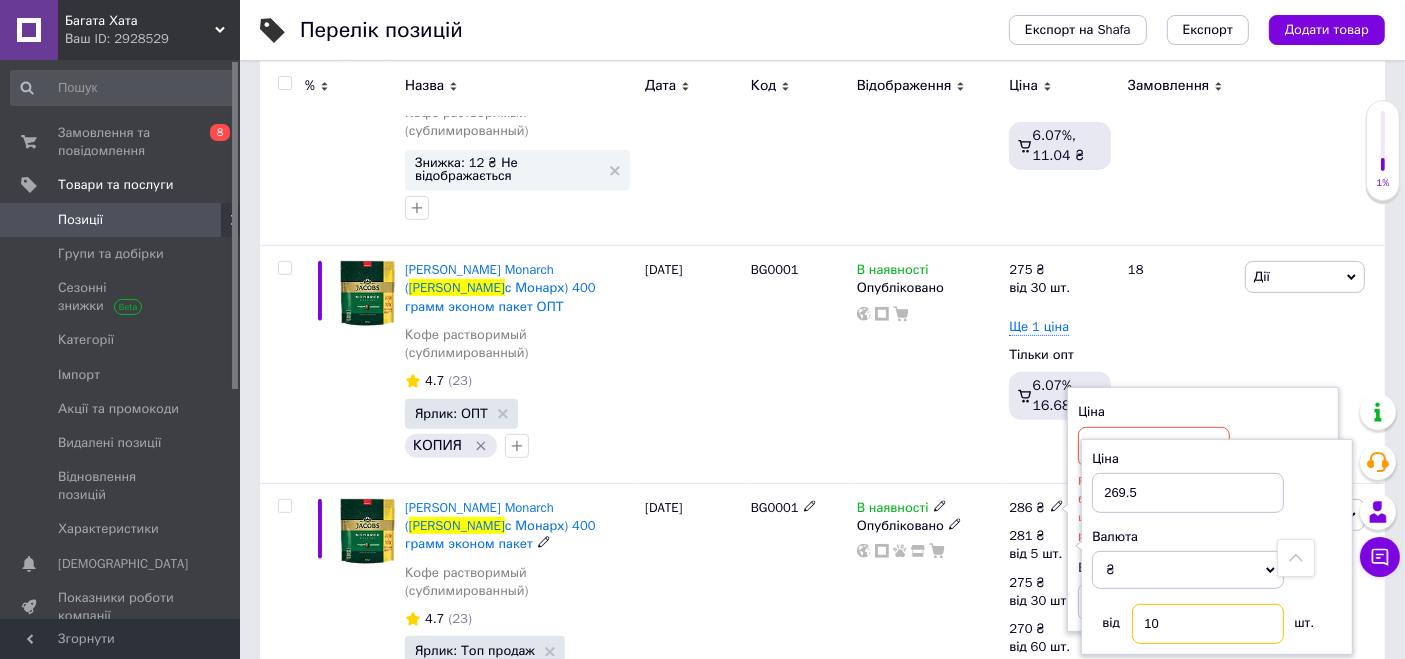 type on "10" 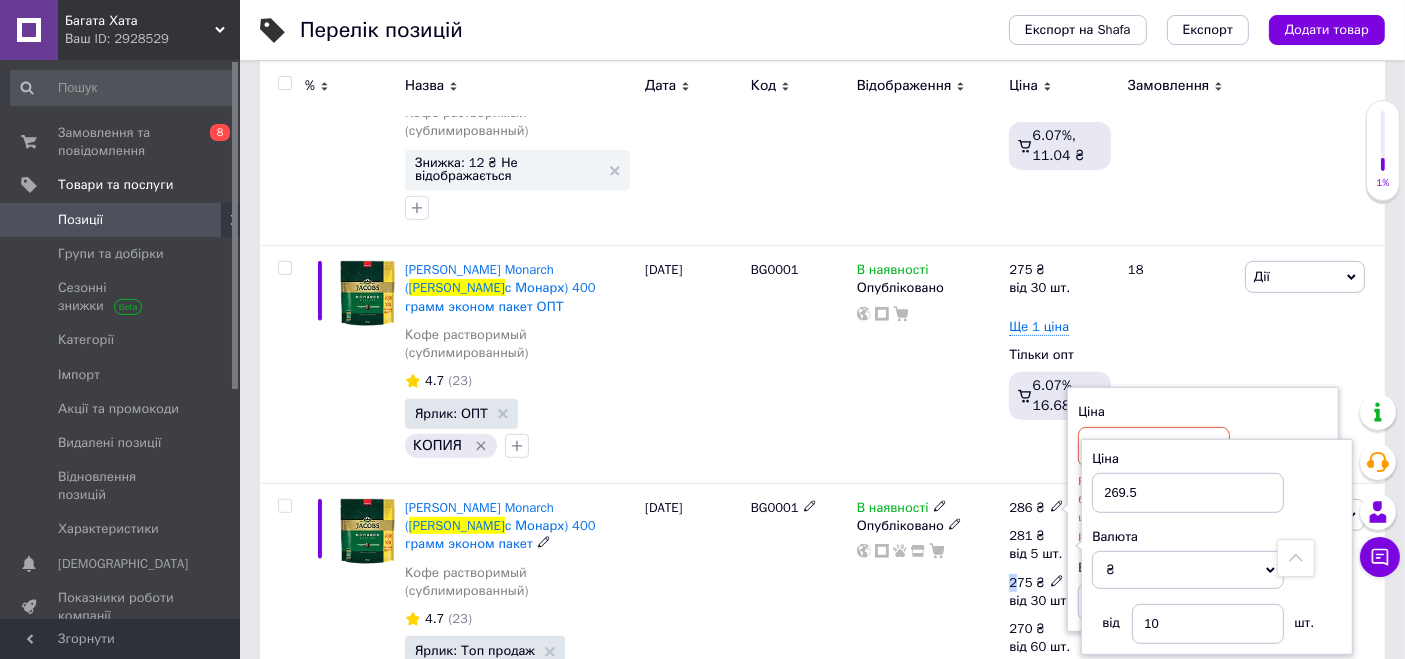 click on "275" at bounding box center (1020, 582) 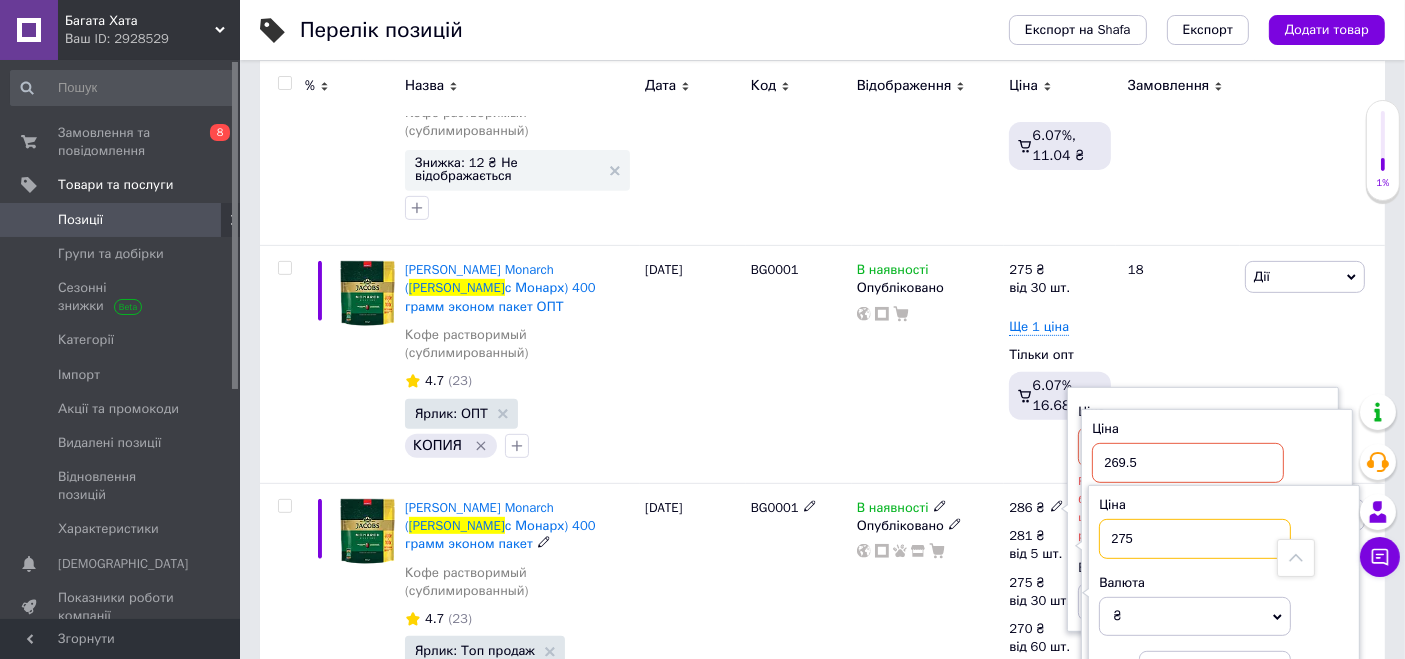 click on "275" at bounding box center [1195, 539] 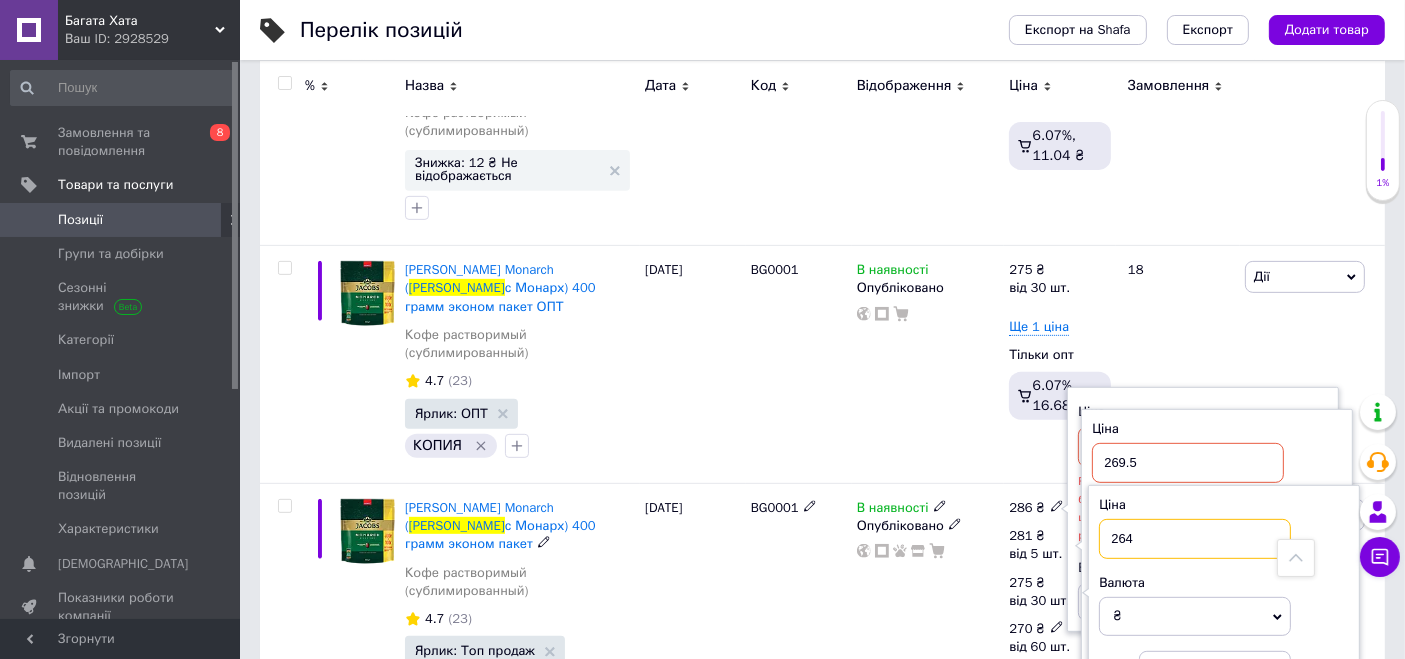 type on "264" 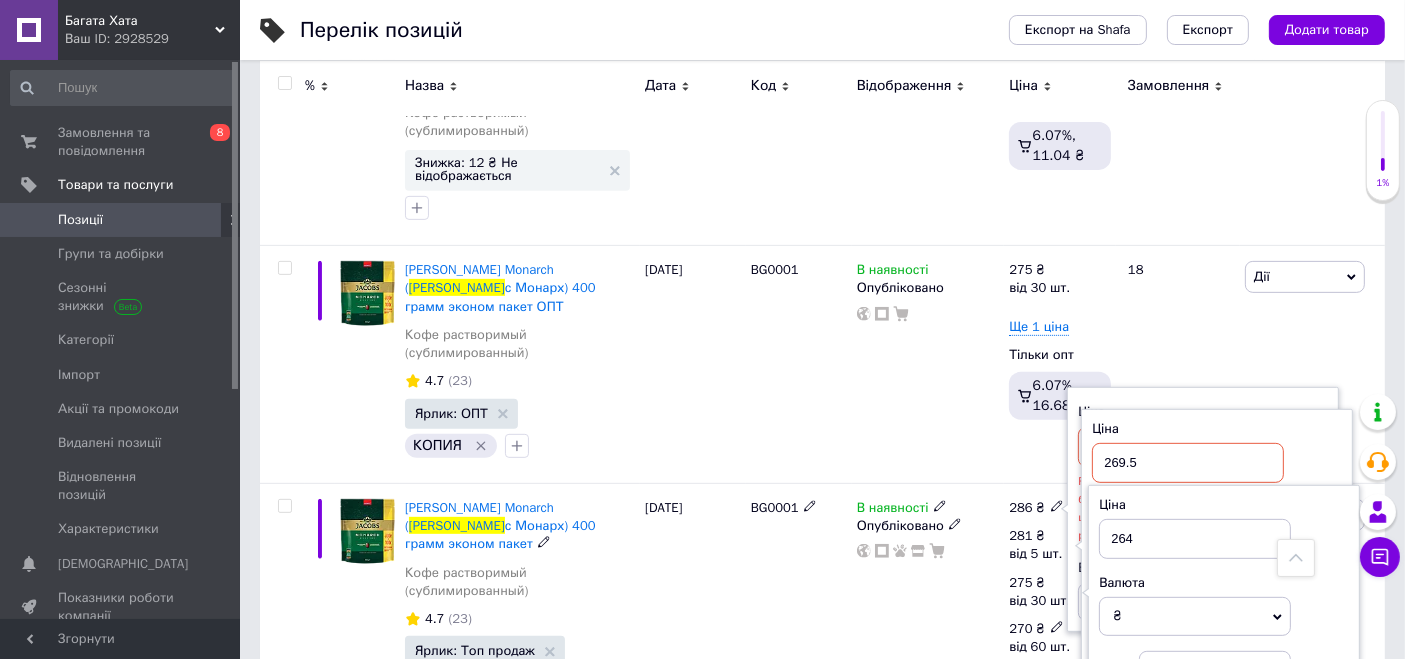click on "від 60 шт." at bounding box center [1039, 647] 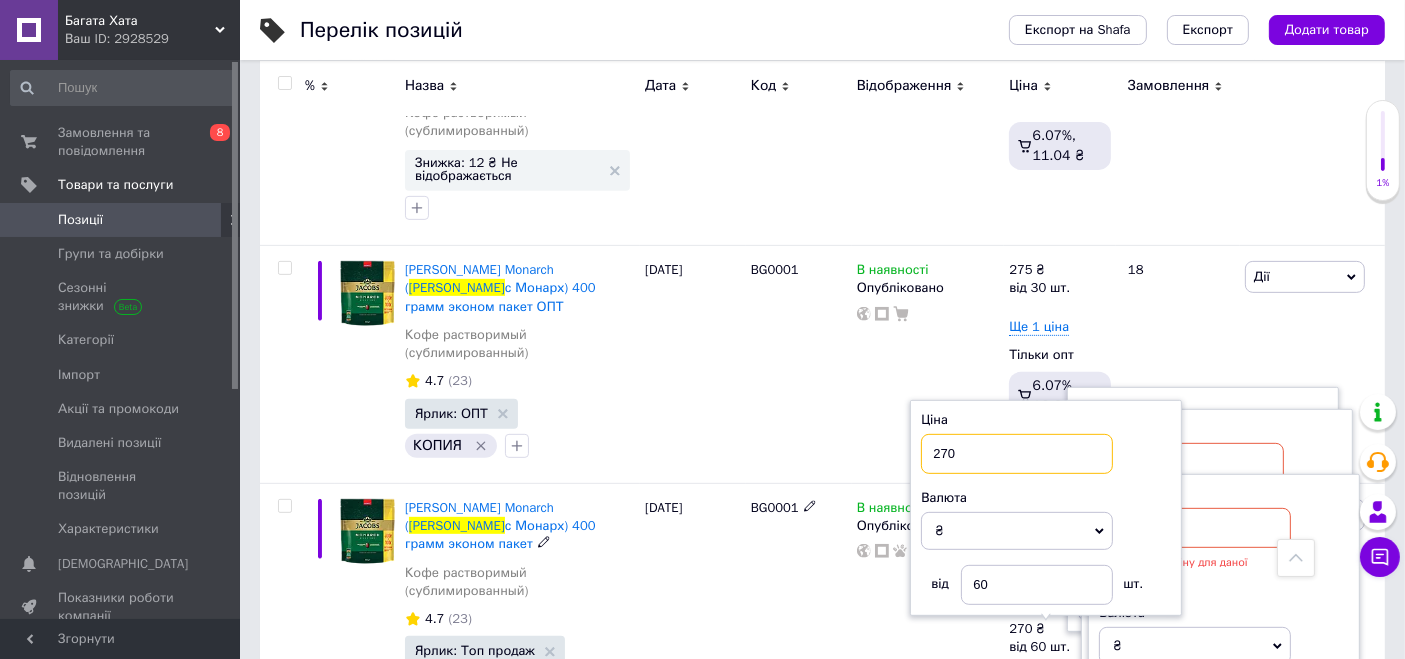 click on "270" at bounding box center [1017, 454] 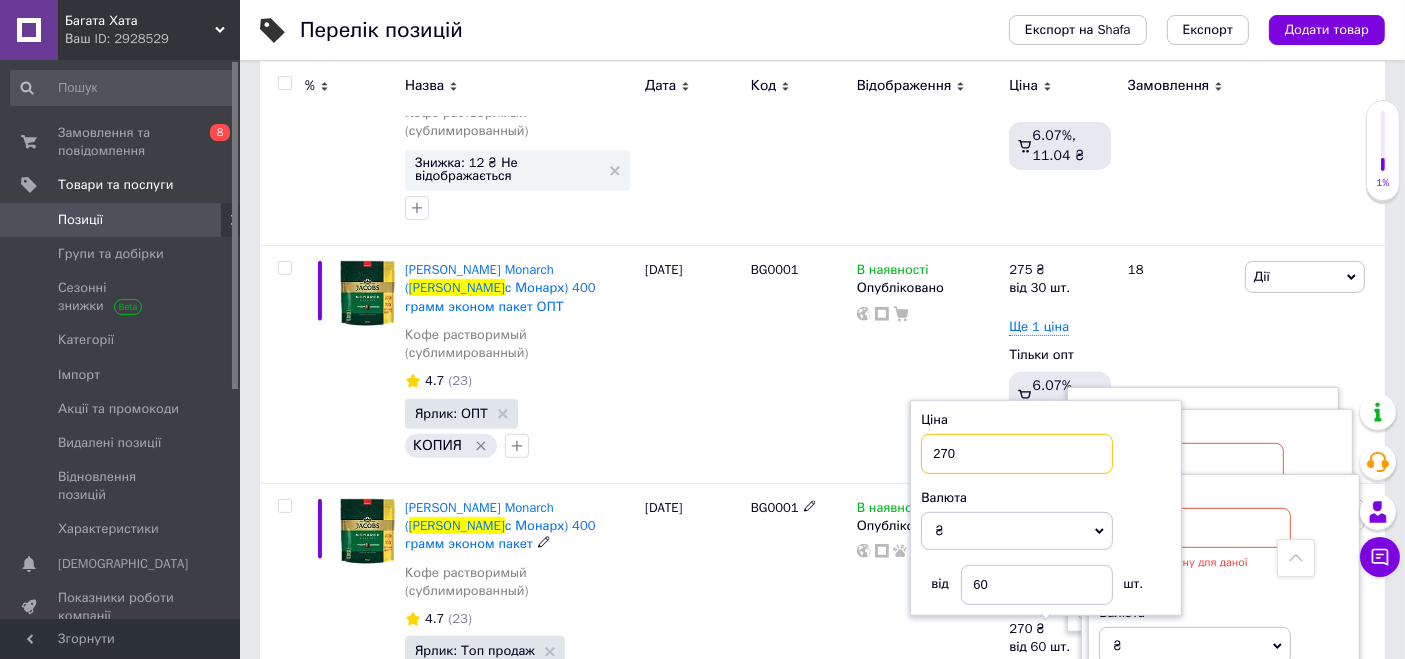 click on "270" at bounding box center (1017, 454) 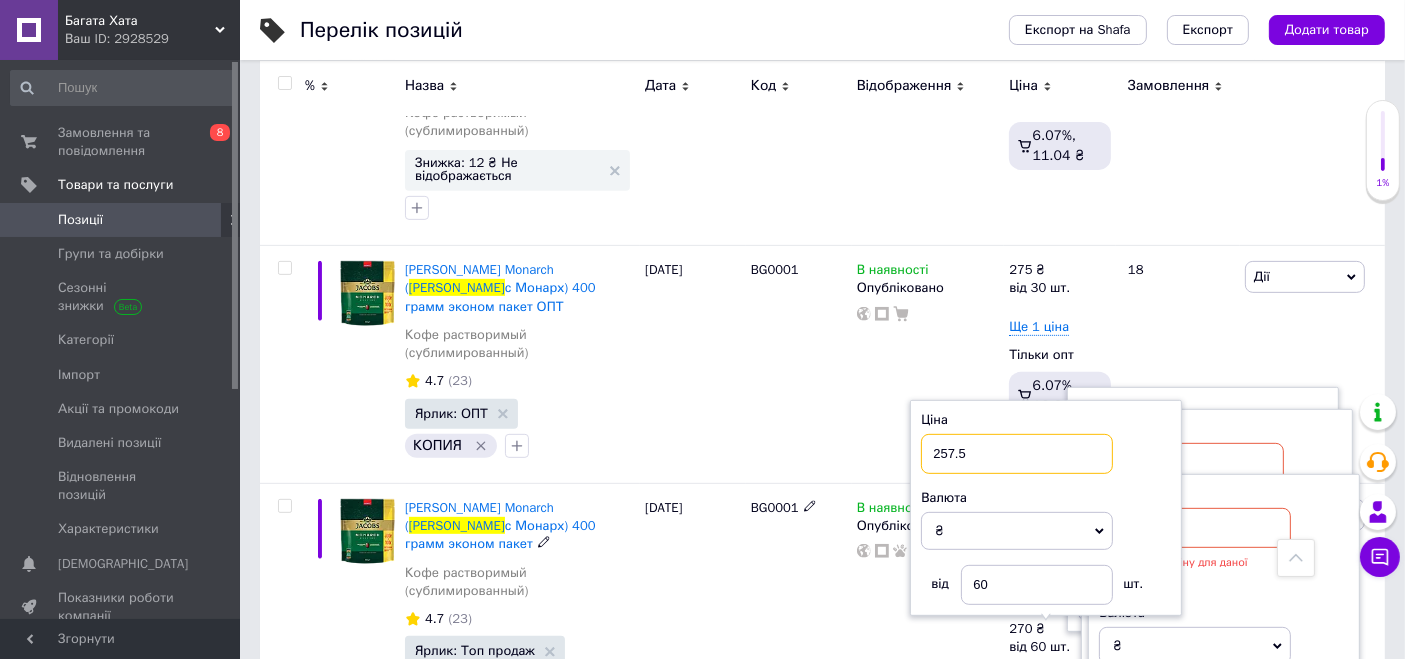 type on "257.5" 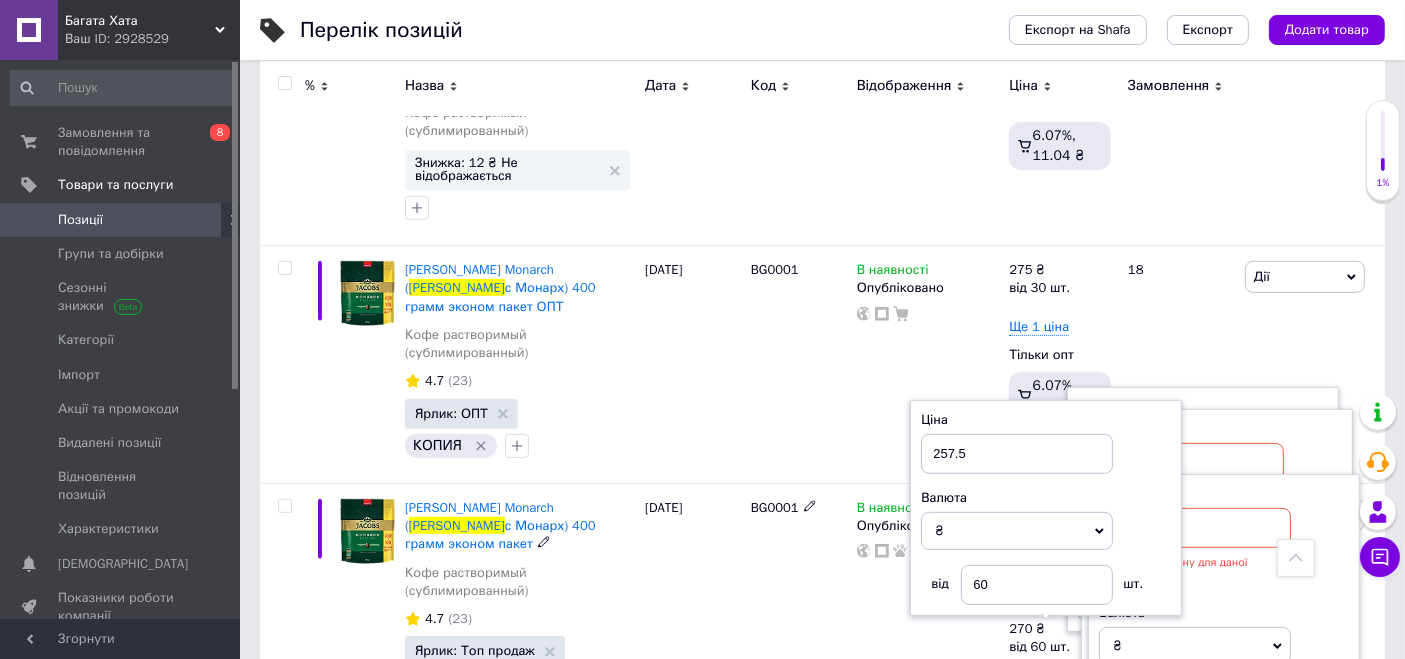 click on "BG0001" at bounding box center [799, 637] 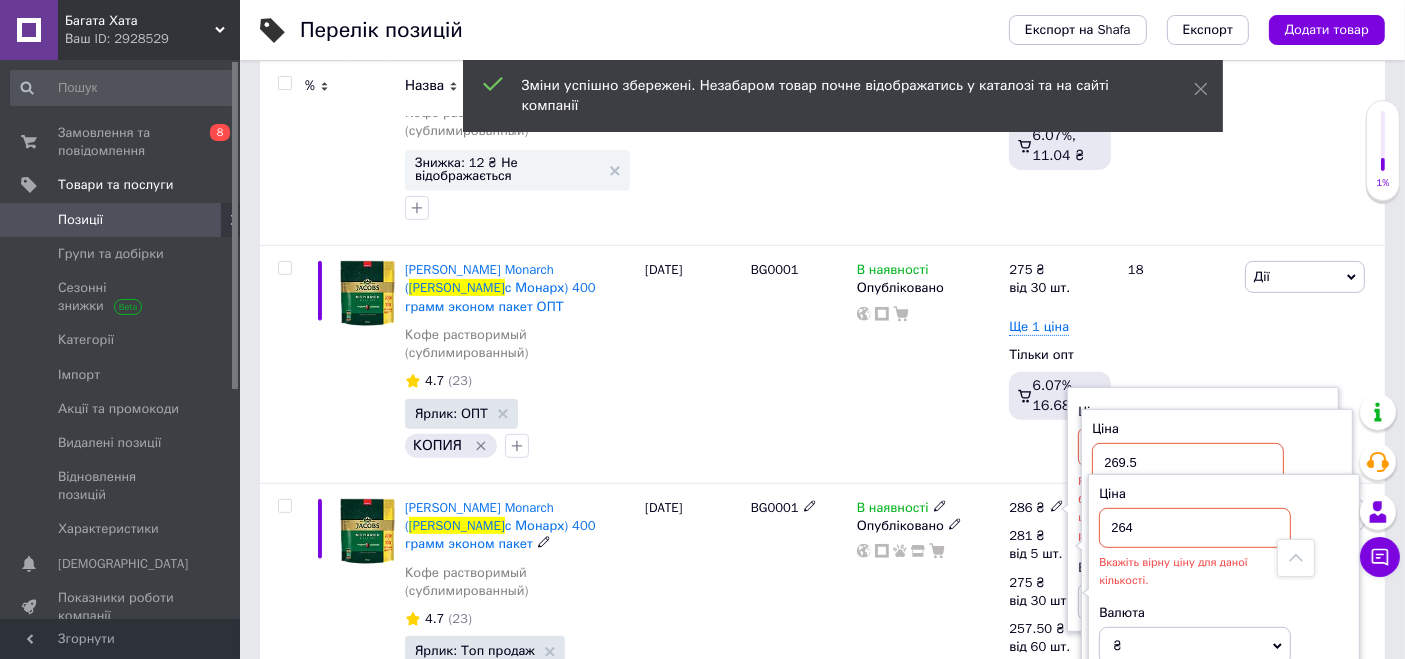 click on "BG0001" at bounding box center (799, 637) 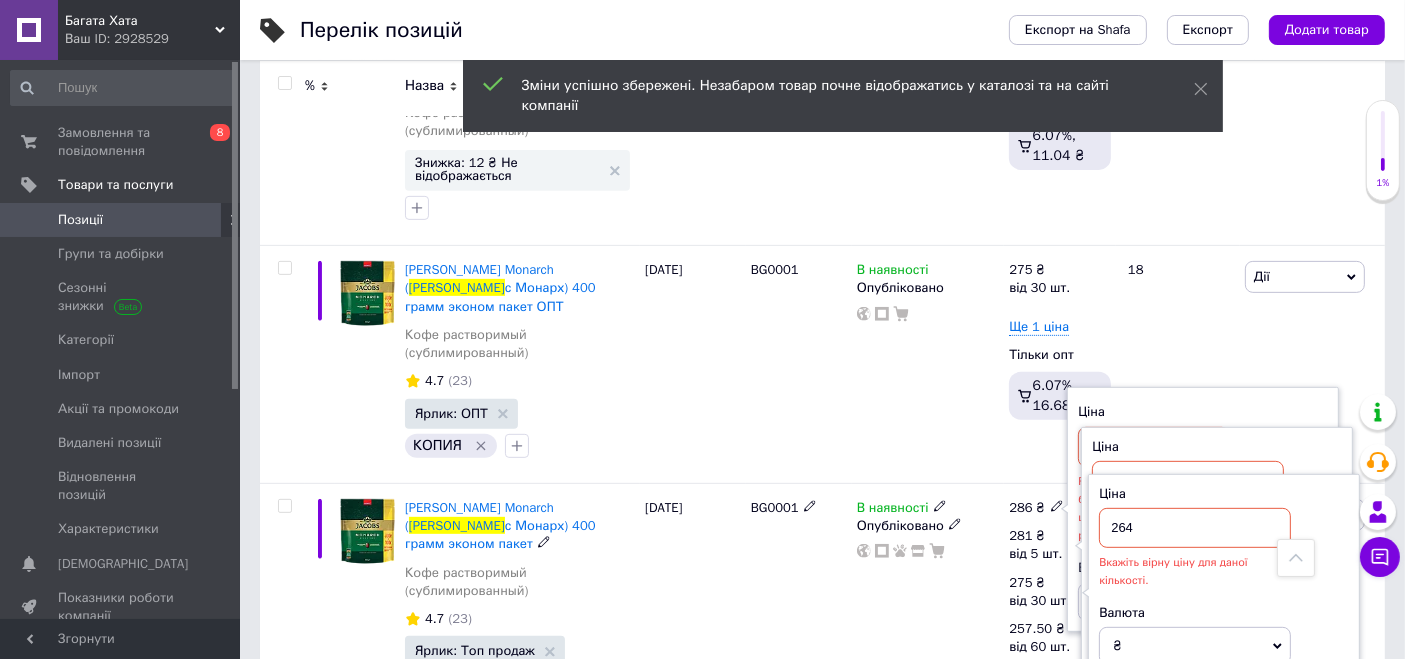 click on "В наявності Опубліковано" at bounding box center [928, 637] 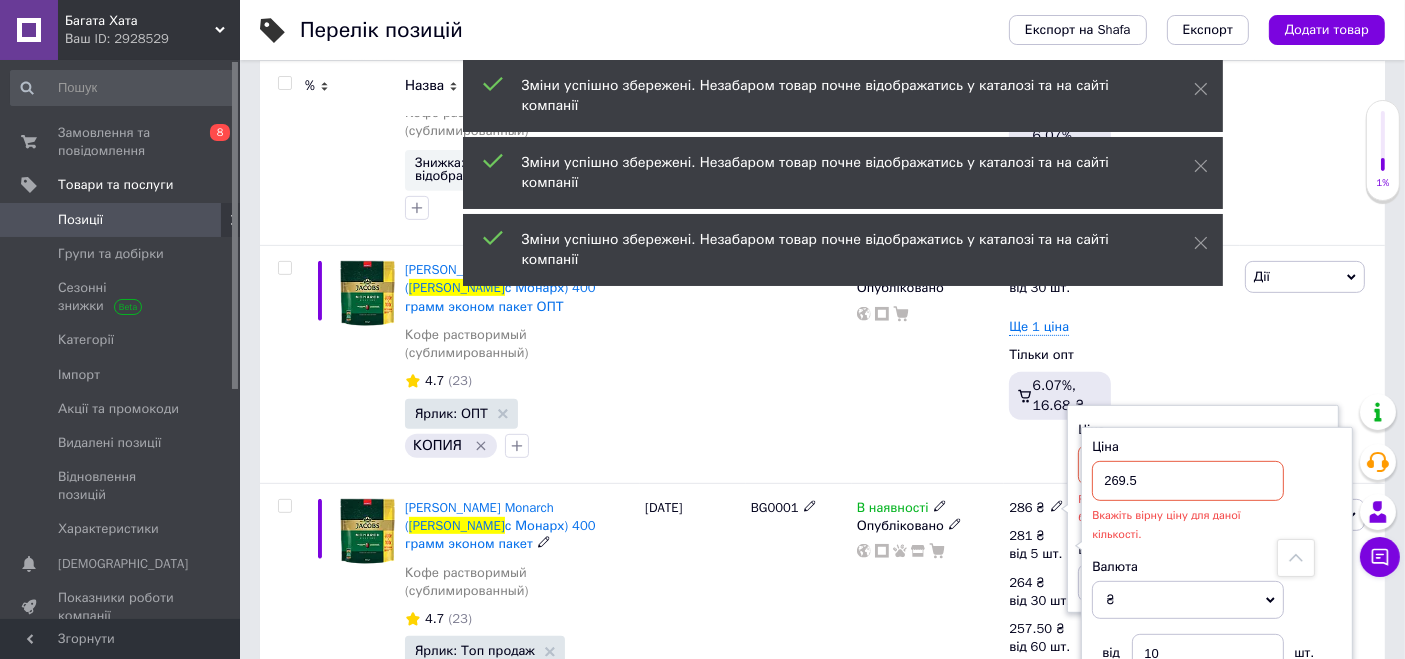 click on "В наявності Опубліковано" at bounding box center [928, 637] 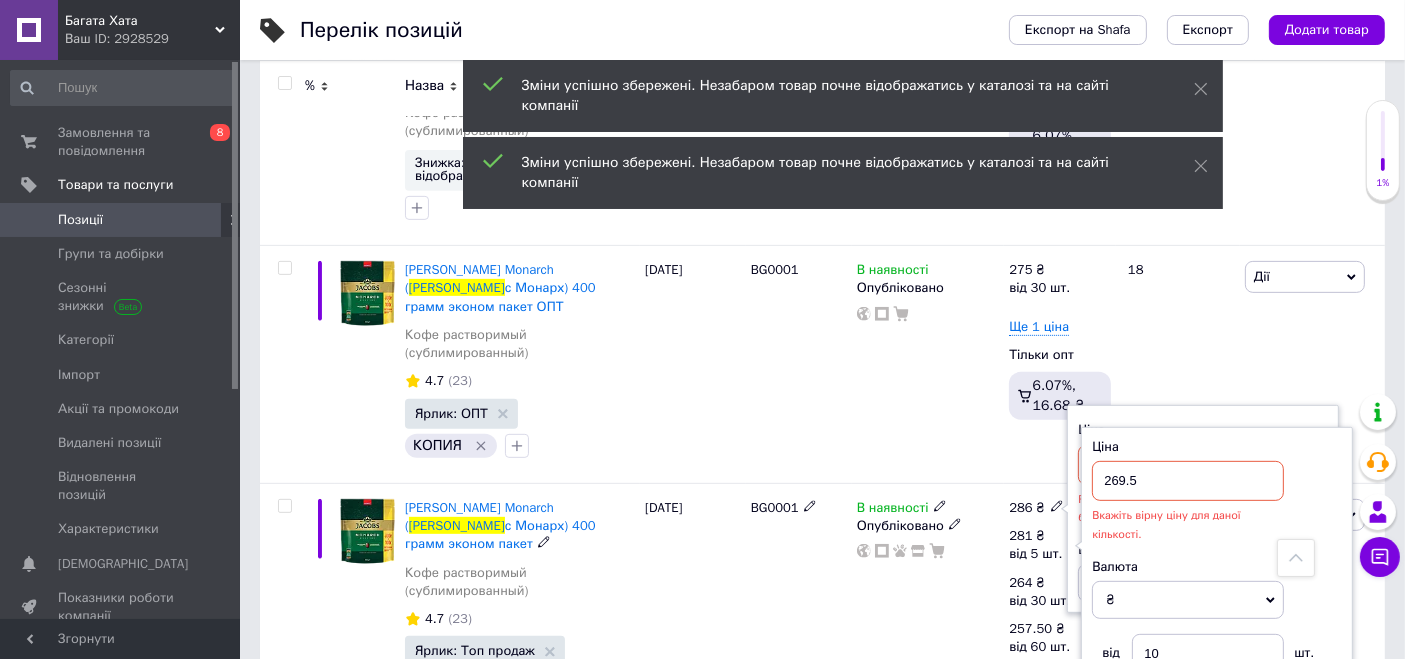 click on "В наявності Опубліковано" at bounding box center (928, 637) 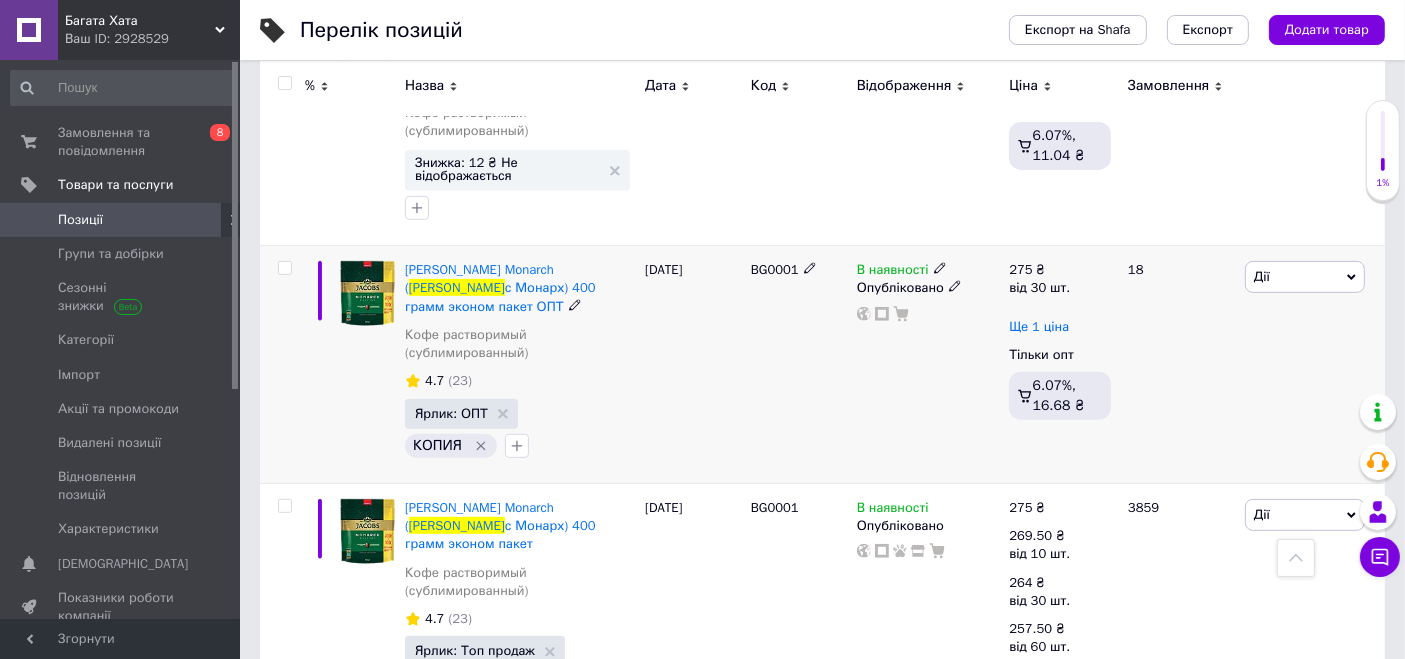 click on "Ще 1 ціна" at bounding box center (1039, 327) 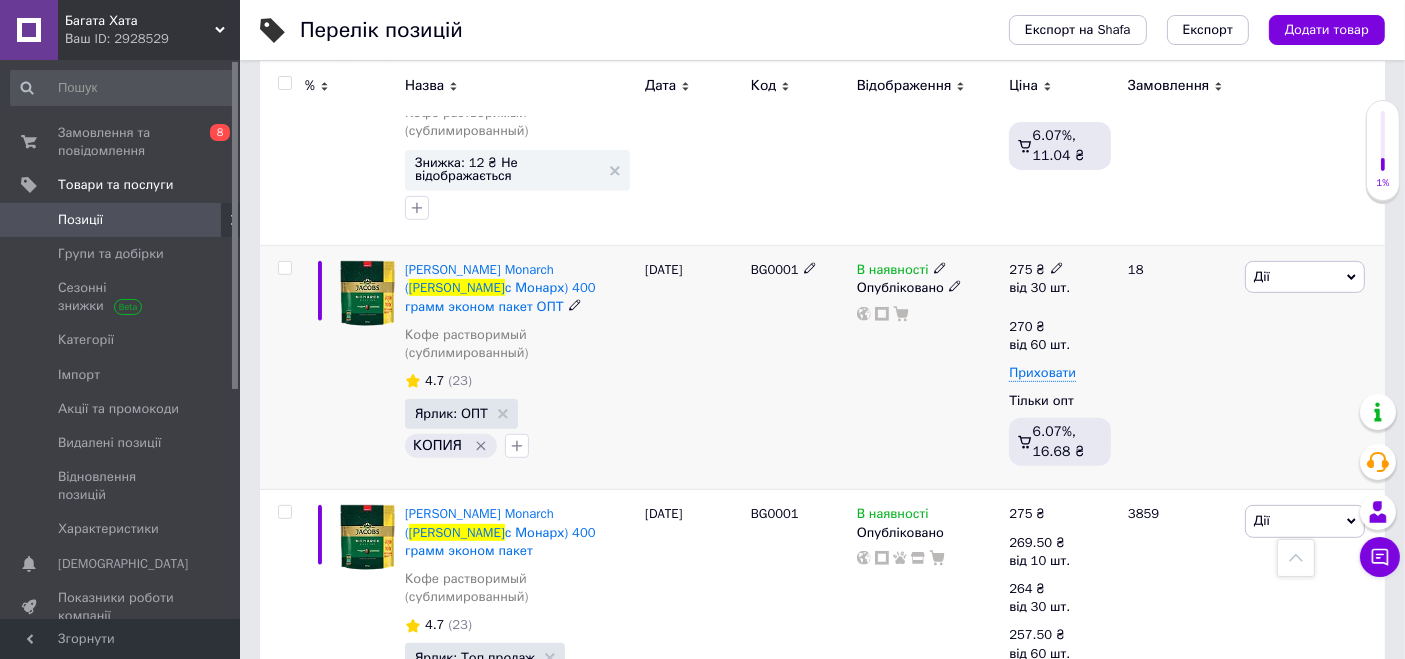 click on "від 30 шт." at bounding box center (1039, 288) 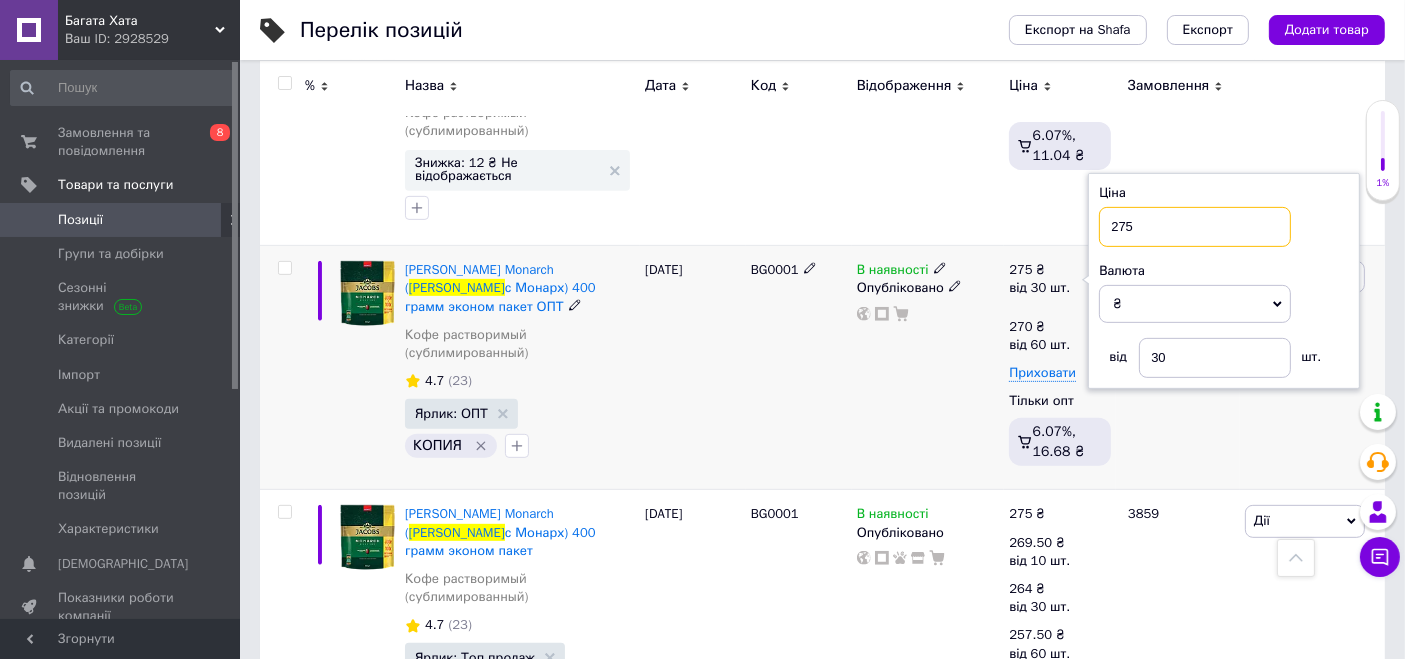 click on "275" at bounding box center [1195, 227] 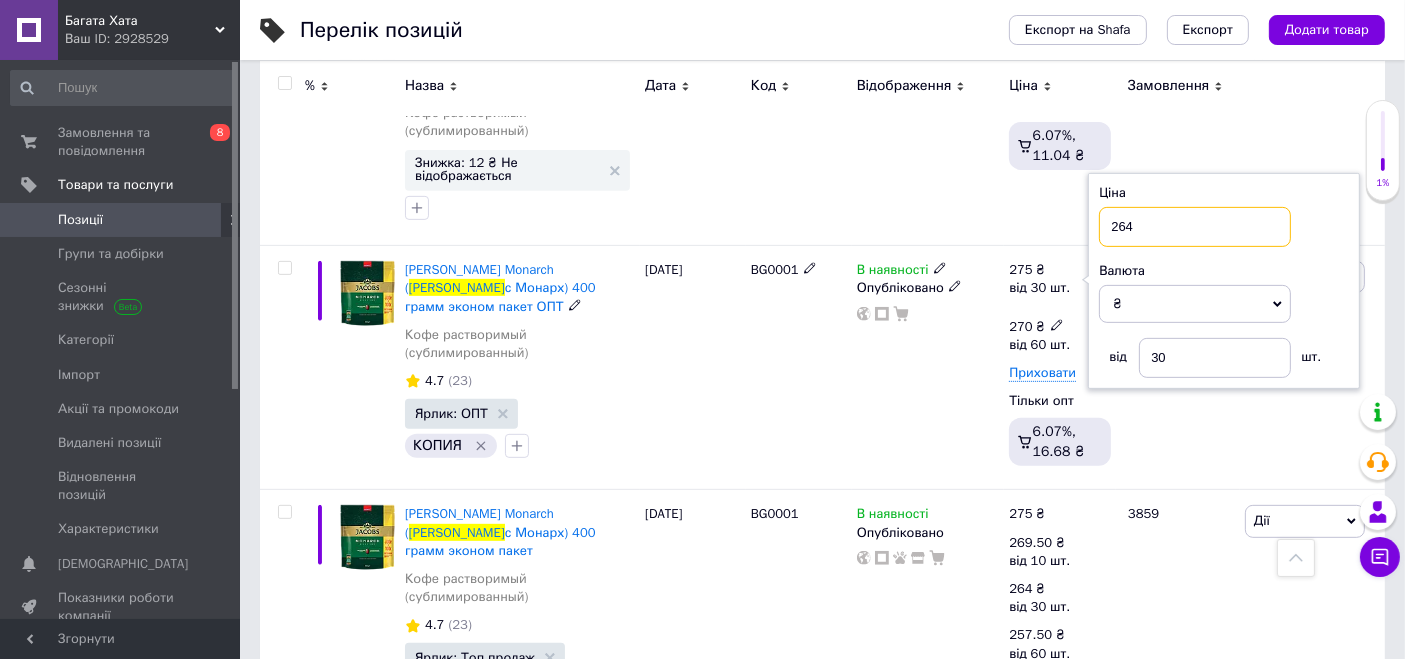 type on "264" 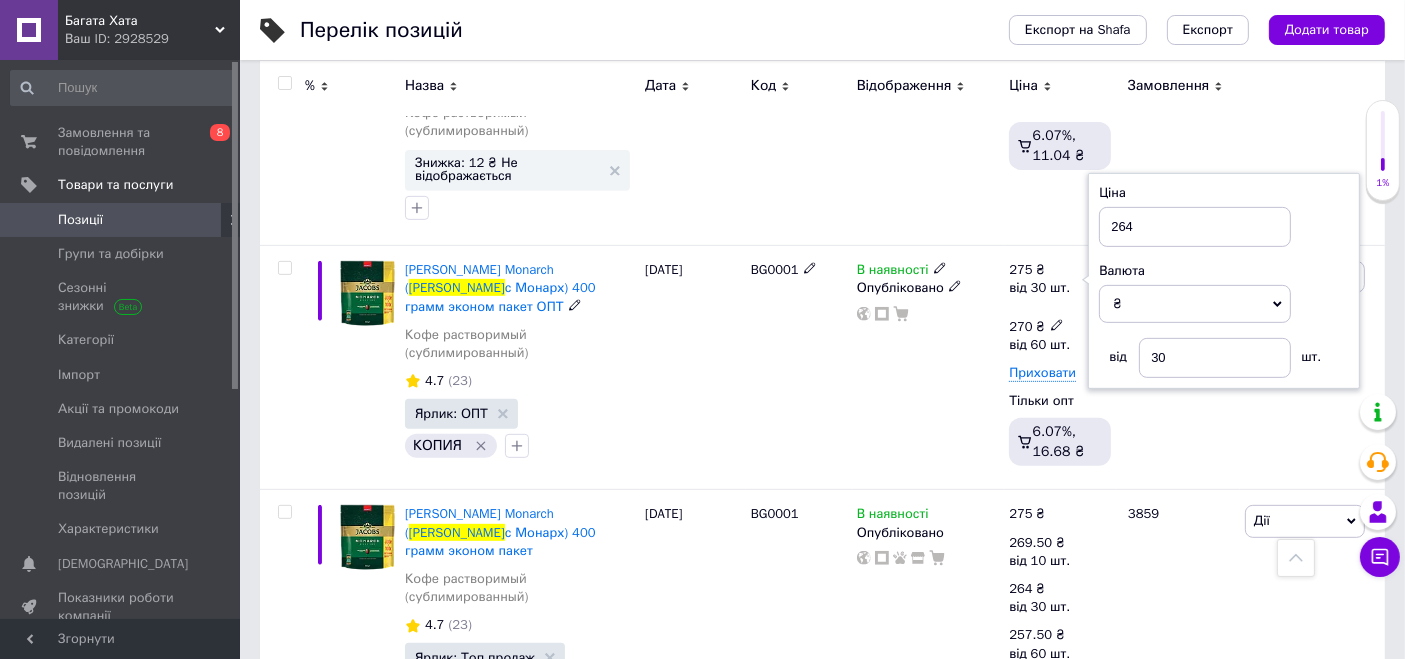 click at bounding box center [1057, 324] 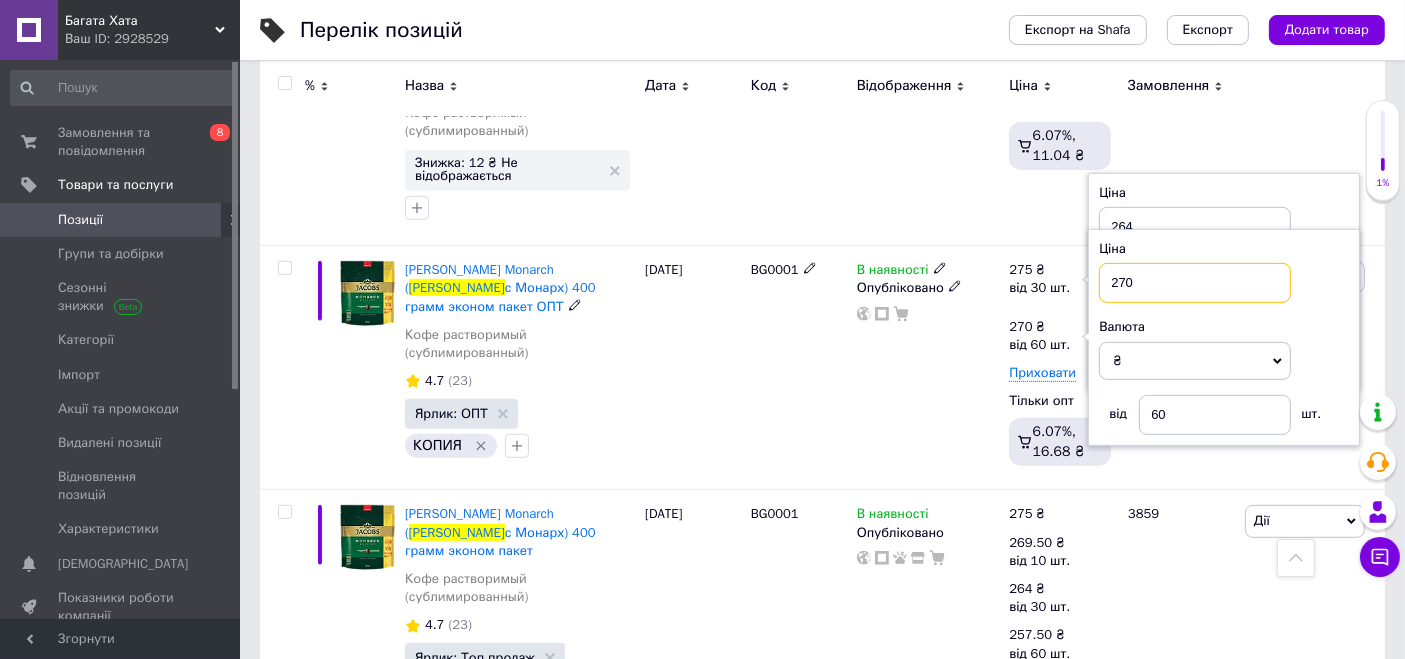 click on "270" at bounding box center (1195, 283) 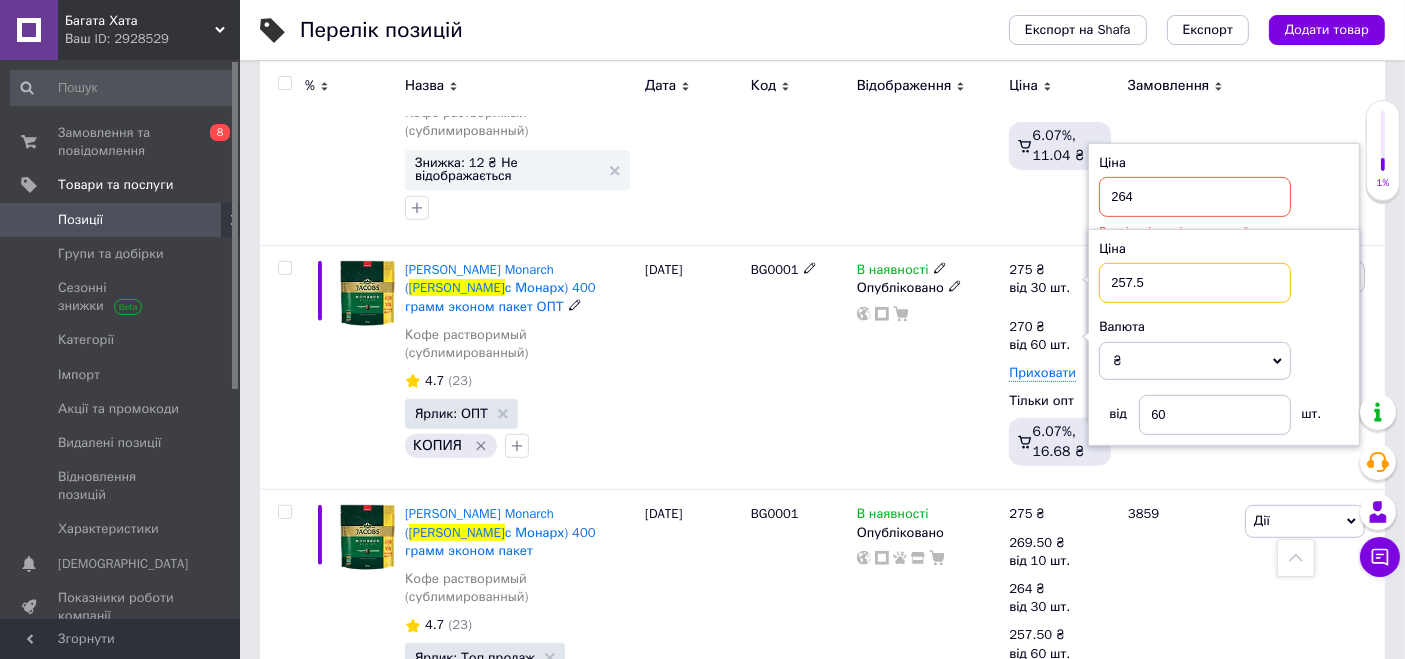 type on "257.5" 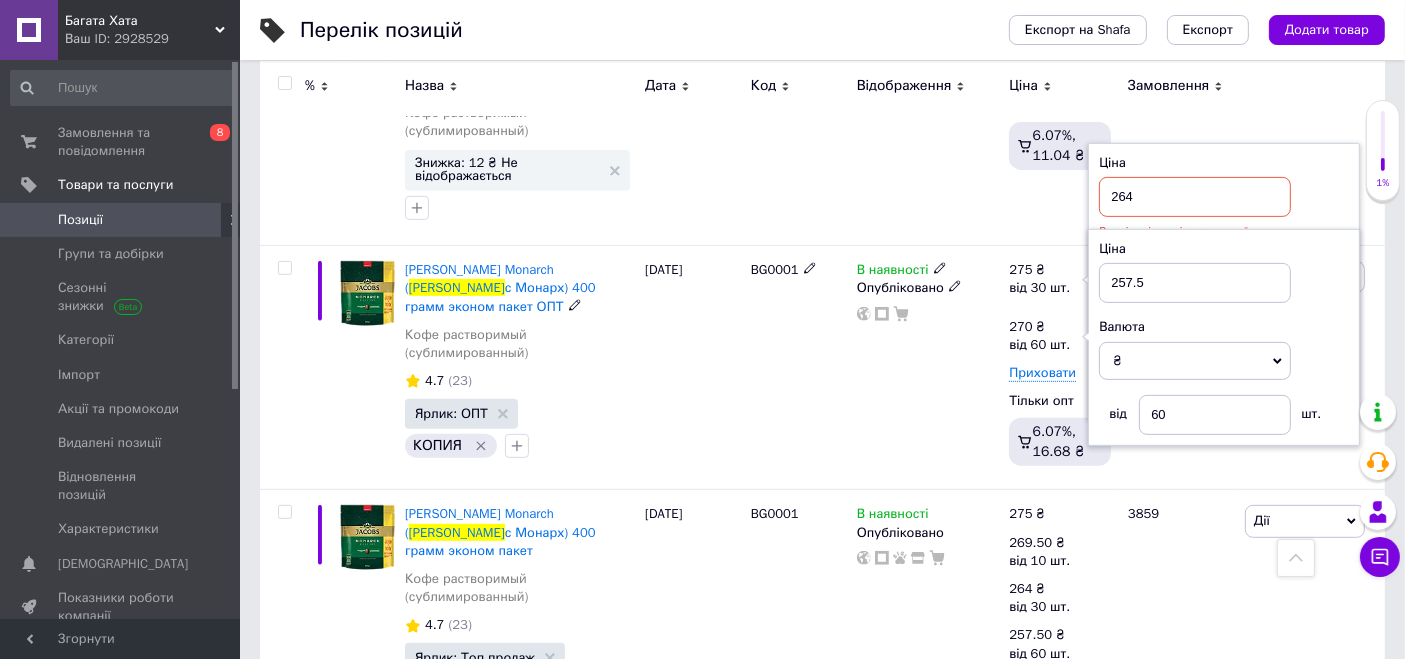 click on "В наявності Опубліковано" at bounding box center (928, 368) 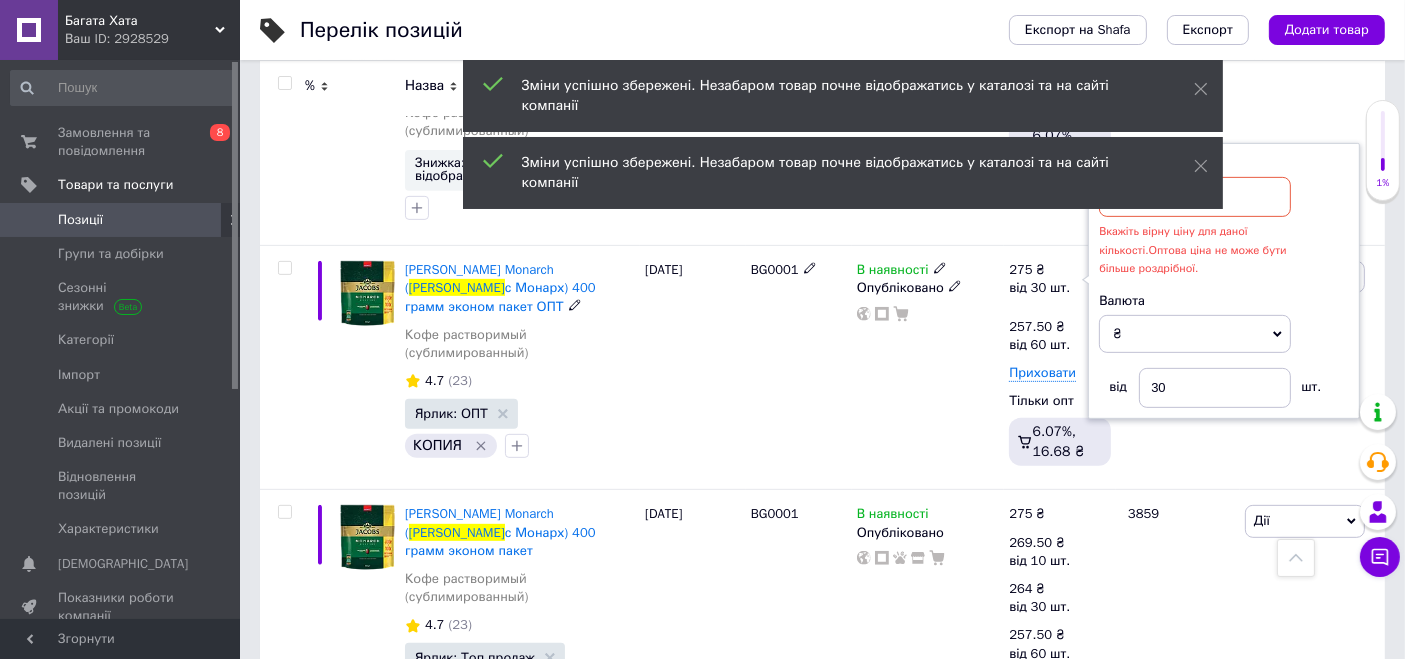 click on "В наявності Опубліковано" at bounding box center [928, 368] 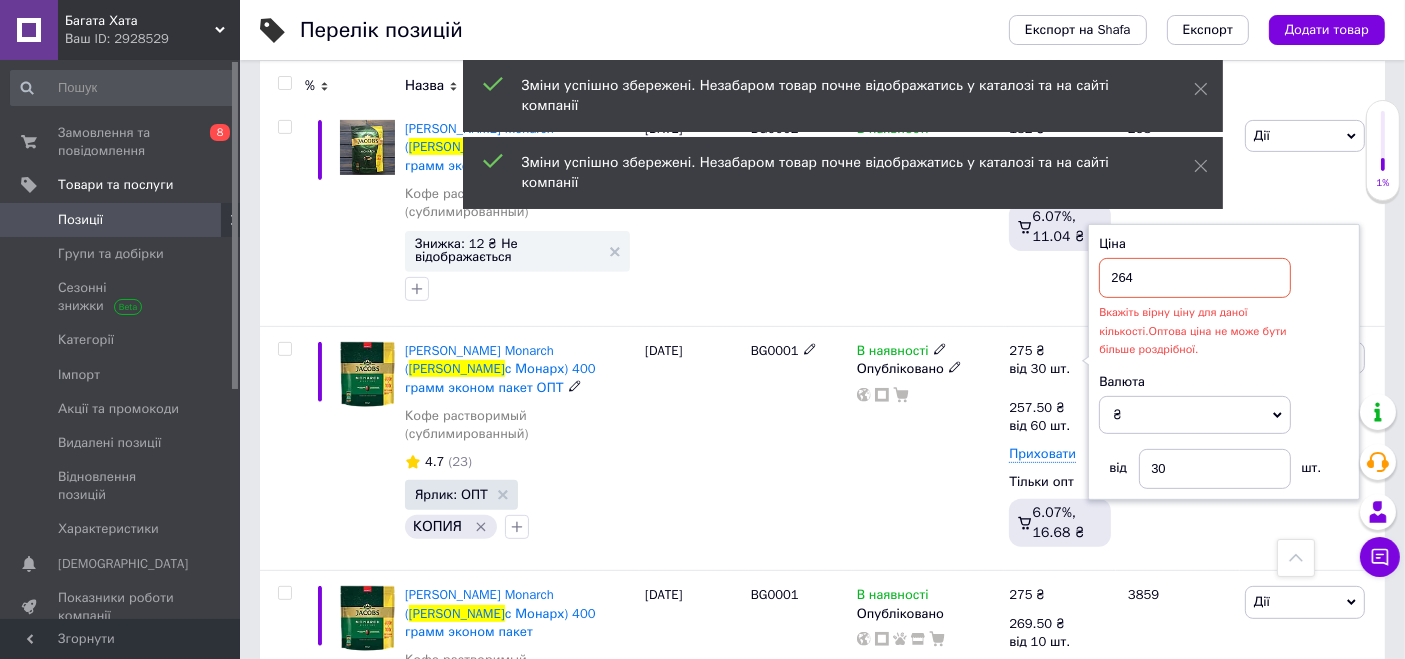 scroll, scrollTop: 666, scrollLeft: 0, axis: vertical 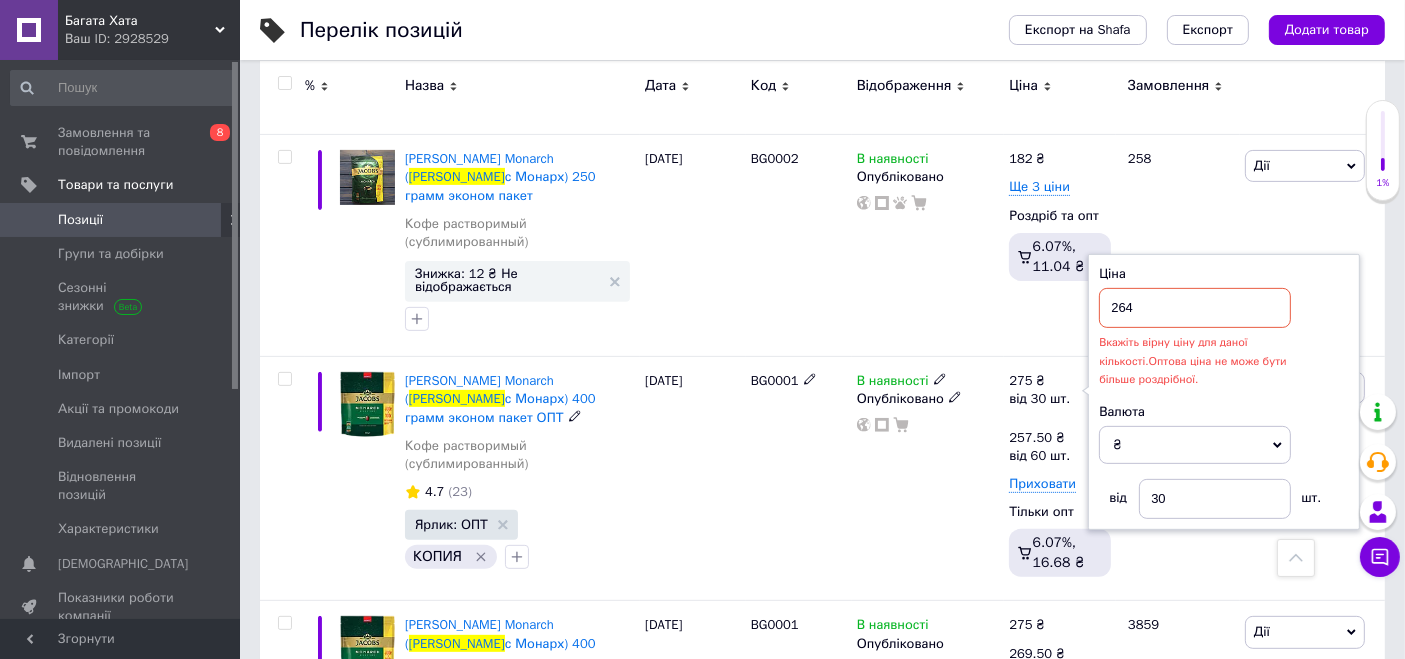 click on "В наявності Опубліковано" at bounding box center [928, 479] 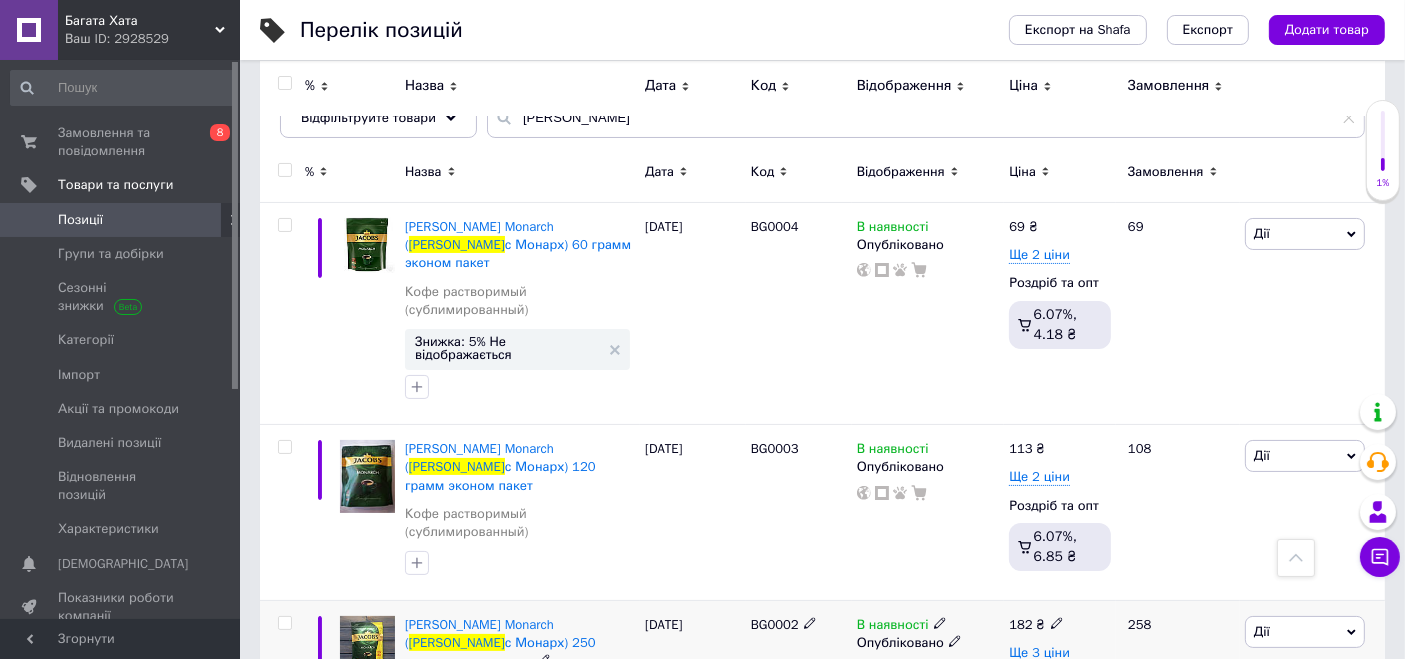 scroll, scrollTop: 0, scrollLeft: 0, axis: both 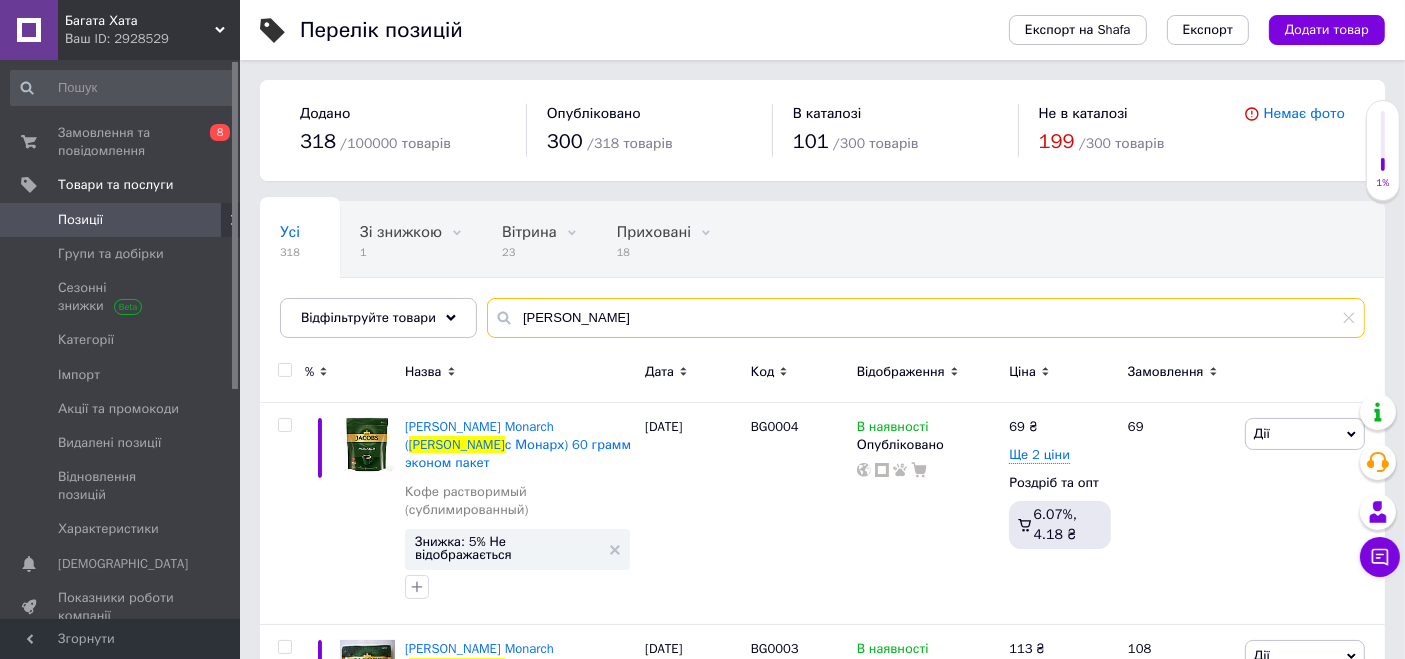 click on "якоб" at bounding box center (926, 318) 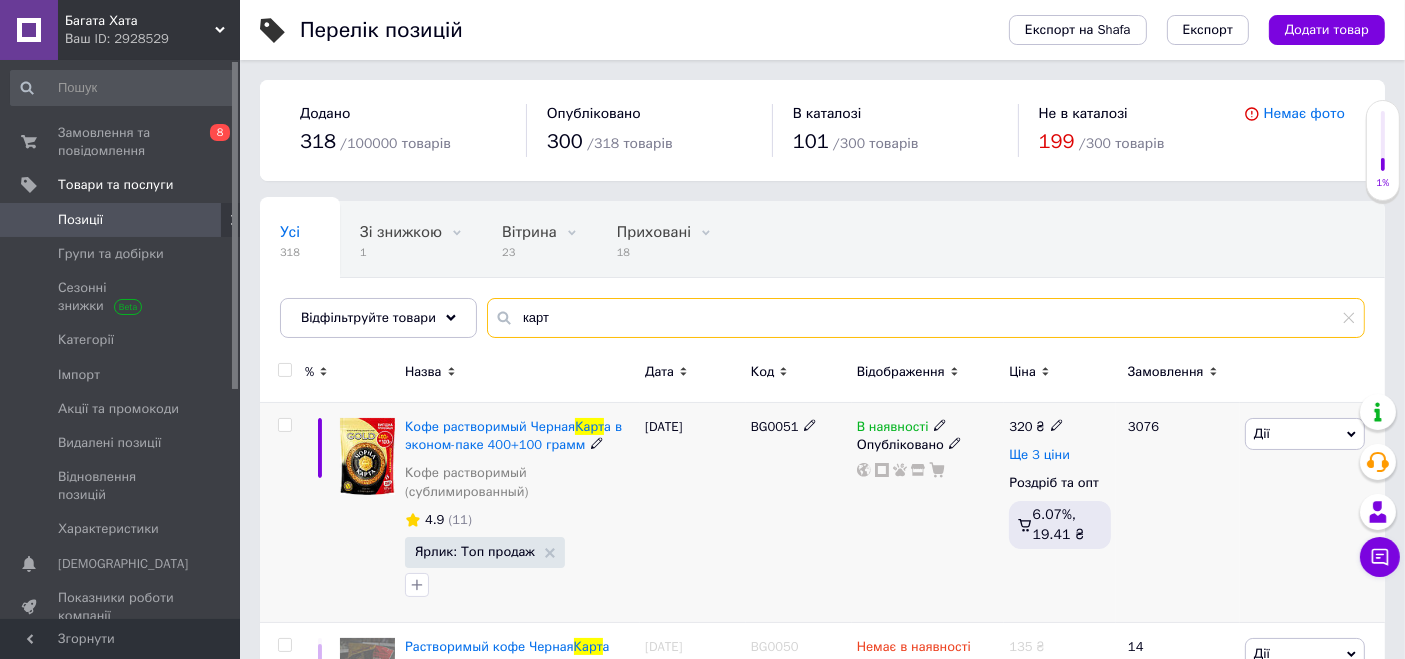type on "карт" 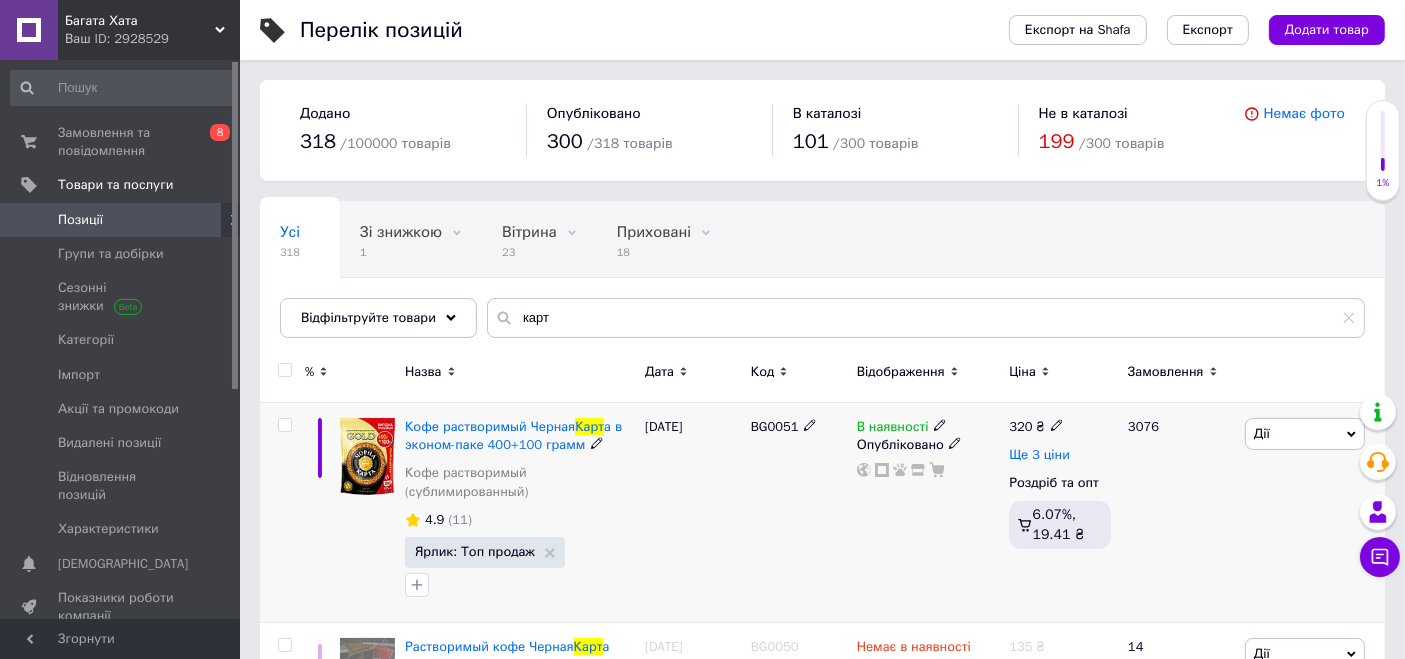 click on "Ще 3 ціни" at bounding box center (1039, 455) 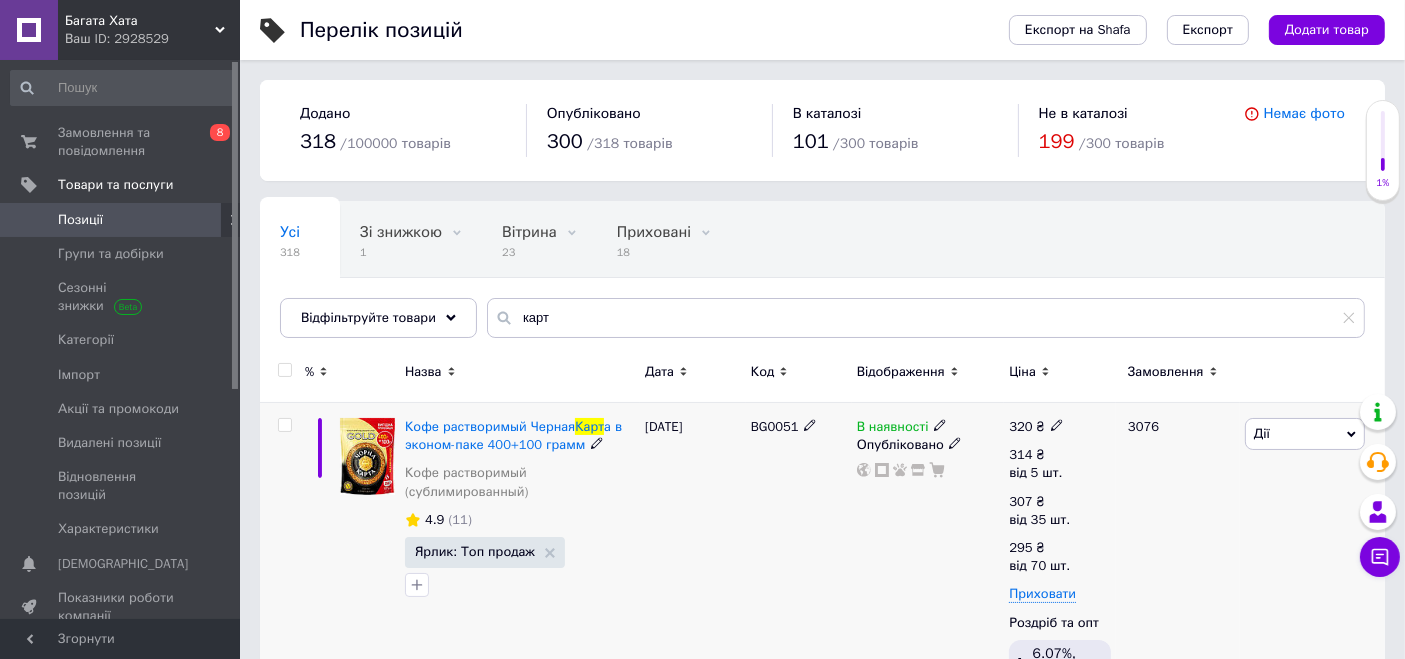 click on "320   ₴" at bounding box center [1036, 427] 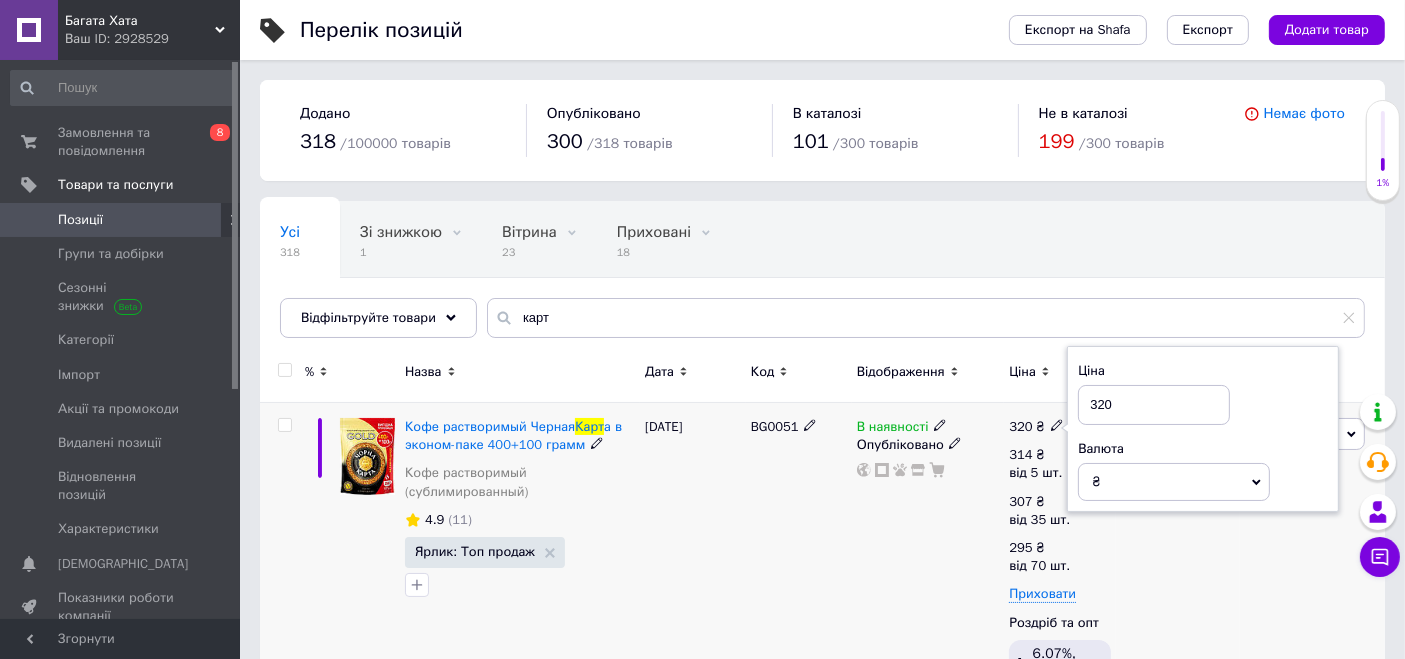 click on "320" at bounding box center (1154, 405) 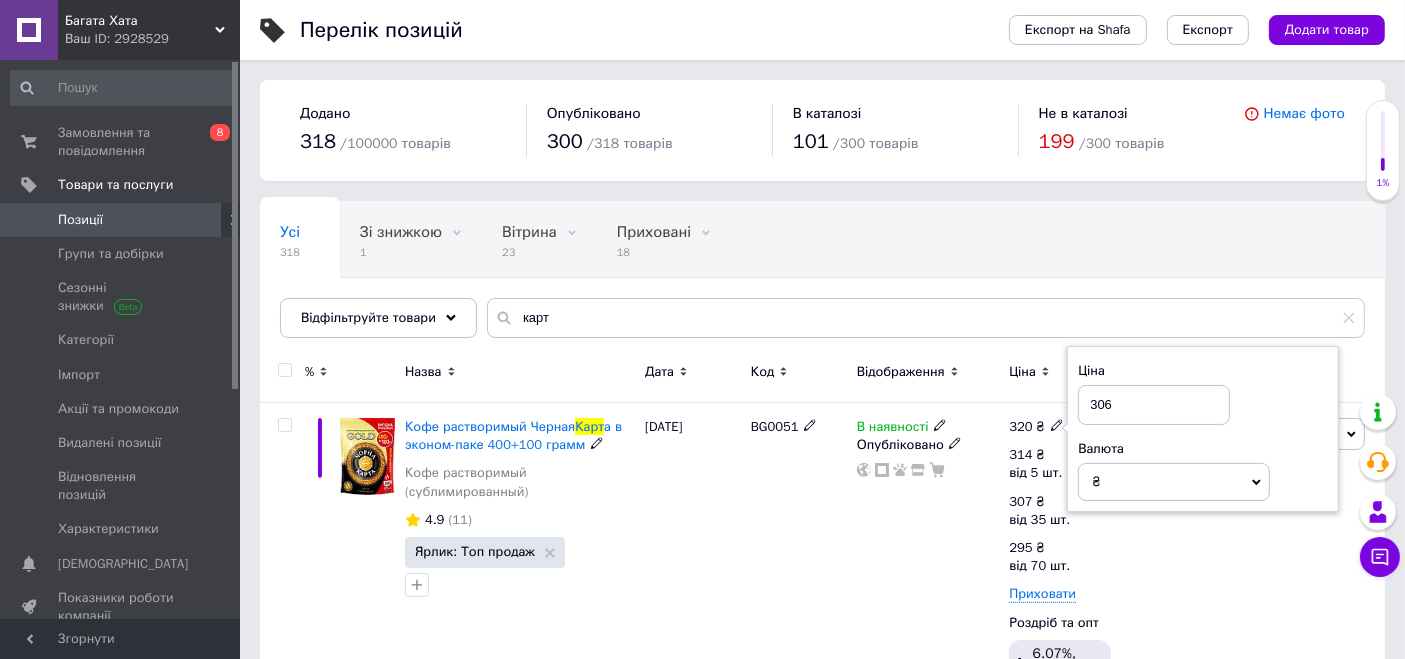 type on "306" 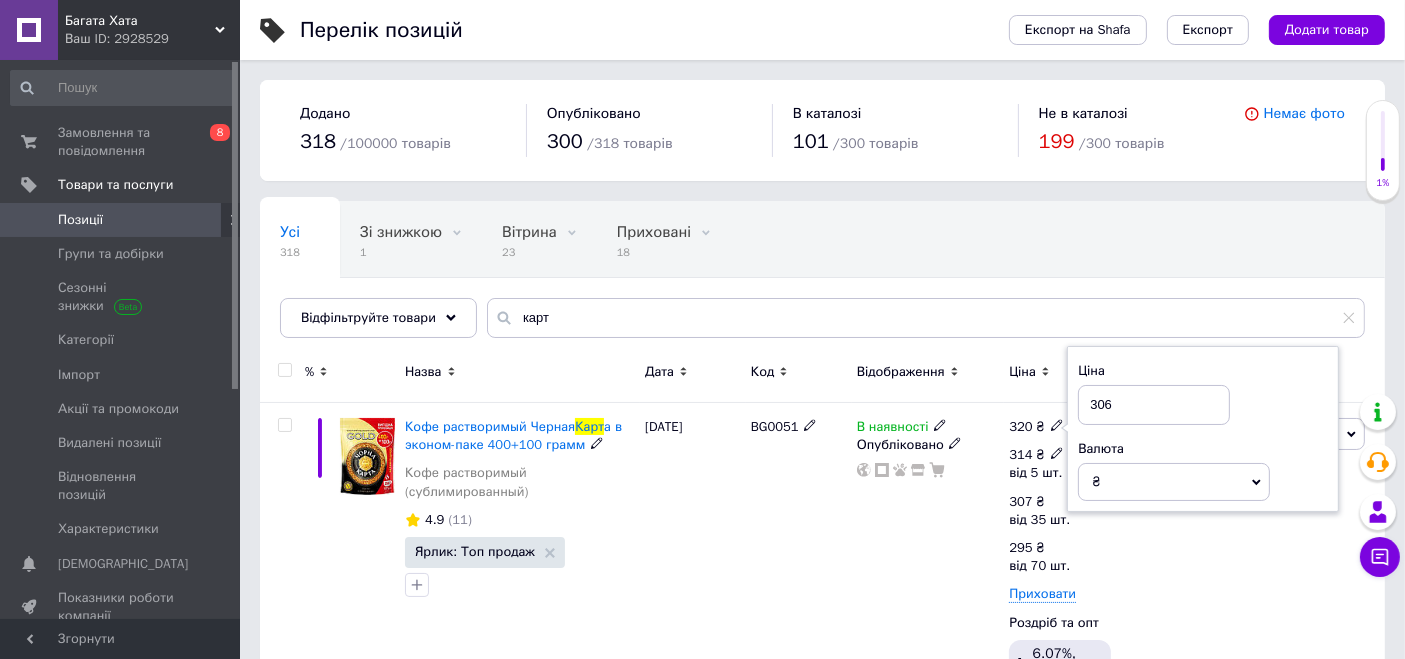 click on "від 5 шт." at bounding box center [1036, 473] 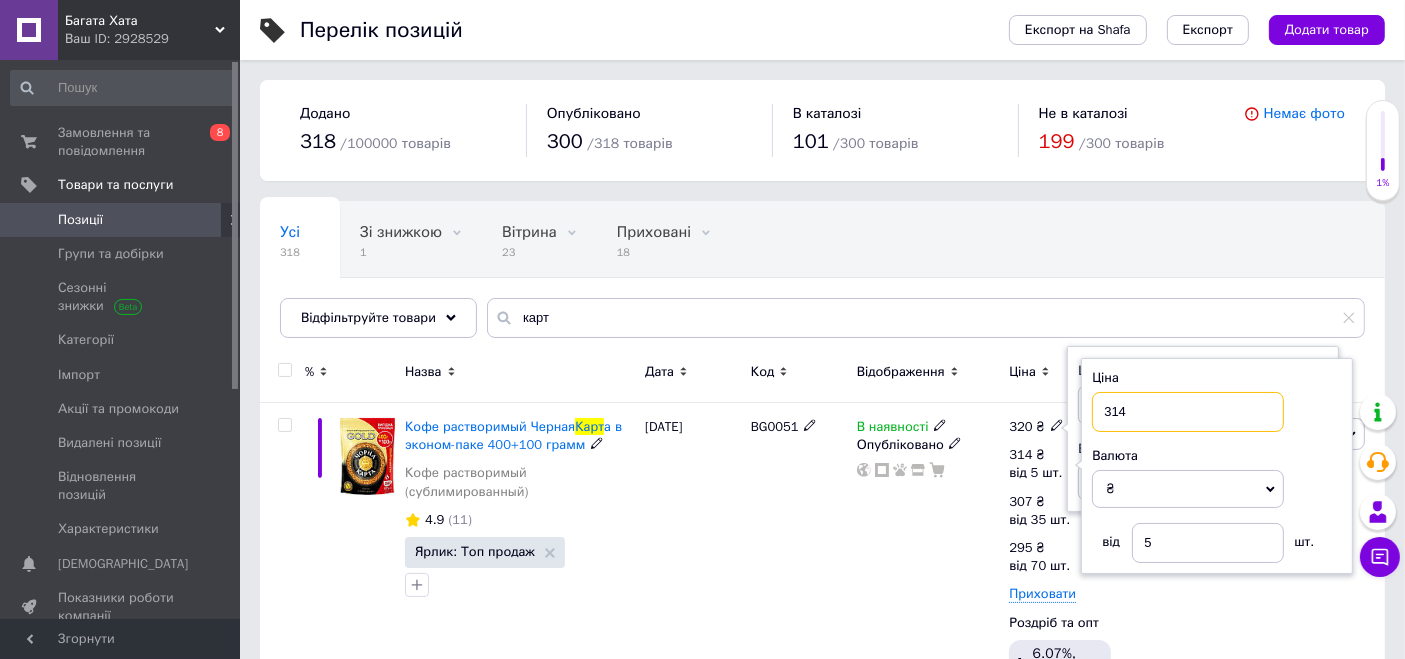 click on "314" at bounding box center (1188, 412) 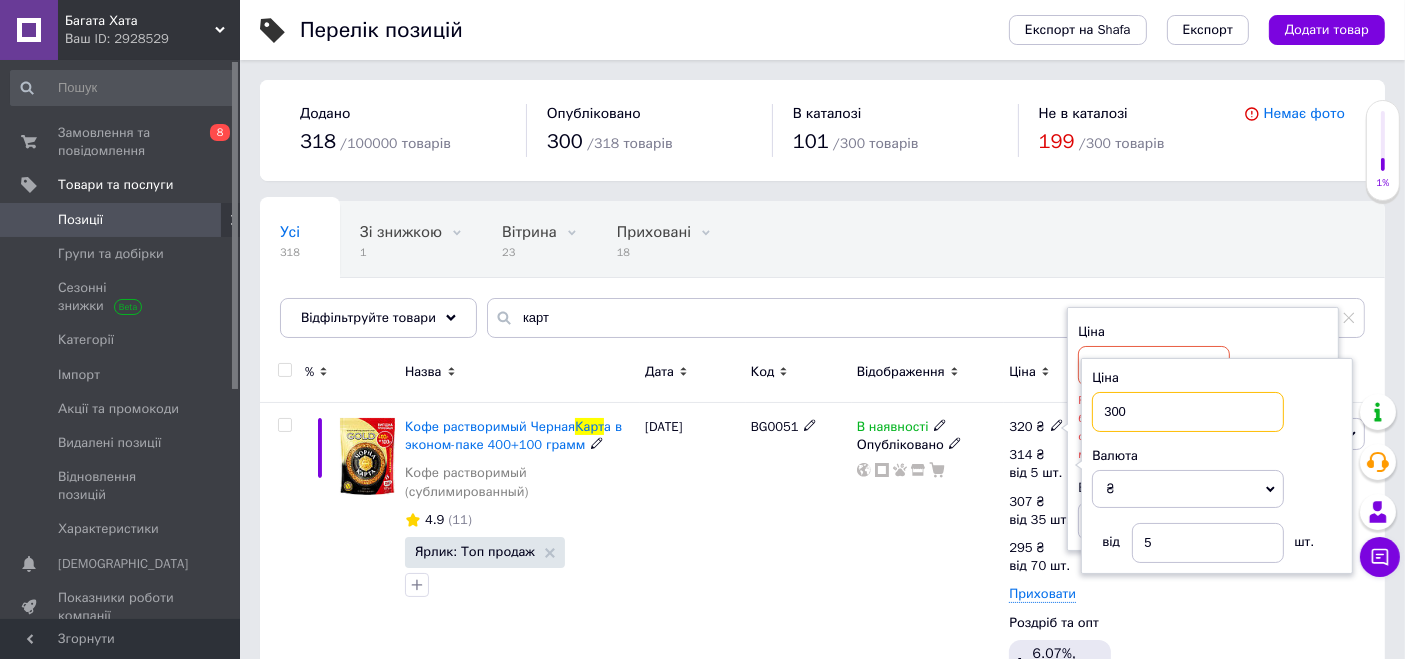 type on "300" 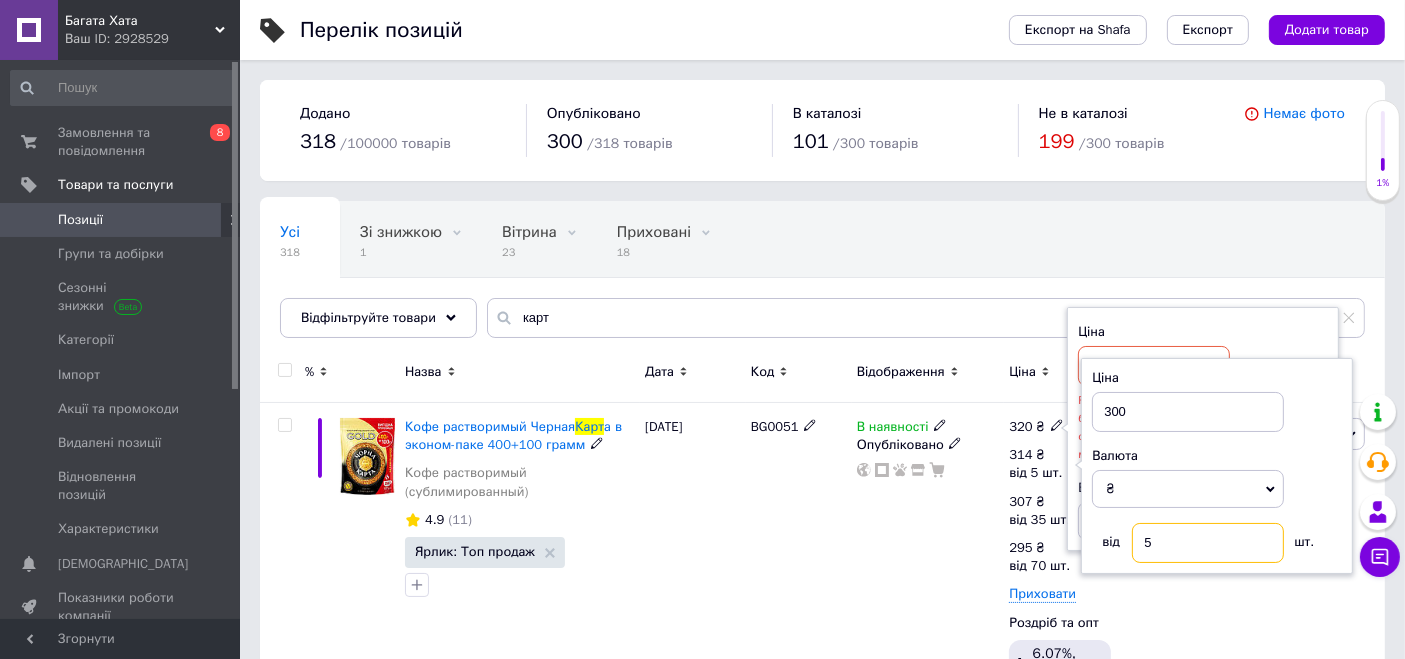 click on "5" at bounding box center [1208, 543] 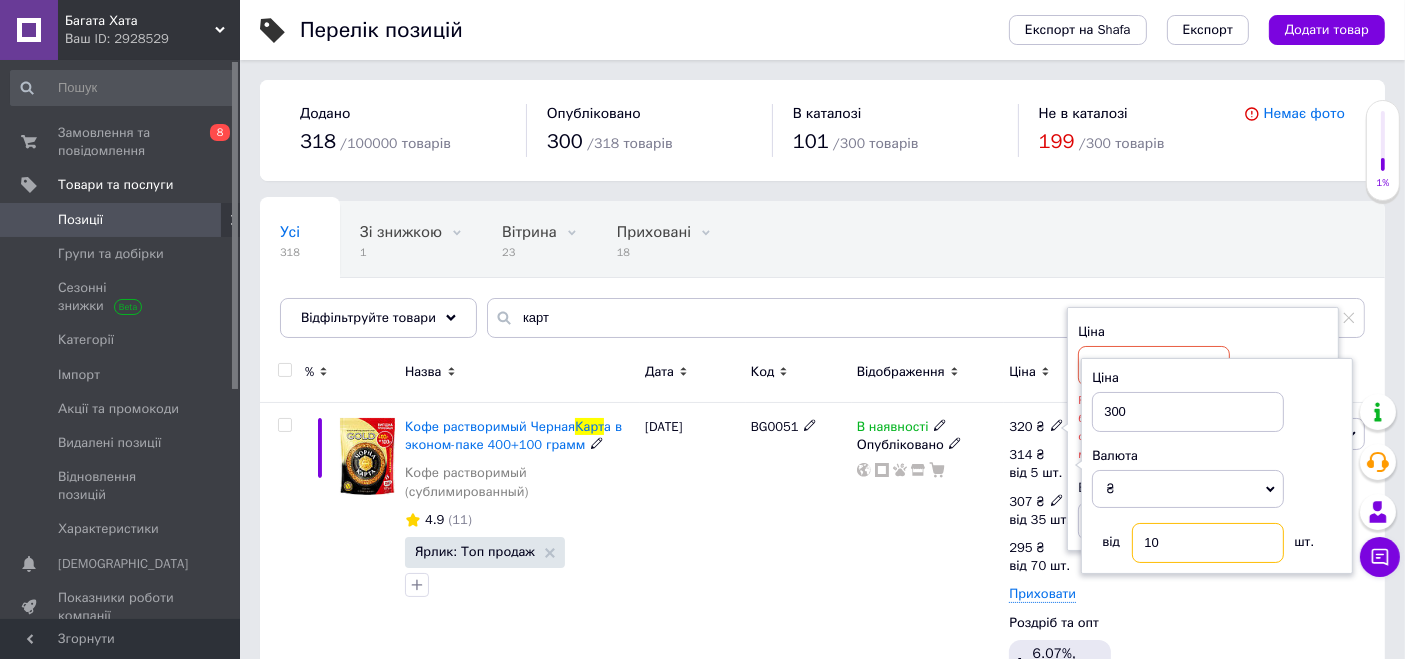 type on "10" 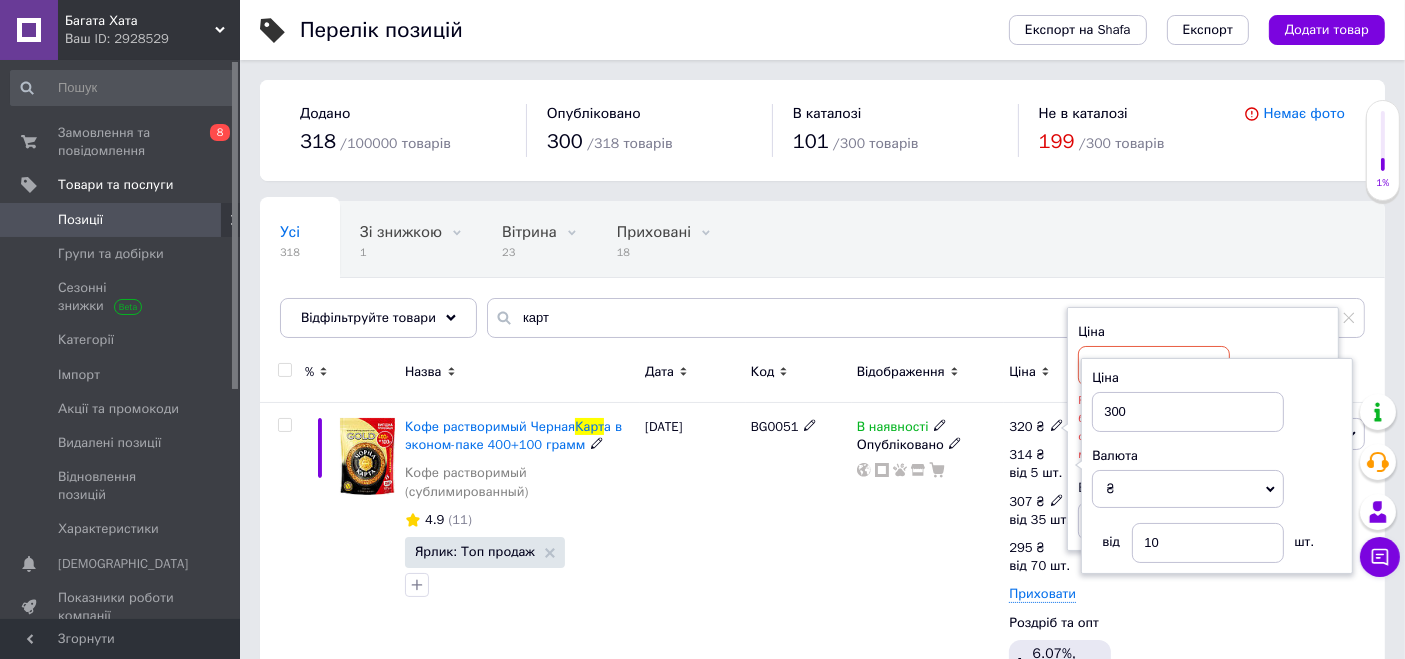 click 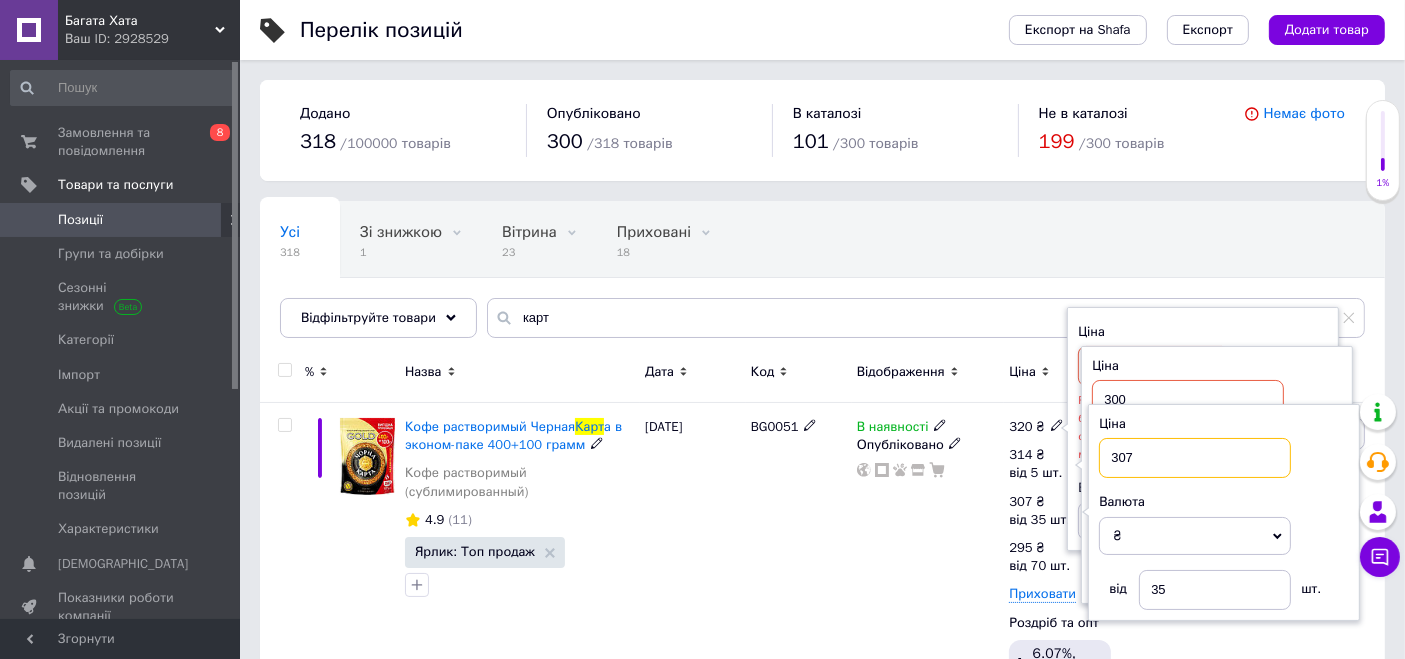 click on "307" at bounding box center [1195, 458] 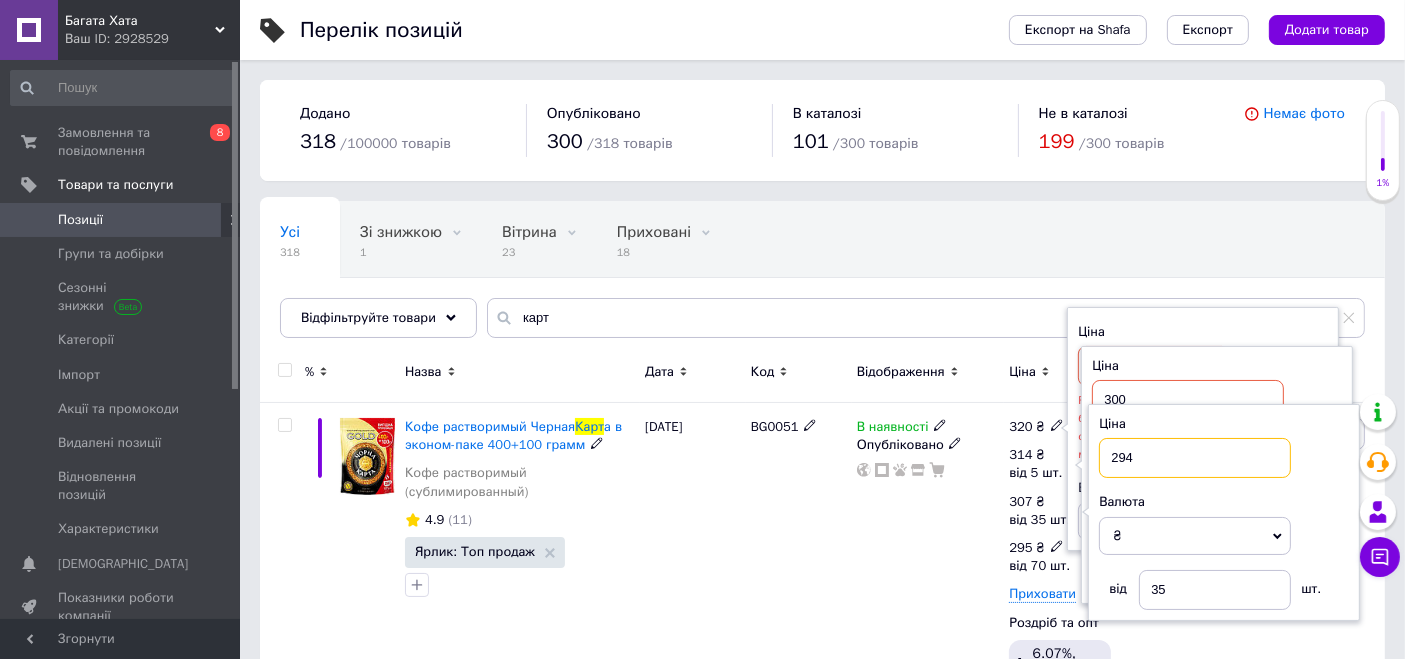 type on "294" 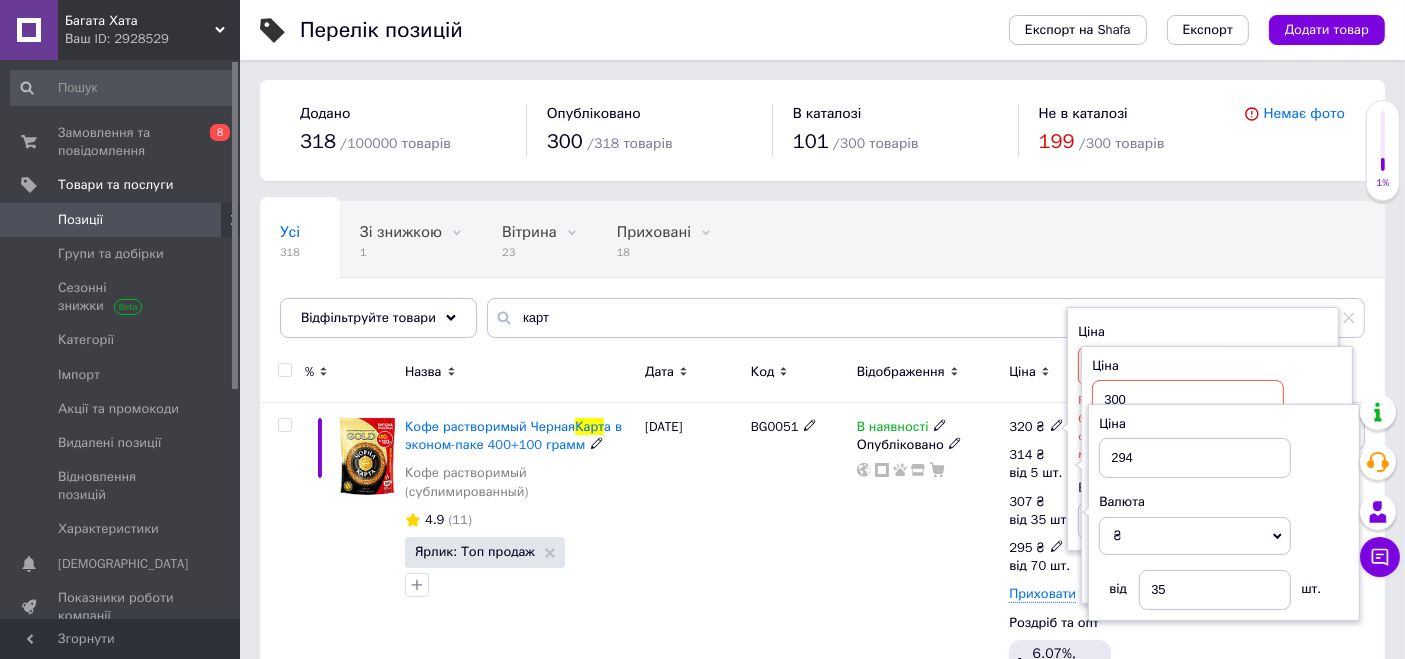 click on "від 70 шт." at bounding box center [1039, 566] 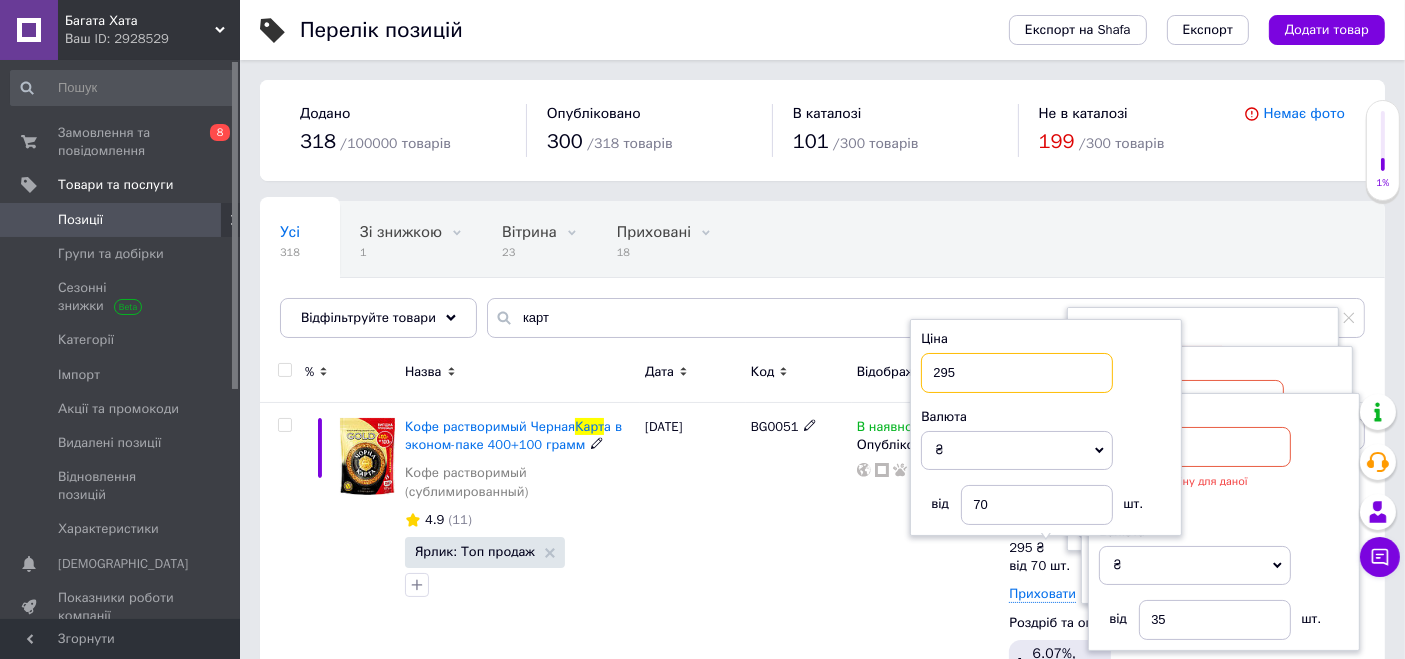 click on "295" at bounding box center (1017, 373) 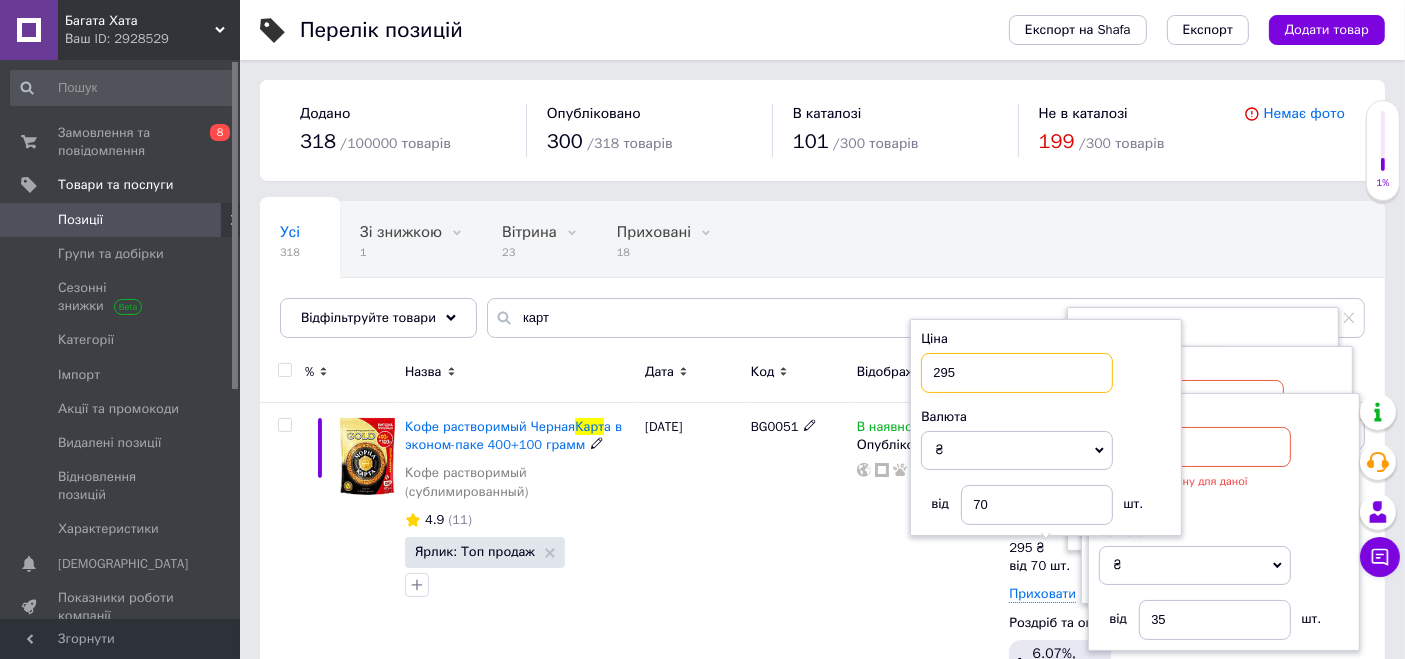 click on "295" at bounding box center (1017, 373) 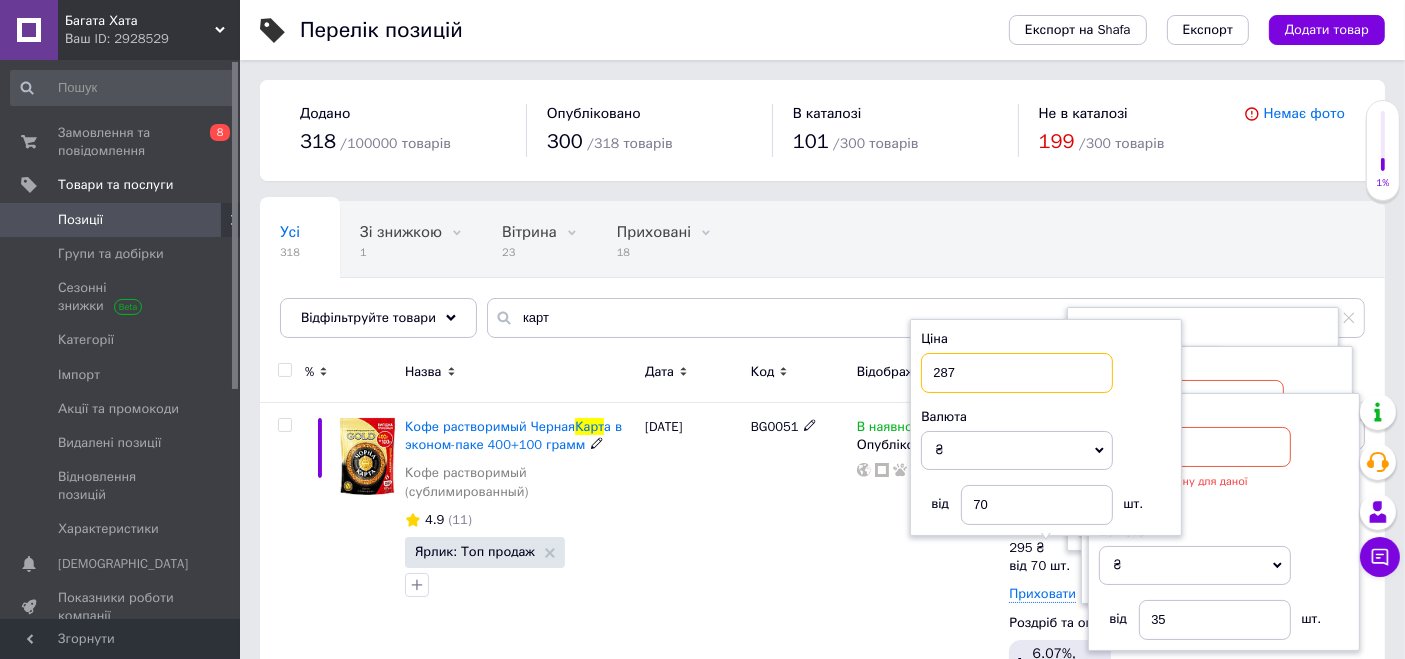 type on "287" 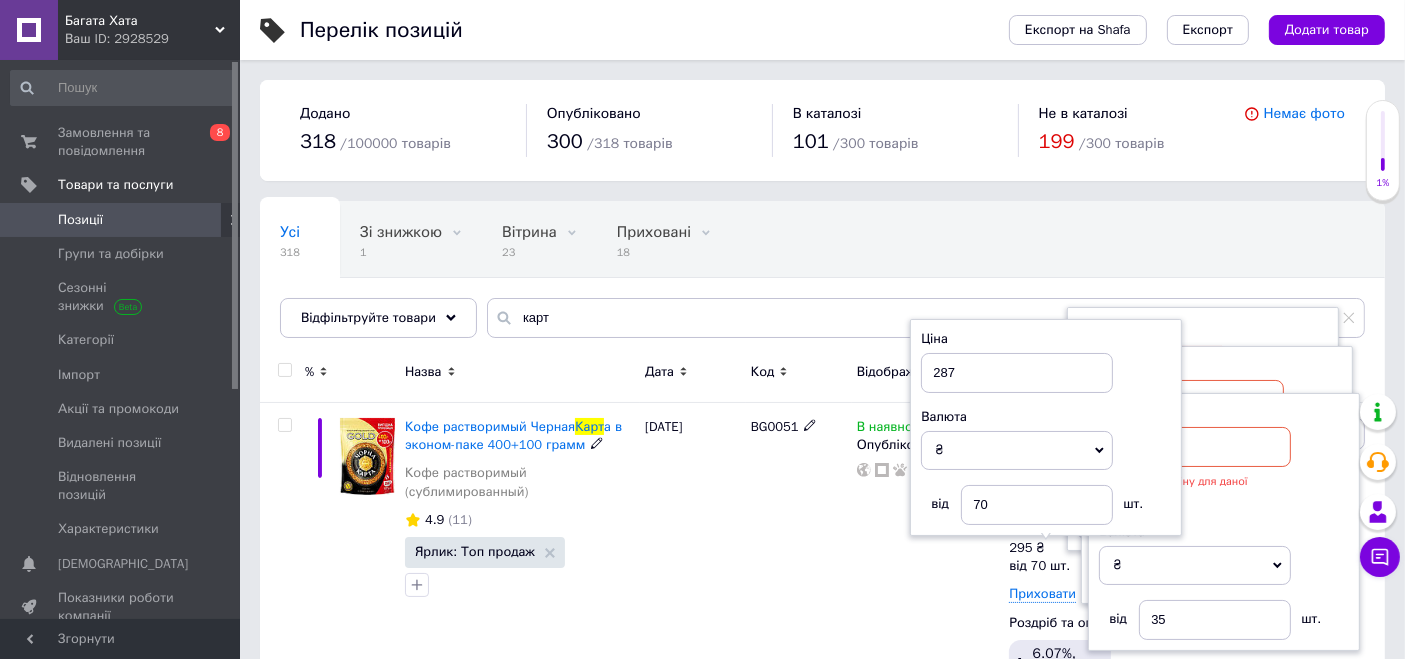 click on "В наявності Опубліковано" at bounding box center (928, 557) 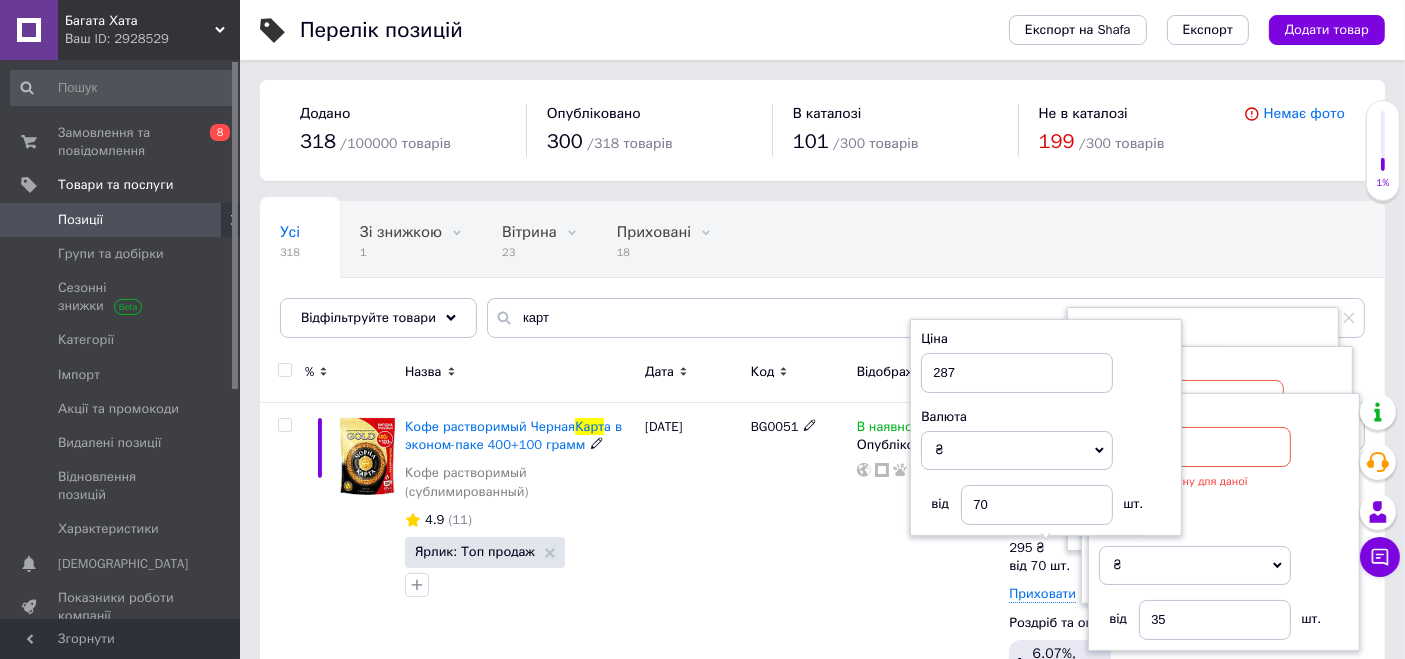 click on "В наявності Опубліковано" at bounding box center [928, 557] 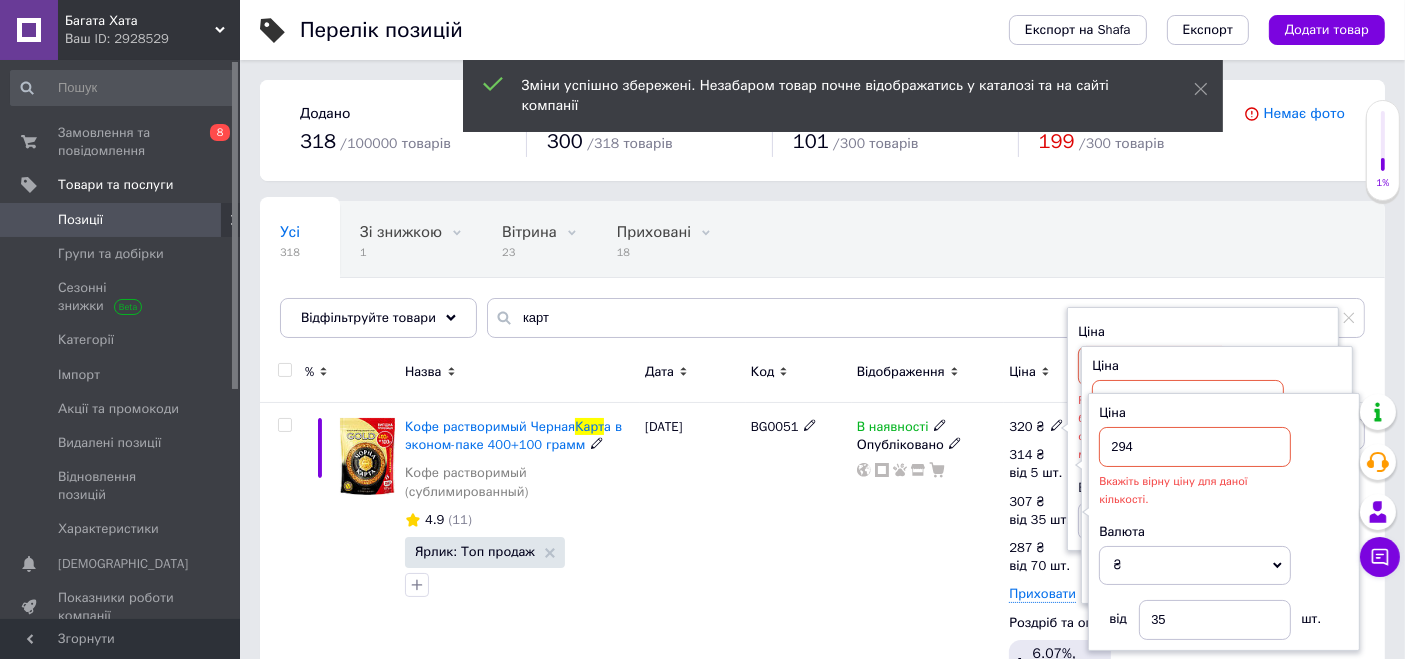 click on "В наявності Опубліковано" at bounding box center [928, 557] 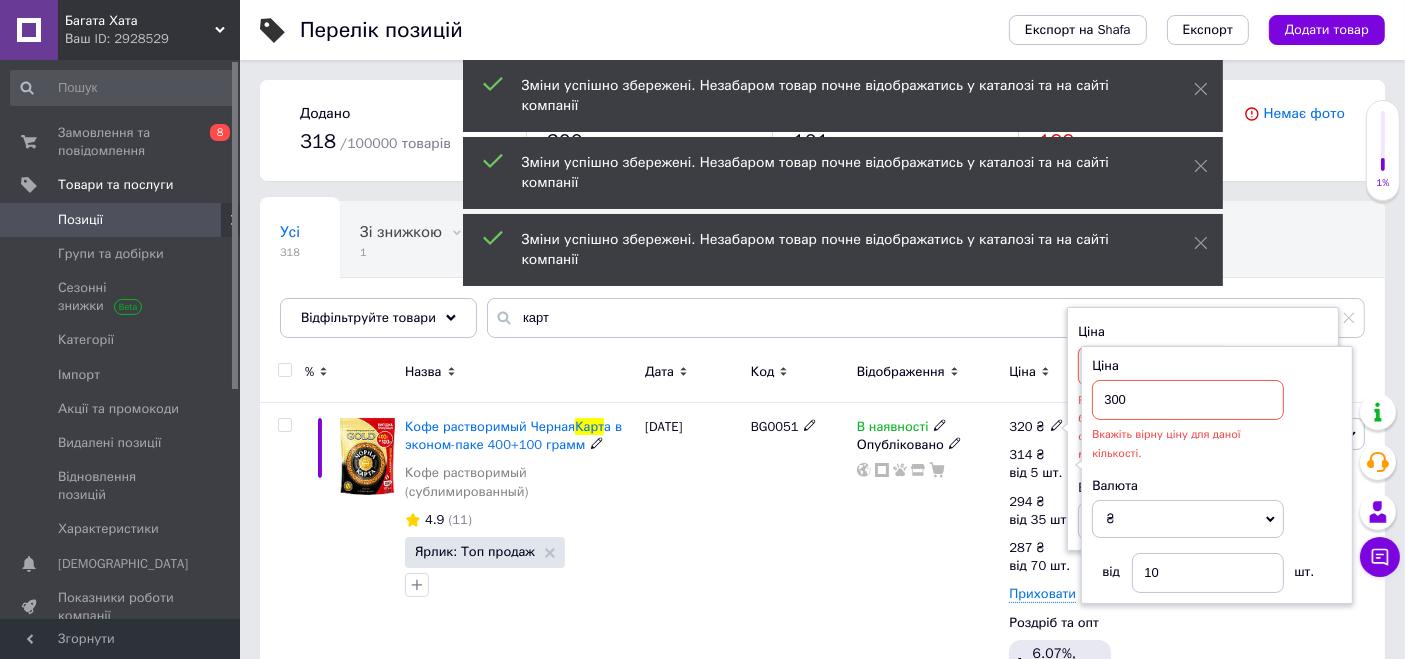 click on "В наявності Опубліковано" at bounding box center [928, 557] 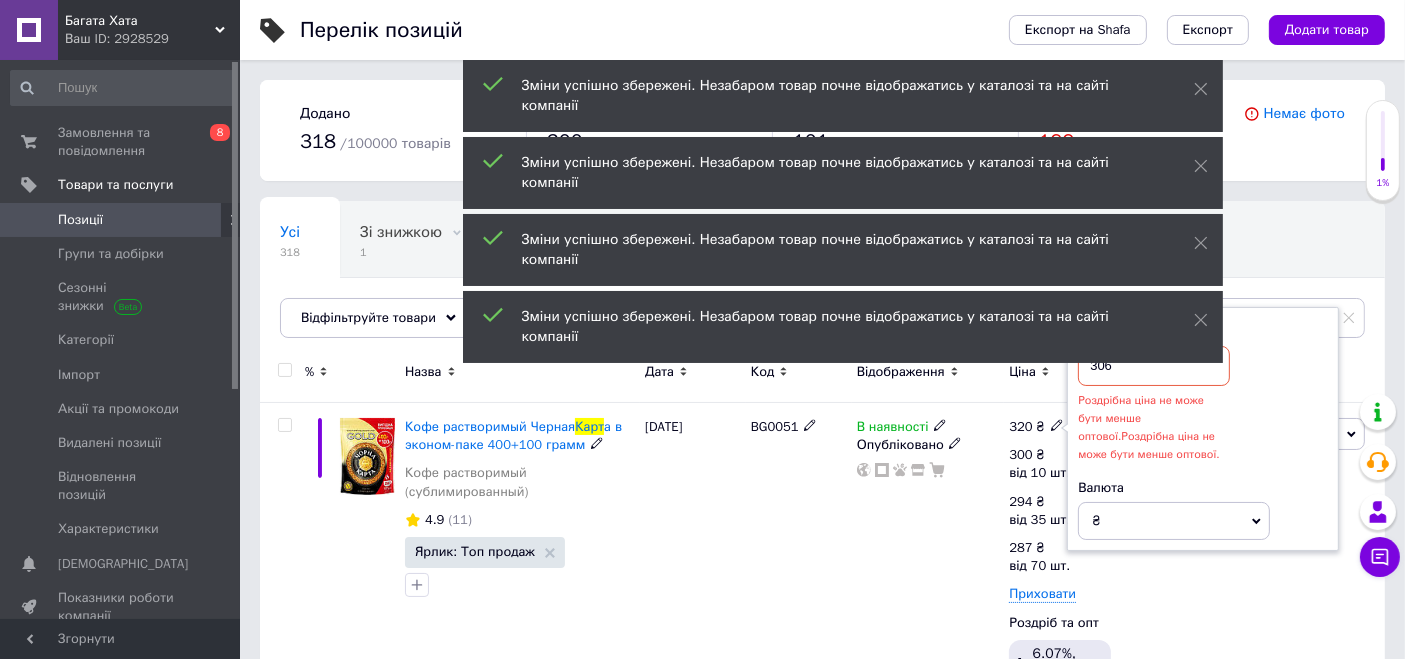 click on "В наявності Опубліковано" at bounding box center (928, 557) 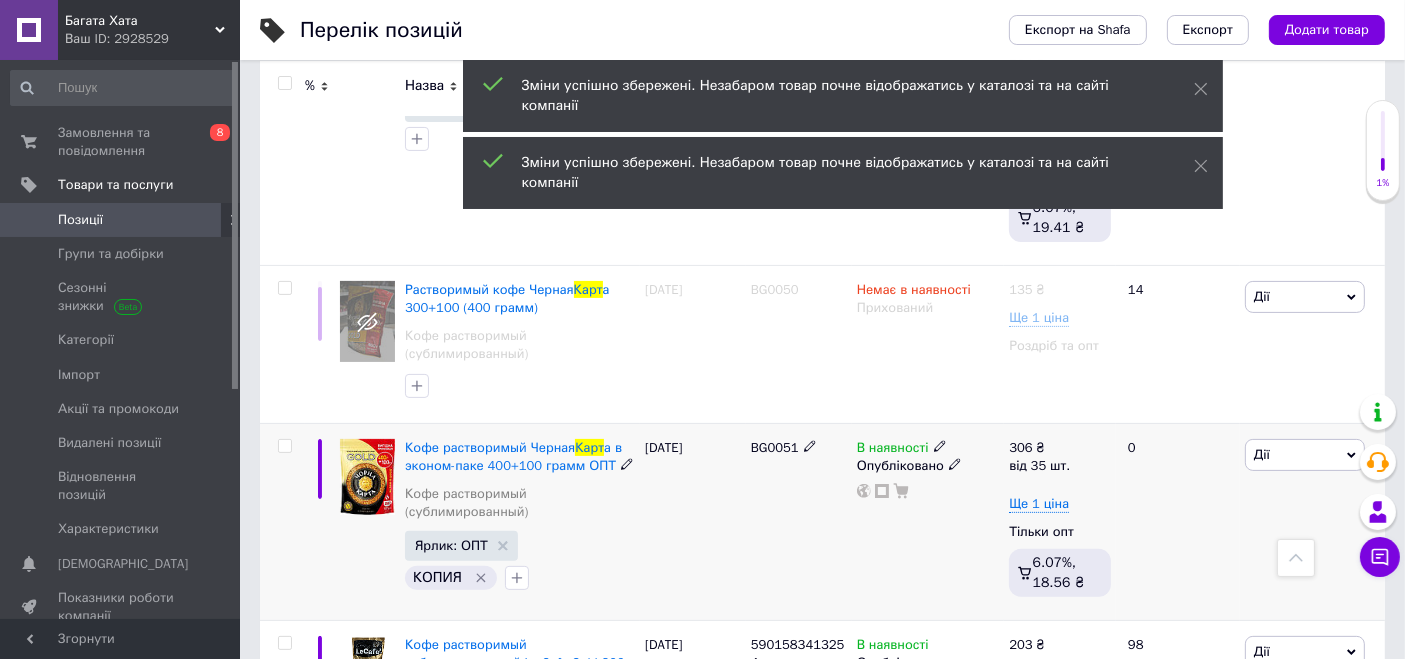 scroll, scrollTop: 444, scrollLeft: 0, axis: vertical 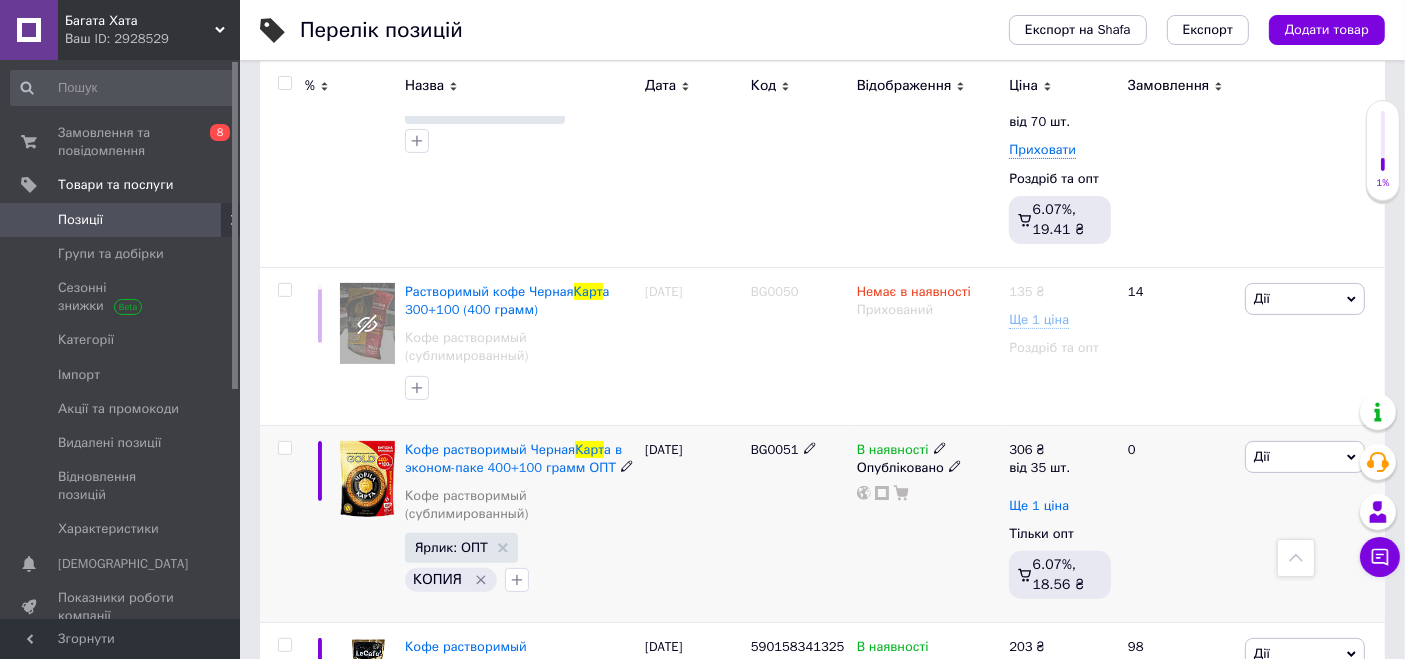 click on "Ще 1 ціна" at bounding box center [1039, 506] 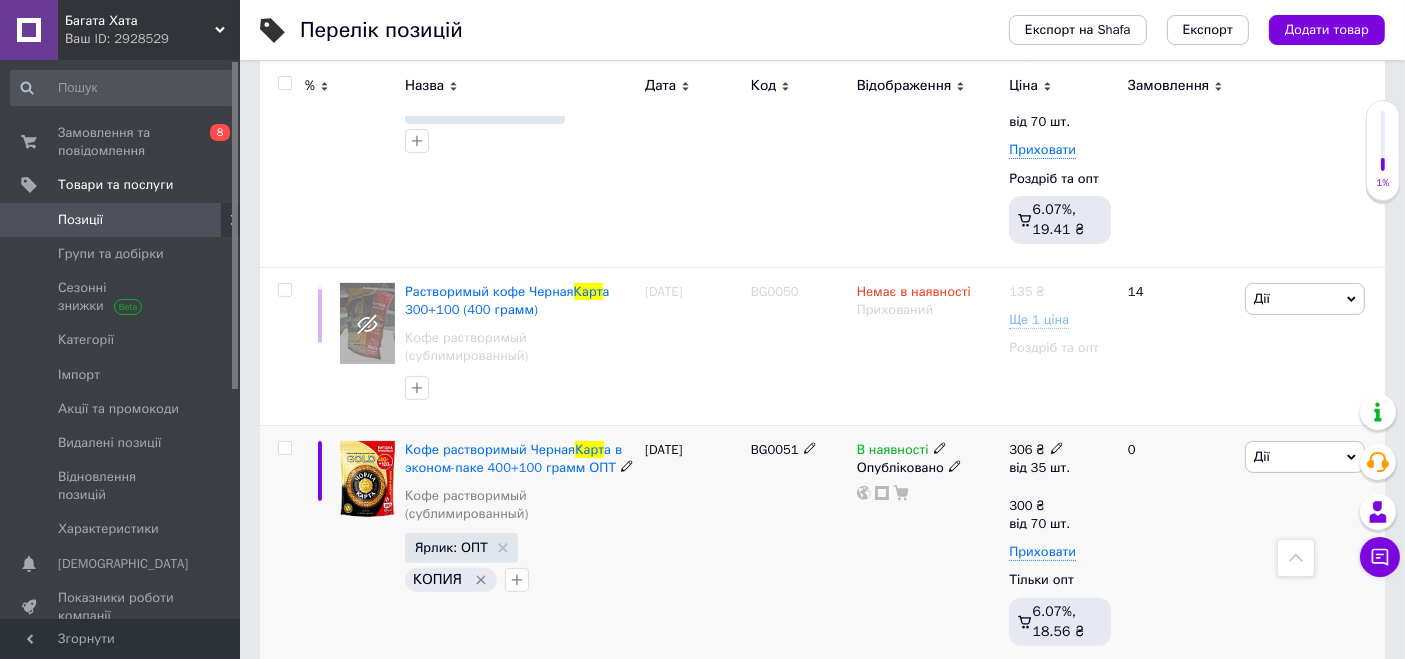 click 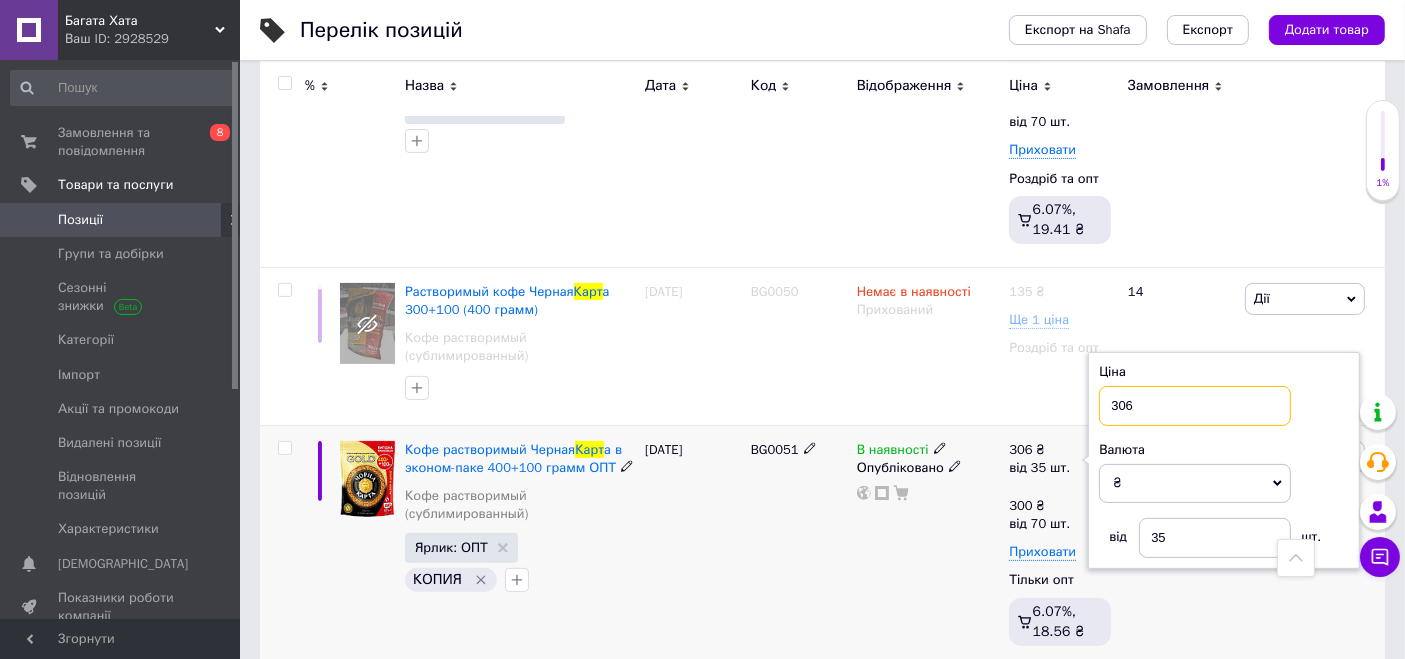 click on "306" at bounding box center [1195, 406] 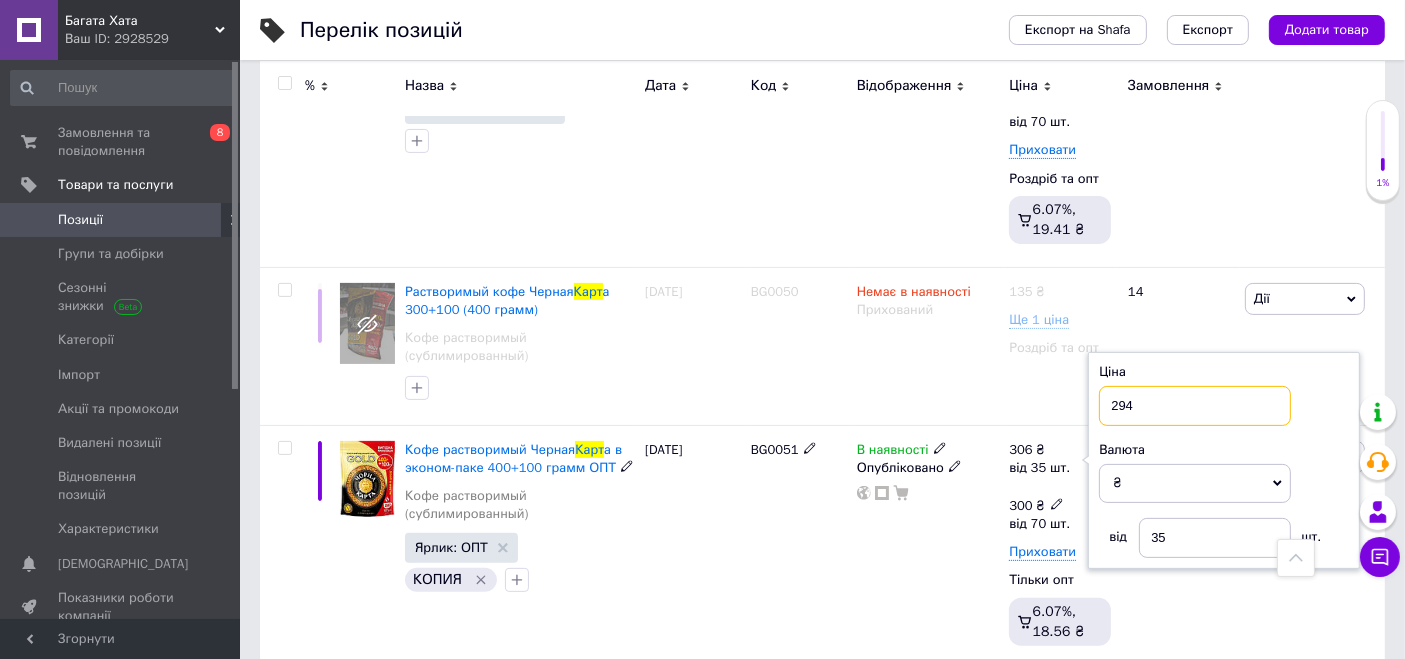 type on "294" 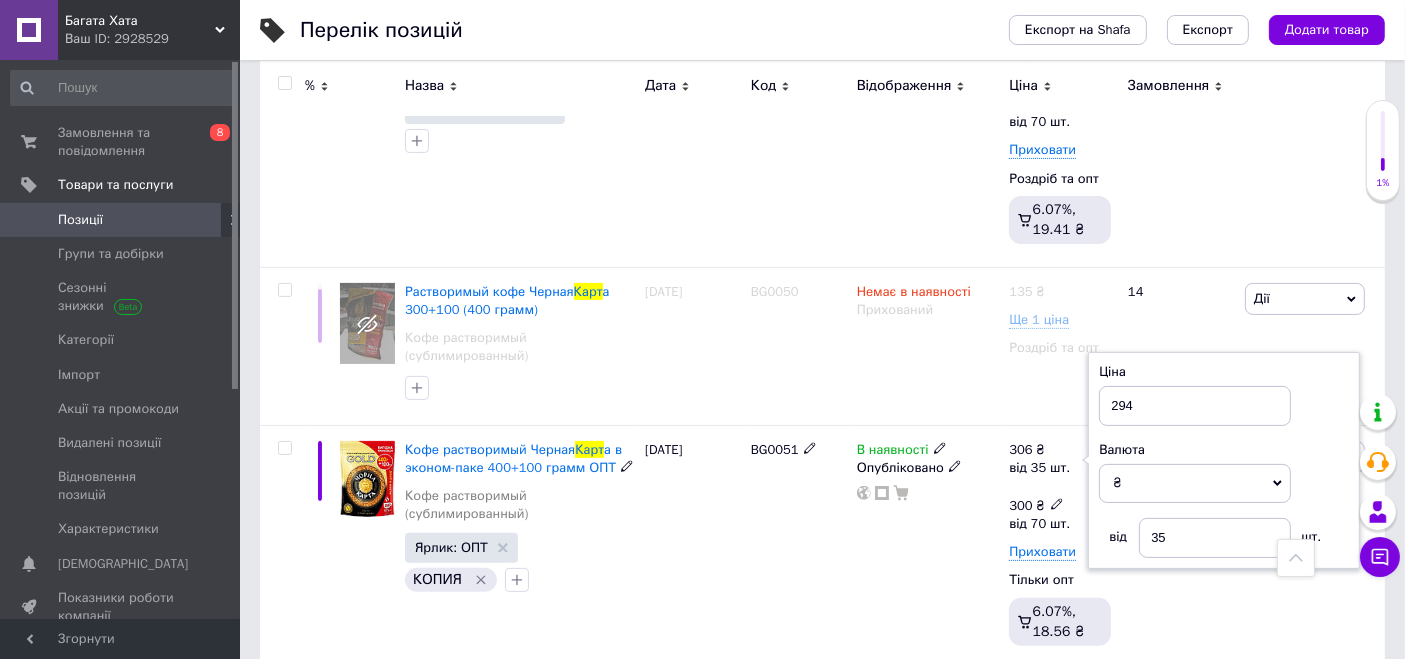 click on "від 70 шт." at bounding box center (1039, 524) 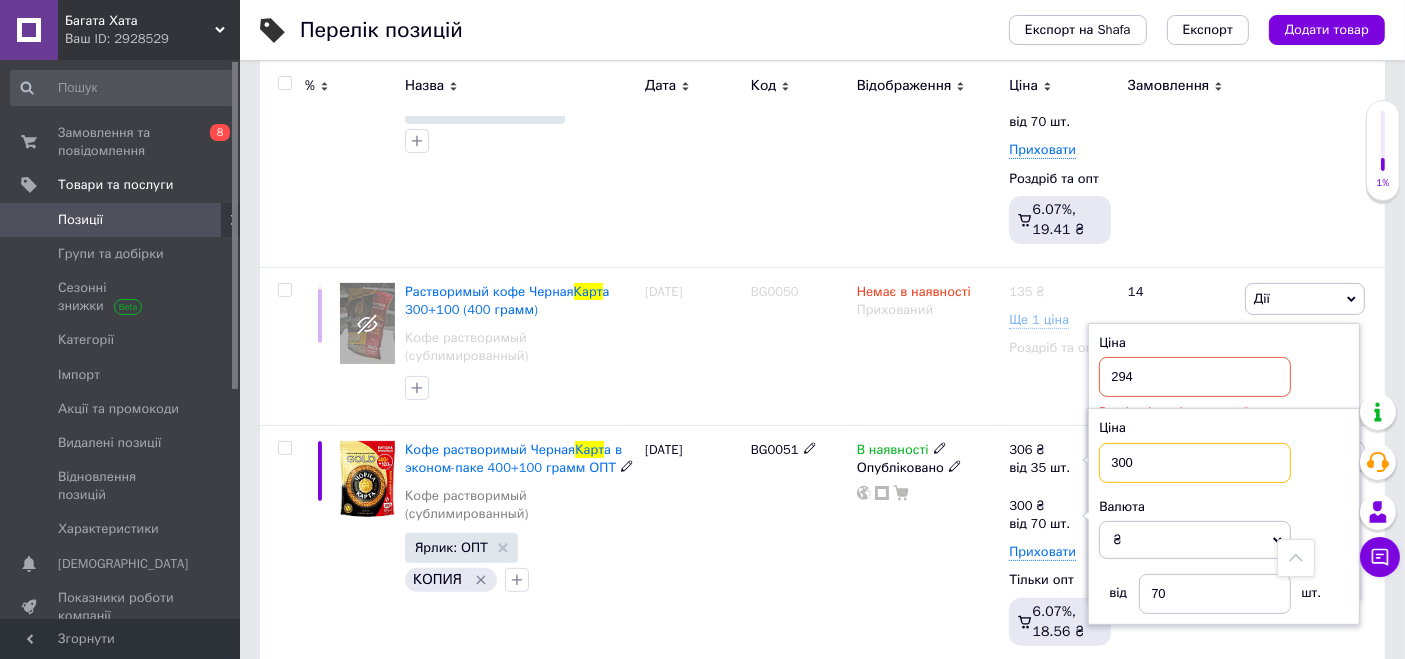click on "300" at bounding box center [1195, 463] 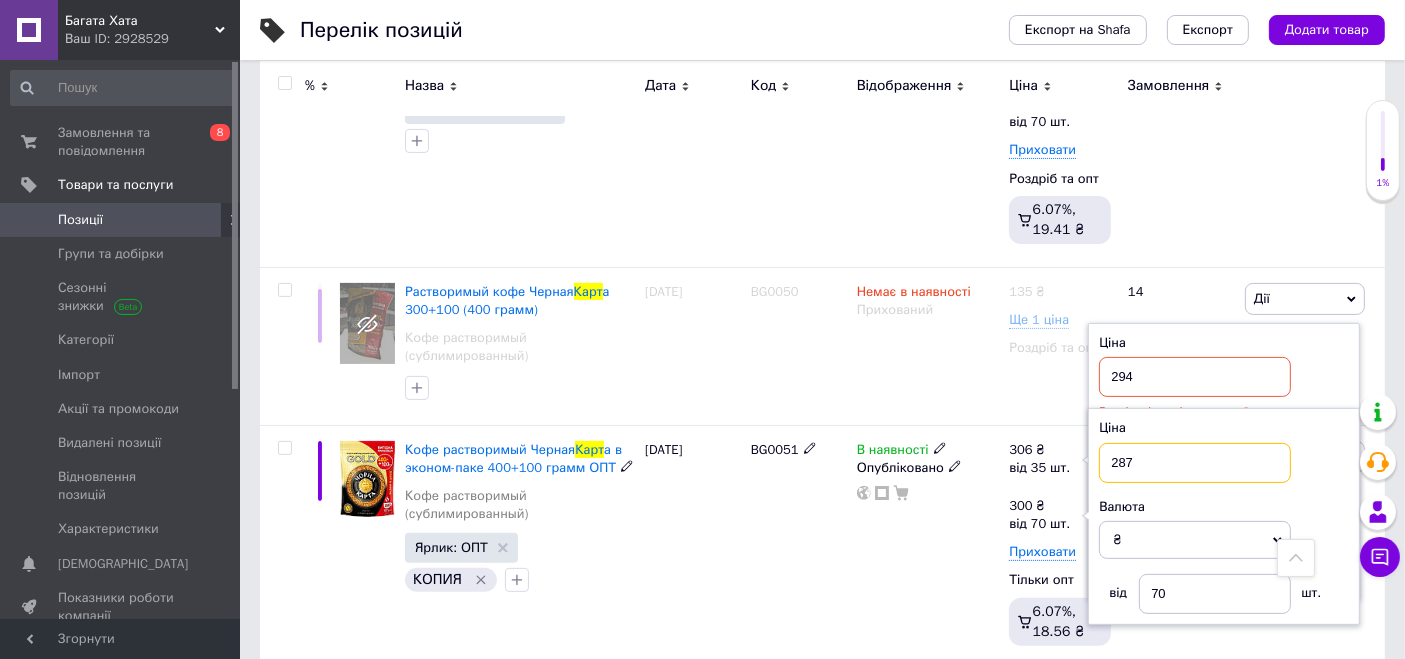 type on "287" 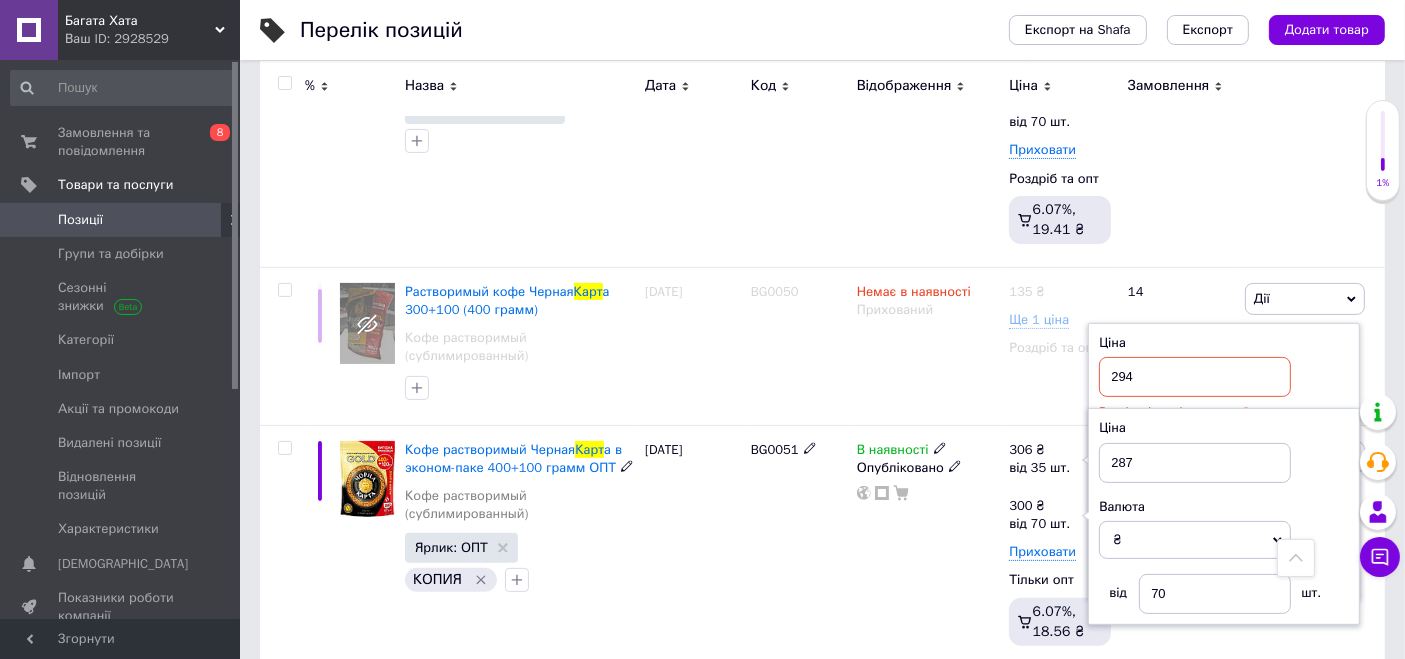 click on "В наявності Опубліковано" at bounding box center (928, 547) 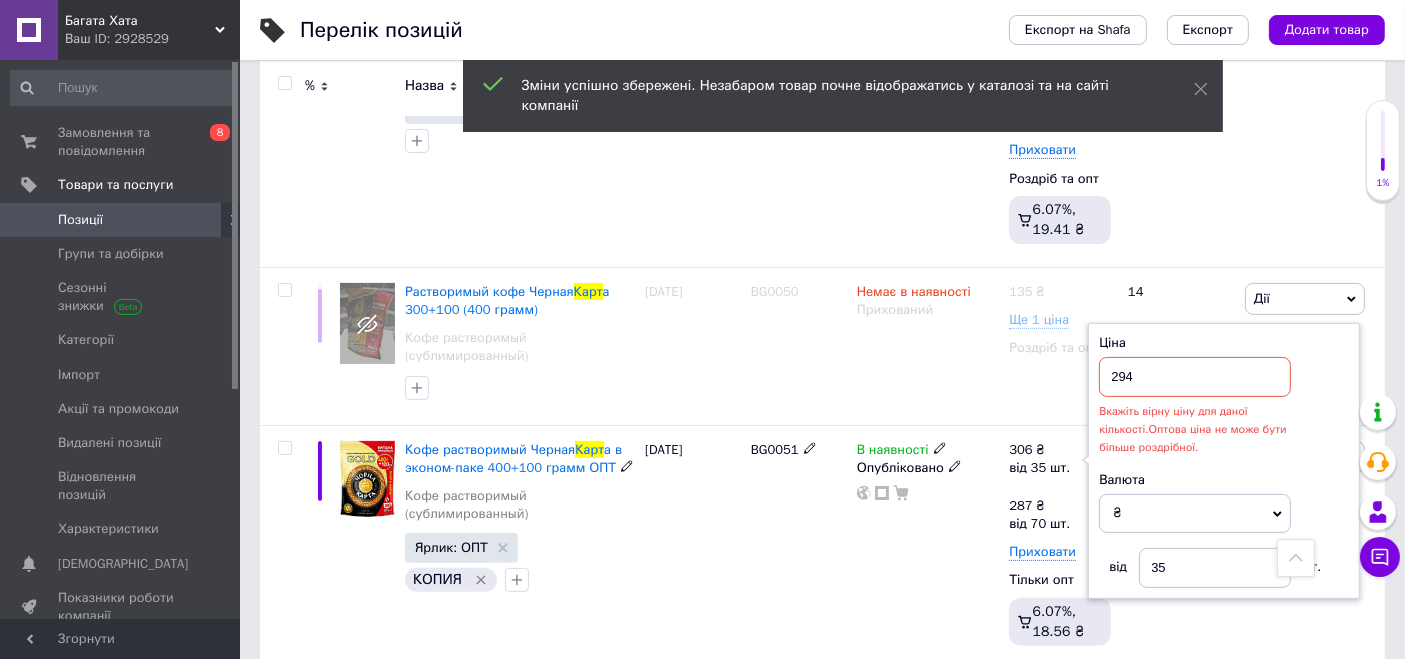 click on "В наявності Опубліковано" at bounding box center (928, 547) 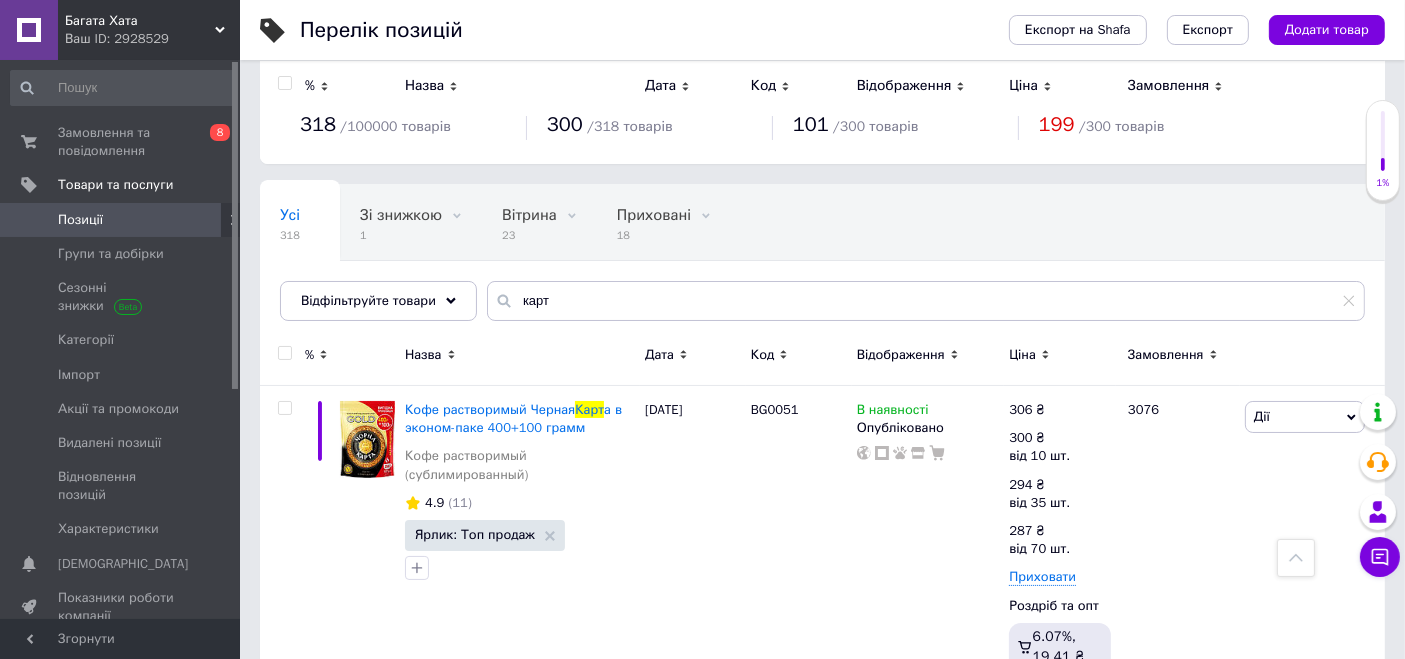 scroll, scrollTop: 0, scrollLeft: 0, axis: both 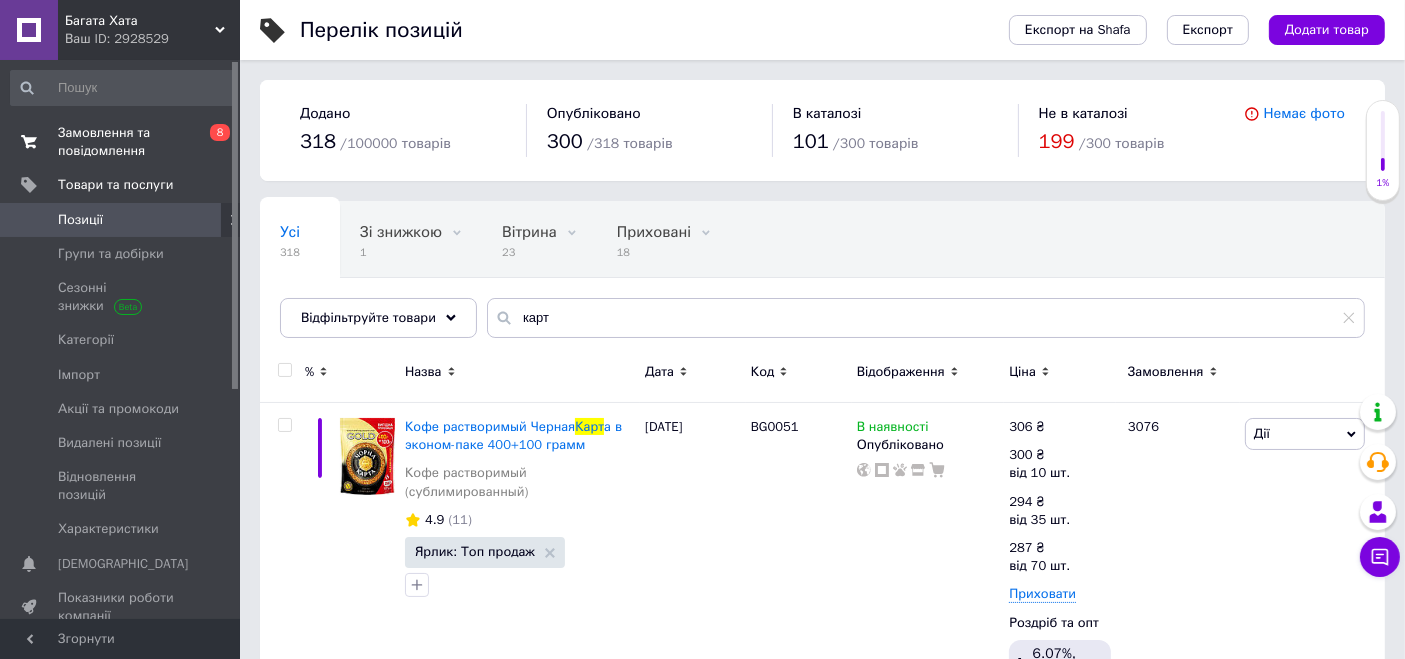 click on "Замовлення та повідомлення" at bounding box center (121, 142) 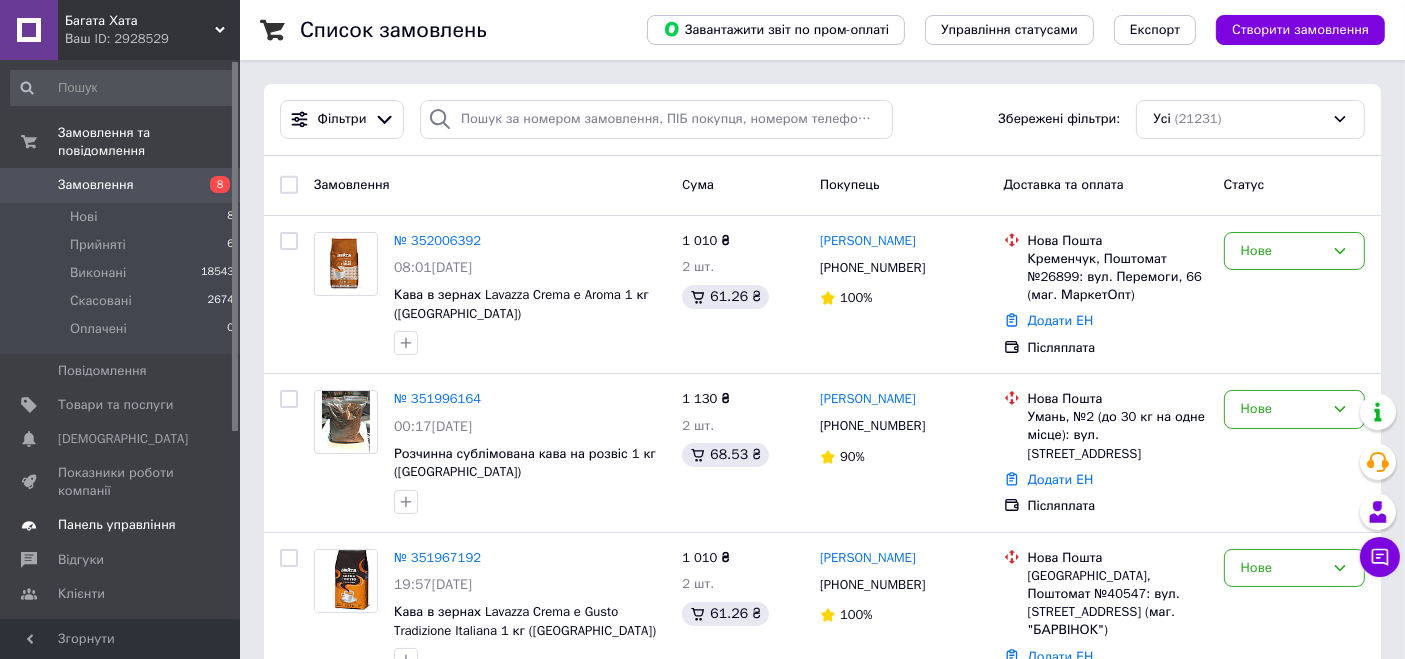 drag, startPoint x: 409, startPoint y: 158, endPoint x: 203, endPoint y: 504, distance: 402.68103 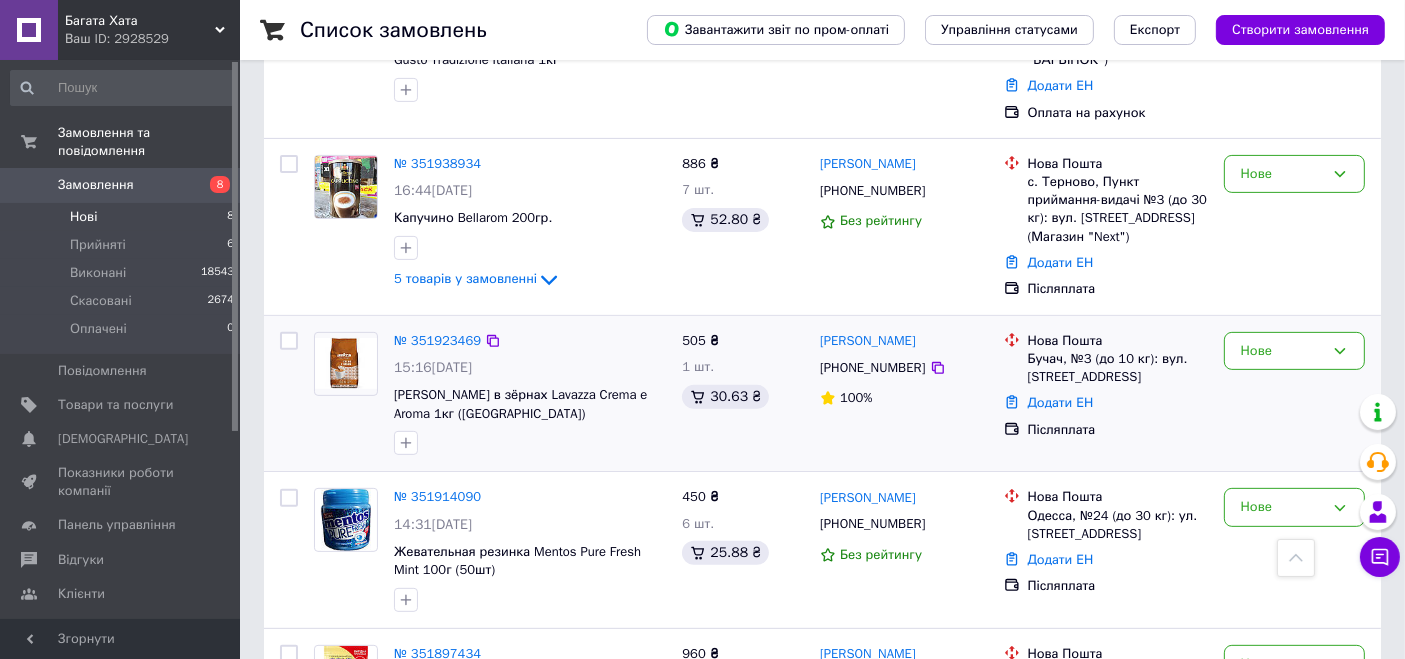 scroll, scrollTop: 607, scrollLeft: 0, axis: vertical 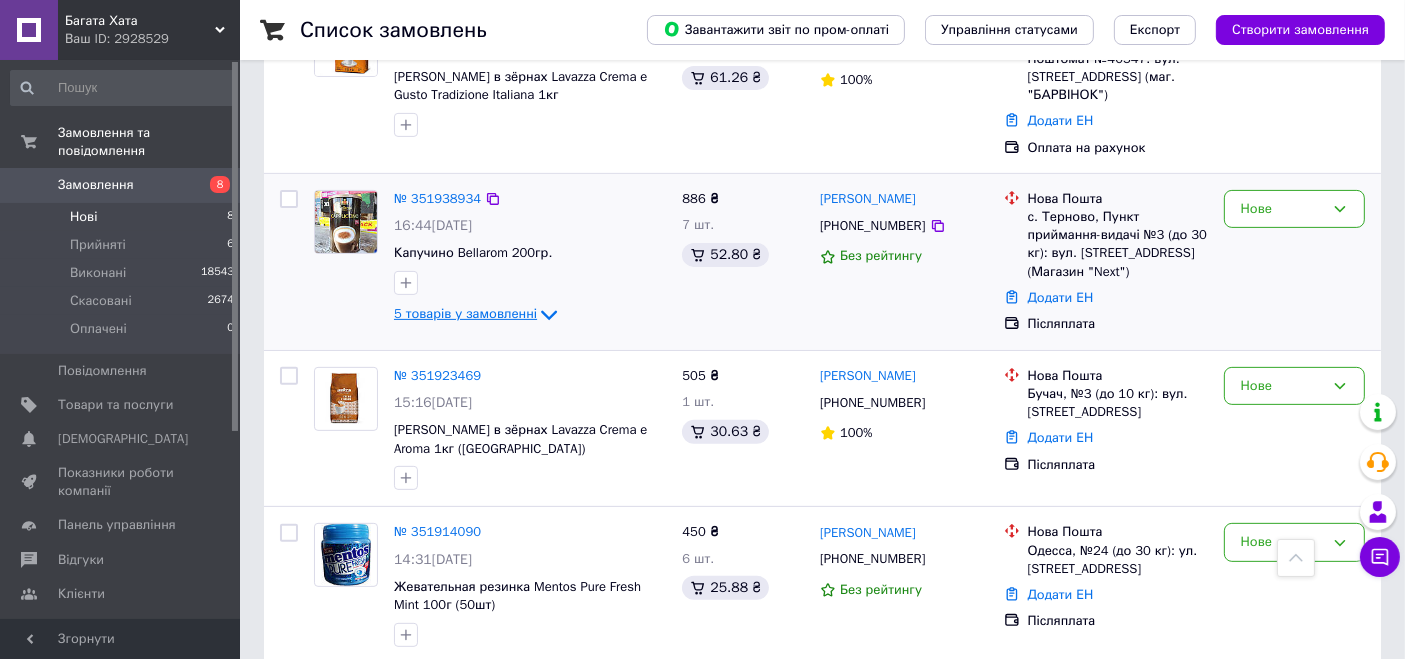 click on "5 товарів у замовленні" at bounding box center [465, 314] 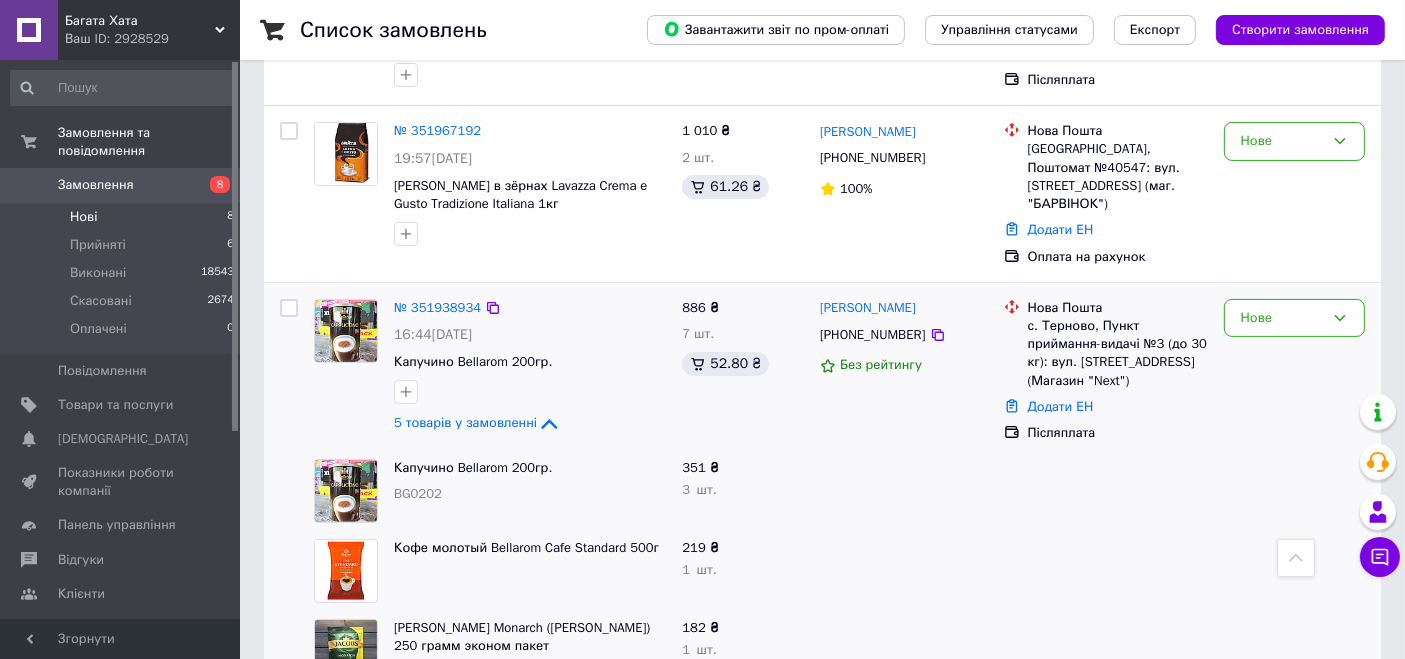 scroll, scrollTop: 496, scrollLeft: 0, axis: vertical 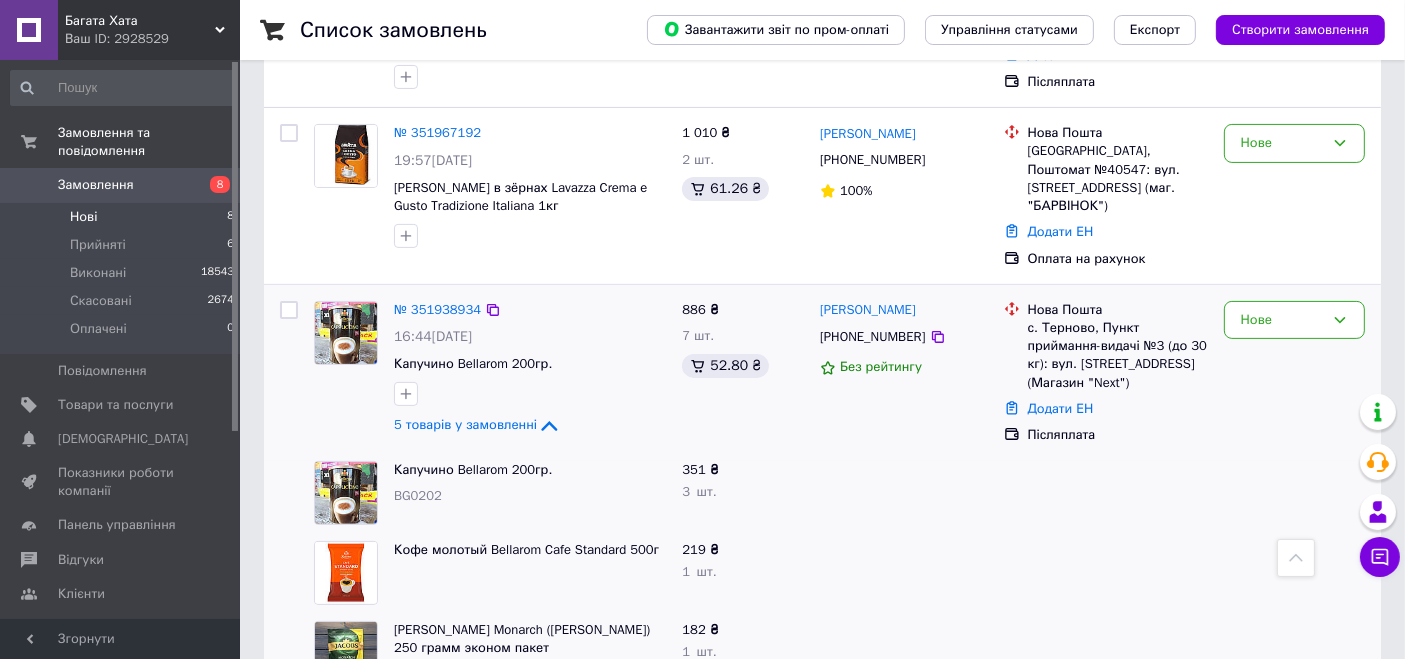 click on "с. Терново, Пункт приймання-видачі №3 (до 30 кг): вул. [STREET_ADDRESS] (Магазин "Next")" at bounding box center [1118, 355] 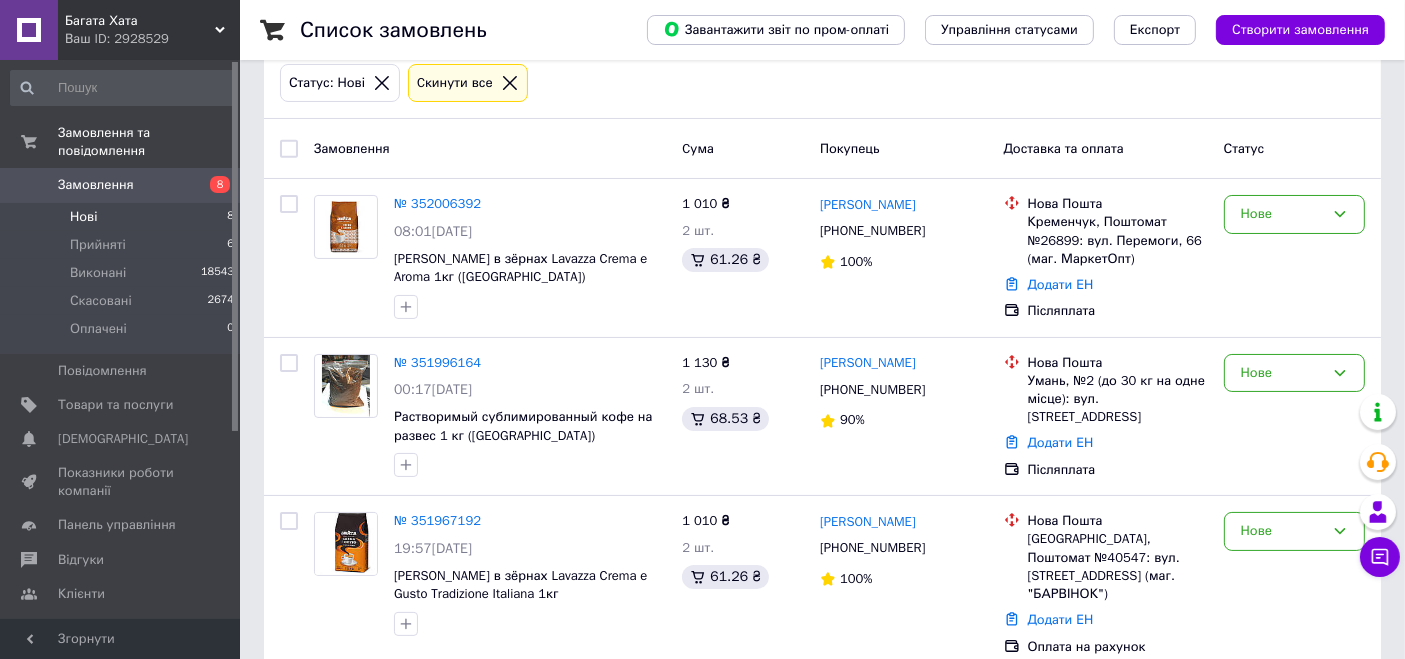 scroll, scrollTop: 0, scrollLeft: 0, axis: both 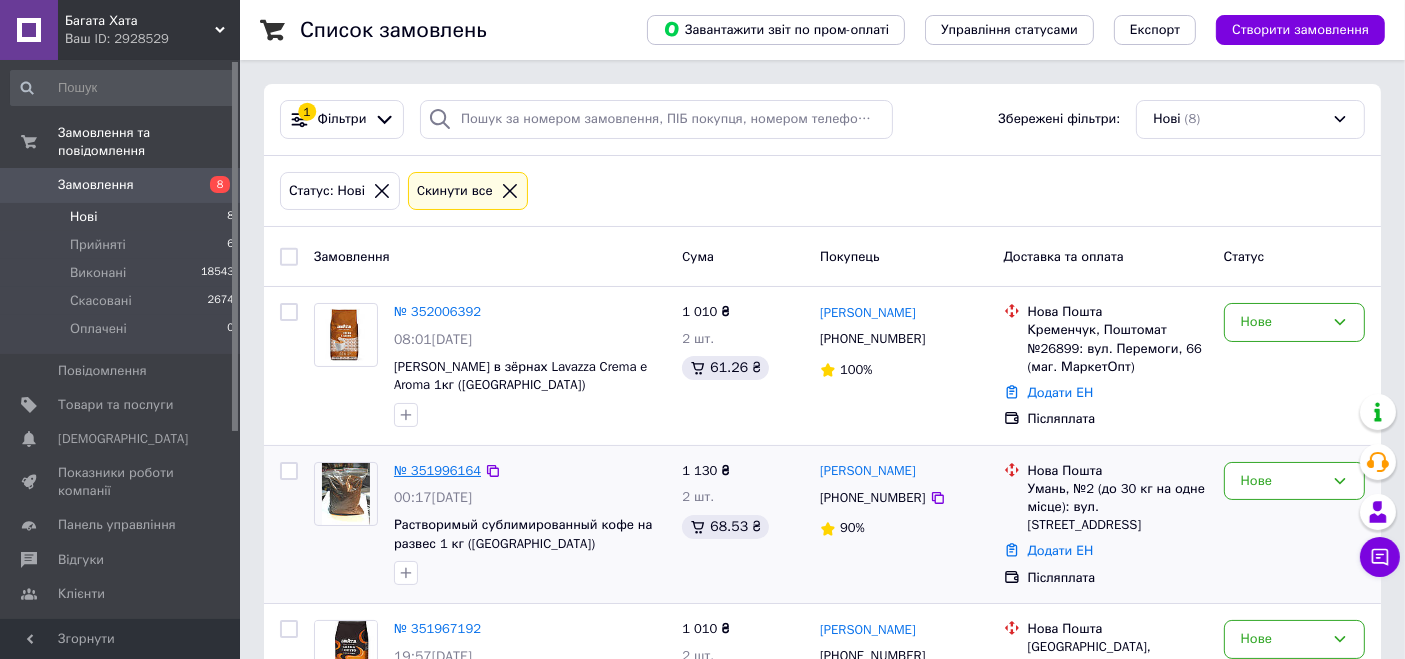 click on "№ 351996164" at bounding box center [437, 470] 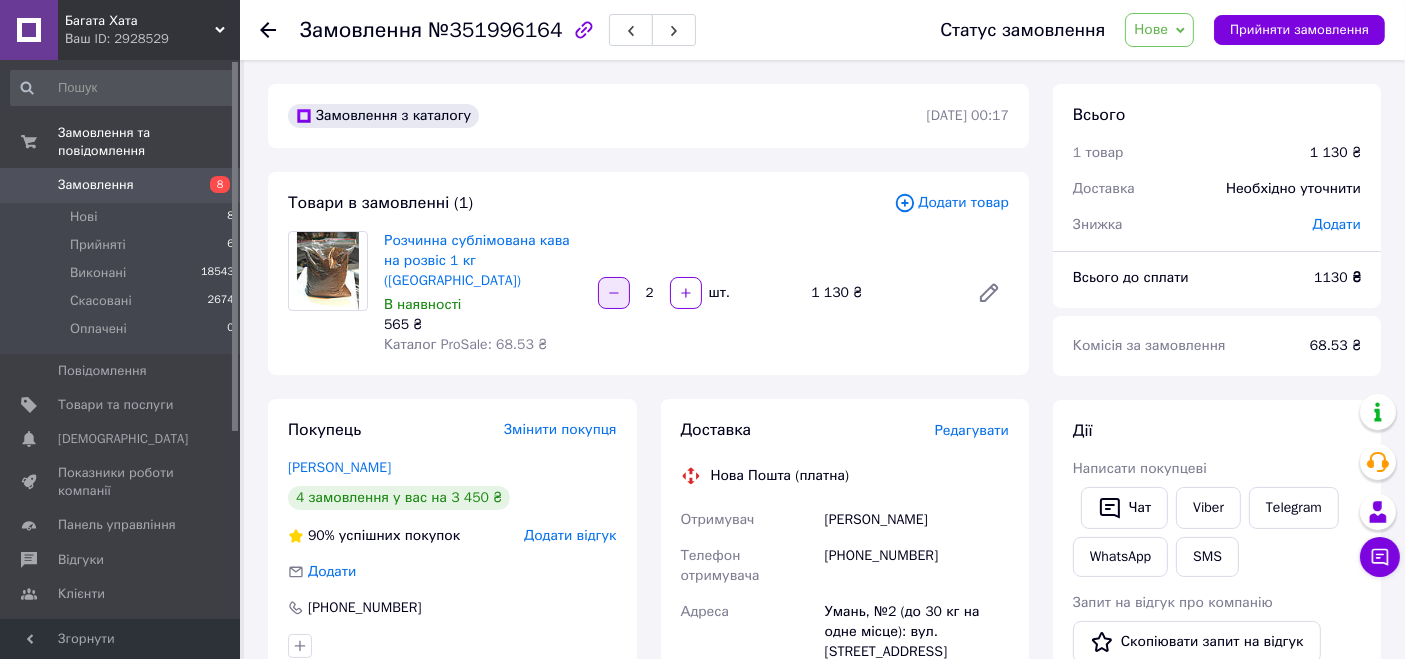 click 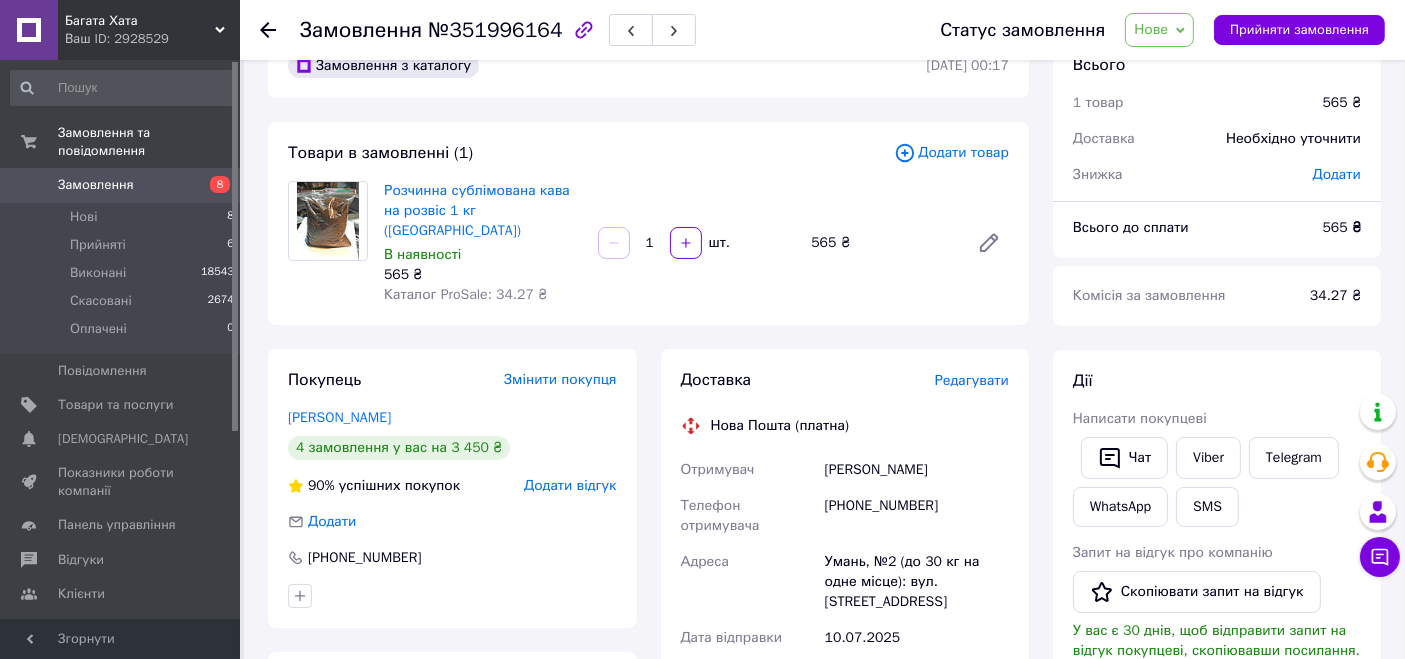 scroll, scrollTop: 0, scrollLeft: 0, axis: both 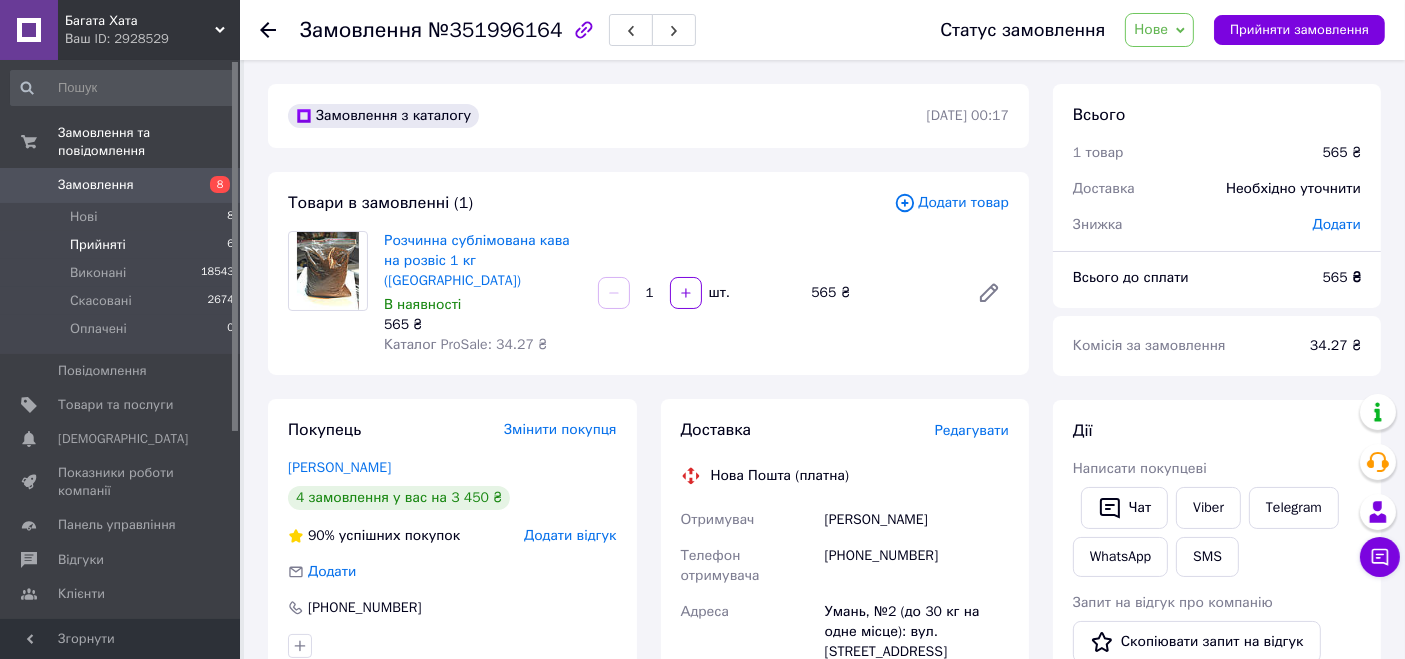 click on "Прийняті 6" at bounding box center [123, 245] 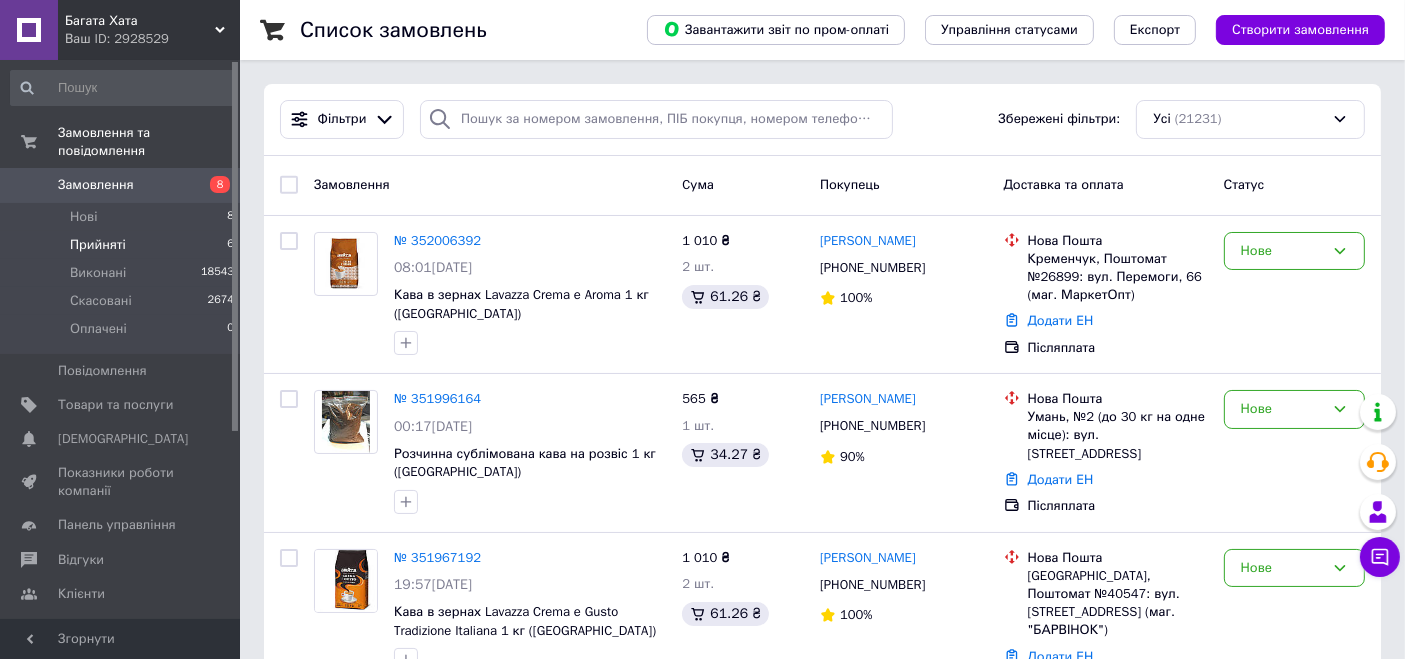 click on "Прийняті 6" at bounding box center [123, 245] 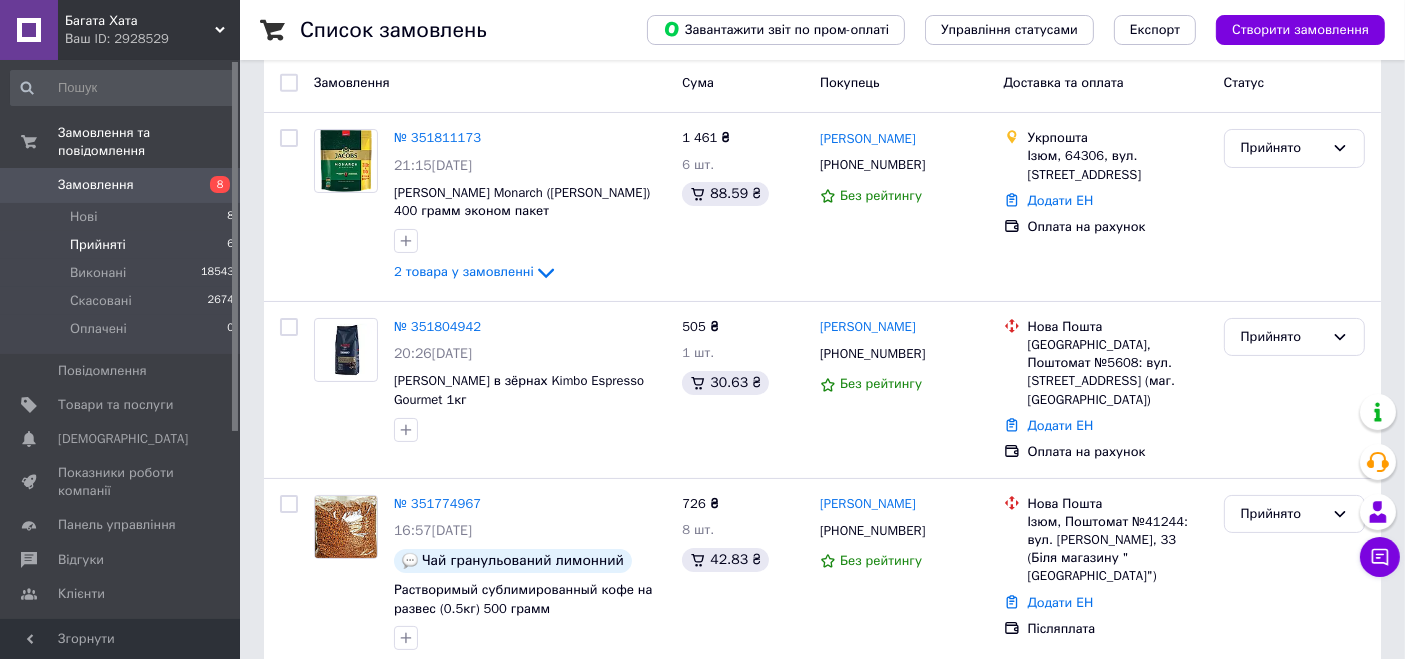 scroll, scrollTop: 222, scrollLeft: 0, axis: vertical 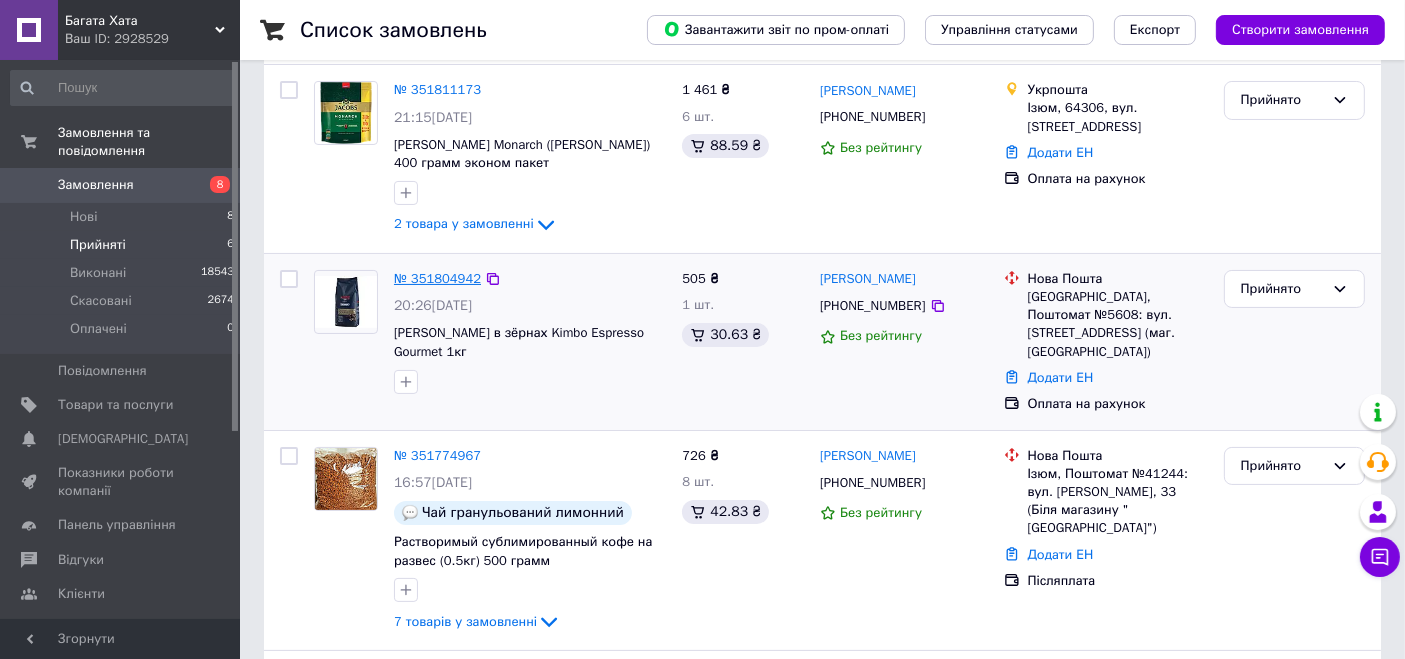 click on "№ 351804942" at bounding box center [437, 278] 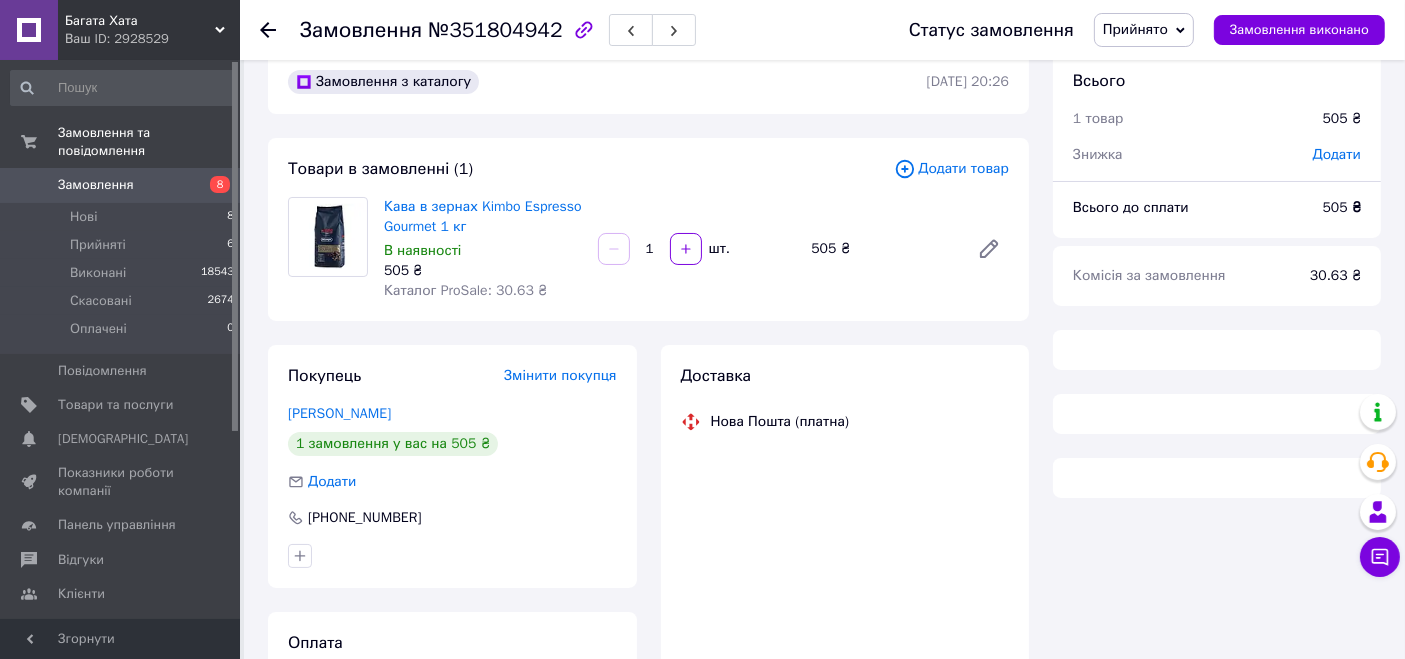 scroll, scrollTop: 0, scrollLeft: 0, axis: both 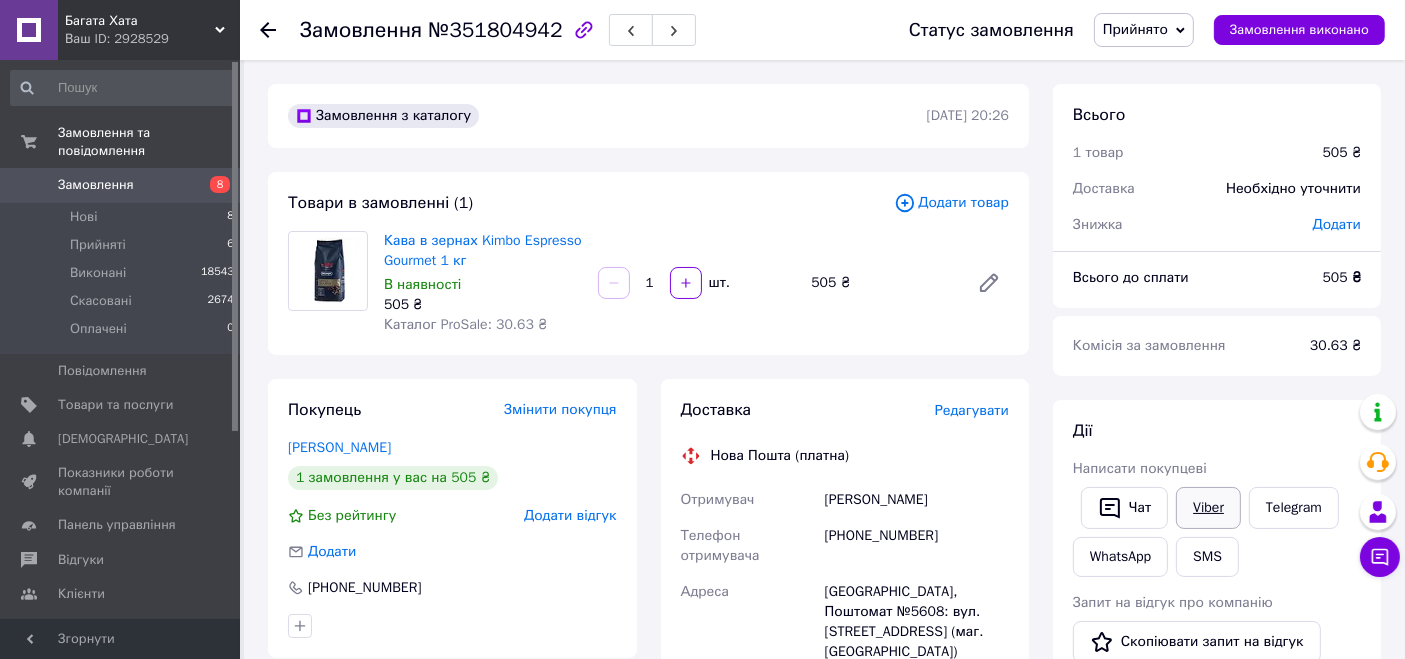 click on "Viber" at bounding box center (1208, 508) 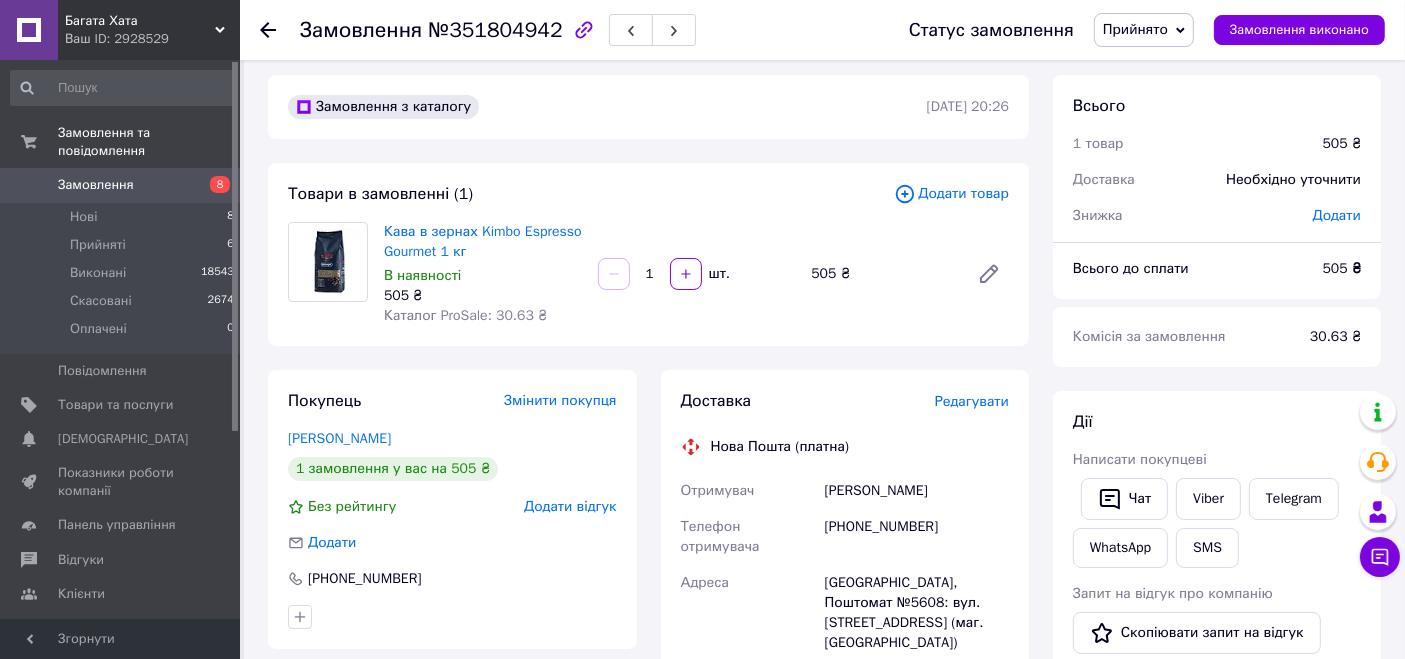 scroll, scrollTop: 0, scrollLeft: 0, axis: both 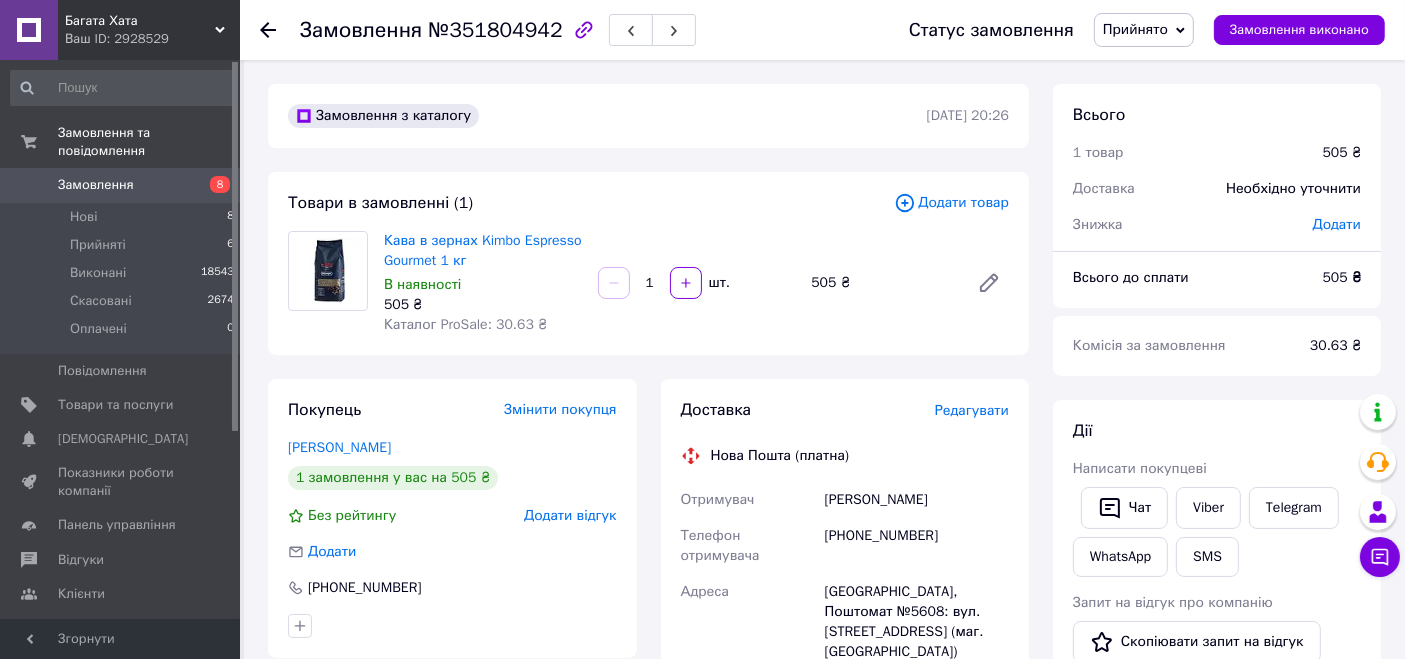 click on "Прийнято" at bounding box center (1135, 29) 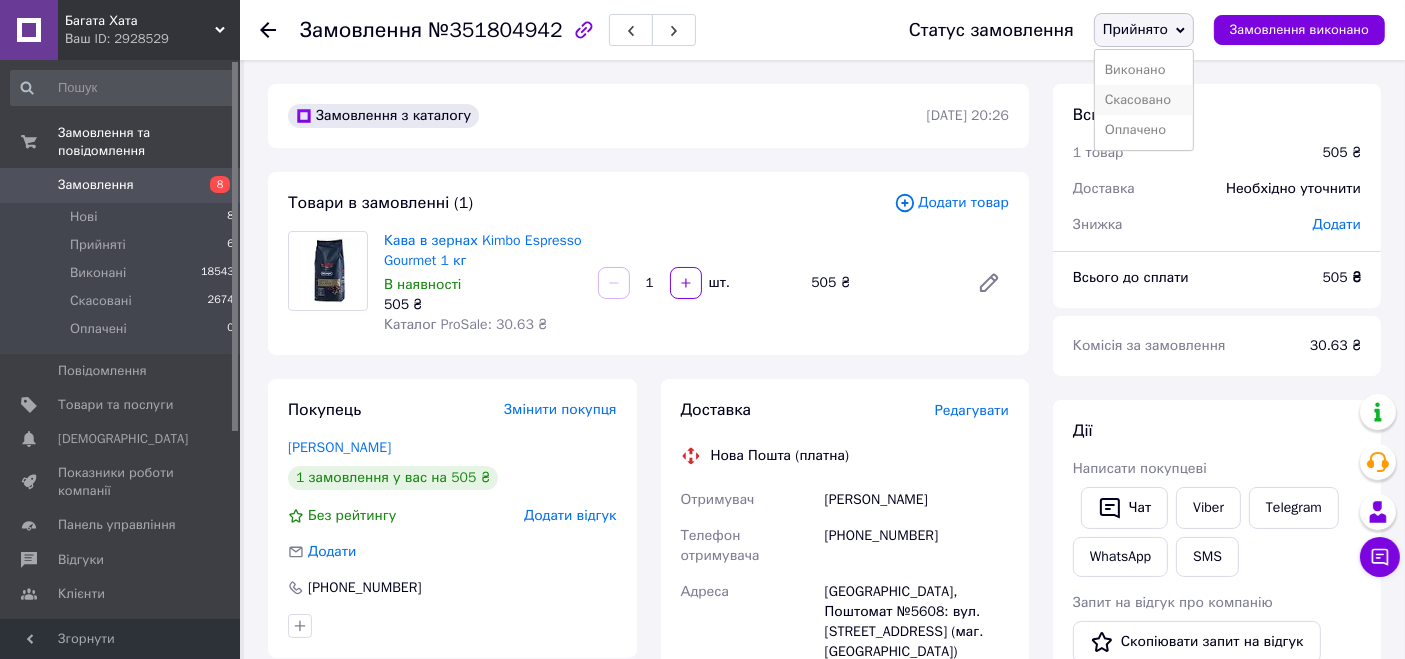 click on "Скасовано" at bounding box center [1144, 100] 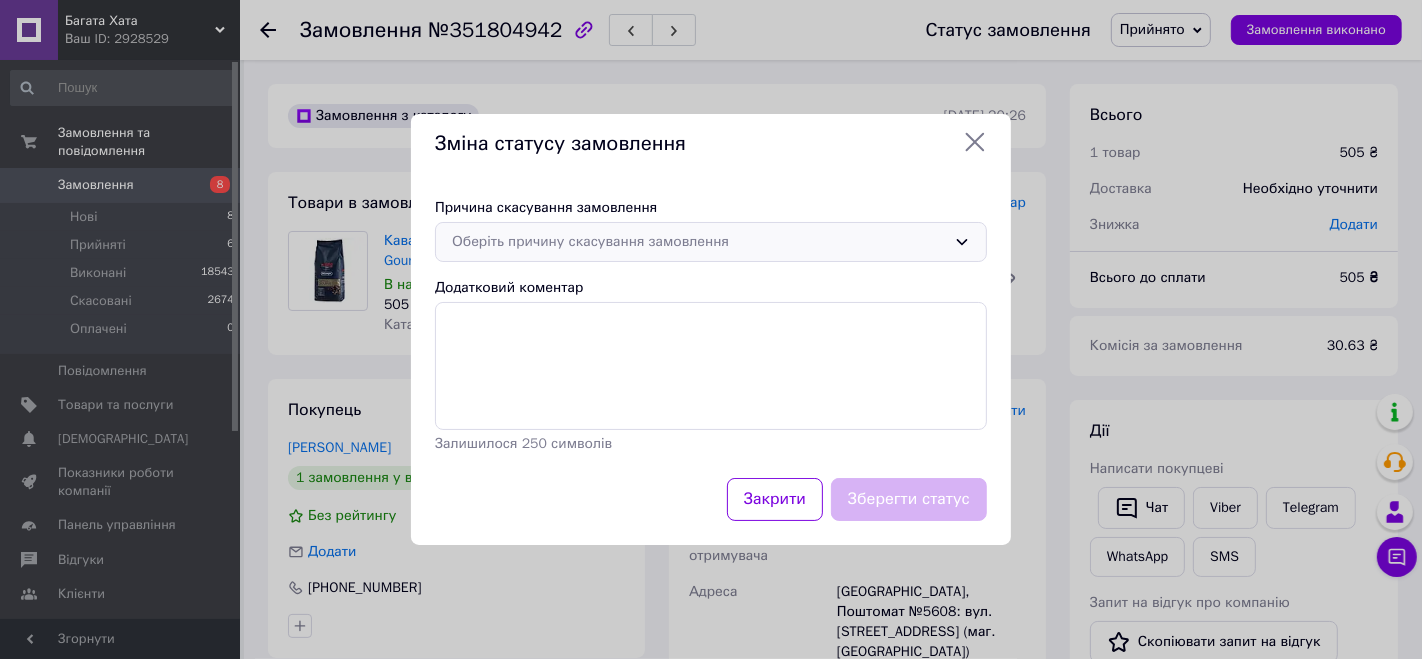 click on "Оберіть причину скасування замовлення" at bounding box center (711, 242) 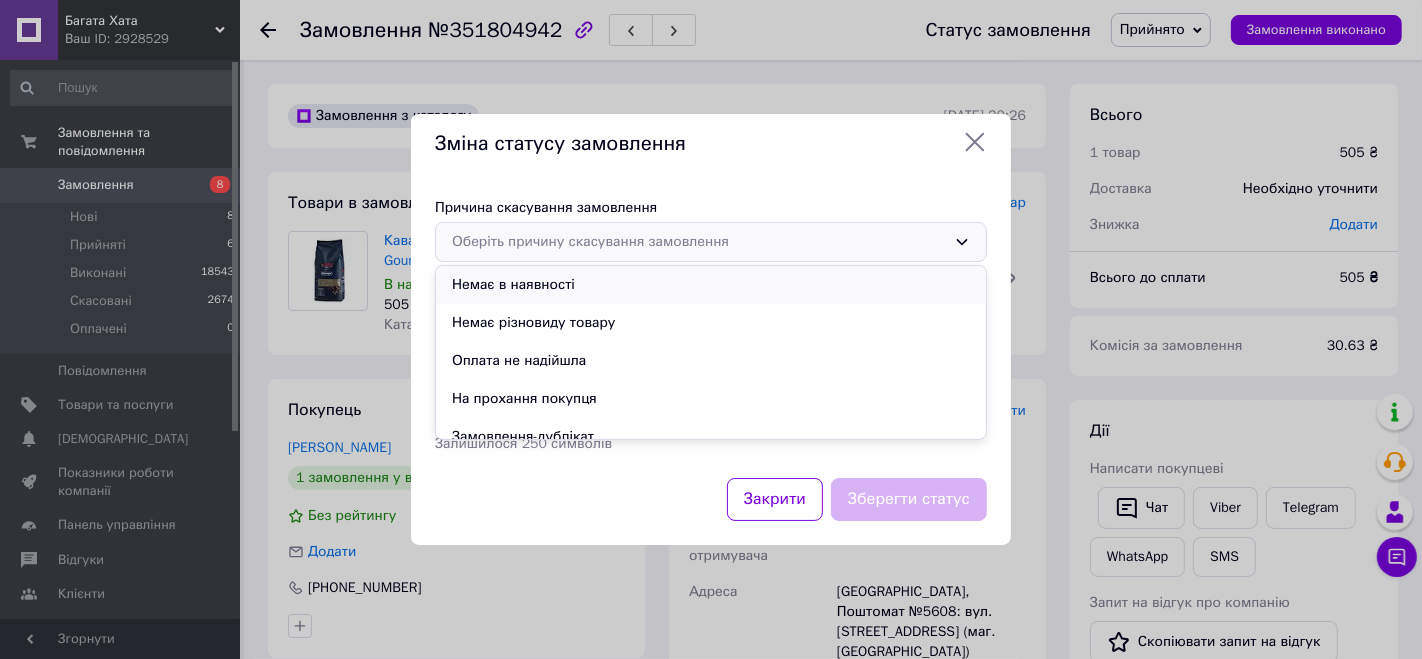 click on "Немає в наявності" at bounding box center (711, 285) 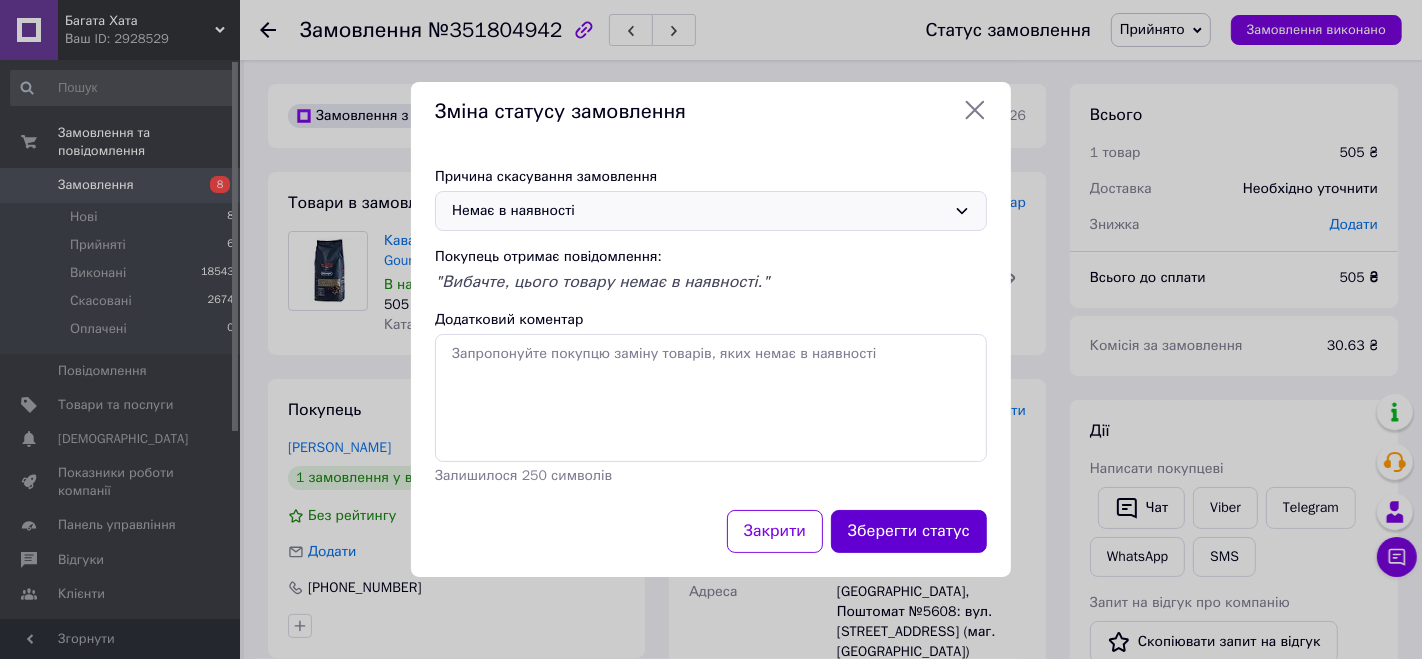 click on "Зберегти статус" at bounding box center [909, 531] 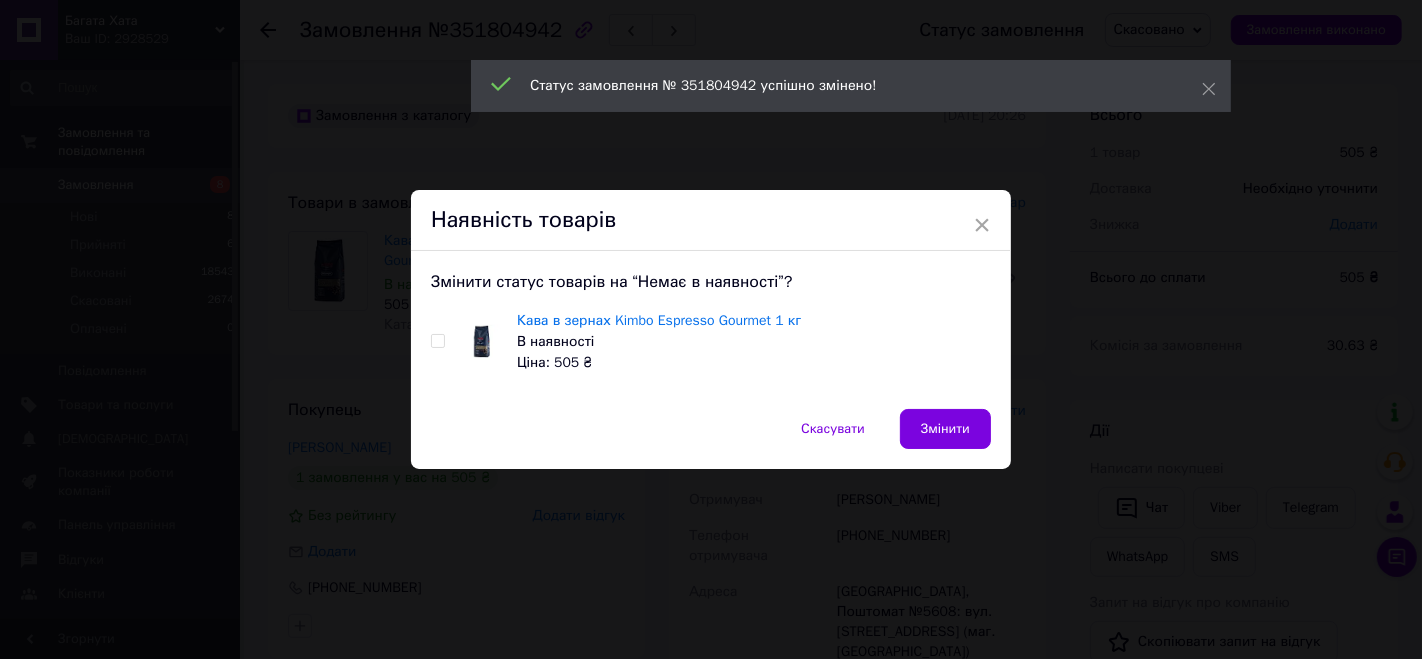 click on "Кава в зернах Kimbo Espresso Gourmet 1 кг В наявності Ціна: 505 ₴" at bounding box center [711, 341] 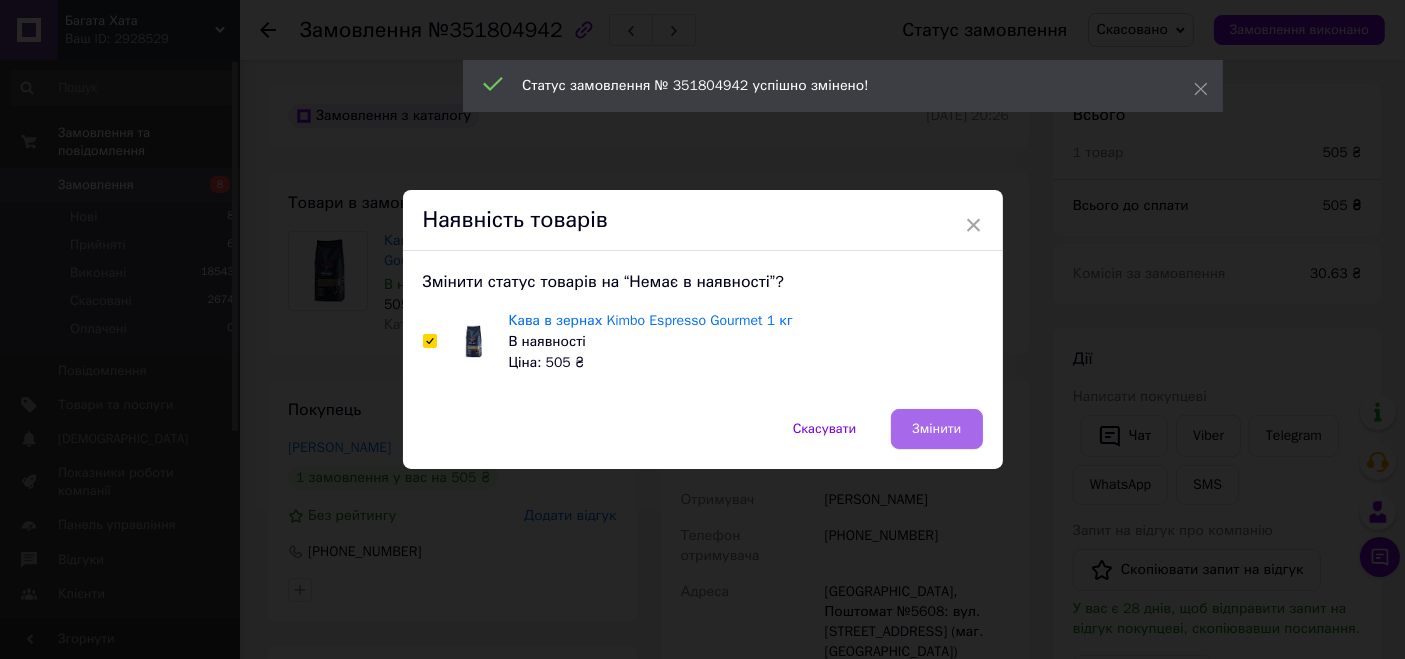 click on "Змінити" at bounding box center (936, 429) 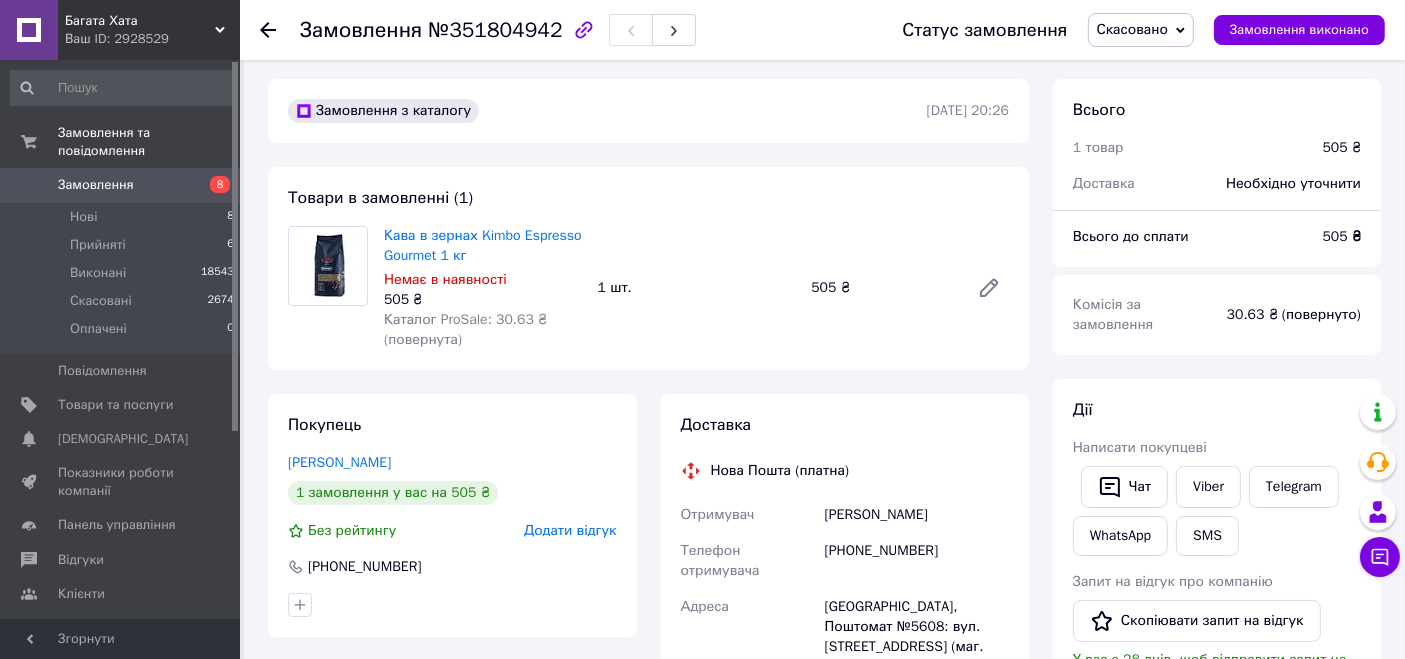 scroll, scrollTop: 0, scrollLeft: 0, axis: both 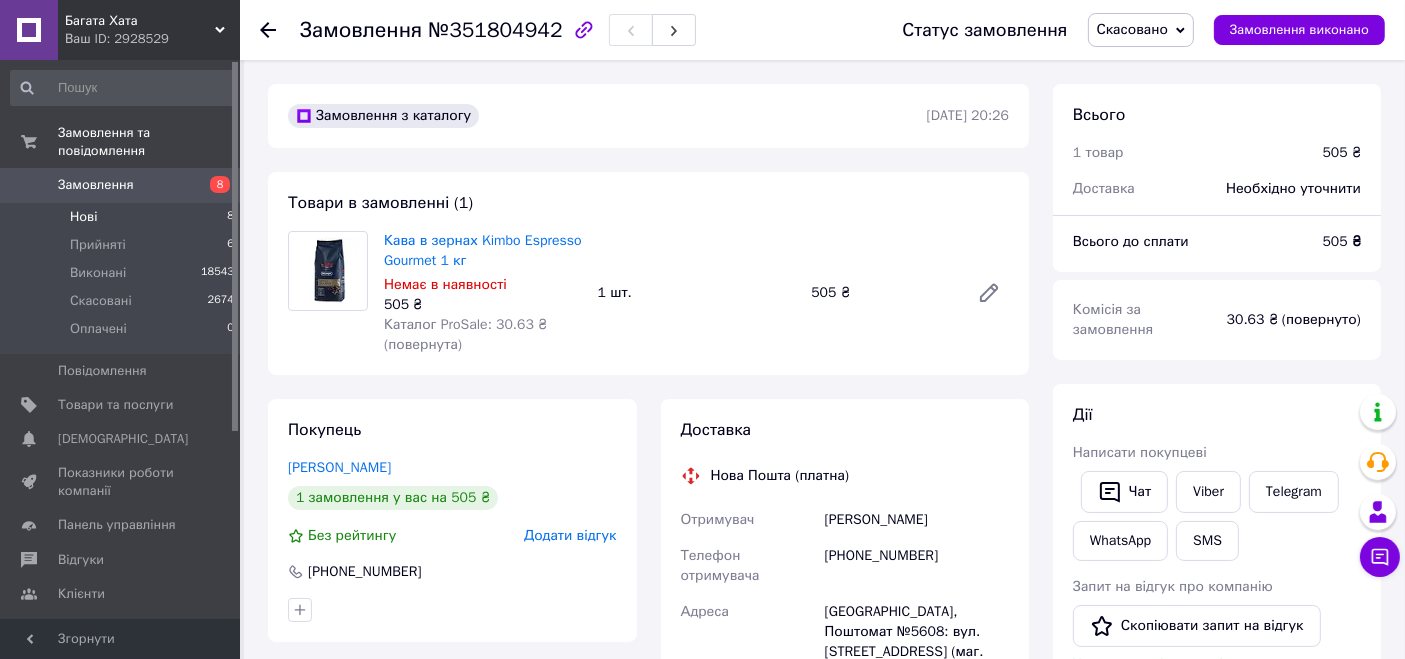 click on "Нові 8" at bounding box center (123, 217) 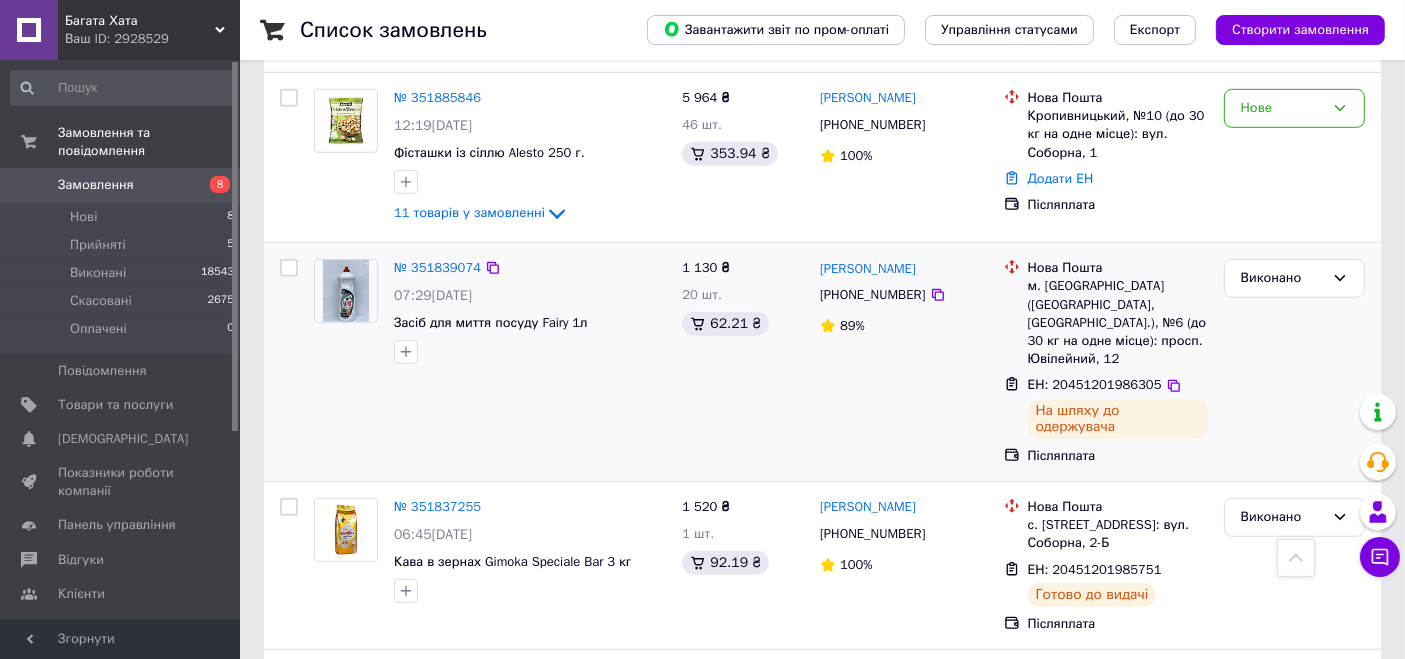 scroll, scrollTop: 1555, scrollLeft: 0, axis: vertical 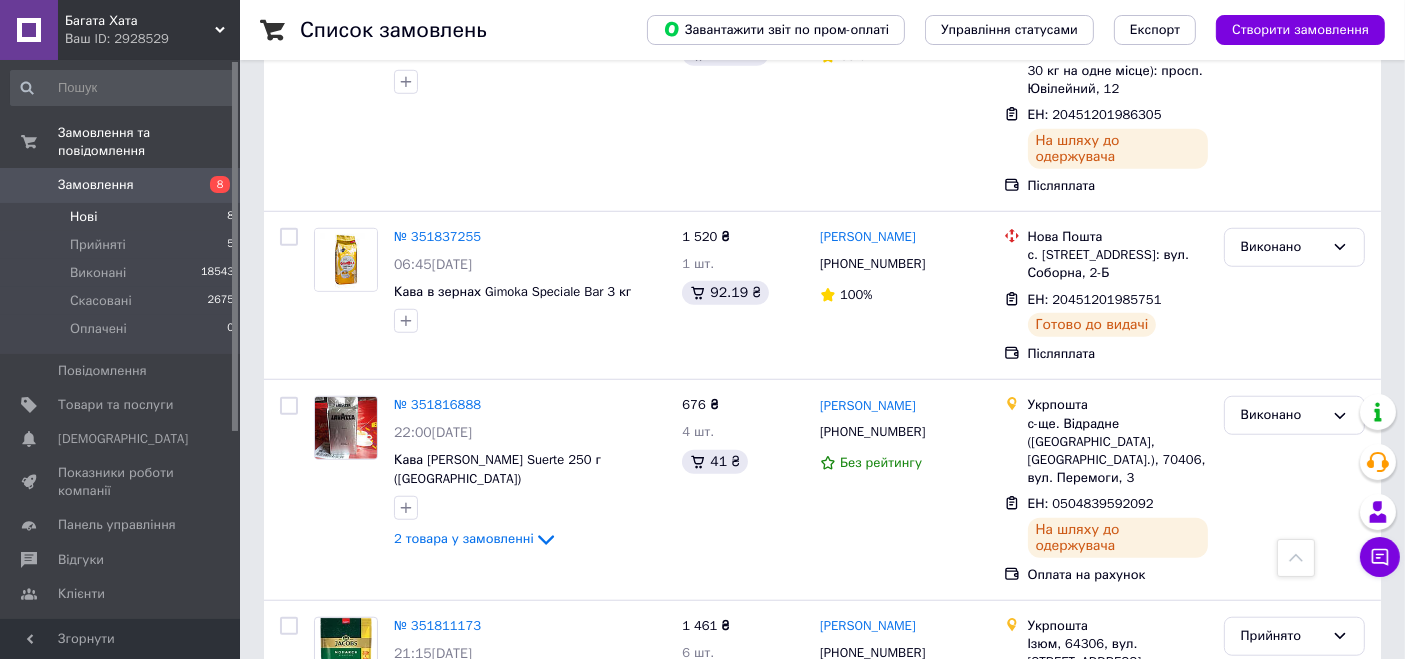 click on "Нові 8" at bounding box center [123, 217] 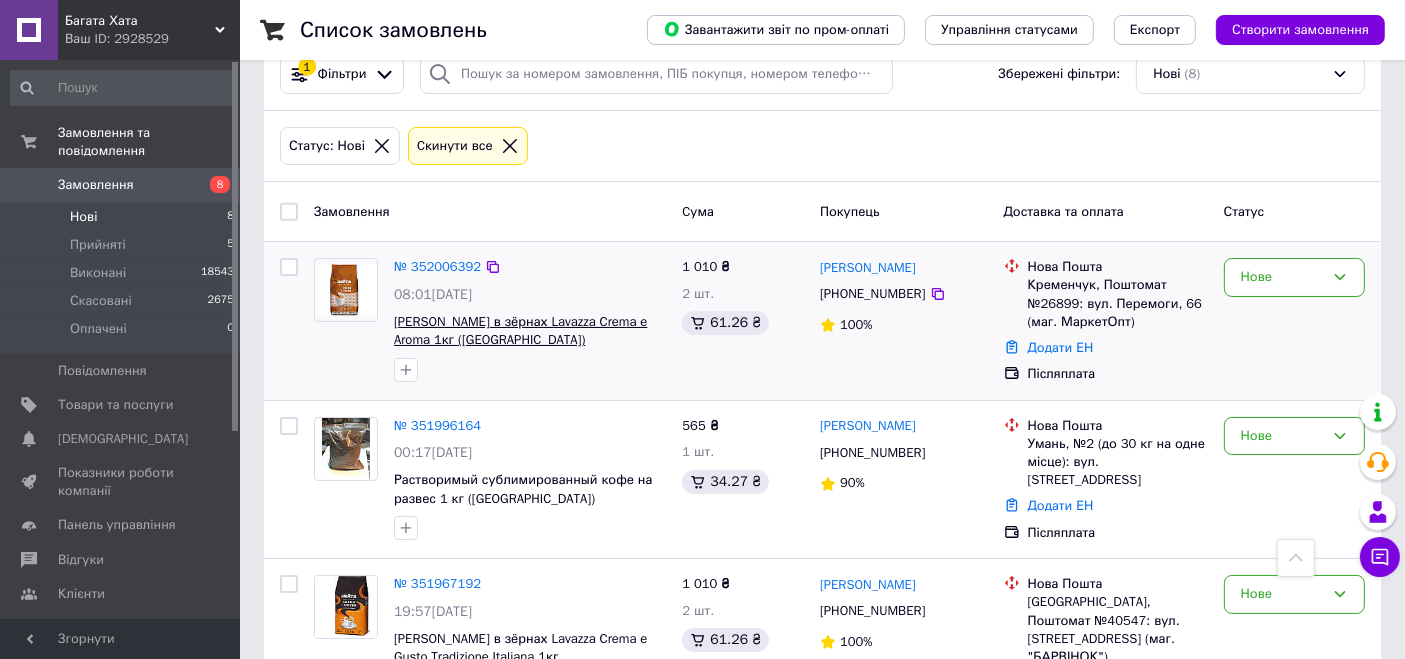 scroll, scrollTop: 0, scrollLeft: 0, axis: both 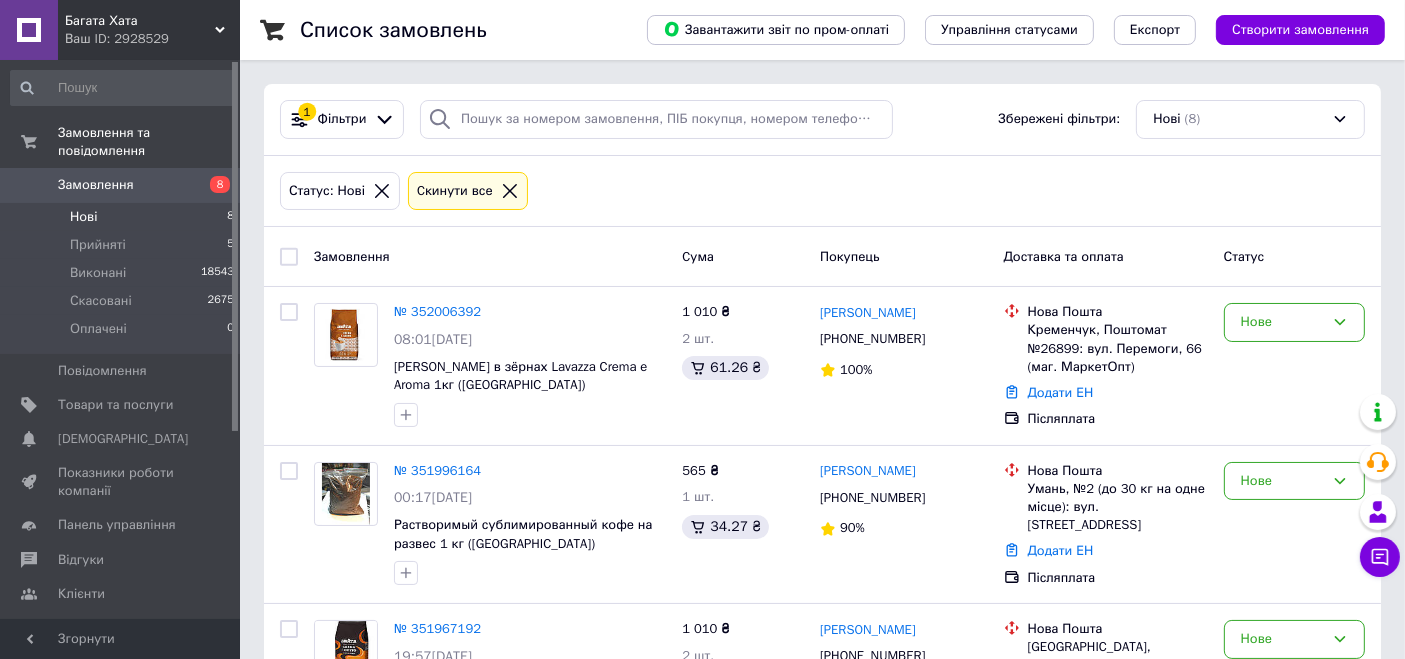 click at bounding box center (289, 257) 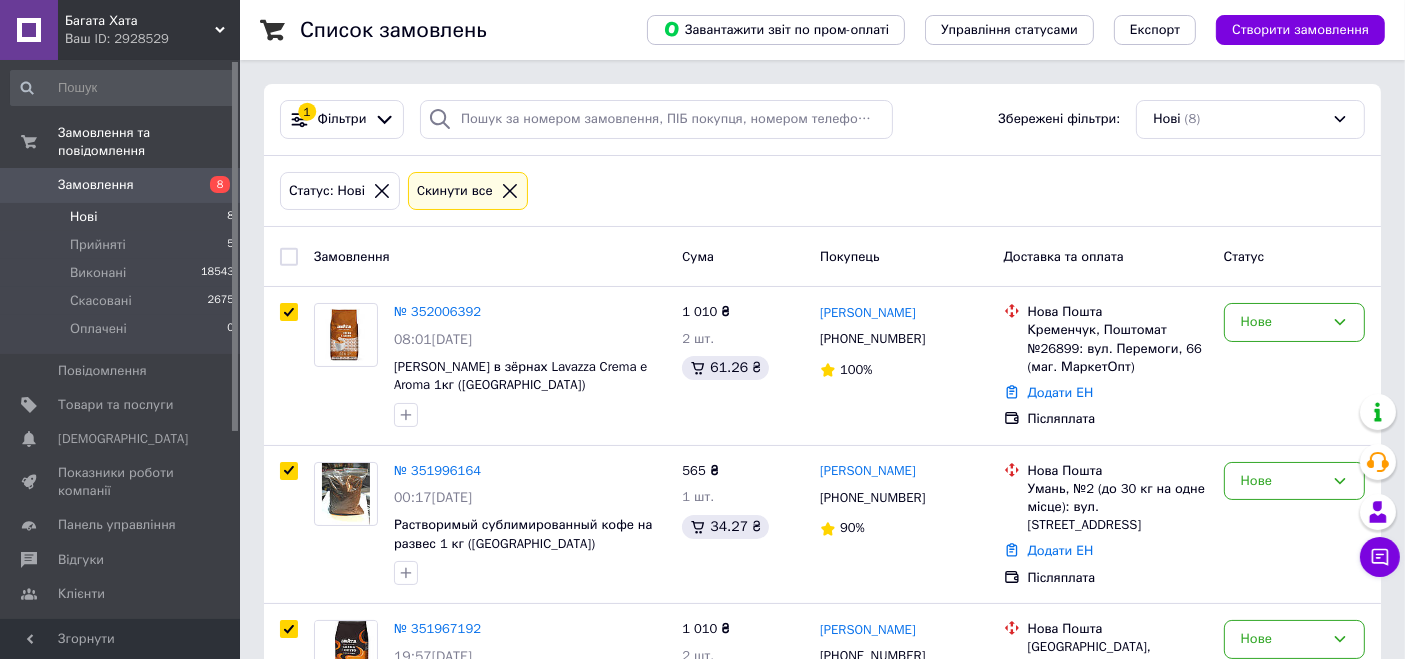 checkbox on "true" 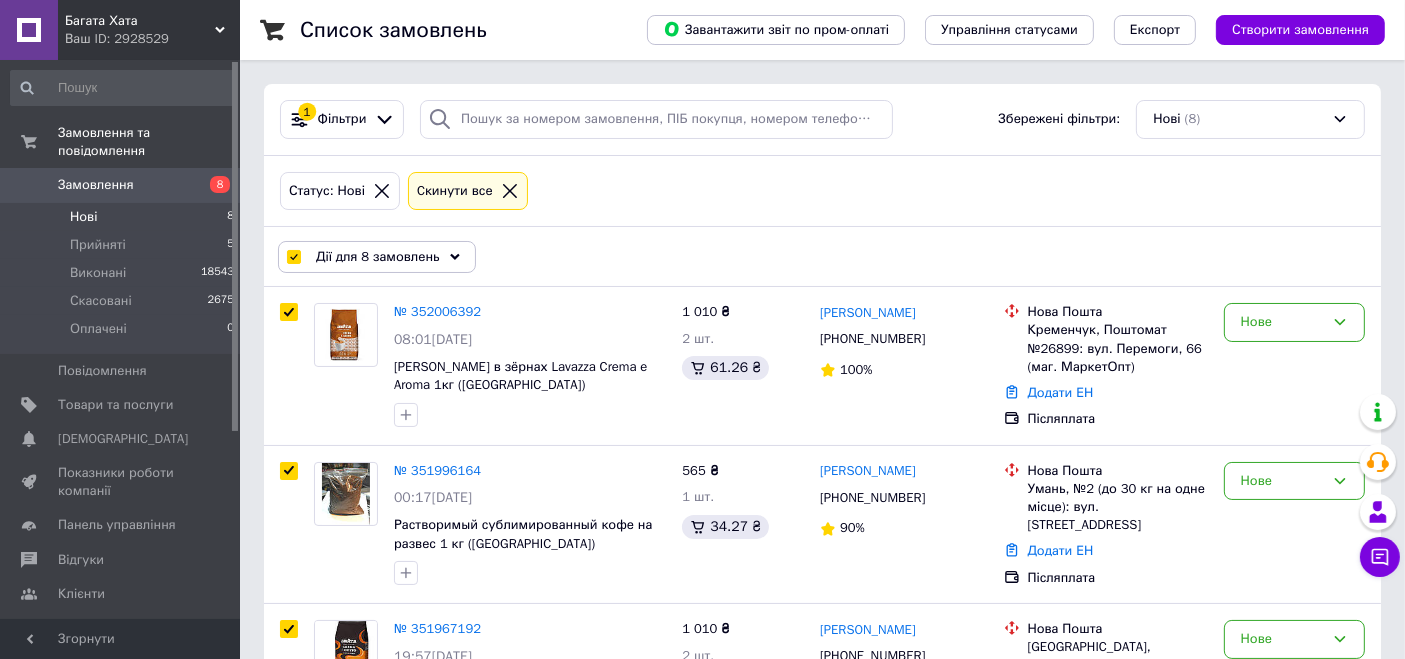 click 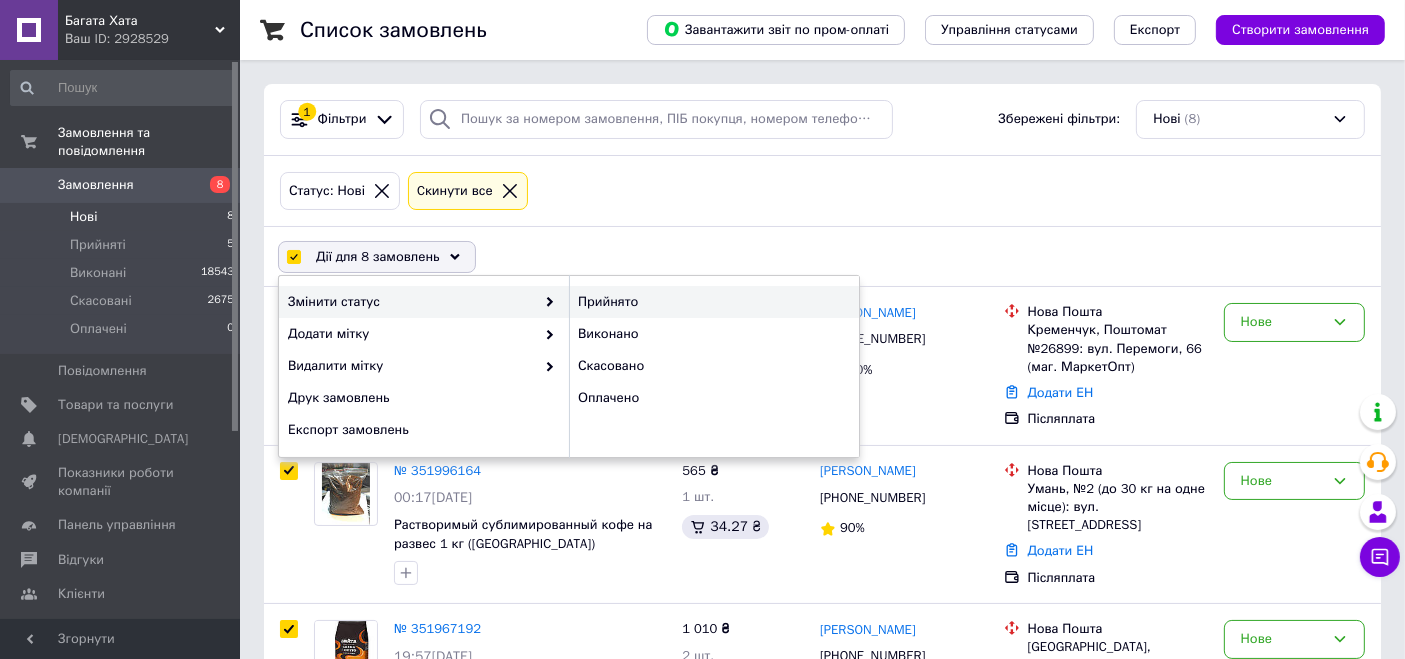 click on "Прийнято" at bounding box center (714, 302) 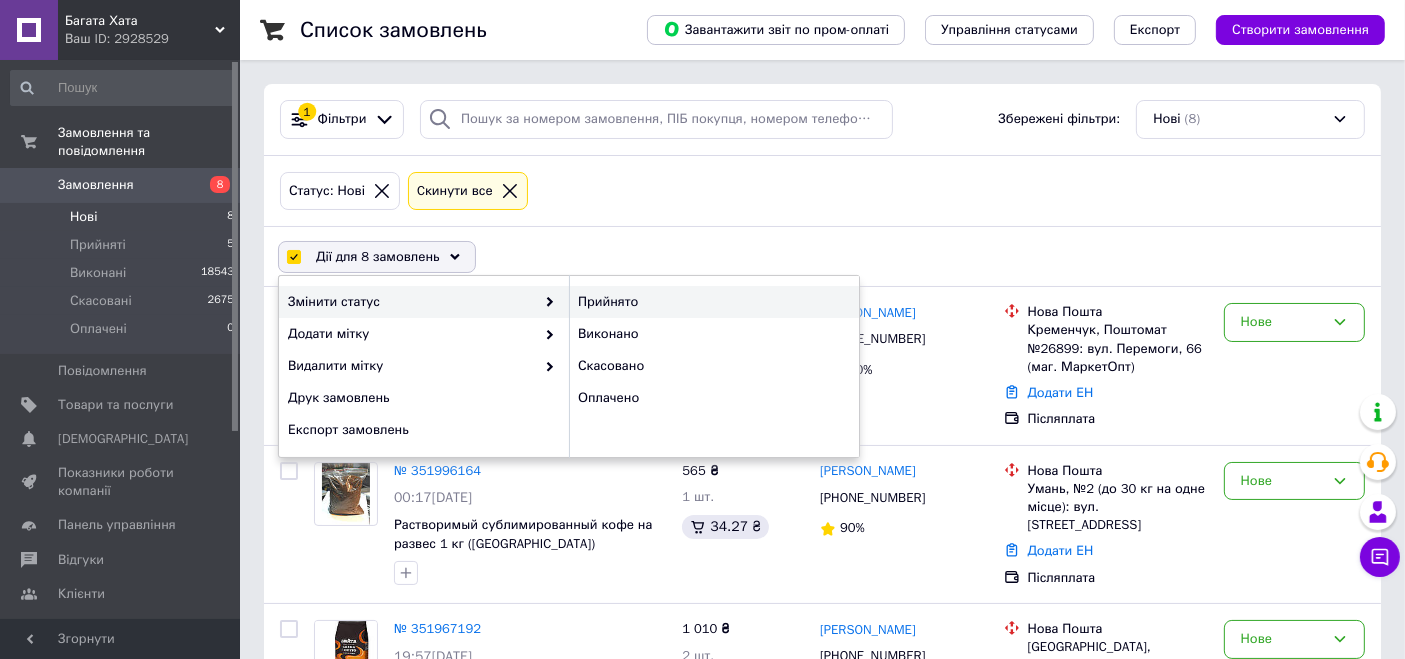 checkbox on "false" 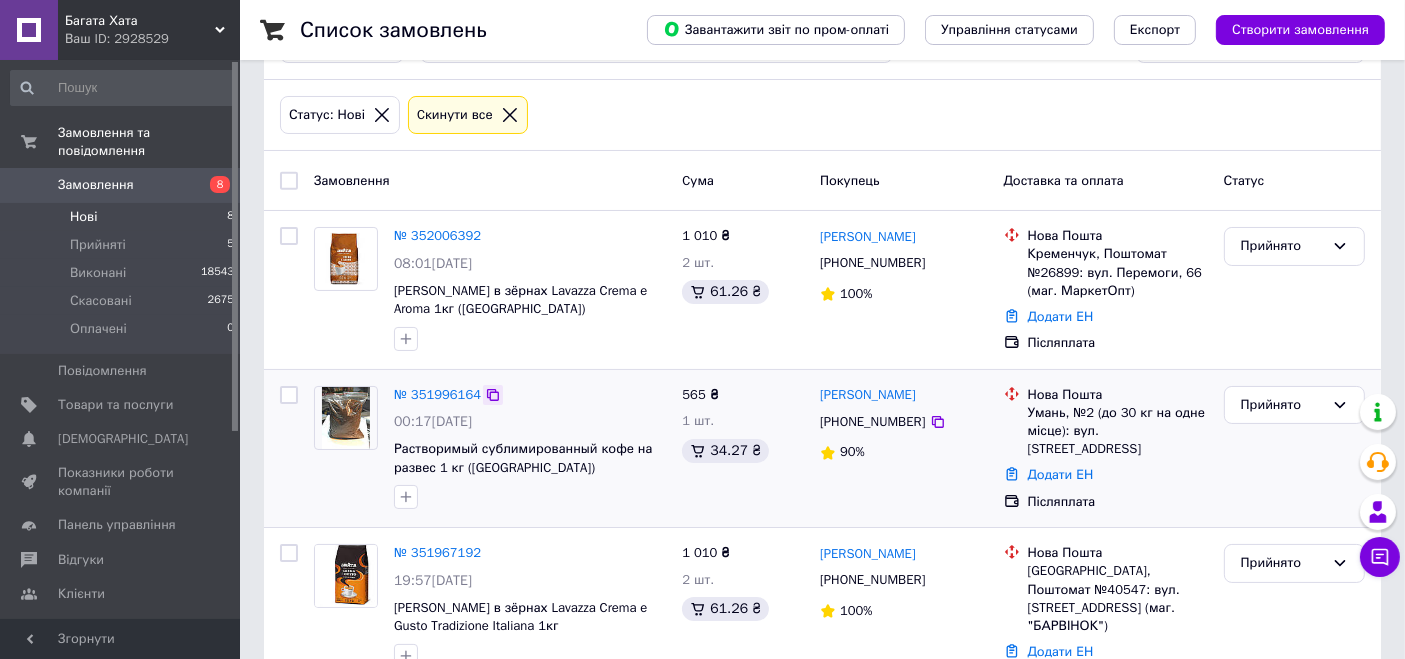 scroll, scrollTop: 111, scrollLeft: 0, axis: vertical 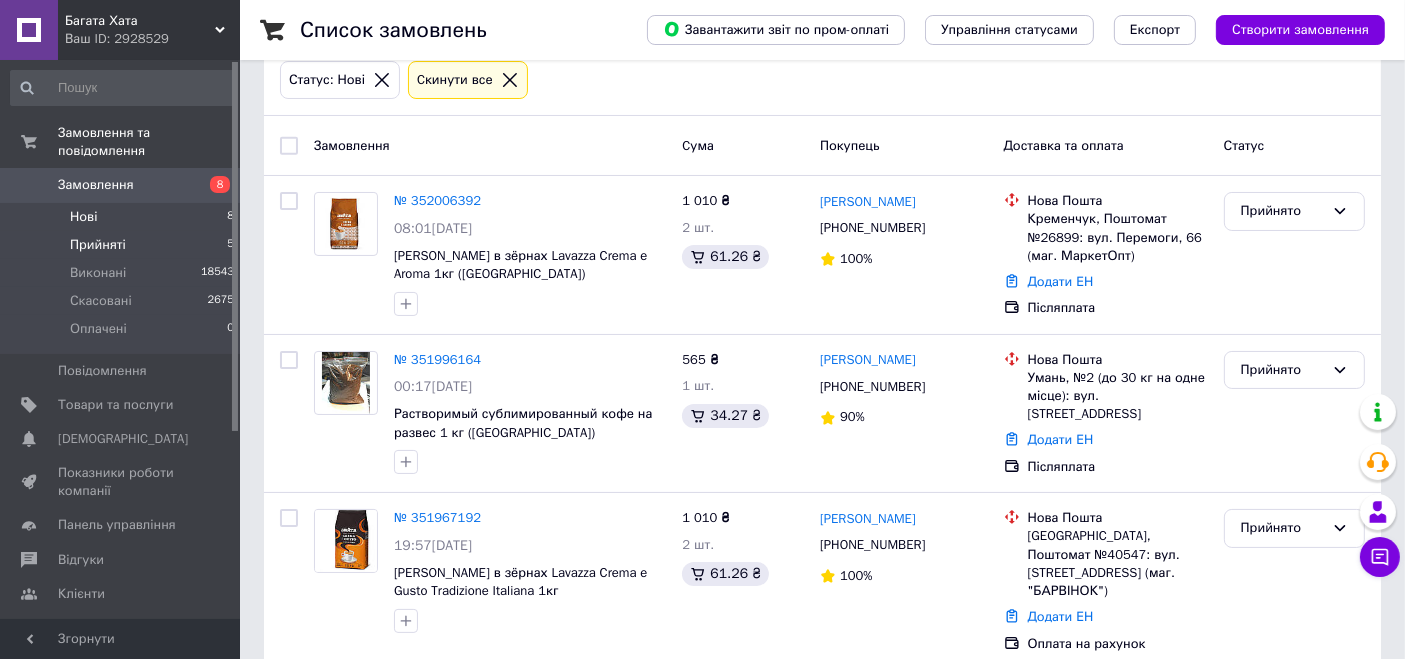 click on "Прийняті 5" at bounding box center (123, 245) 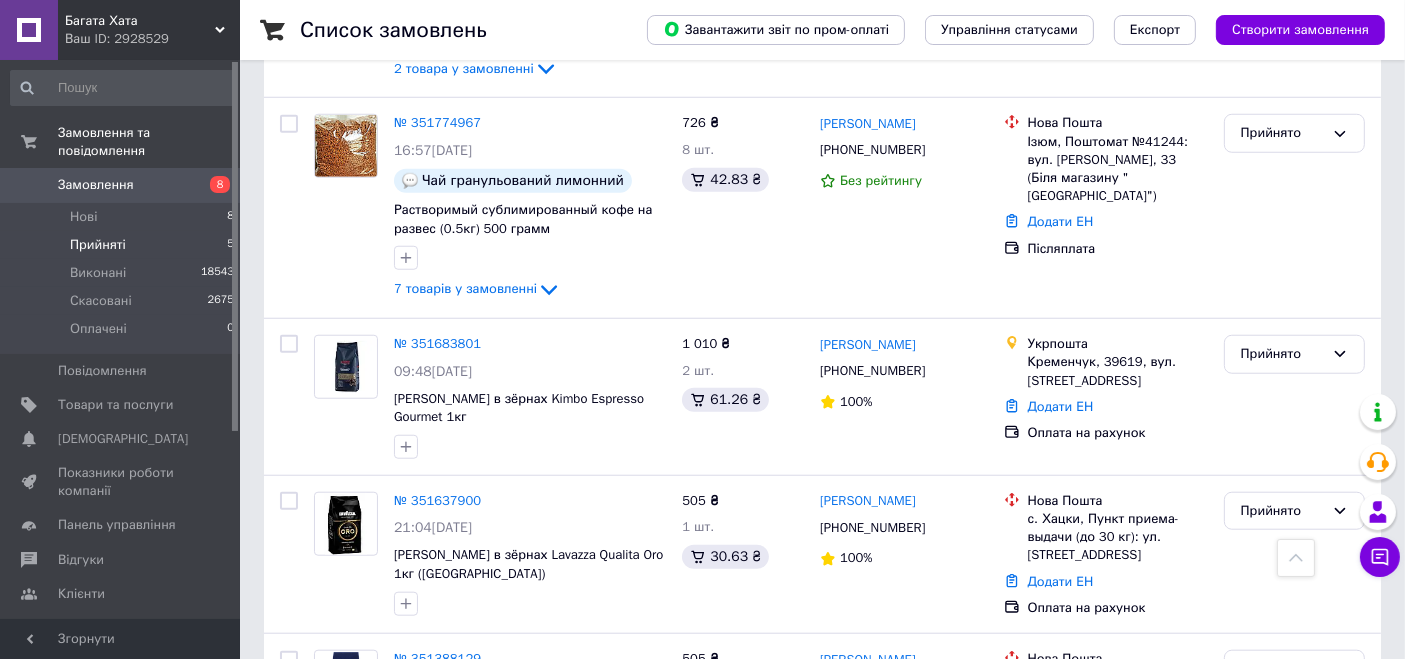 scroll, scrollTop: 1806, scrollLeft: 0, axis: vertical 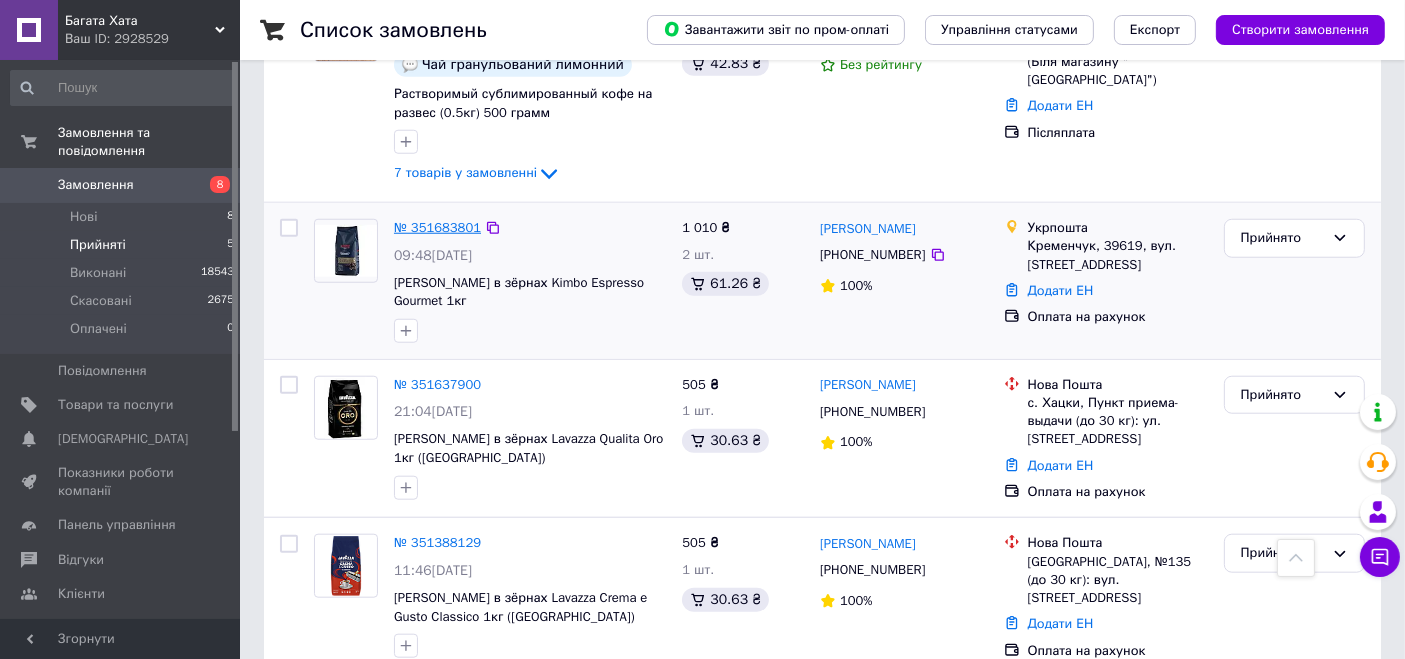 click on "№ 351683801" at bounding box center [437, 227] 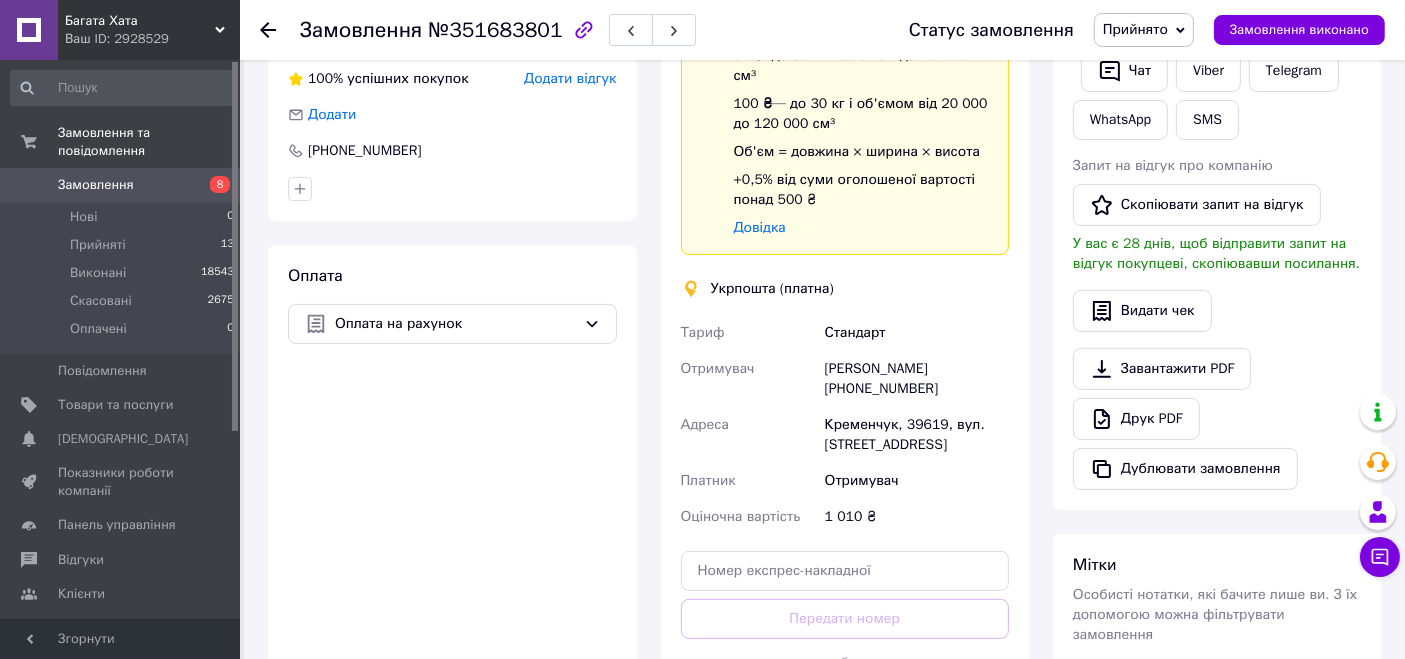 scroll, scrollTop: 0, scrollLeft: 0, axis: both 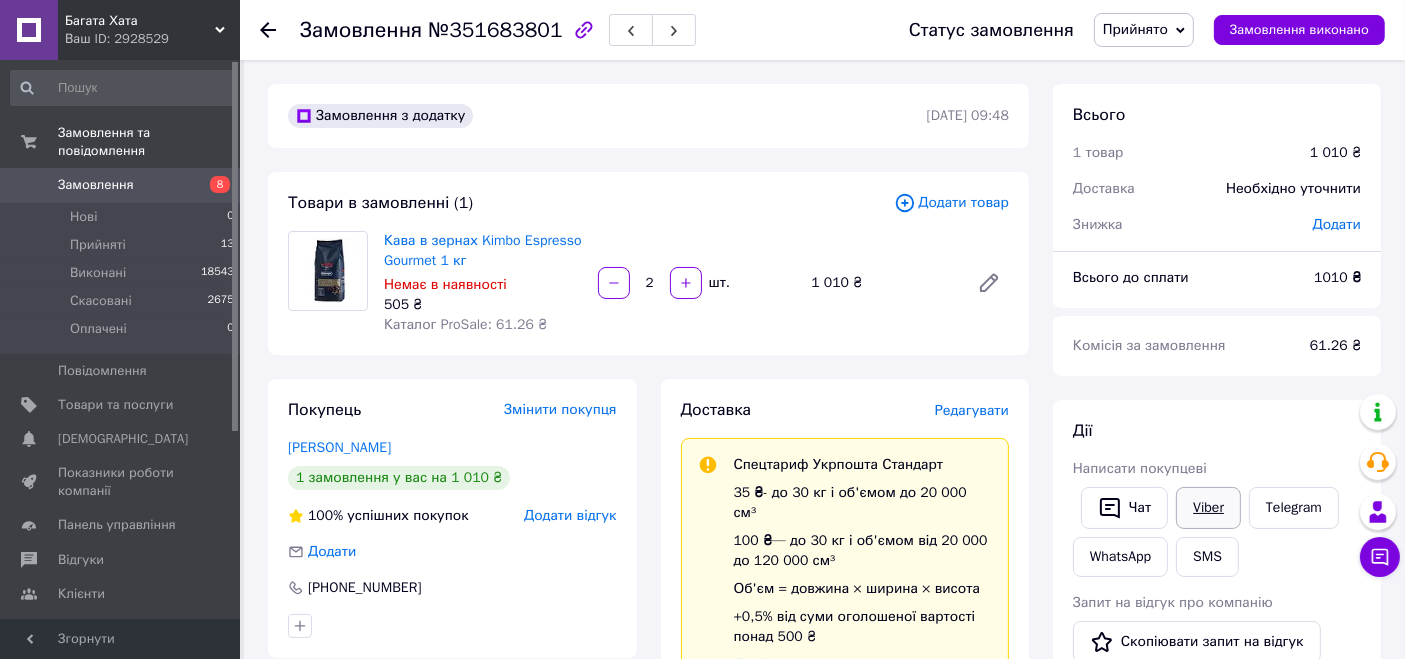 click on "Viber" at bounding box center [1208, 508] 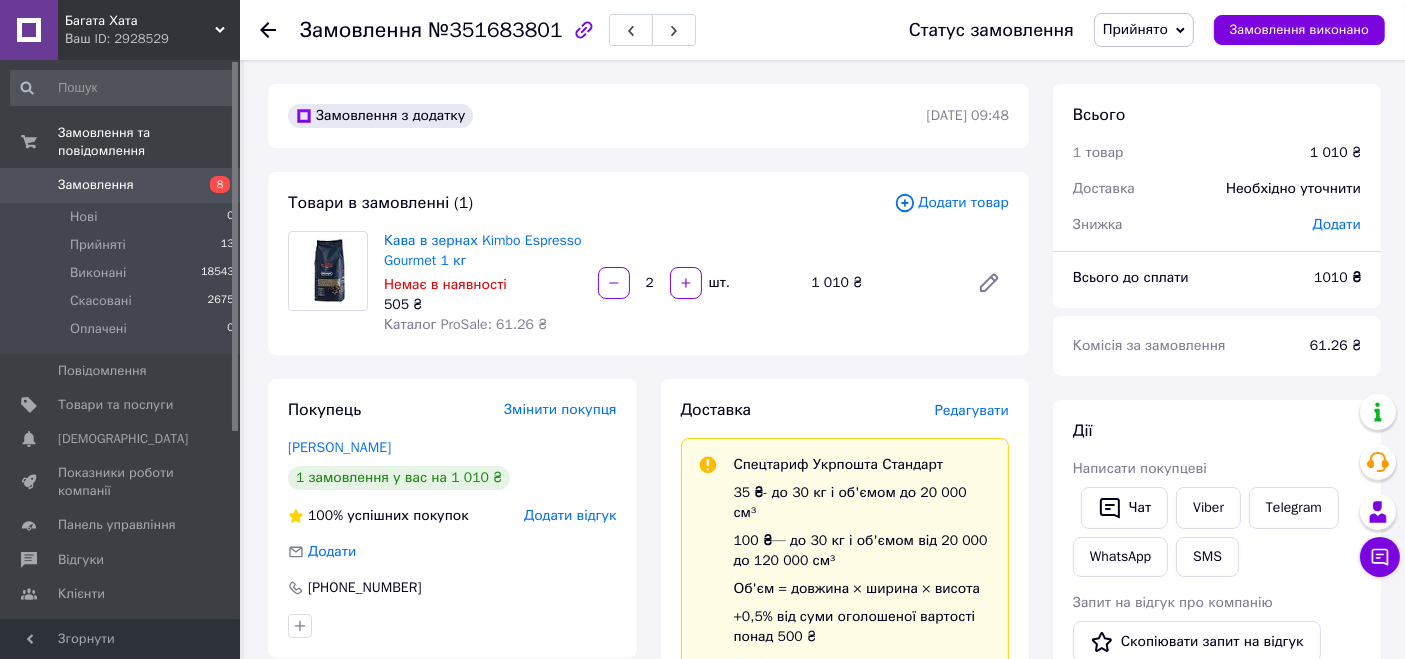 click on "Прийнято" at bounding box center (1135, 29) 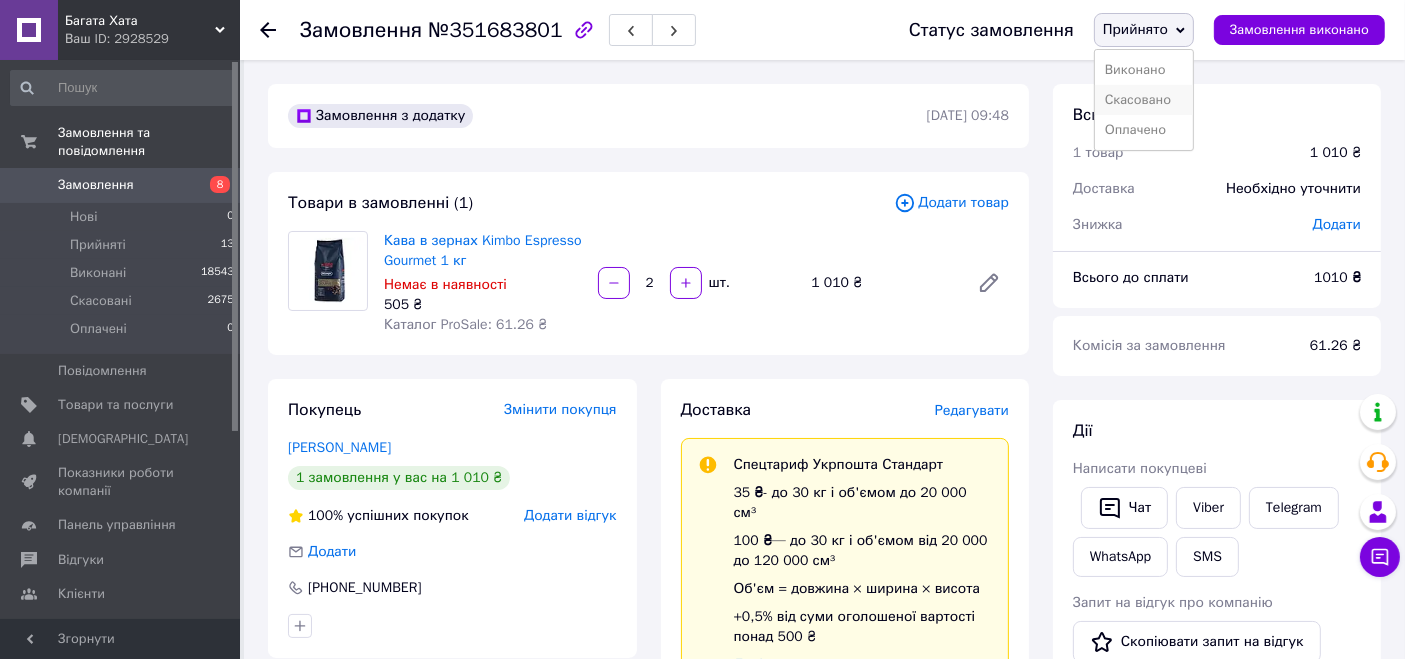 click on "Скасовано" at bounding box center [1144, 100] 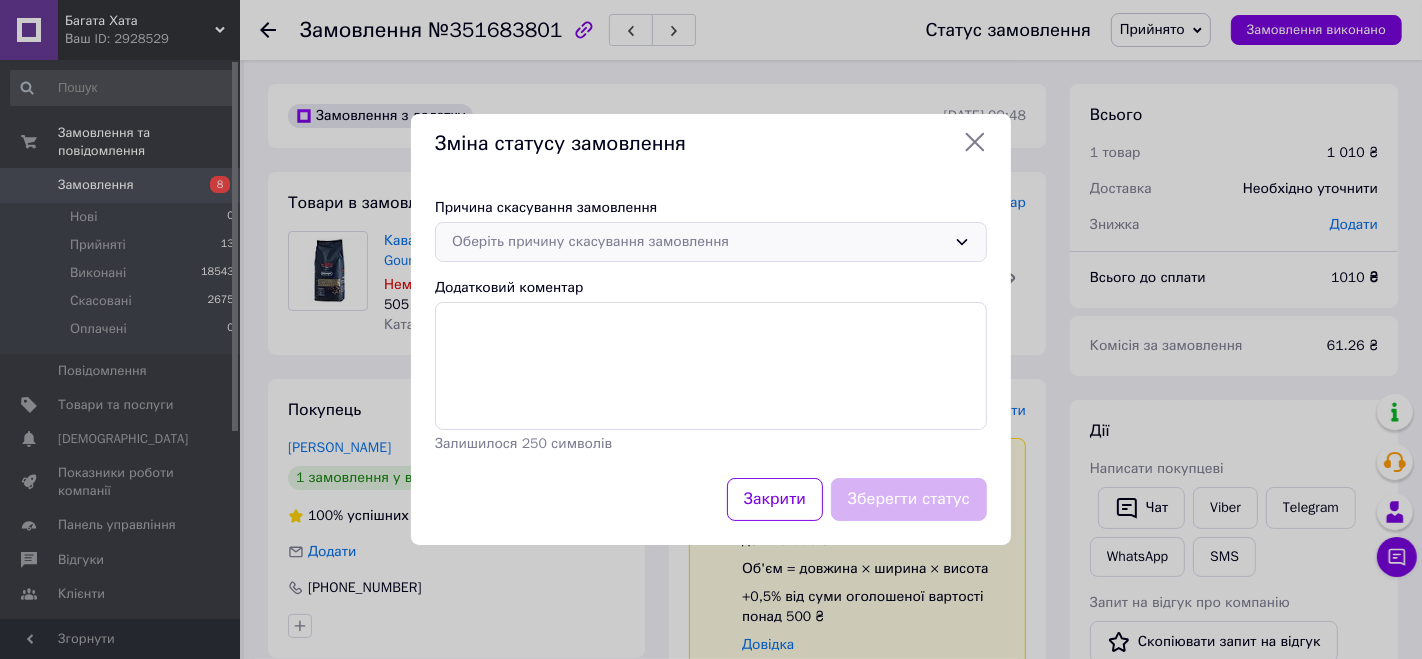 click on "Оберіть причину скасування замовлення" at bounding box center (711, 242) 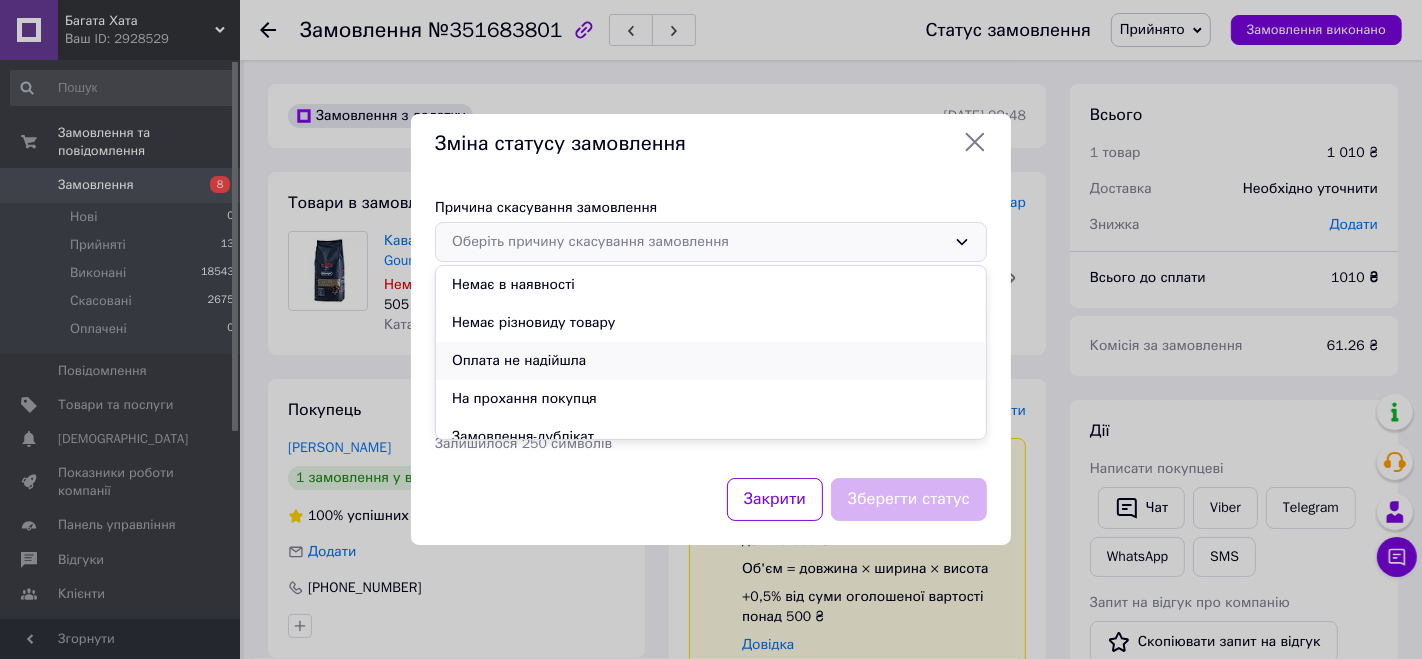 click on "Оплата не надійшла" at bounding box center [711, 361] 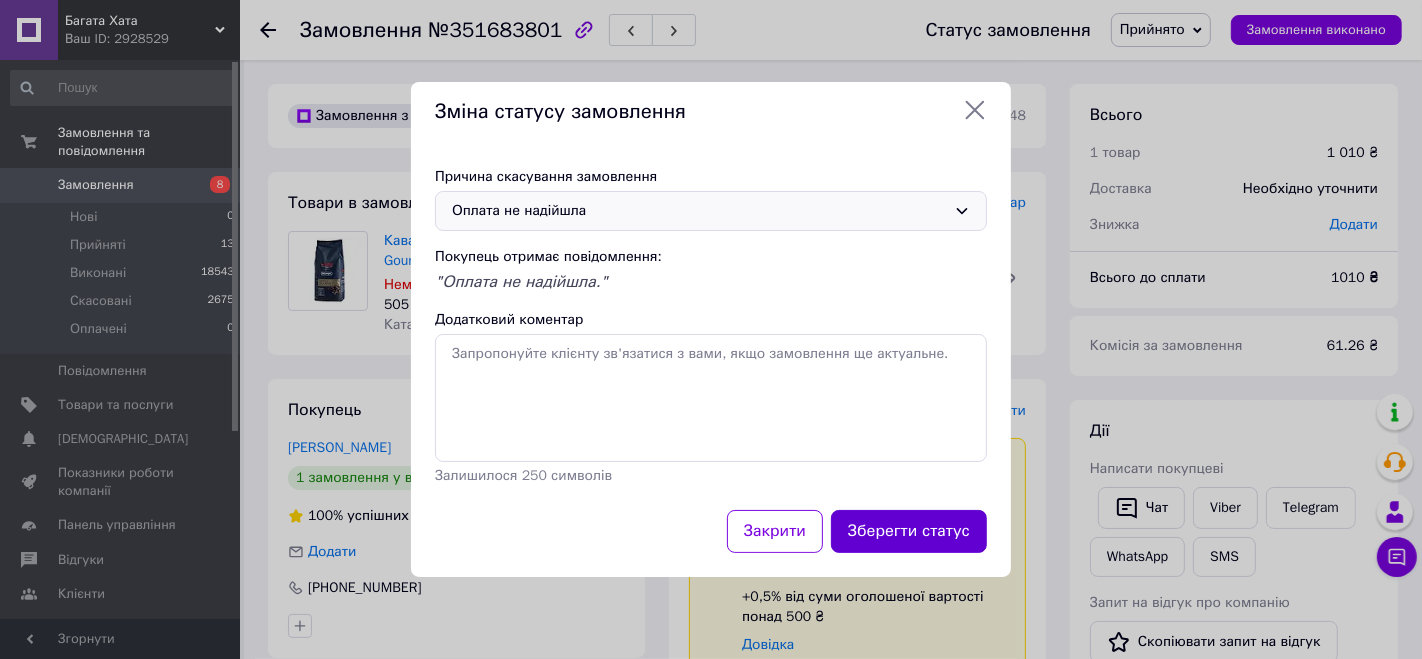 click on "Зберегти статус" at bounding box center (909, 531) 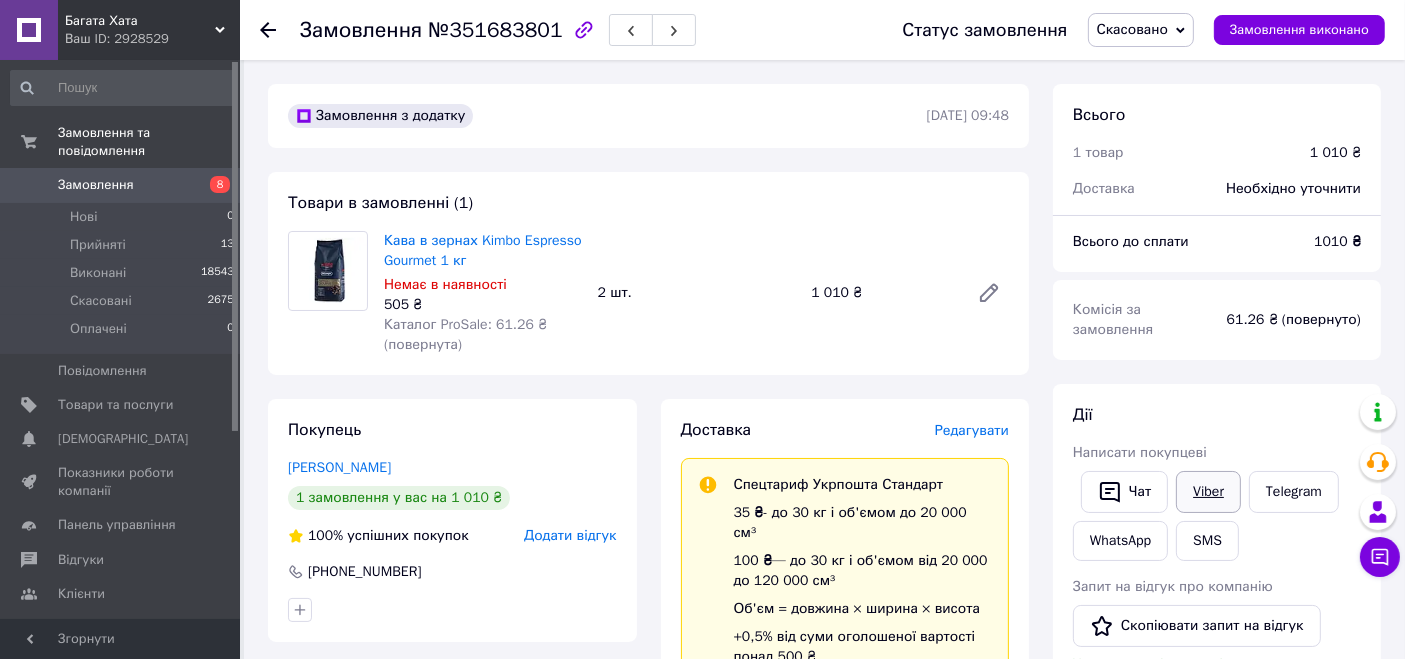 click on "Viber" at bounding box center (1208, 492) 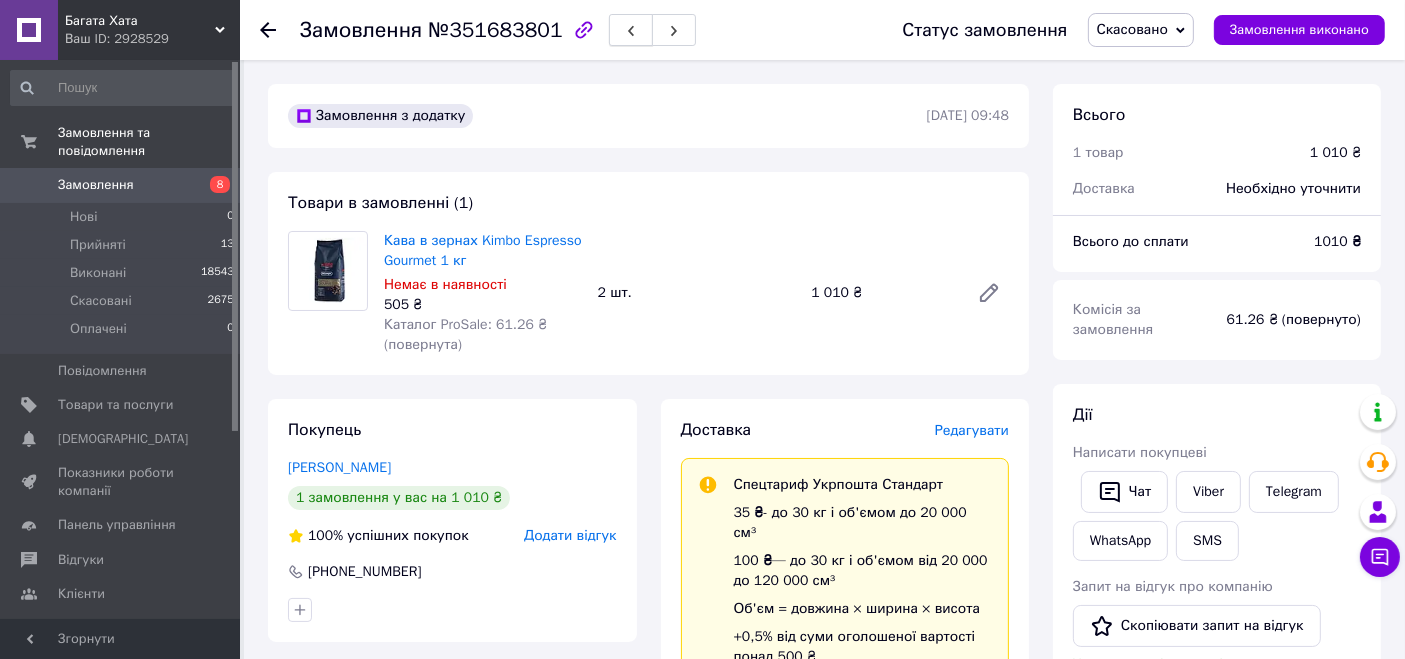 click at bounding box center (631, 30) 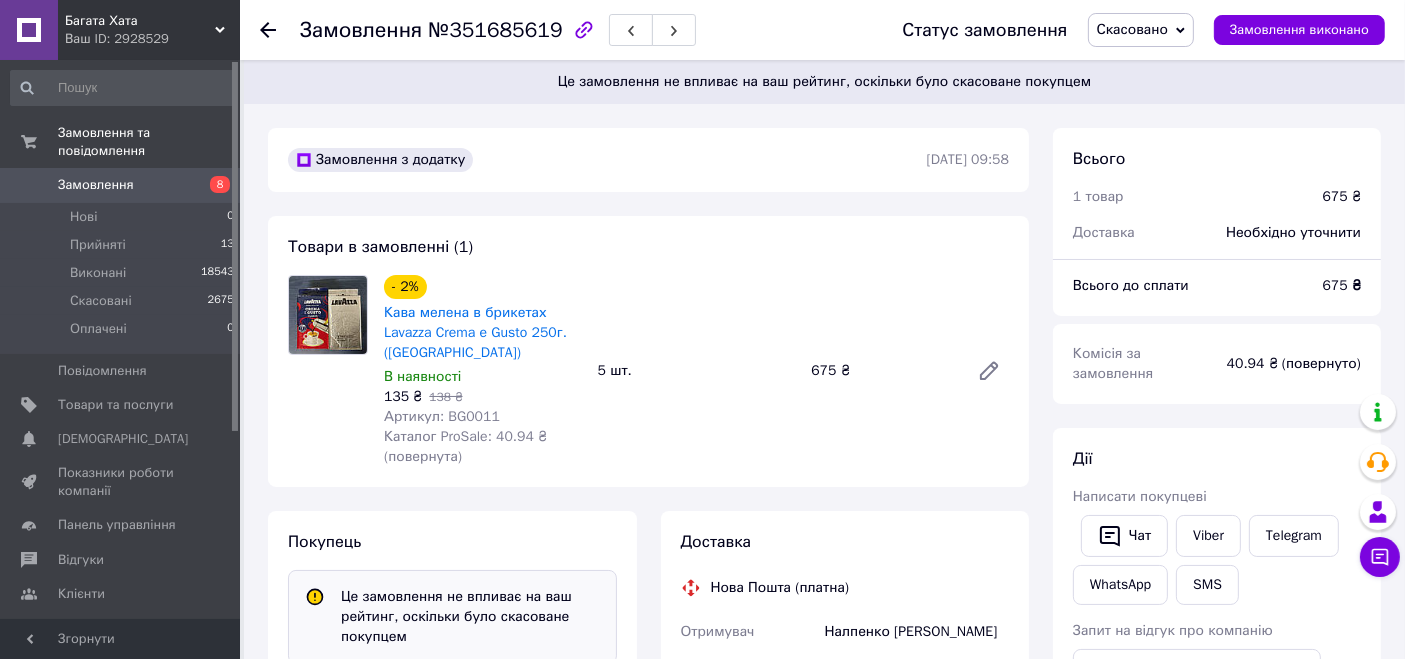 scroll, scrollTop: 111, scrollLeft: 0, axis: vertical 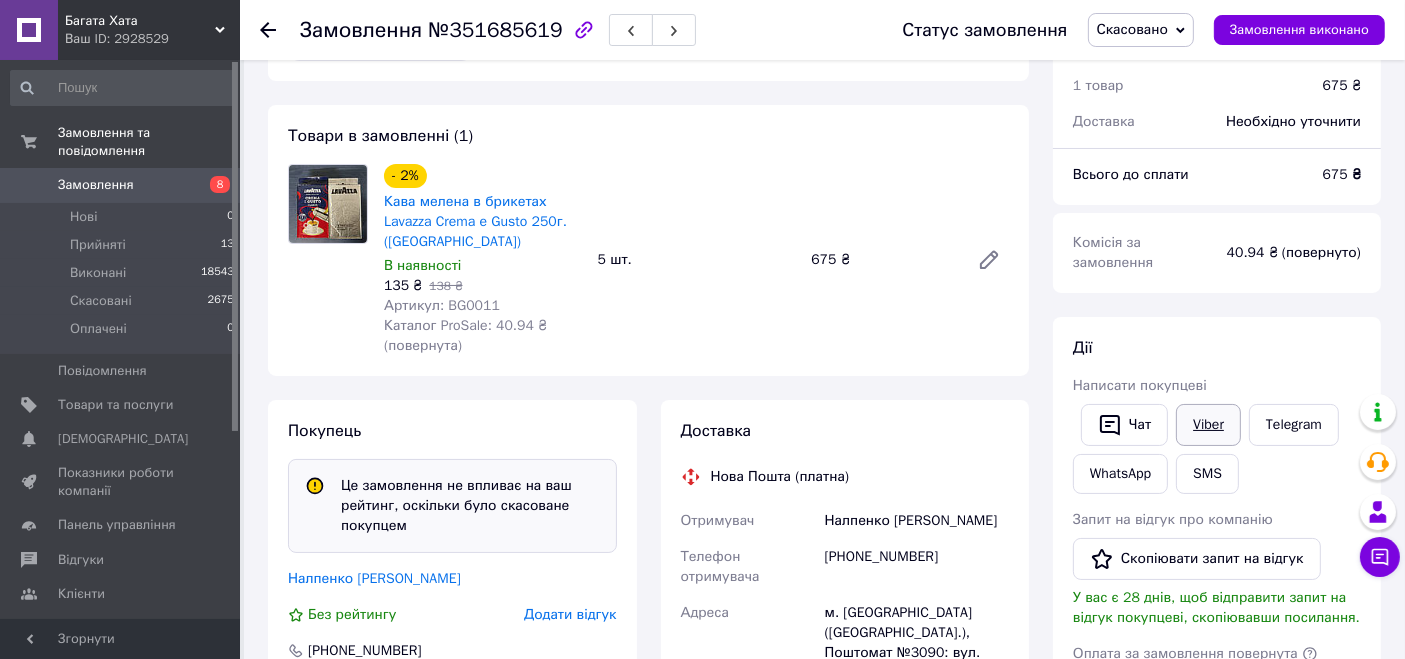 click on "Viber" at bounding box center (1208, 425) 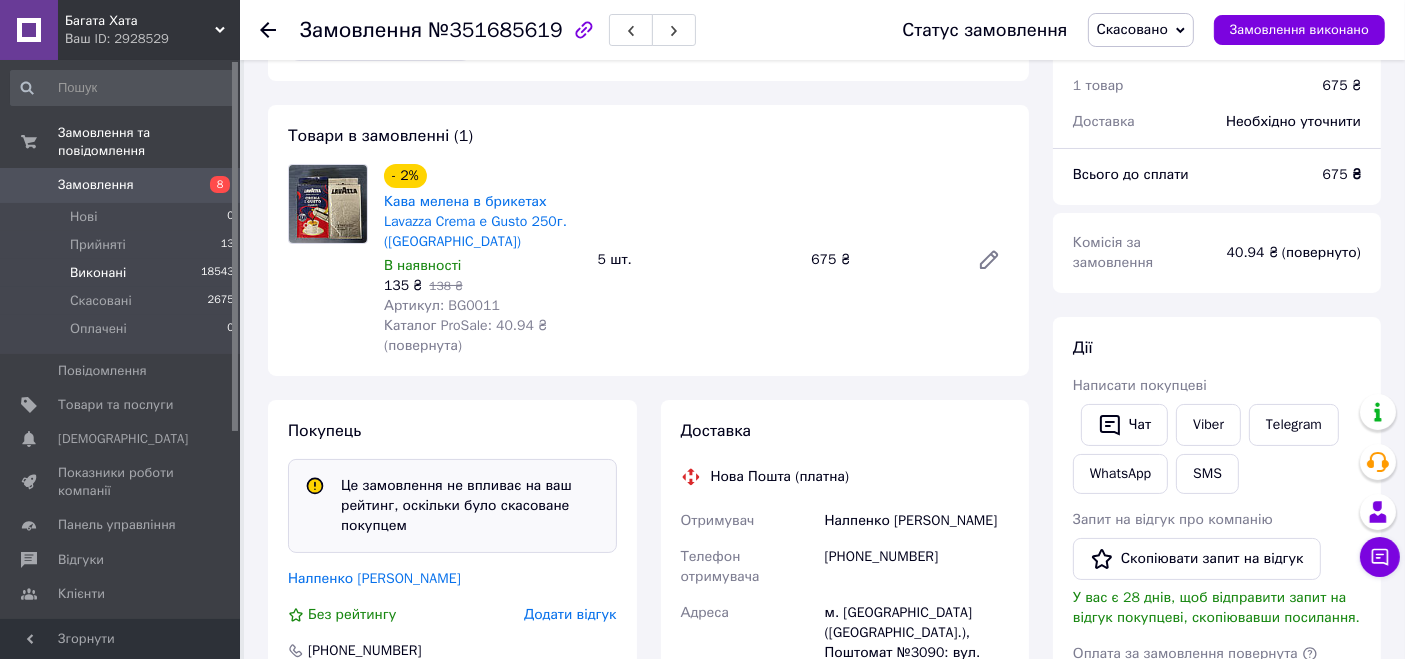 click on "Виконані 18543" at bounding box center [123, 273] 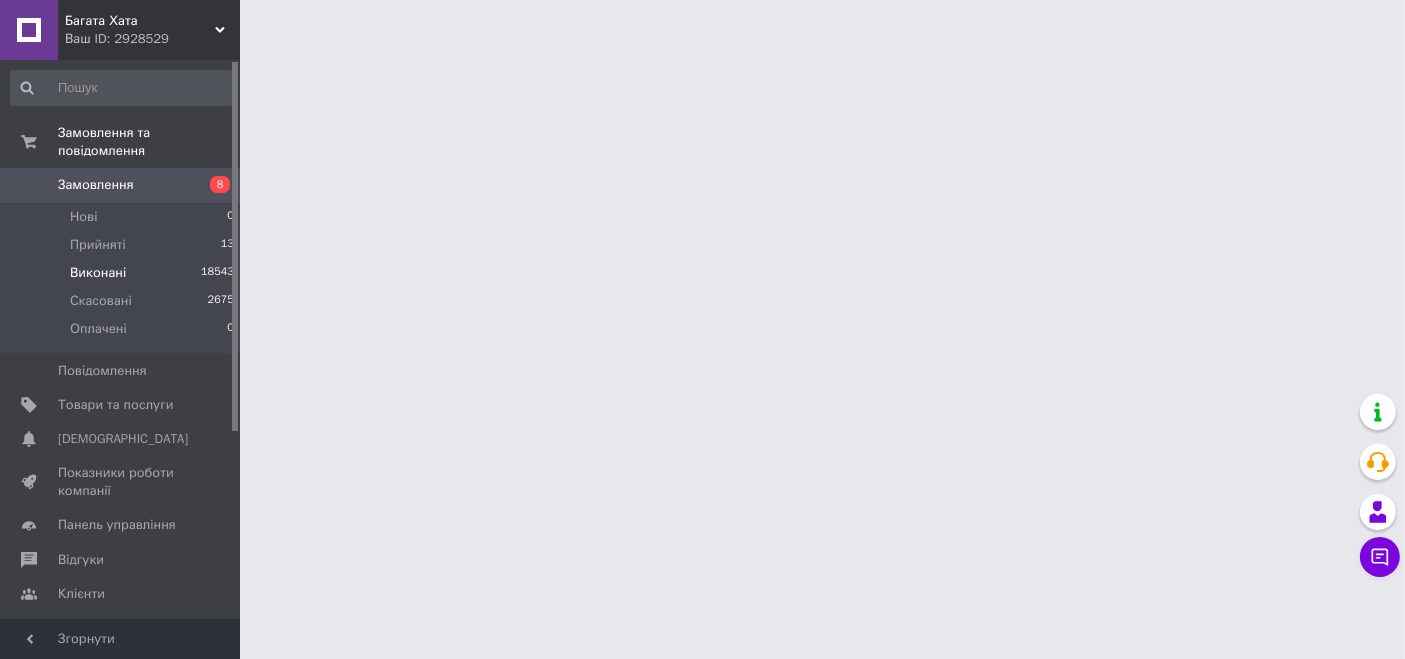 scroll, scrollTop: 0, scrollLeft: 0, axis: both 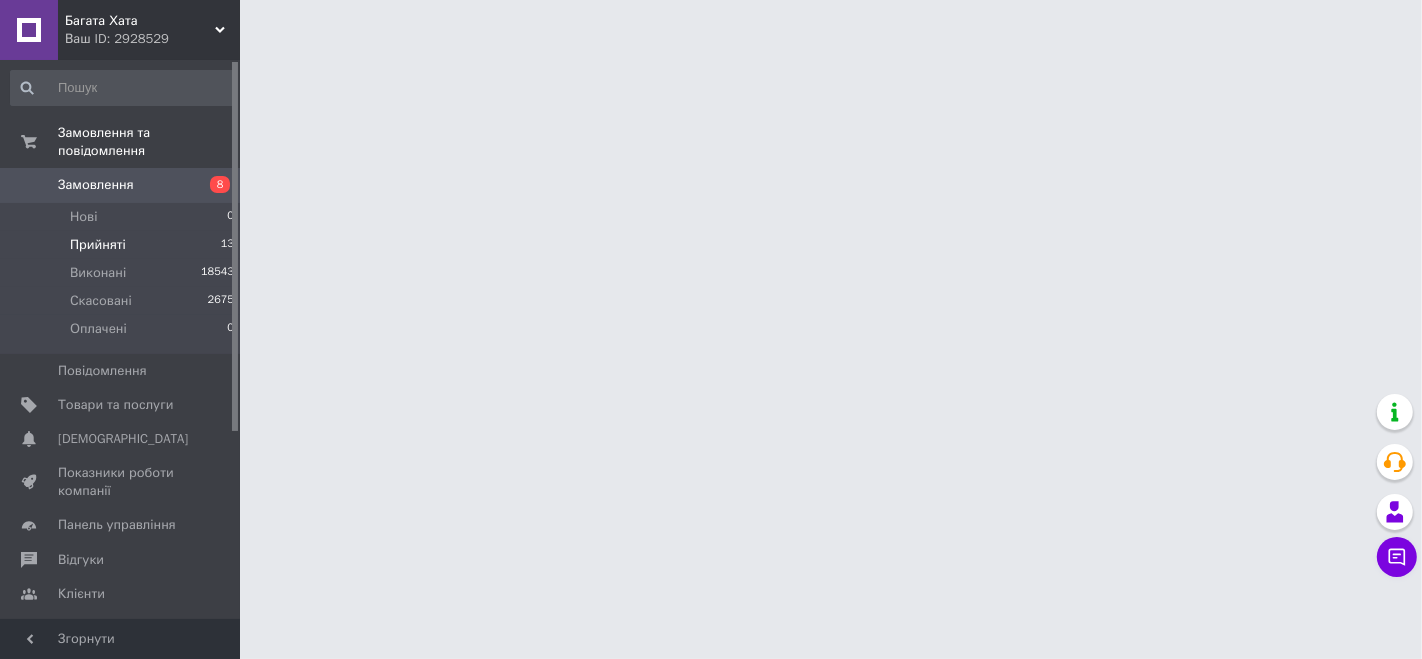 click on "Прийняті 13" at bounding box center (123, 245) 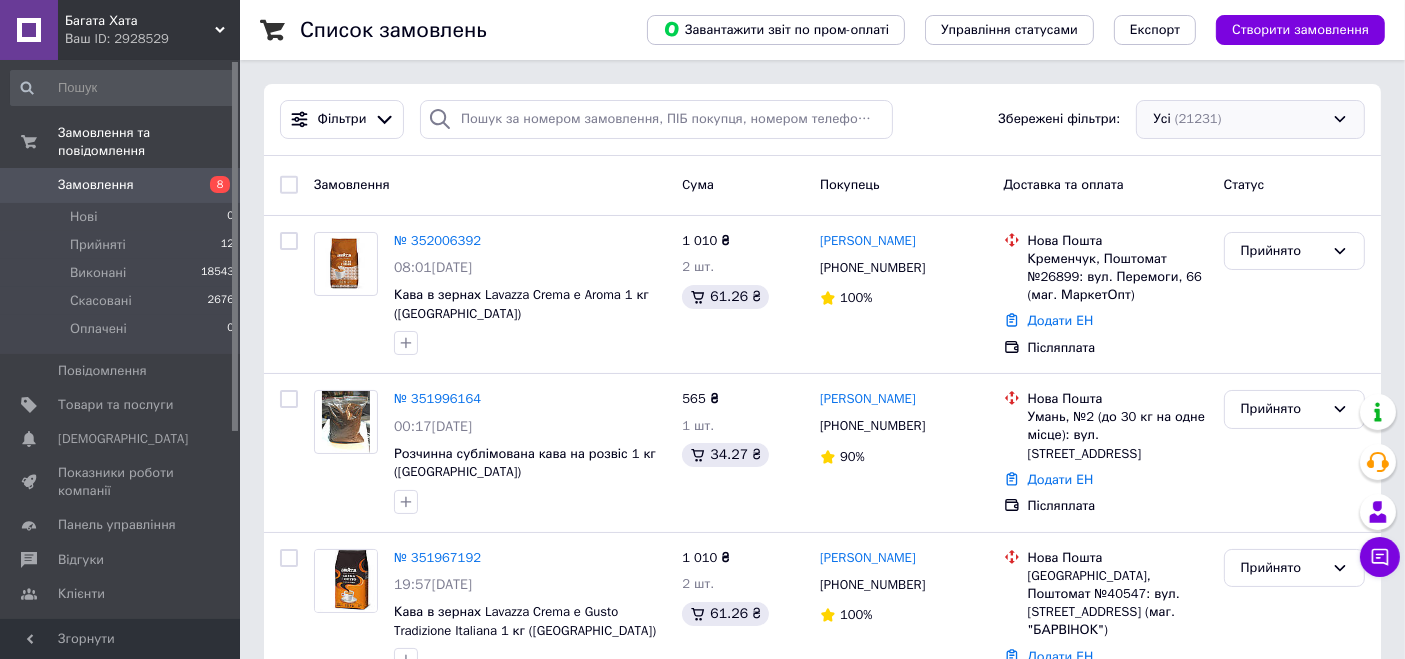 click on "Усі (21231)" at bounding box center (1250, 119) 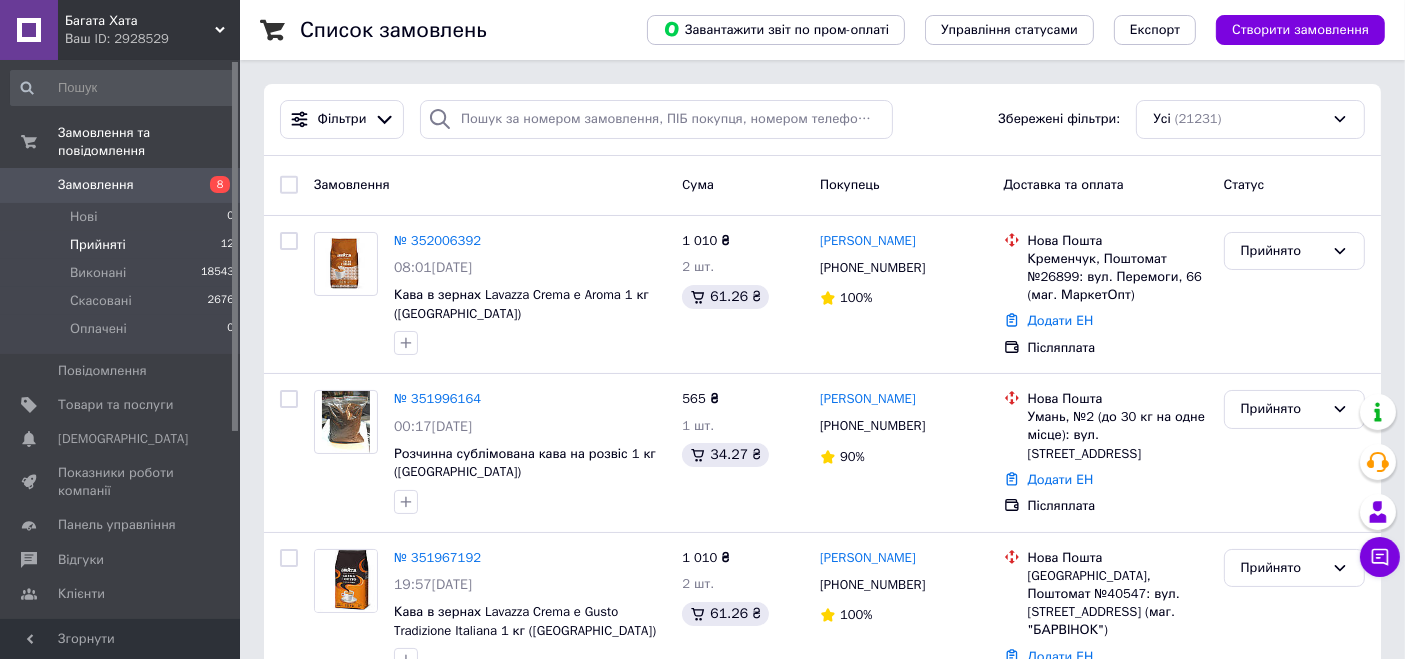 click on "Прийняті 12" at bounding box center (123, 245) 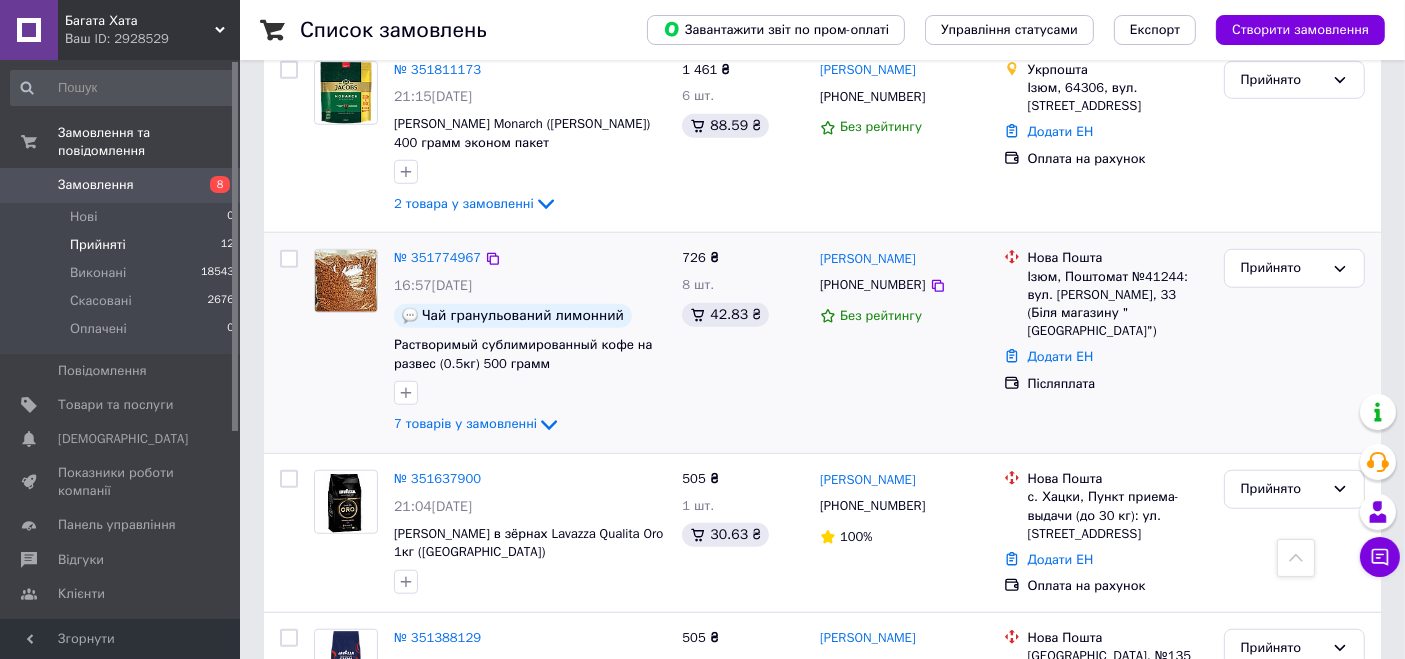 scroll, scrollTop: 1665, scrollLeft: 0, axis: vertical 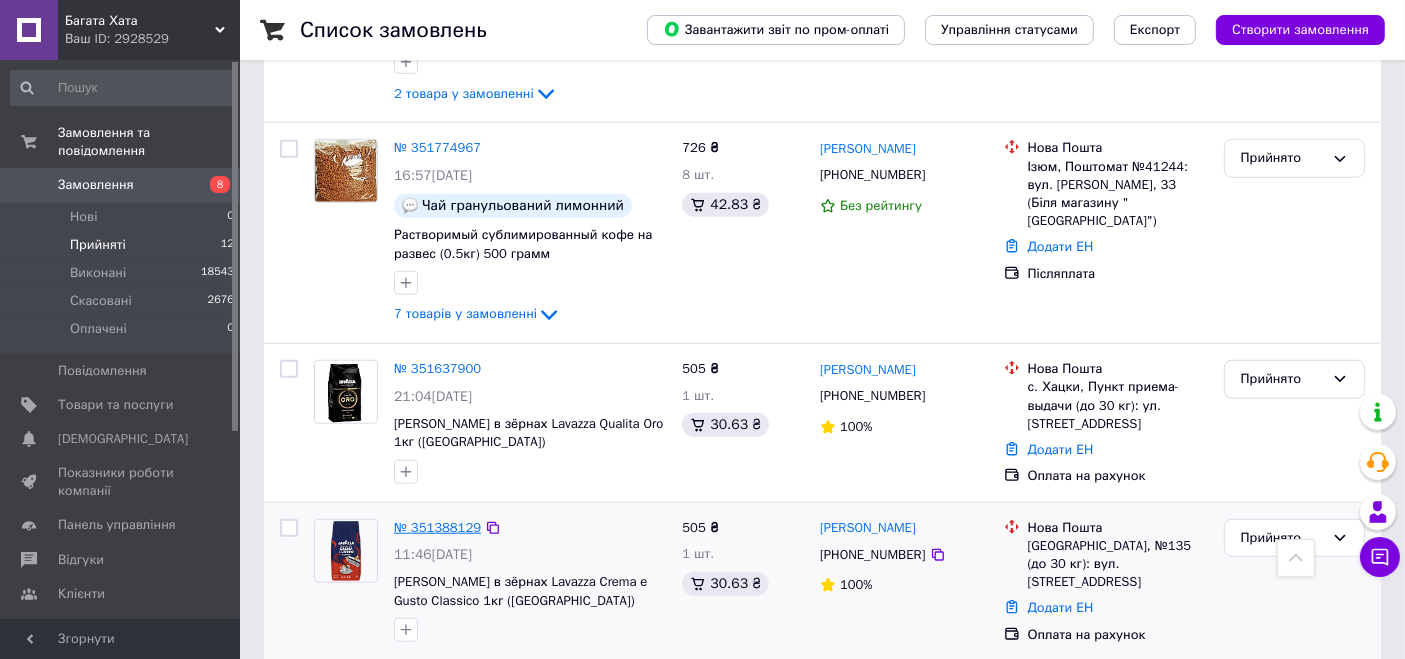 click on "№ 351388129" at bounding box center (437, 527) 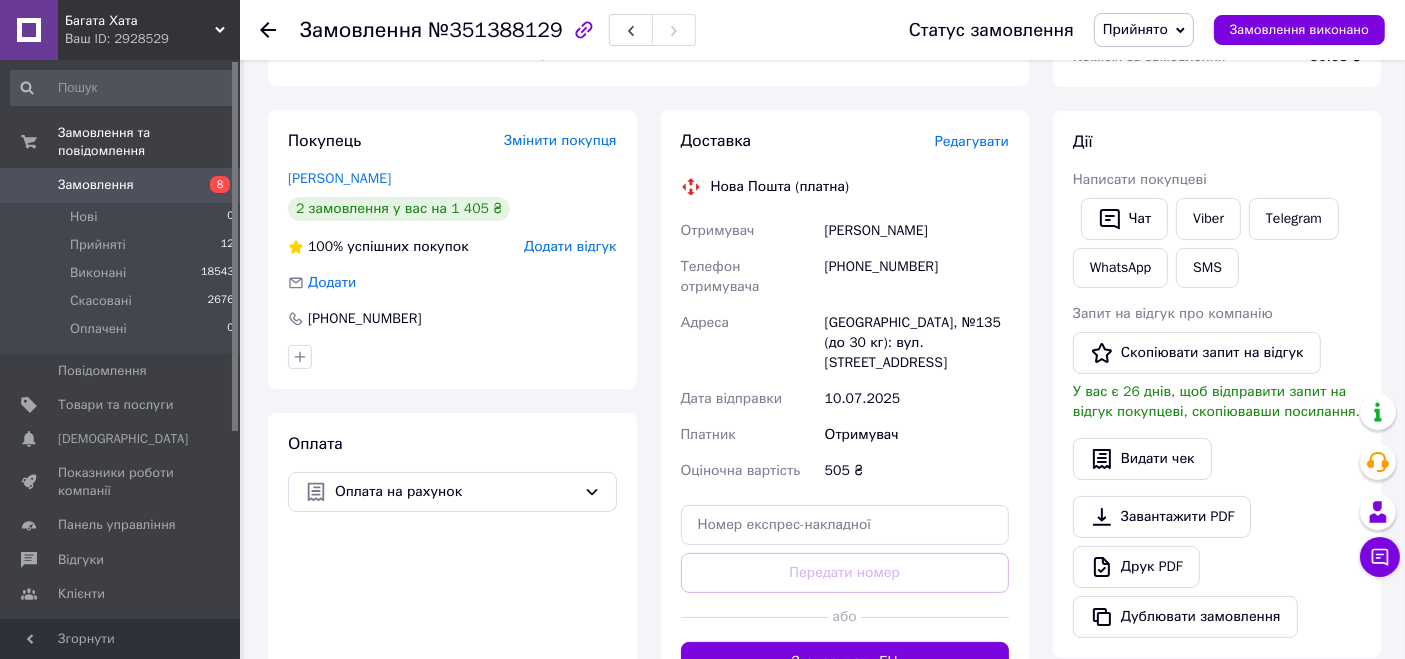 scroll, scrollTop: 0, scrollLeft: 0, axis: both 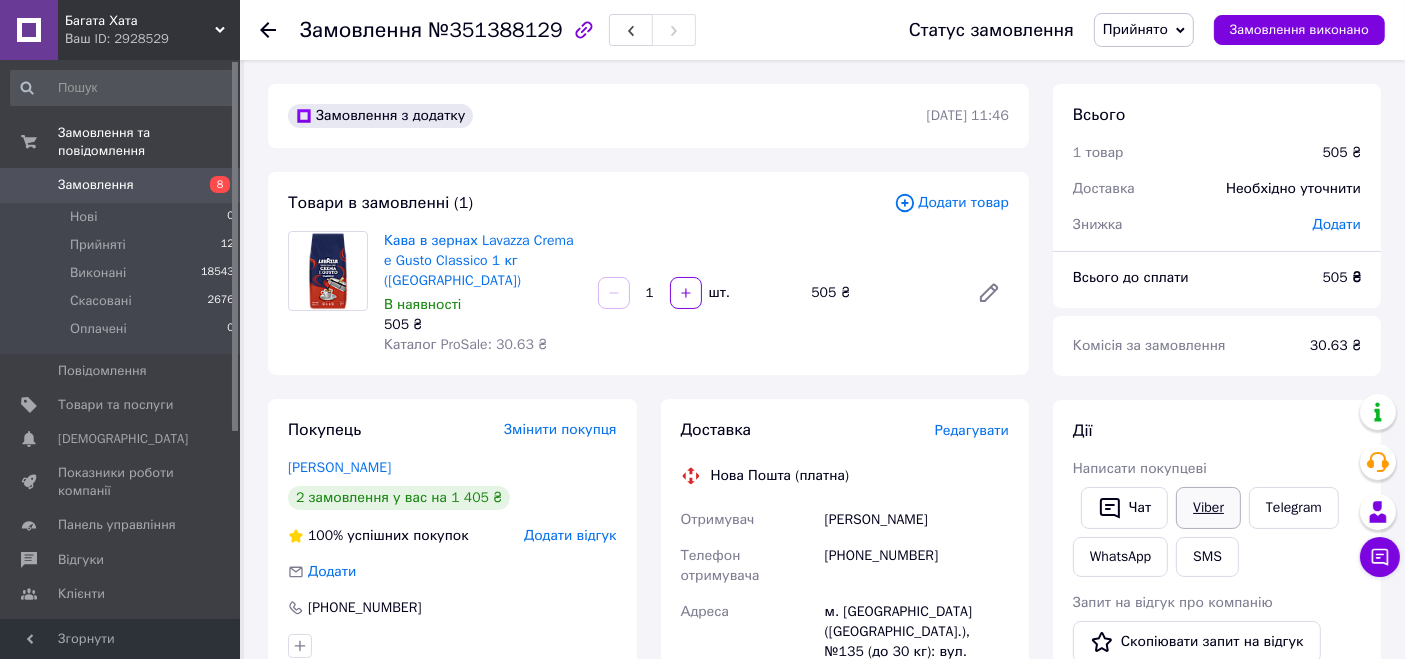 click on "Viber" at bounding box center [1208, 508] 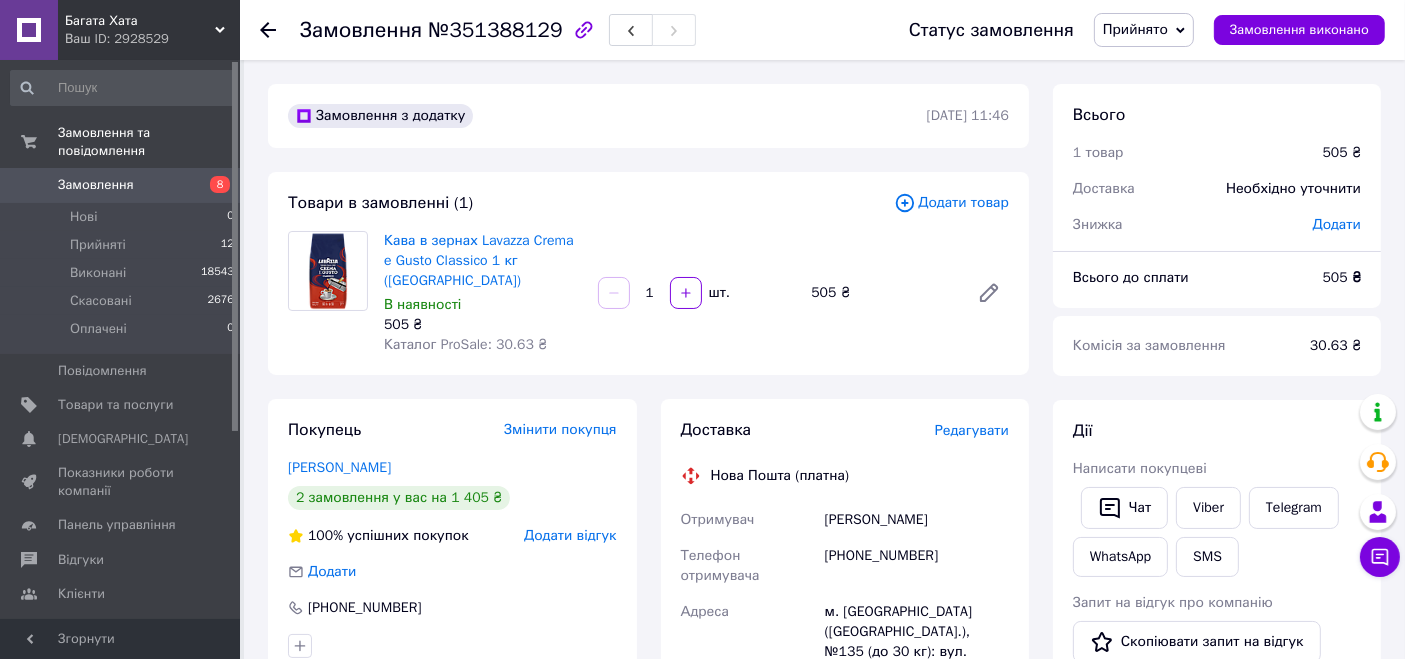 click on "Прийнято" at bounding box center [1144, 30] 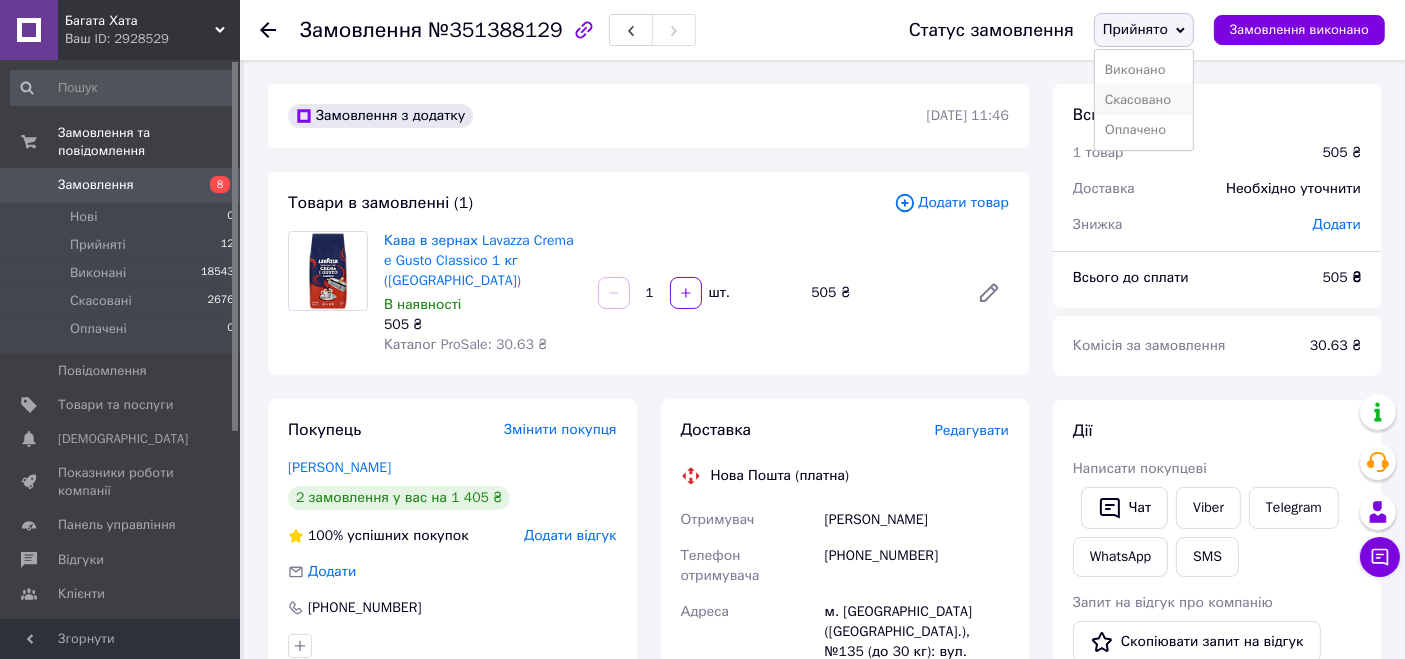 click on "Скасовано" at bounding box center (1144, 100) 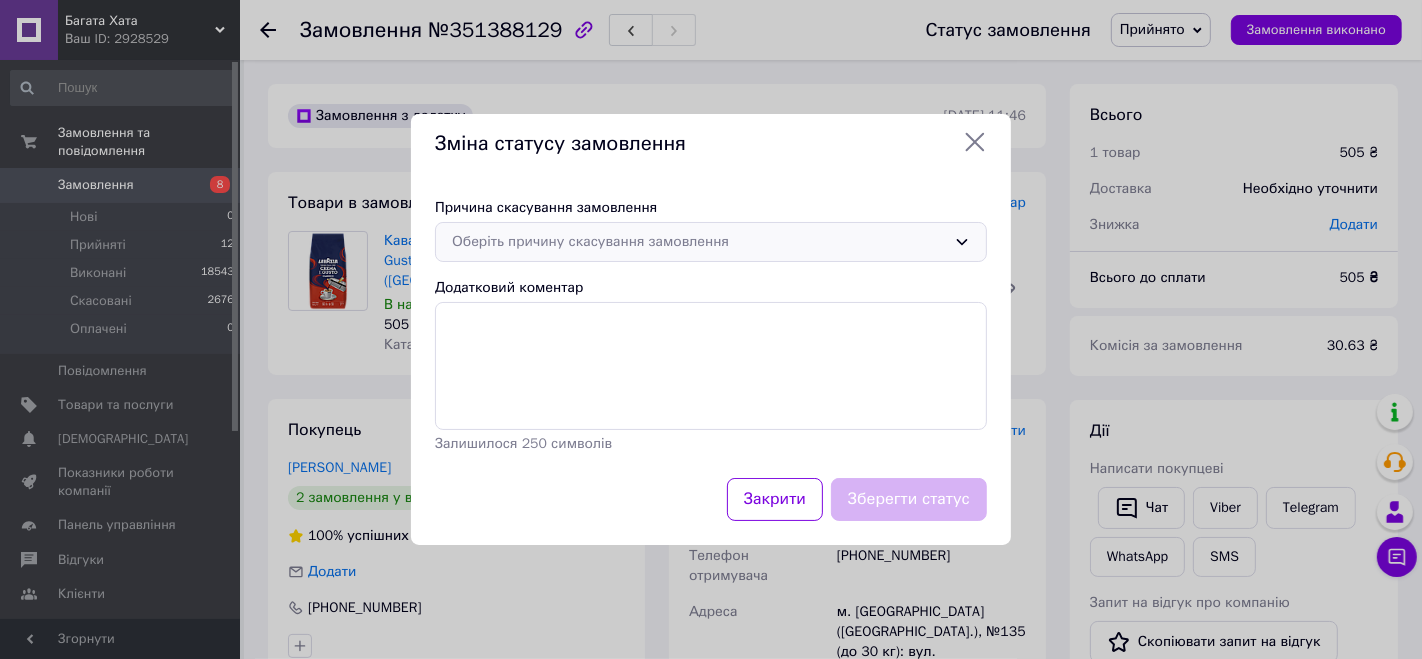 click on "Оберіть причину скасування замовлення" at bounding box center [711, 242] 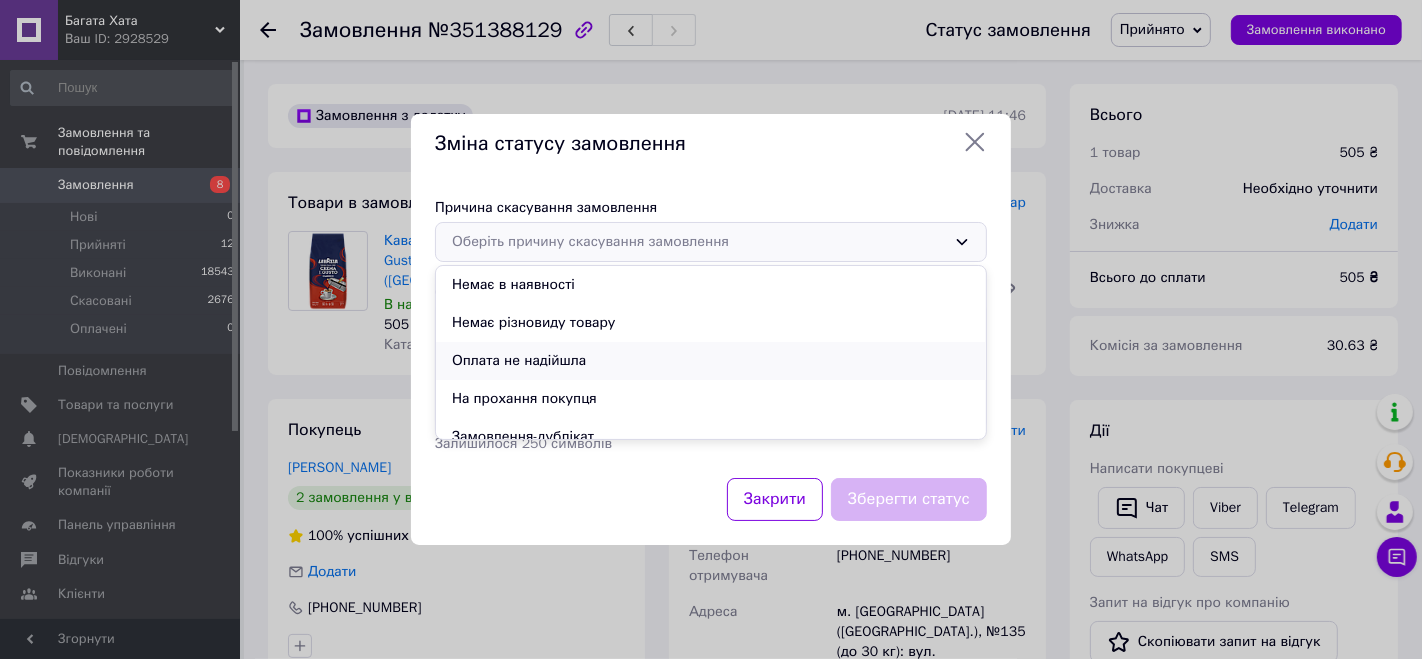 click on "Оплата не надійшла" at bounding box center (711, 361) 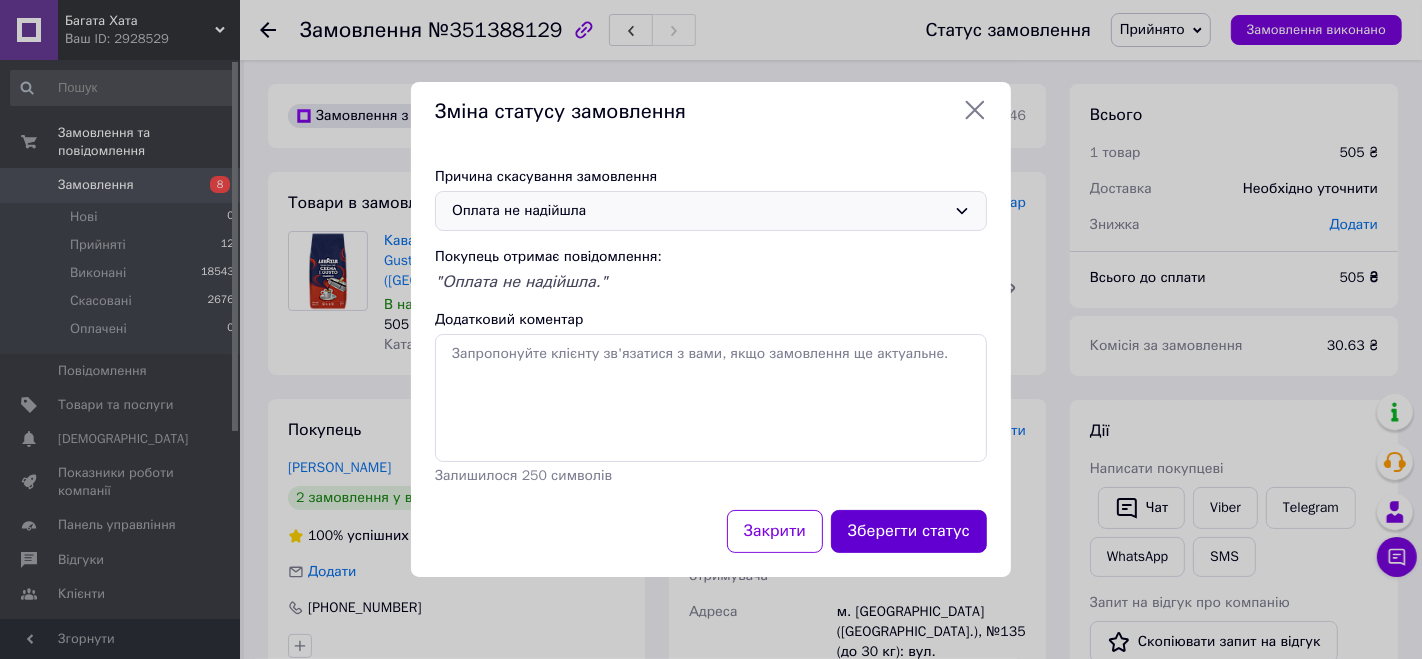 click on "Зберегти статус" at bounding box center (909, 531) 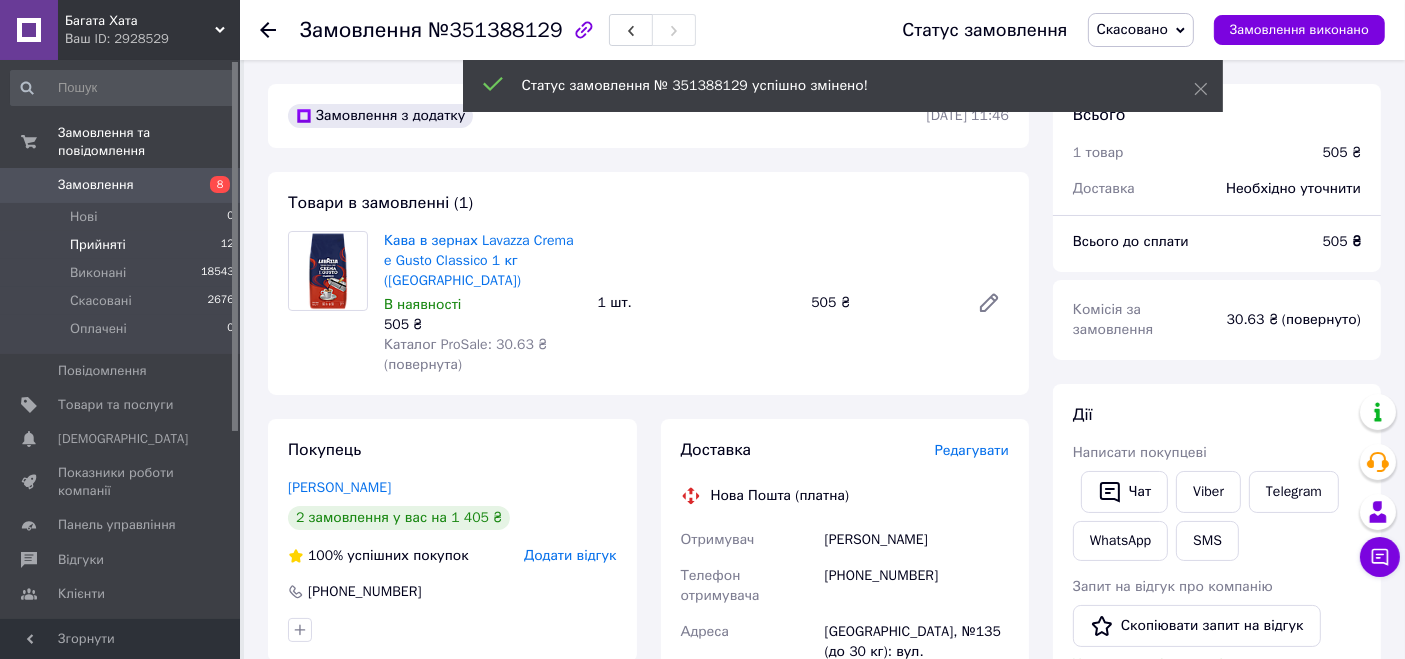 click on "Прийняті 12" at bounding box center (123, 245) 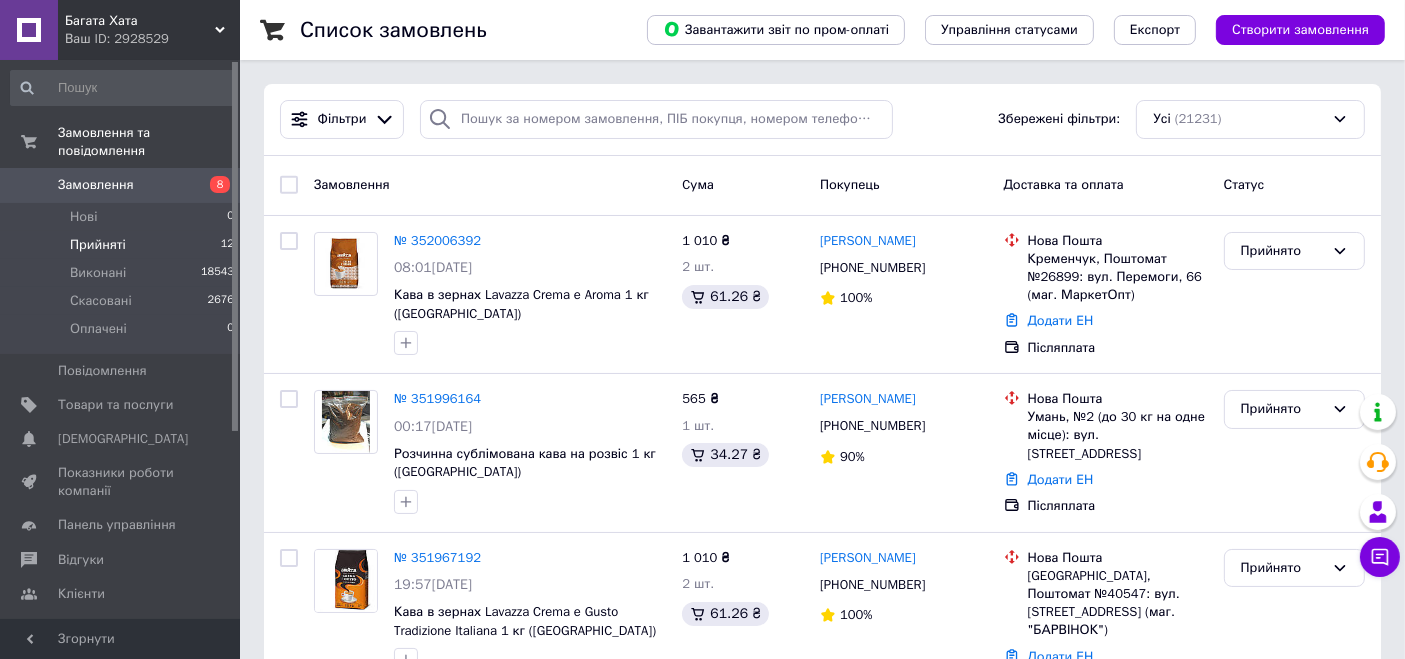 click on "Прийняті 12" at bounding box center [123, 245] 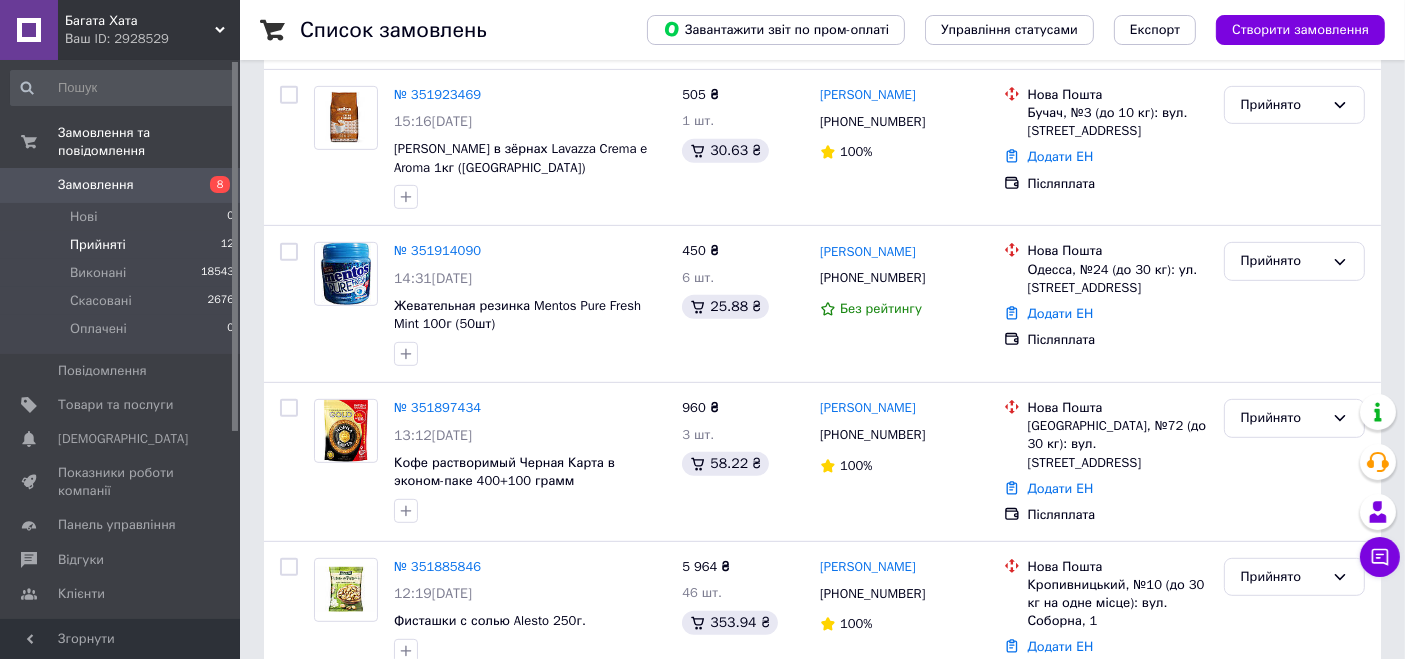 scroll, scrollTop: 1665, scrollLeft: 0, axis: vertical 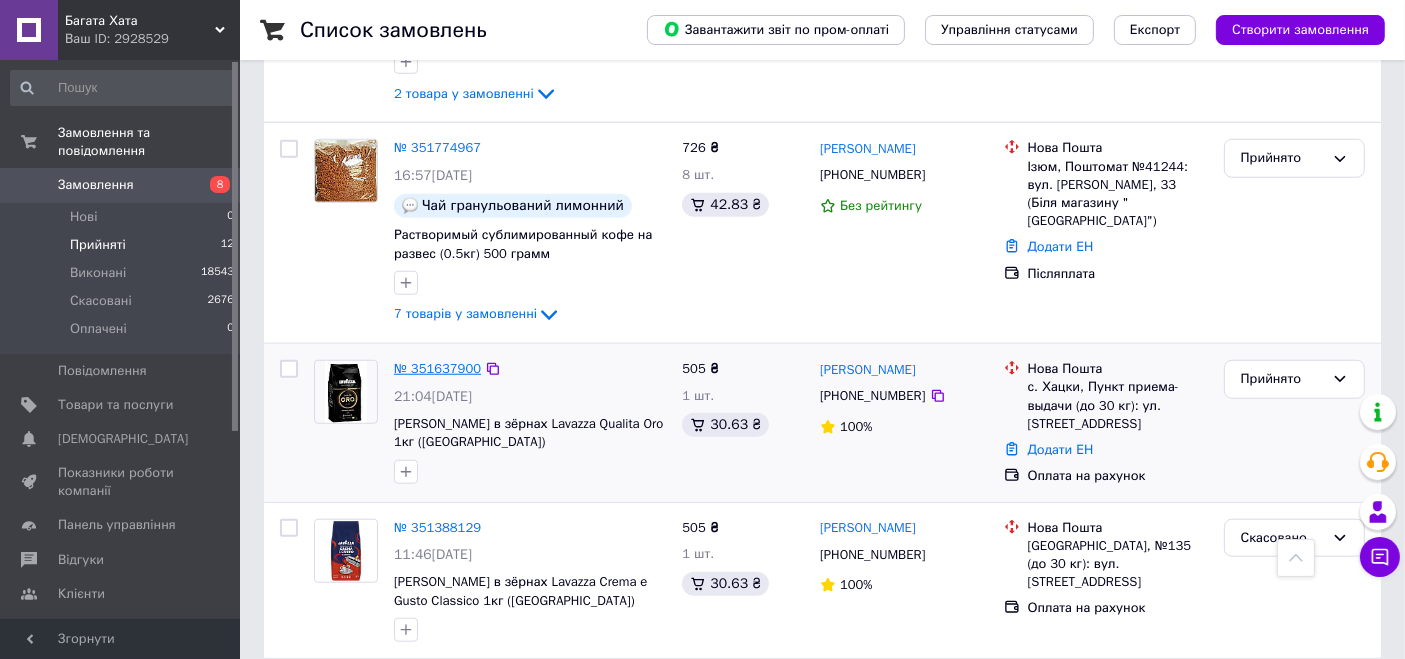 click on "№ 351637900" at bounding box center (437, 368) 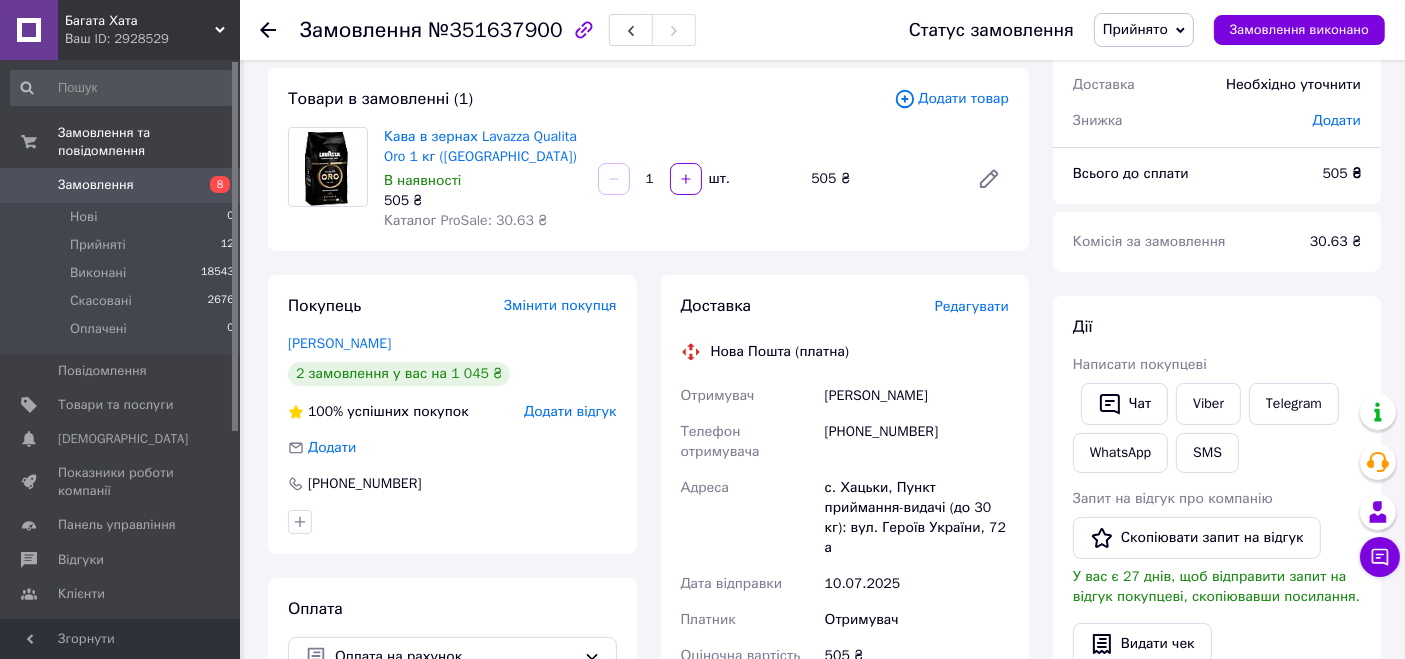 scroll, scrollTop: 60, scrollLeft: 0, axis: vertical 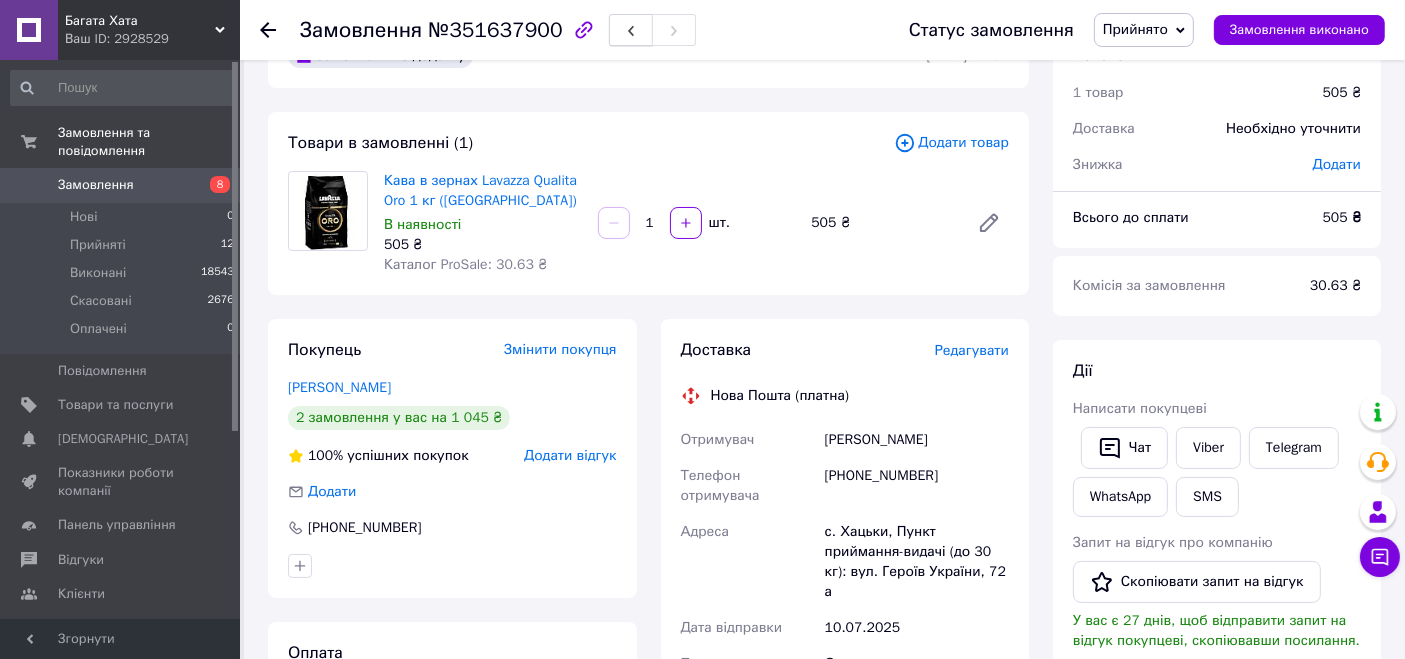 click at bounding box center [631, 30] 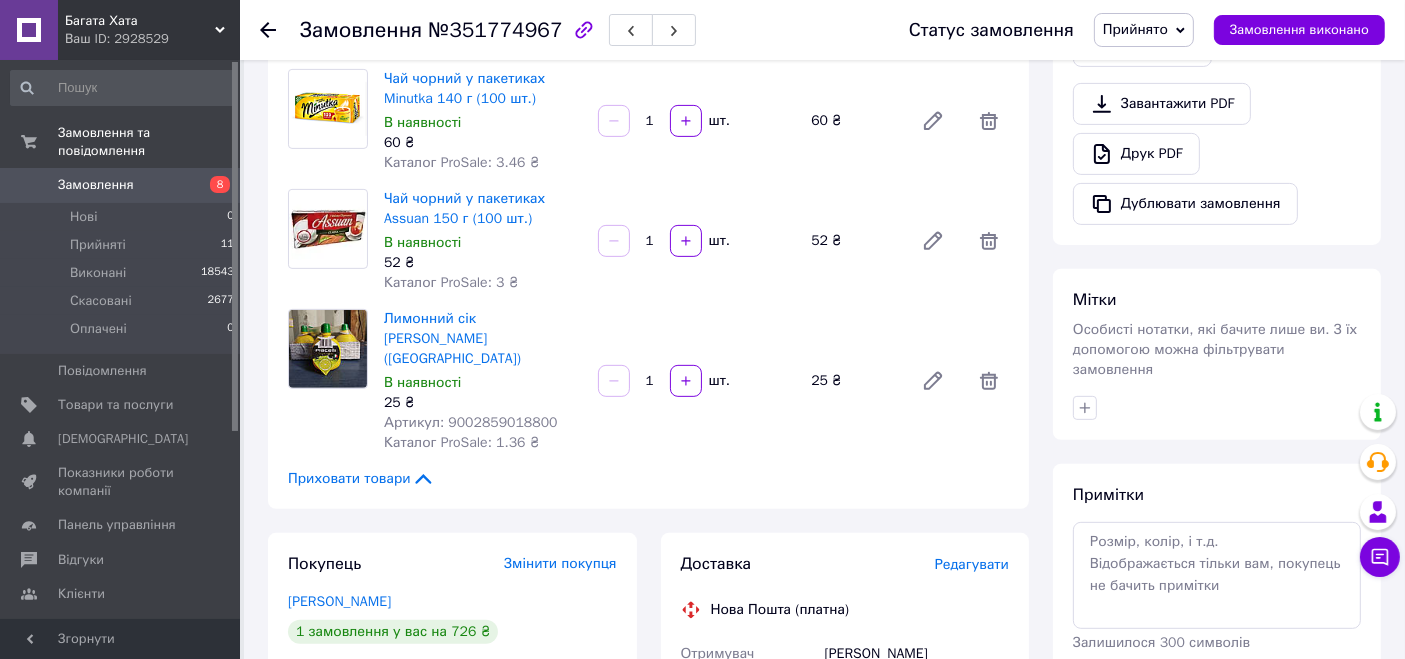 scroll, scrollTop: 333, scrollLeft: 0, axis: vertical 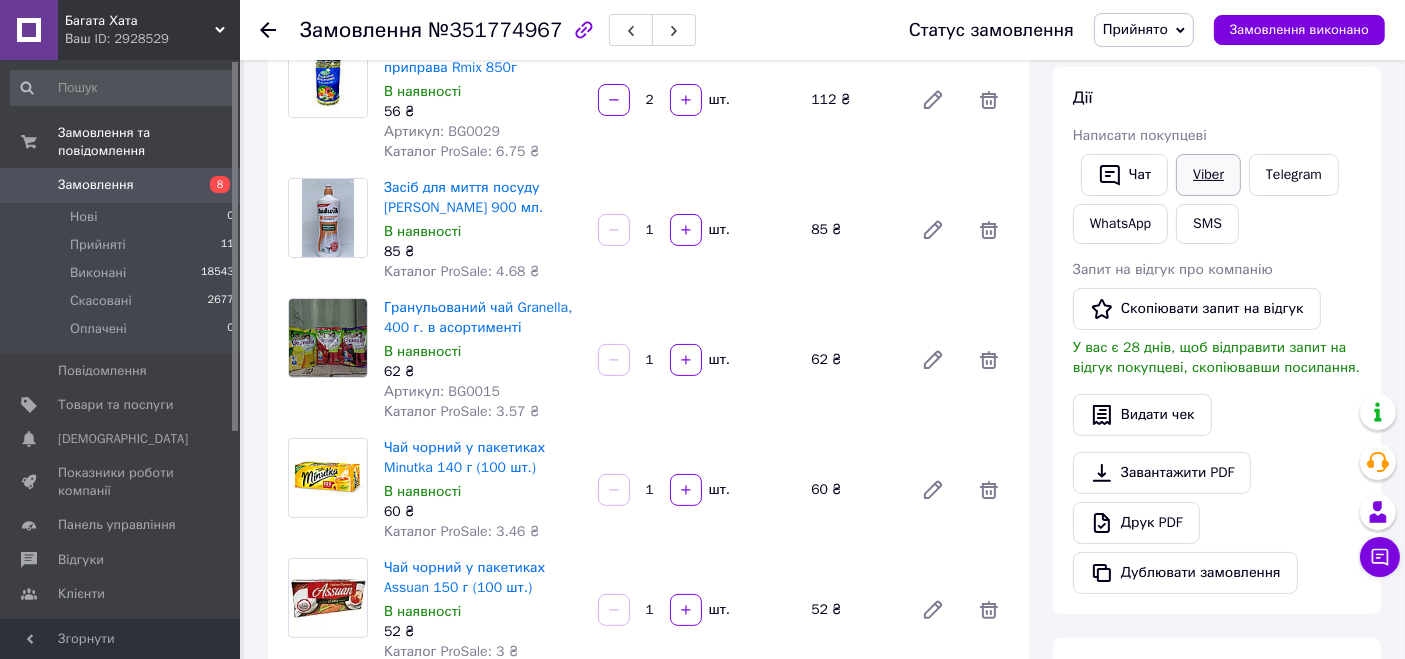 click on "Viber" at bounding box center [1208, 175] 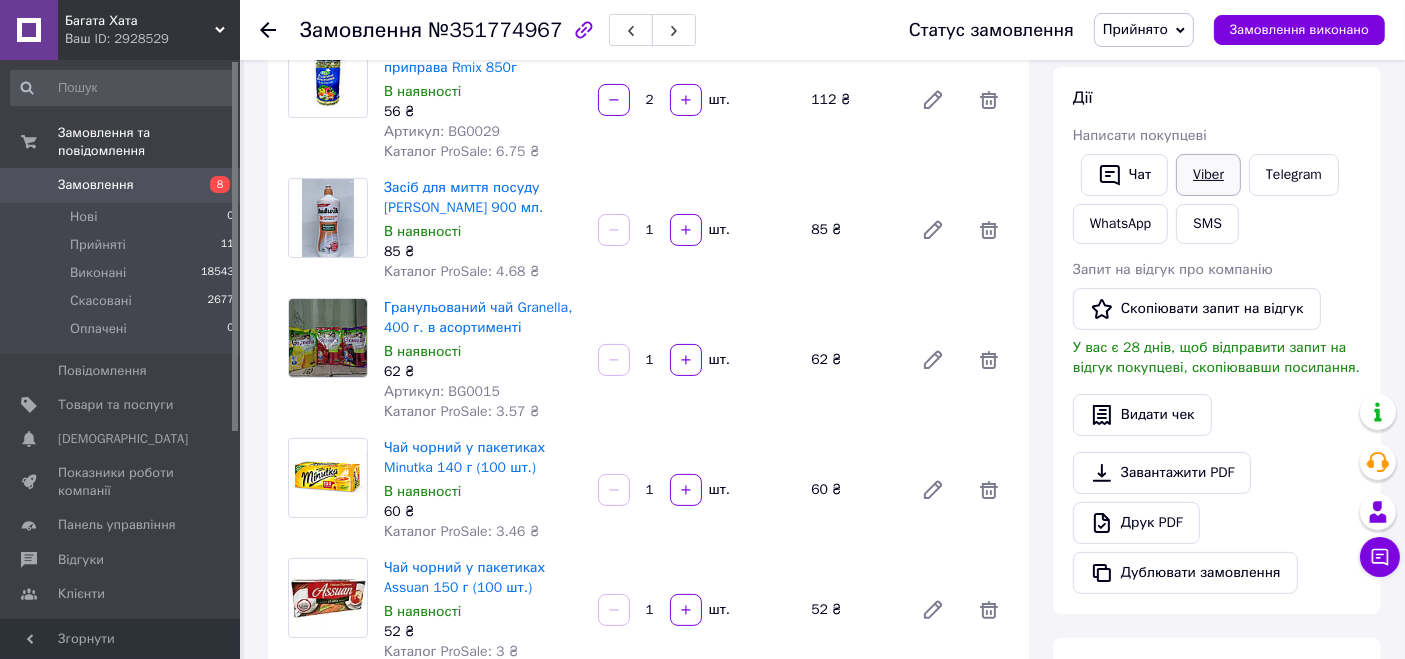 click on "Viber" at bounding box center [1208, 175] 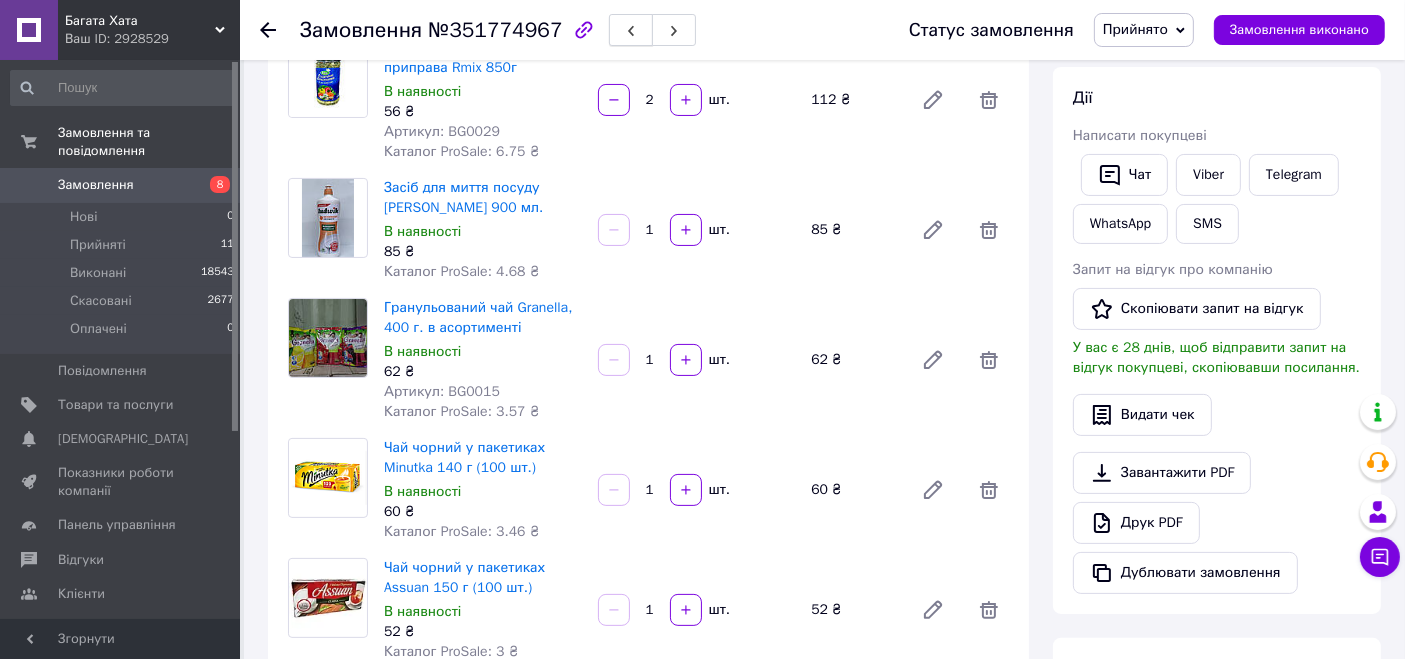 click at bounding box center [631, 30] 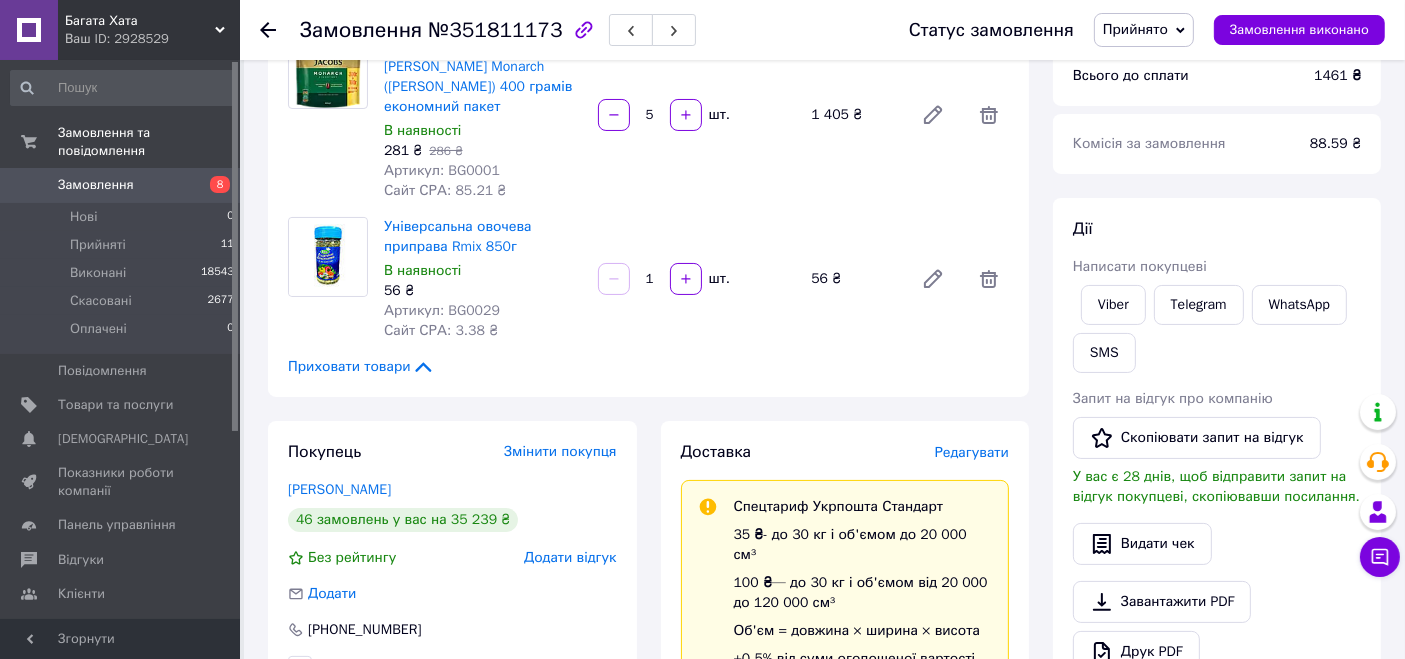 scroll, scrollTop: 0, scrollLeft: 0, axis: both 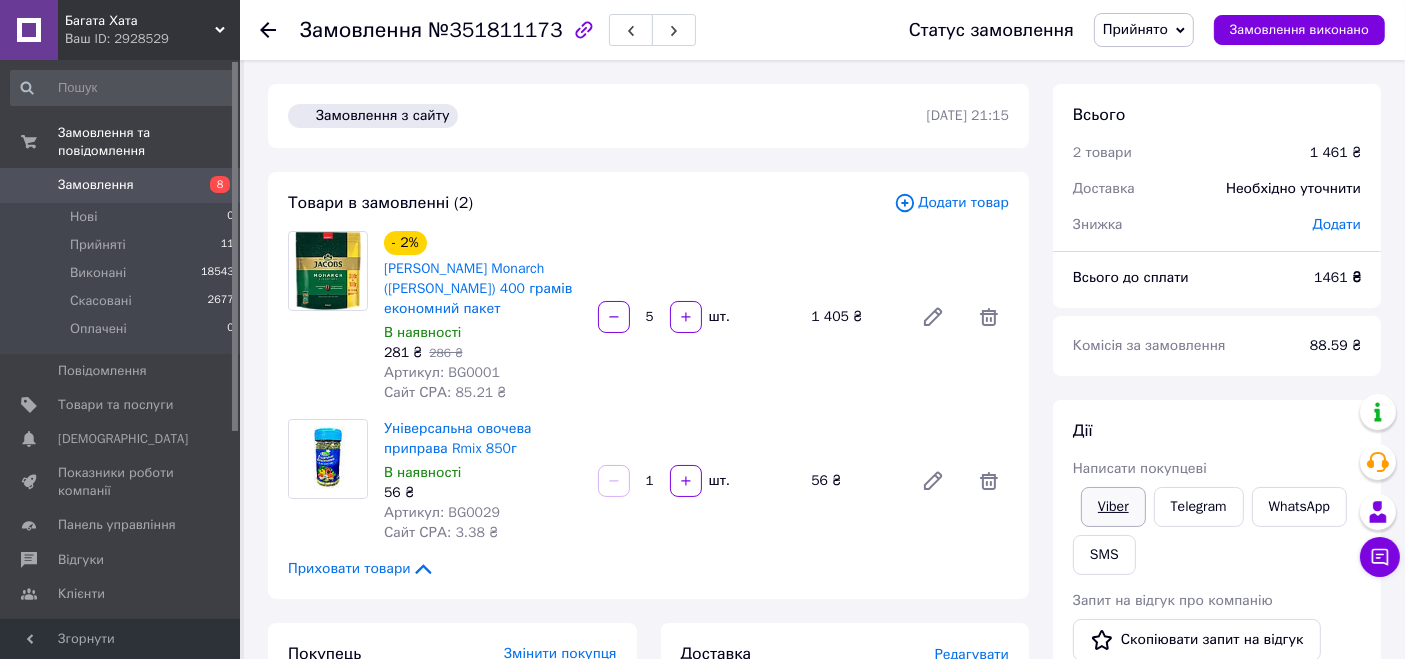 click on "Viber" at bounding box center [1113, 507] 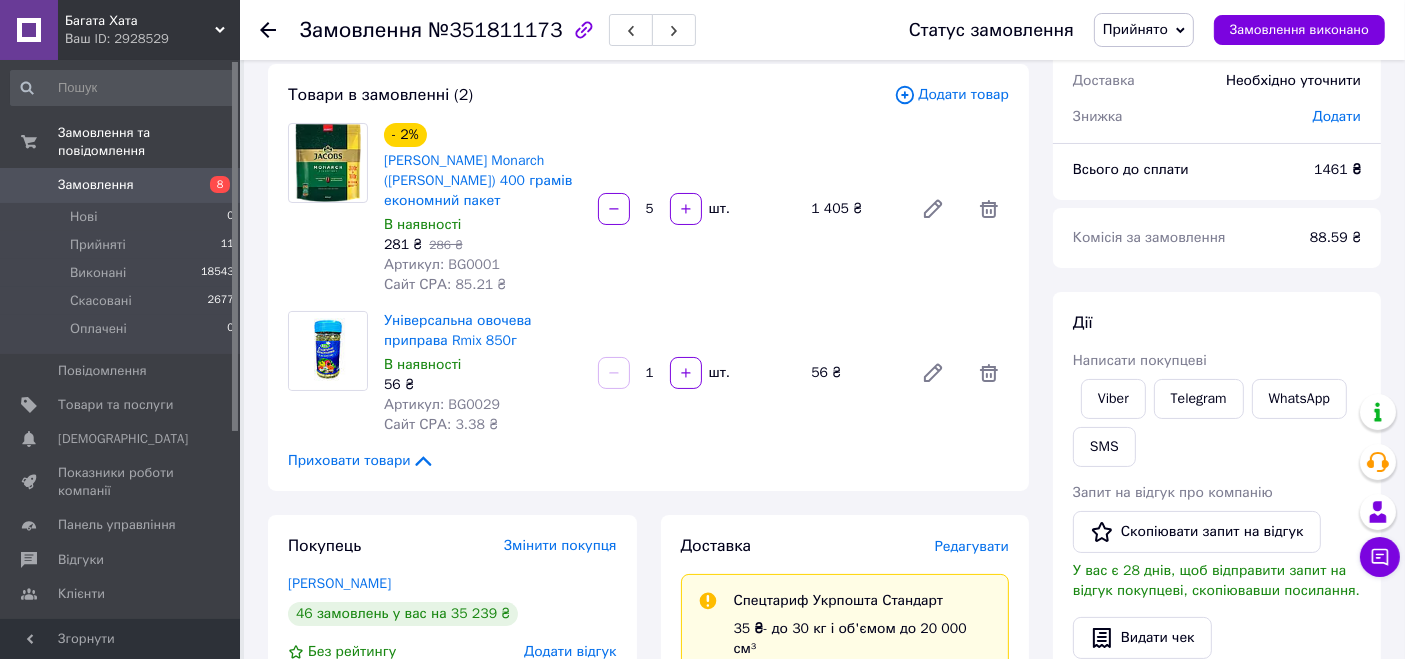scroll, scrollTop: 177, scrollLeft: 0, axis: vertical 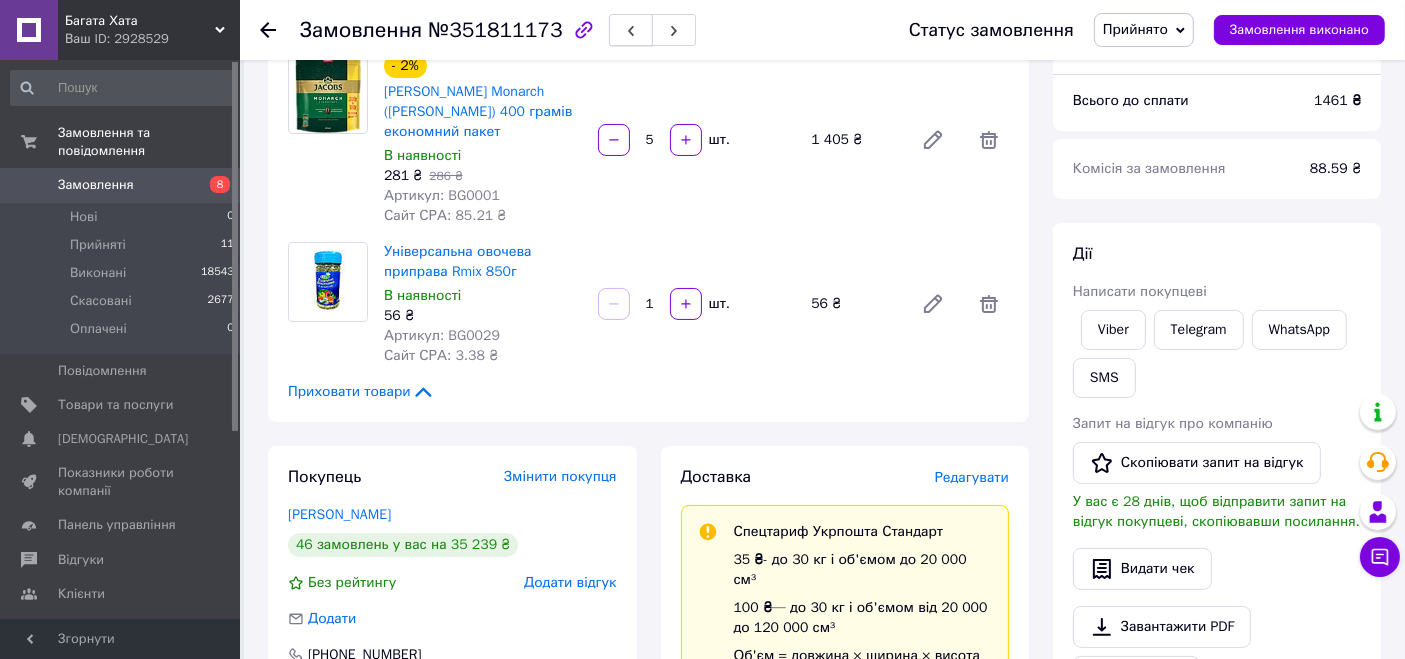 click at bounding box center (631, 30) 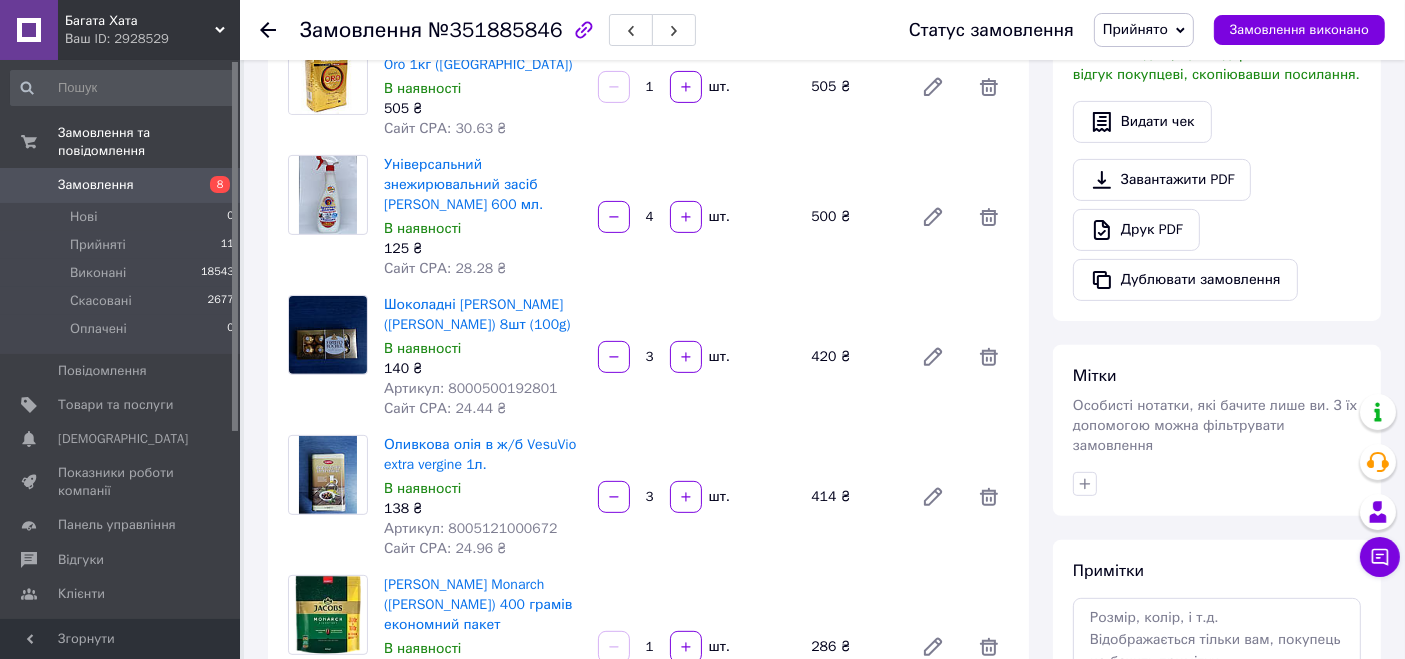 scroll, scrollTop: 622, scrollLeft: 0, axis: vertical 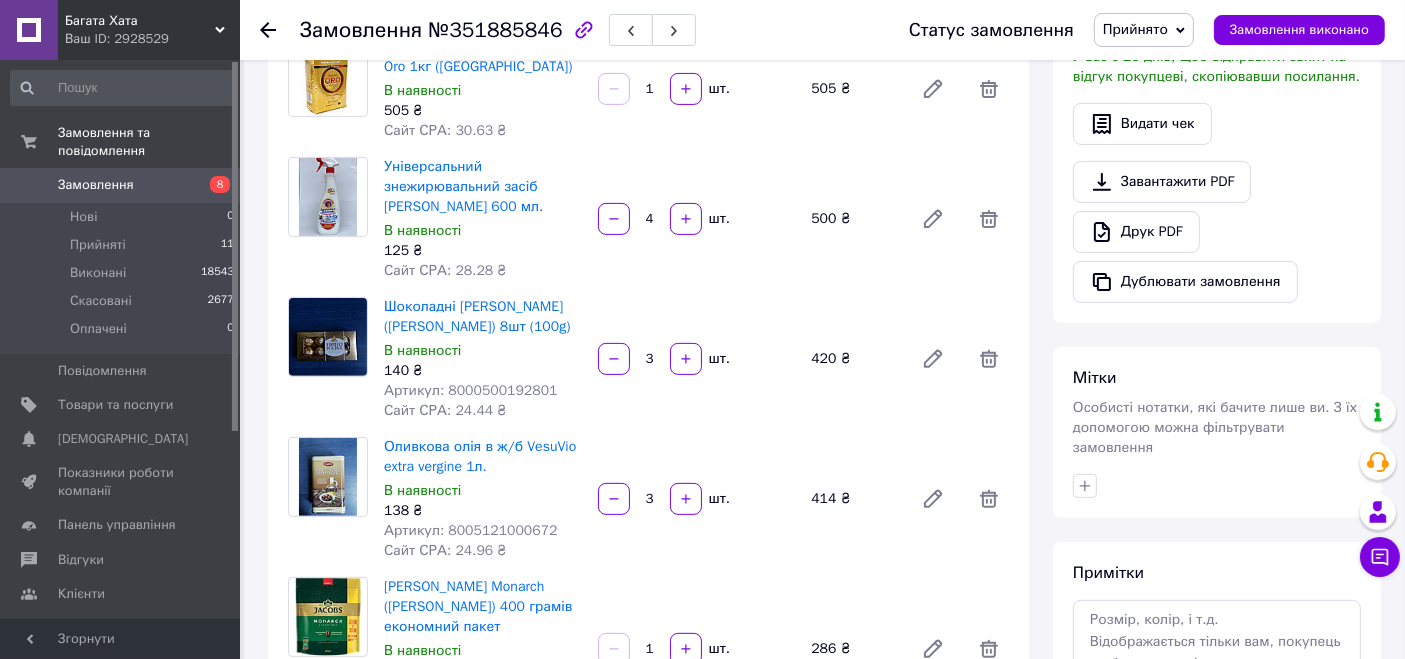 click on "Шоколадні [PERSON_NAME] ([PERSON_NAME]) 8шт (100g)" at bounding box center (483, 317) 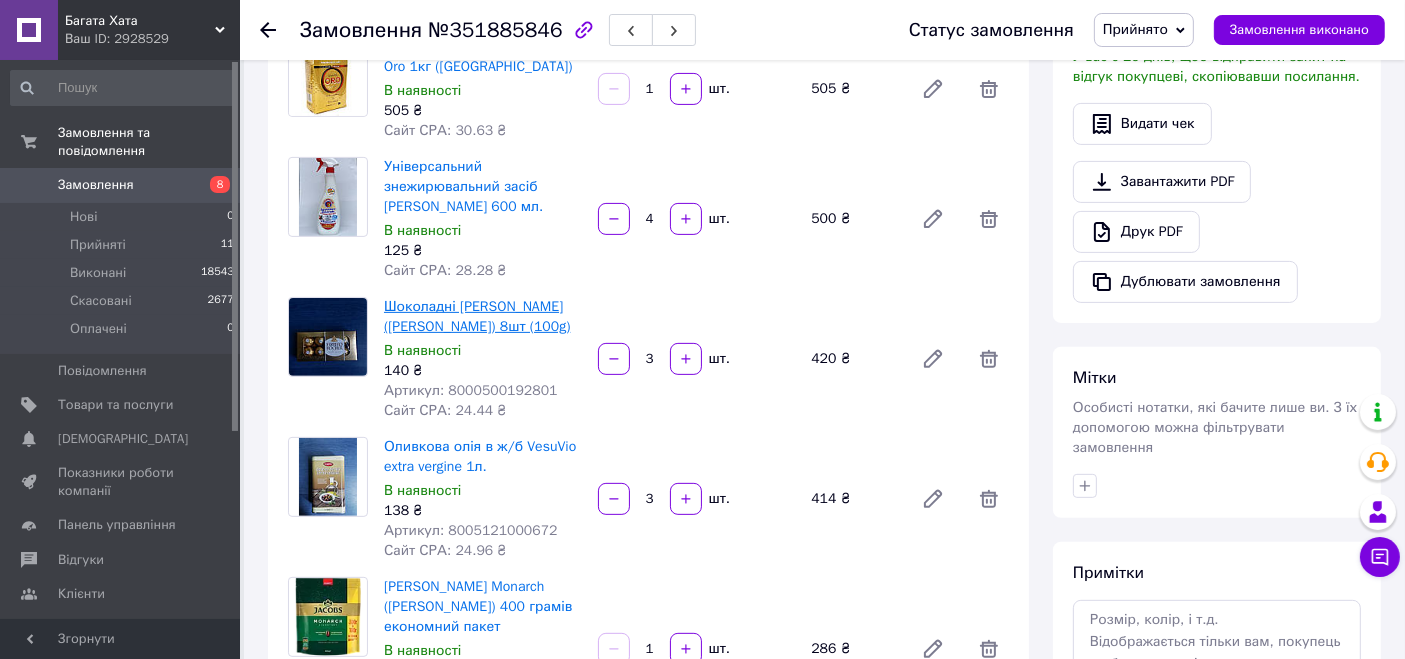click on "Шоколадні [PERSON_NAME] ([PERSON_NAME]) 8шт (100g)" at bounding box center [477, 316] 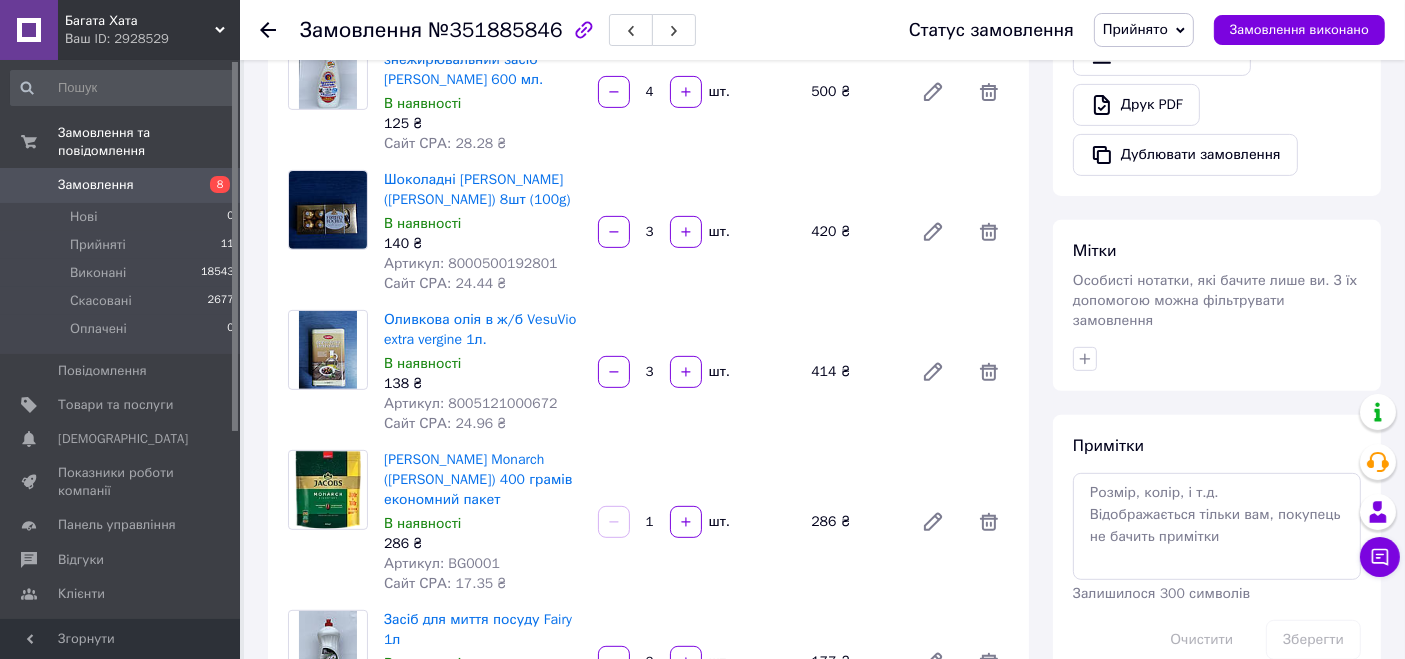 scroll, scrollTop: 687, scrollLeft: 0, axis: vertical 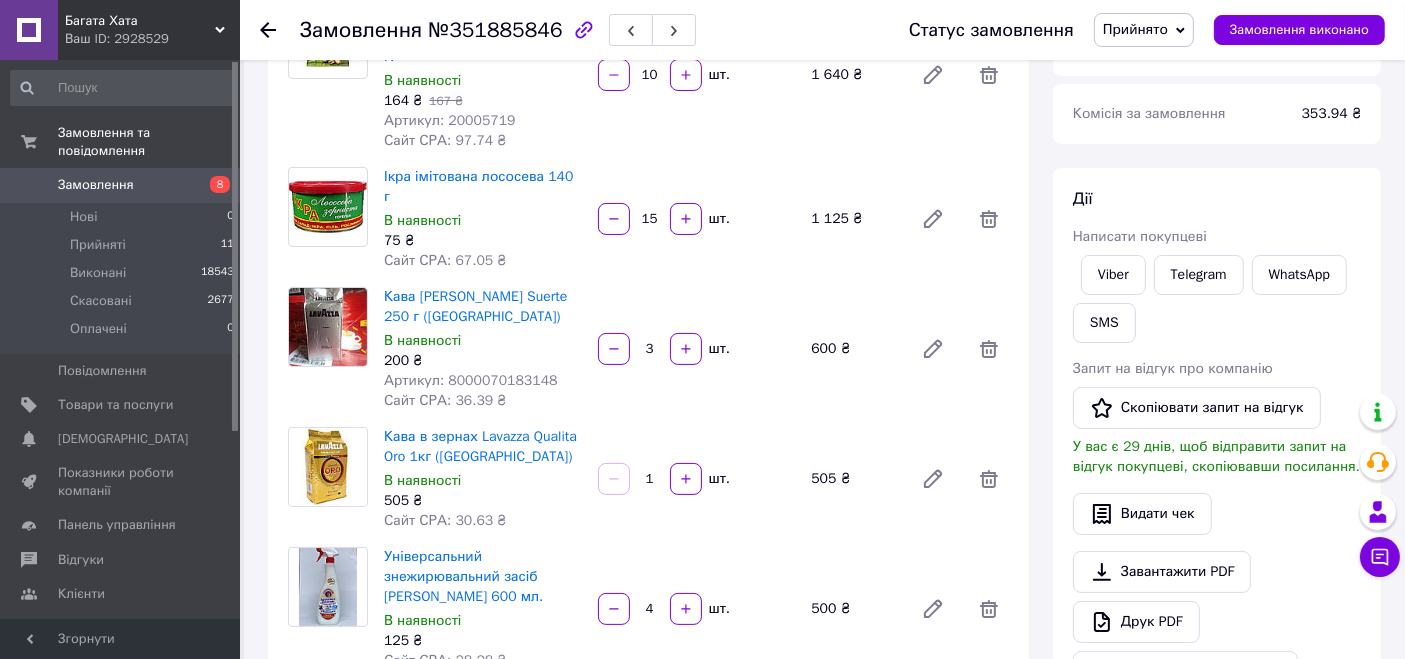 click on "Товари в замовленні (11) Додати товар - 2% Фісташки із сіллю Alesto 250 г. В наявності 164 ₴   167 ₴ Артикул: 20005719 Сайт СРА: 97.74 ₴  10   шт. 1 640 ₴ Ікра імітована лососева 140 г В наявності 75 ₴ Сайт СРА: 67.05 ₴  15   шт. 1 125 ₴ Кава мелена Lavazza Suerte 250 г (Італія) В наявності 200 ₴ Артикул: 8000070183148 Сайт СРА: 36.39 ₴  3   шт. 600 ₴ Кава в зернах Lavazza Qualita Oro 1кг (Польща) В наявності 505 ₴ Сайт СРА: 30.63 ₴  1   шт. 505 ₴ Універсальний знежирювальний засіб Chante Clair 600 мл. В наявності 125 ₴ Сайт СРА: 28.28 ₴  4   шт. 500 ₴ Шоколадні цукерки Ferrero Rocher (Ферреро Роше) 8шт (100g) В наявності 140 ₴ Артикул: 8000500192801 3   шт. 420 ₴ 3" at bounding box center [648, 753] 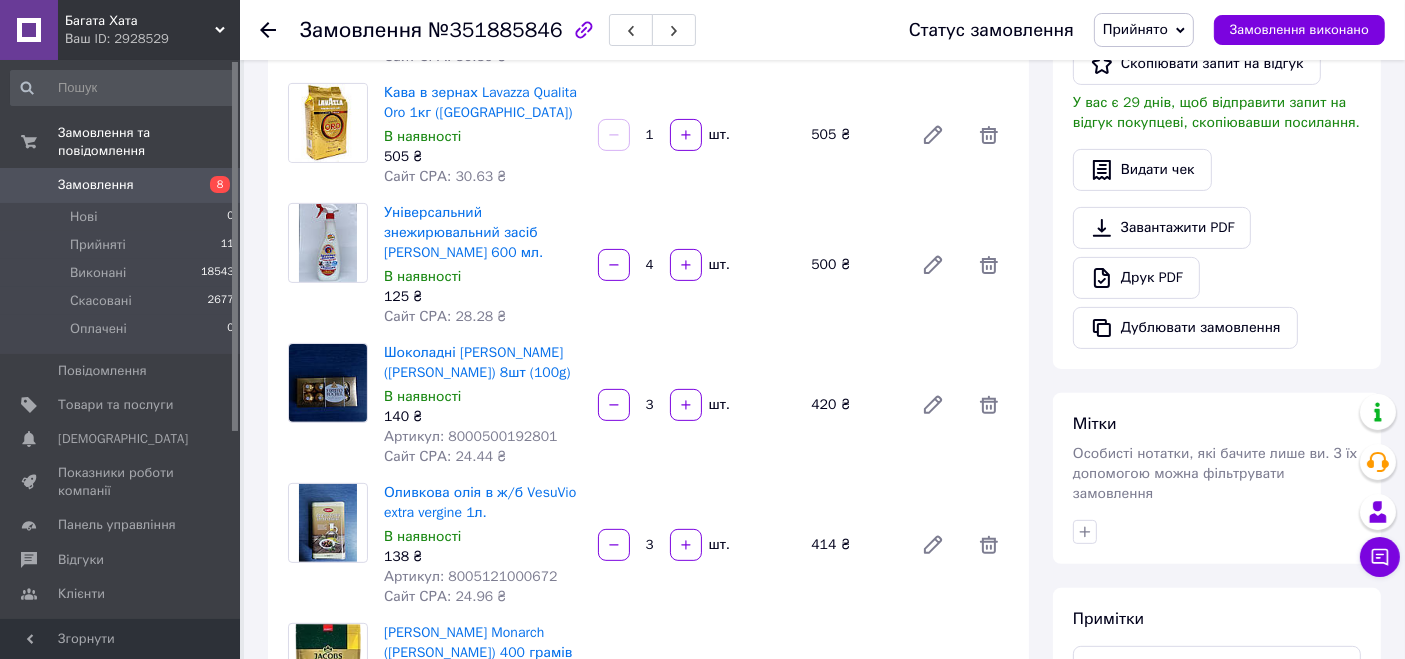 scroll, scrollTop: 687, scrollLeft: 0, axis: vertical 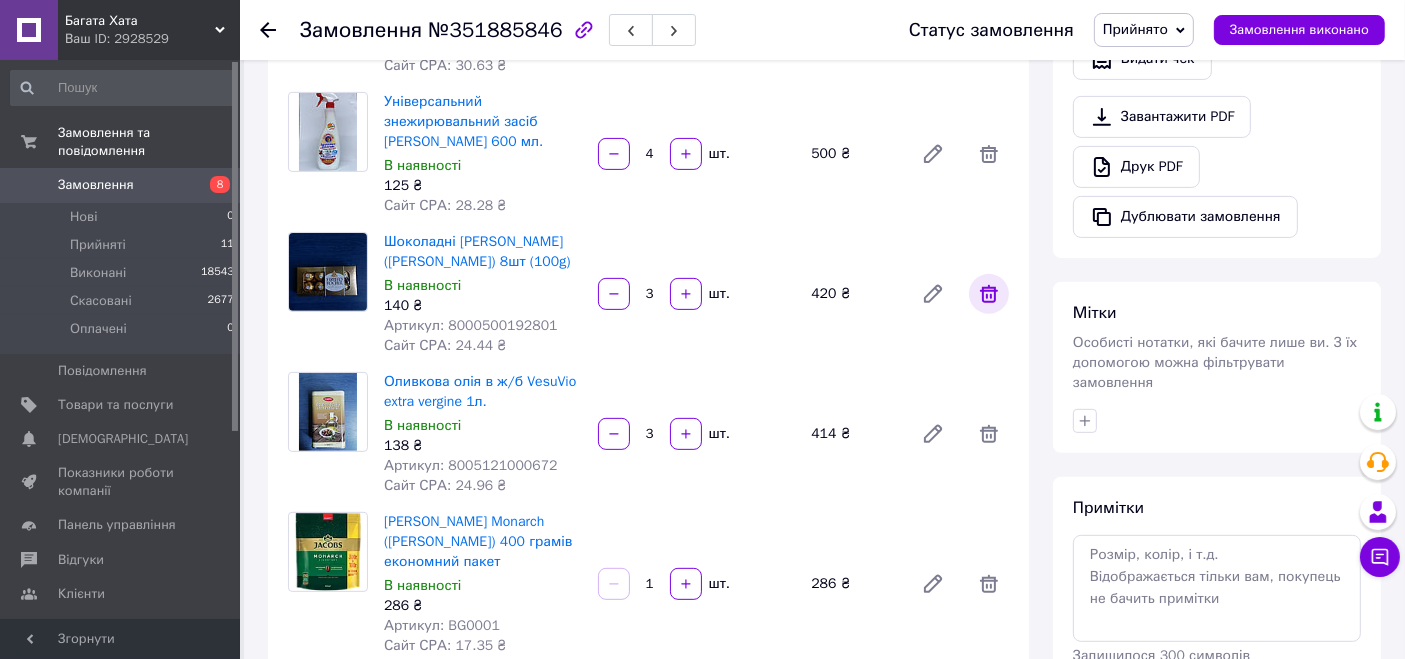 click 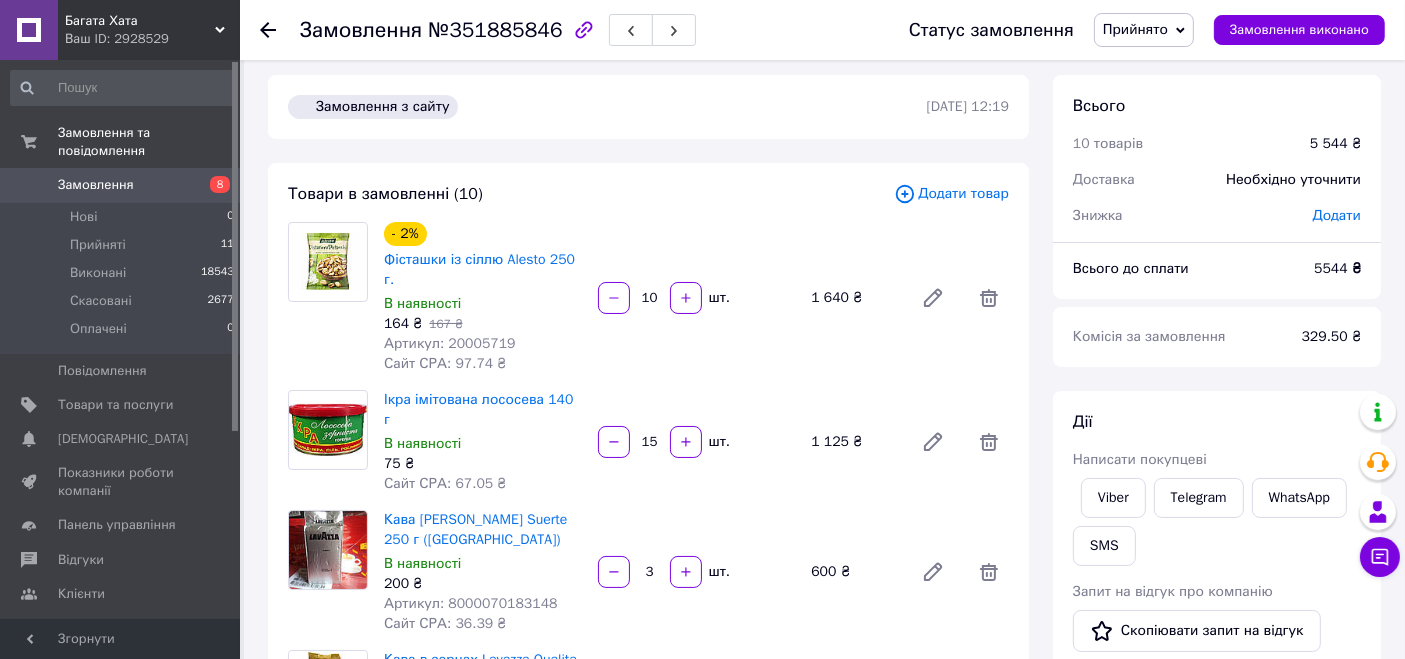 scroll, scrollTop: 0, scrollLeft: 0, axis: both 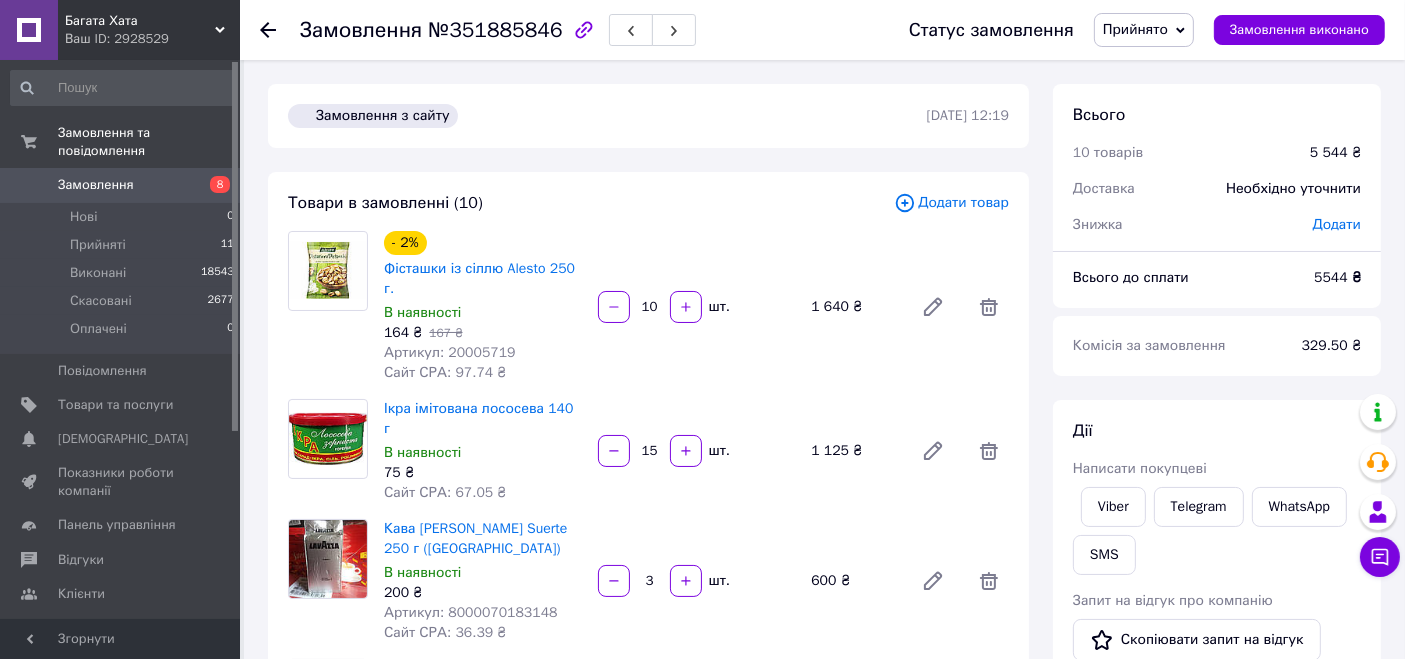 click on "Додати товар" at bounding box center (951, 203) 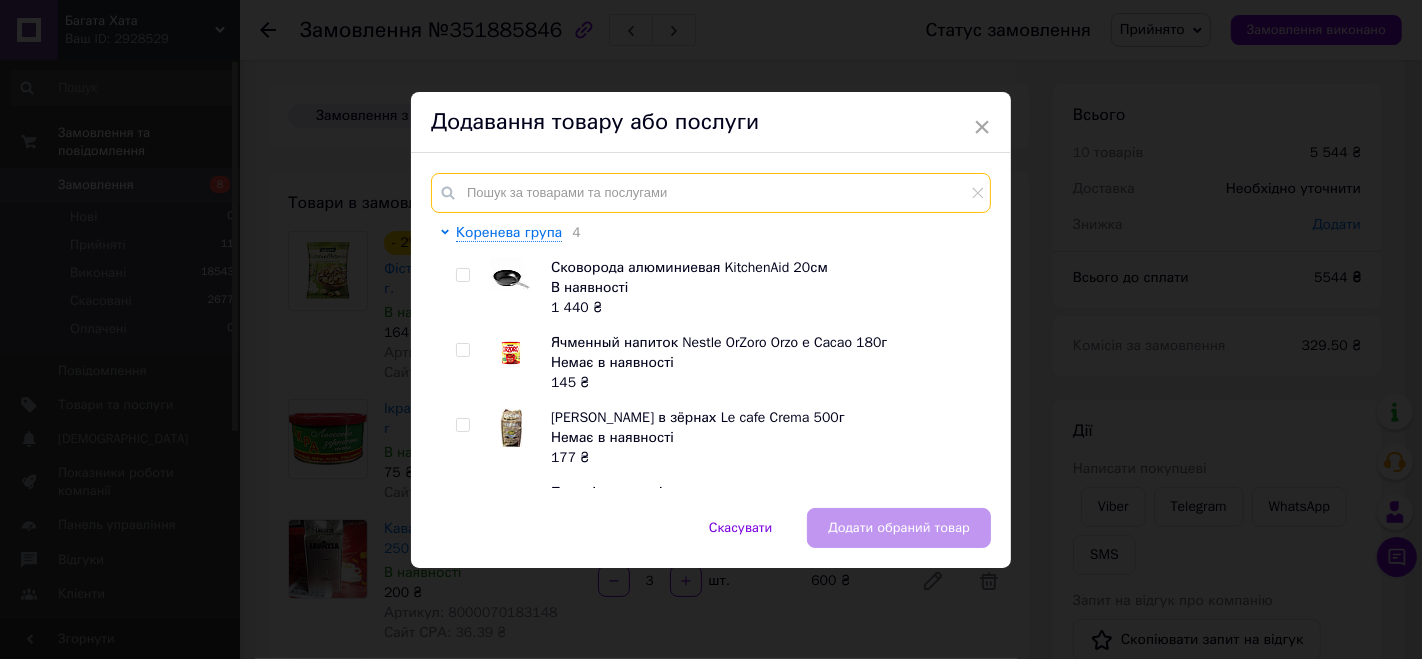 click at bounding box center (711, 193) 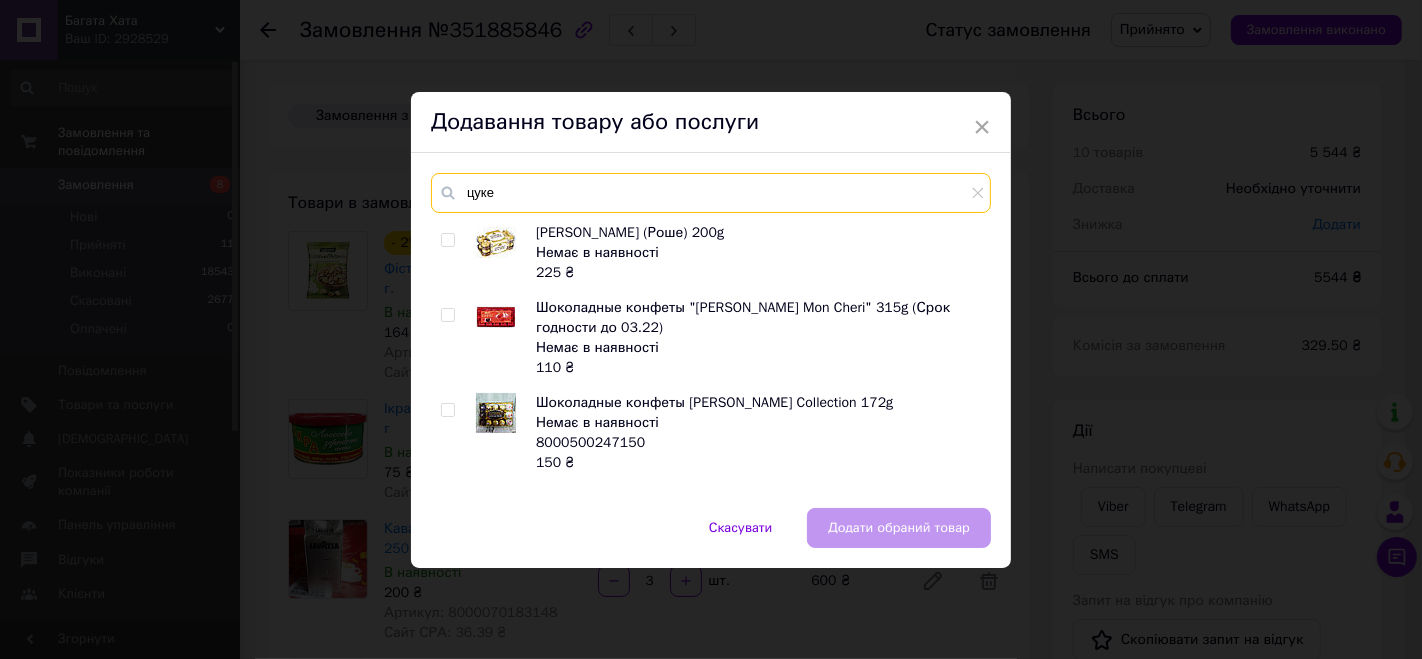 type on "цуке" 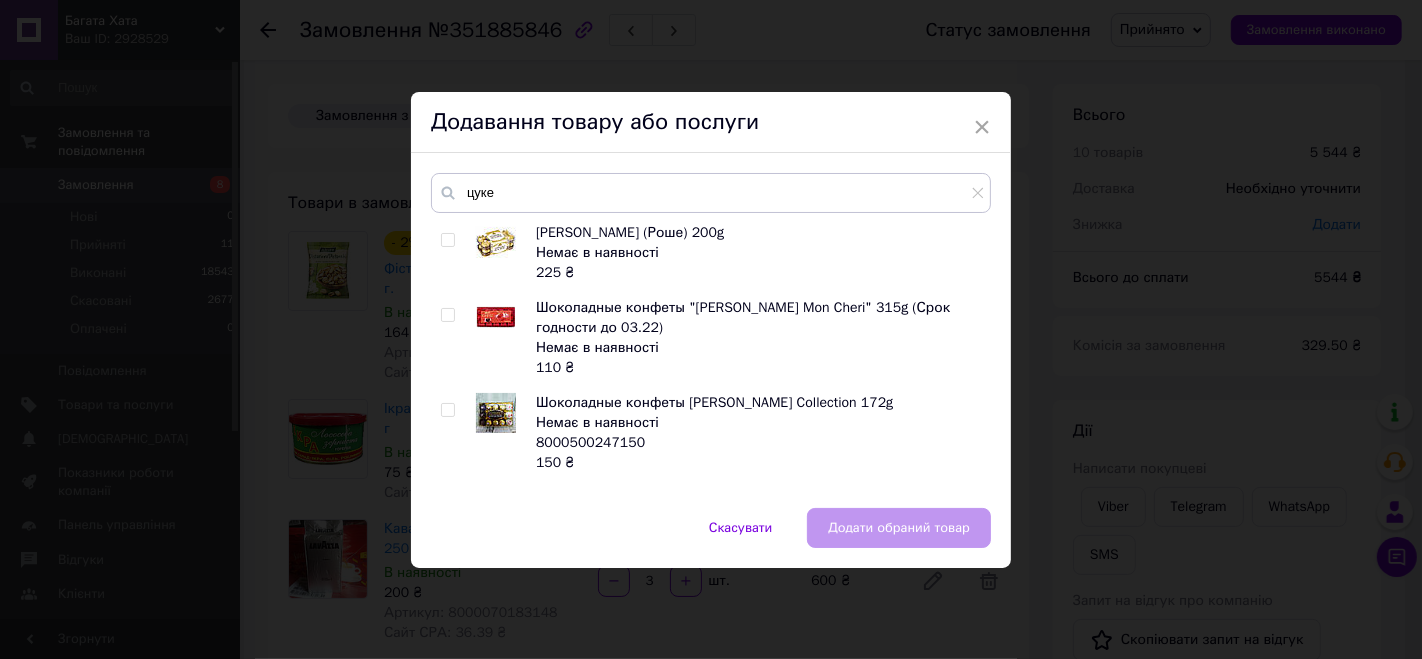 click at bounding box center (447, 240) 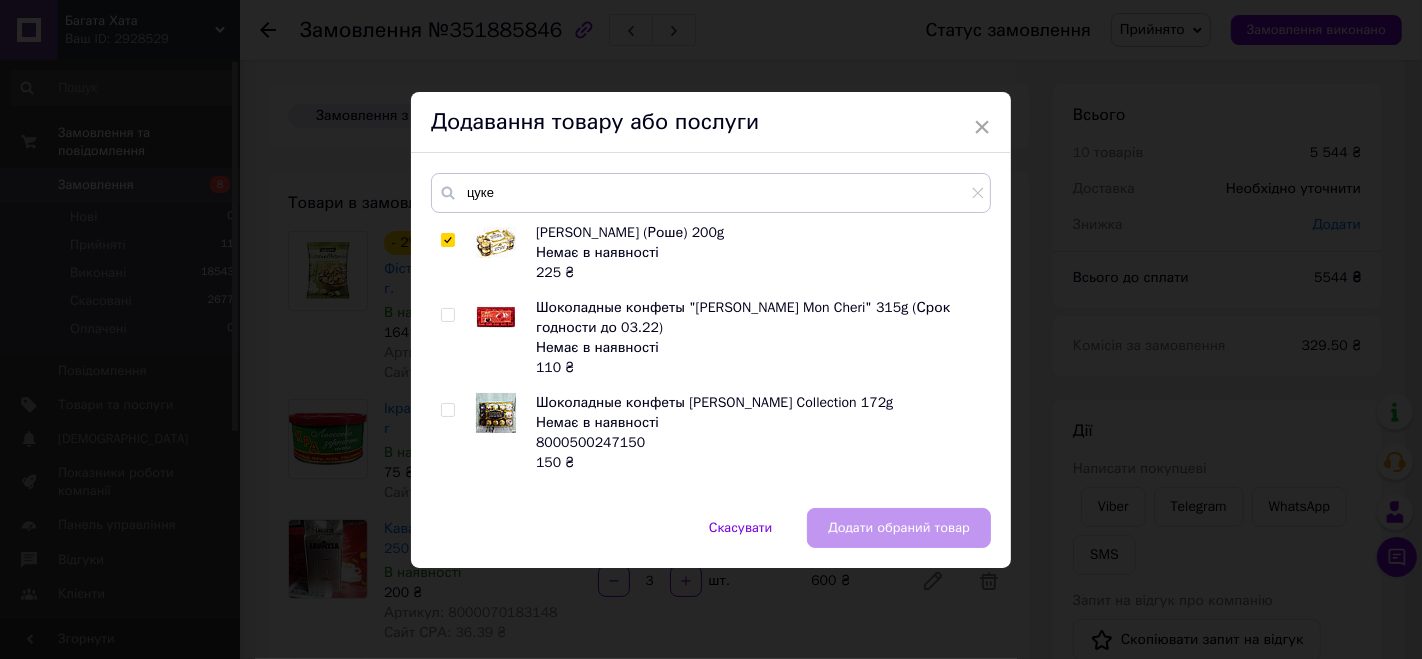checkbox on "true" 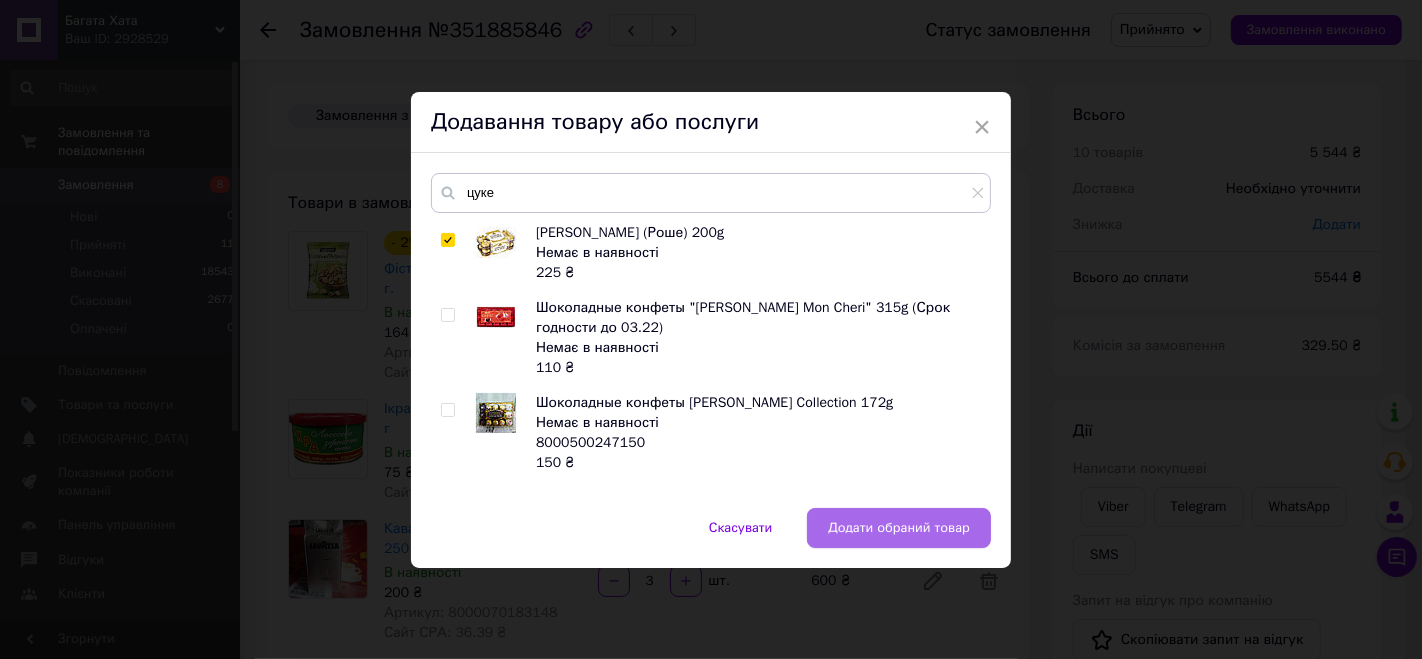 click on "Додати обраний товар" at bounding box center [899, 528] 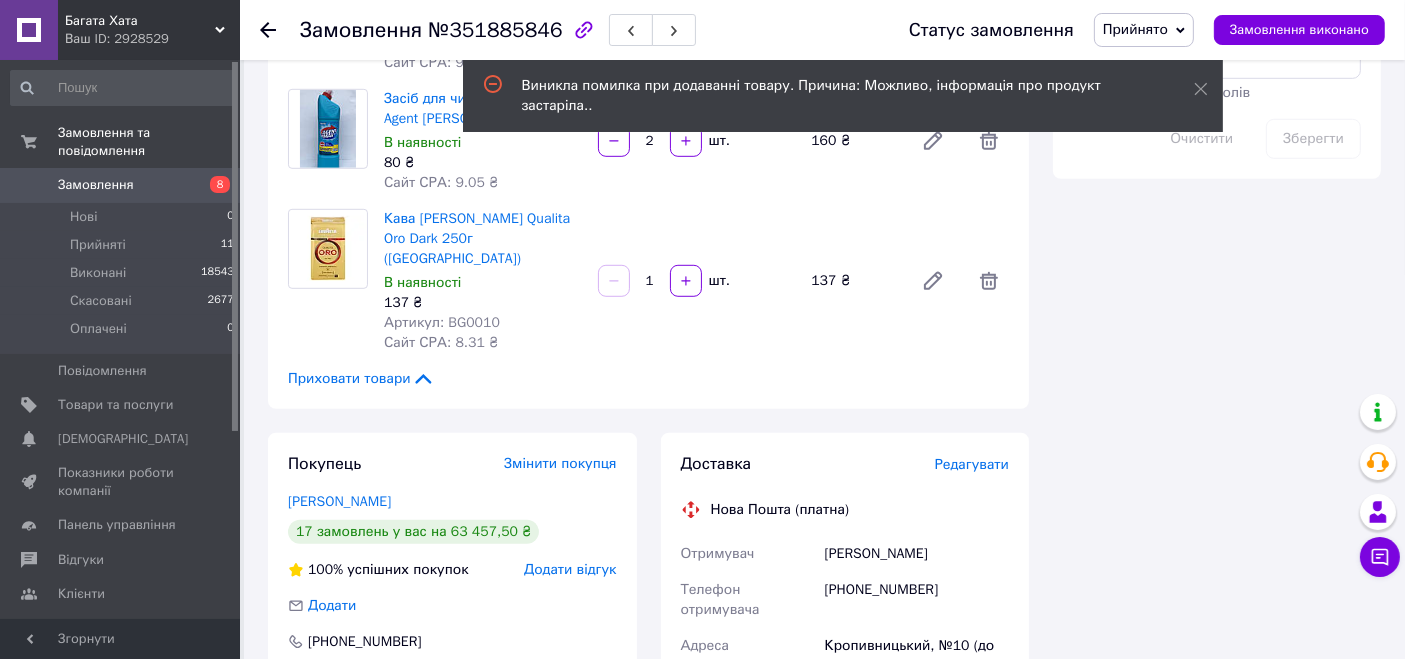 scroll, scrollTop: 1666, scrollLeft: 0, axis: vertical 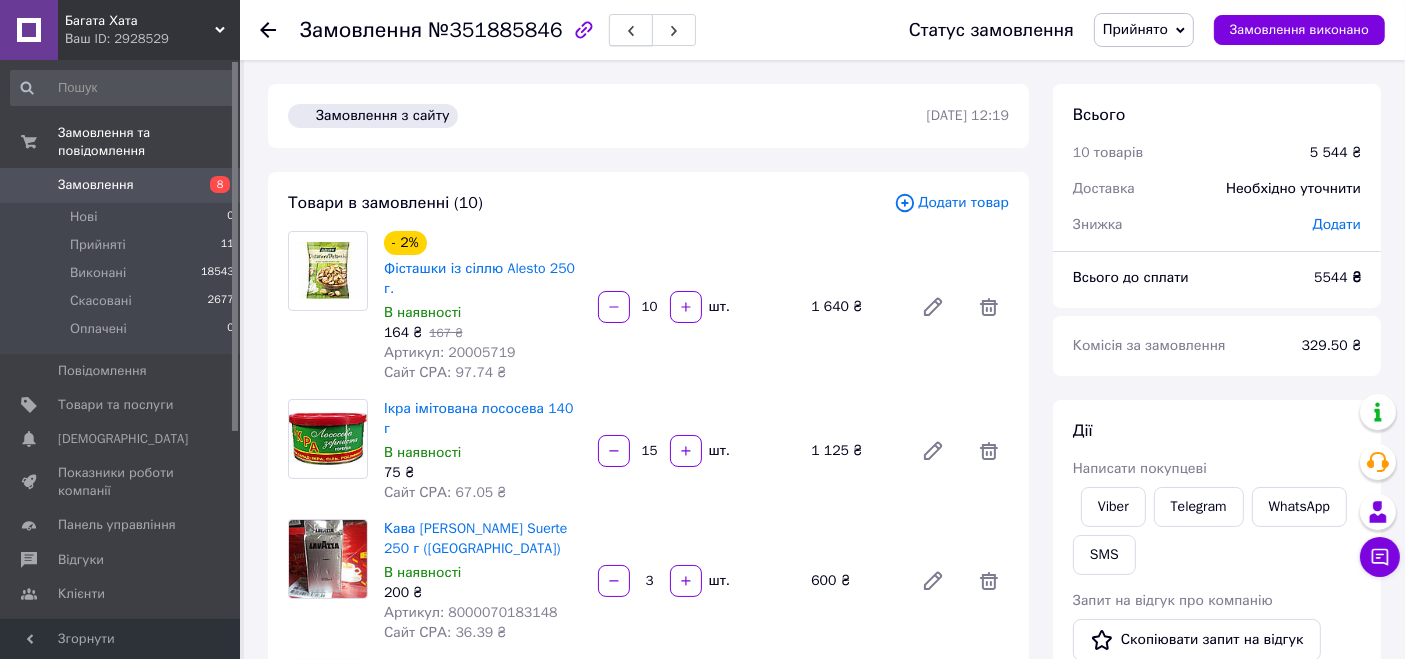 click at bounding box center [631, 30] 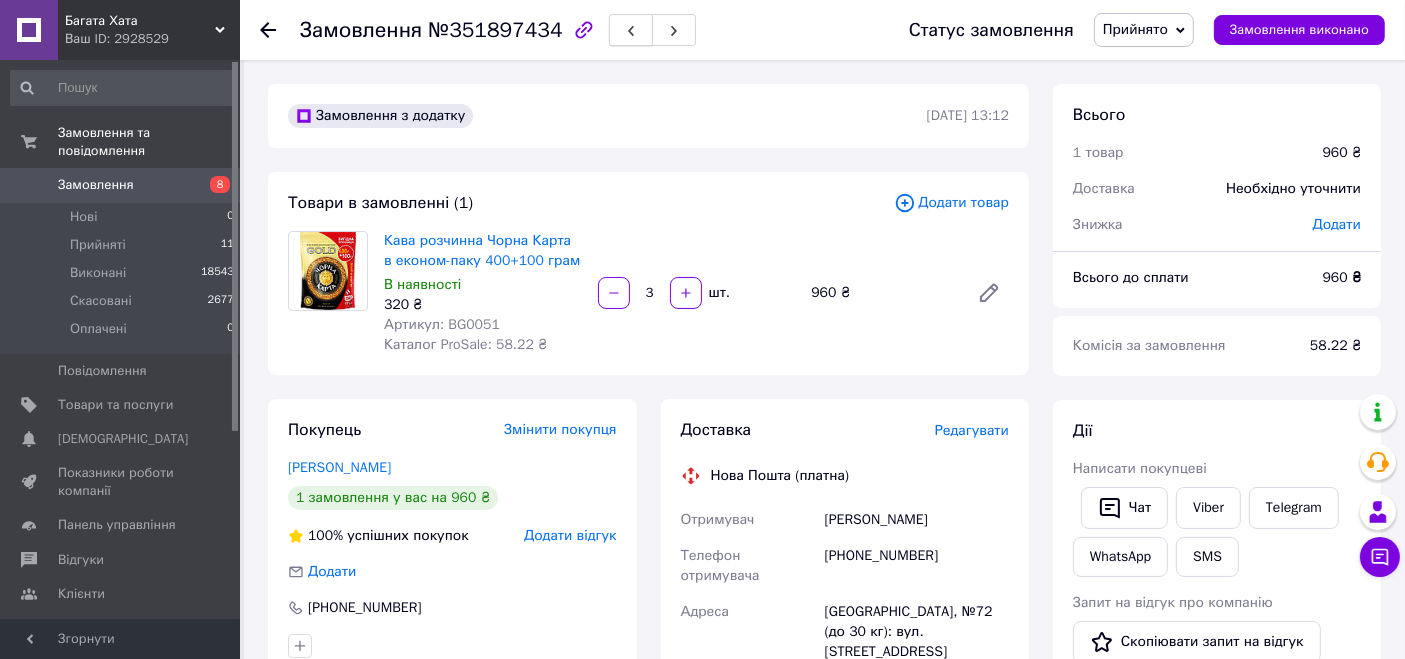 click 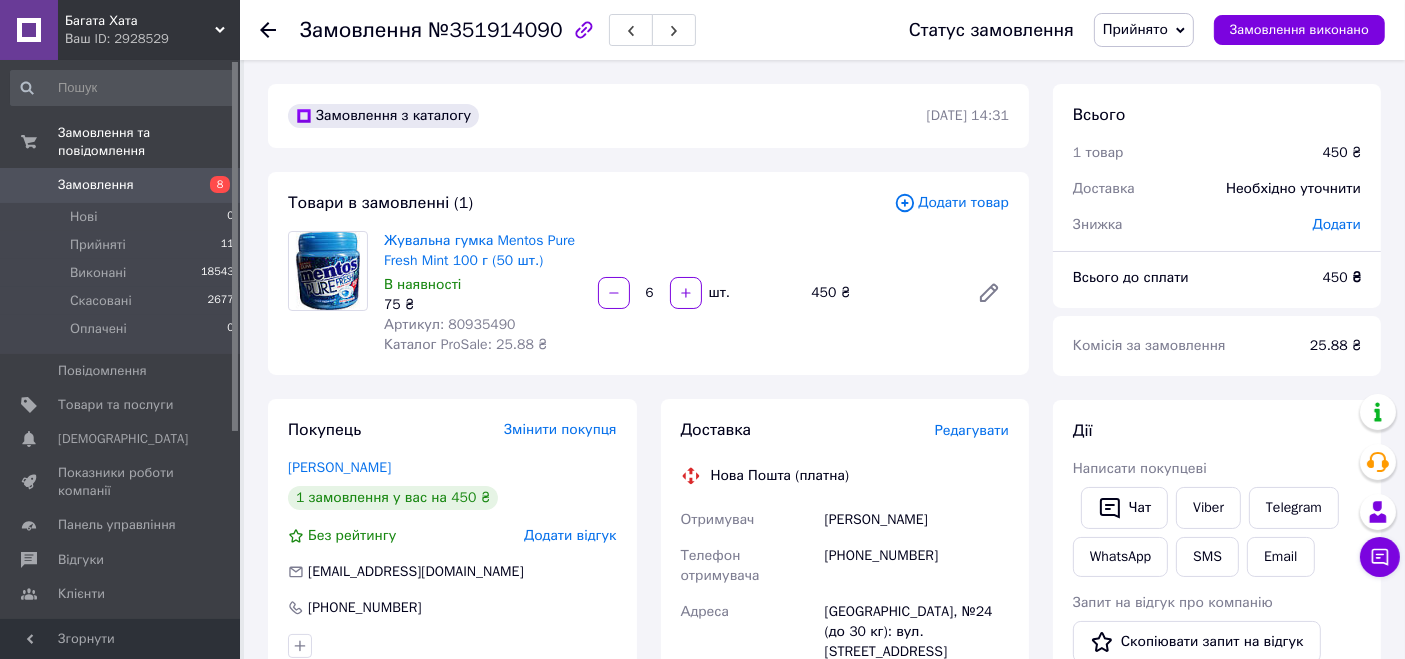 click 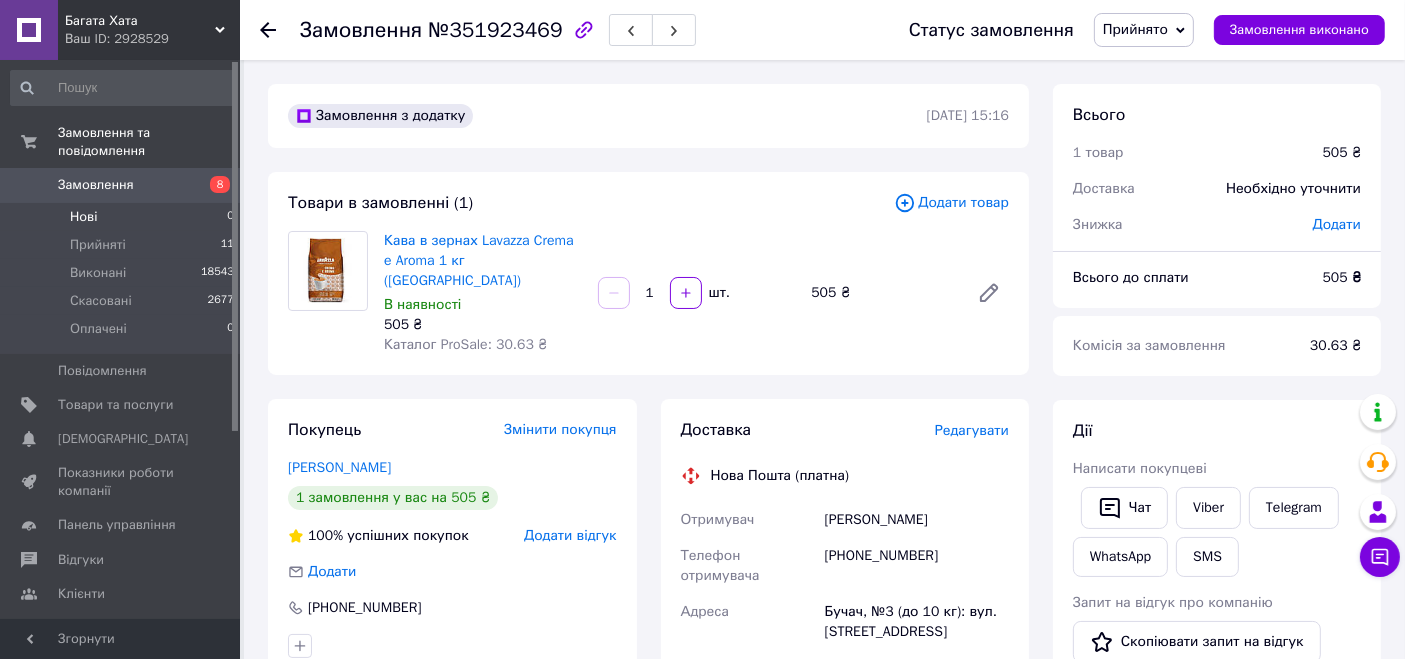 click on "Нові 0" at bounding box center [123, 217] 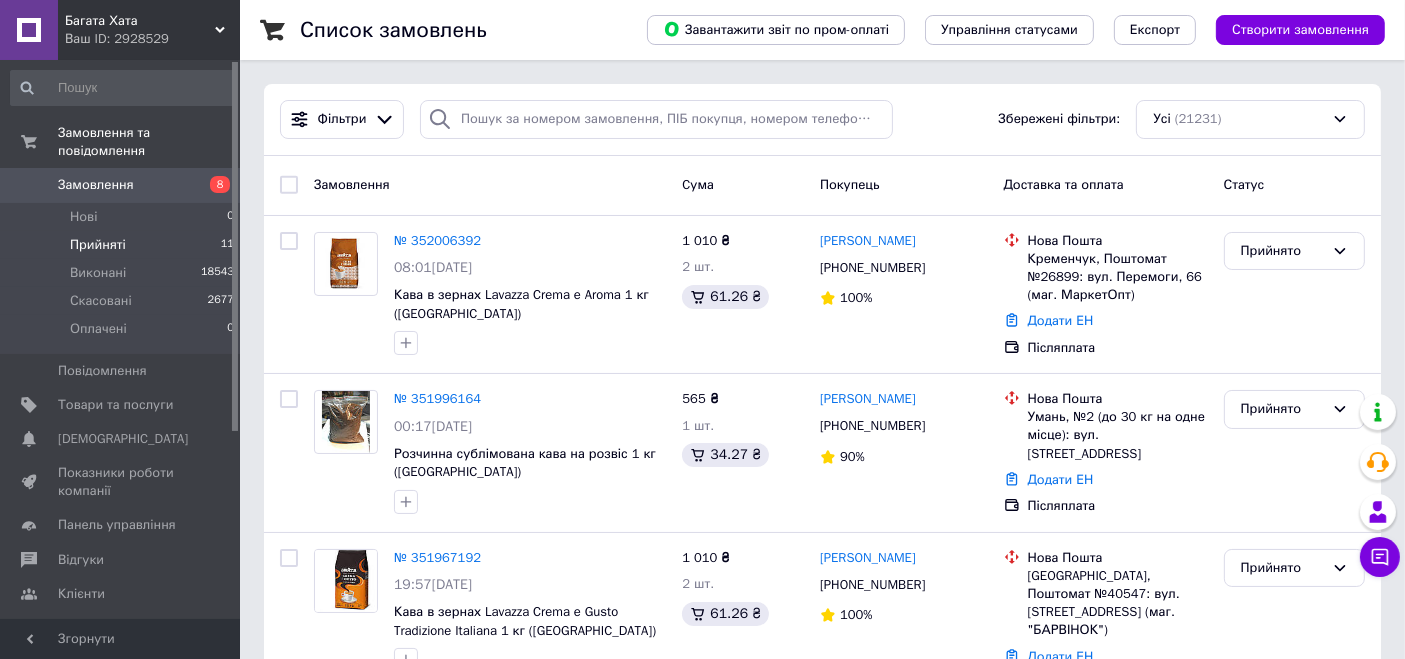 click on "Прийняті" at bounding box center (98, 245) 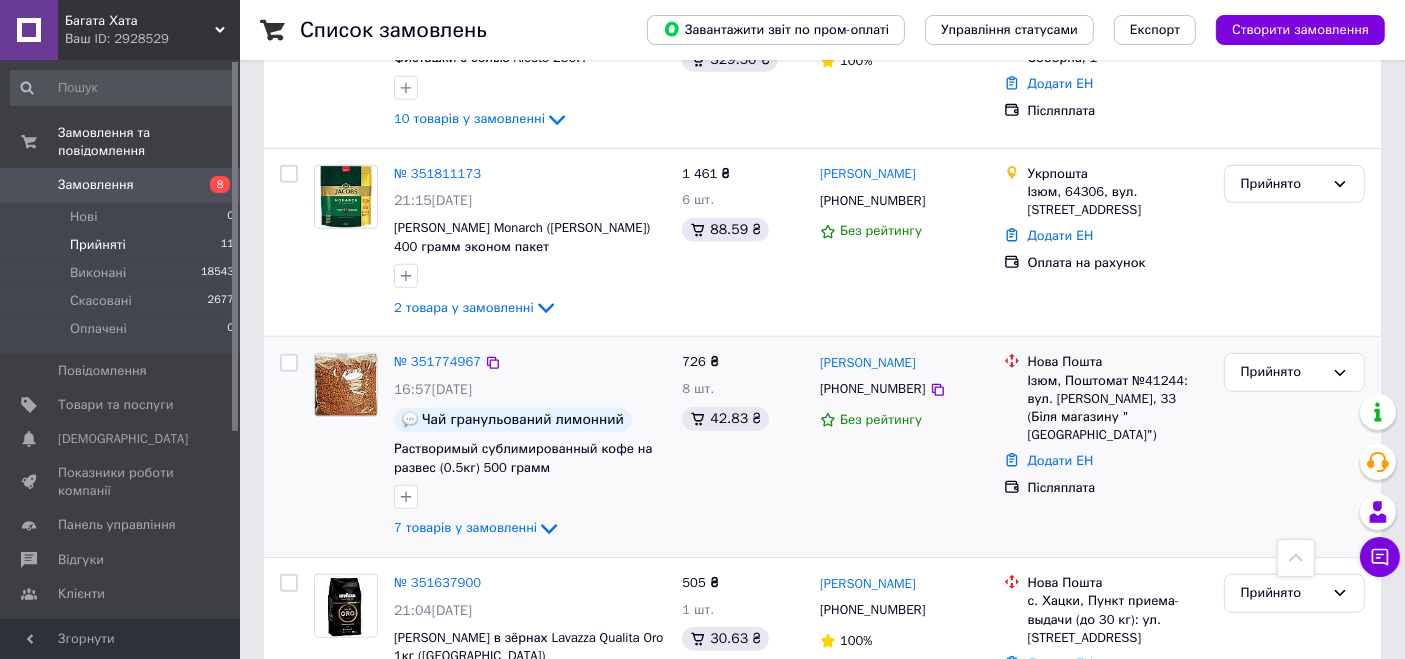 scroll, scrollTop: 1509, scrollLeft: 0, axis: vertical 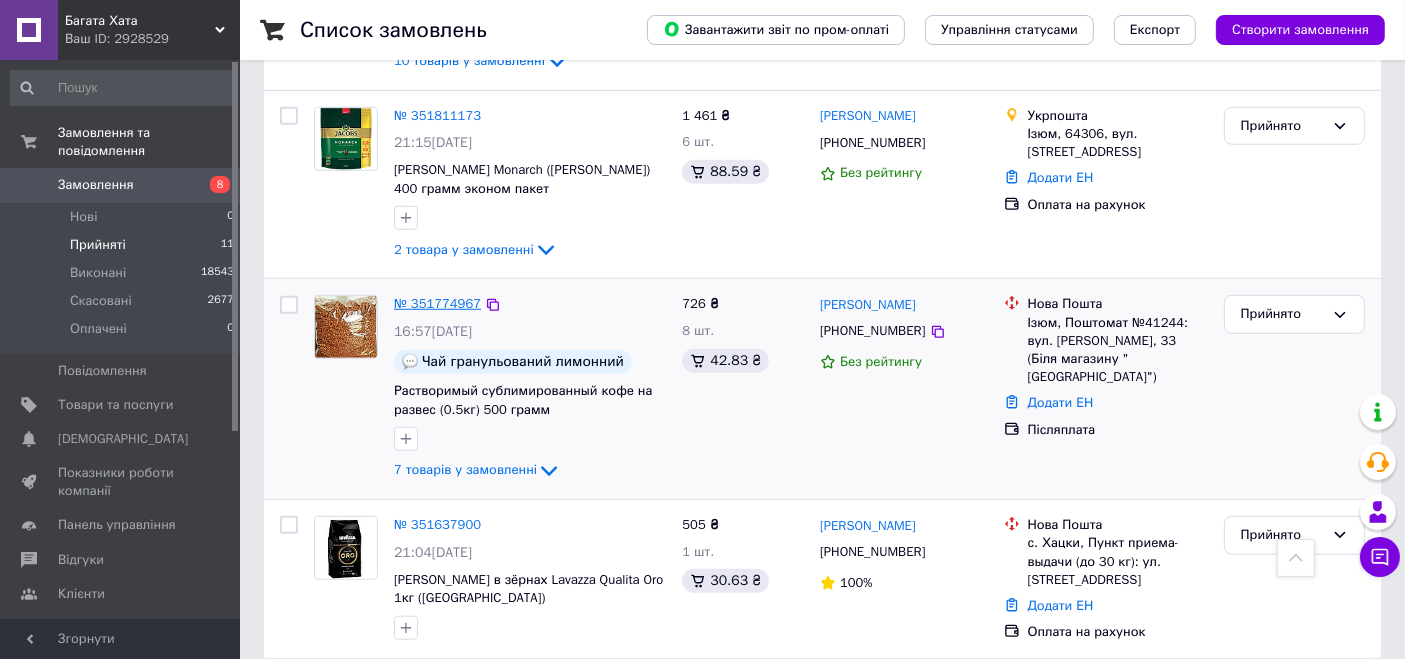 click on "№ 351774967" at bounding box center [437, 303] 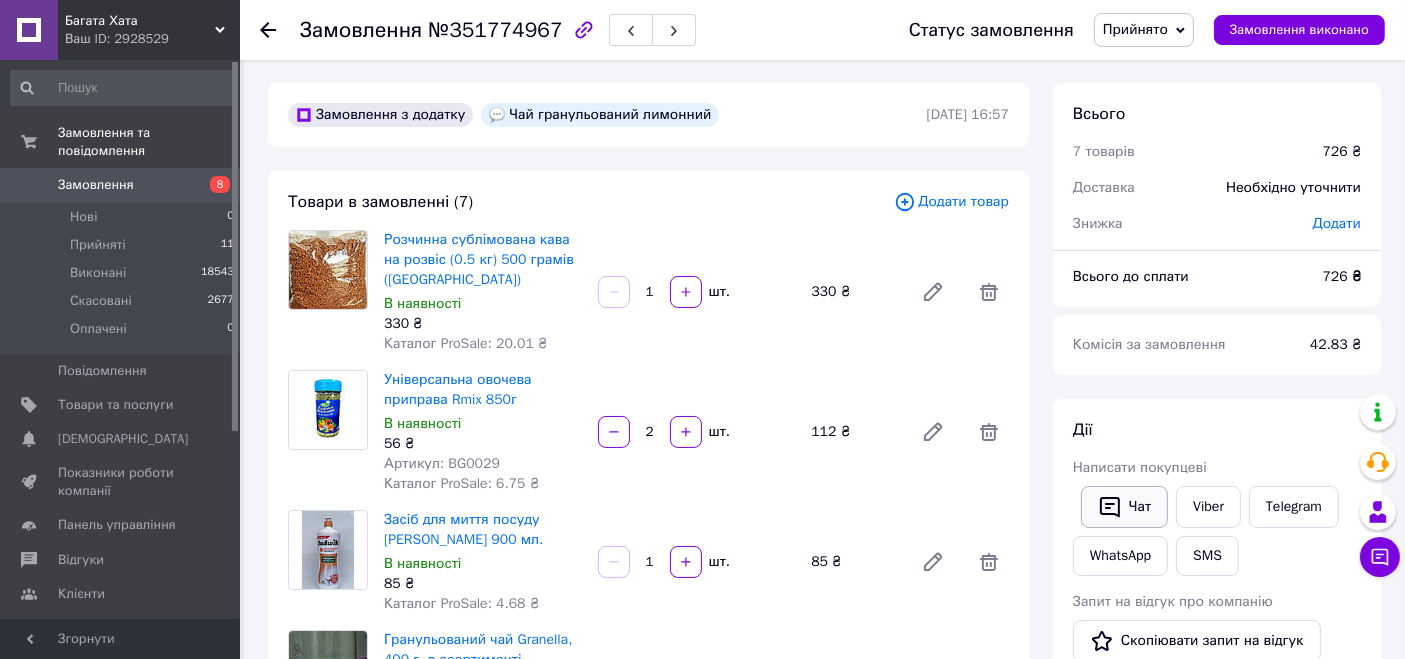 scroll, scrollTop: 0, scrollLeft: 0, axis: both 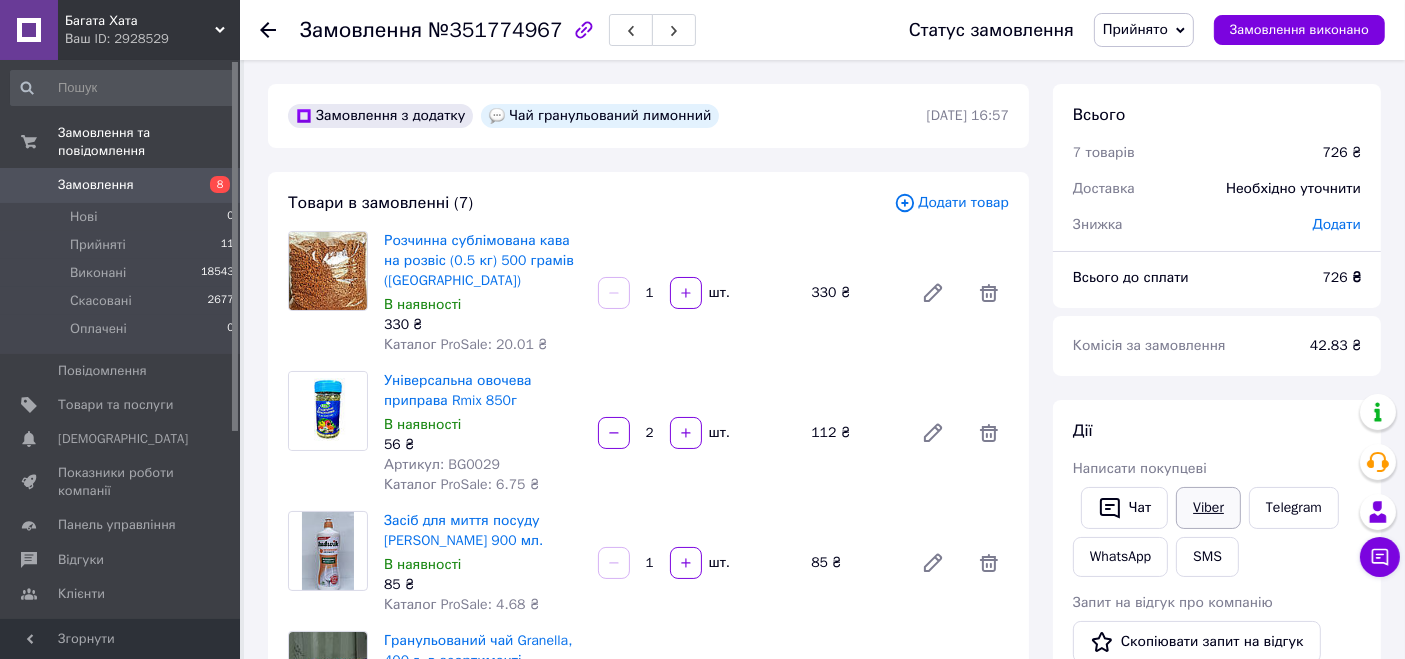 click on "Viber" at bounding box center (1208, 508) 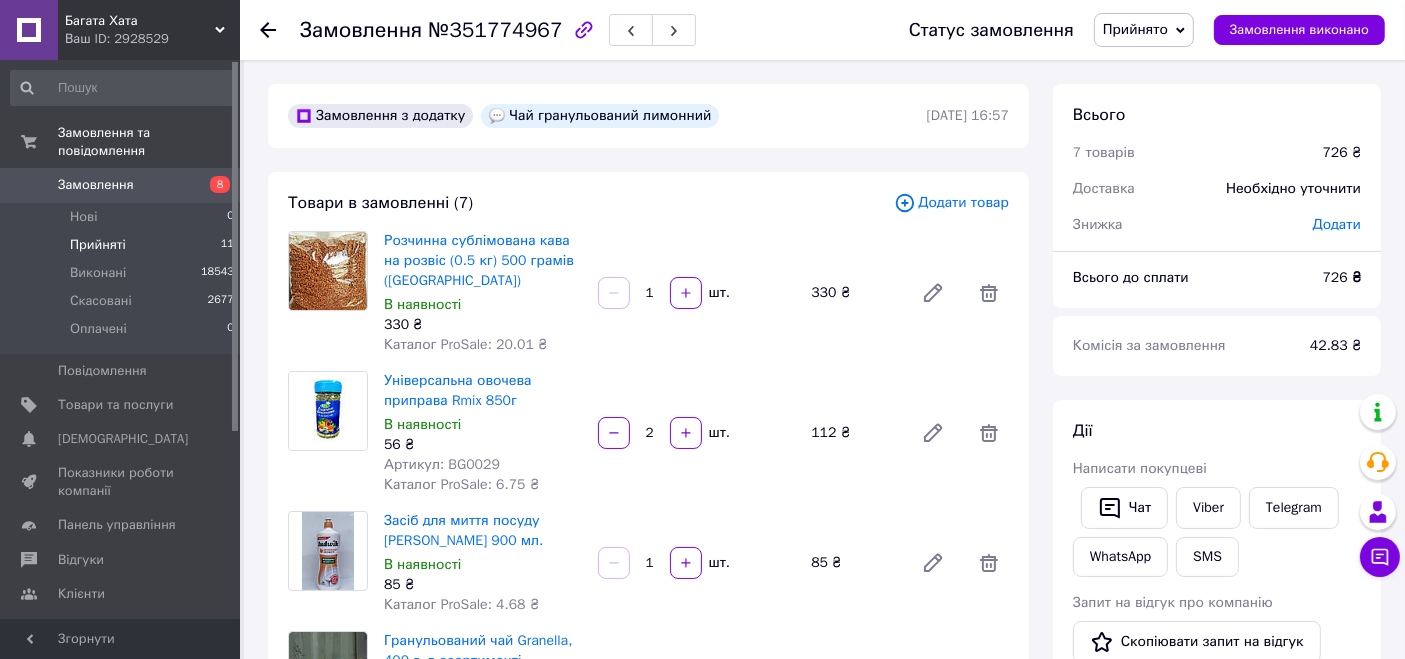 click on "Прийняті" at bounding box center [98, 245] 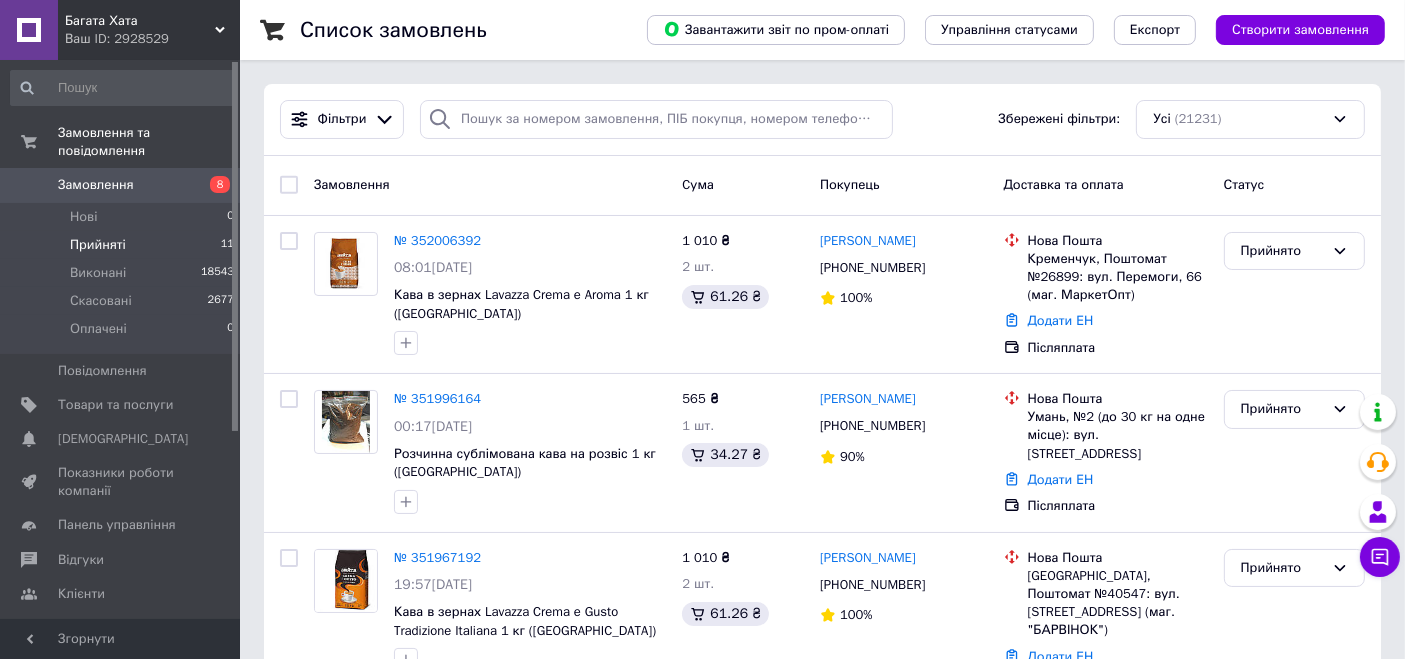 click on "Прийняті 11" at bounding box center (123, 245) 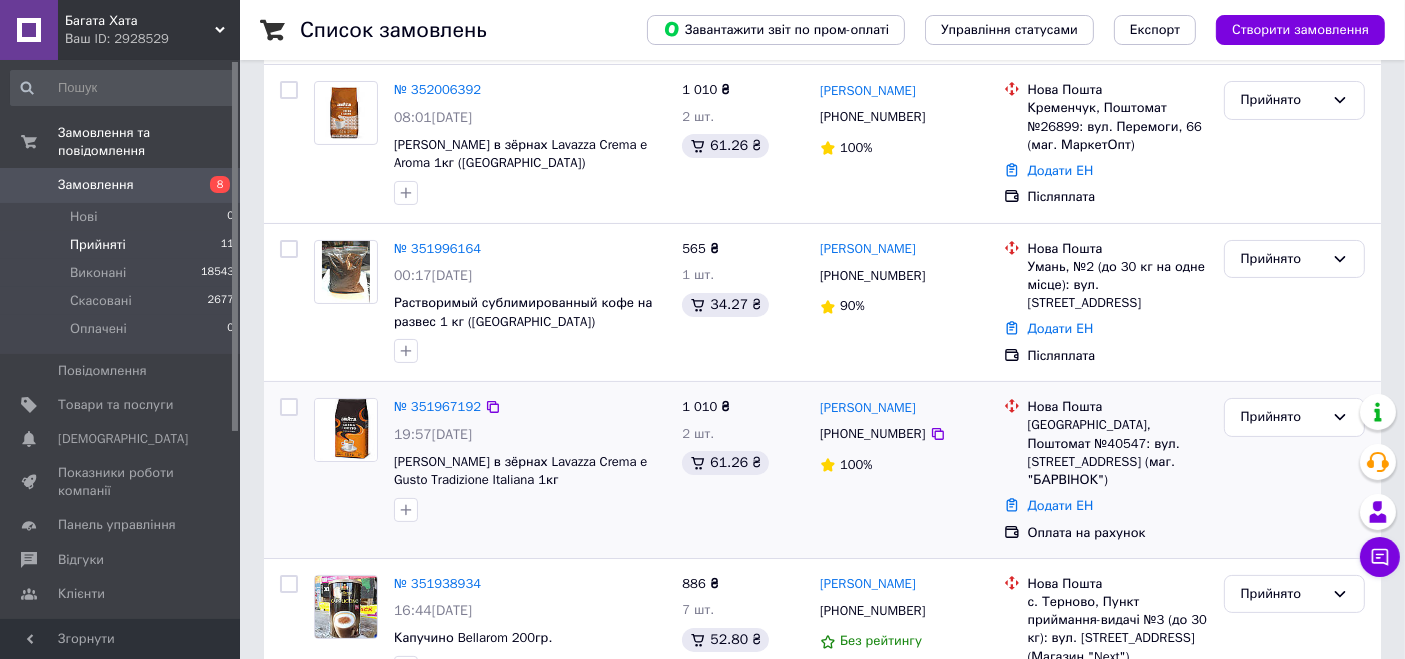 scroll, scrollTop: 444, scrollLeft: 0, axis: vertical 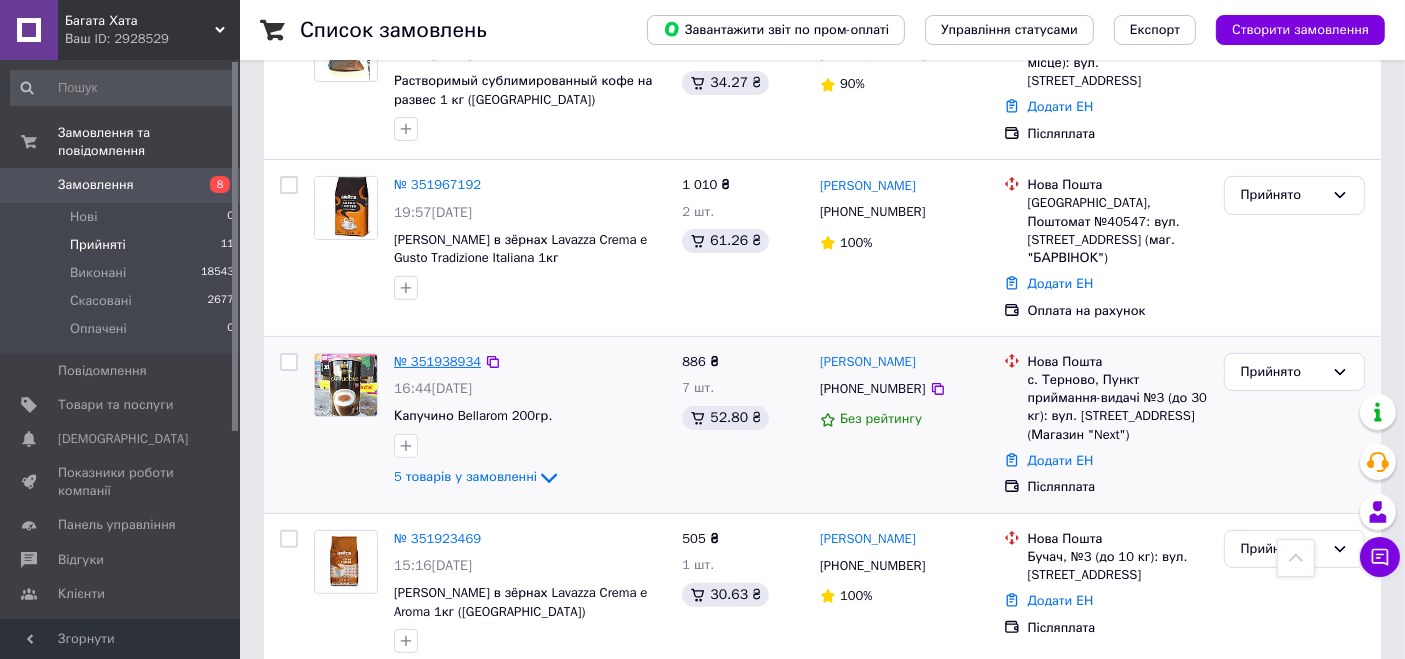 click on "№ 351938934" at bounding box center [437, 361] 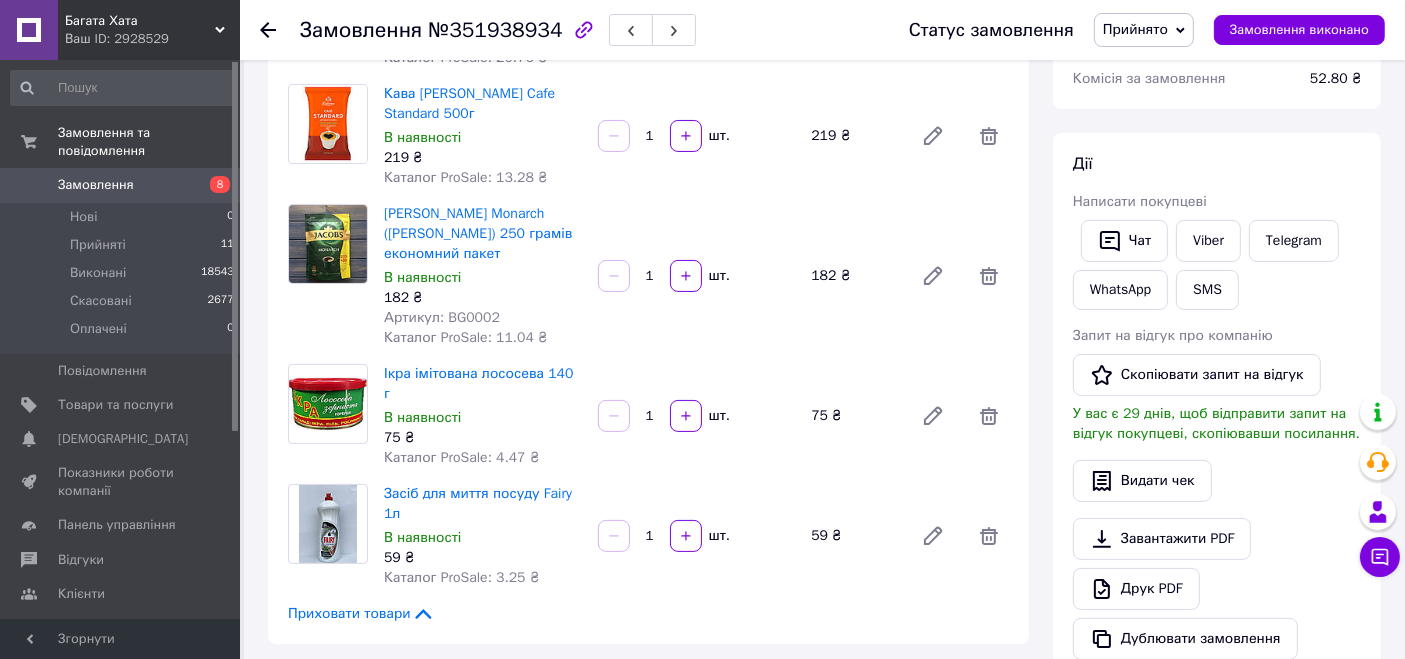scroll, scrollTop: 0, scrollLeft: 0, axis: both 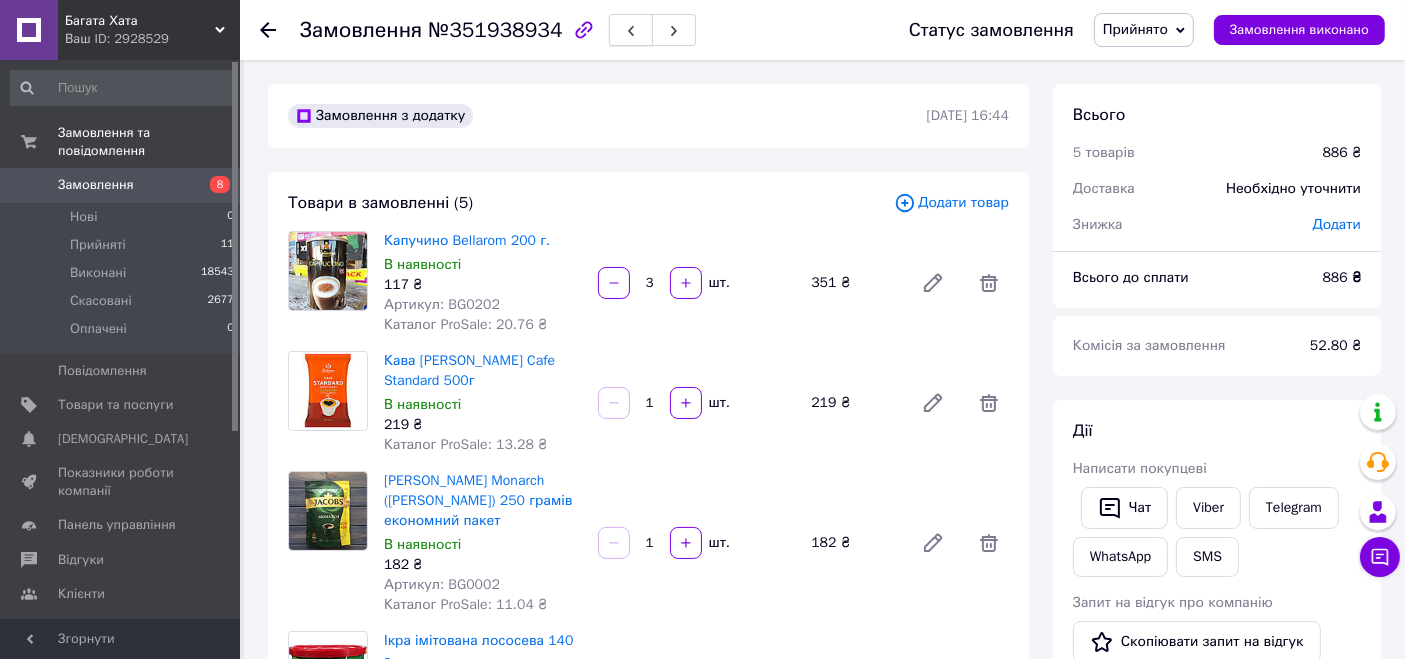 click 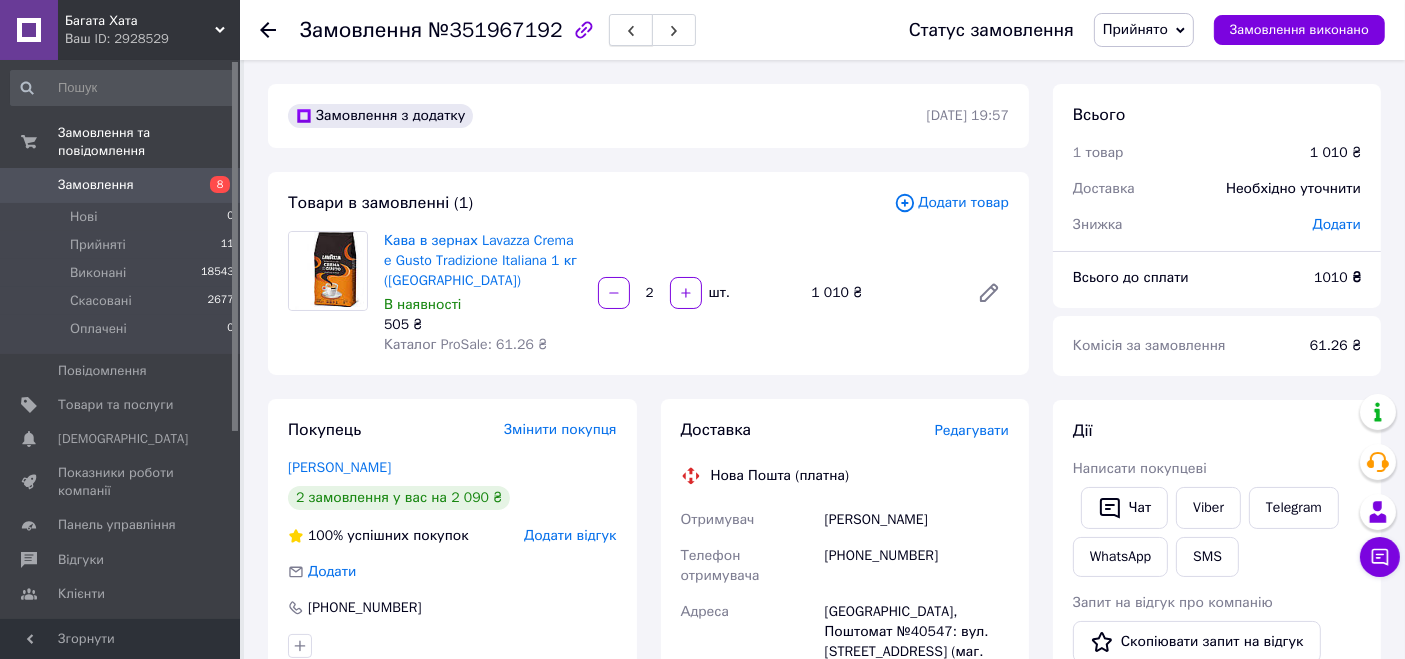 click 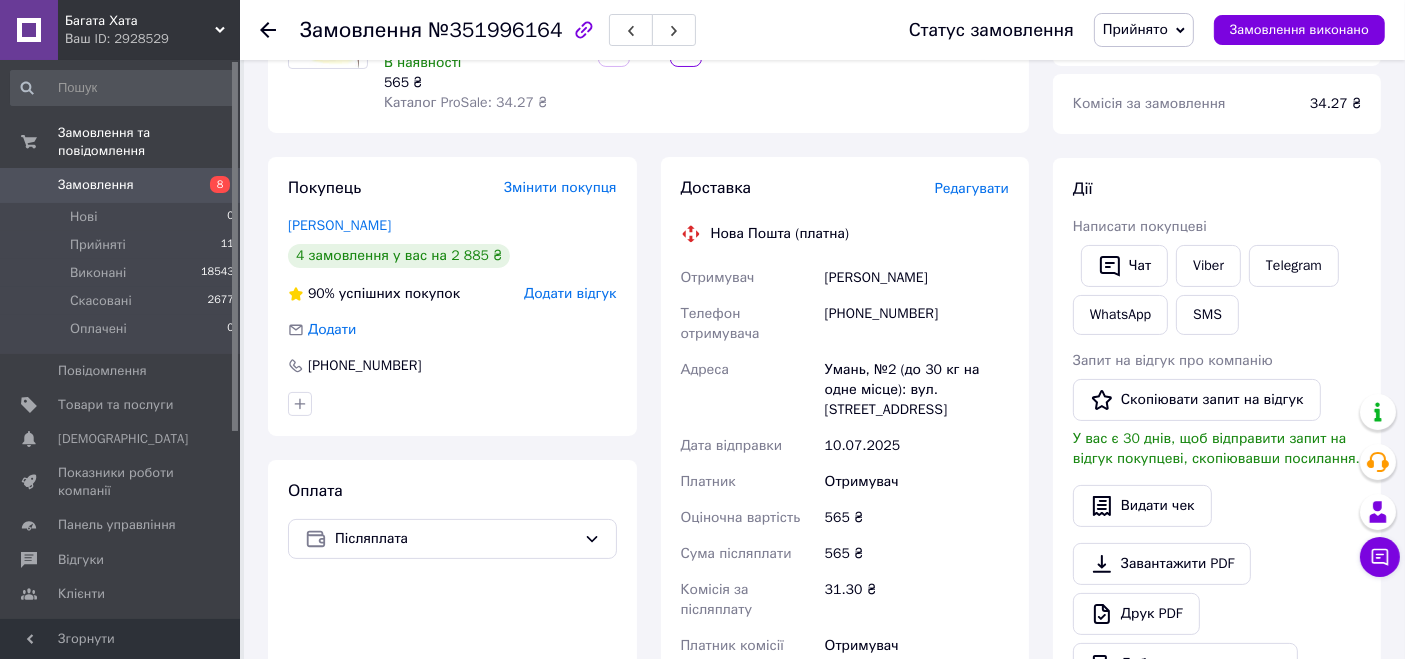 scroll, scrollTop: 111, scrollLeft: 0, axis: vertical 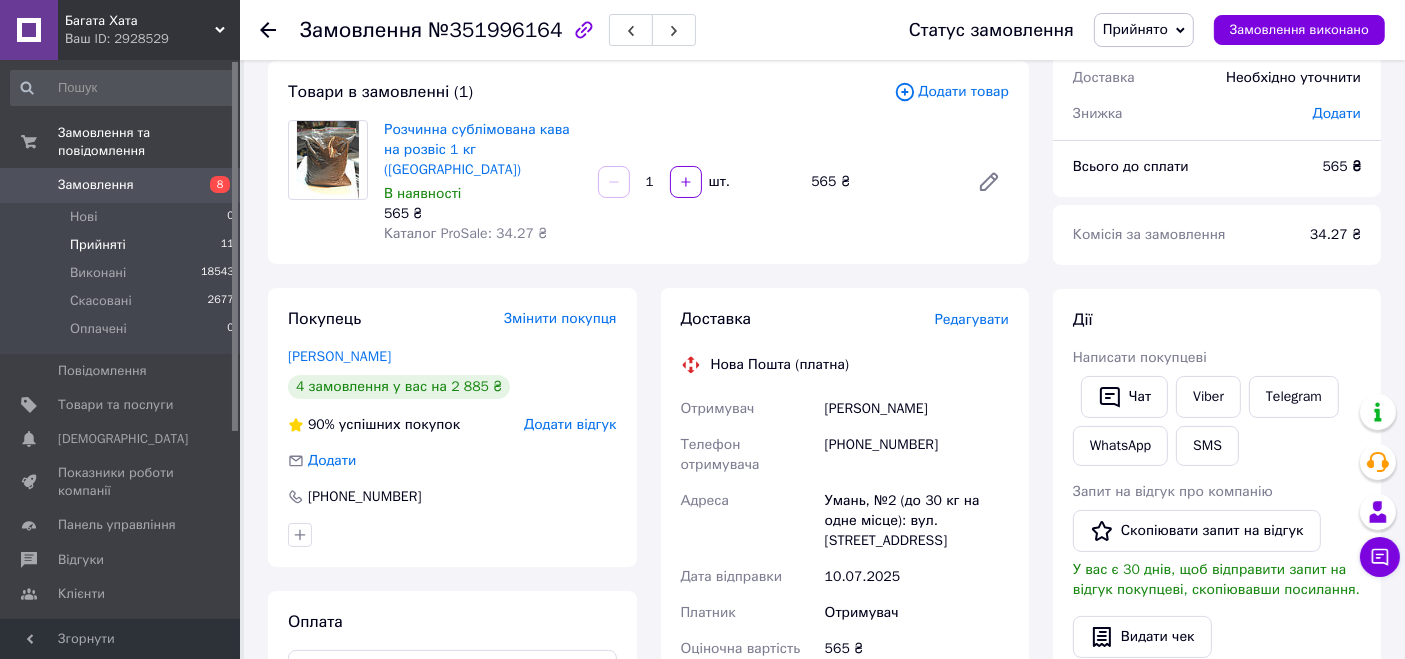 click on "Прийняті 11" at bounding box center [123, 245] 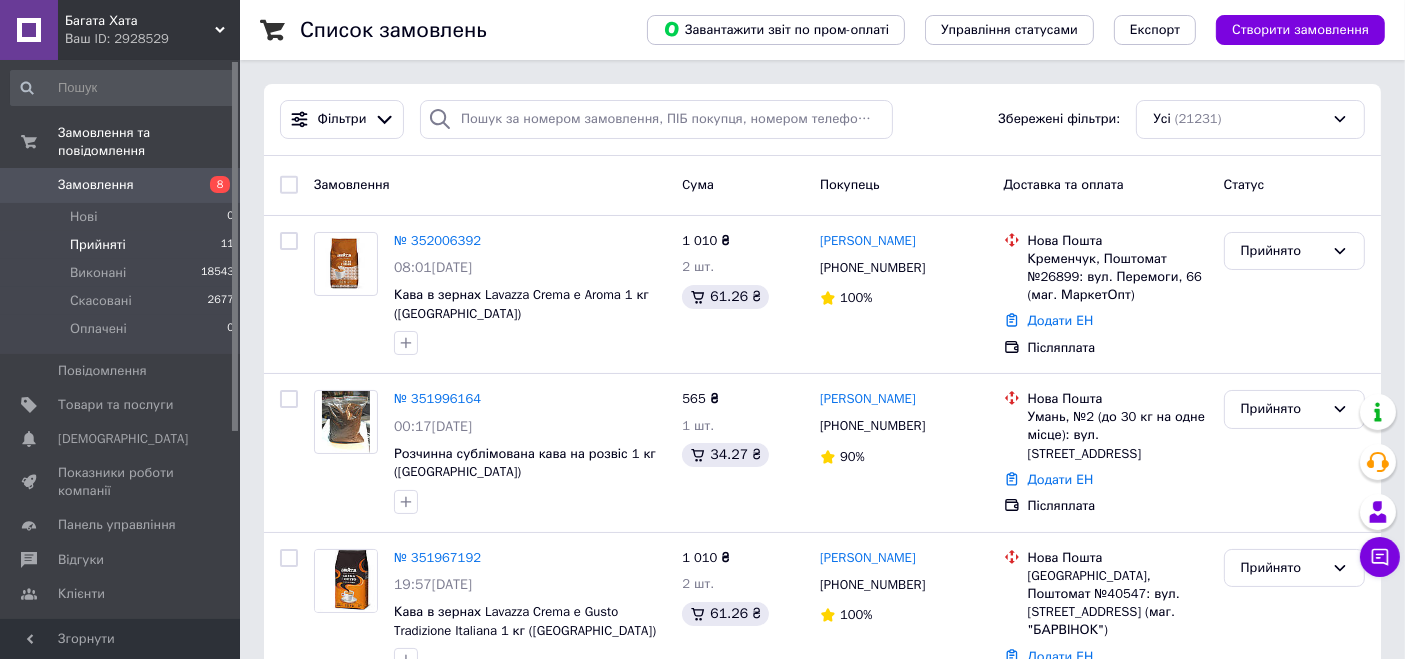 click on "Прийняті" at bounding box center [98, 245] 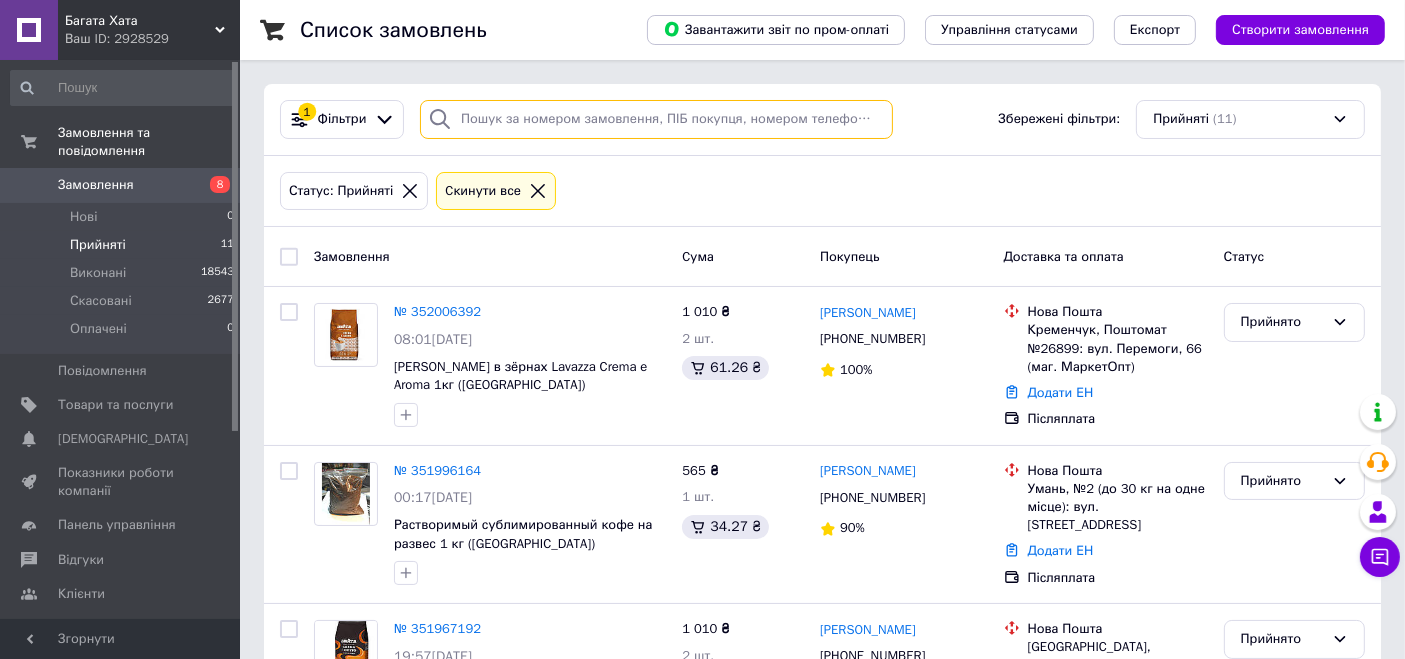 click at bounding box center [656, 119] 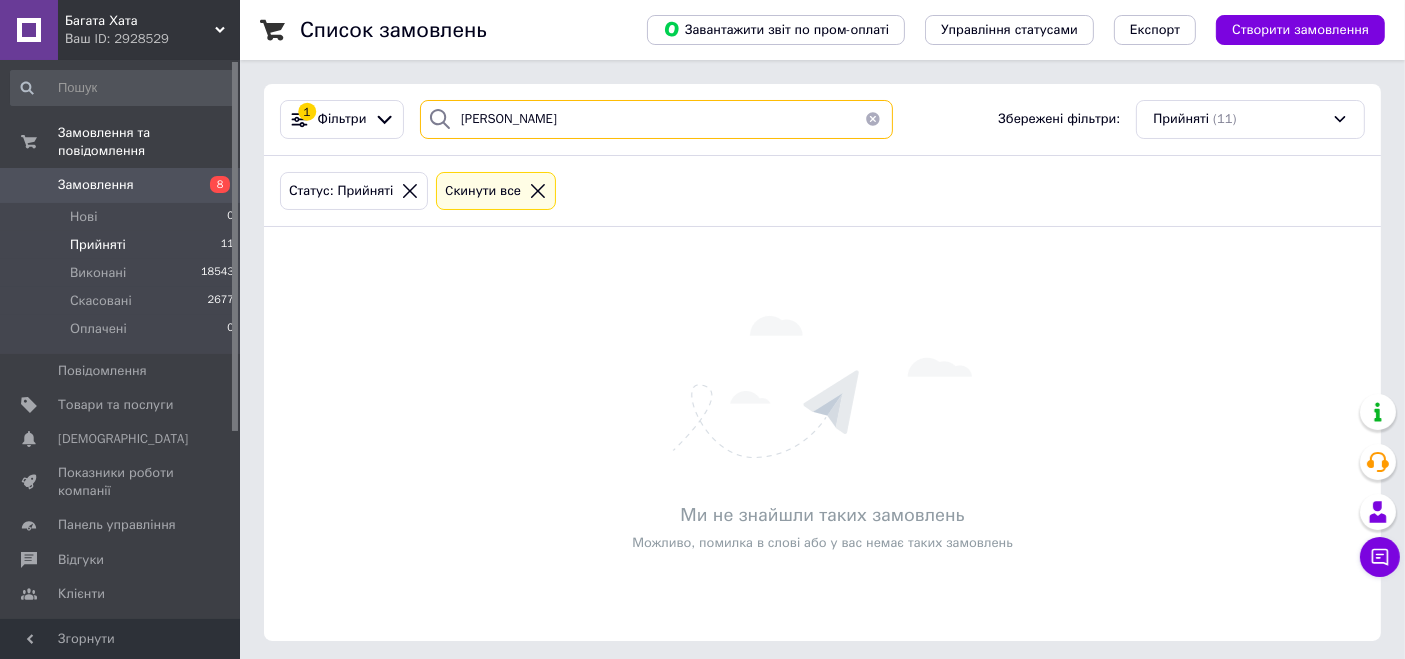 click on "манелюк" at bounding box center (656, 119) 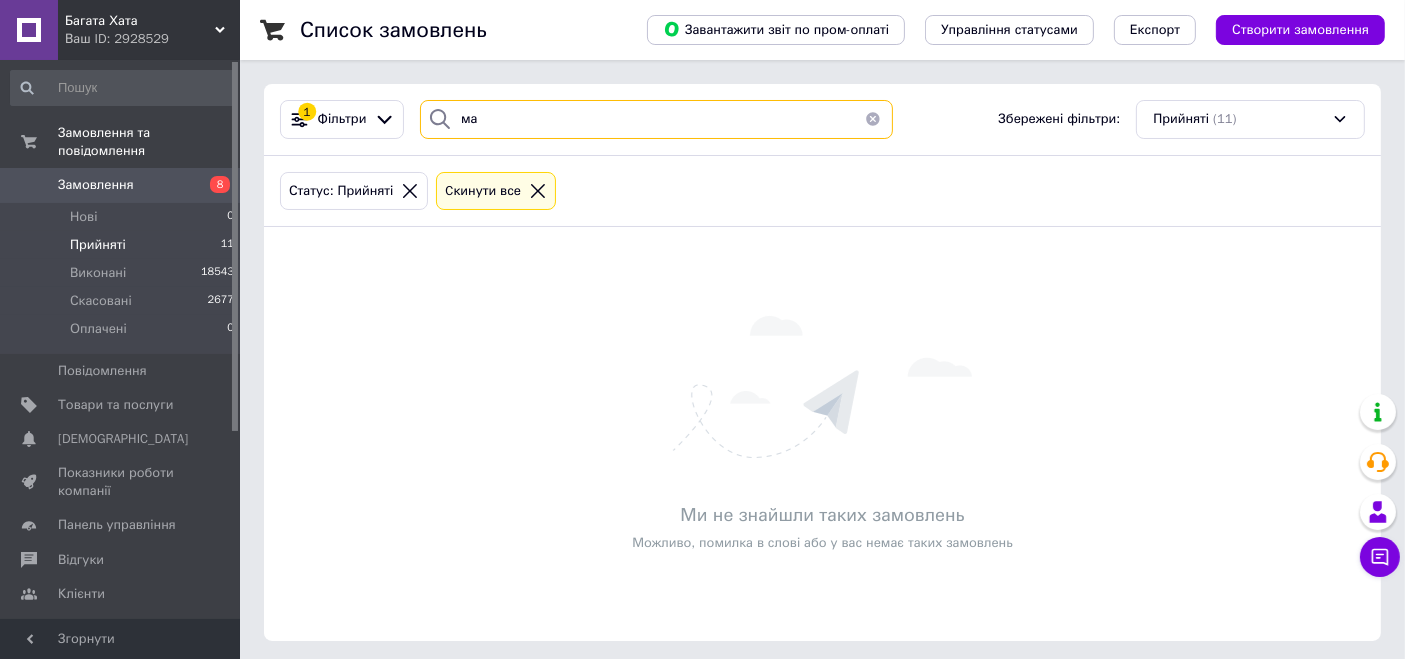 type on "м" 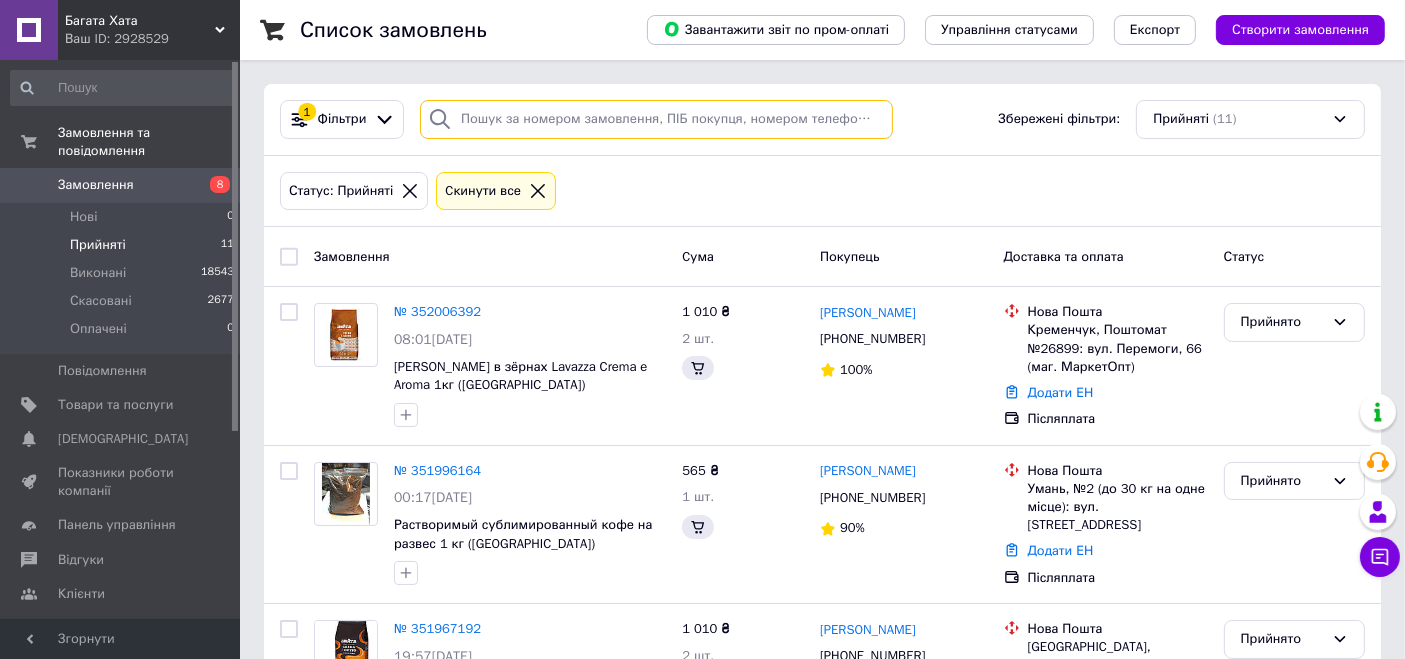 type 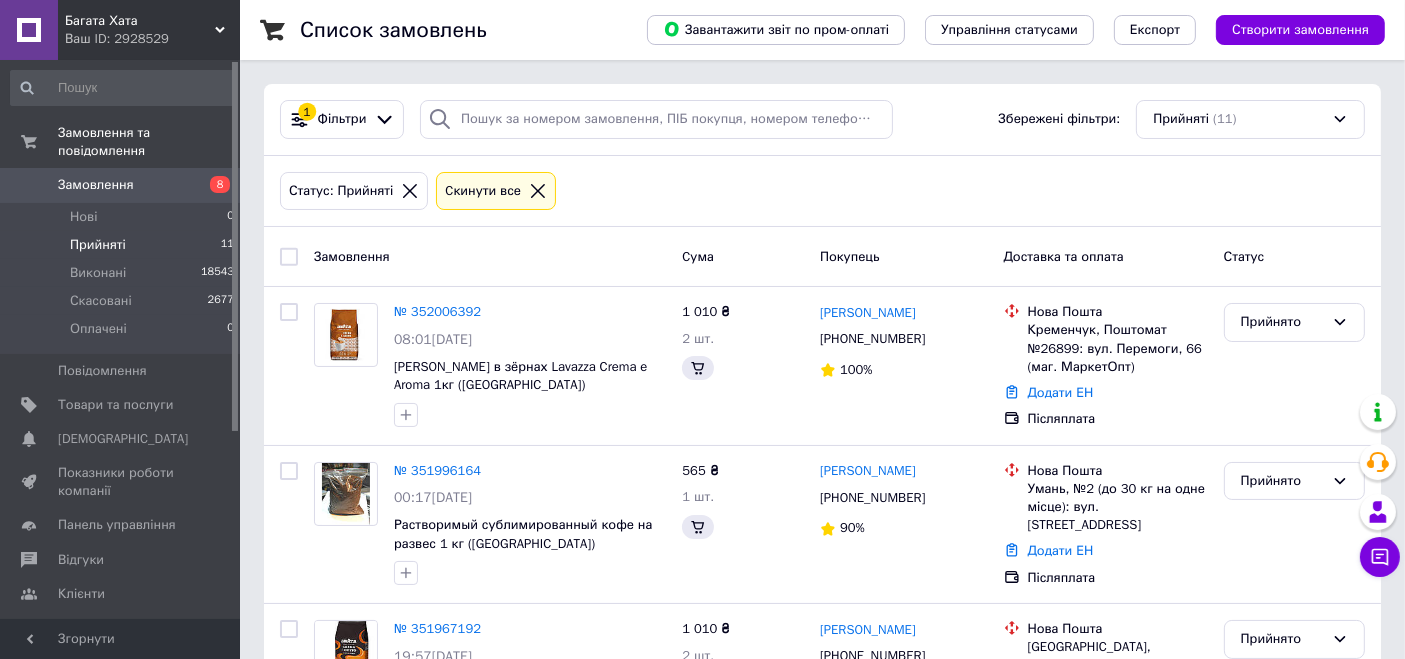 click on "Прийняті (11)" at bounding box center [1250, 119] 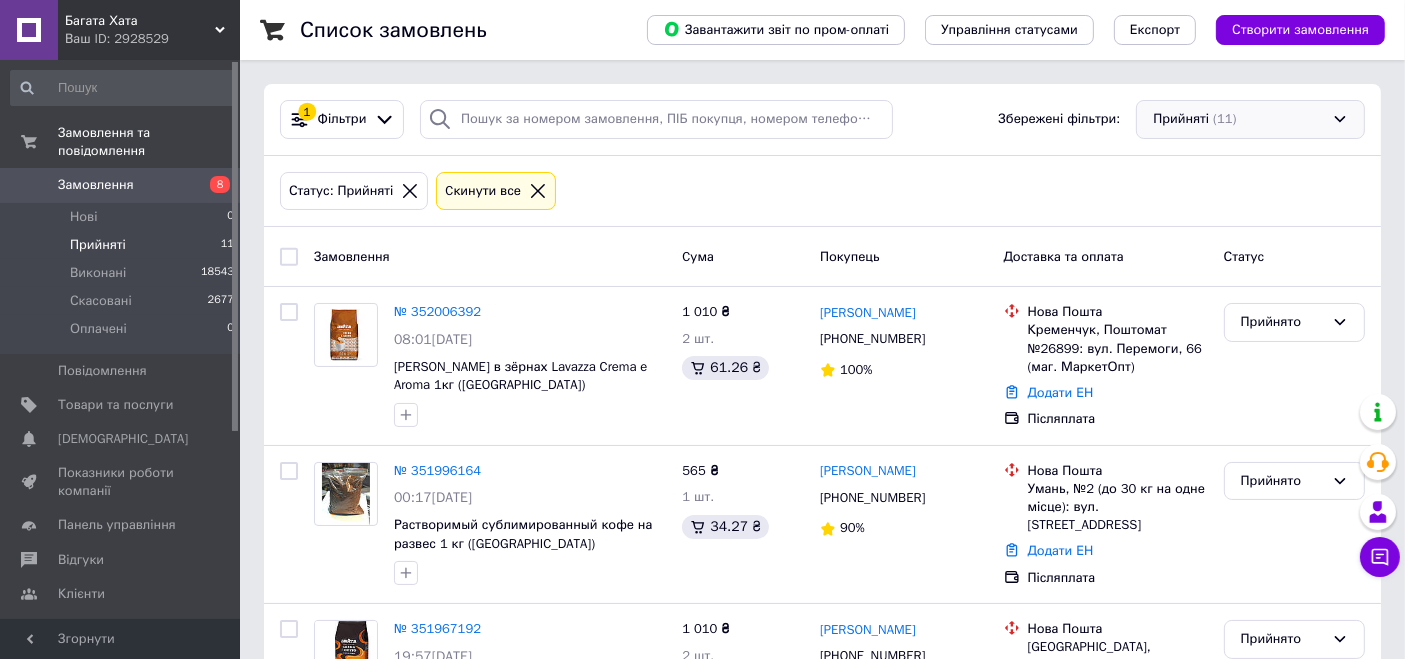click on "Прийняті (11)" at bounding box center (1250, 119) 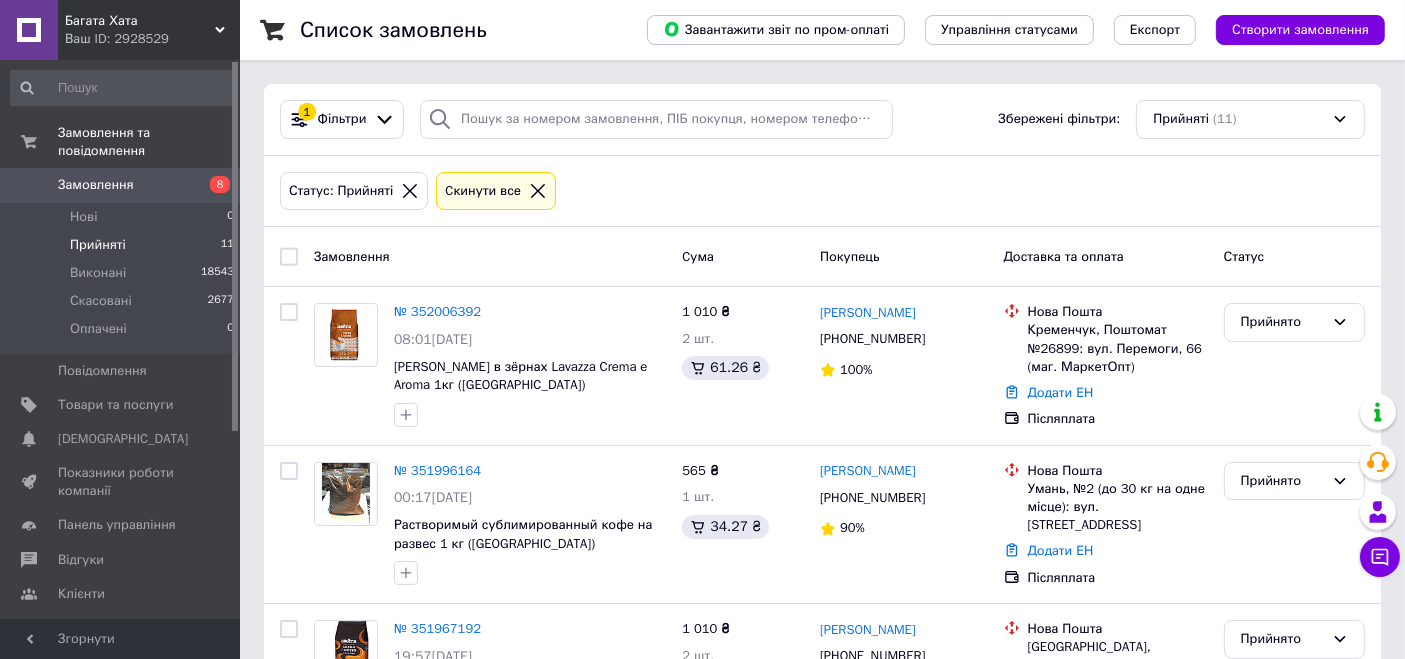 click on "Прийняті" at bounding box center [98, 245] 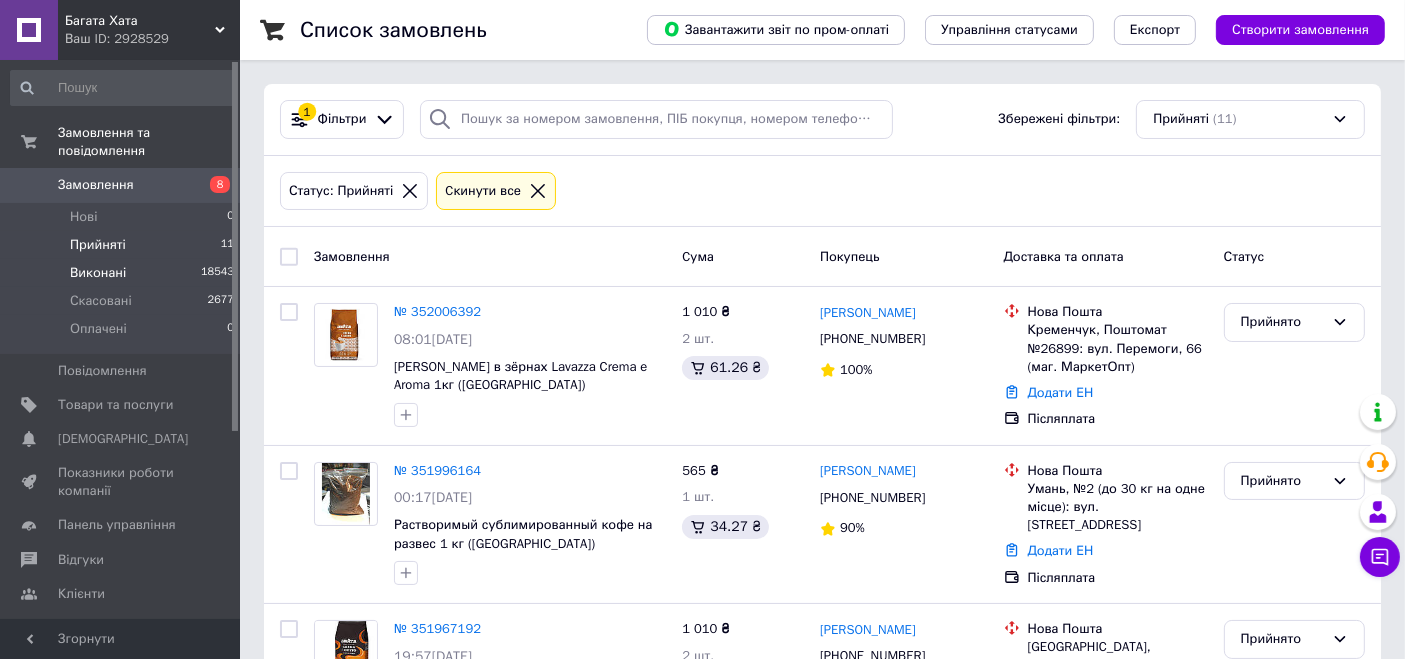 click on "Виконані 18543" at bounding box center [123, 273] 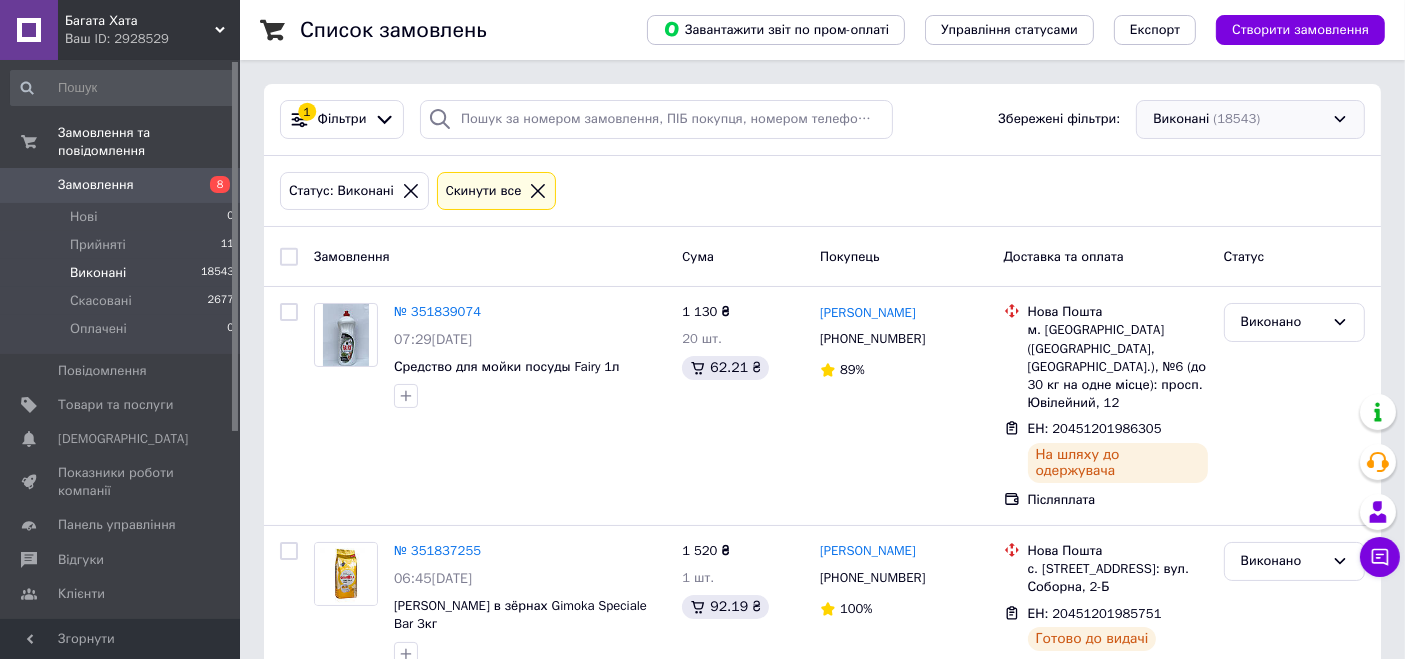 click on "Виконані (18543)" at bounding box center (1250, 119) 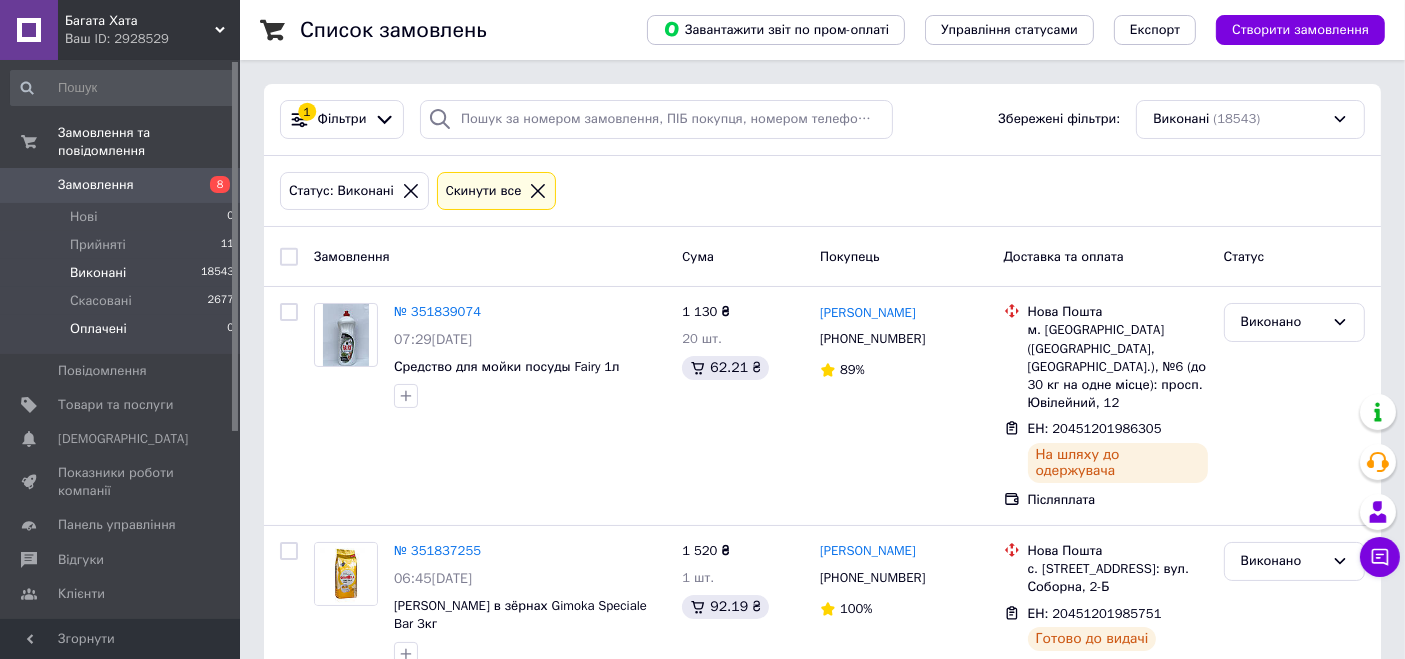 click on "Оплачені 0" at bounding box center (123, 334) 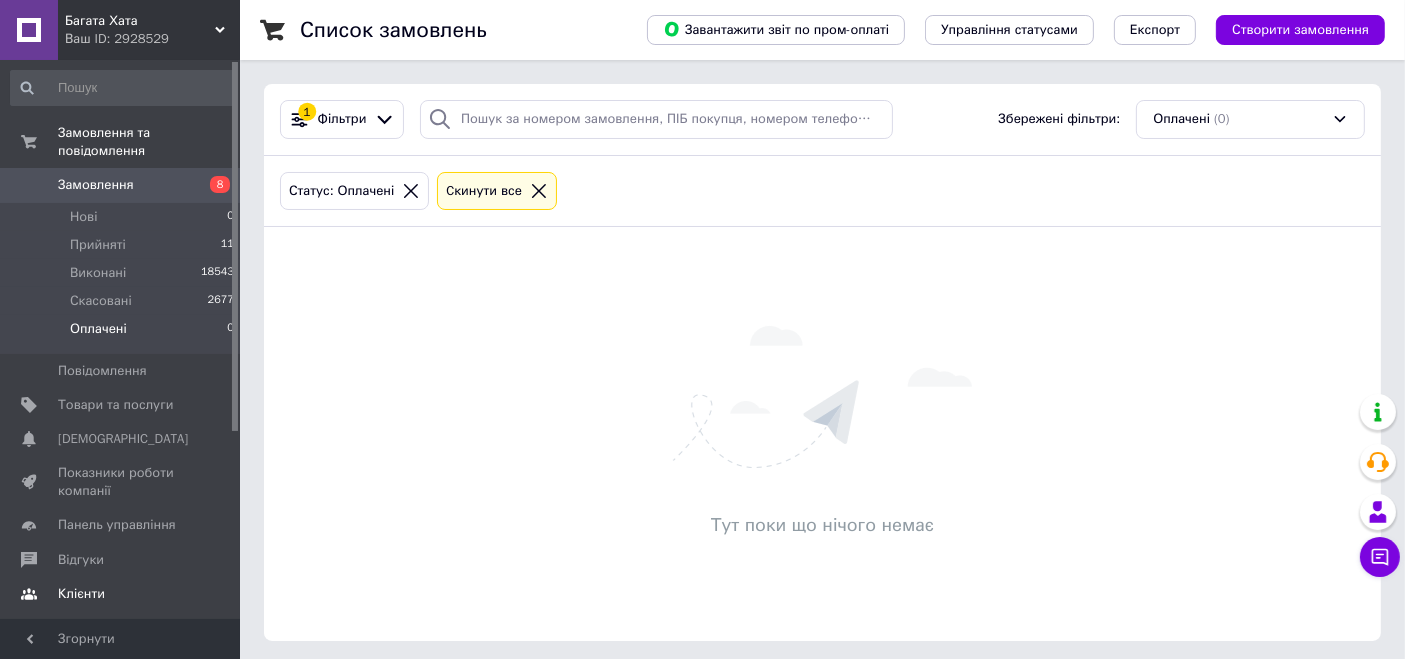 click on "Клієнти" at bounding box center (121, 594) 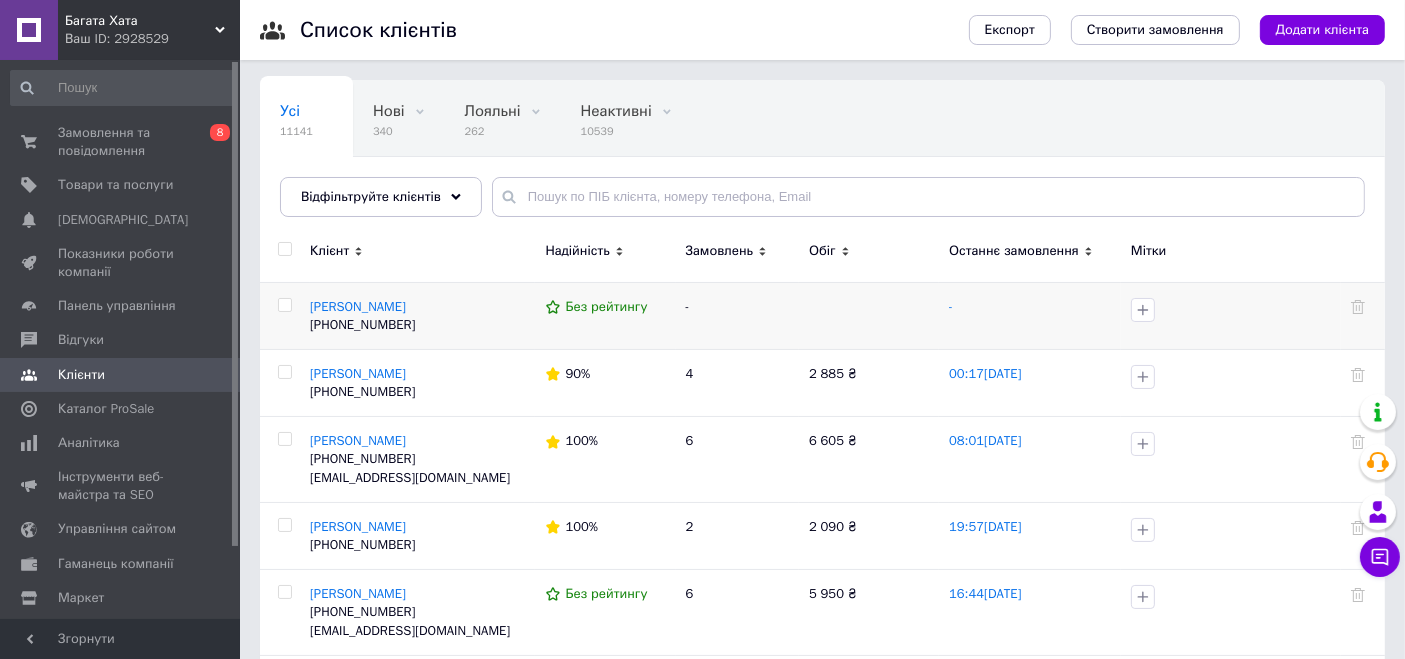 scroll, scrollTop: 111, scrollLeft: 0, axis: vertical 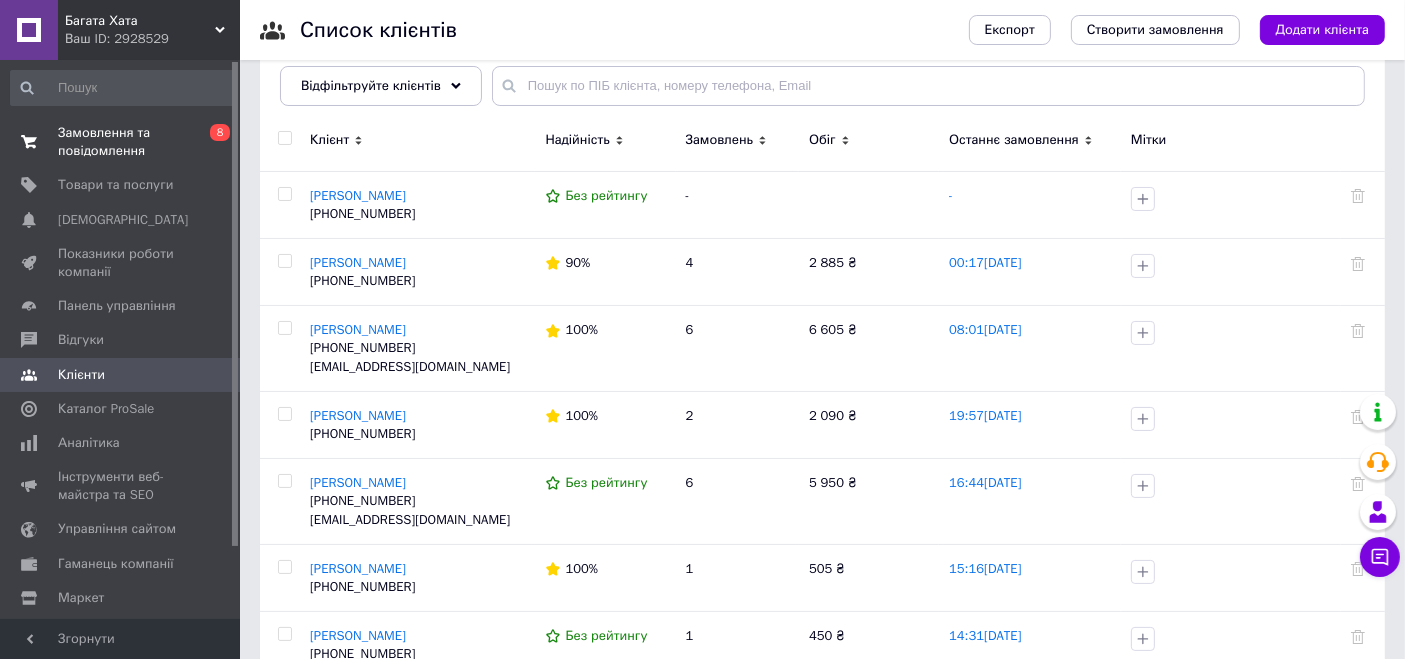 click on "Замовлення та повідомлення" at bounding box center [121, 142] 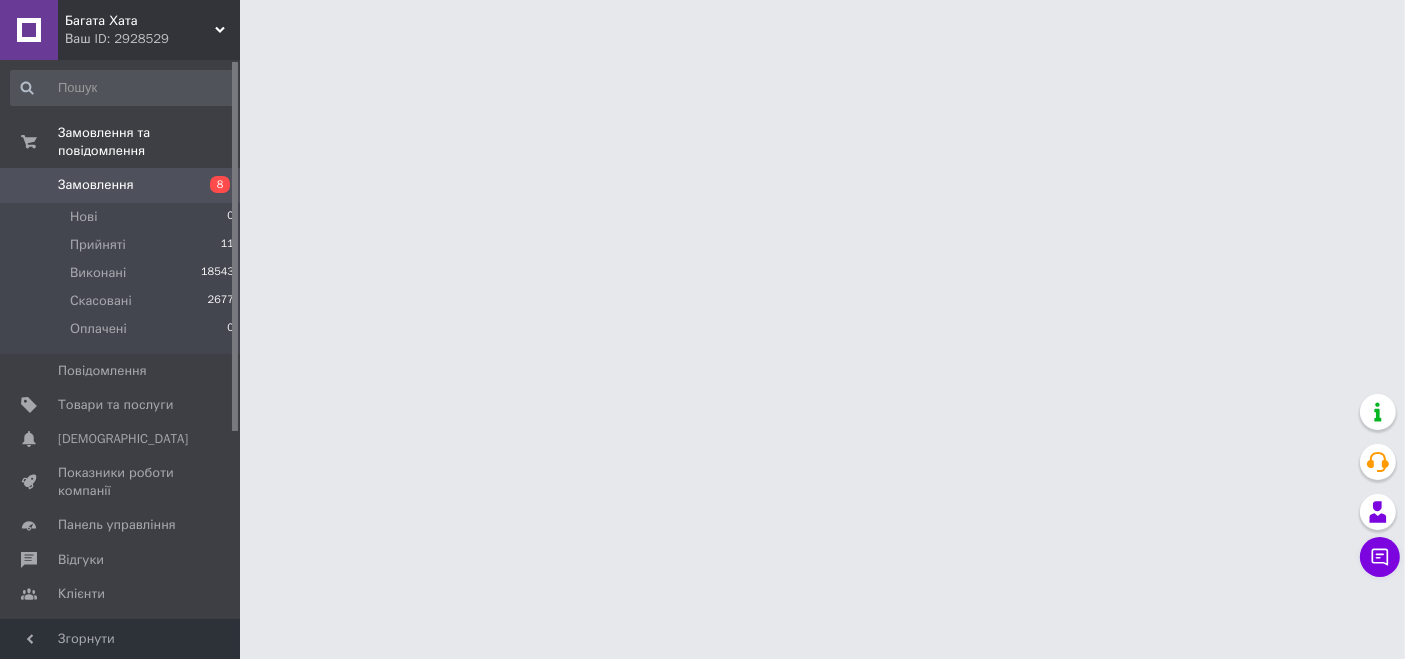 scroll, scrollTop: 0, scrollLeft: 0, axis: both 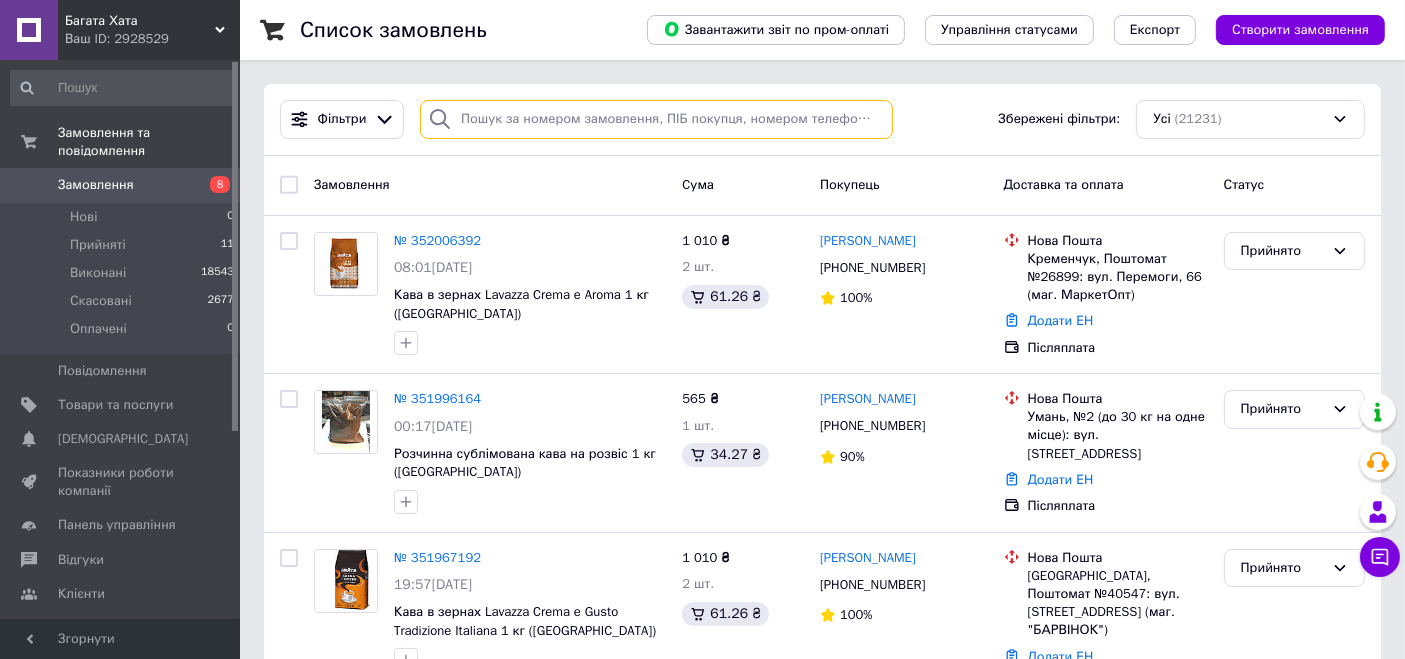 click at bounding box center (656, 119) 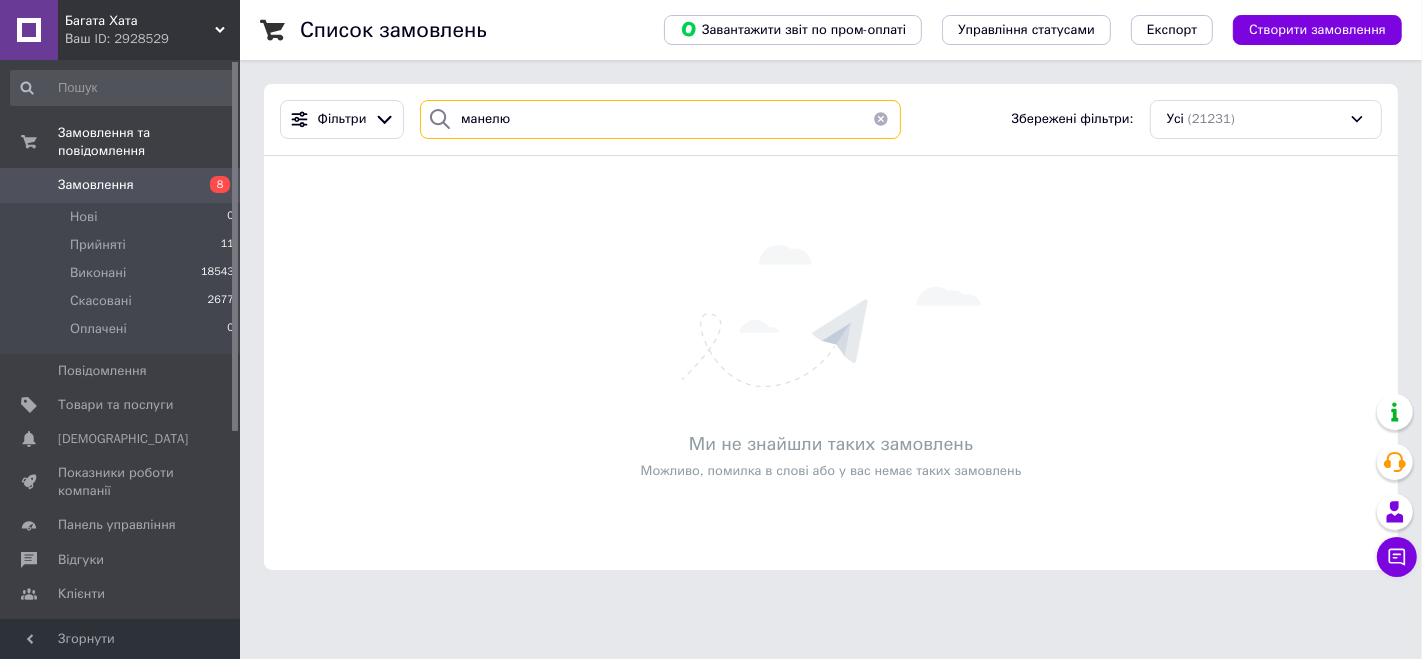 type on "манелюк" 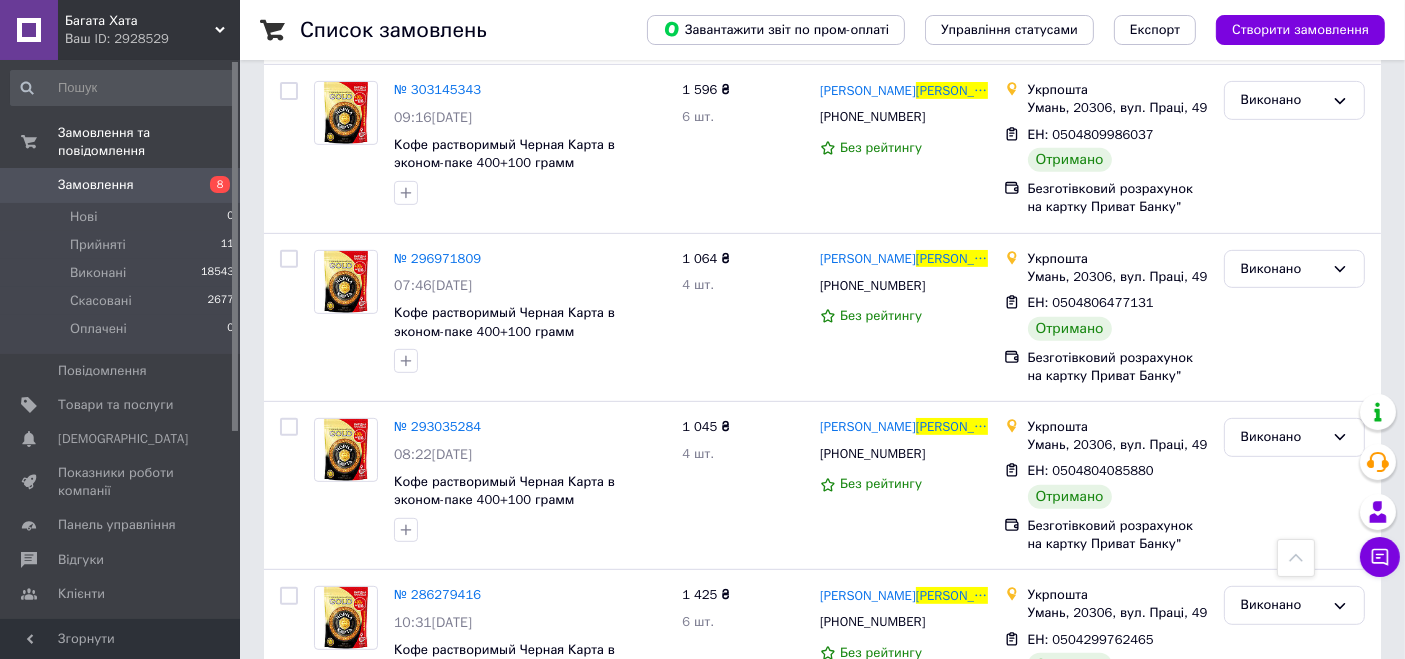 scroll, scrollTop: 1000, scrollLeft: 0, axis: vertical 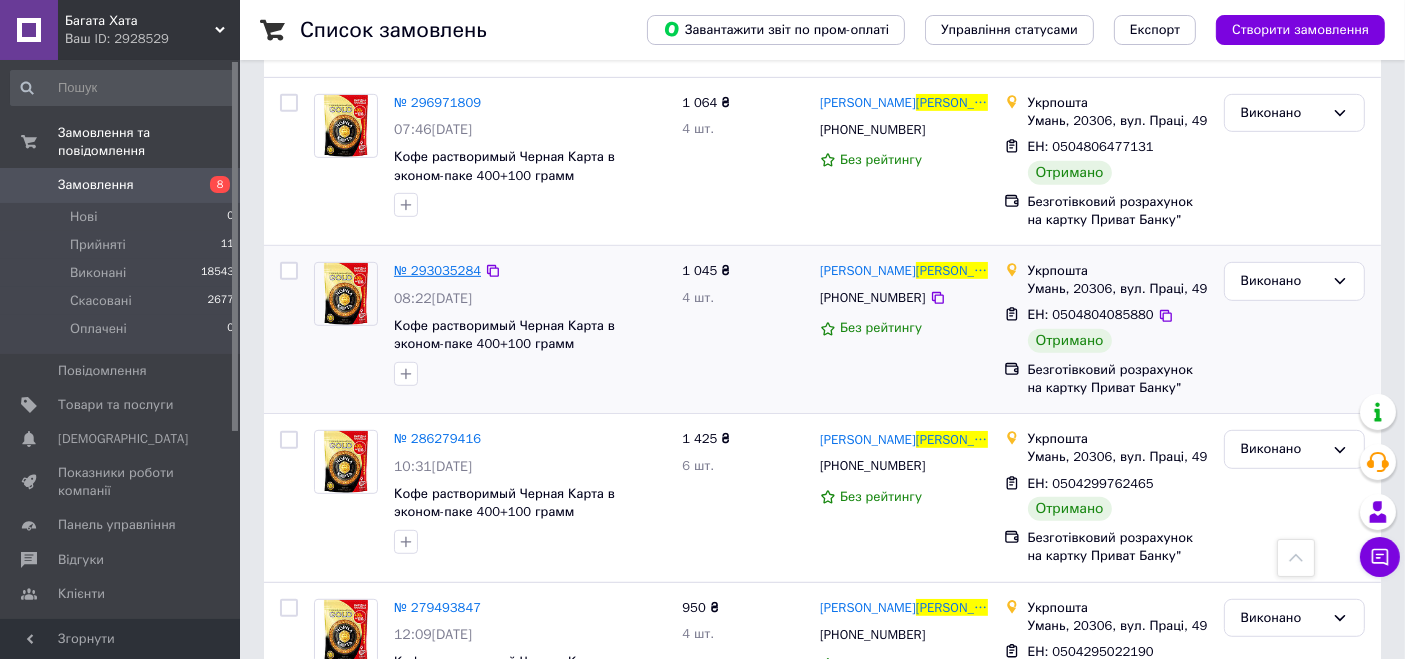 click on "№ 293035284" at bounding box center [437, 270] 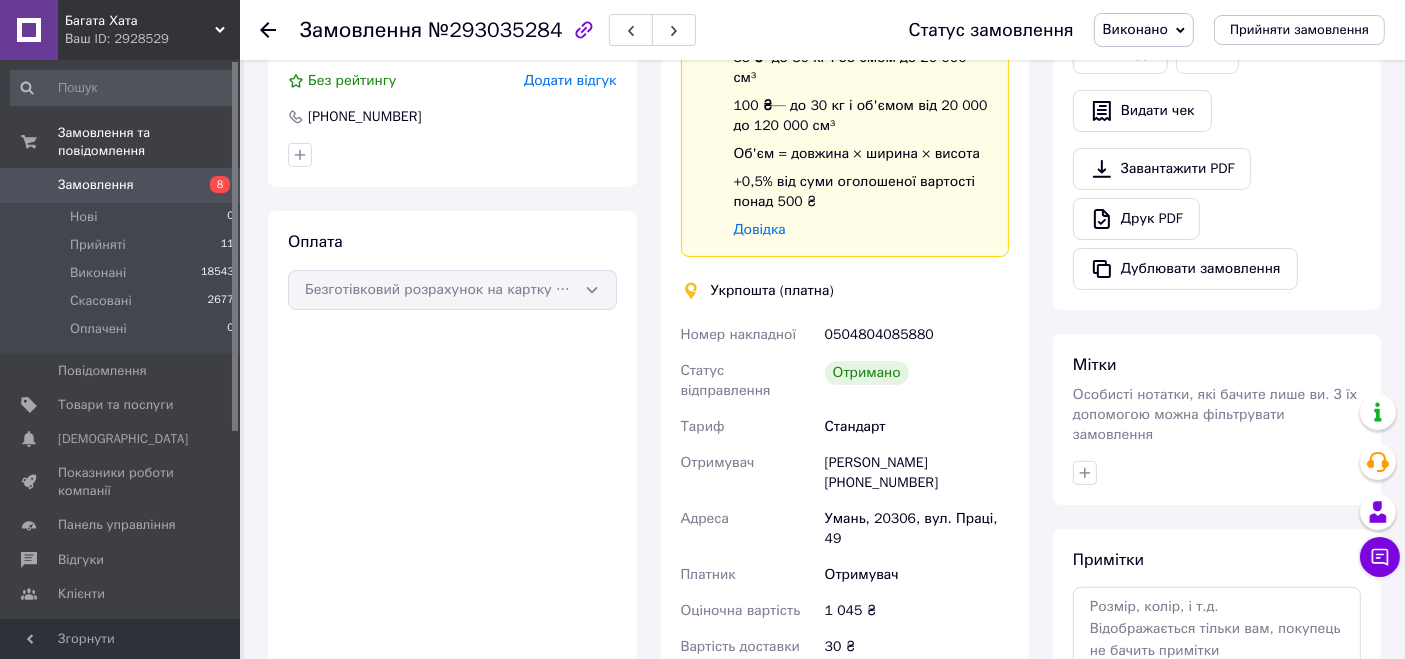 scroll, scrollTop: 444, scrollLeft: 0, axis: vertical 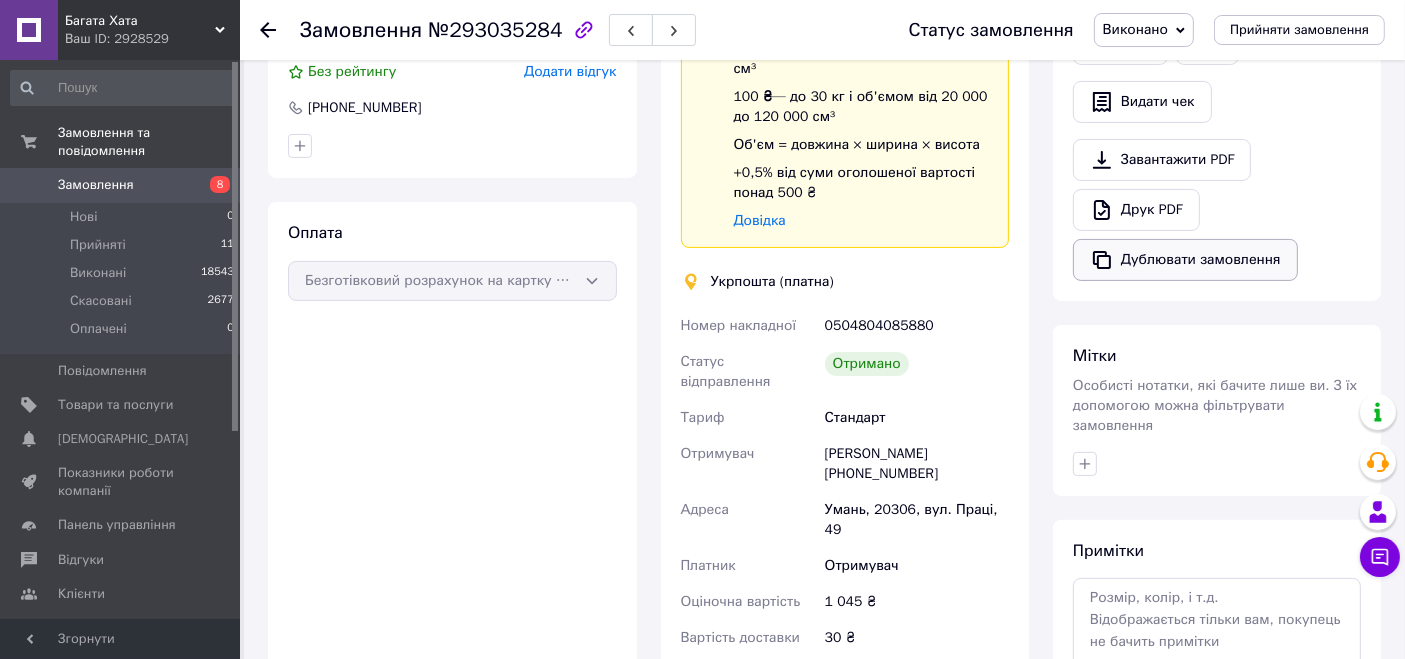 click on "Дублювати замовлення" at bounding box center [1185, 260] 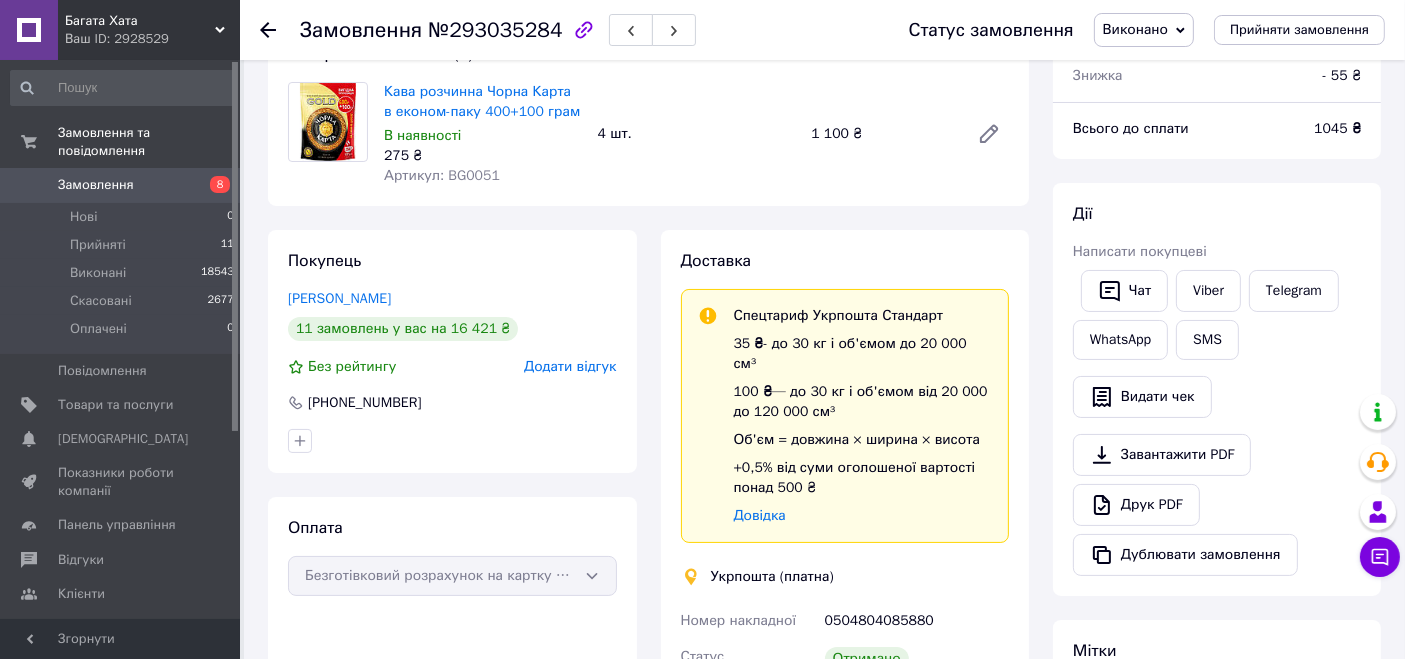 scroll, scrollTop: 0, scrollLeft: 0, axis: both 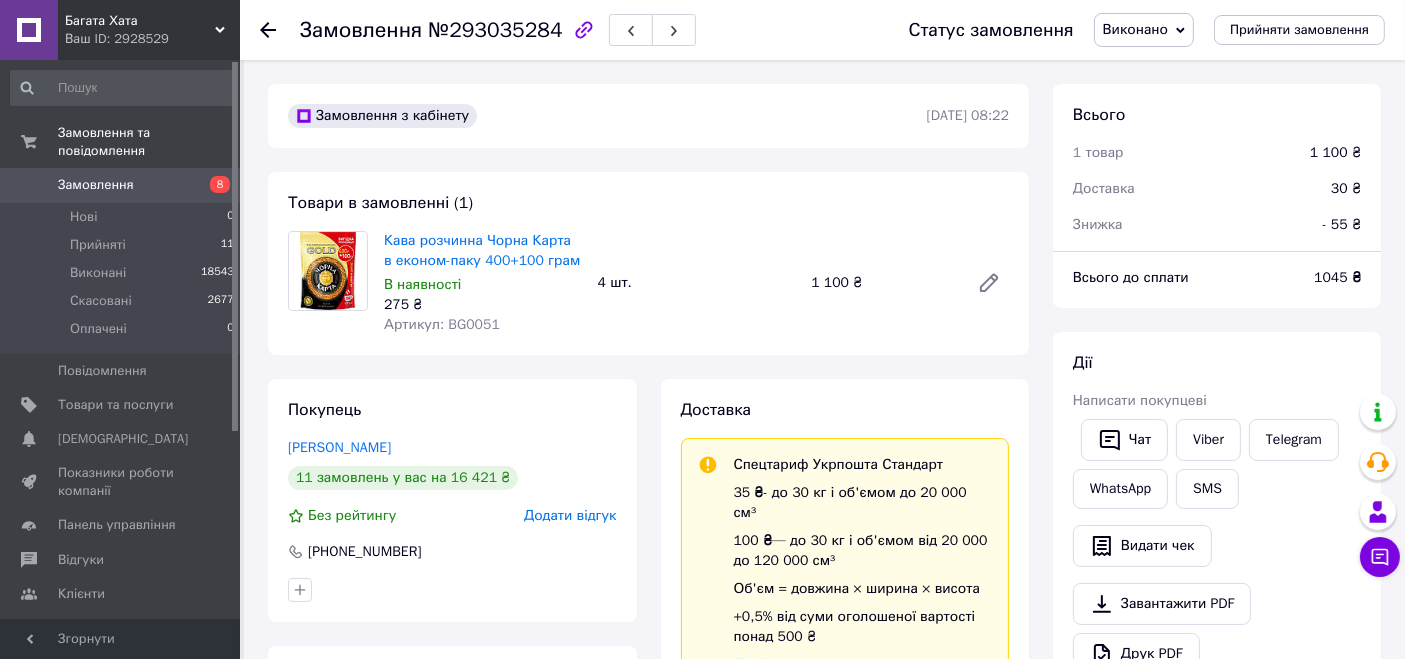 click on "Замовлення" at bounding box center [121, 185] 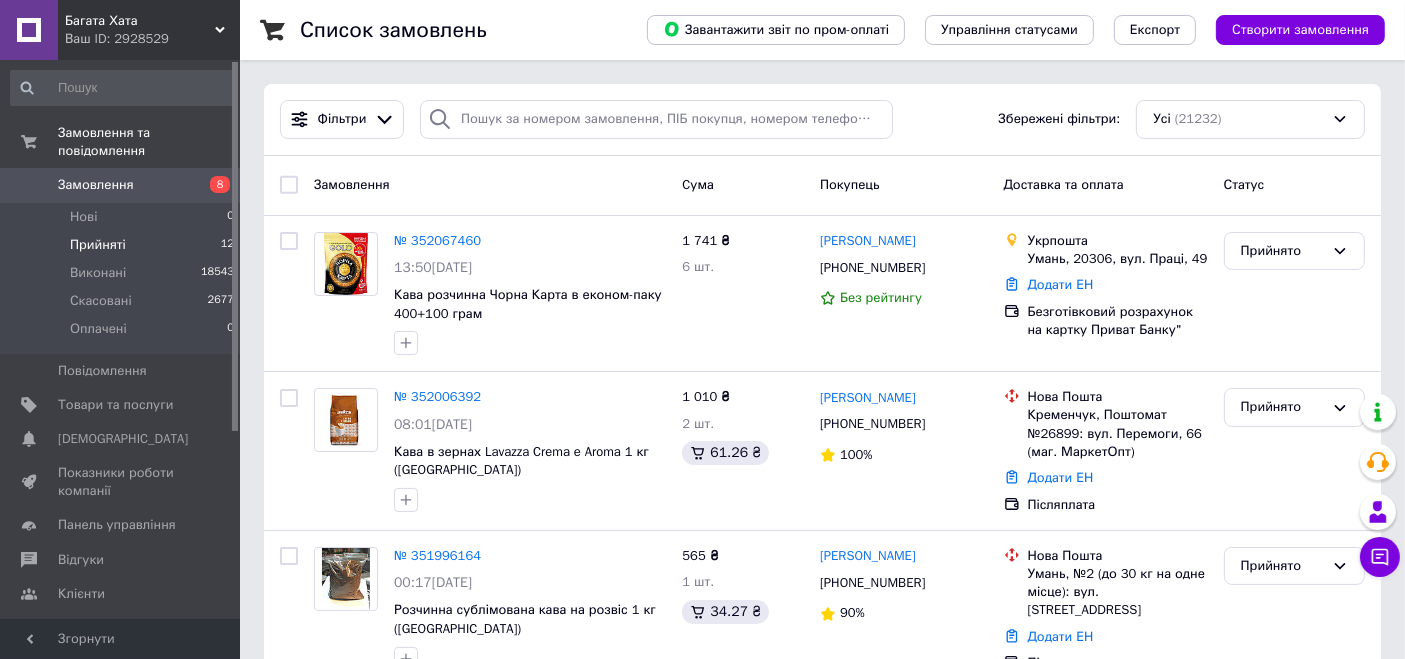 click on "Прийняті 12" at bounding box center (123, 245) 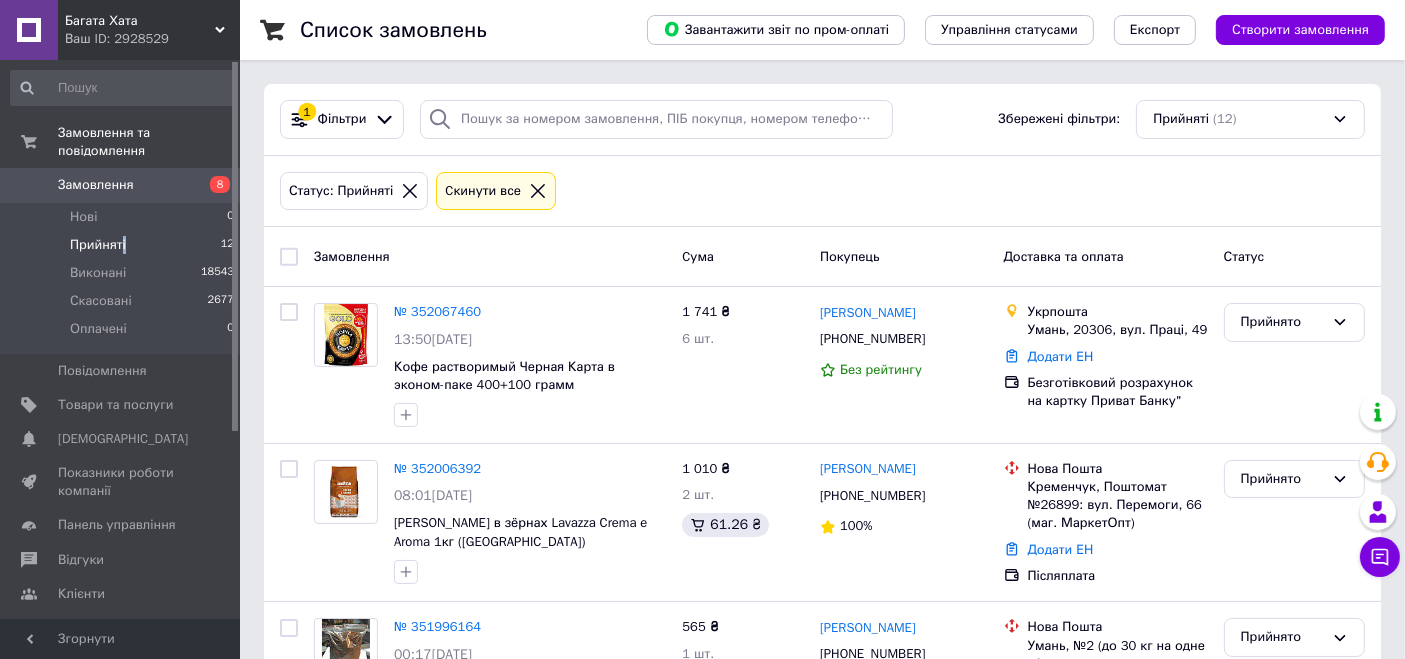 click on "Прийняті" at bounding box center (98, 245) 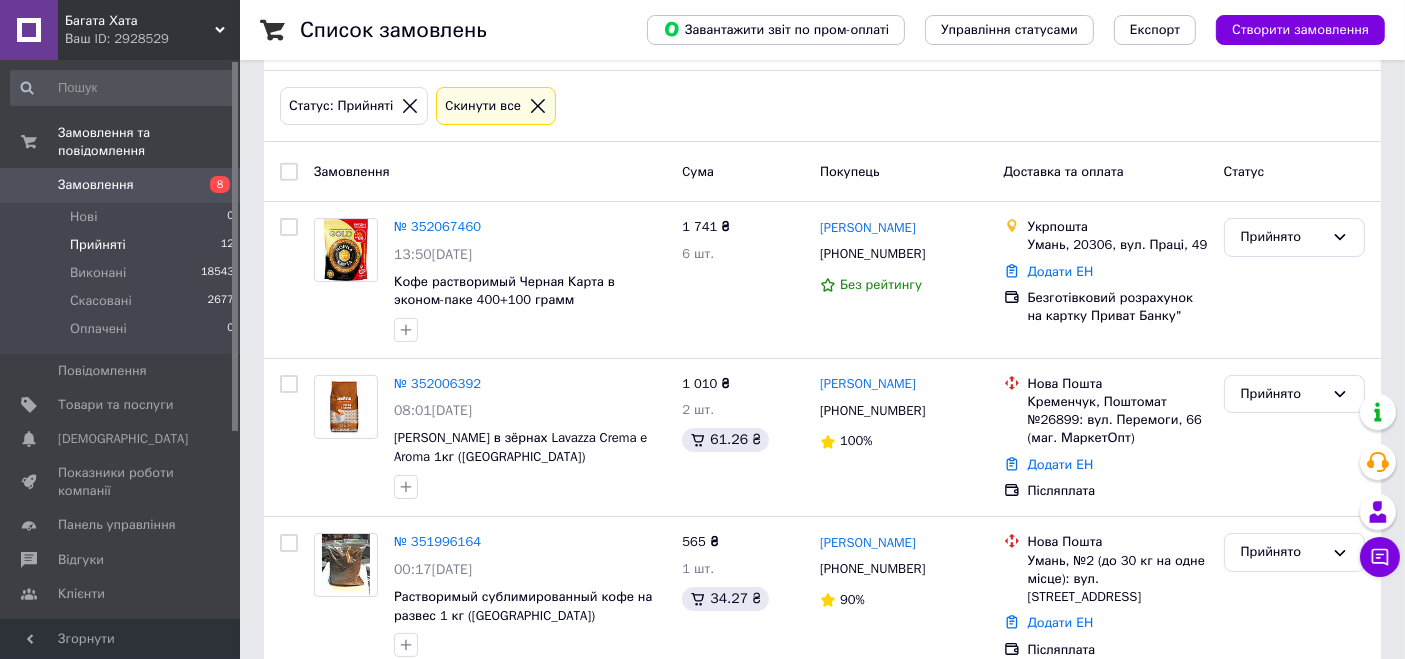 scroll, scrollTop: 1665, scrollLeft: 0, axis: vertical 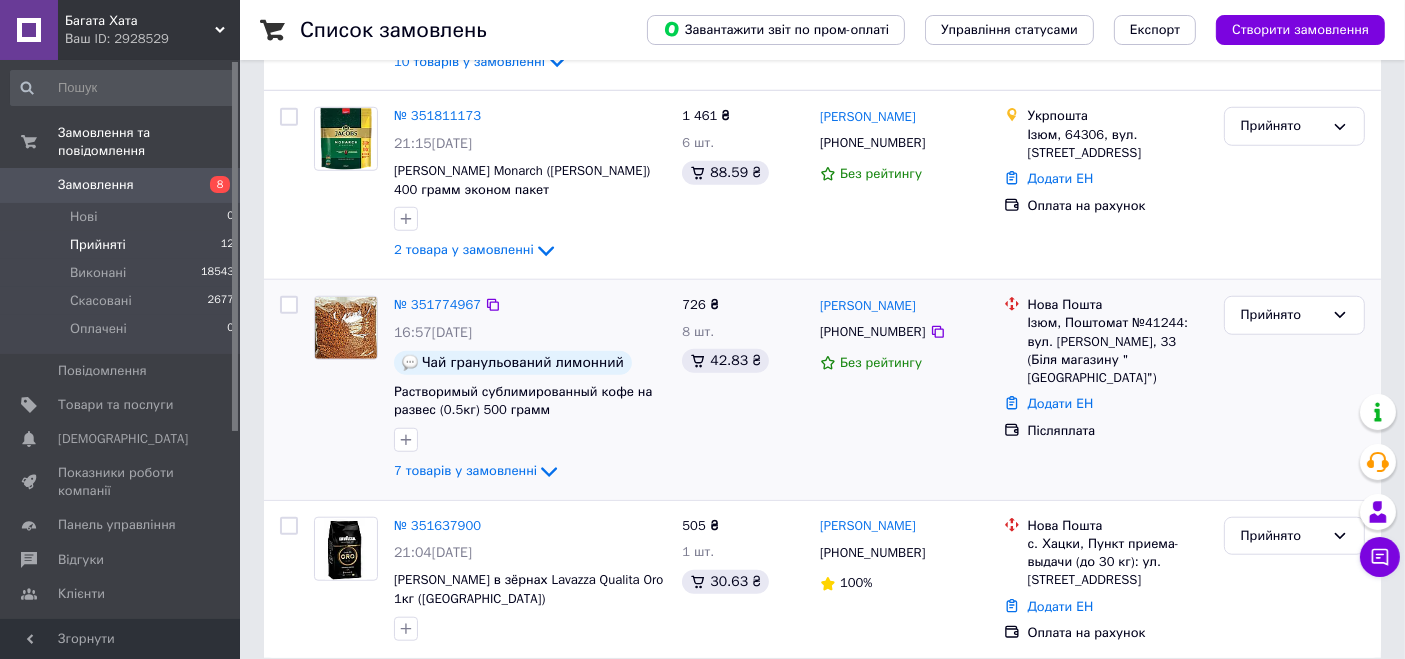 drag, startPoint x: 639, startPoint y: 215, endPoint x: 662, endPoint y: 641, distance: 426.62045 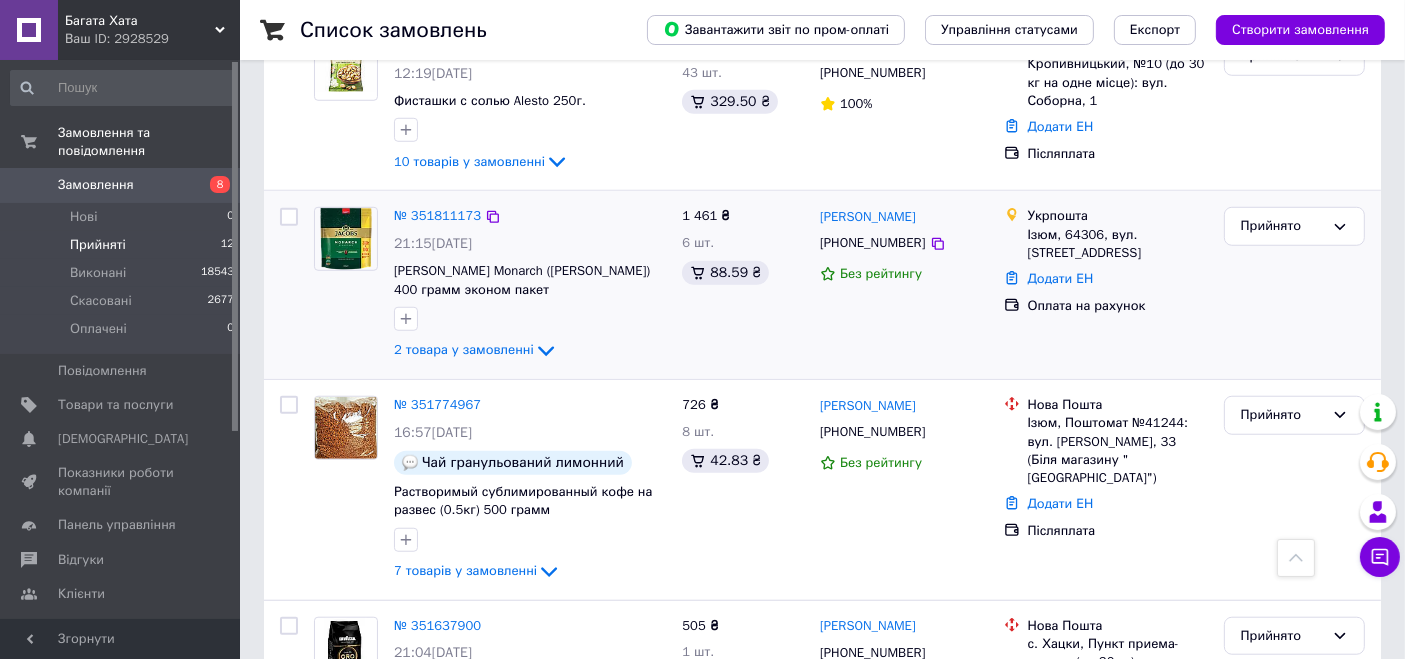scroll, scrollTop: 1443, scrollLeft: 0, axis: vertical 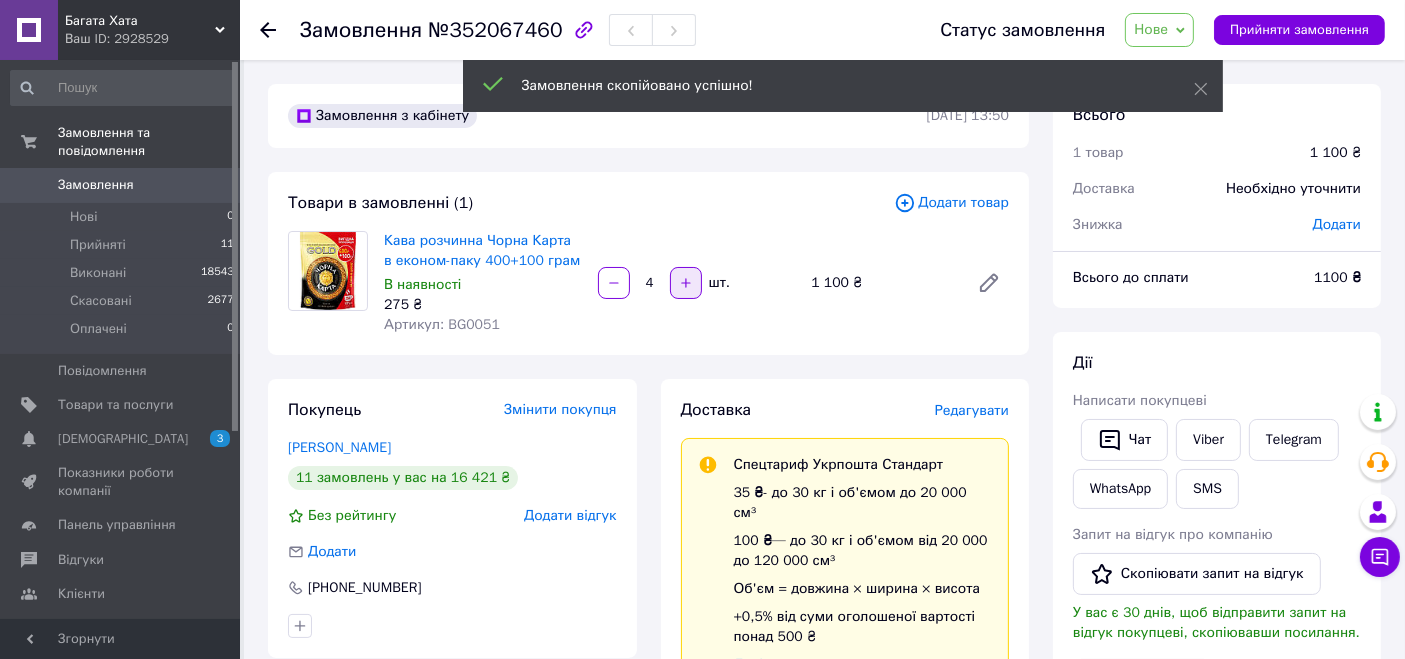click at bounding box center (686, 283) 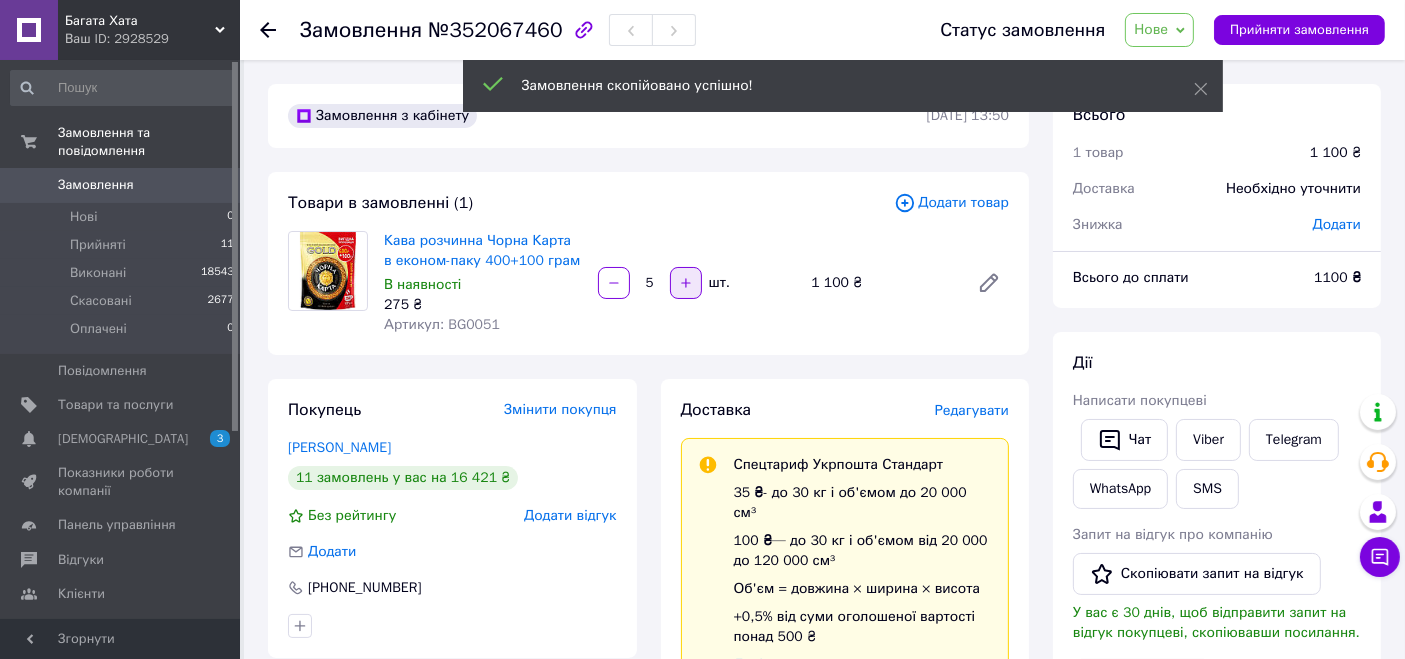 click at bounding box center (686, 283) 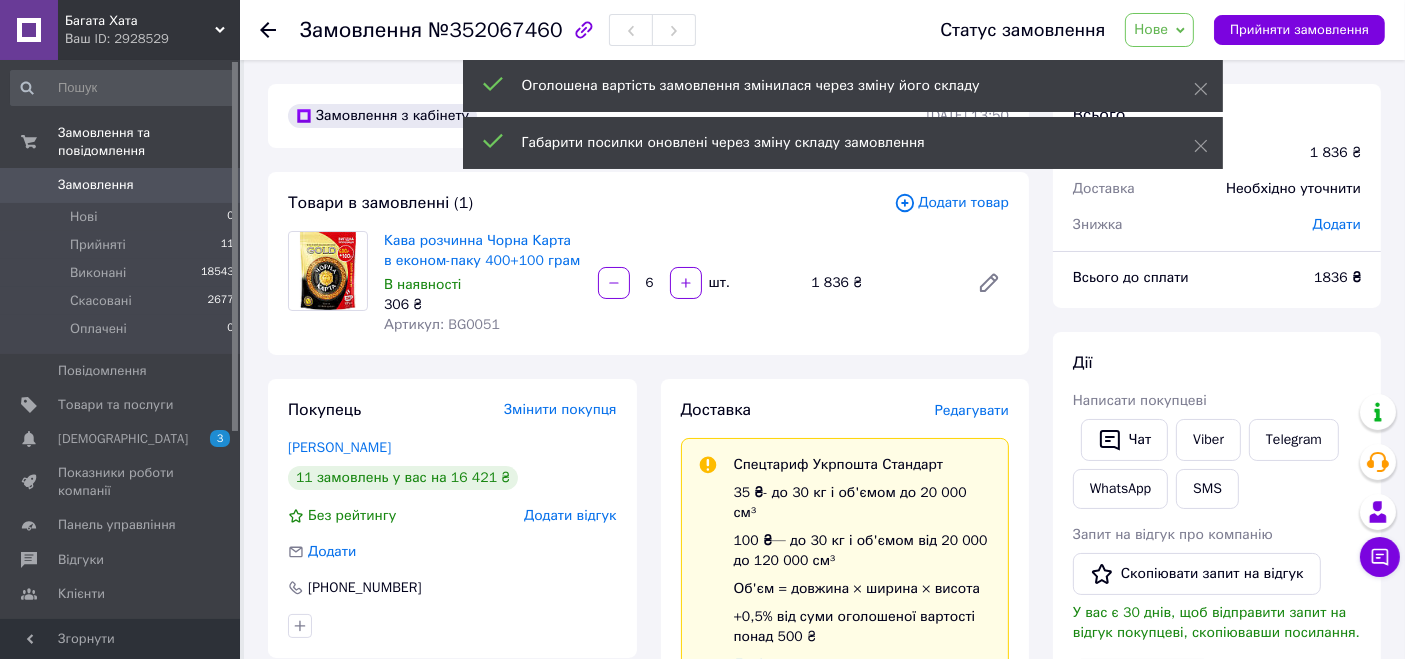 click on "Додати" at bounding box center (1337, 224) 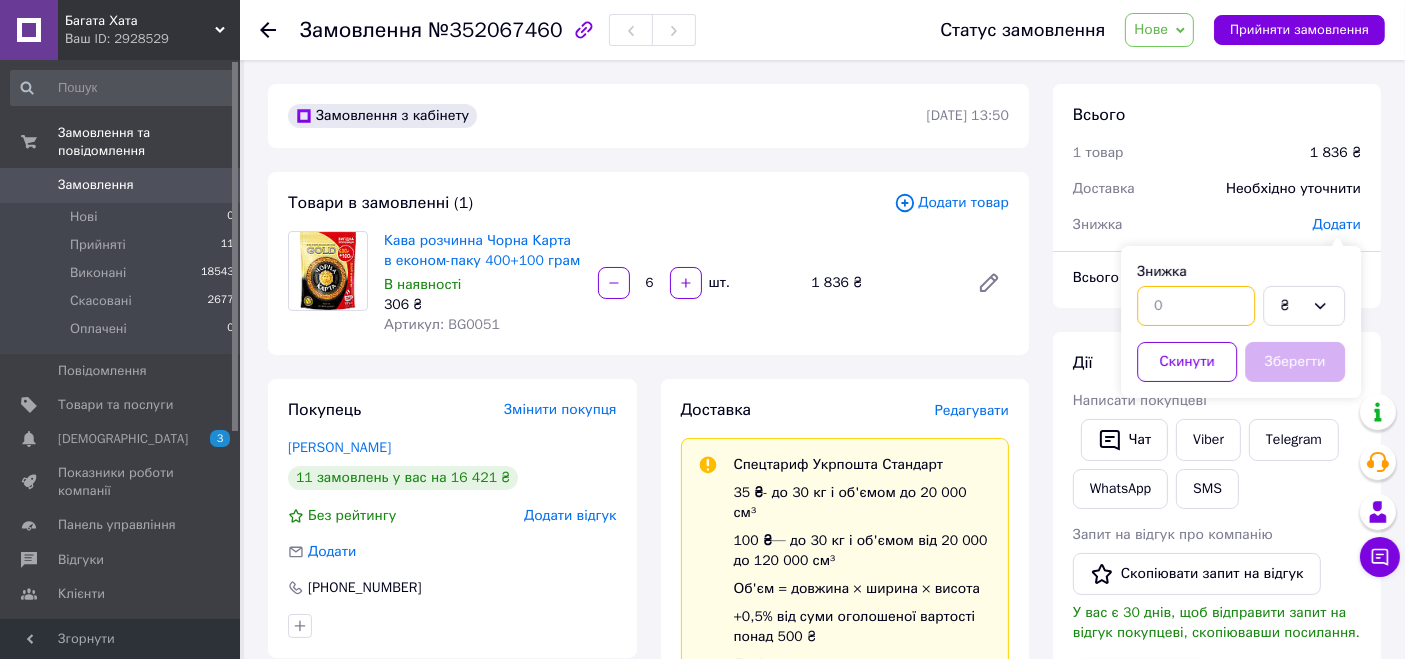 click at bounding box center [1196, 306] 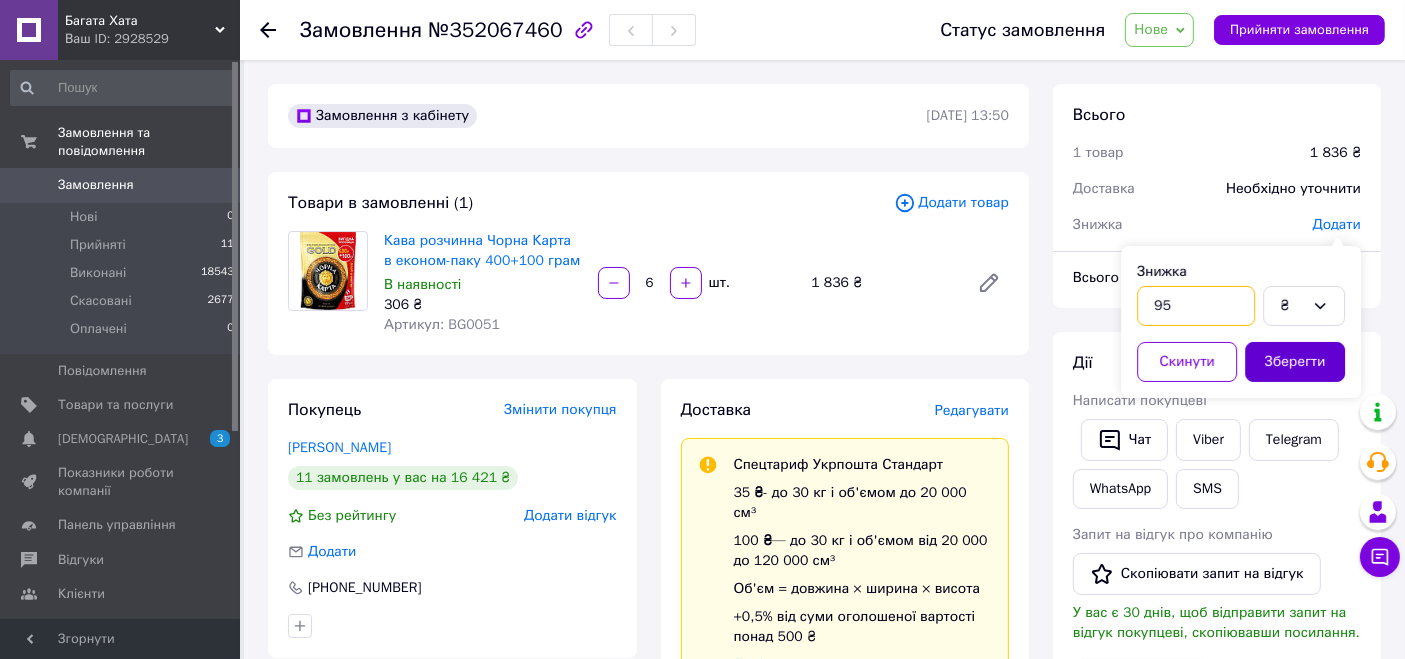 type on "95" 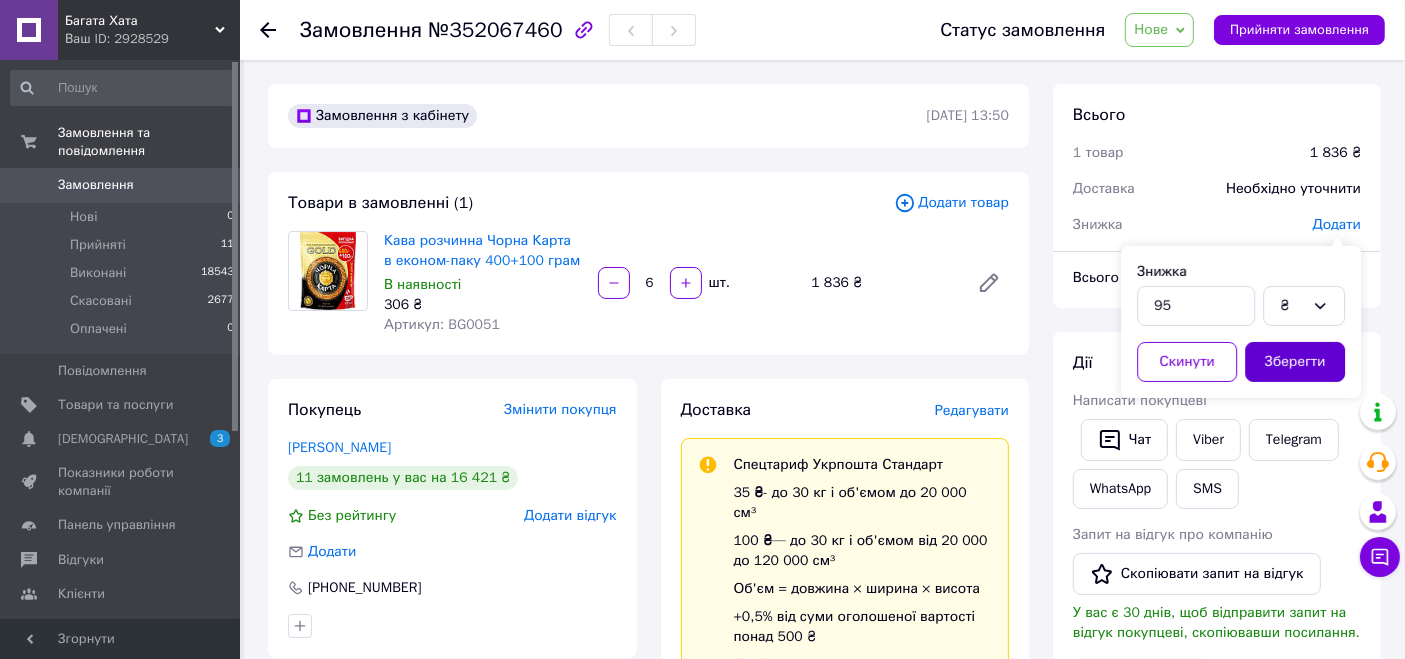 click on "Зберегти" at bounding box center (1295, 362) 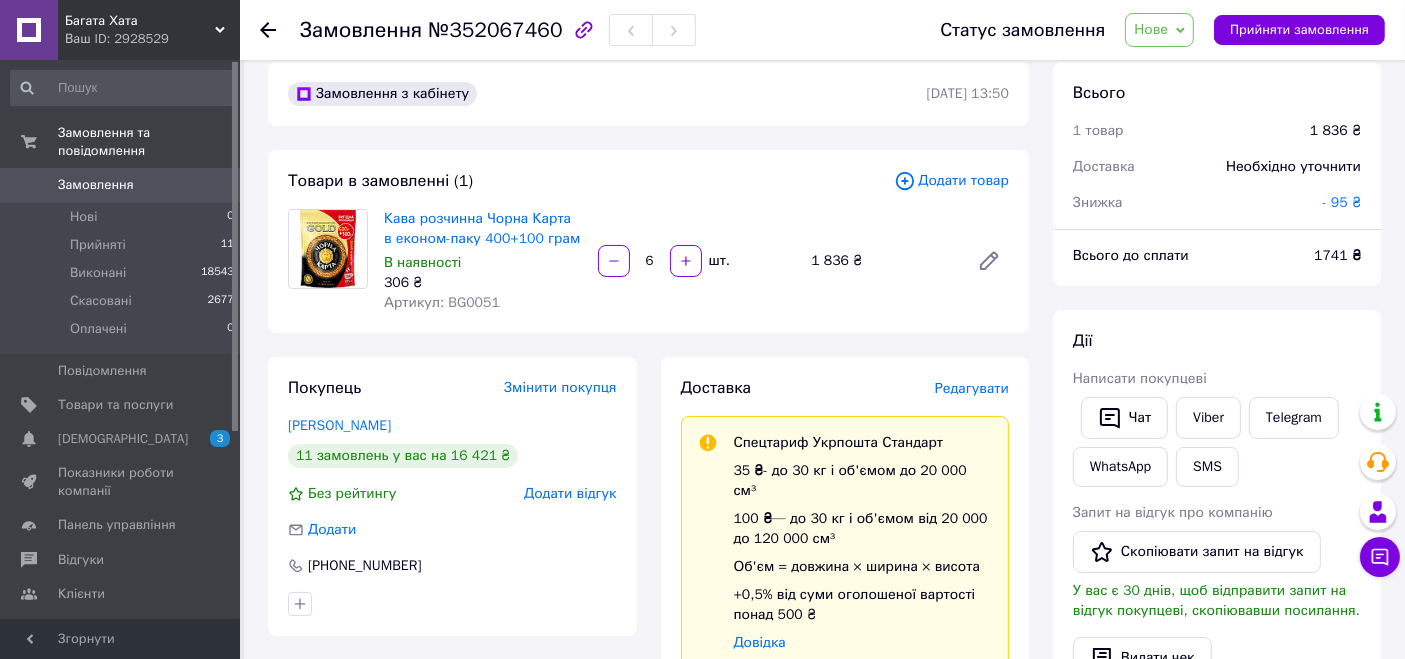 scroll, scrollTop: 0, scrollLeft: 0, axis: both 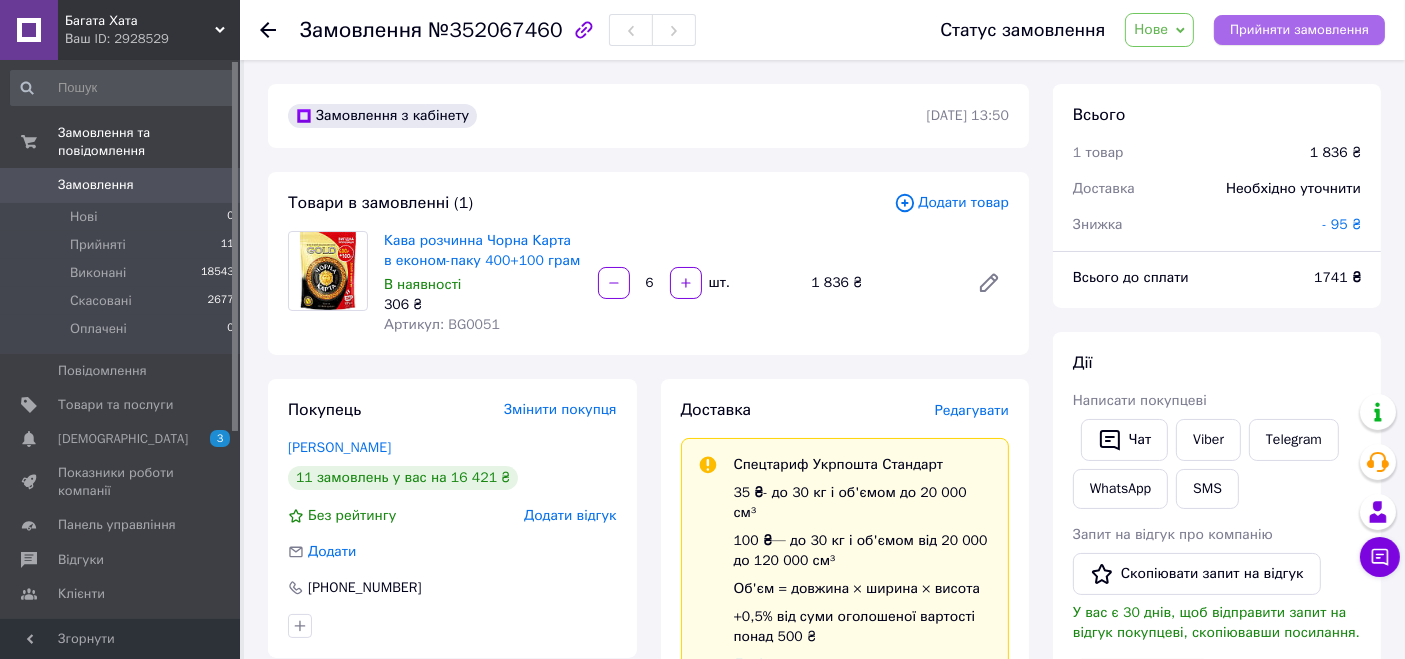 click on "Прийняти замовлення" at bounding box center [1299, 30] 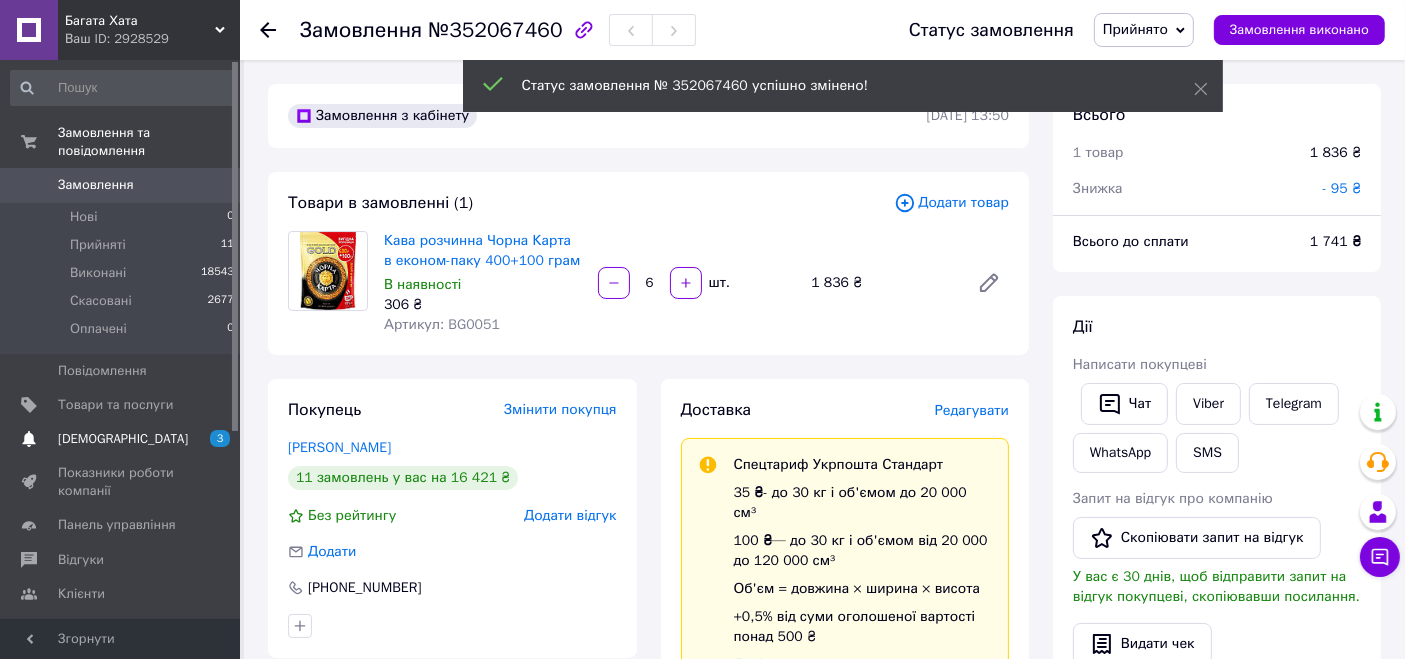 click on "[DEMOGRAPHIC_DATA]" at bounding box center (123, 439) 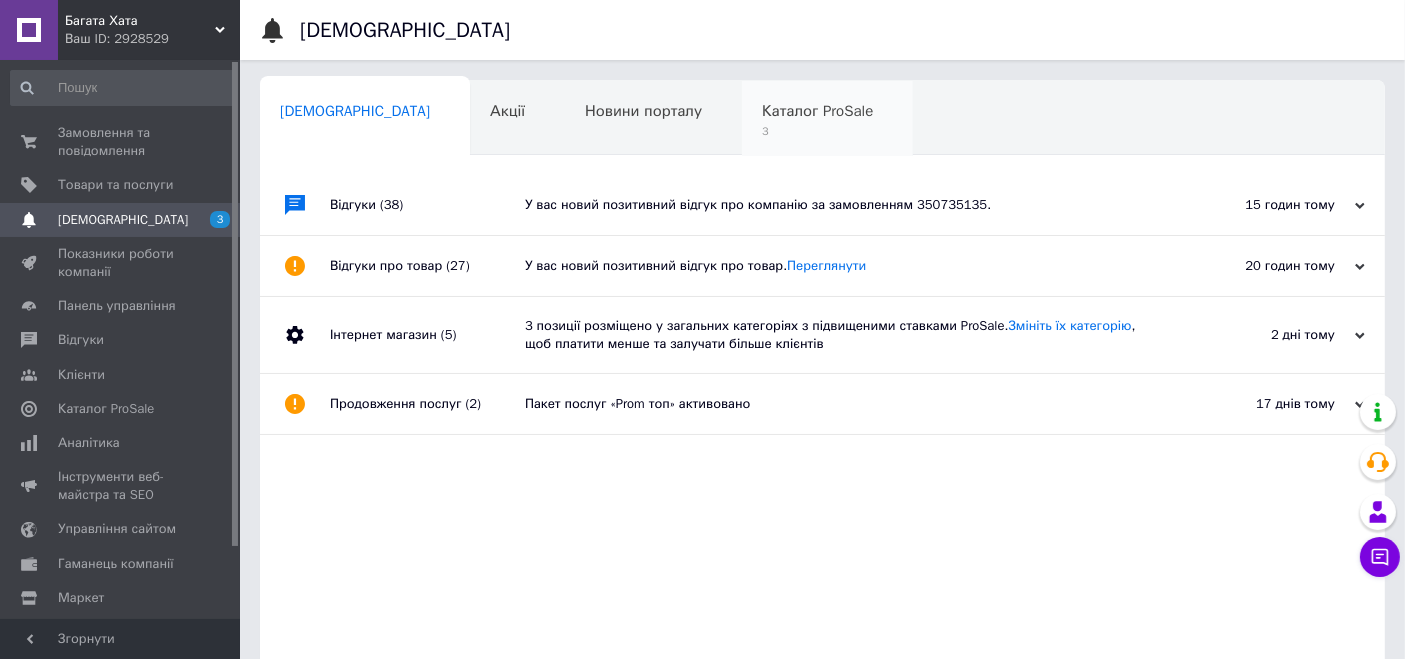 click on "Каталог ProSale 3" at bounding box center (827, 119) 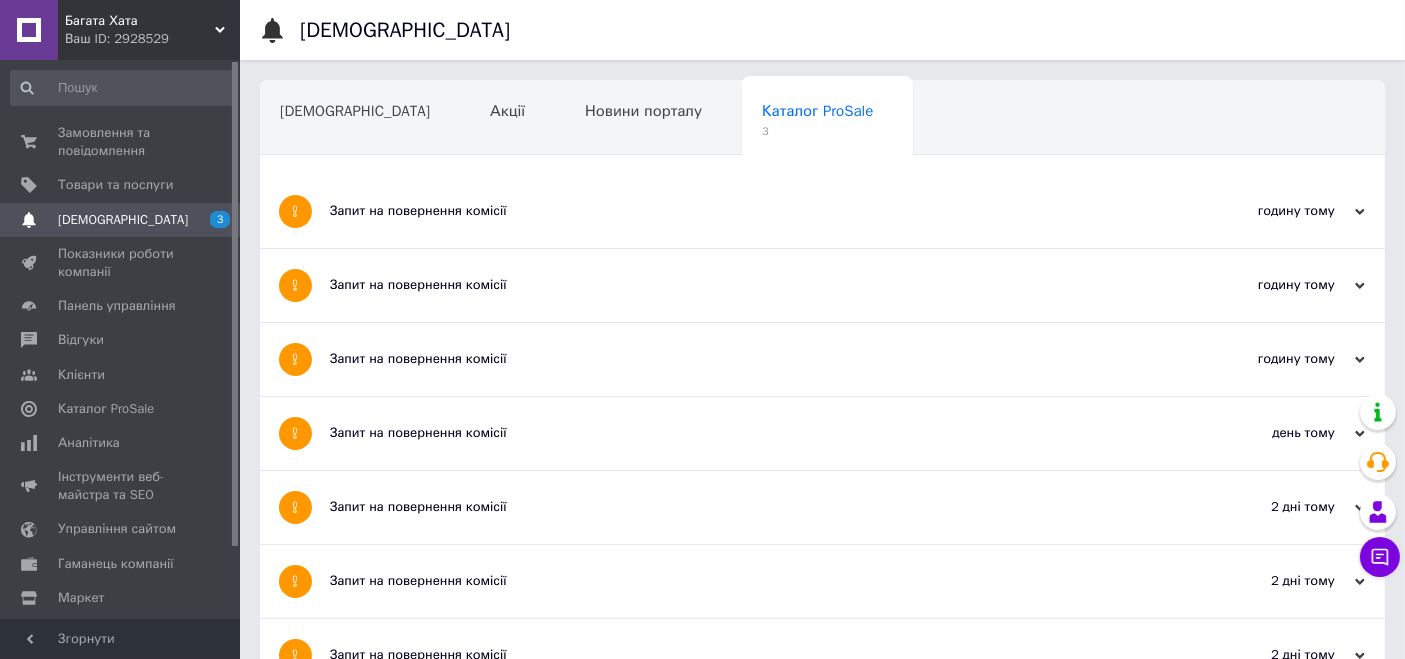 click on "Запит на повернення комісії" at bounding box center [747, 211] 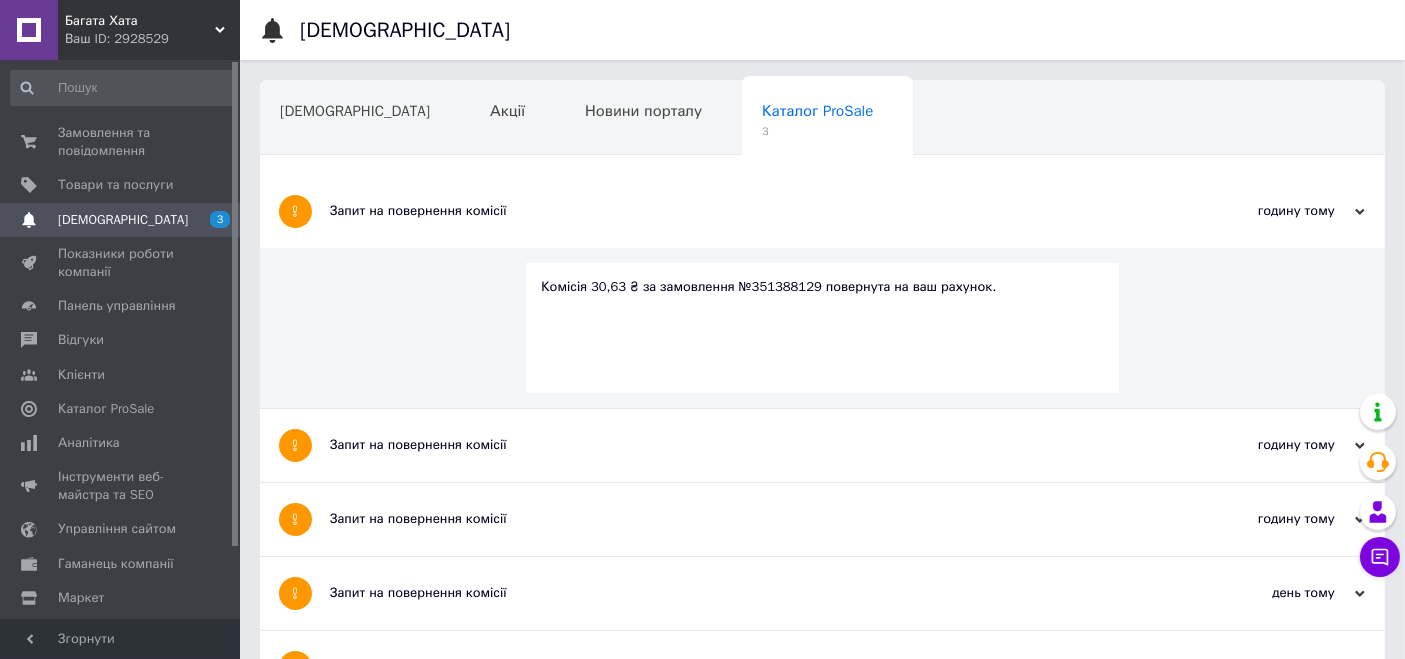 click on "Запит на повернення комісії" at bounding box center [747, 211] 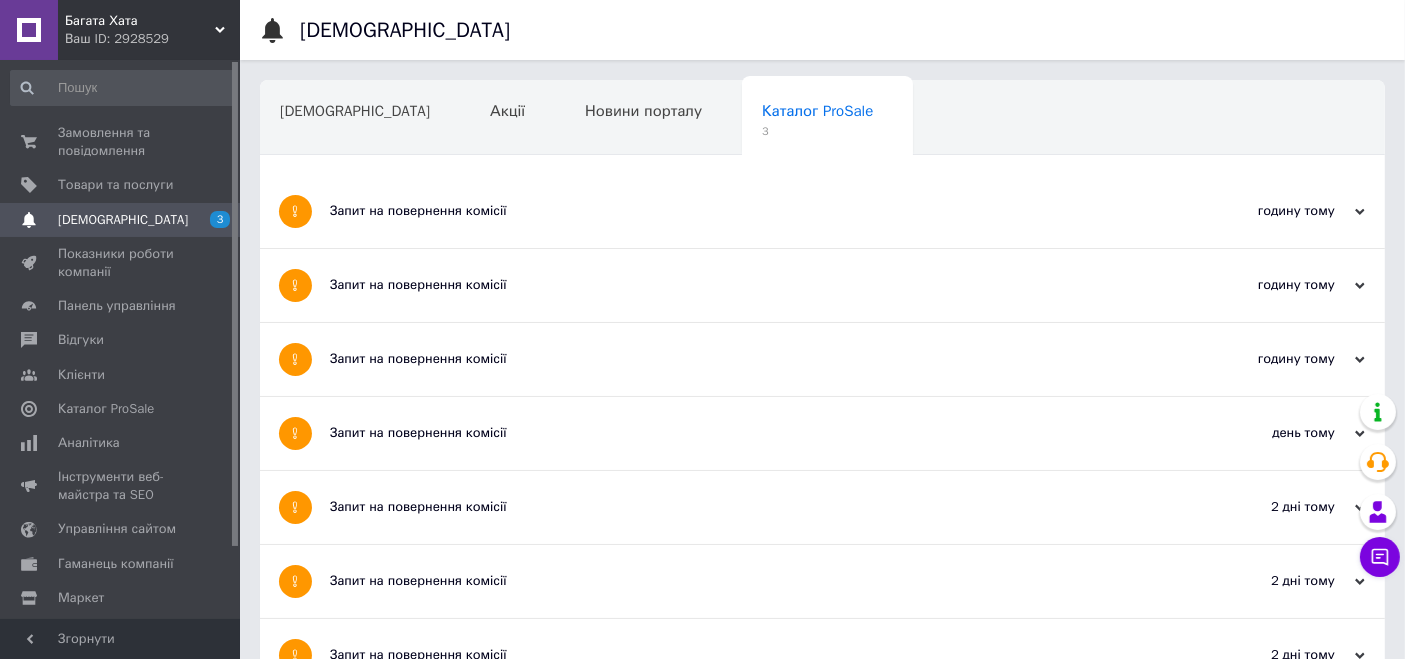 click on "Запит на повернення комісії" at bounding box center (747, 285) 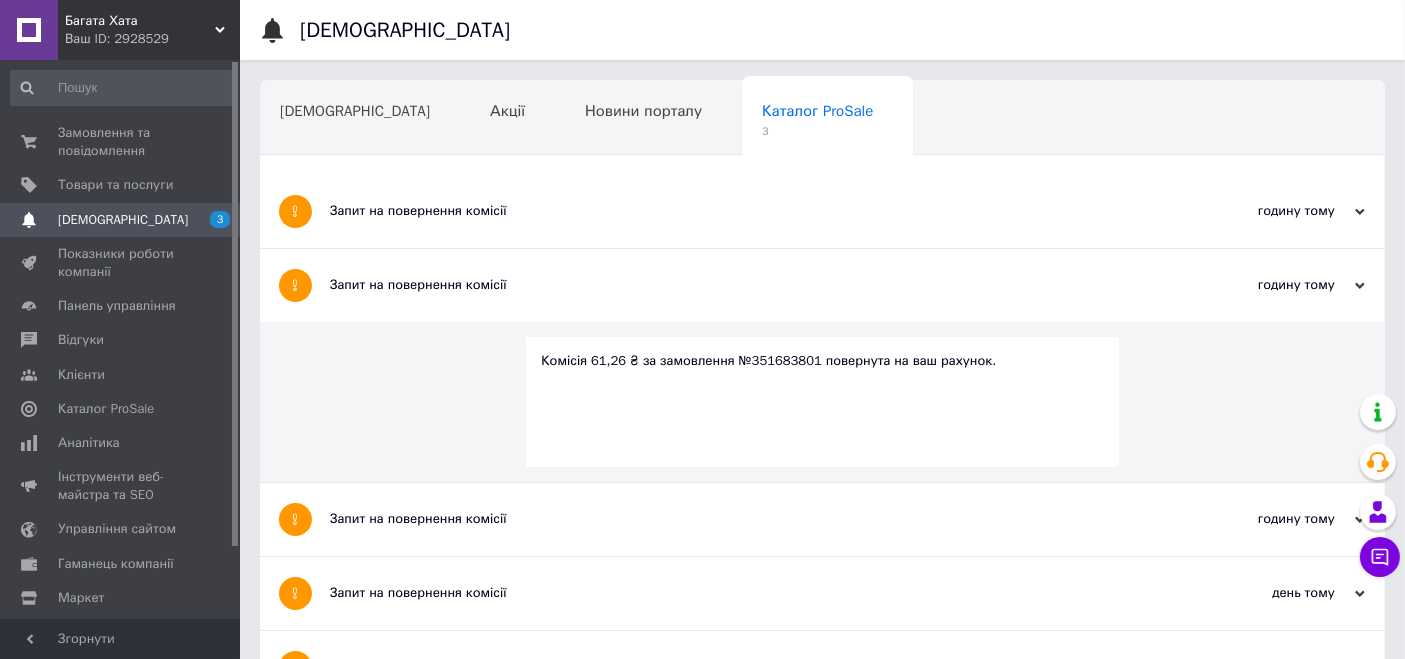 click on "Запит на повернення комісії" at bounding box center (747, 285) 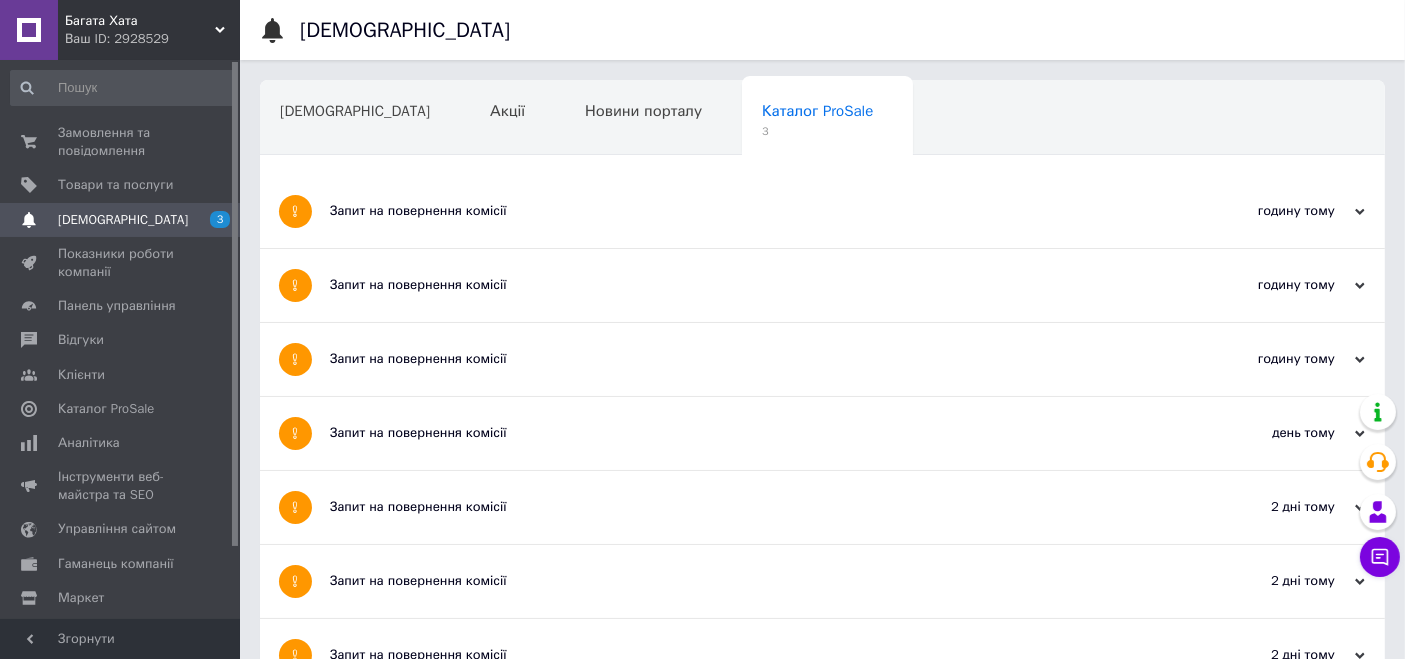 click on "Запит на повернення комісії" at bounding box center [747, 359] 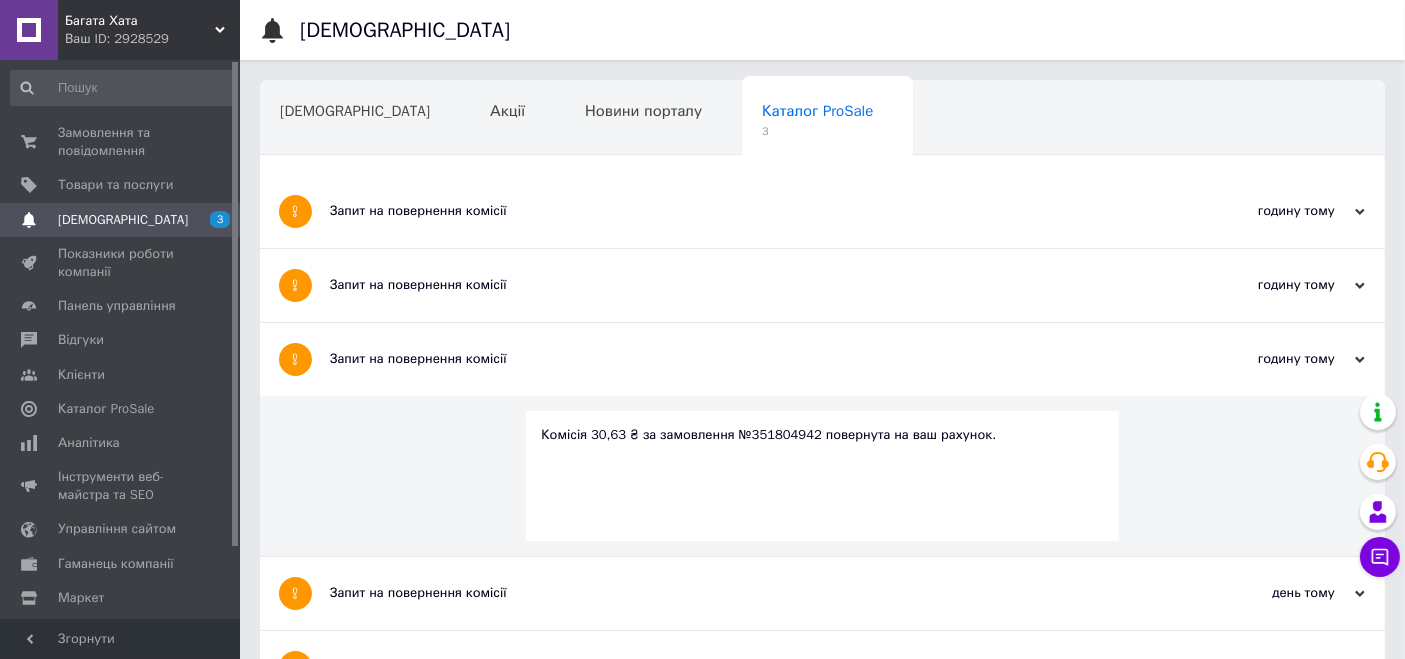 click on "Запит на повернення комісії" at bounding box center [747, 359] 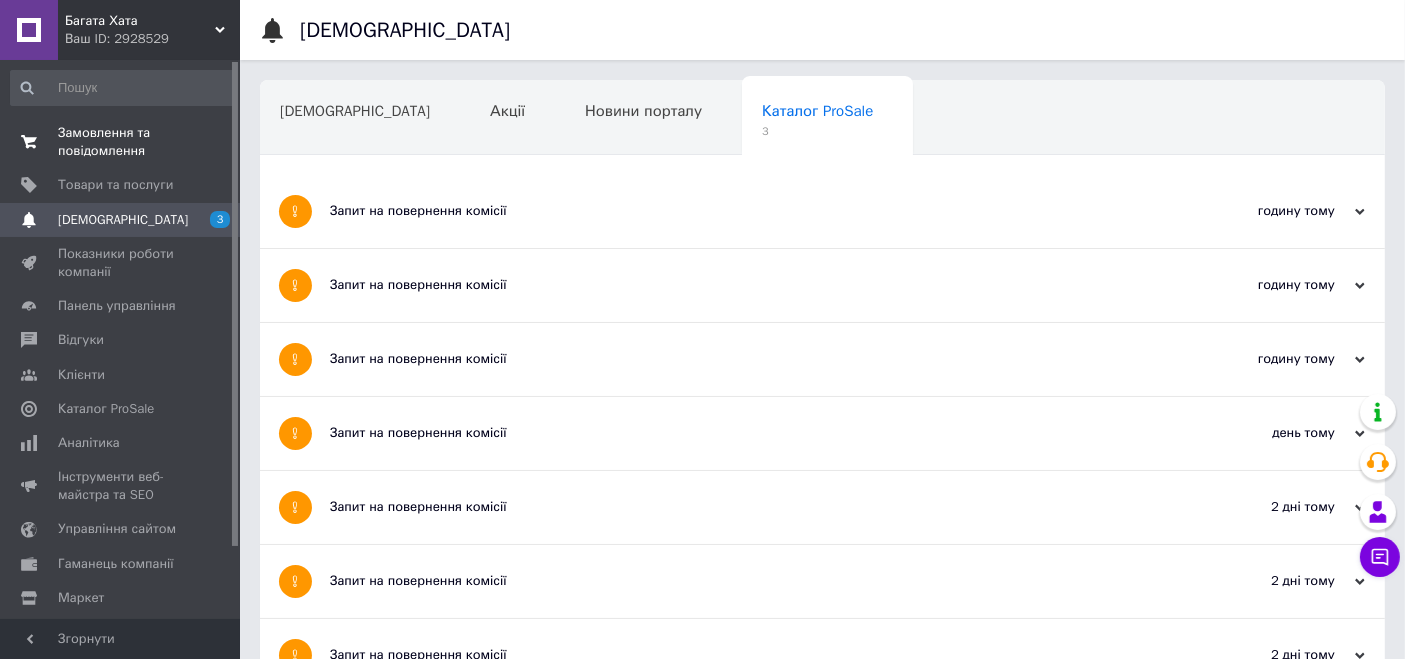 click on "Замовлення та повідомлення" at bounding box center (121, 142) 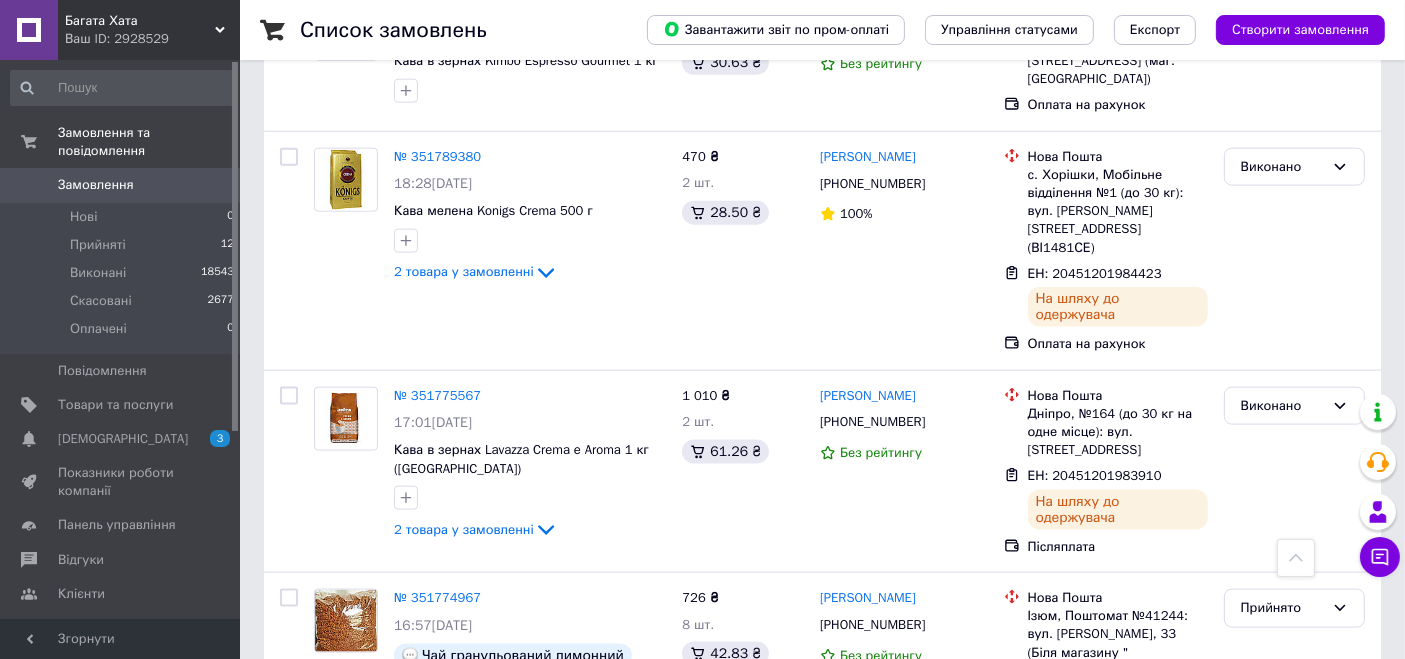 scroll, scrollTop: 3000, scrollLeft: 0, axis: vertical 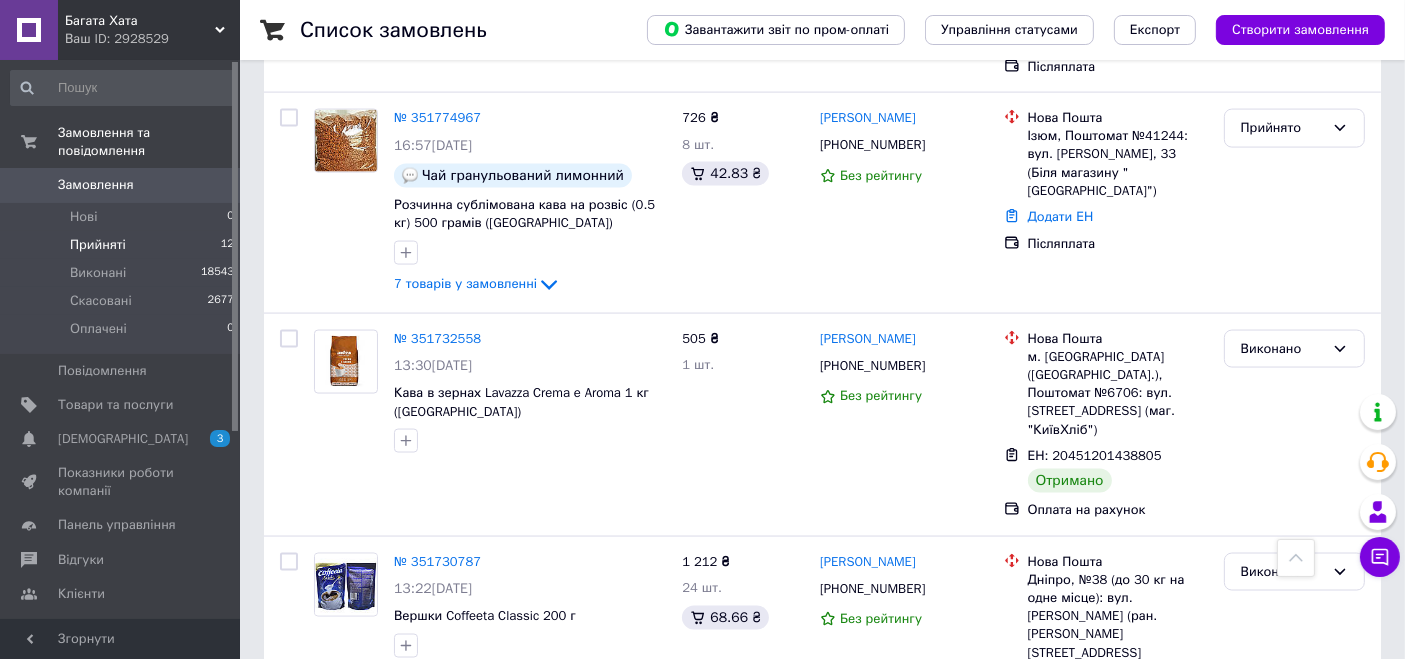 click on "Прийняті 12" at bounding box center [123, 245] 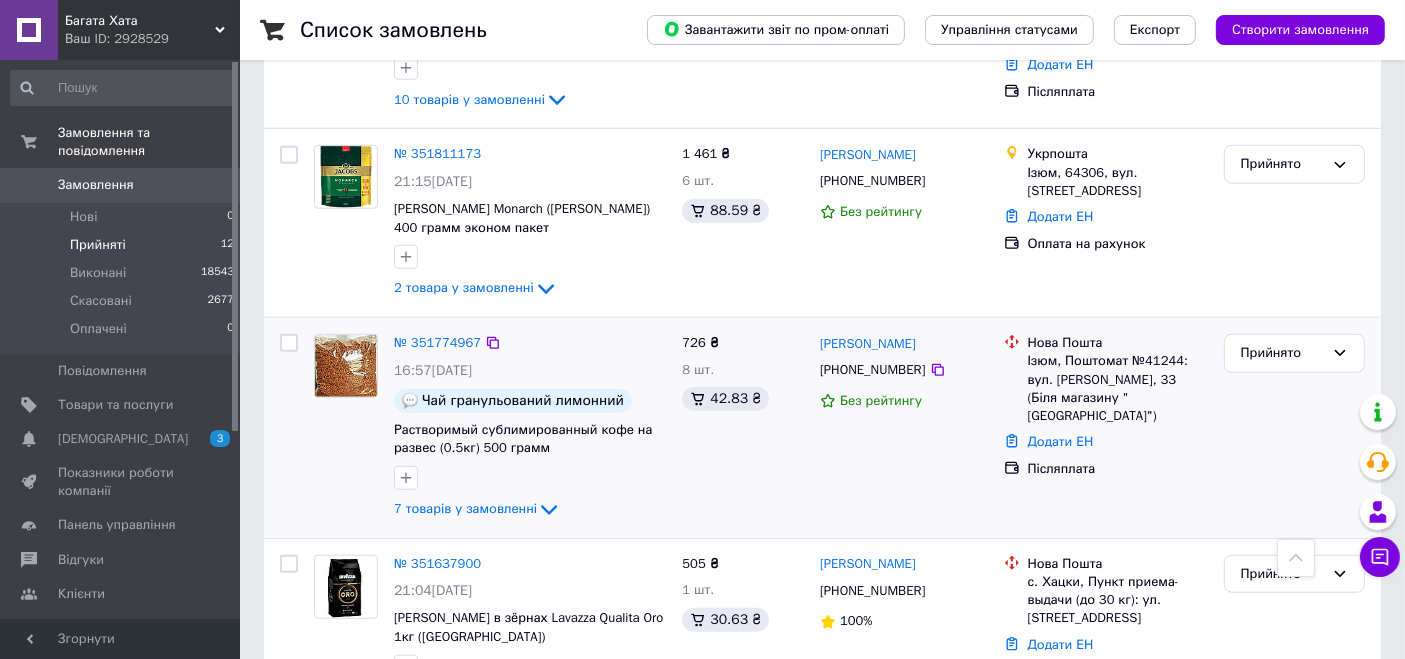 scroll, scrollTop: 1665, scrollLeft: 0, axis: vertical 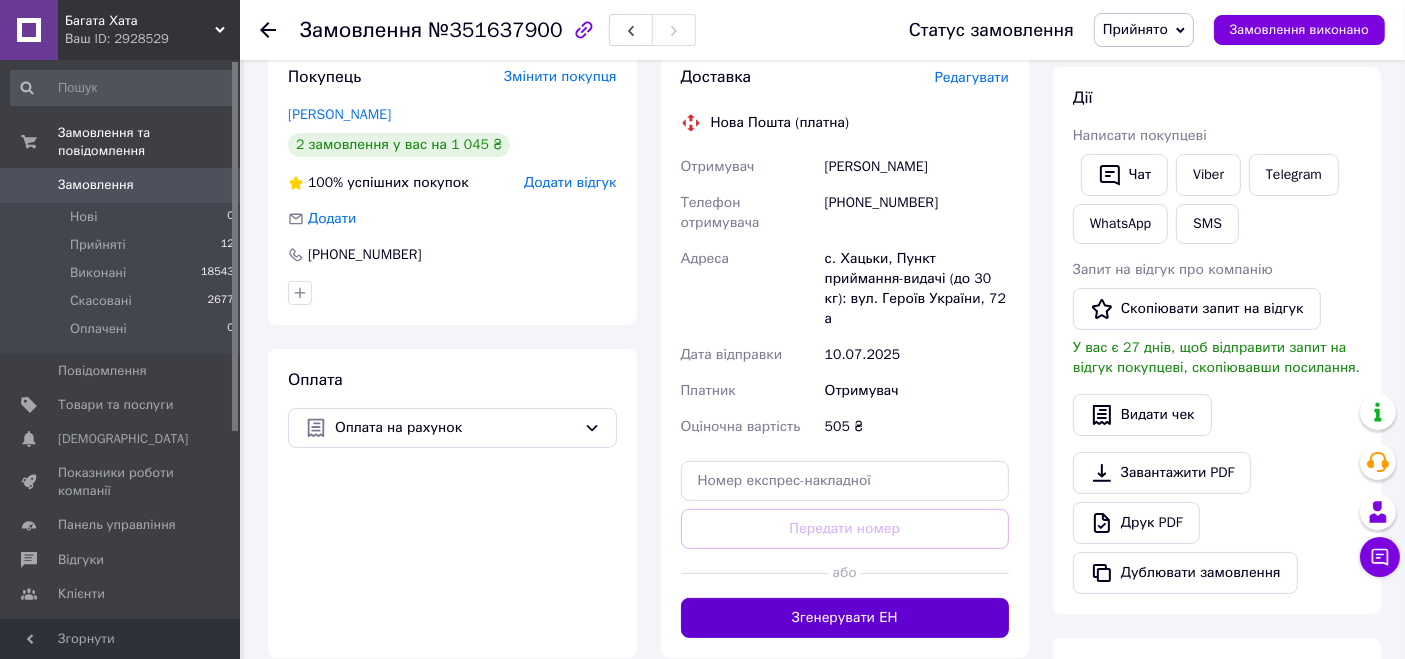 click on "Згенерувати ЕН" at bounding box center (845, 618) 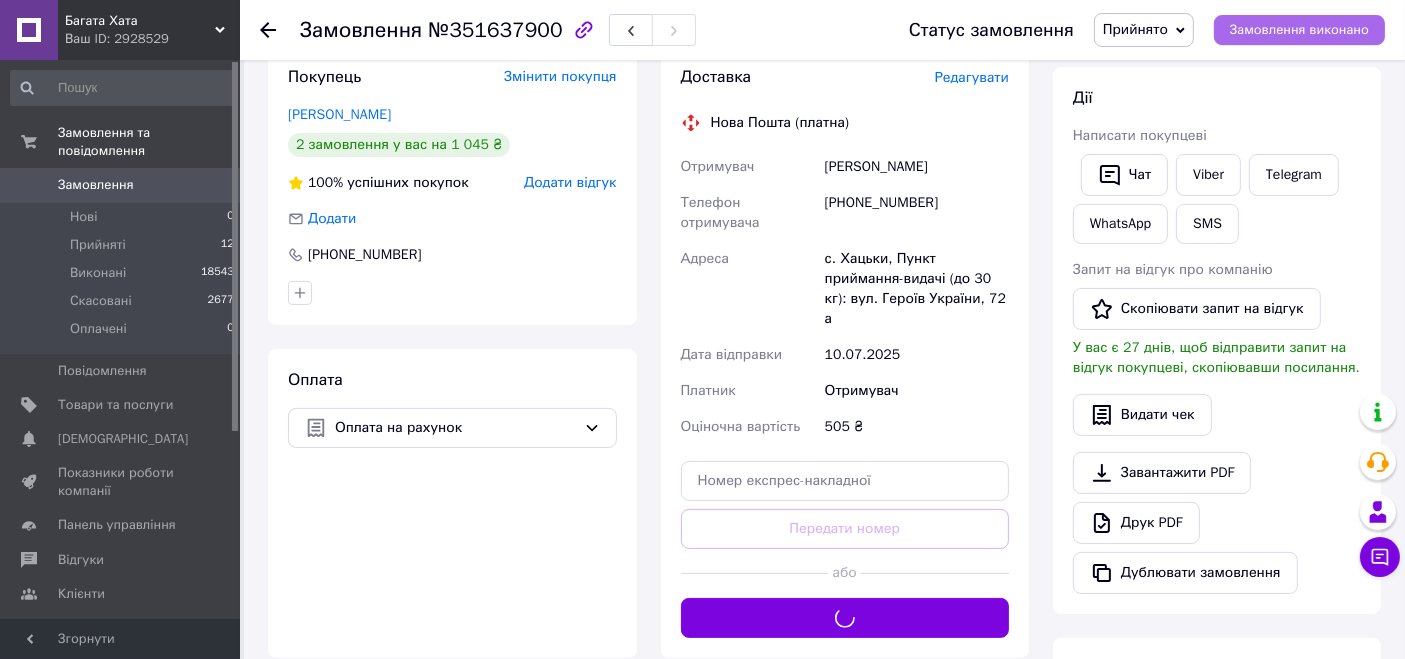 click on "Замовлення виконано" at bounding box center (1299, 30) 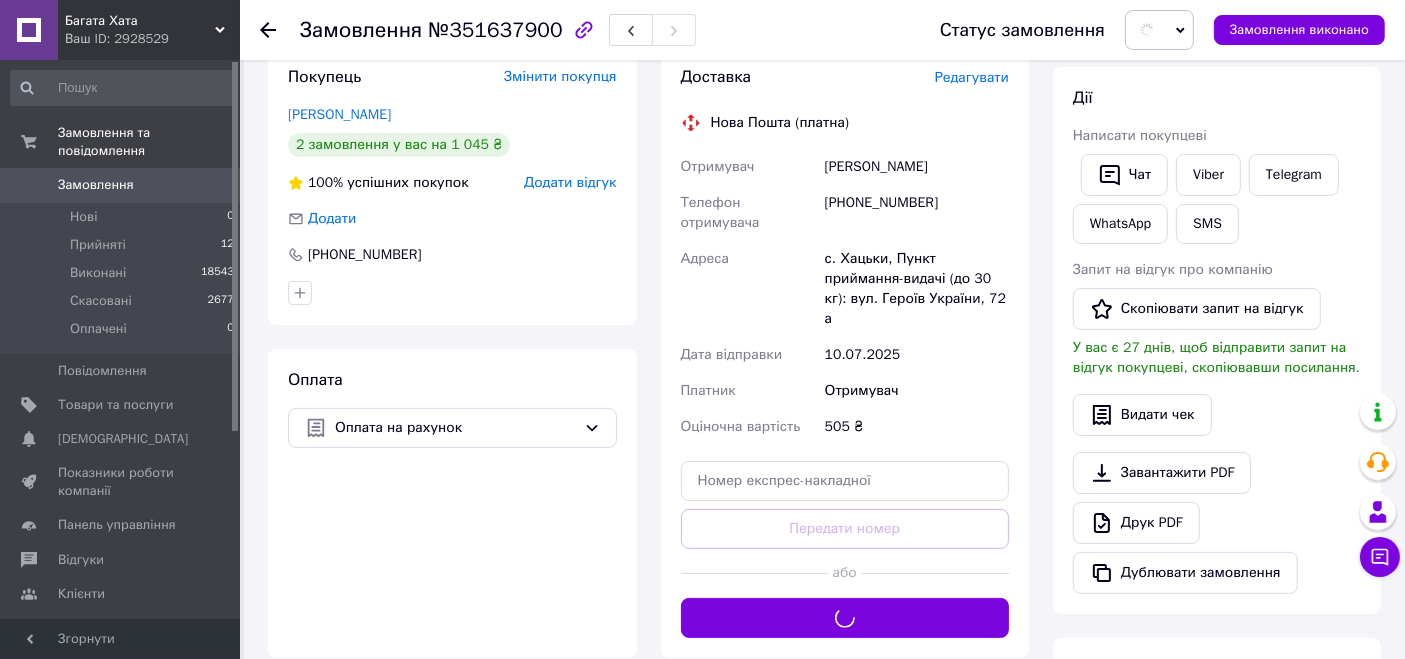 scroll, scrollTop: 222, scrollLeft: 0, axis: vertical 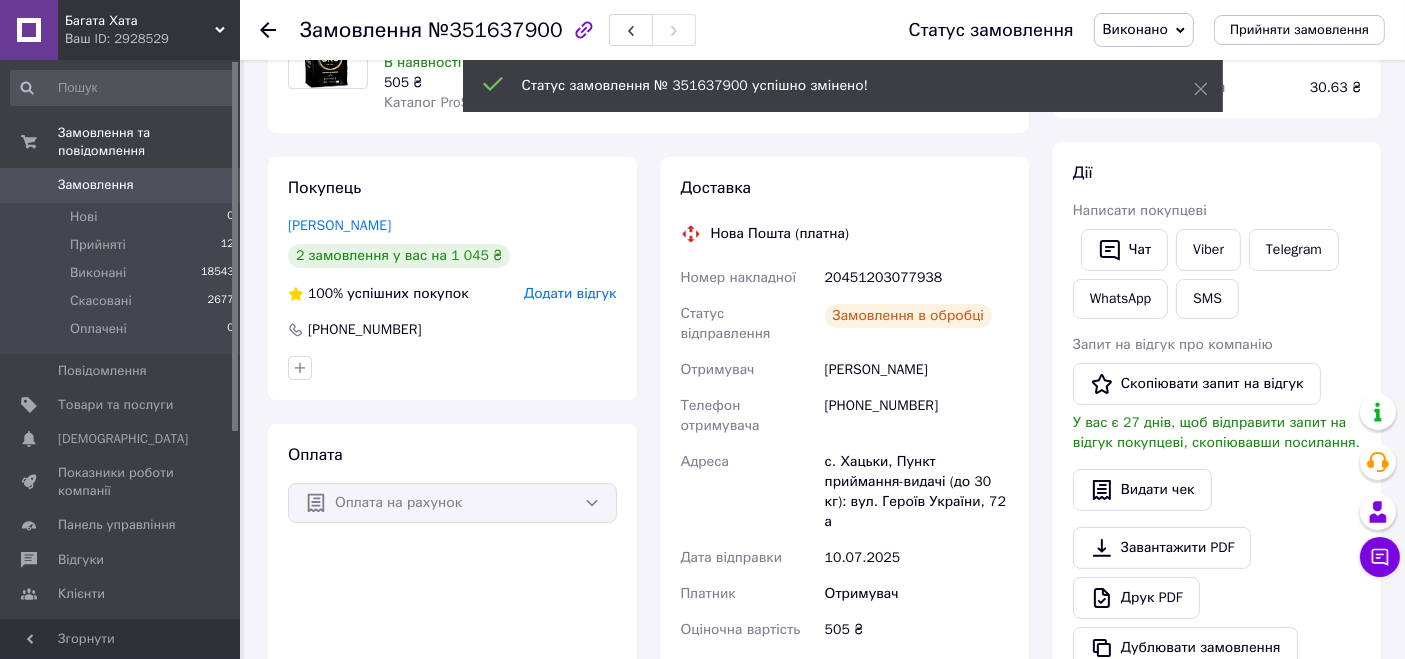 click on "20451203077938" at bounding box center [917, 278] 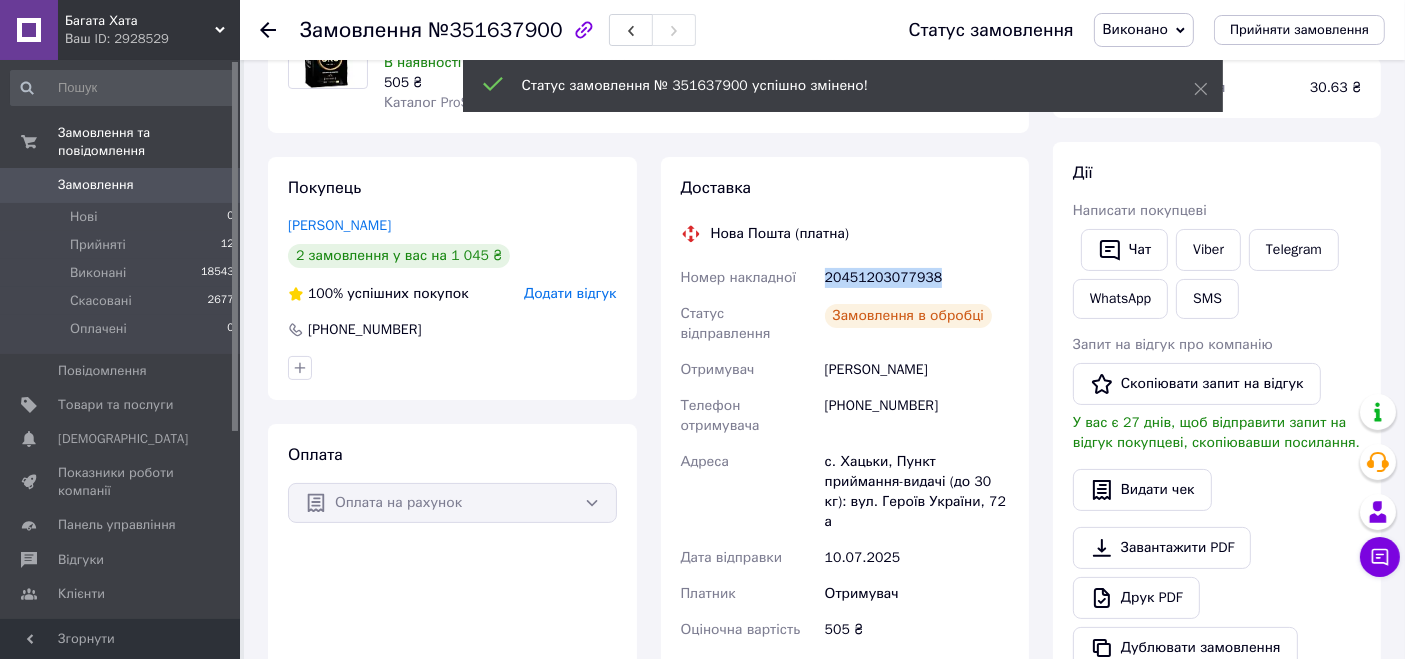 click on "20451203077938" at bounding box center (917, 278) 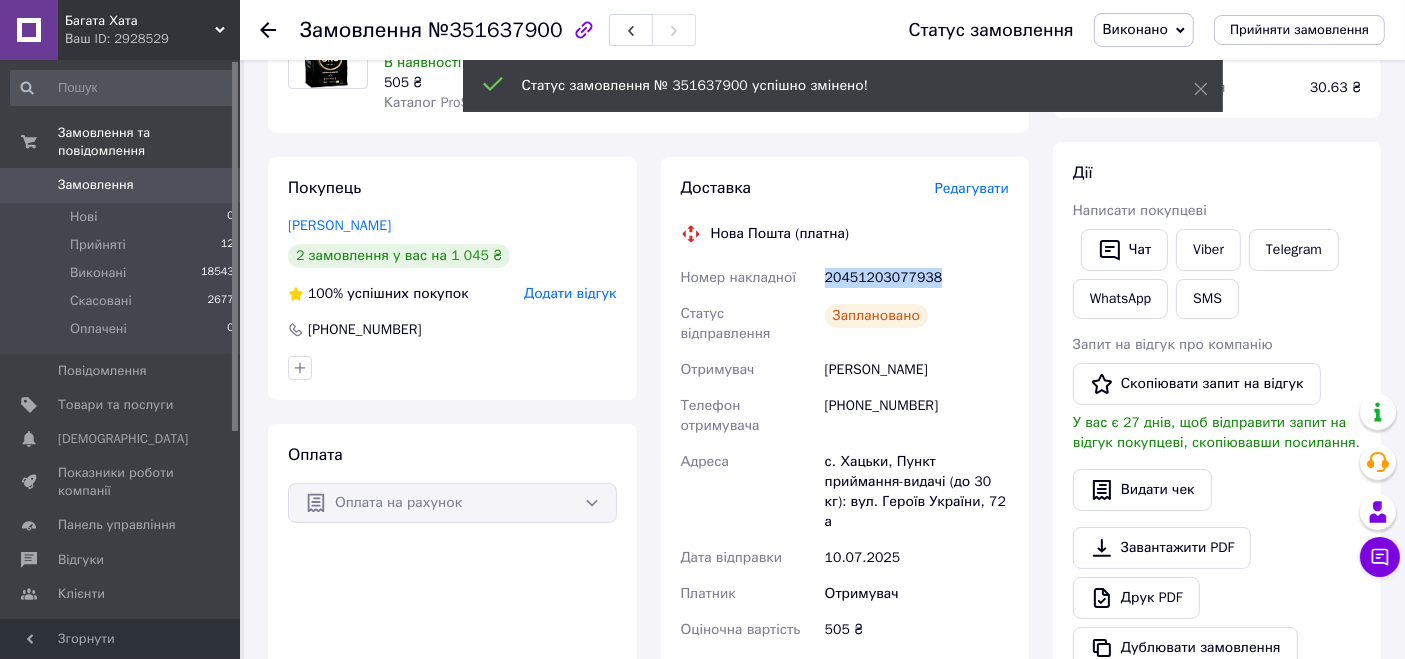 copy on "20451203077938" 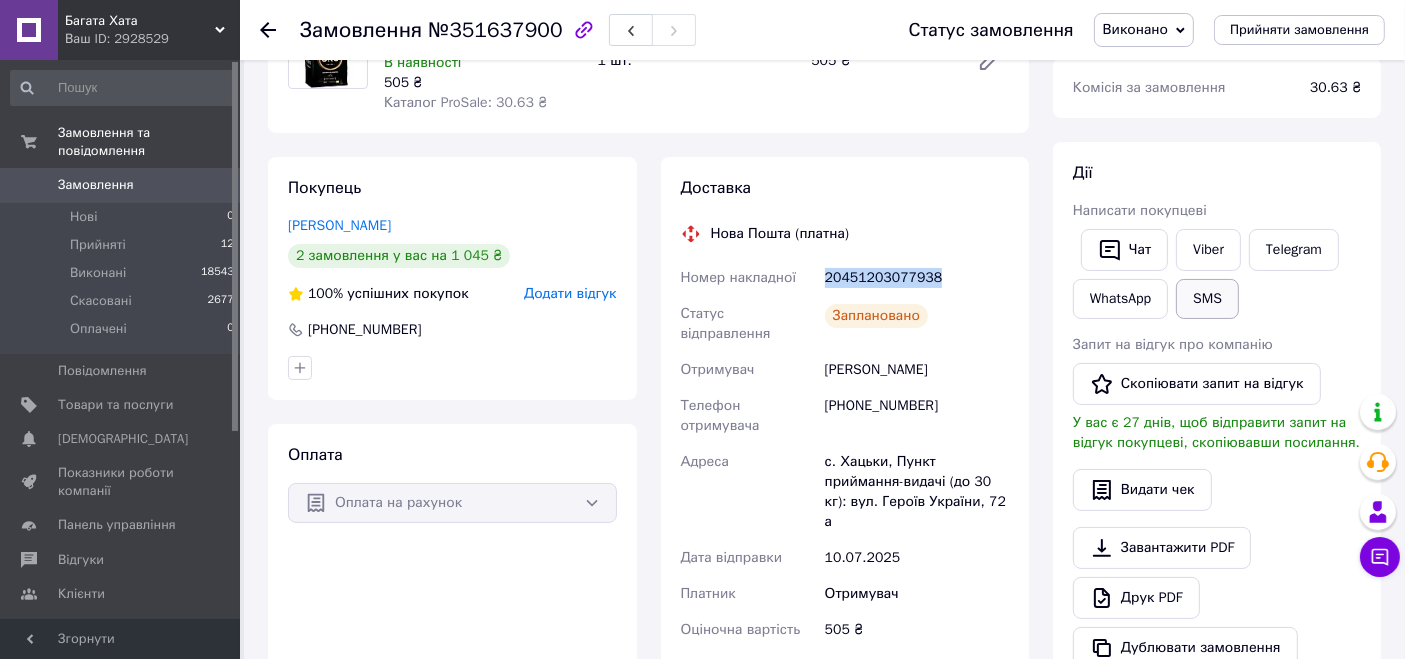 click on "SMS" at bounding box center [1207, 299] 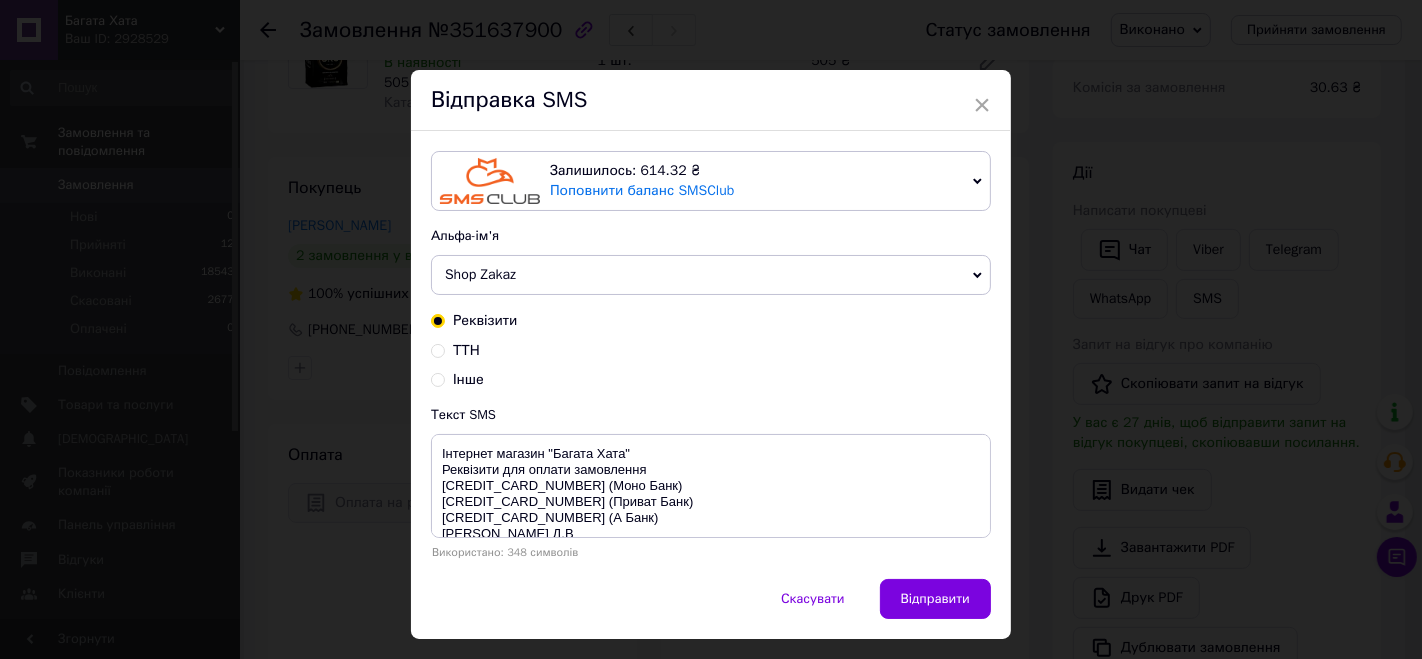 click on "ТТН" at bounding box center (438, 349) 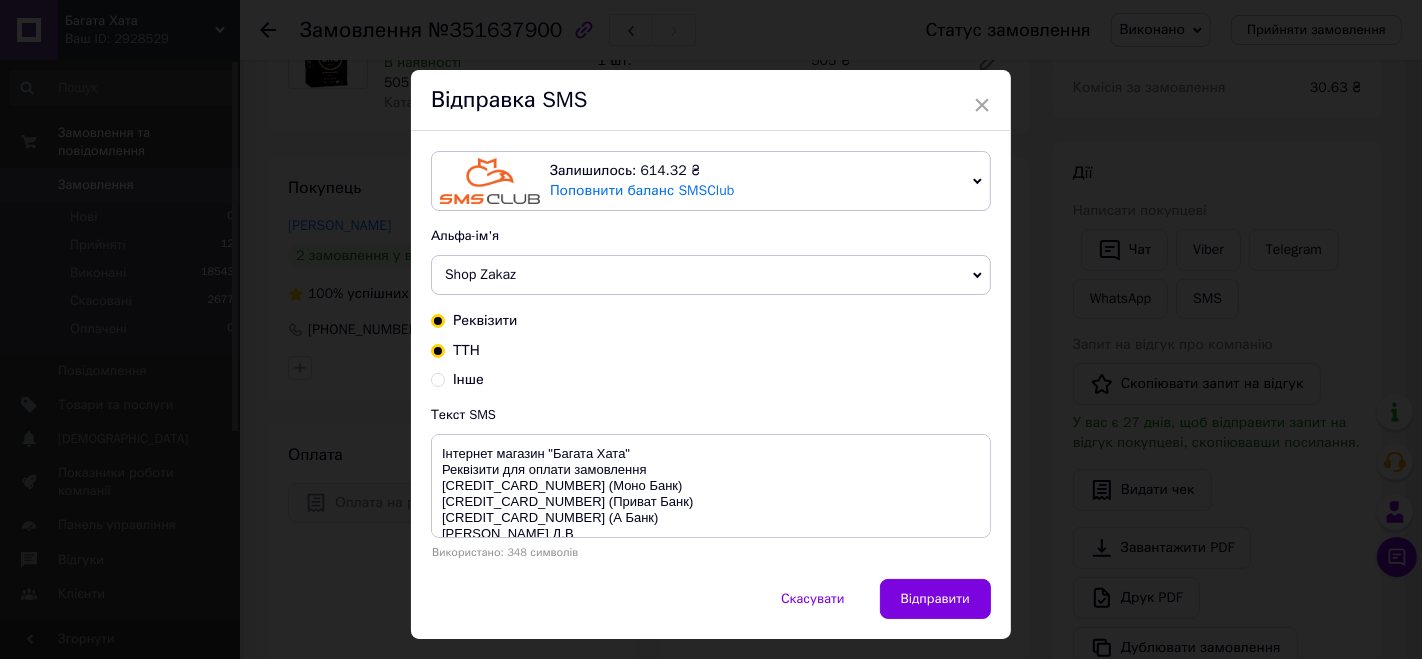 radio on "true" 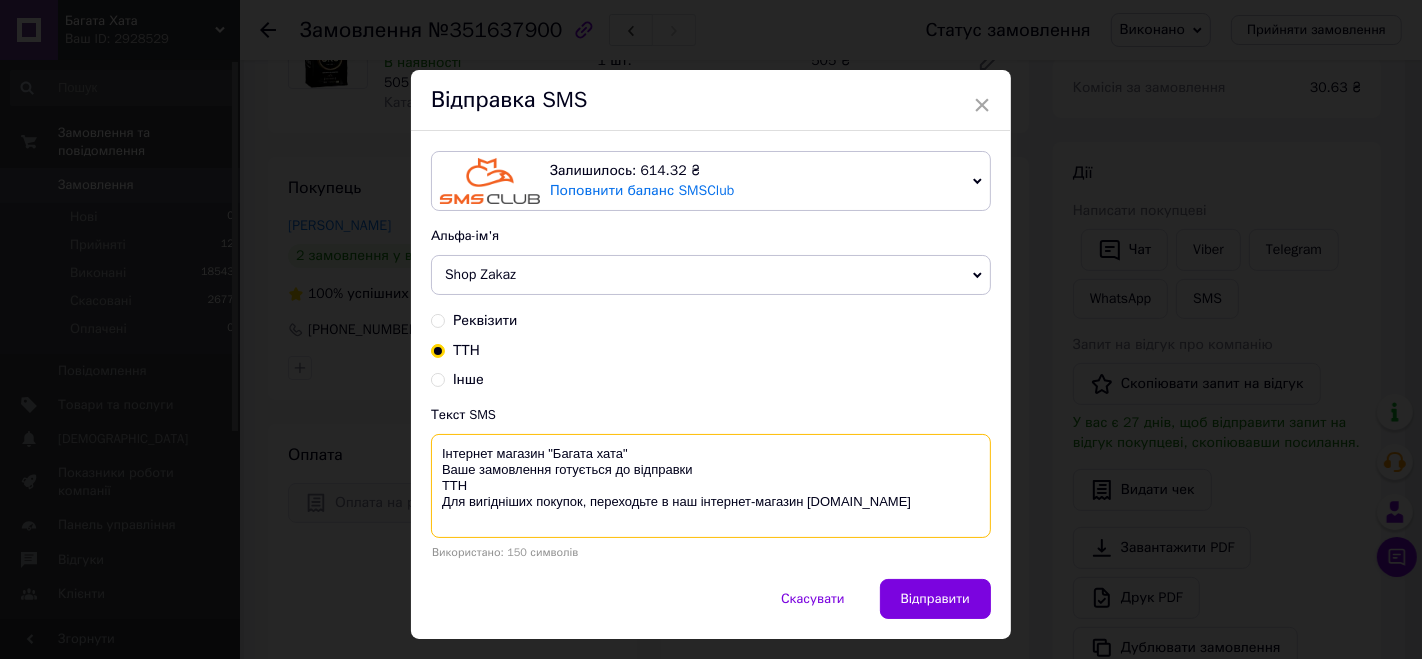 click on "Інтернет магазин "Багата хата"
Ваше замовлення готується до відправки
ТТН
Для вигідніших покупок, переходьте в наш інтернет-магазин [DOMAIN_NAME]" at bounding box center [711, 486] 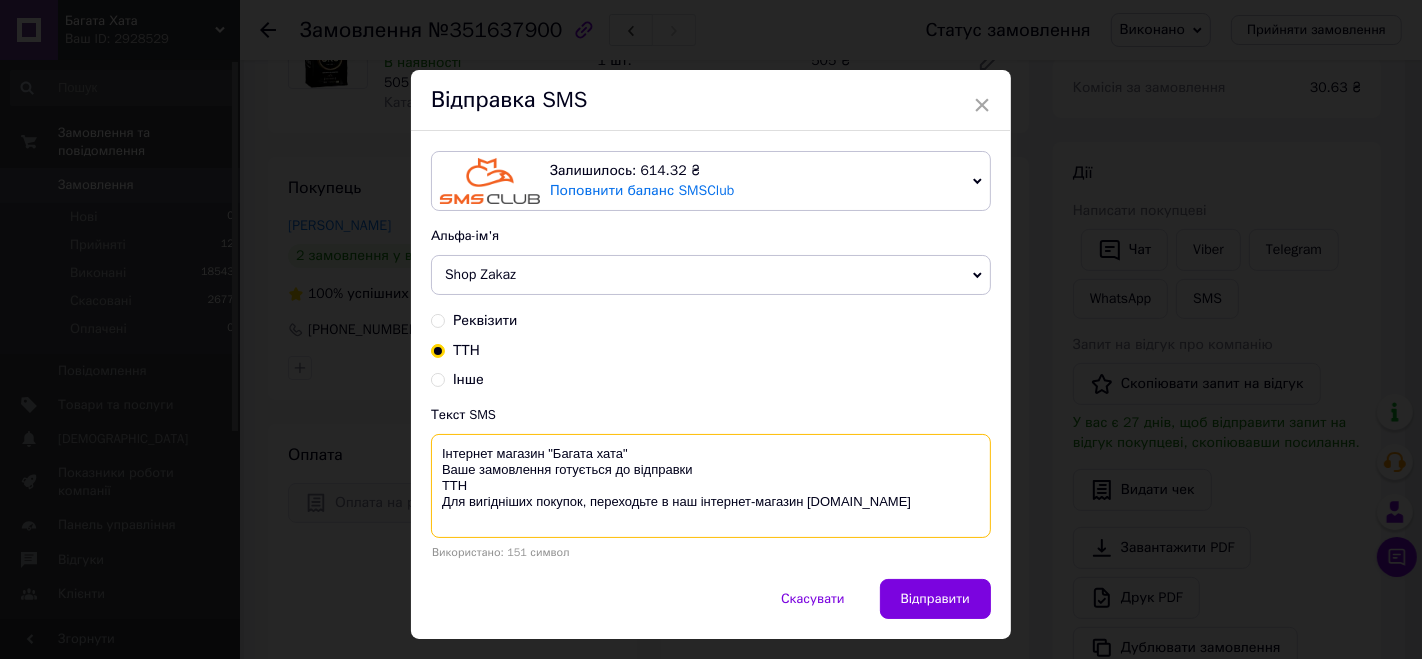 paste on "20451203077938" 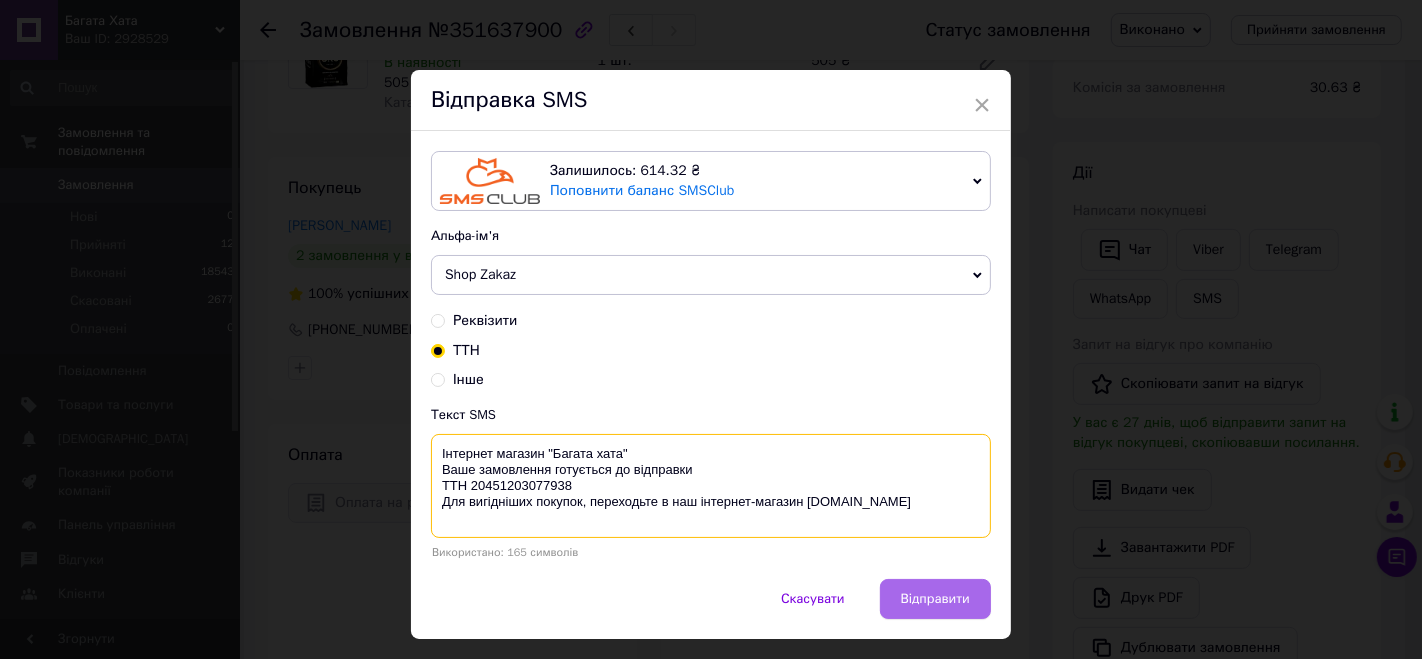 type on "Інтернет магазин "Багата хата"
Ваше замовлення готується до відправки
ТТН 20451203077938
Для вигідніших покупок, переходьте в наш інтернет-магазин [DOMAIN_NAME]" 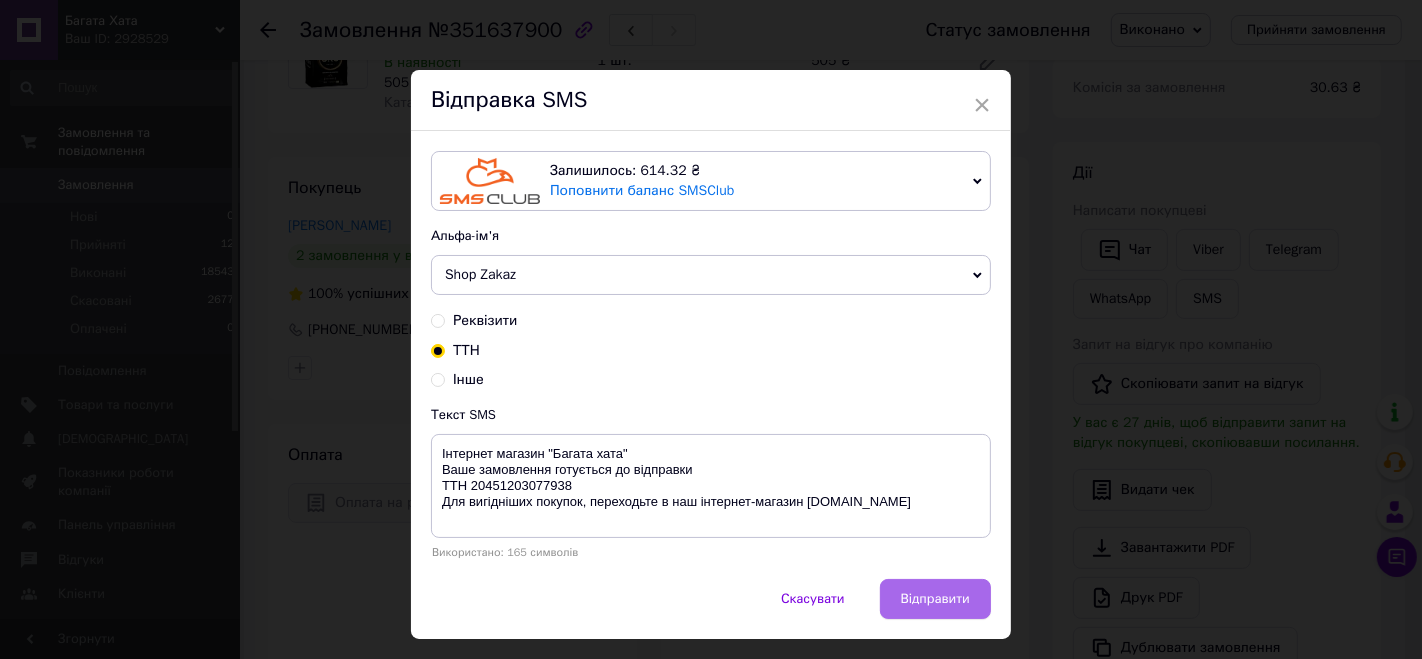 click on "Відправити" at bounding box center (935, 599) 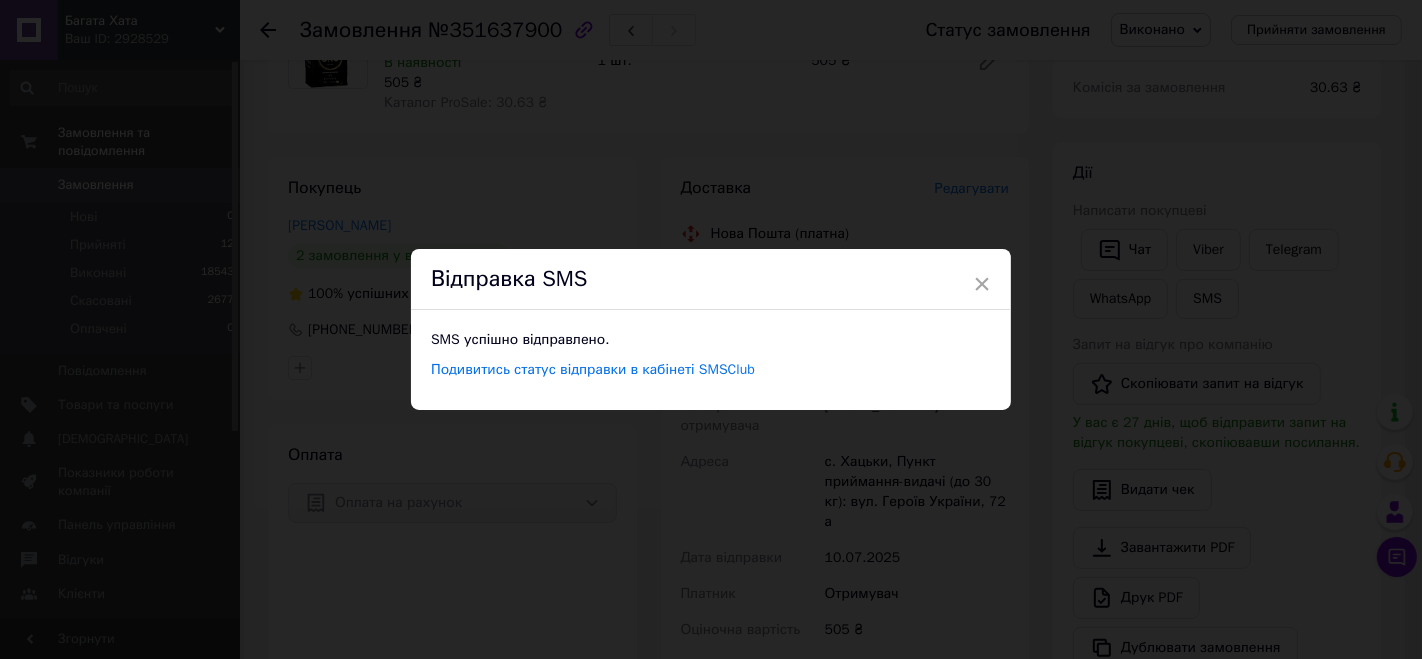 click on "× Відправка SMS SMS успішно відправлено. Подивитись статус відправки в кабінеті SMSClub" at bounding box center (711, 329) 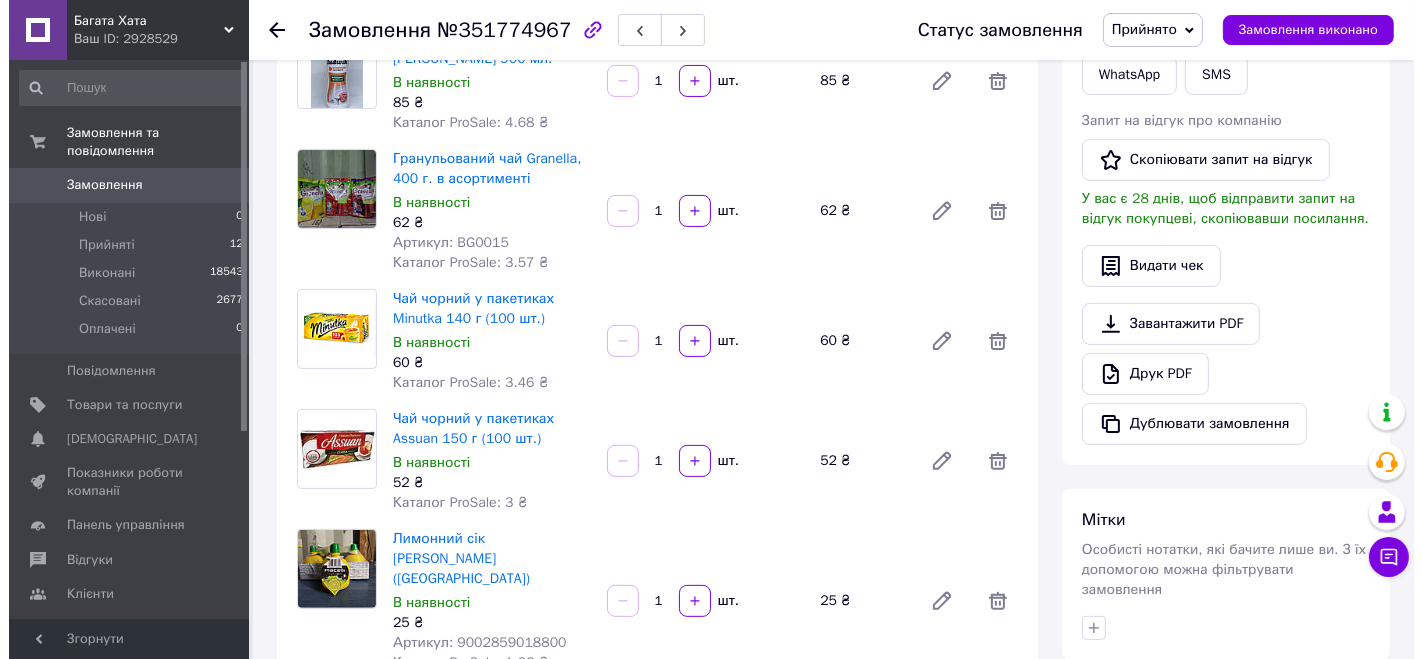 scroll, scrollTop: 777, scrollLeft: 0, axis: vertical 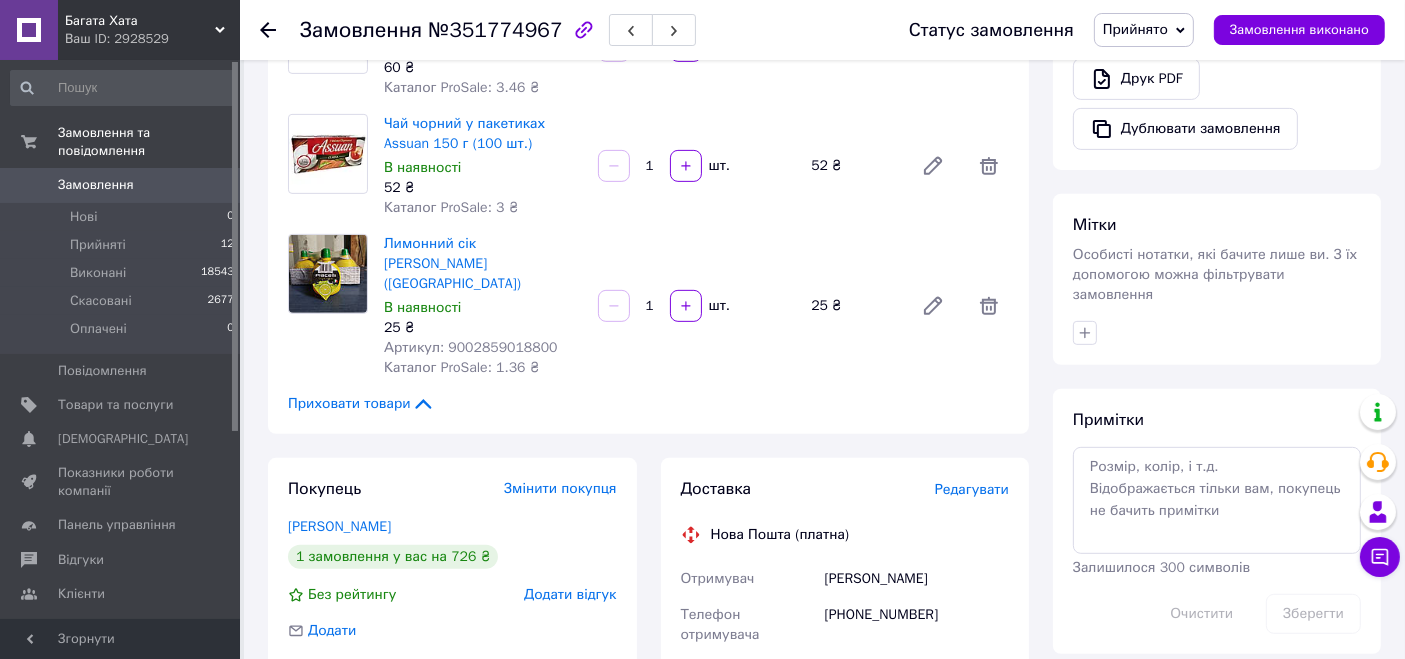 click on "Редагувати" at bounding box center [972, 489] 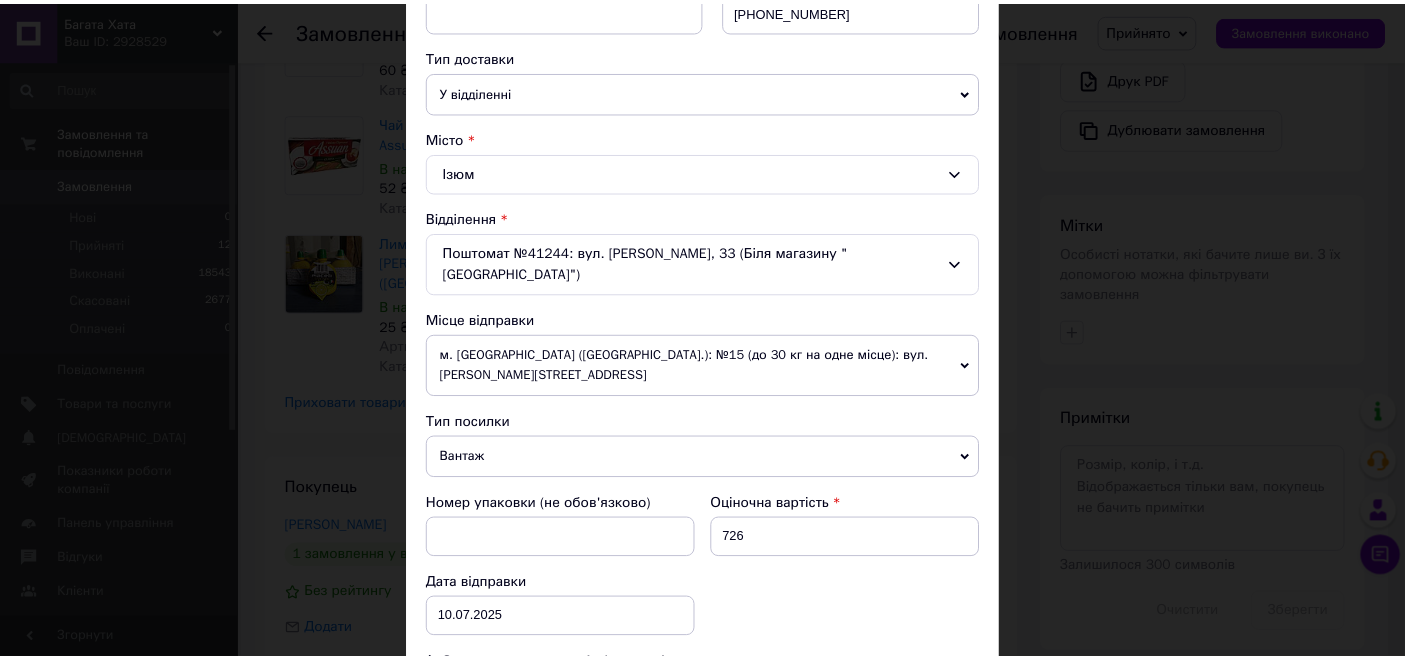 scroll, scrollTop: 777, scrollLeft: 0, axis: vertical 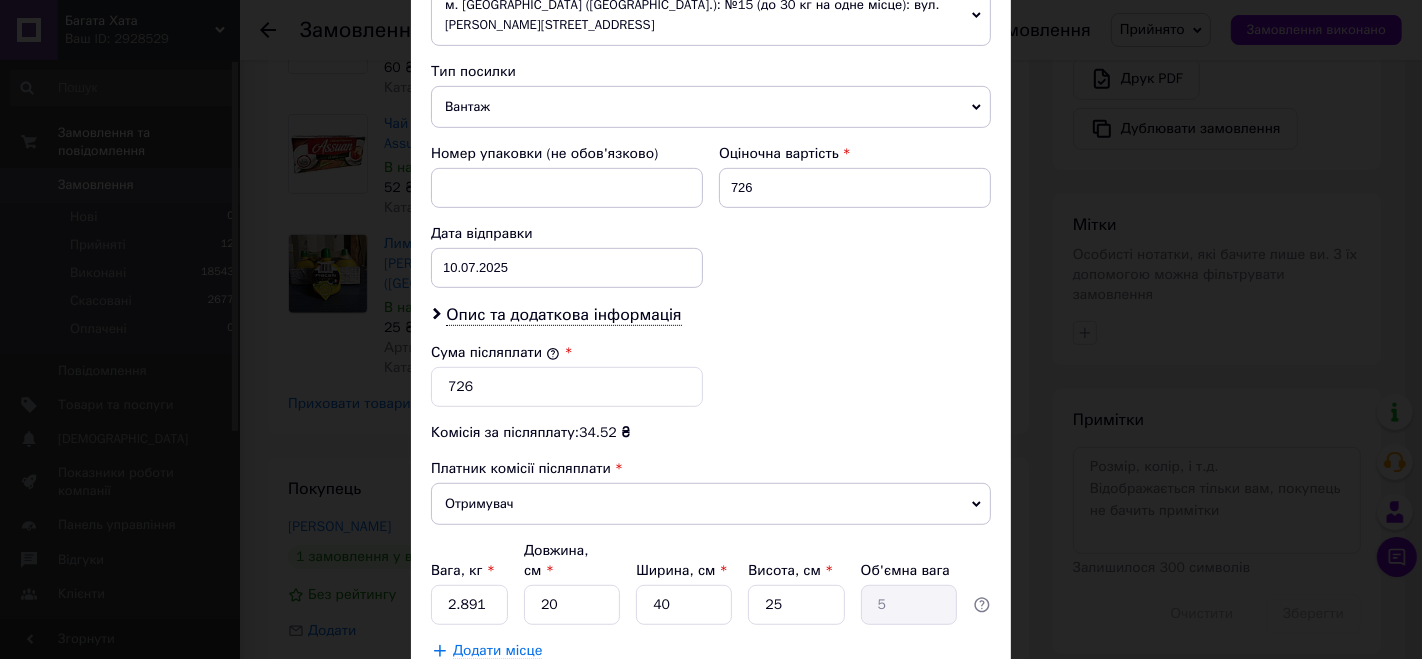 click on "× Редагування доставки Спосіб доставки Нова Пошта (платна) Платник Отримувач Відправник Прізвище отримувача [PERSON_NAME] Ім'я отримувача [PERSON_NAME] По батькові отримувача Телефон отримувача [PHONE_NUMBER] Тип доставки У відділенні Кур'єром В поштоматі Місто Ізюм Відділення Поштомат №41244: вул. [PERSON_NAME][STREET_ADDRESS] (Біля магазину "[GEOGRAPHIC_DATA]") Місце відправки м. [GEOGRAPHIC_DATA] ([GEOGRAPHIC_DATA].): №15 (до 30 кг на одне місце): вул. [PERSON_NAME][STREET_ADDRESS] Немає збігів. Спробуйте змінити умови пошуку Додати ще місце відправки Тип посилки Вантаж Документи Номер упаковки (не обов'язково) 726" at bounding box center (711, 329) 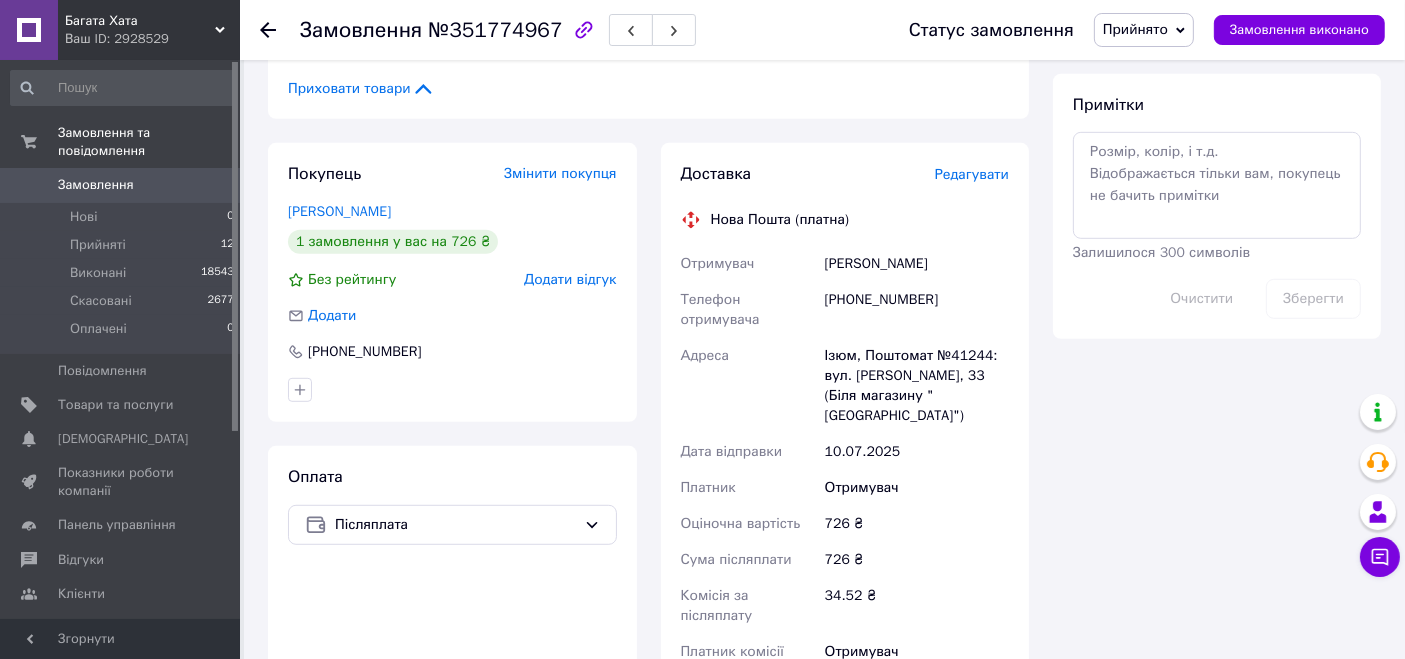 scroll, scrollTop: 1333, scrollLeft: 0, axis: vertical 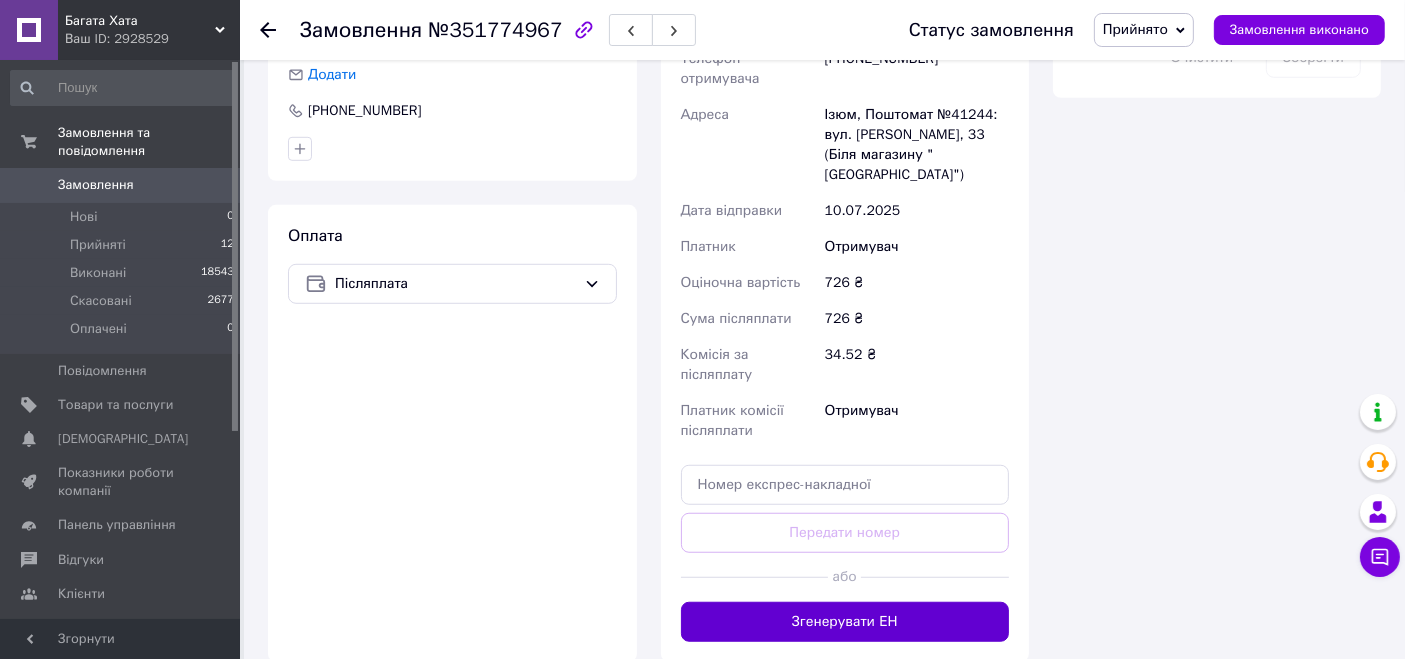 click on "Згенерувати ЕН" at bounding box center [845, 622] 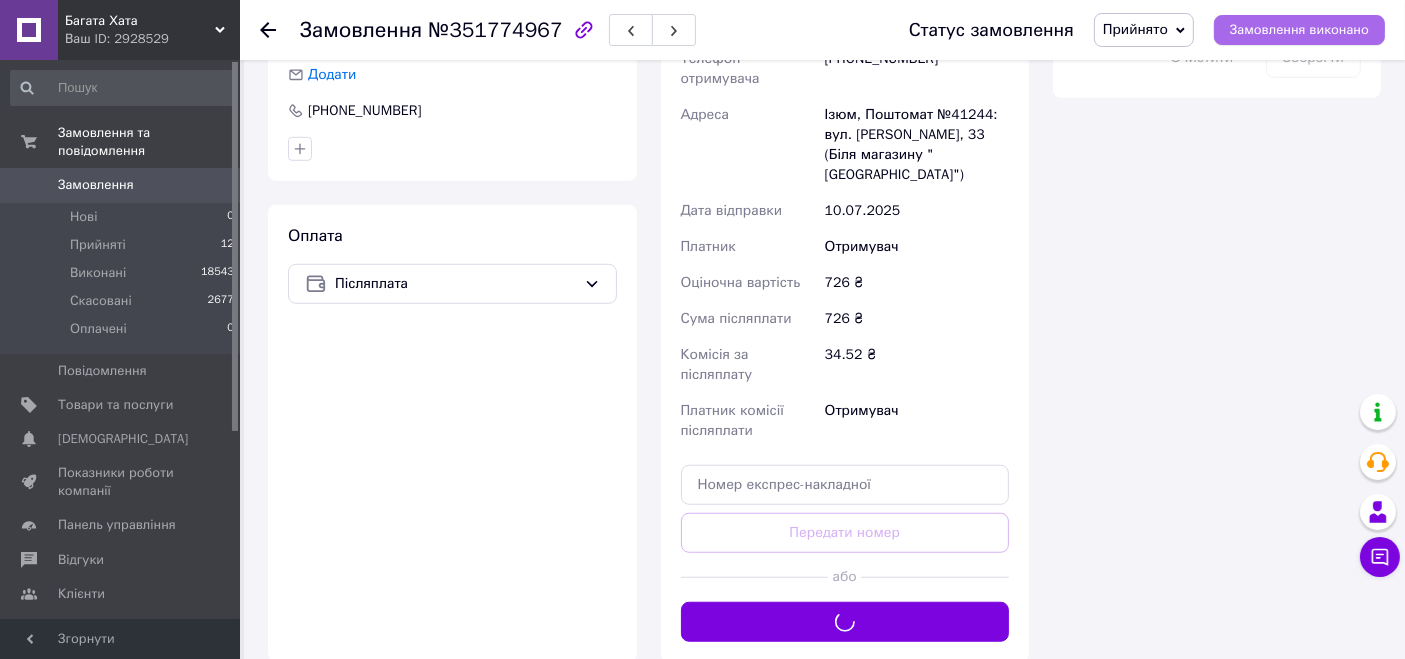 click on "Замовлення виконано" at bounding box center (1299, 30) 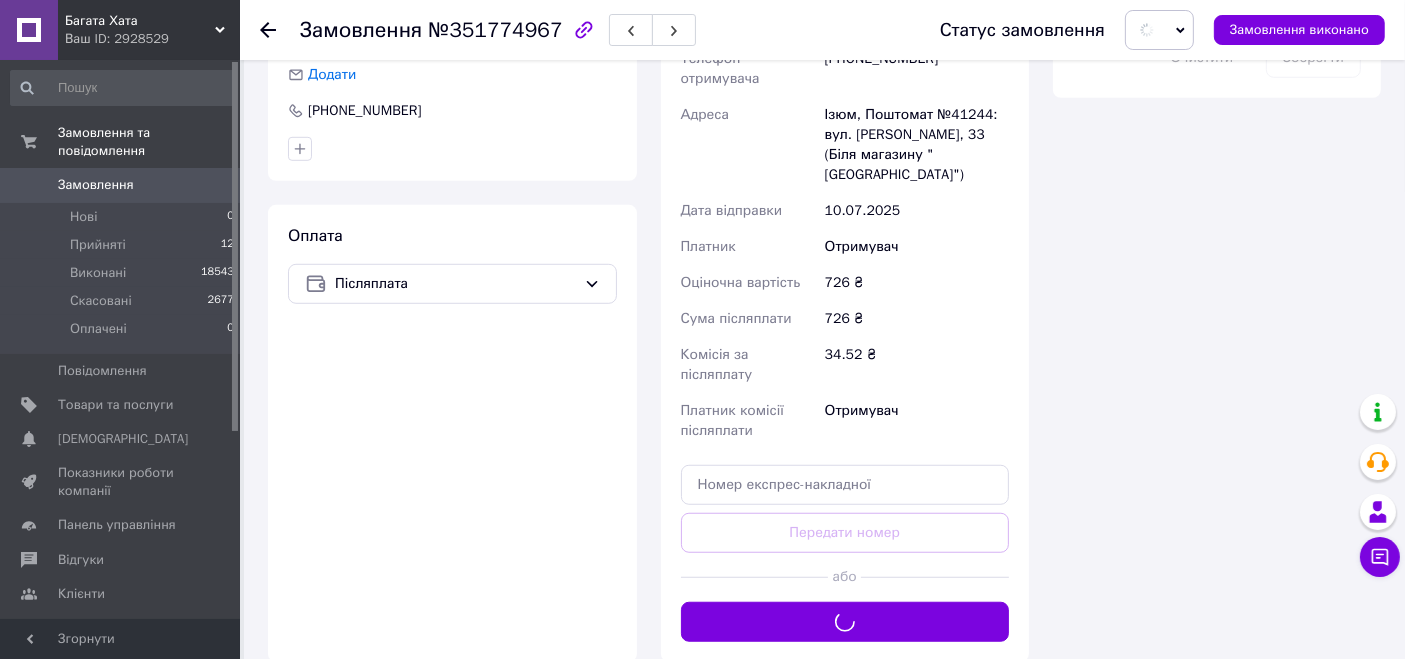scroll, scrollTop: 1000, scrollLeft: 0, axis: vertical 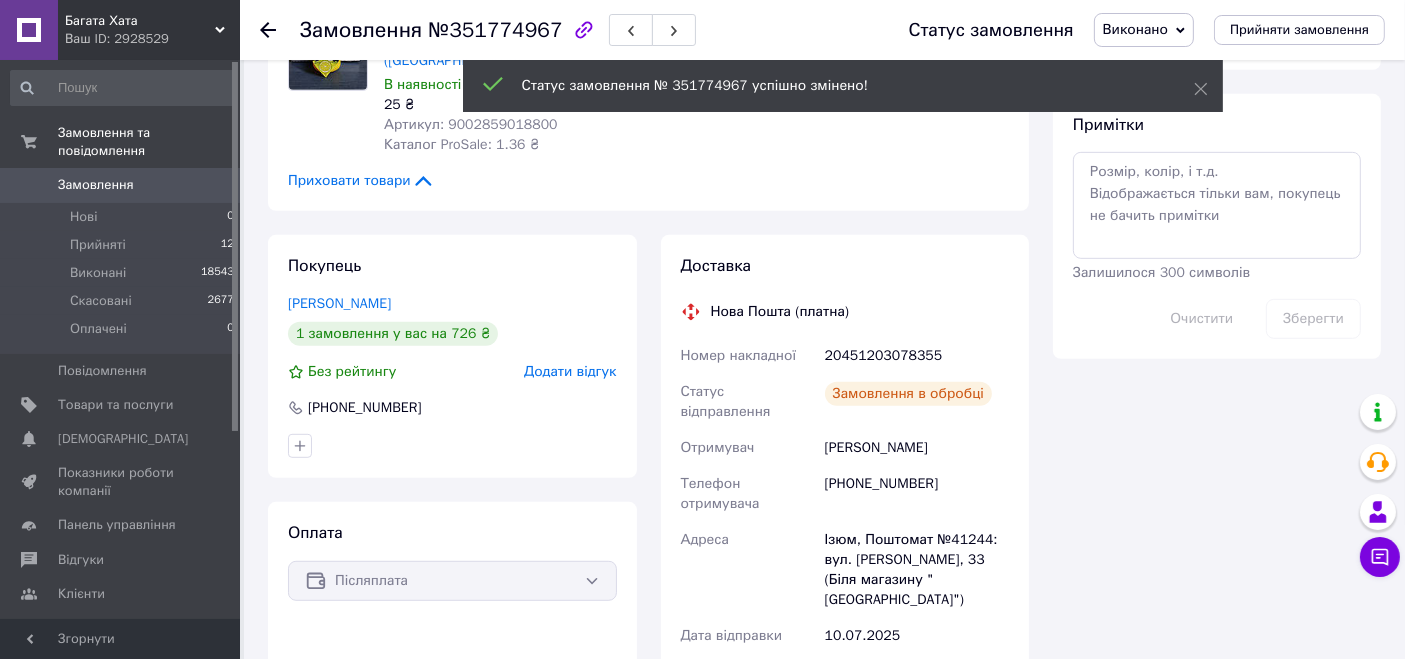 click on "20451203078355" at bounding box center [917, 356] 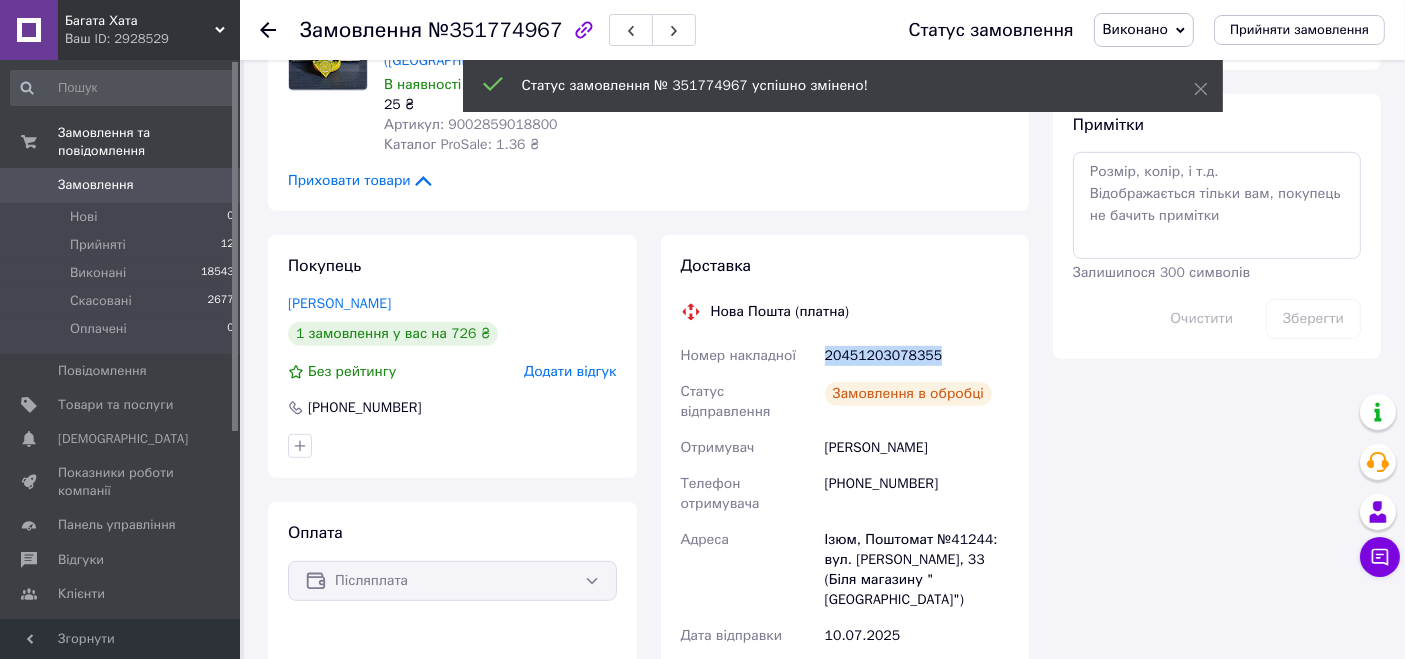click on "20451203078355" at bounding box center [917, 356] 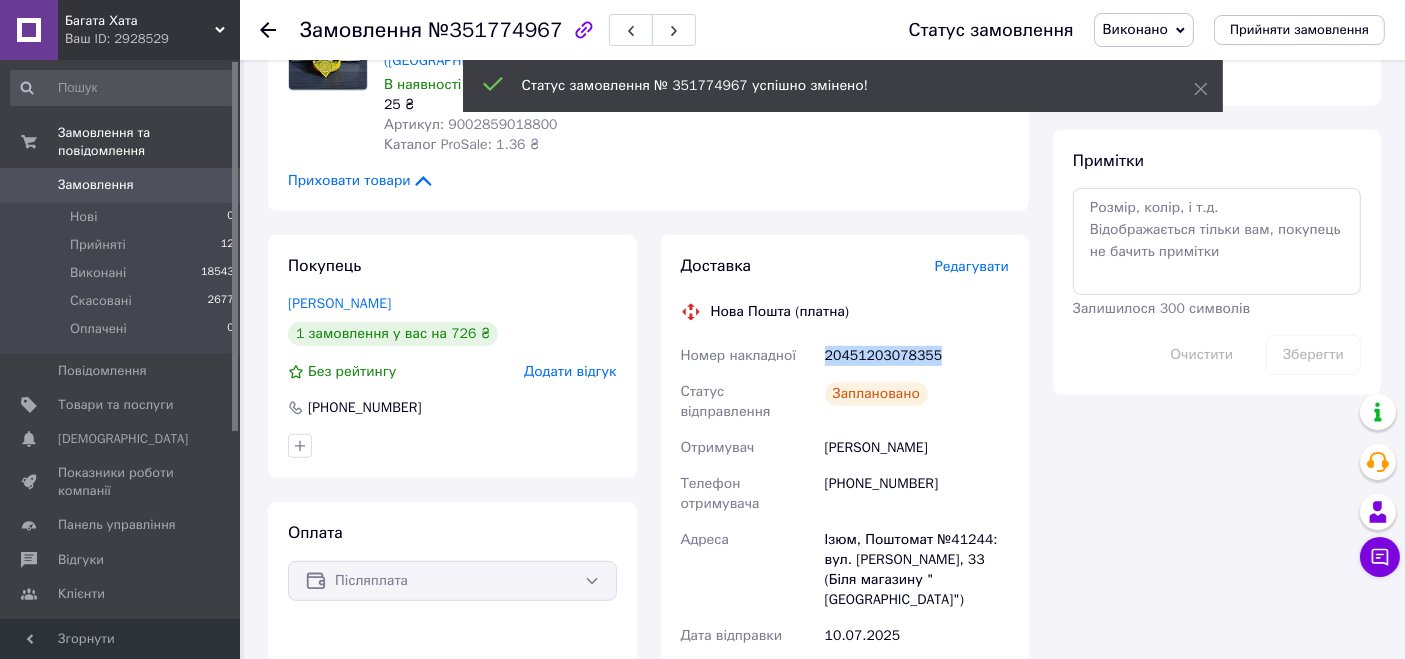 copy on "20451203078355" 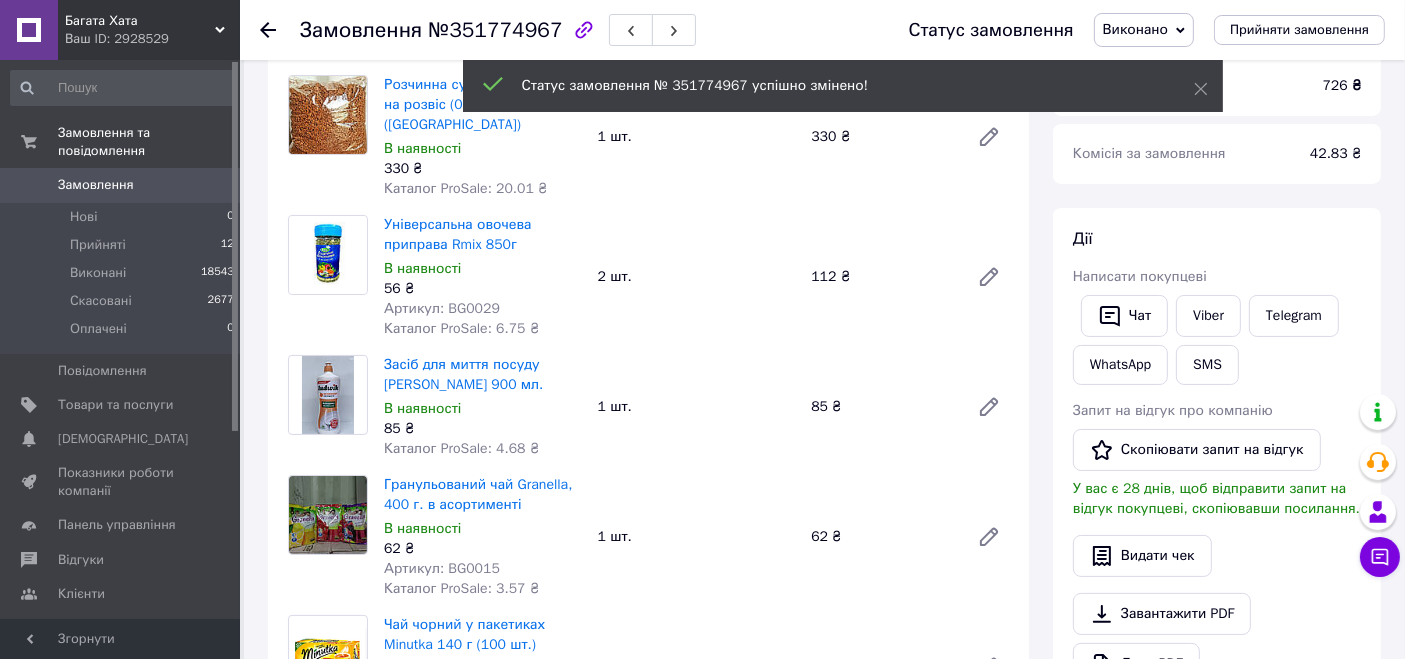 scroll, scrollTop: 0, scrollLeft: 0, axis: both 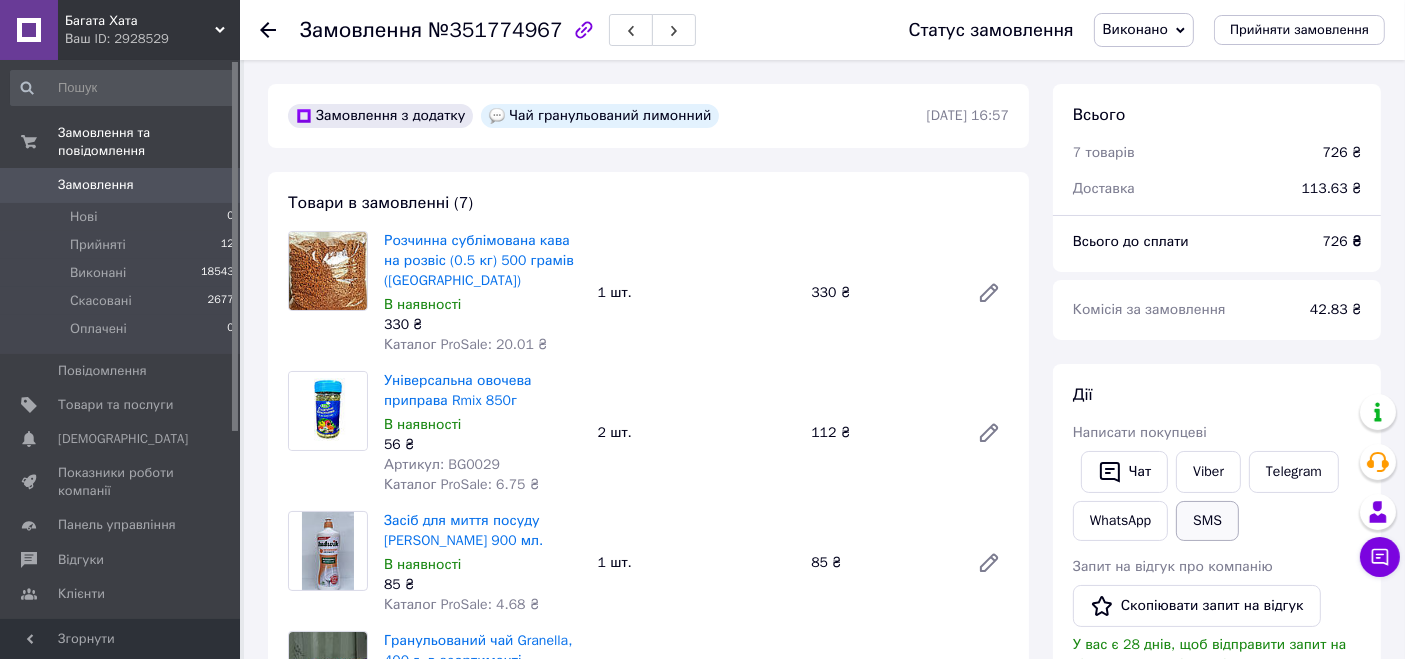 click on "SMS" at bounding box center [1207, 521] 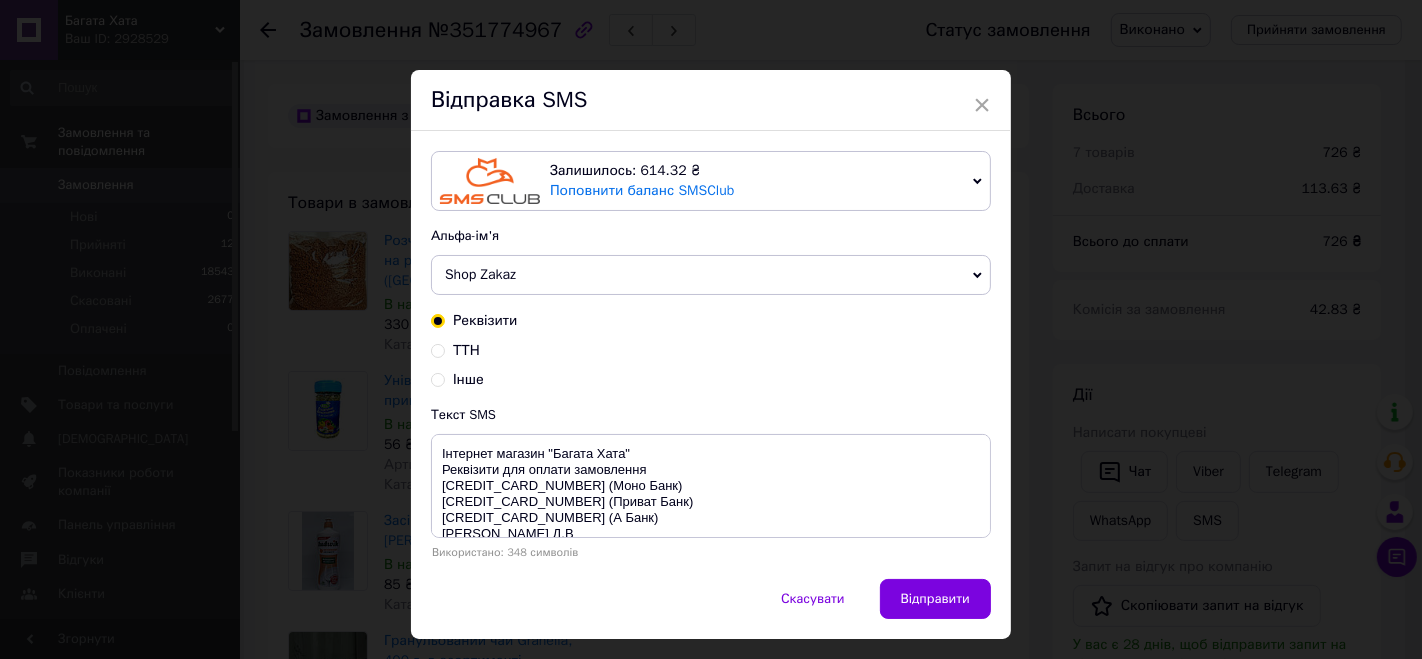 click on "ТТН" at bounding box center (438, 349) 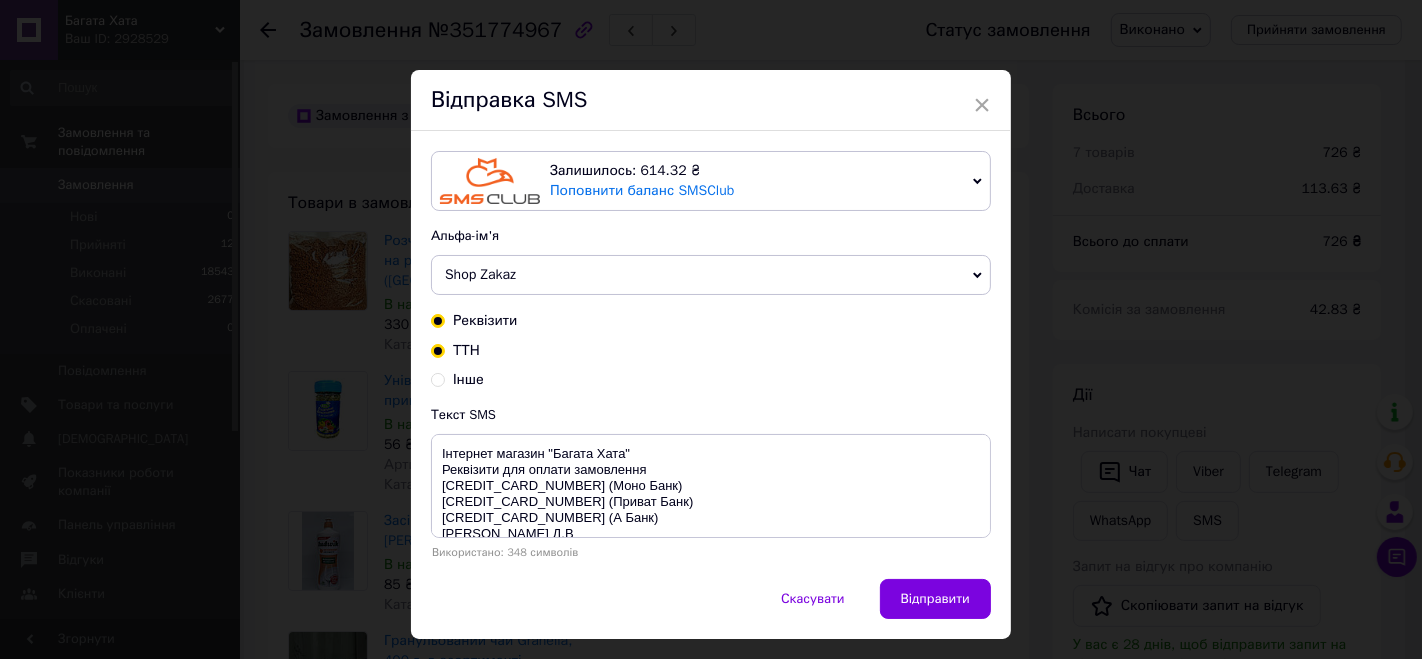 radio on "true" 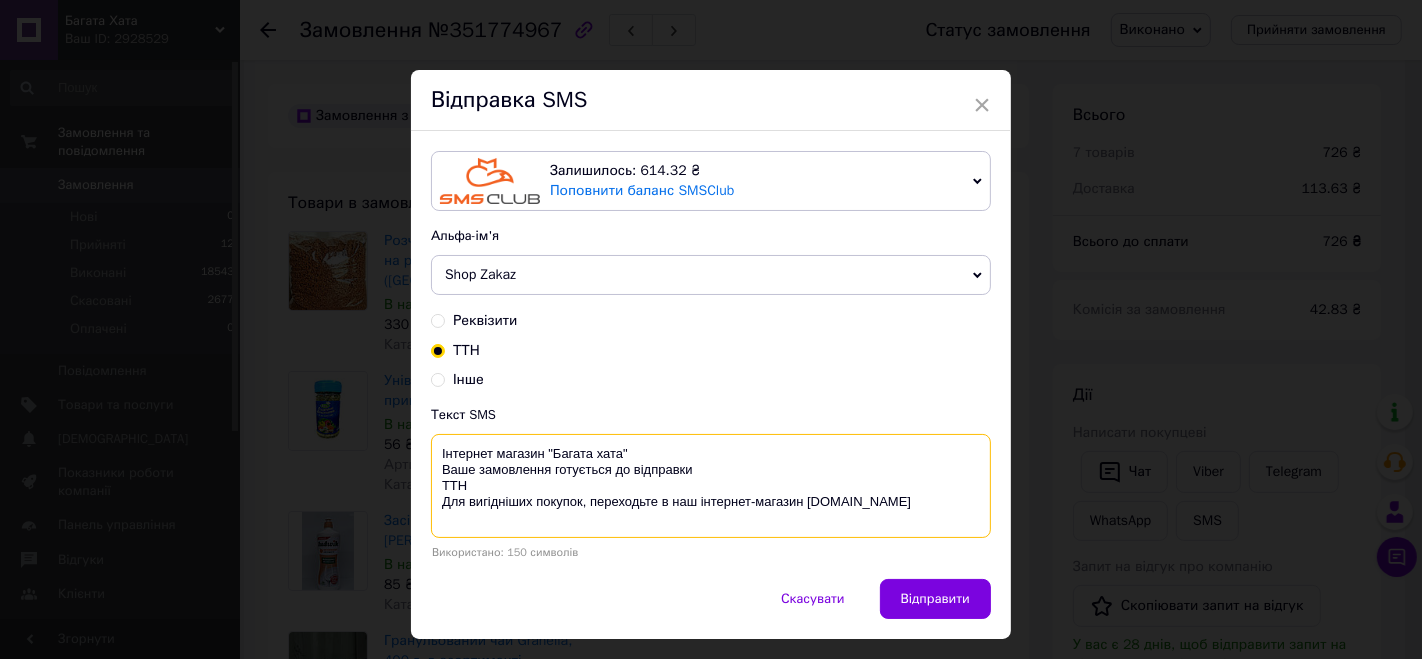 click on "Інтернет магазин "Багата хата"
Ваше замовлення готується до відправки
ТТН
Для вигідніших покупок, переходьте в наш інтернет-магазин bagata-xata.com.ua" at bounding box center (711, 486) 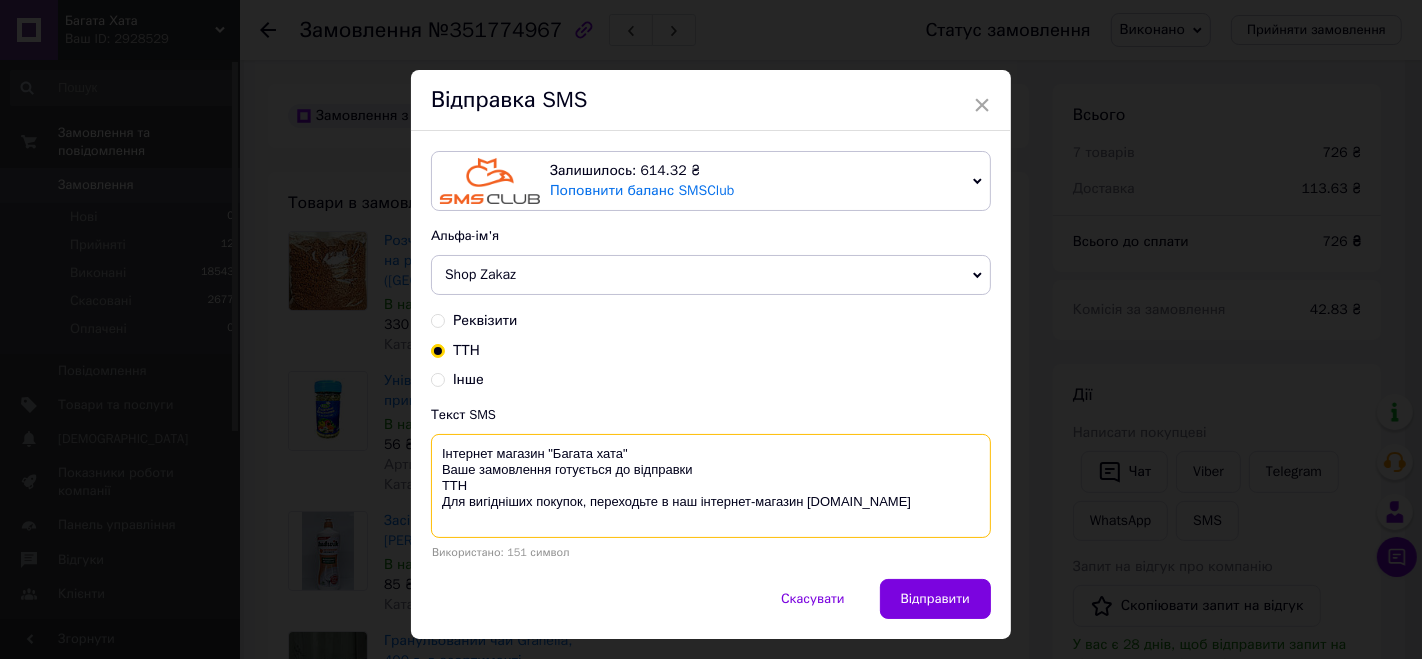 paste on "20451203078355" 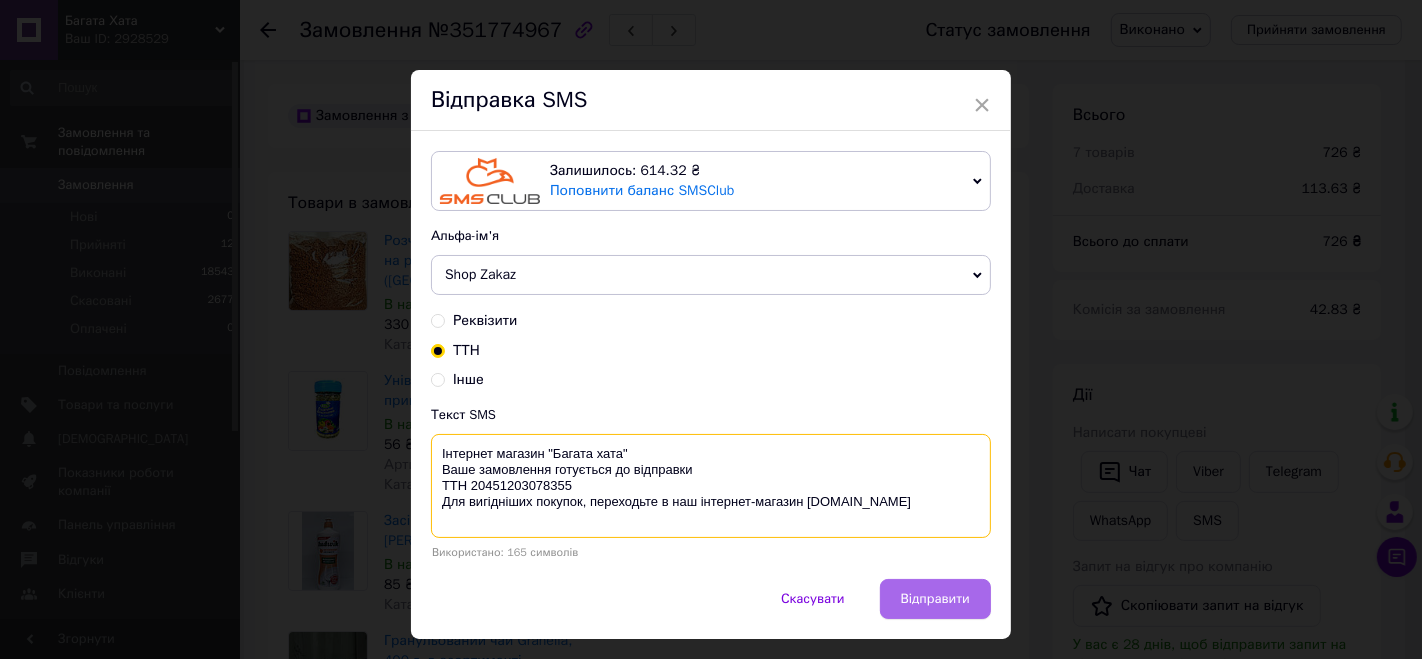 type on "Інтернет магазин "Багата хата"
Ваше замовлення готується до відправки
ТТН 20451203078355
Для вигідніших покупок, переходьте в наш інтернет-магазин bagata-xata.com.ua" 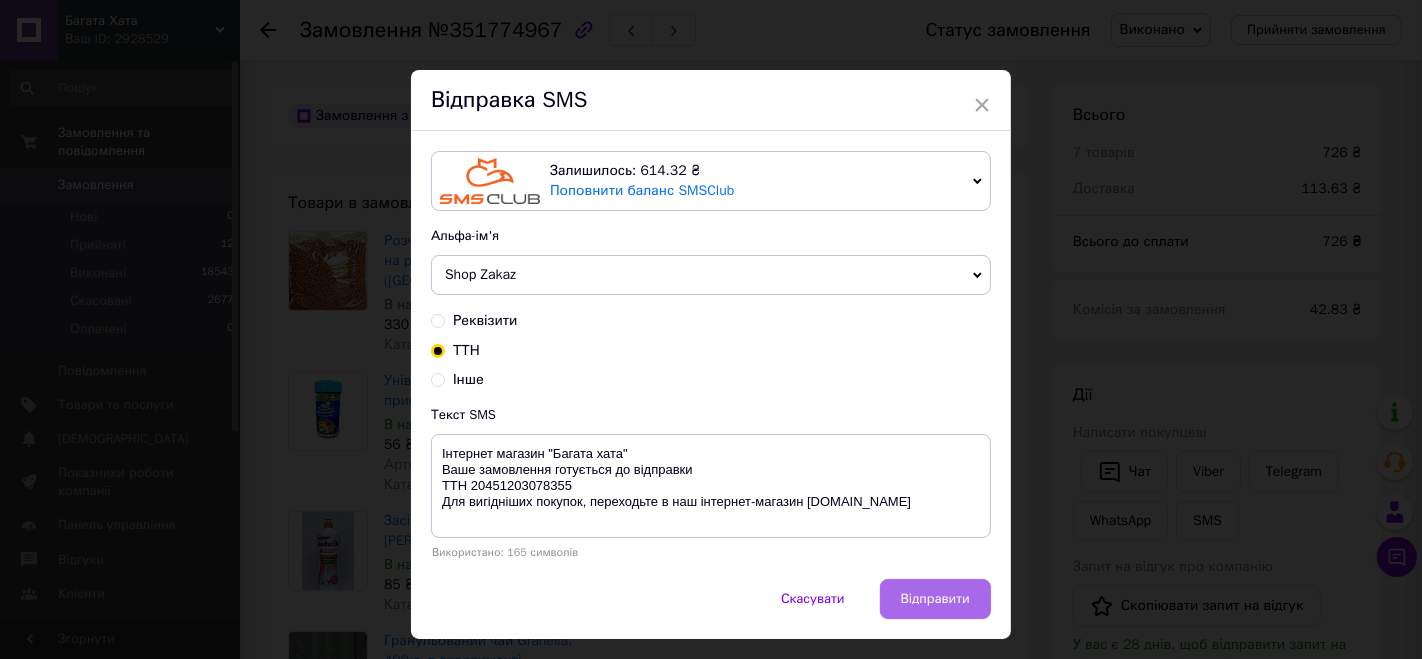 click on "Відправити" at bounding box center (935, 599) 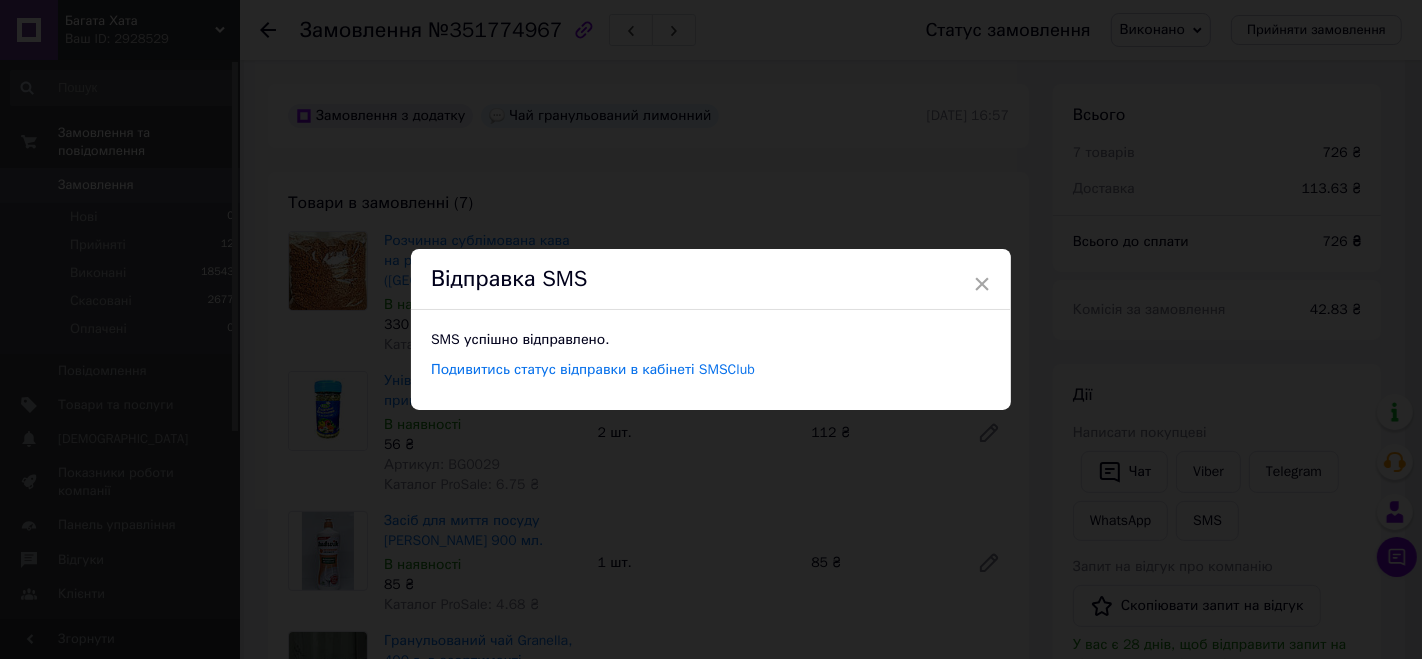 click on "× Відправка SMS SMS успішно відправлено. Подивитись статус відправки в кабінеті SMSClub" at bounding box center [711, 329] 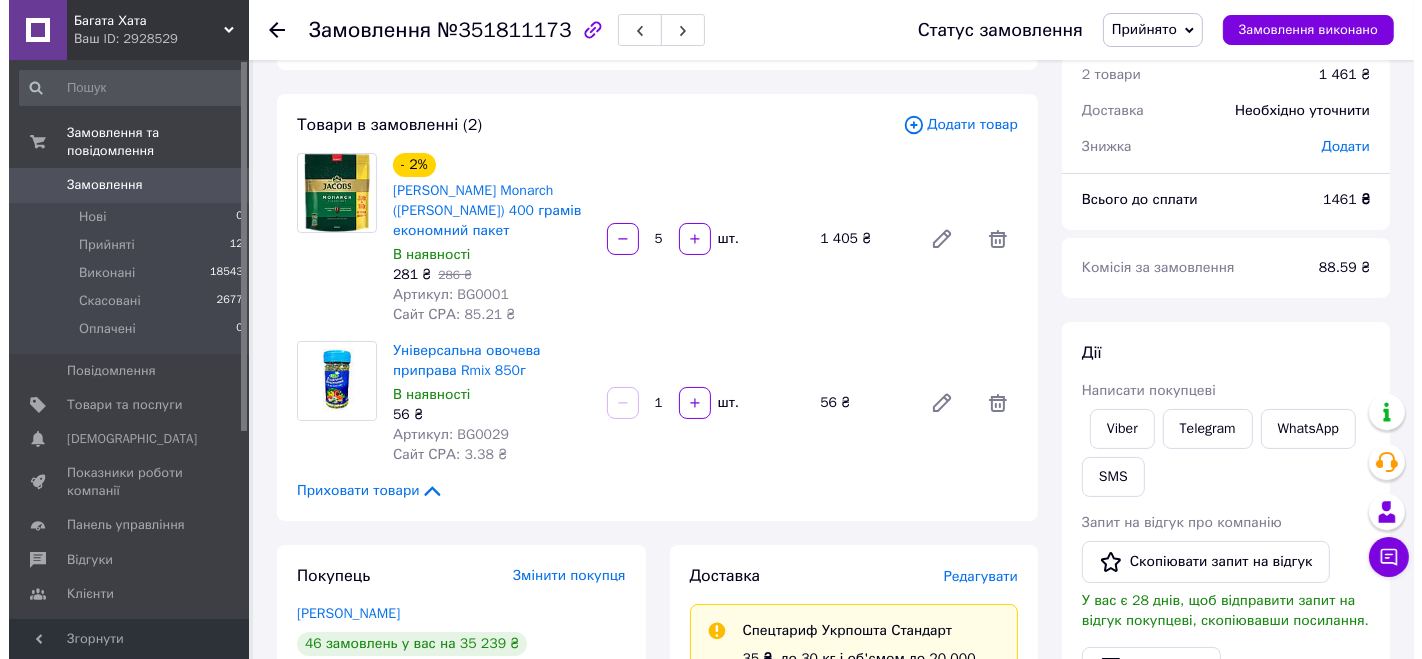 scroll, scrollTop: 111, scrollLeft: 0, axis: vertical 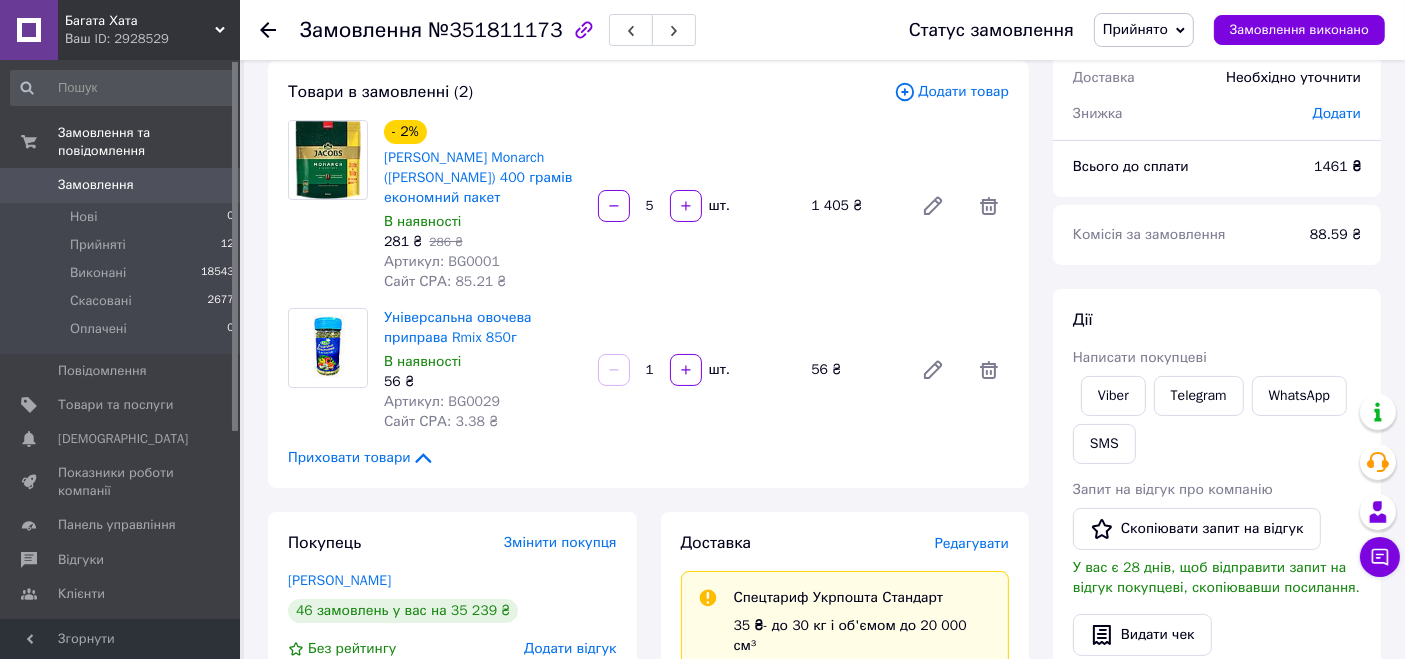click on "Редагувати" at bounding box center [972, 543] 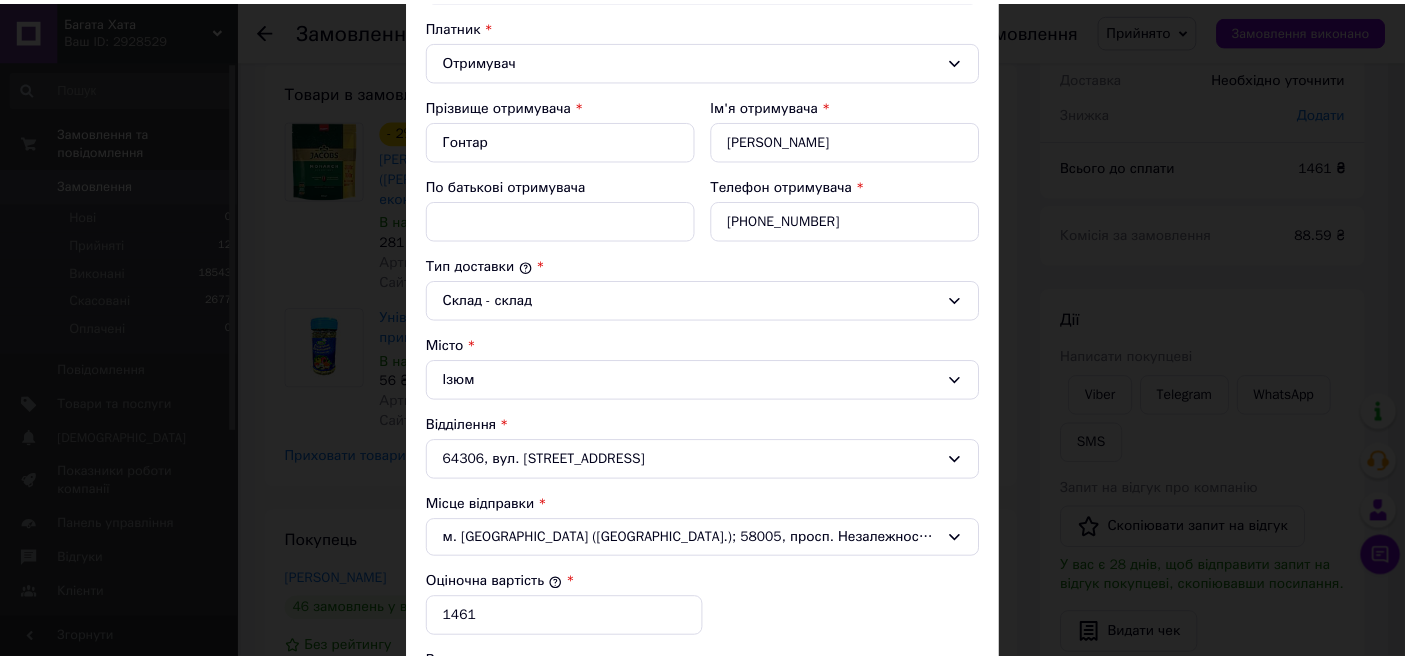 scroll, scrollTop: 657, scrollLeft: 0, axis: vertical 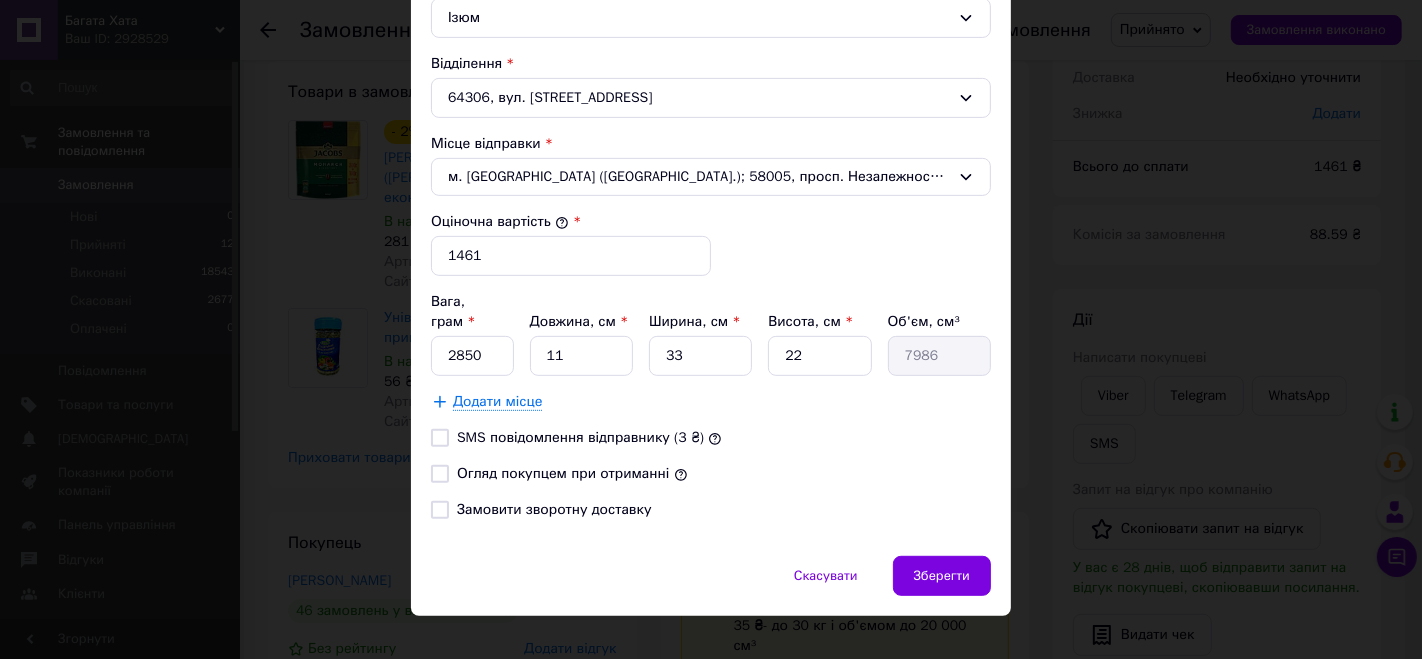 click on "Огляд покупцем при отриманні" at bounding box center [563, 473] 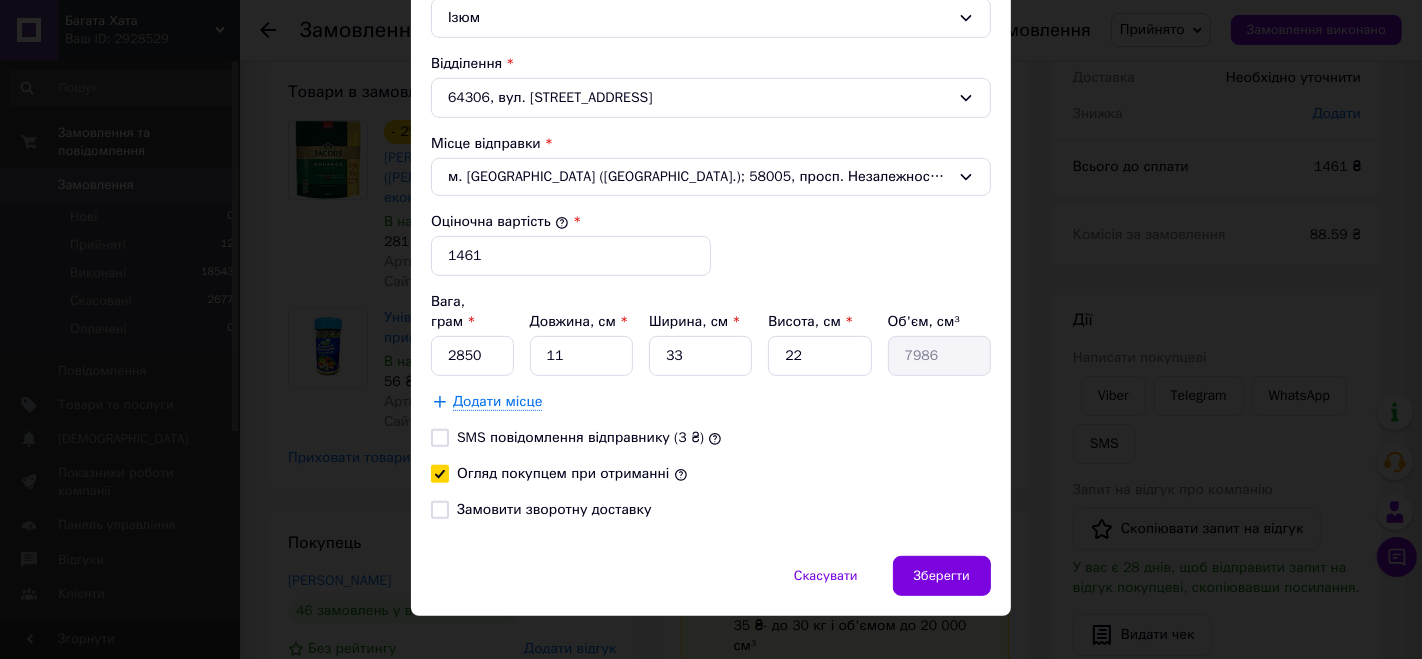 checkbox on "true" 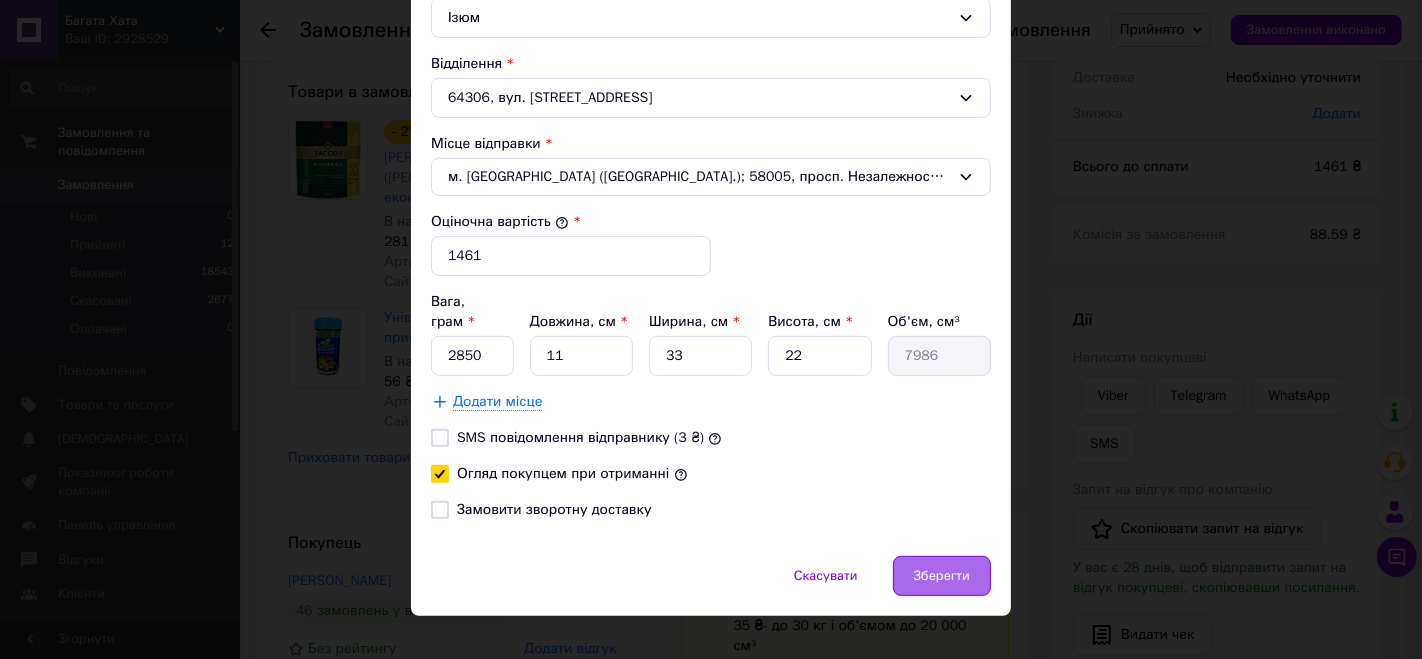 click on "Зберегти" at bounding box center (942, 576) 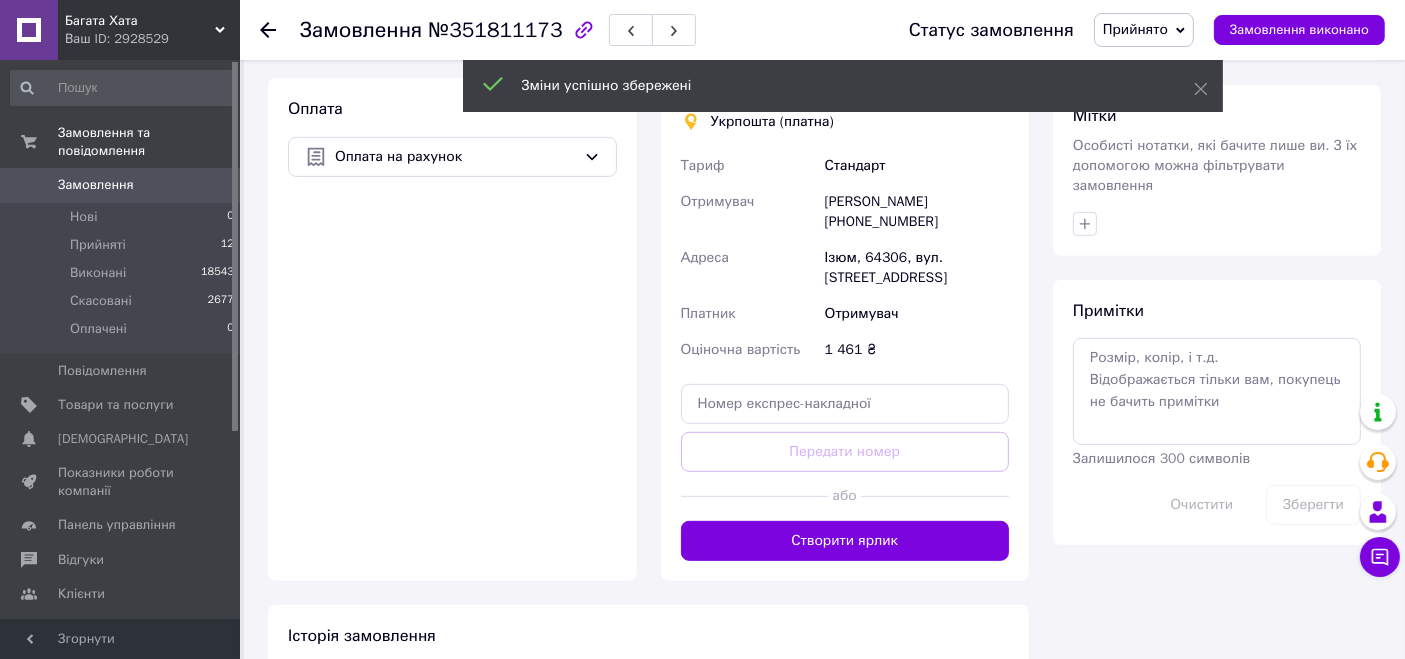 scroll, scrollTop: 1050, scrollLeft: 0, axis: vertical 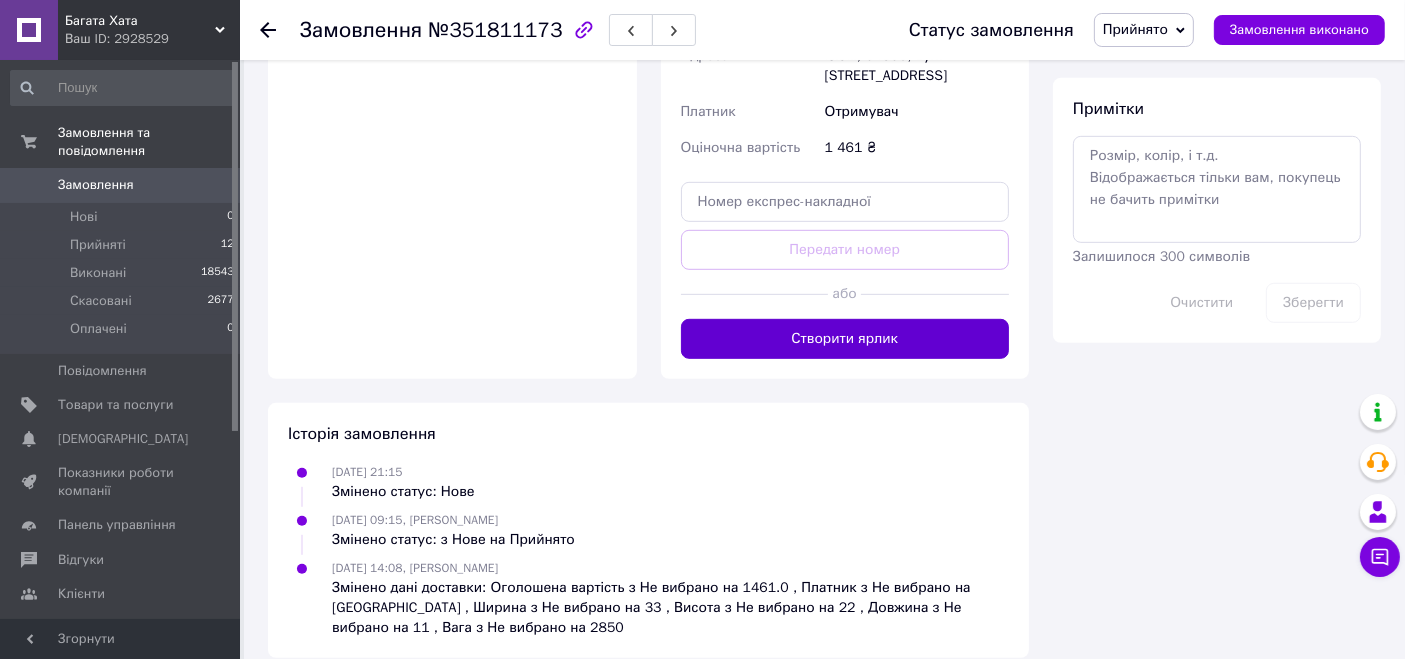 click on "Створити ярлик" at bounding box center (845, 339) 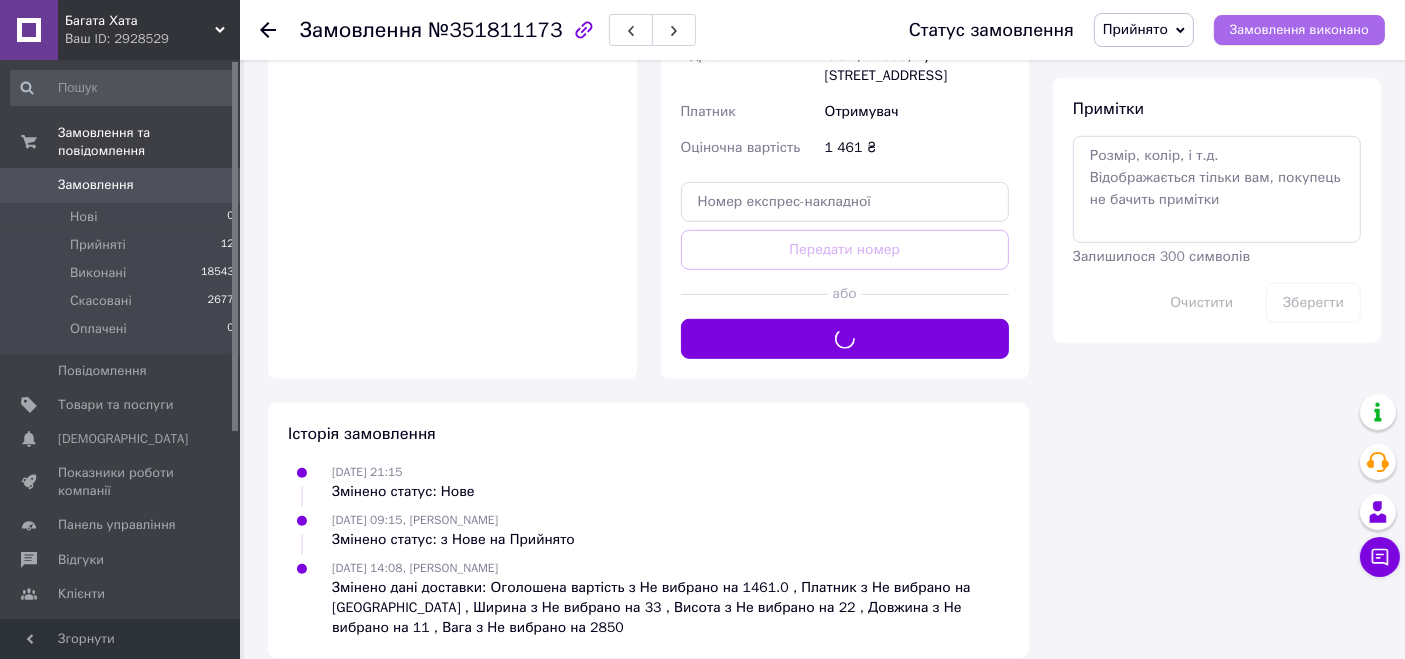click on "Замовлення виконано" at bounding box center [1299, 30] 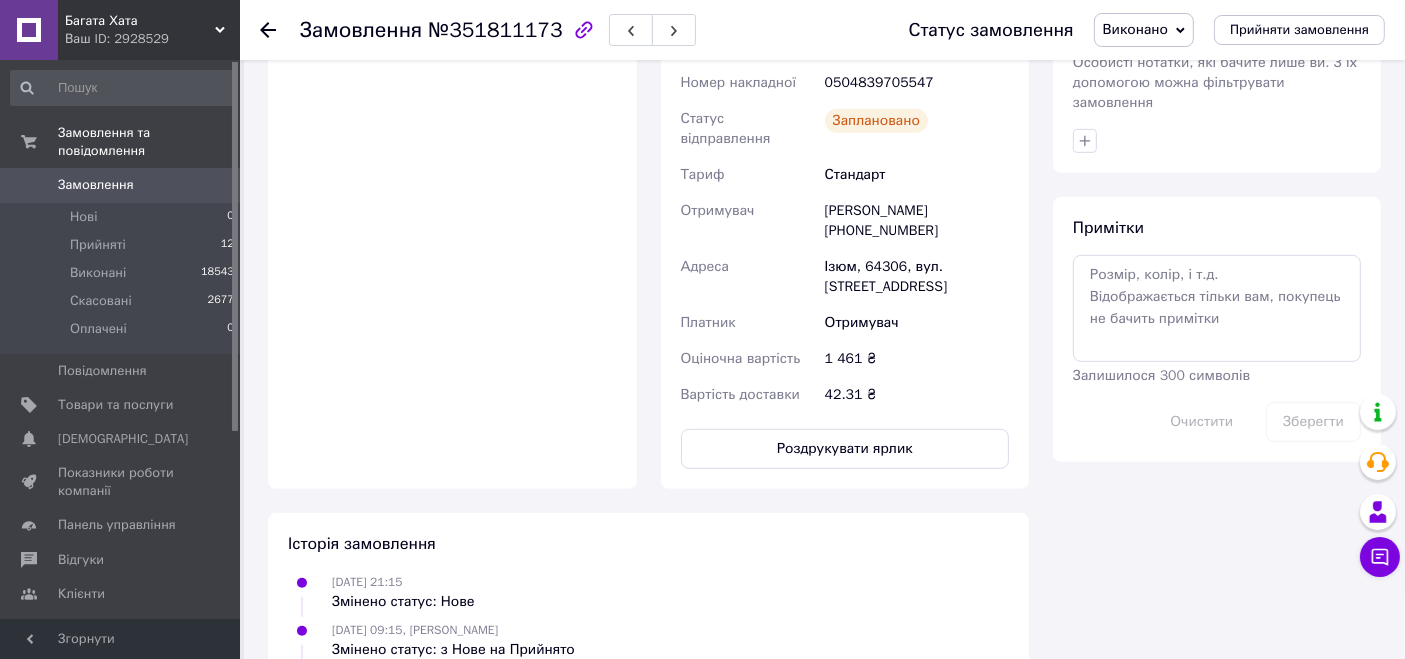 scroll, scrollTop: 939, scrollLeft: 0, axis: vertical 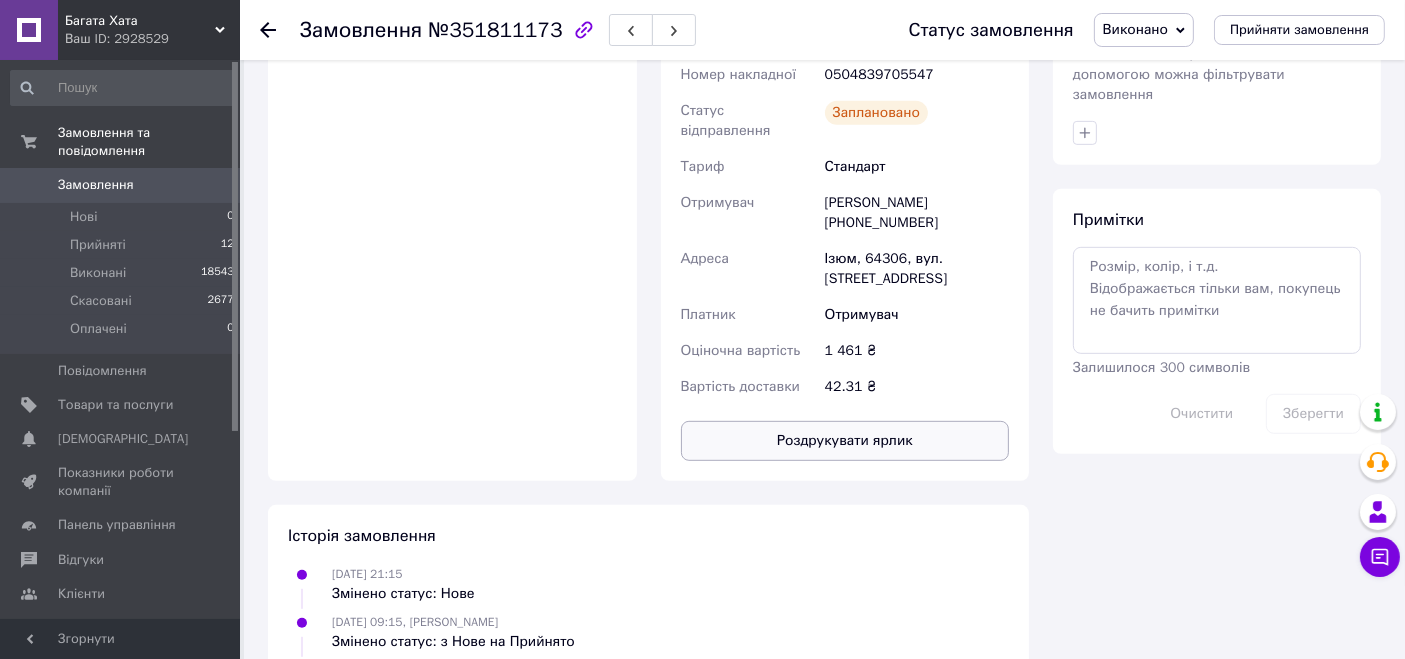click on "Роздрукувати ярлик" at bounding box center (845, 441) 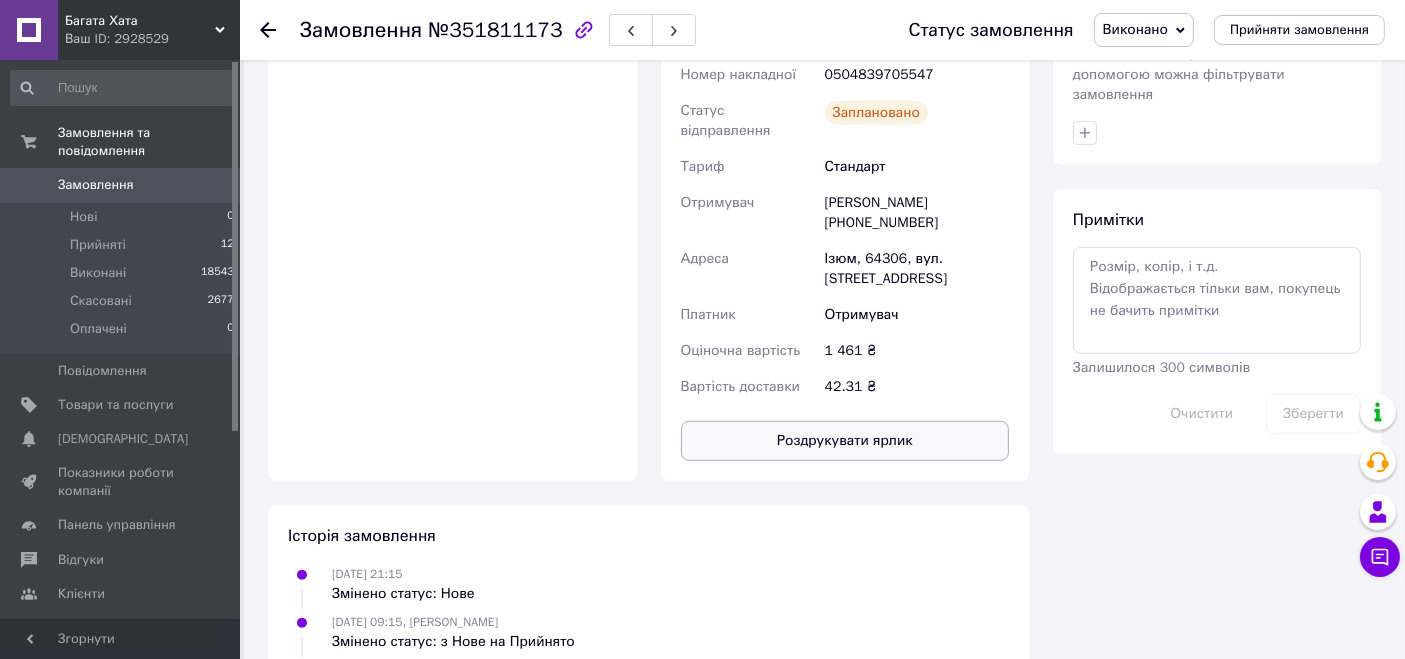 type 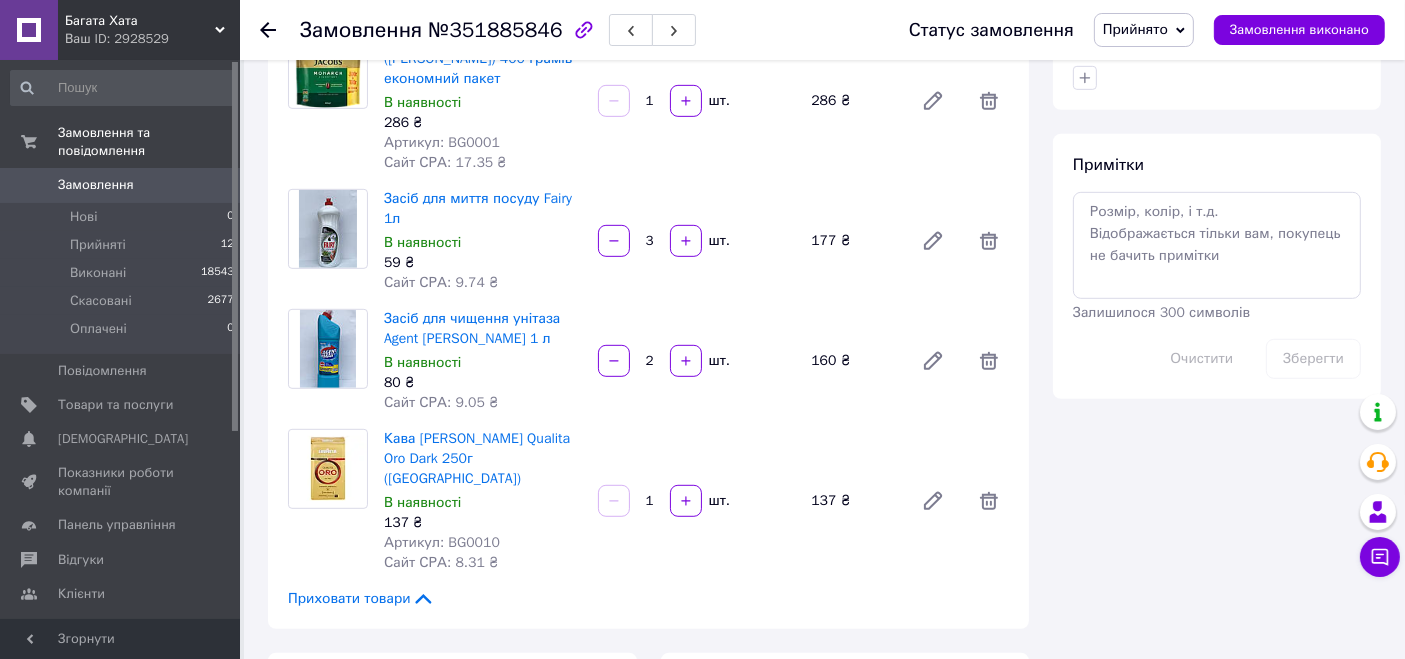 scroll, scrollTop: 1222, scrollLeft: 0, axis: vertical 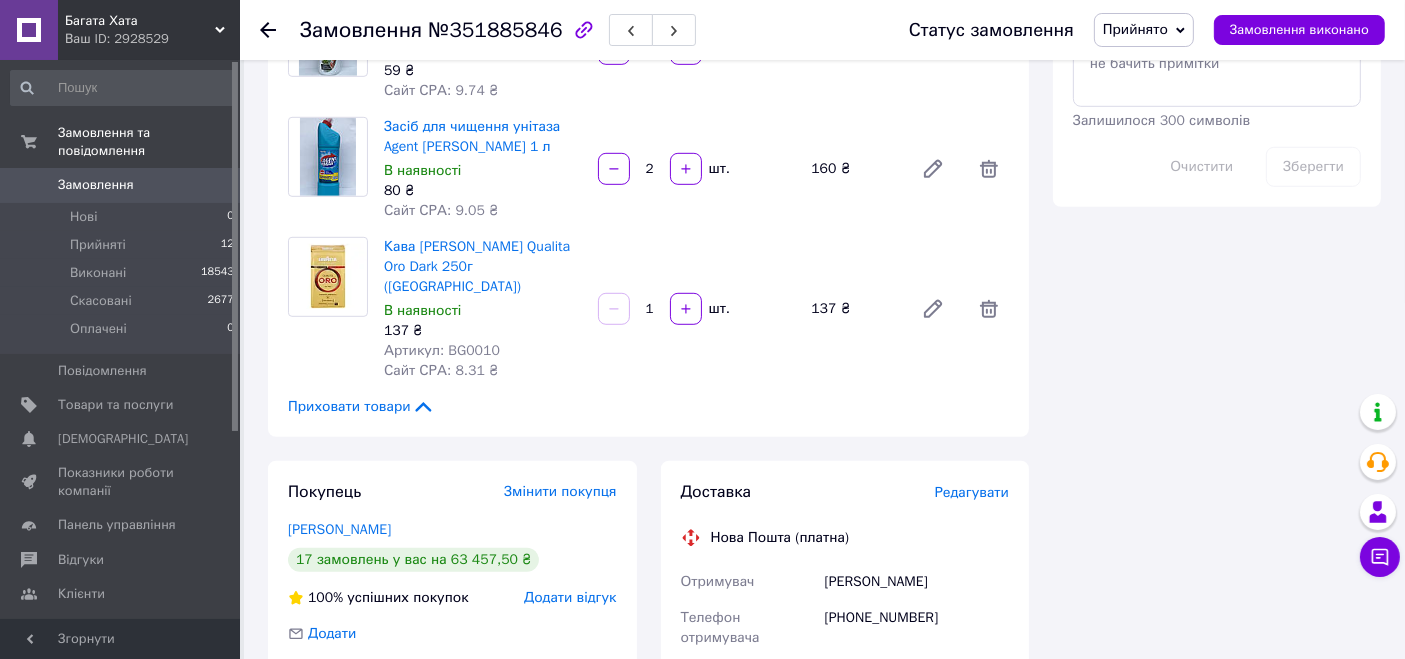 click on "Доставка Редагувати Нова Пошта (платна) Отримувач [PERSON_NAME] Телефон отримувача [PHONE_NUMBER] Адреса [STREET_ADDRESS] (до 30 кг на одне місце): вул. Соборна, 1 Дата відправки [DATE] Платник Отримувач Оціночна вартість 5 544 ₴ Сума післяплати 5 544 ₴ Комісія за післяплату 130.88 ₴ Платник комісії післяплати Отримувач Передати номер або Згенерувати ЕН" at bounding box center (845, 831) 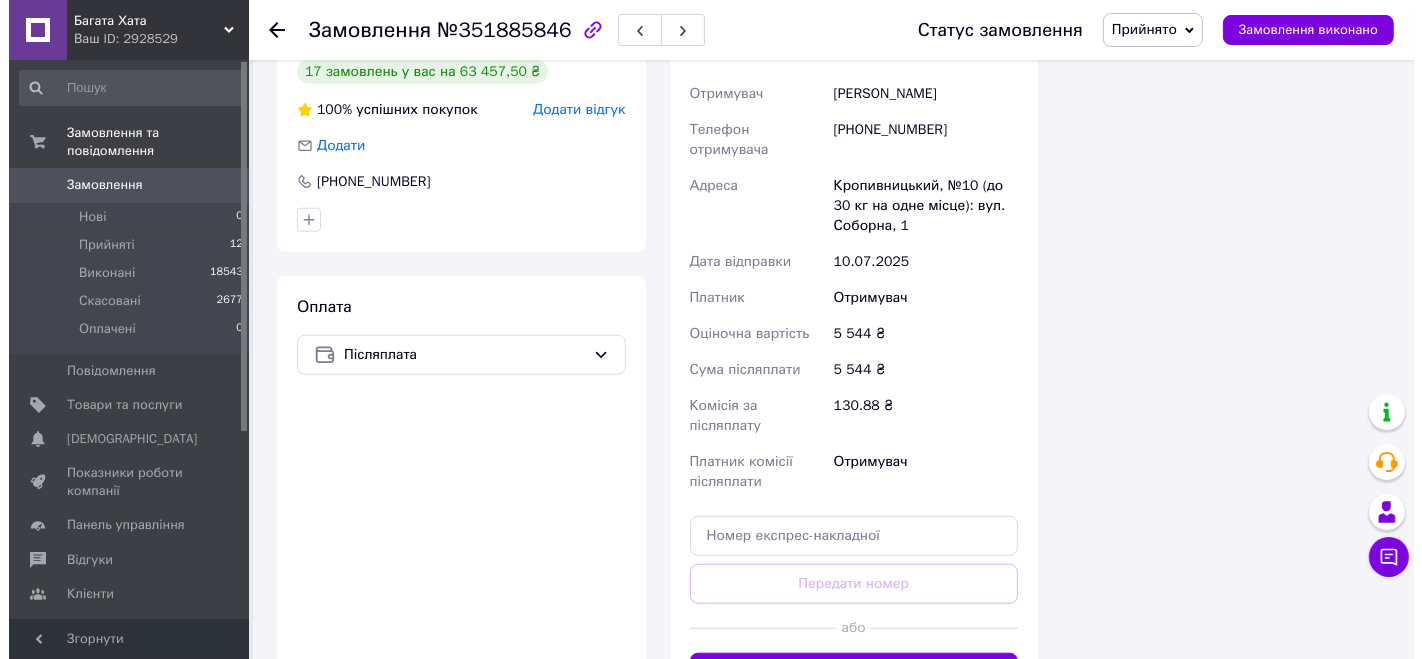 scroll, scrollTop: 1195, scrollLeft: 0, axis: vertical 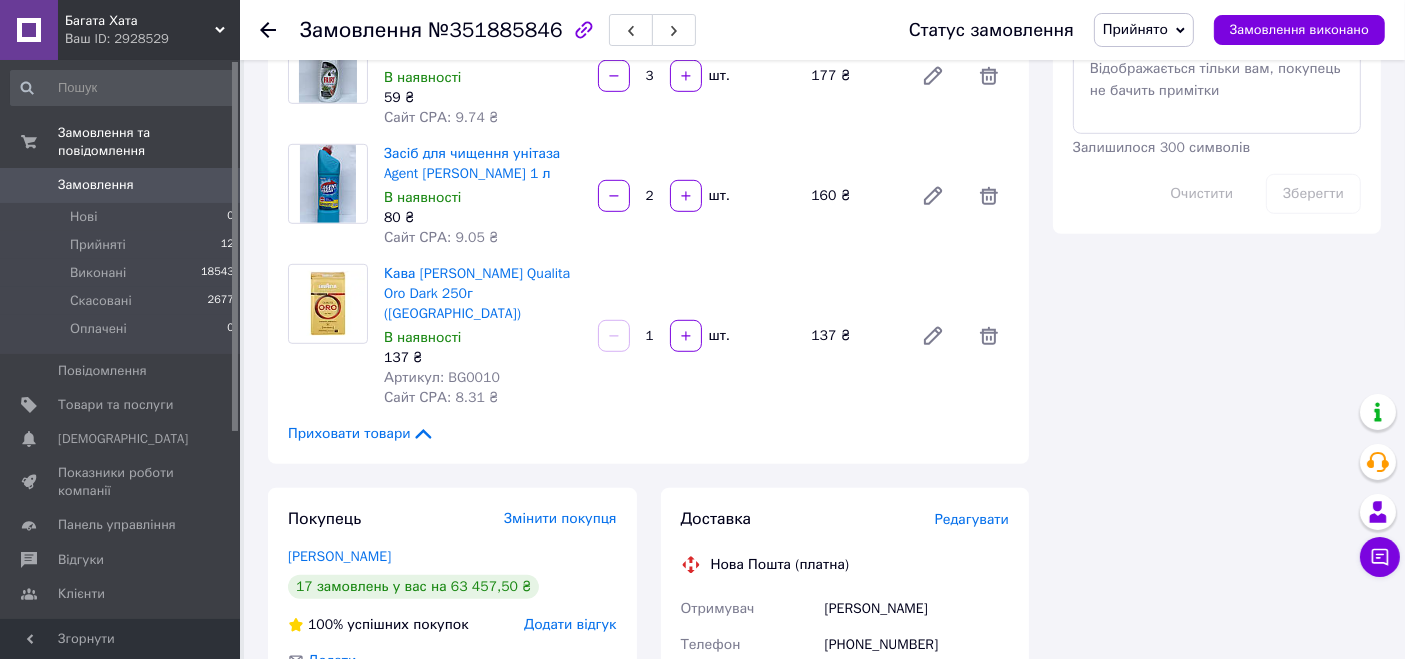 click on "Редагувати" at bounding box center [972, 519] 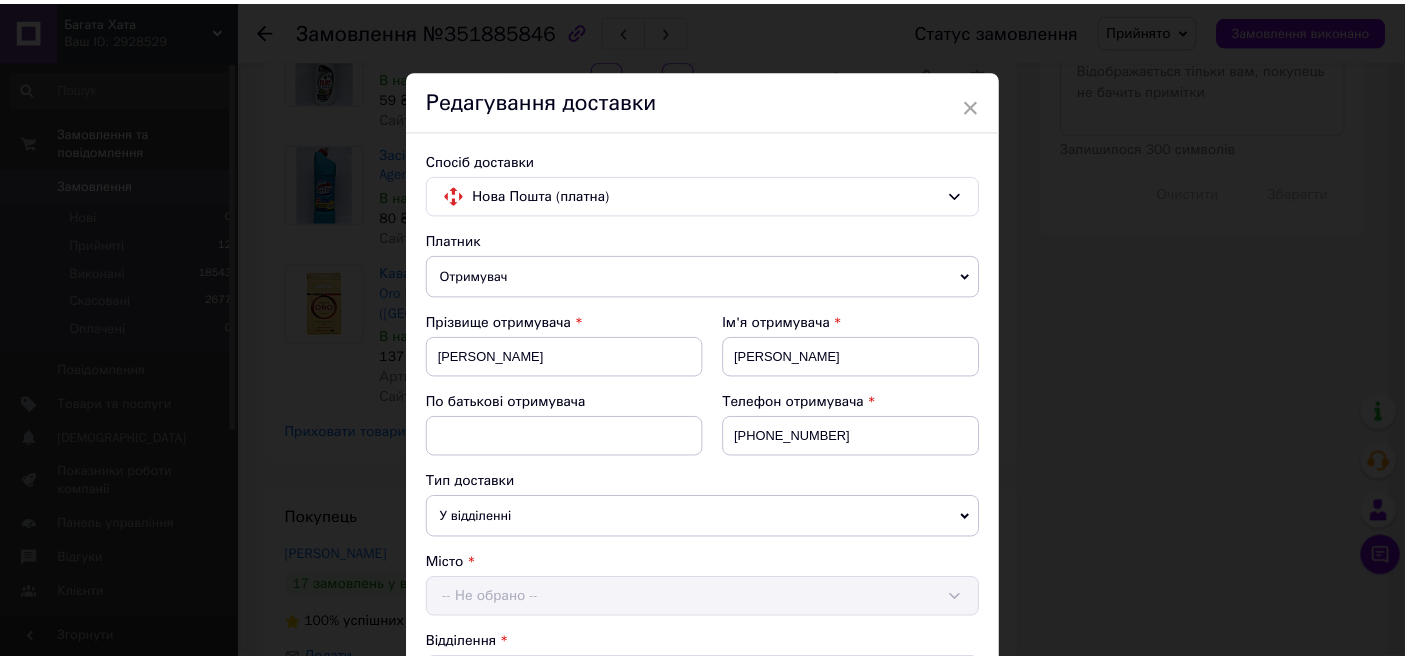 scroll, scrollTop: 858, scrollLeft: 0, axis: vertical 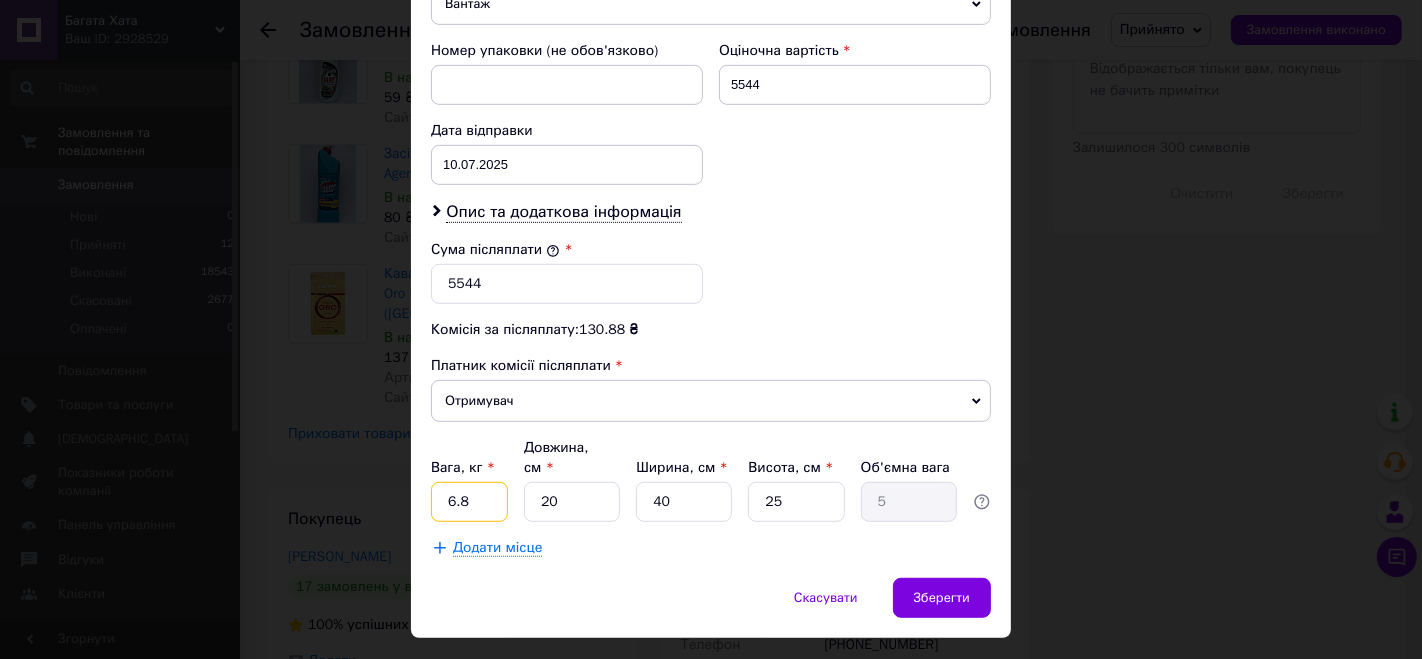 click on "6.8" at bounding box center (469, 502) 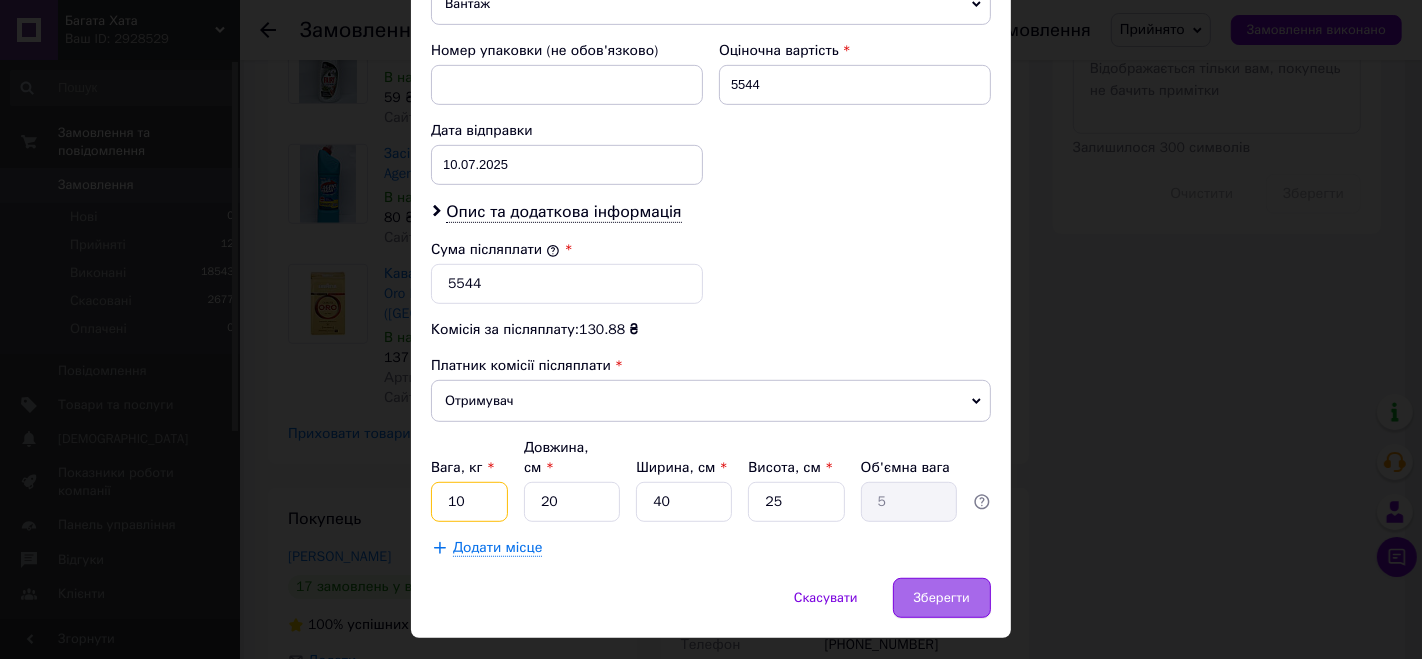 type on "10" 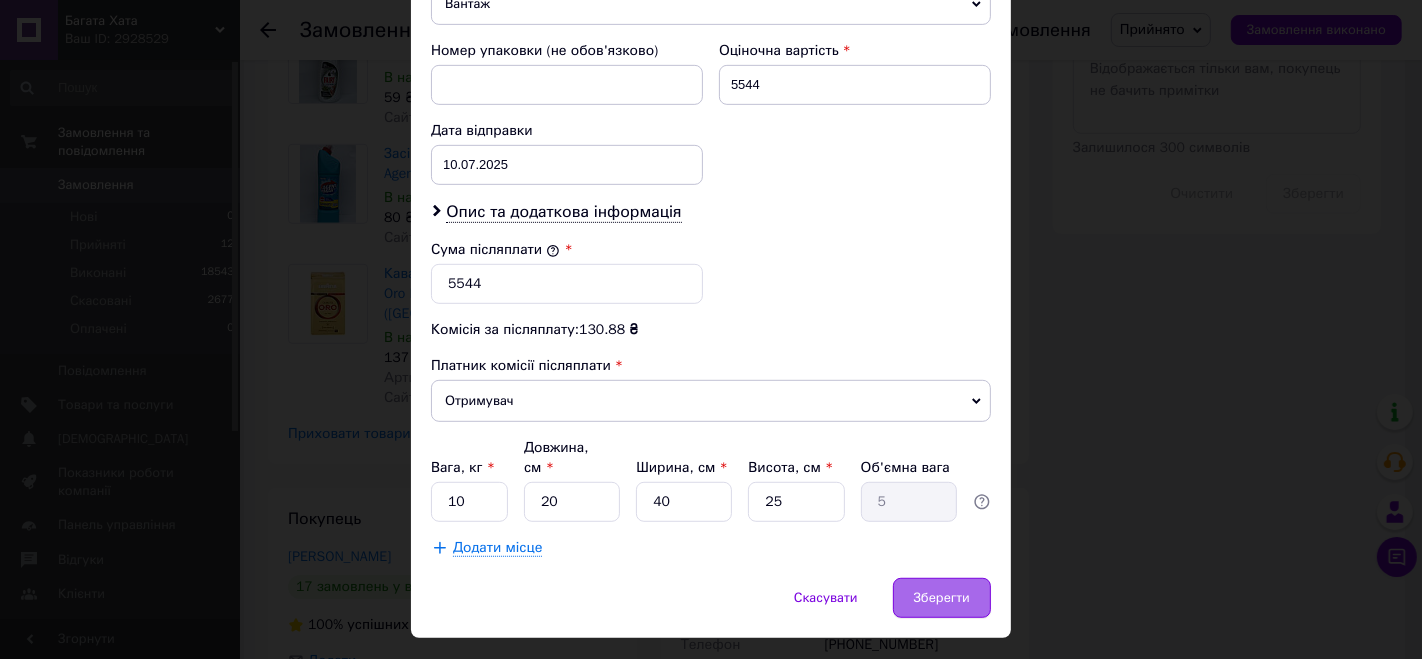 click on "Зберегти" at bounding box center (942, 598) 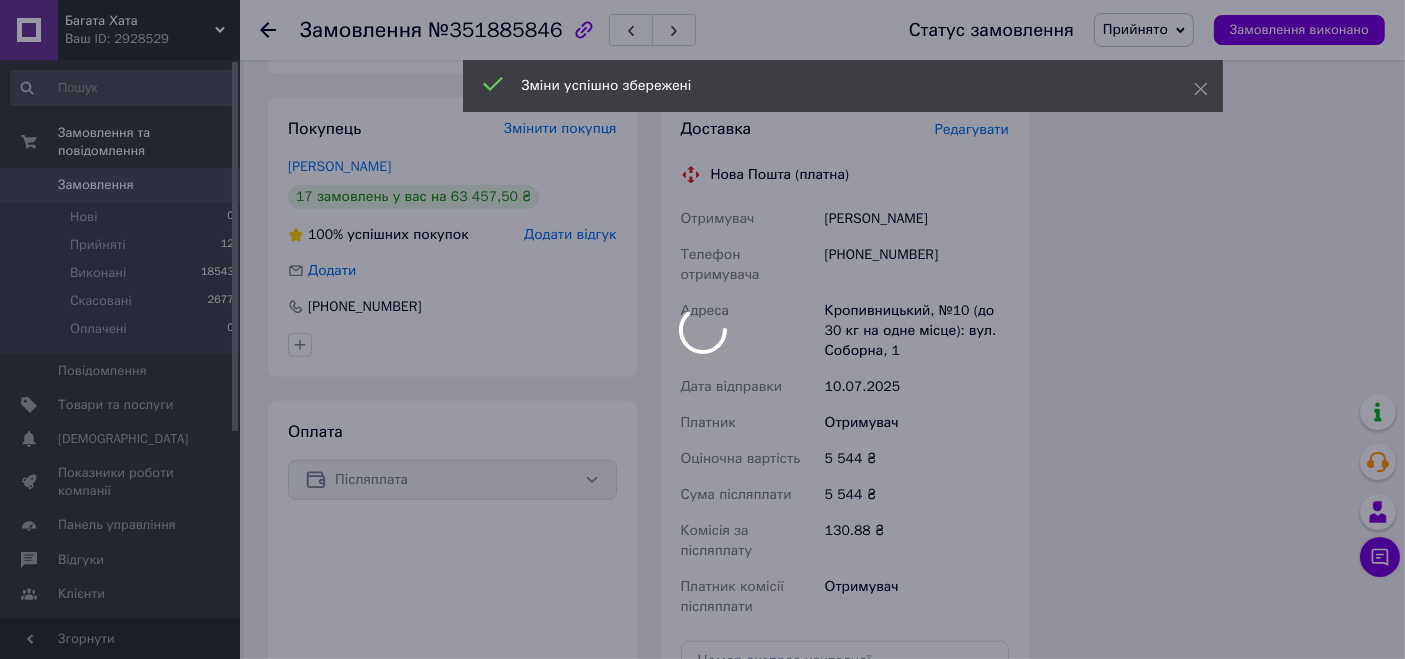scroll, scrollTop: 1751, scrollLeft: 0, axis: vertical 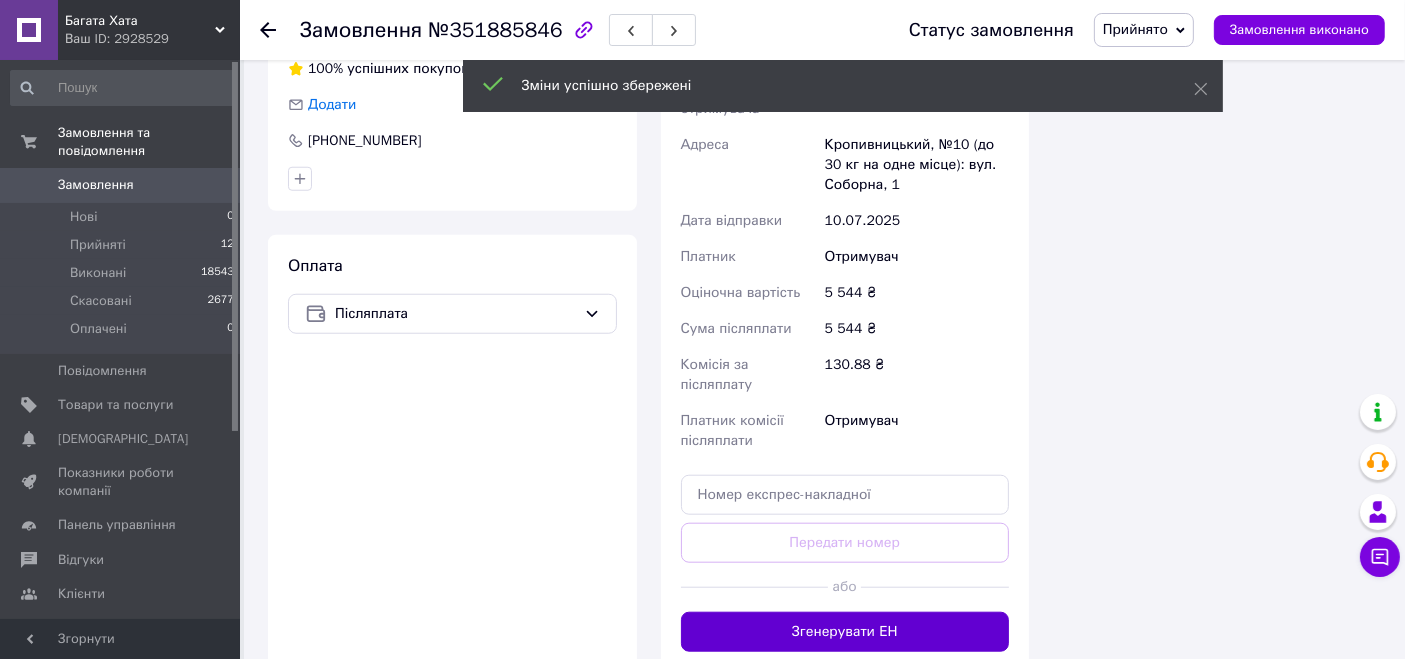 click on "Згенерувати ЕН" at bounding box center (845, 632) 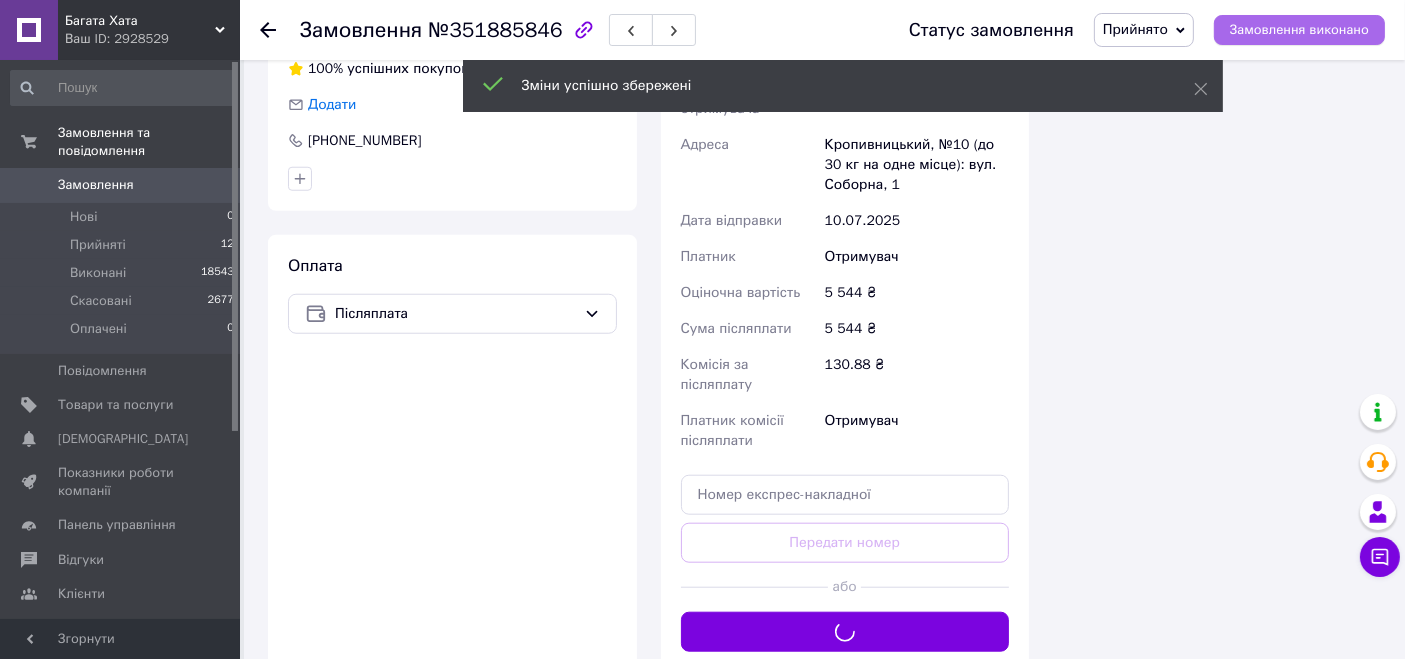click on "Замовлення виконано" at bounding box center [1299, 30] 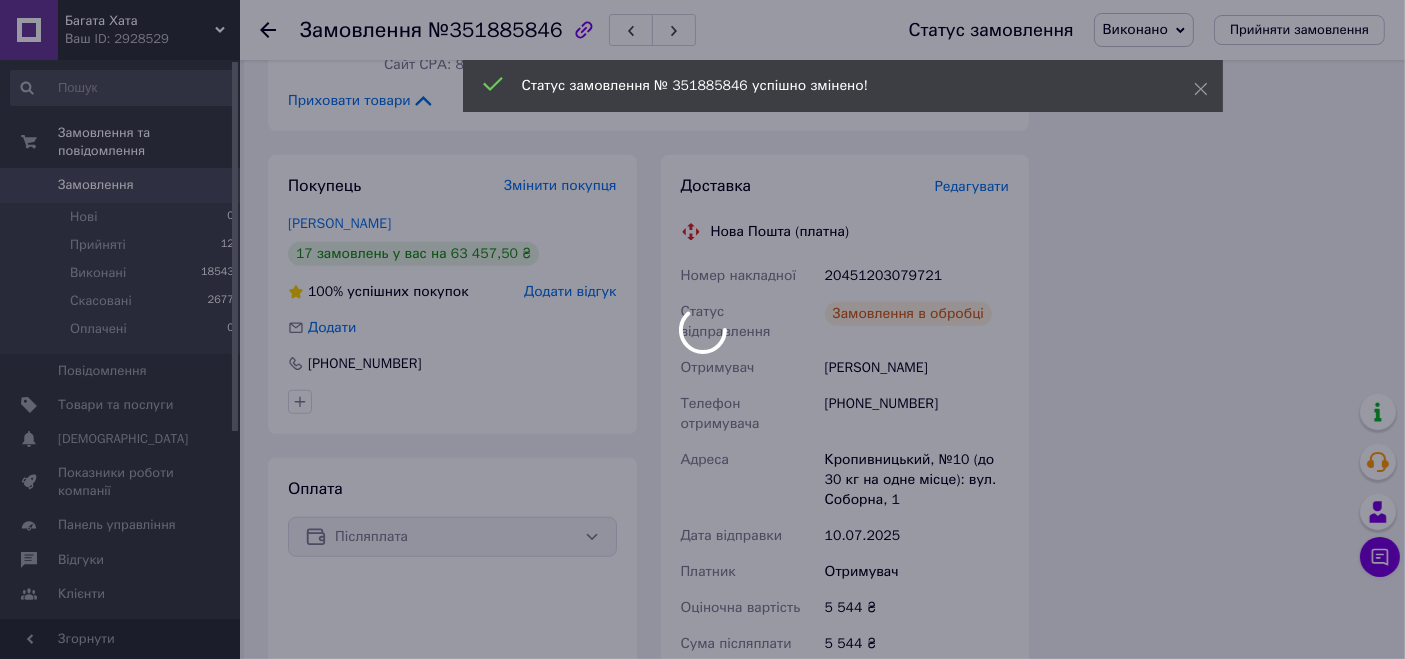 scroll, scrollTop: 1306, scrollLeft: 0, axis: vertical 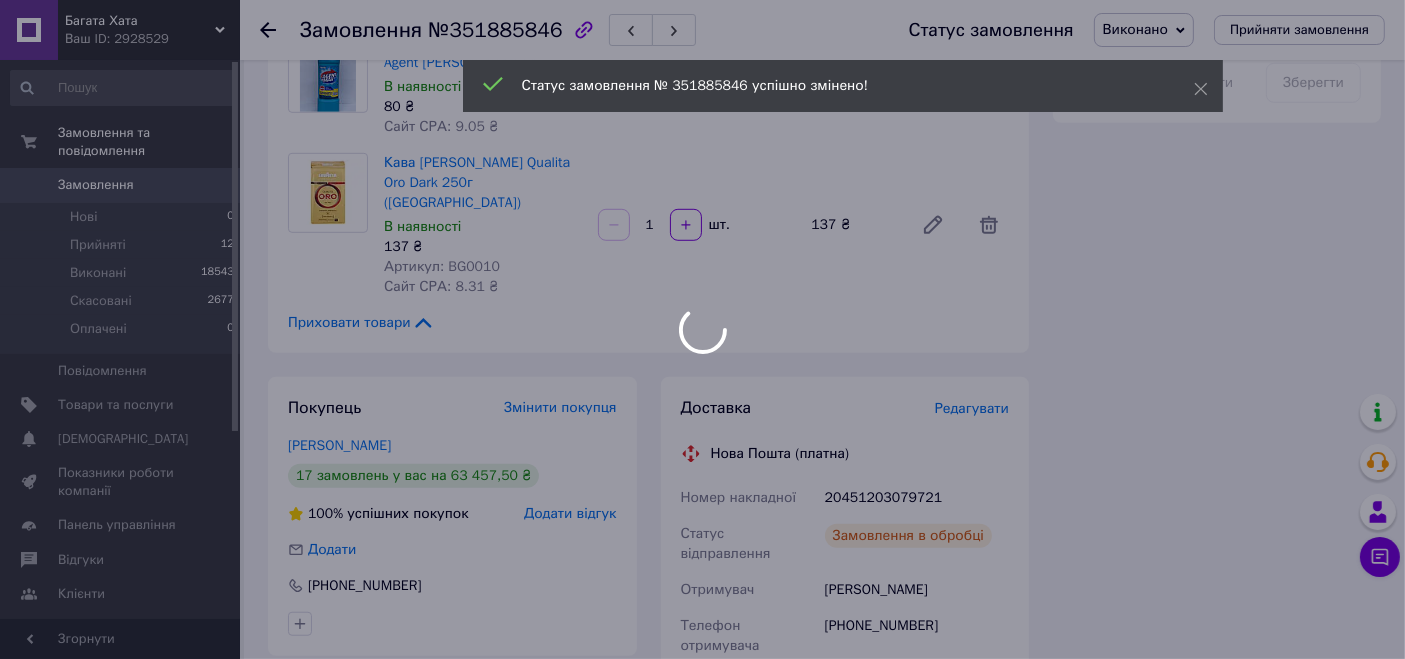 click at bounding box center [702, 329] 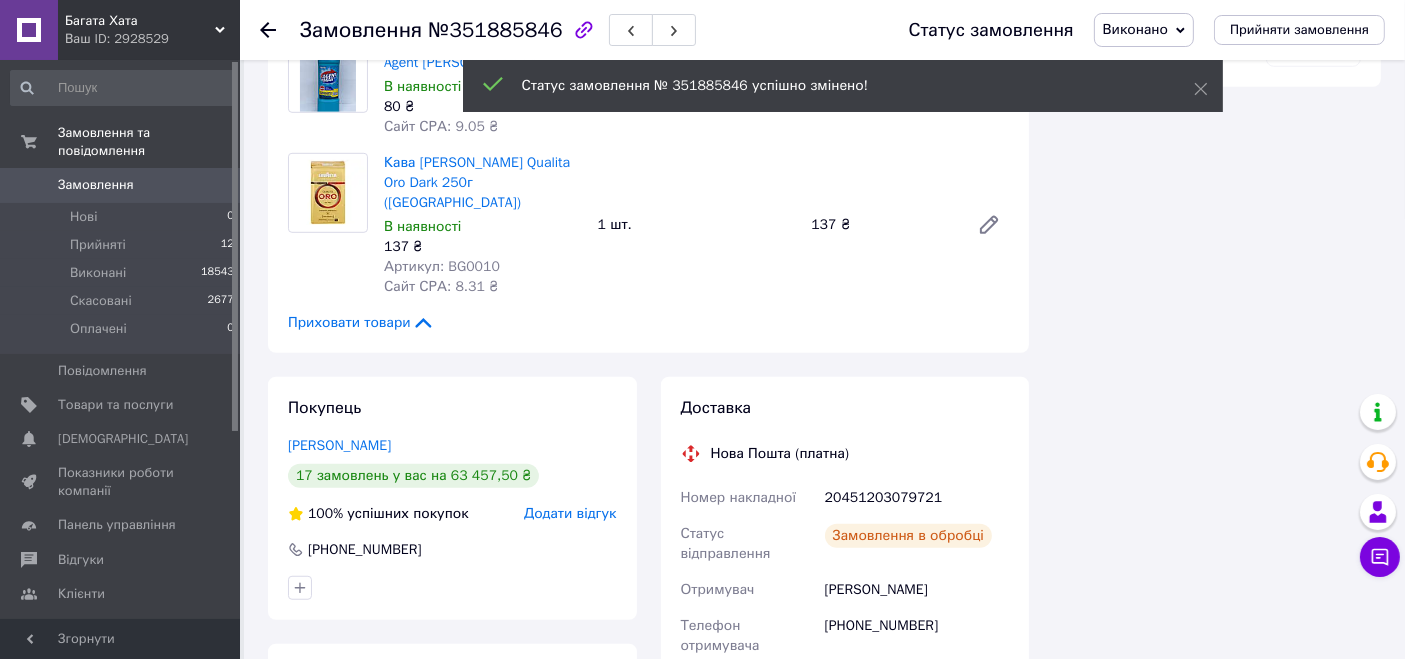 click on "20451203079721" at bounding box center [917, 498] 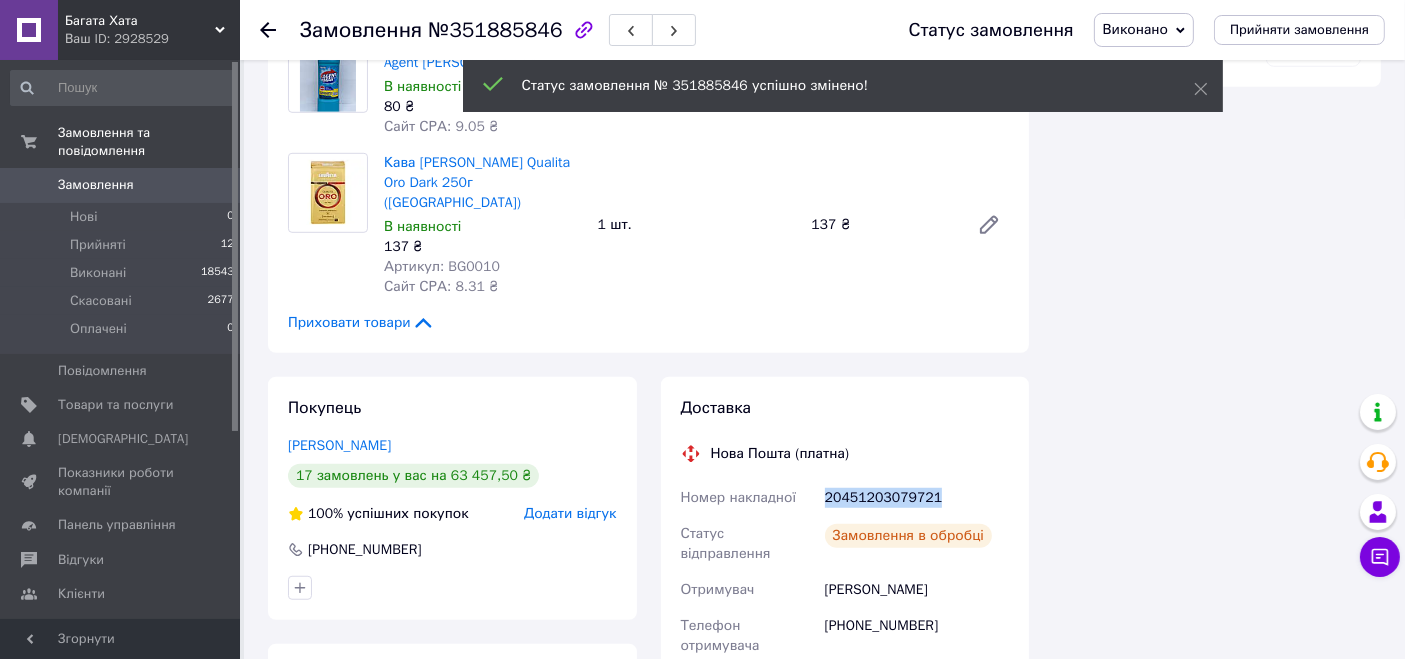 click on "20451203079721" at bounding box center (917, 498) 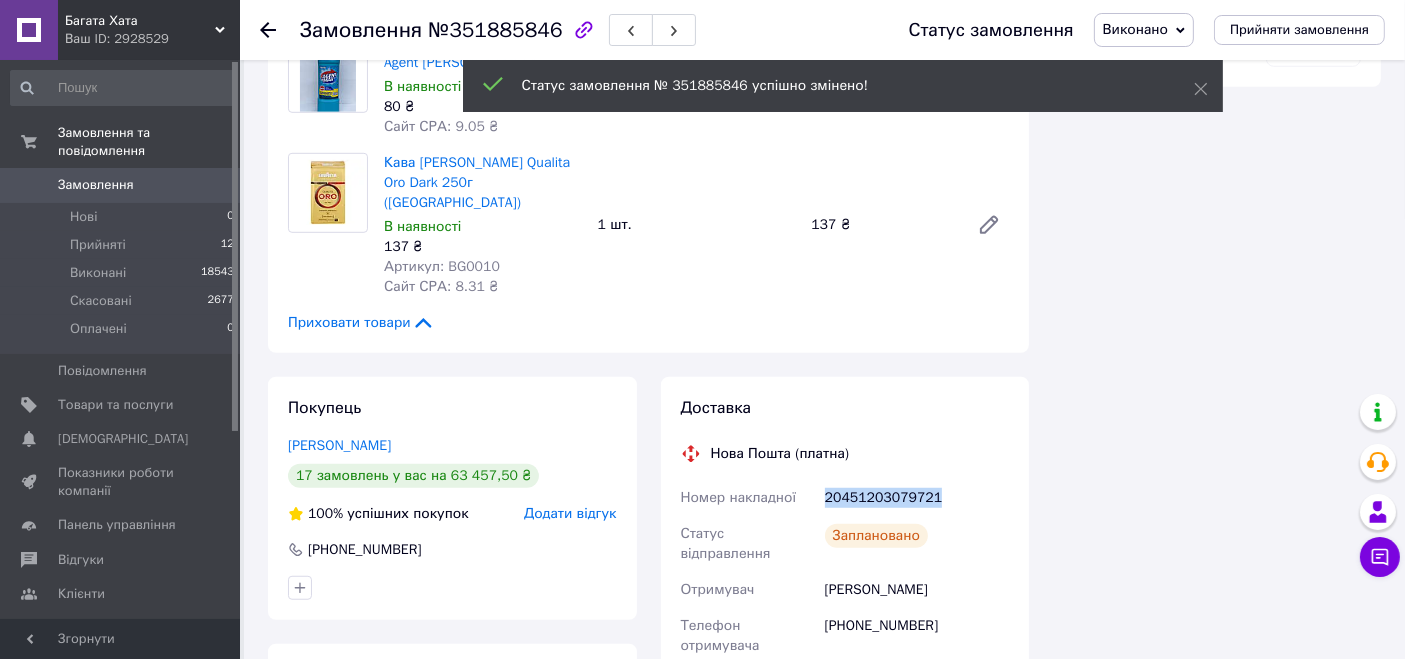 copy on "20451203079721" 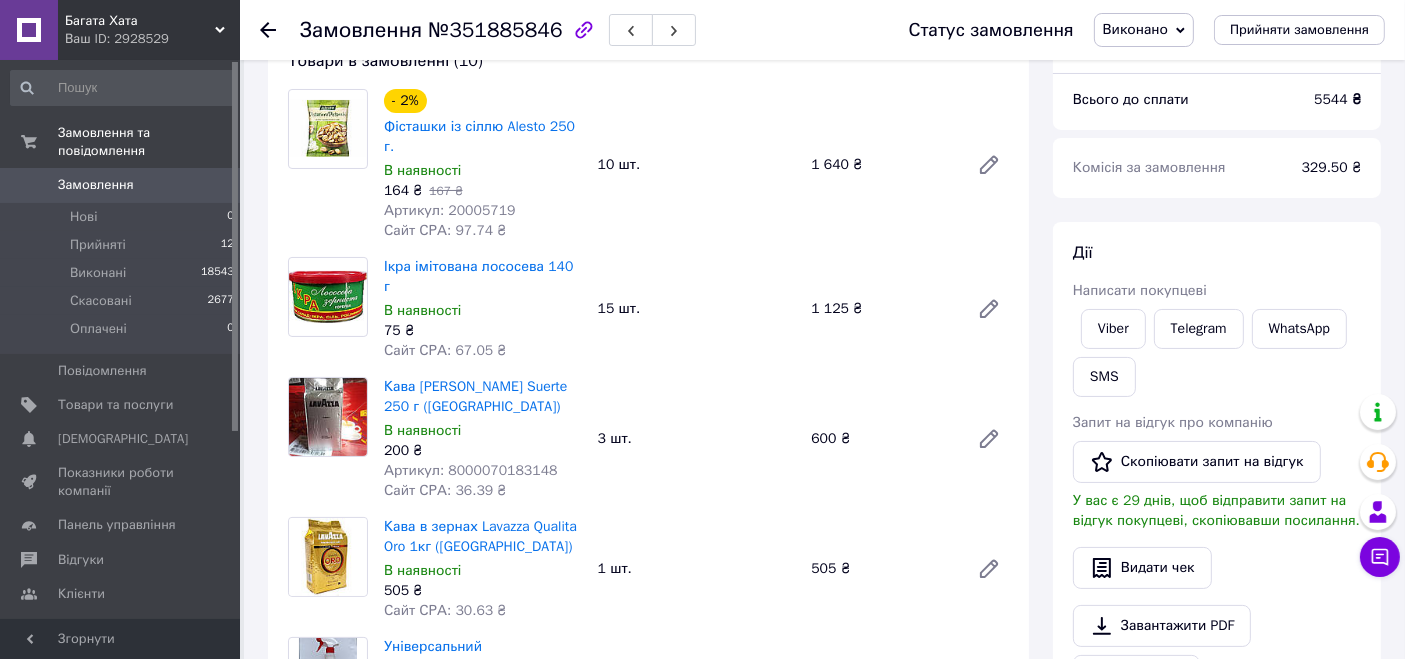 scroll, scrollTop: 0, scrollLeft: 0, axis: both 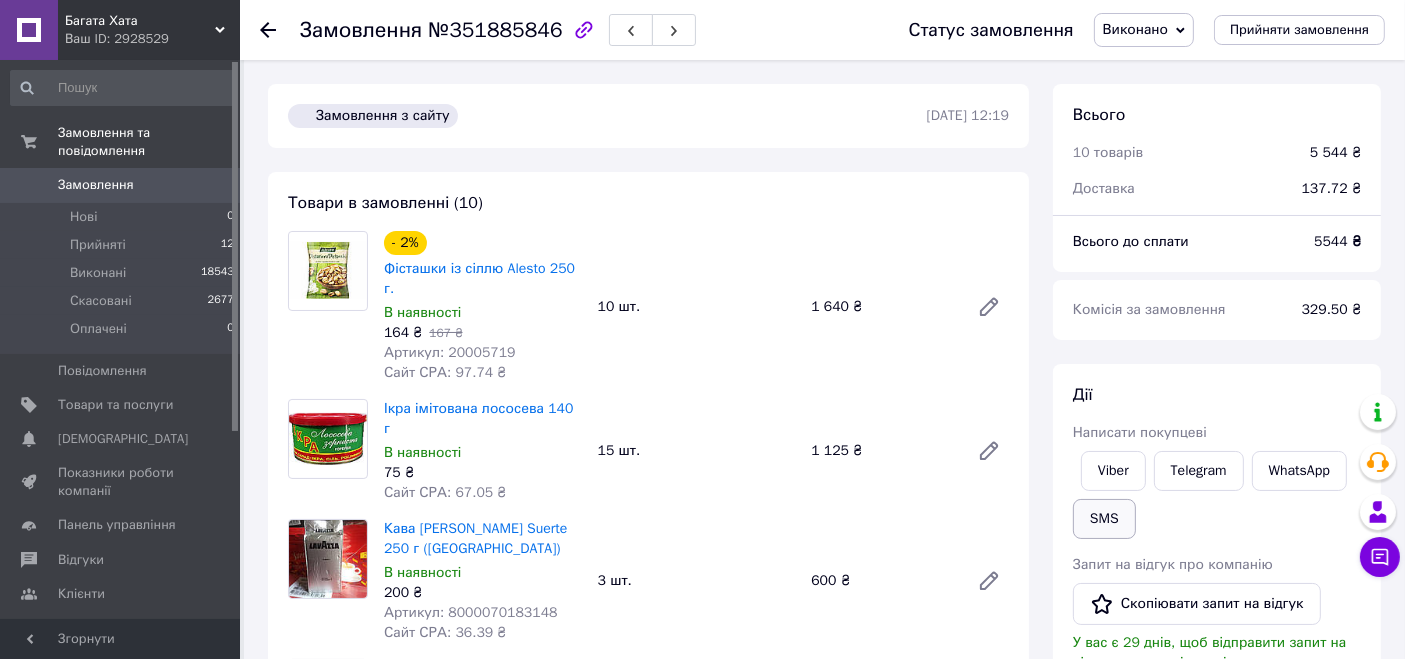 click on "SMS" at bounding box center [1104, 519] 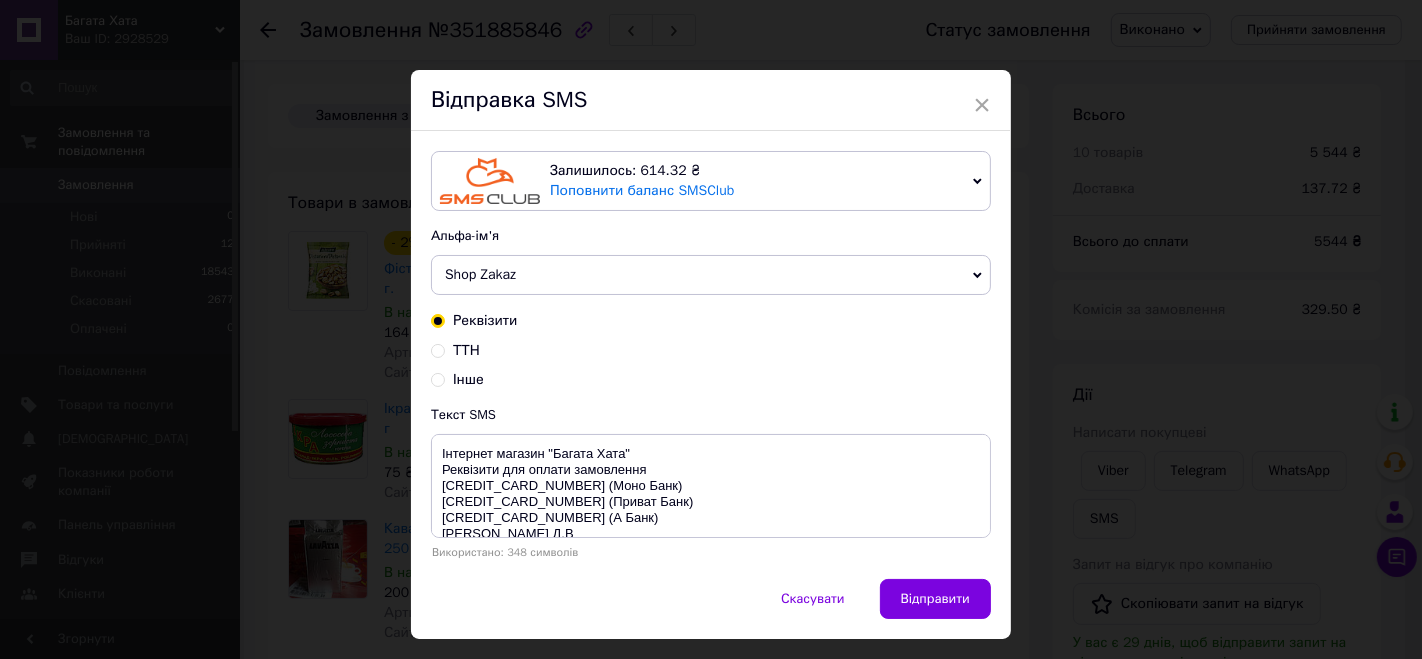 click on "ТТН" at bounding box center [438, 349] 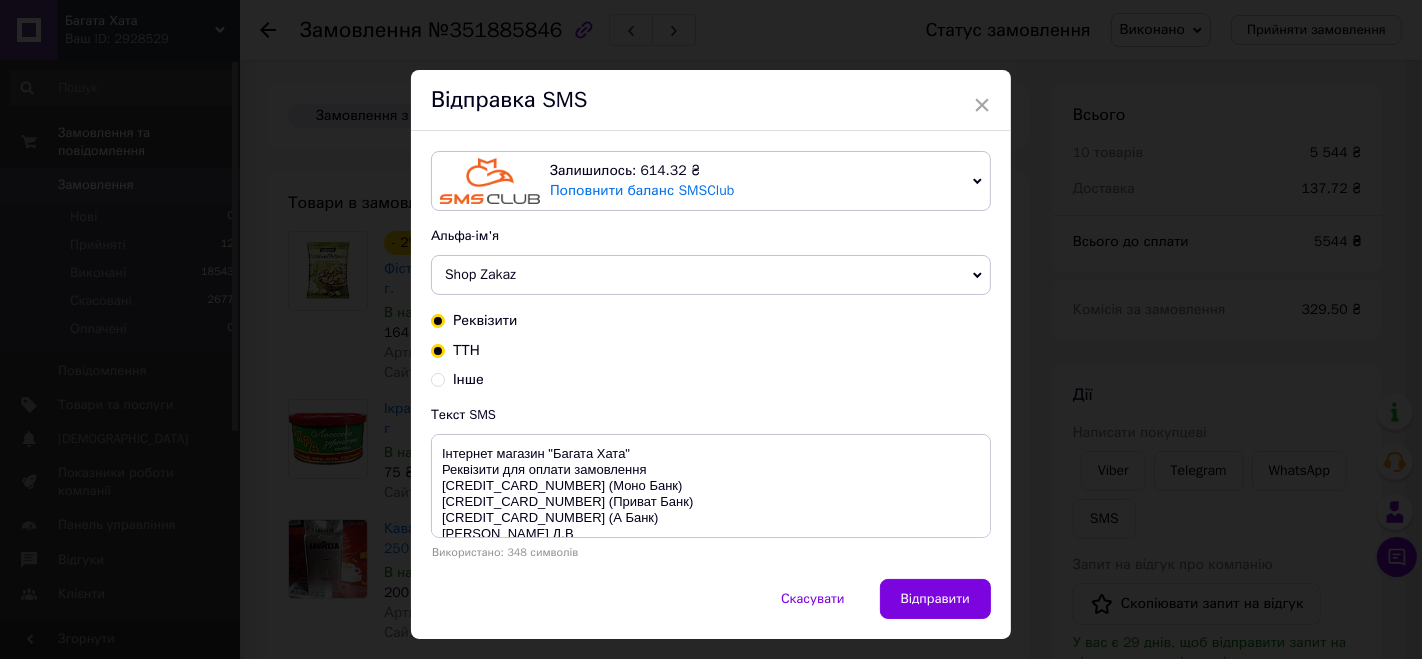 radio on "true" 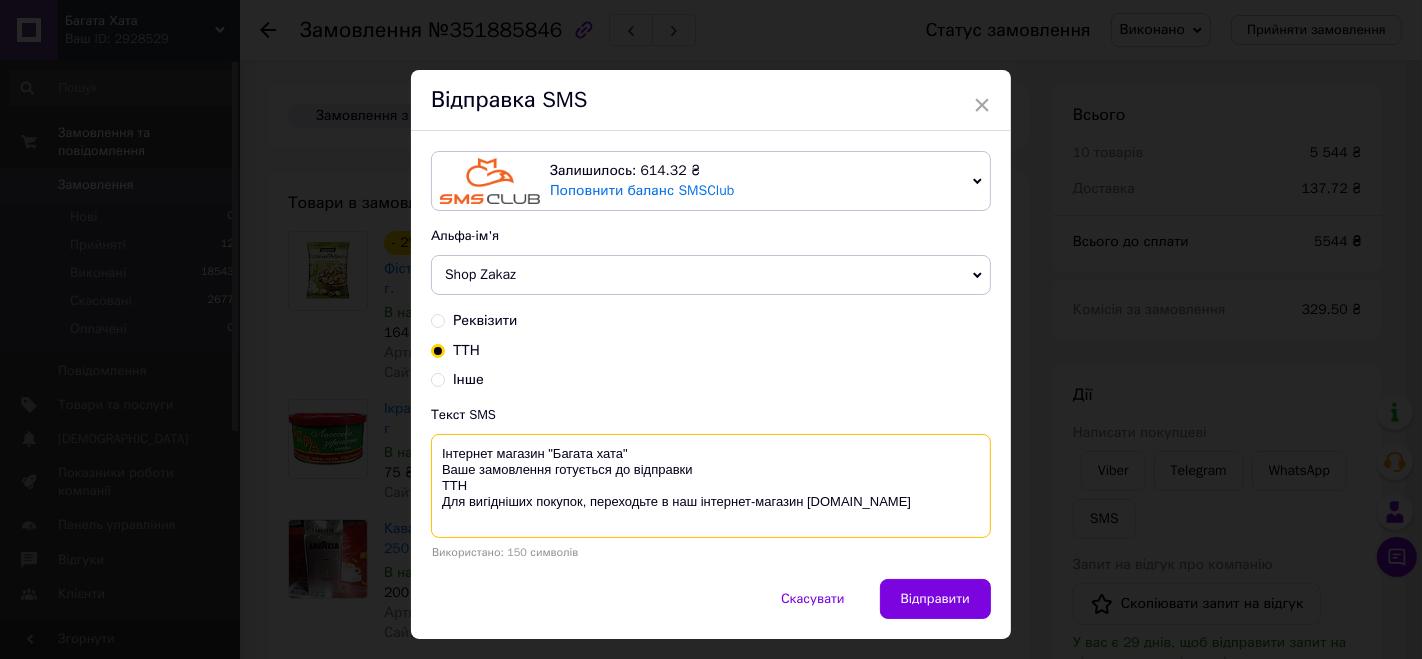 click on "Інтернет магазин "Багата хата"
Ваше замовлення готується до відправки
ТТН
Для вигідніших покупок, переходьте в наш інтернет-магазин [DOMAIN_NAME]" at bounding box center [711, 486] 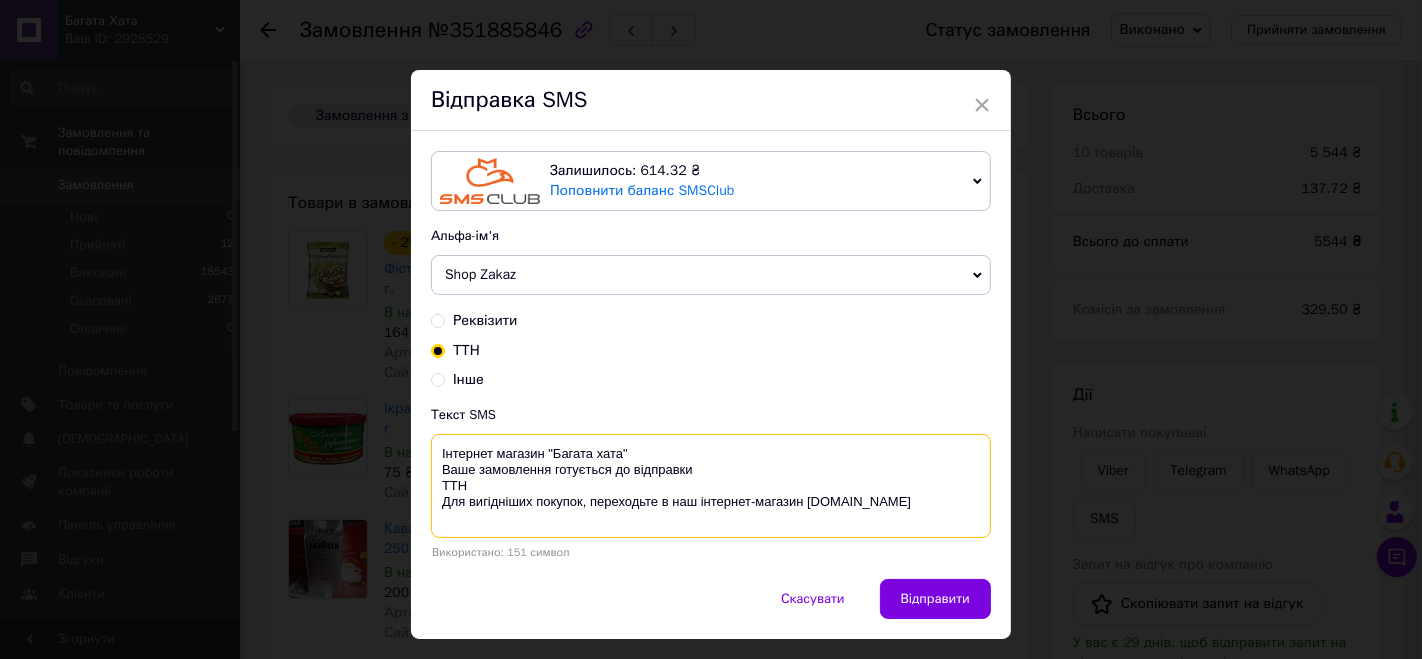 paste on "20451203079721" 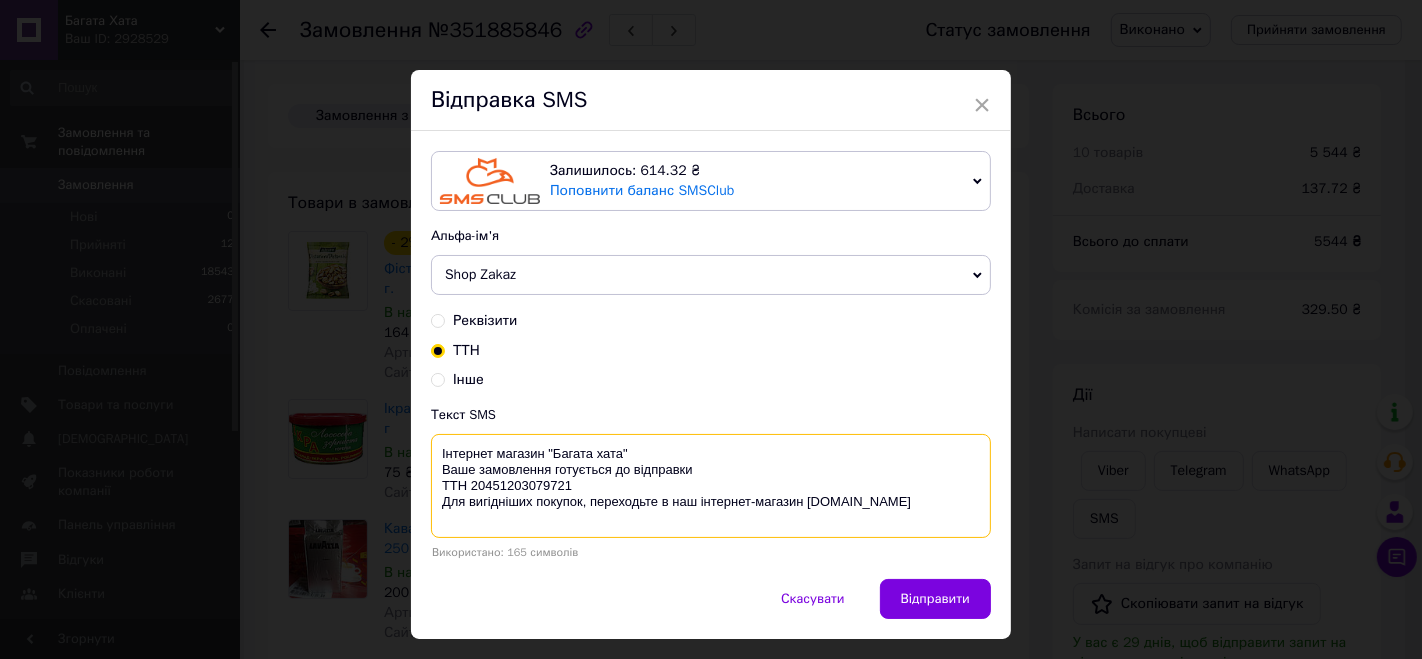 type on "Інтернет магазин "Багата хата"
Ваше замовлення готується до відправки
ТТН 20451203079721
Для вигідніших покупок, переходьте в наш інтернет-магазин bagata-xata.com.ua" 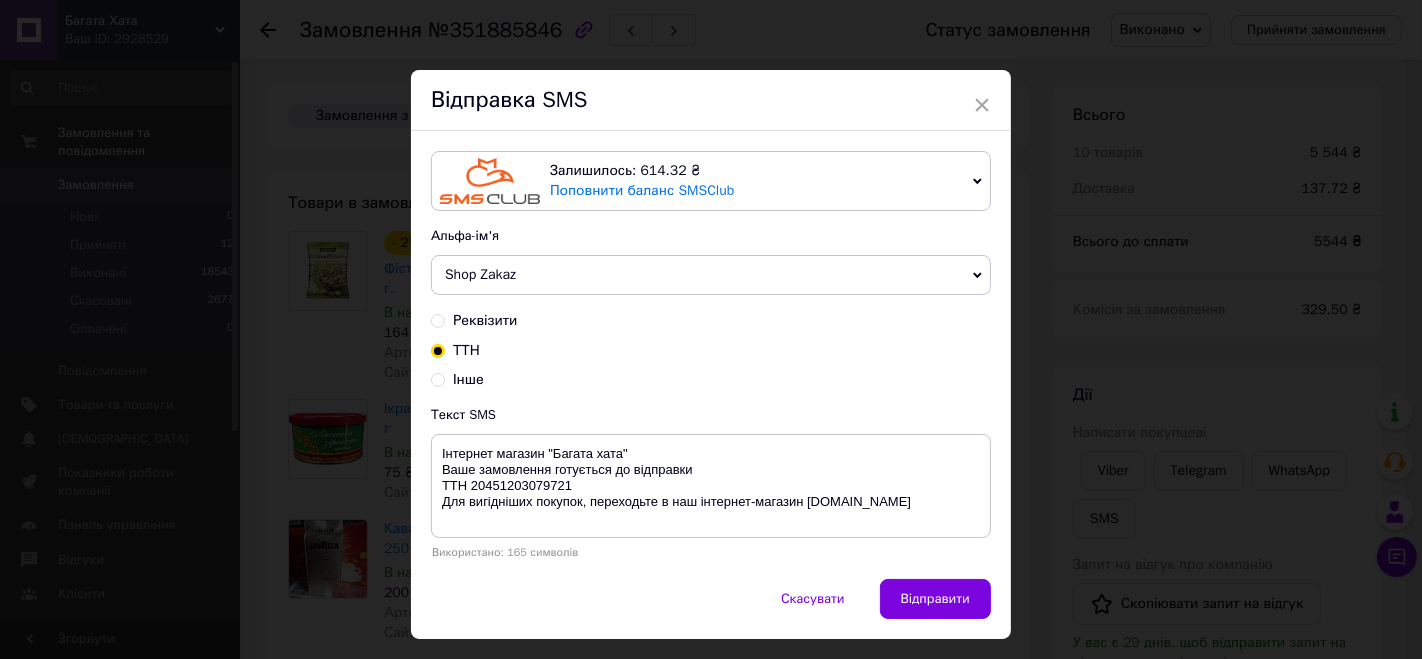 click on "Відправити" at bounding box center [935, 599] 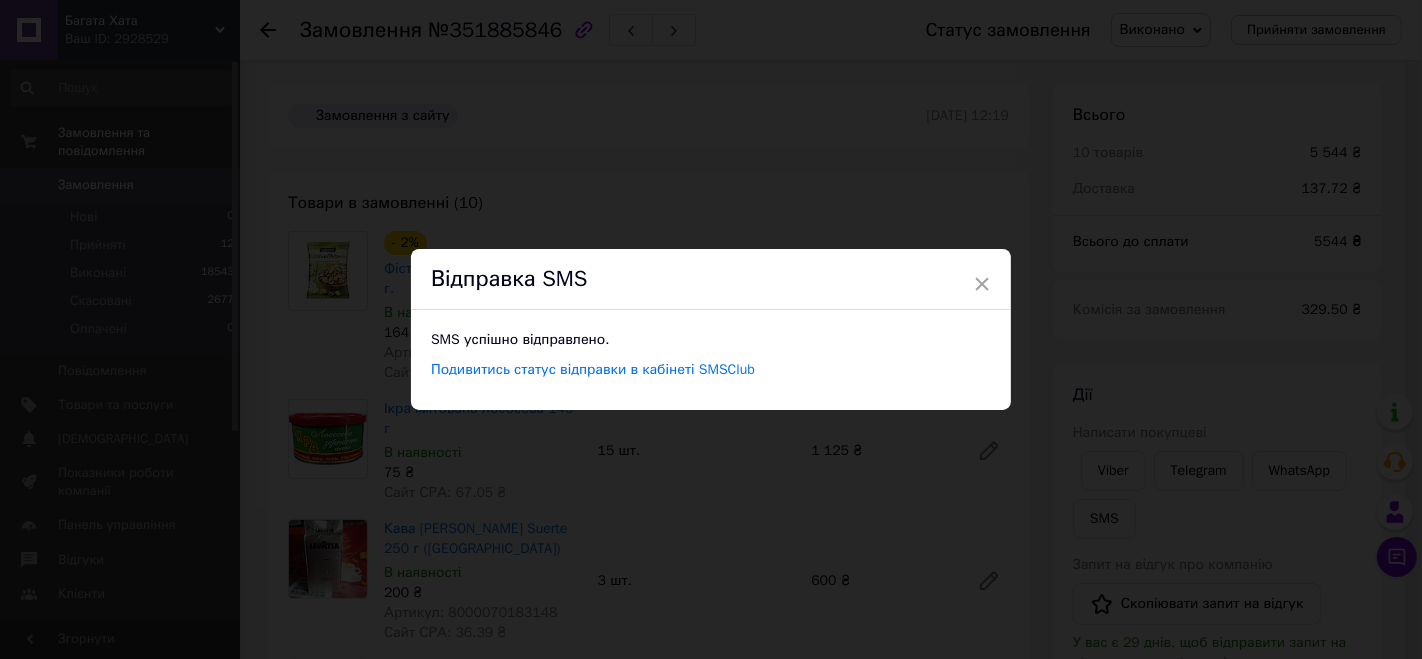 click on "× Відправка SMS SMS успішно відправлено. Подивитись статус відправки в кабінеті SMSClub" at bounding box center [711, 329] 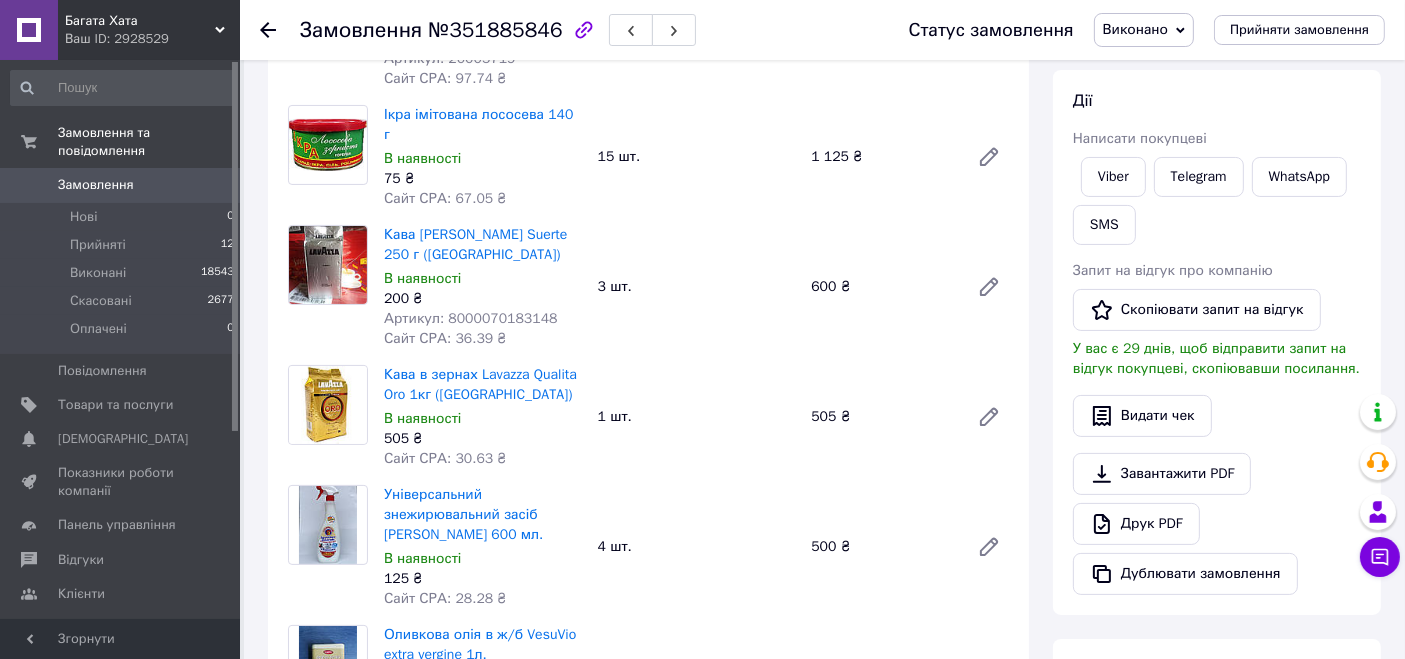 scroll, scrollTop: 0, scrollLeft: 0, axis: both 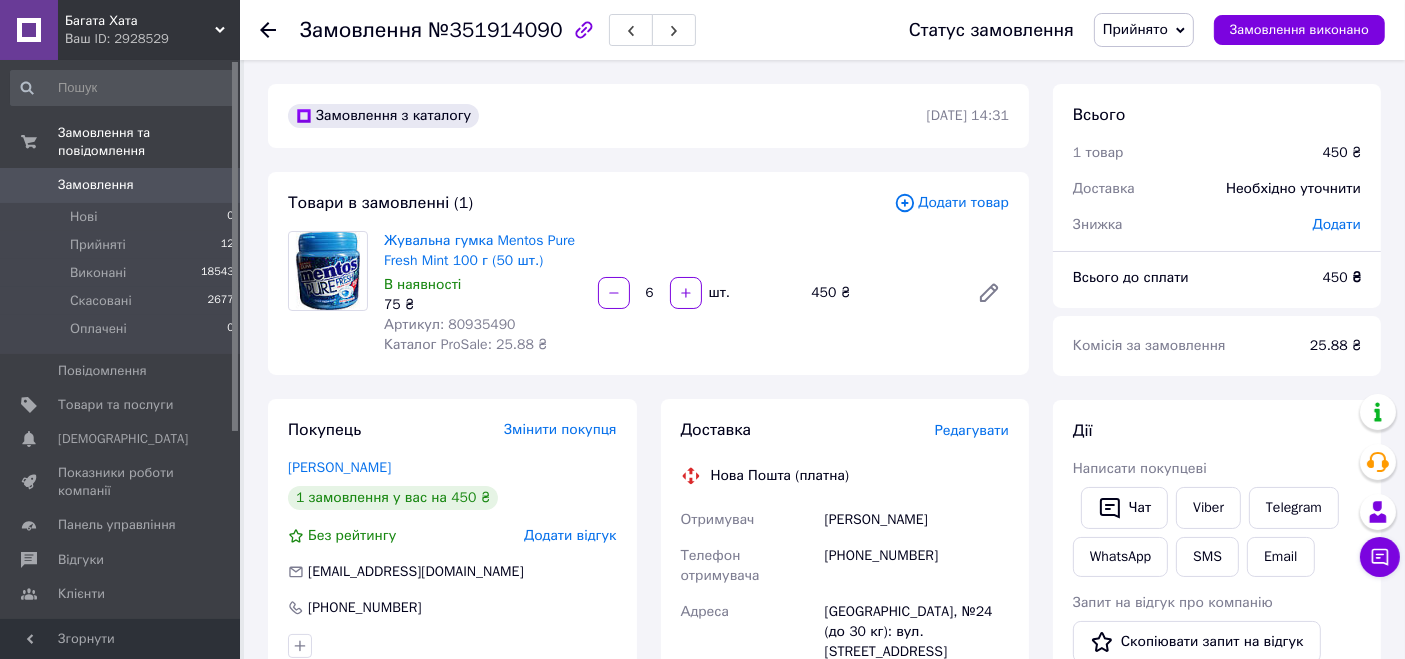 click on "Редагувати" at bounding box center (972, 430) 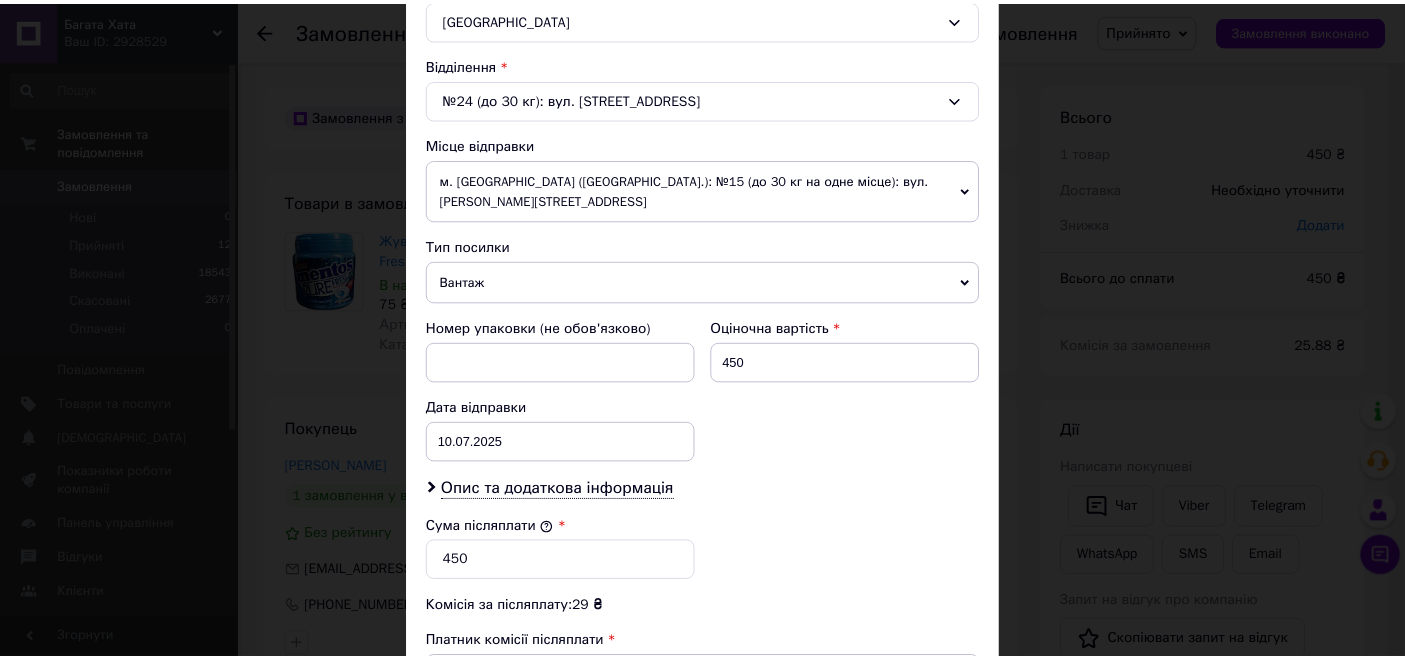 scroll, scrollTop: 858, scrollLeft: 0, axis: vertical 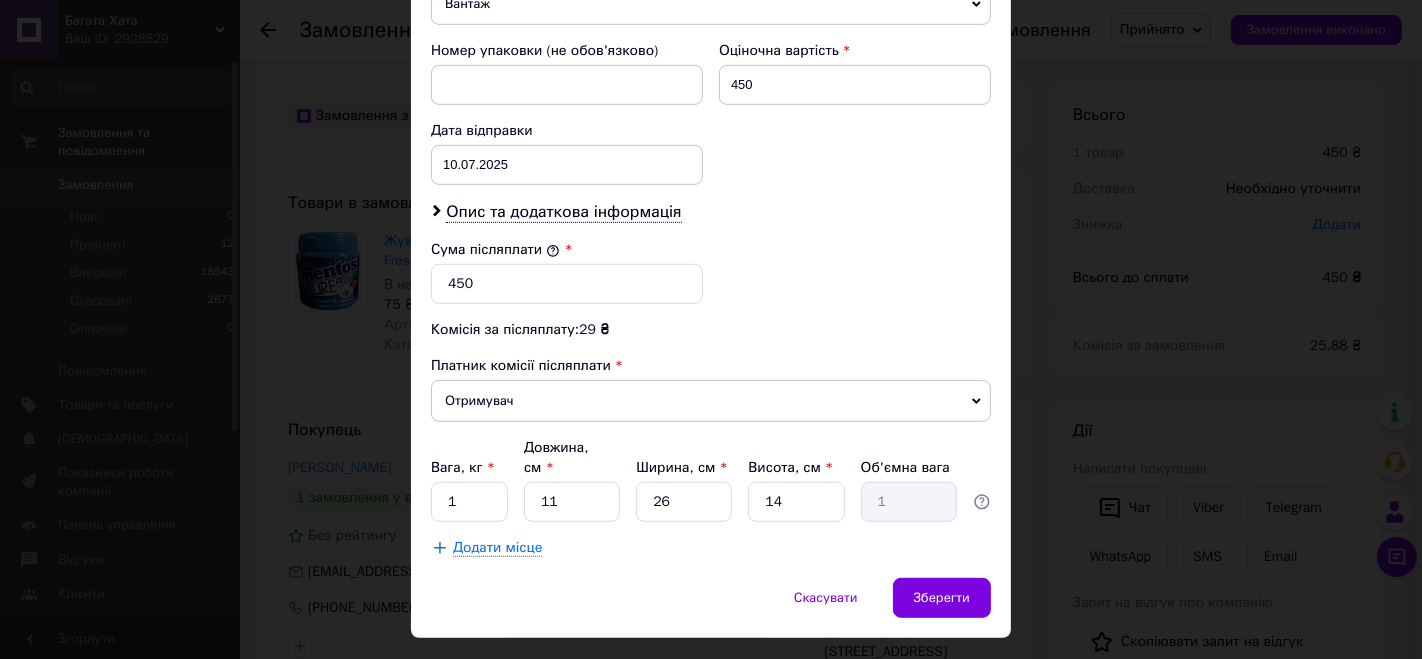 click on "× Редагування доставки Спосіб доставки Нова Пошта (платна) Платник Отримувач Відправник Прізвище отримувача [PERSON_NAME] Ім'я отримувача [PERSON_NAME] батькові отримувача Телефон отримувача [PHONE_NUMBER] Тип доставки У відділенні Кур'єром В поштоматі Місто [GEOGRAPHIC_DATA] Відділення №24 (до 30 кг): вул. [STREET_ADDRESS] Місце відправки м. [GEOGRAPHIC_DATA] ([GEOGRAPHIC_DATA].): №15 (до 30 кг на одне місце): вул. [PERSON_NAME][STREET_ADDRESS] Немає збігів. Спробуйте змінити умови пошуку Додати ще місце відправки Тип посилки Вантаж Документи Номер упаковки (не обов'язково) Оціночна вартість 450 [DATE] < 2025 > < >" at bounding box center [711, 329] 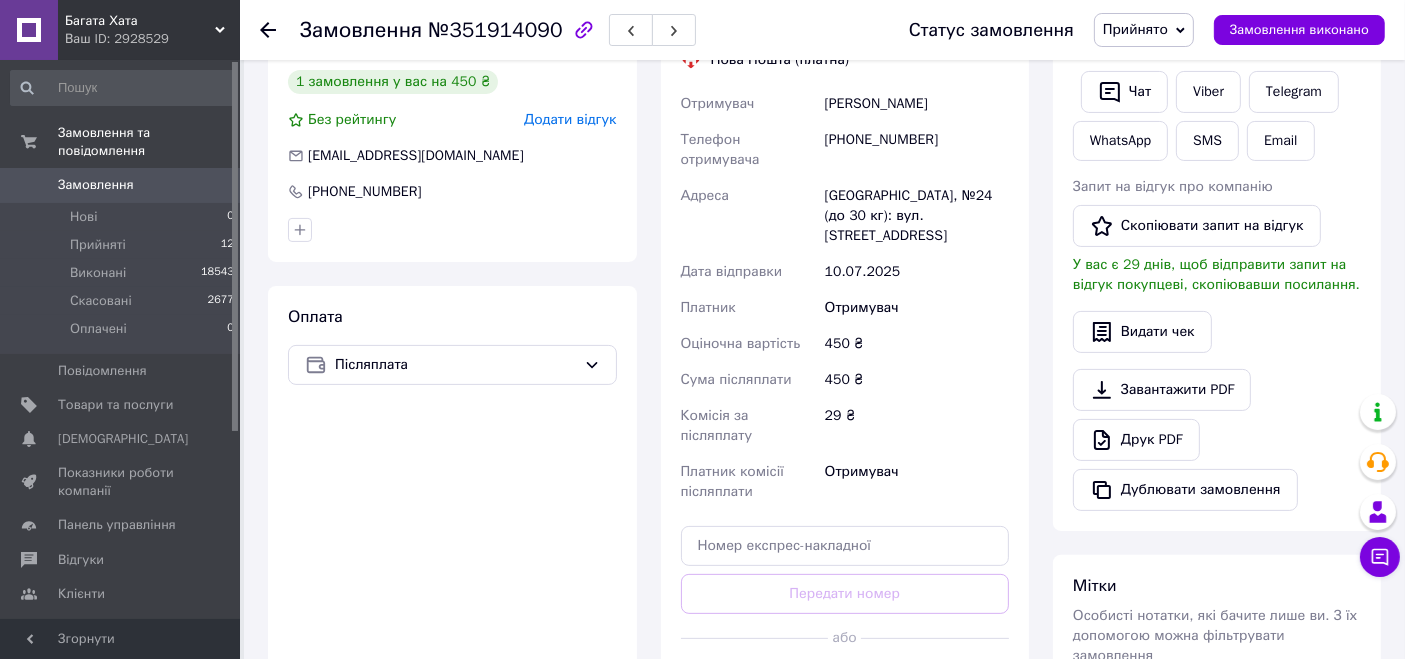 scroll, scrollTop: 555, scrollLeft: 0, axis: vertical 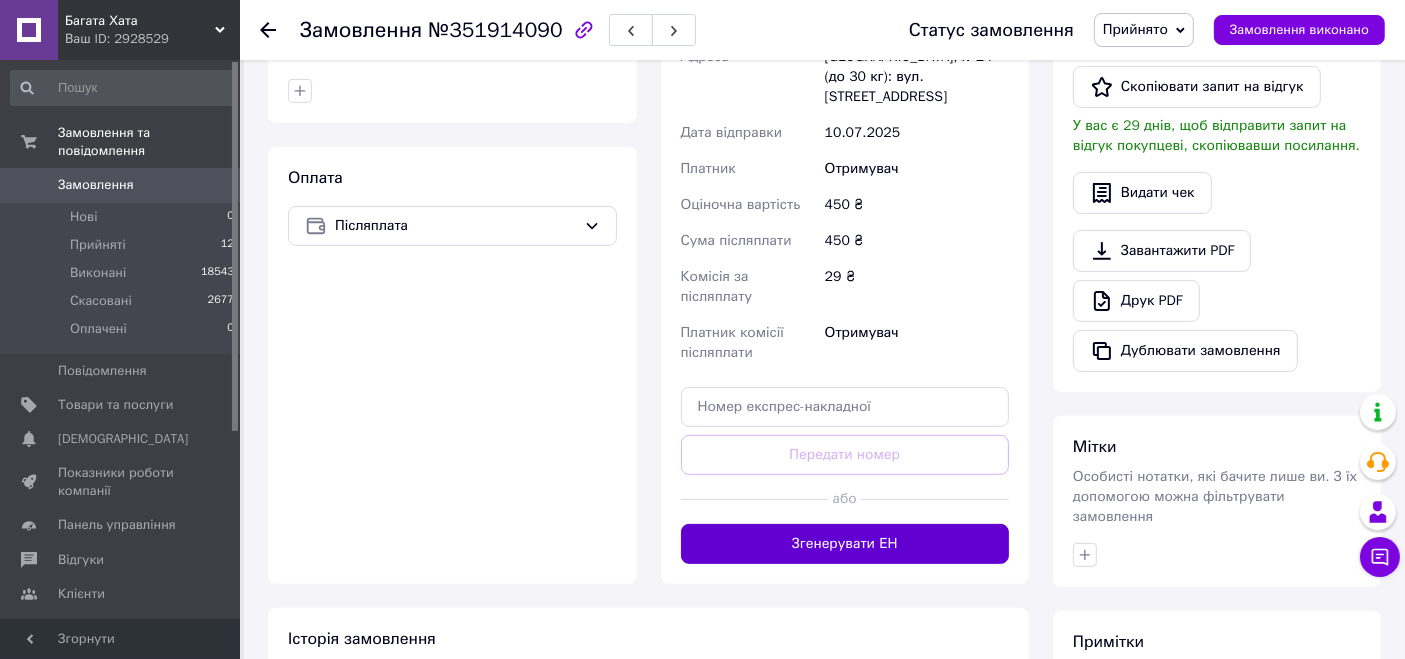 click on "Згенерувати ЕН" at bounding box center [845, 544] 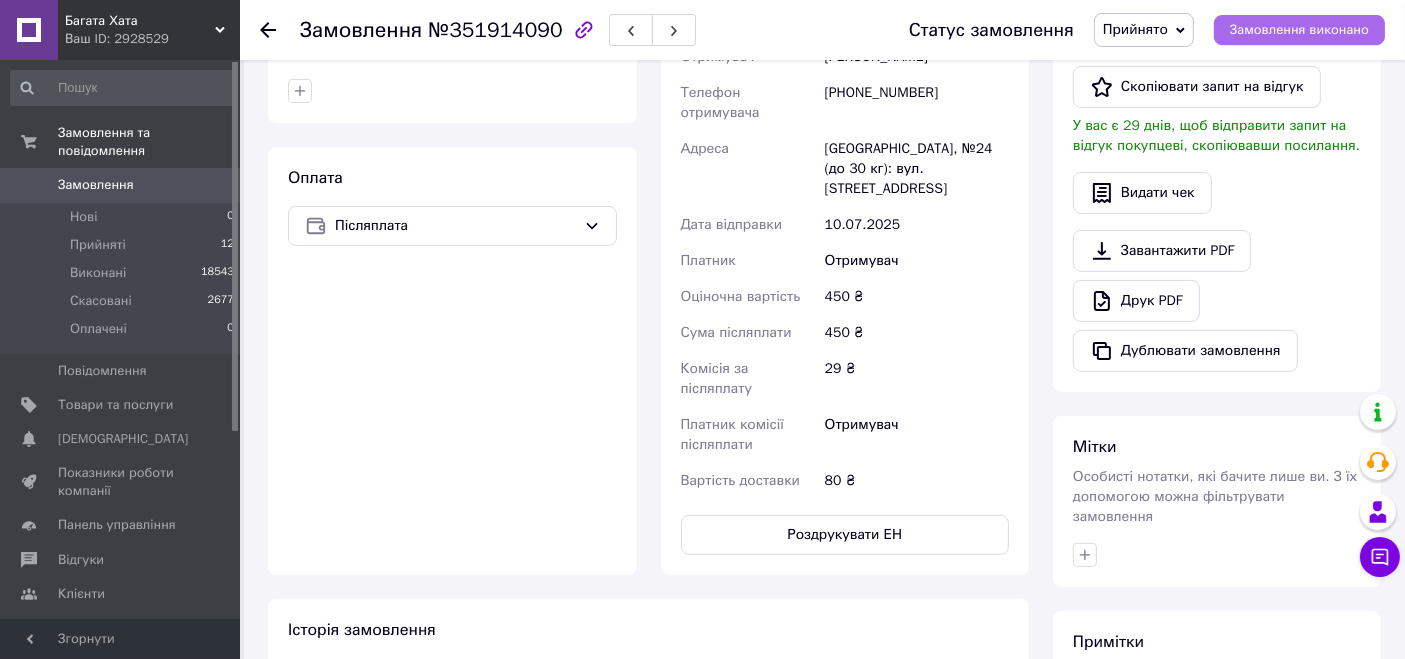 click on "Замовлення виконано" at bounding box center [1299, 30] 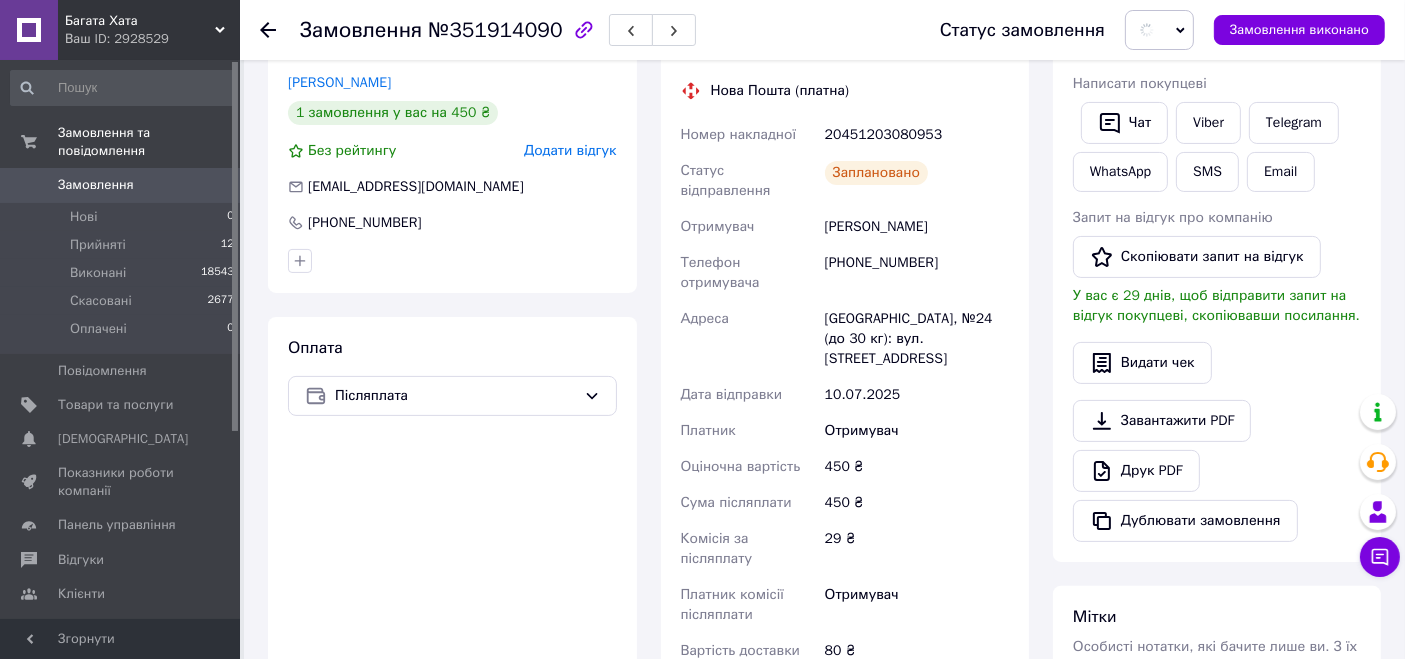 scroll, scrollTop: 222, scrollLeft: 0, axis: vertical 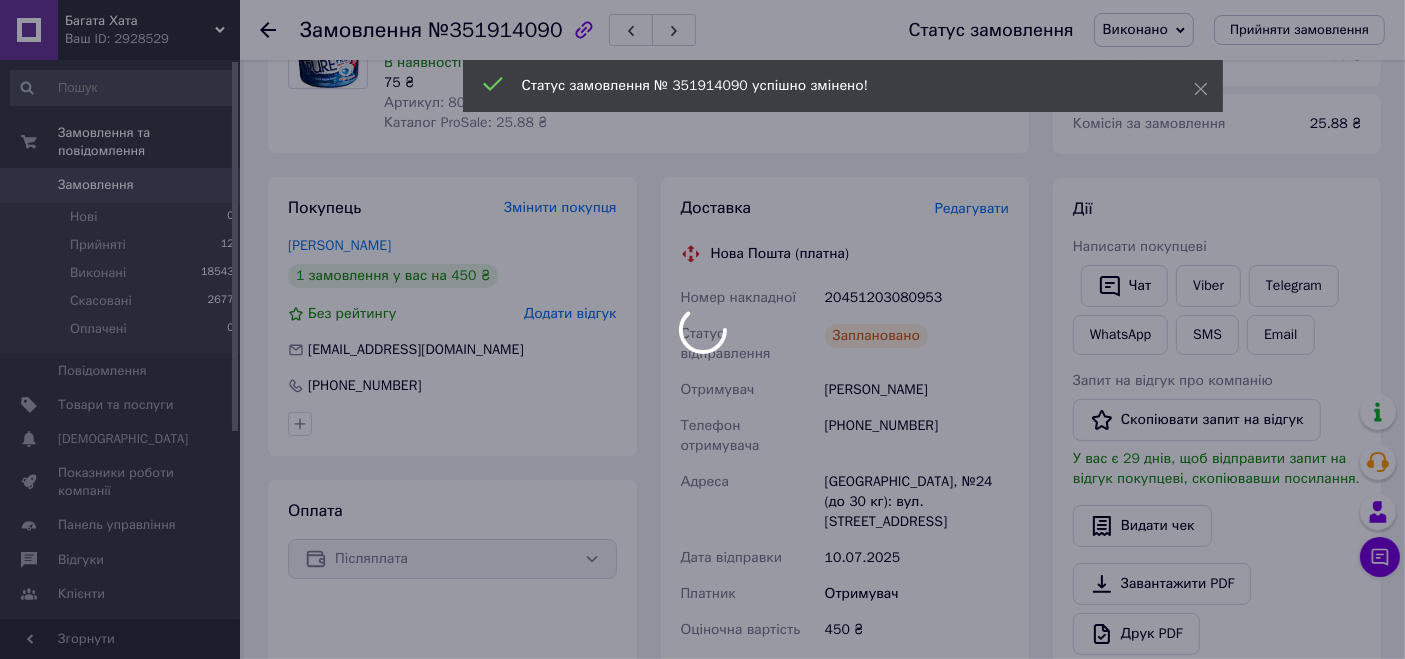click at bounding box center [702, 329] 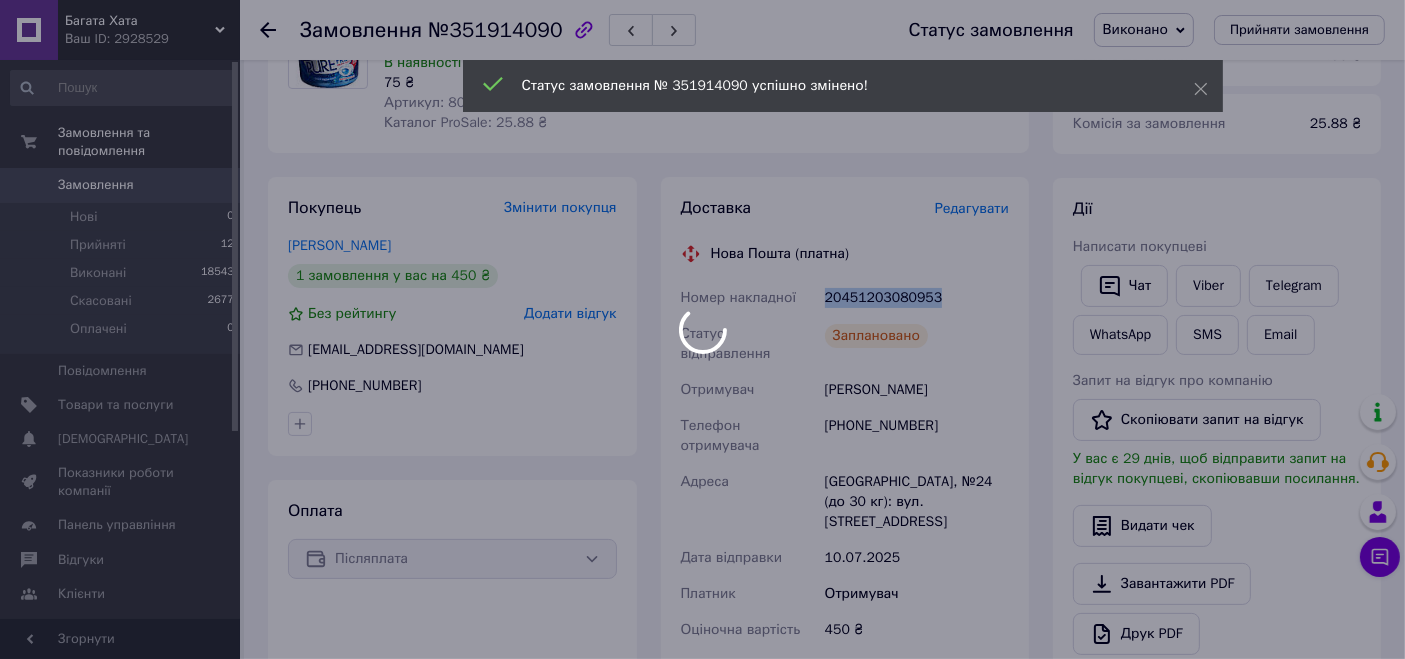 click on "20451203080953" at bounding box center [917, 298] 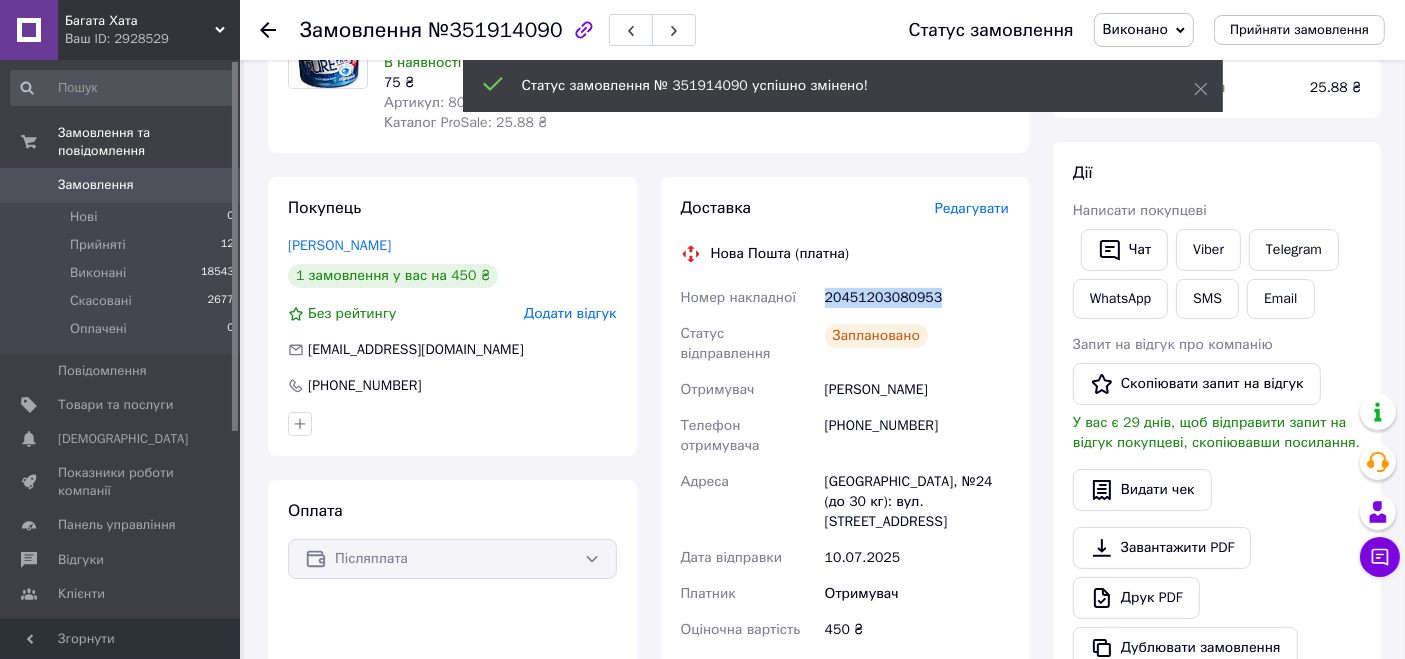 copy on "20451203080953" 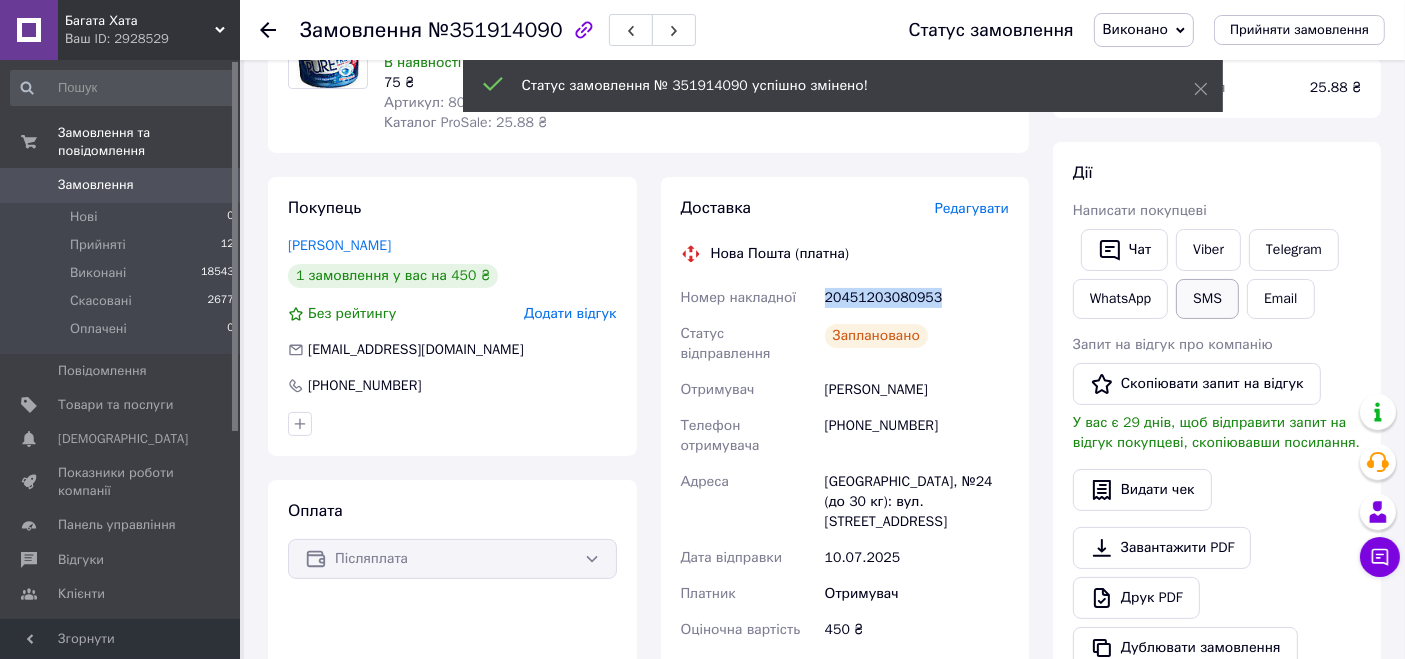 click on "SMS" at bounding box center [1207, 299] 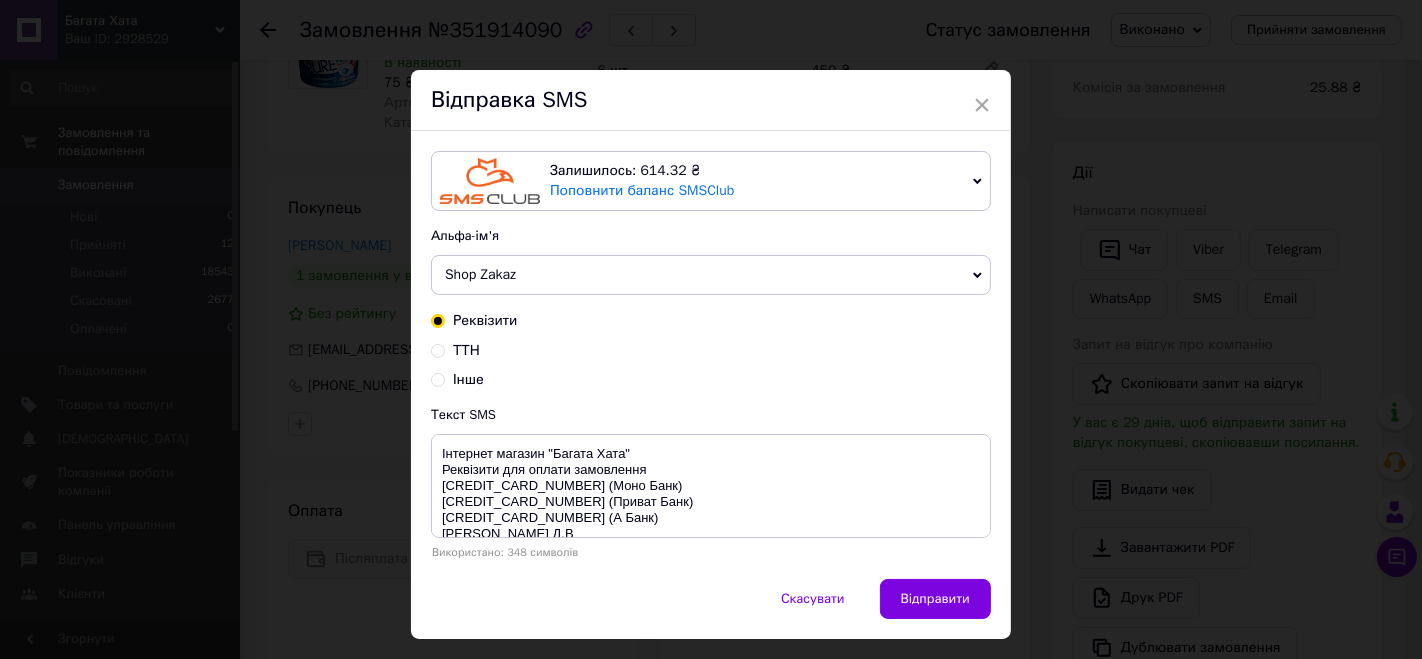click on "ТТН" at bounding box center [438, 349] 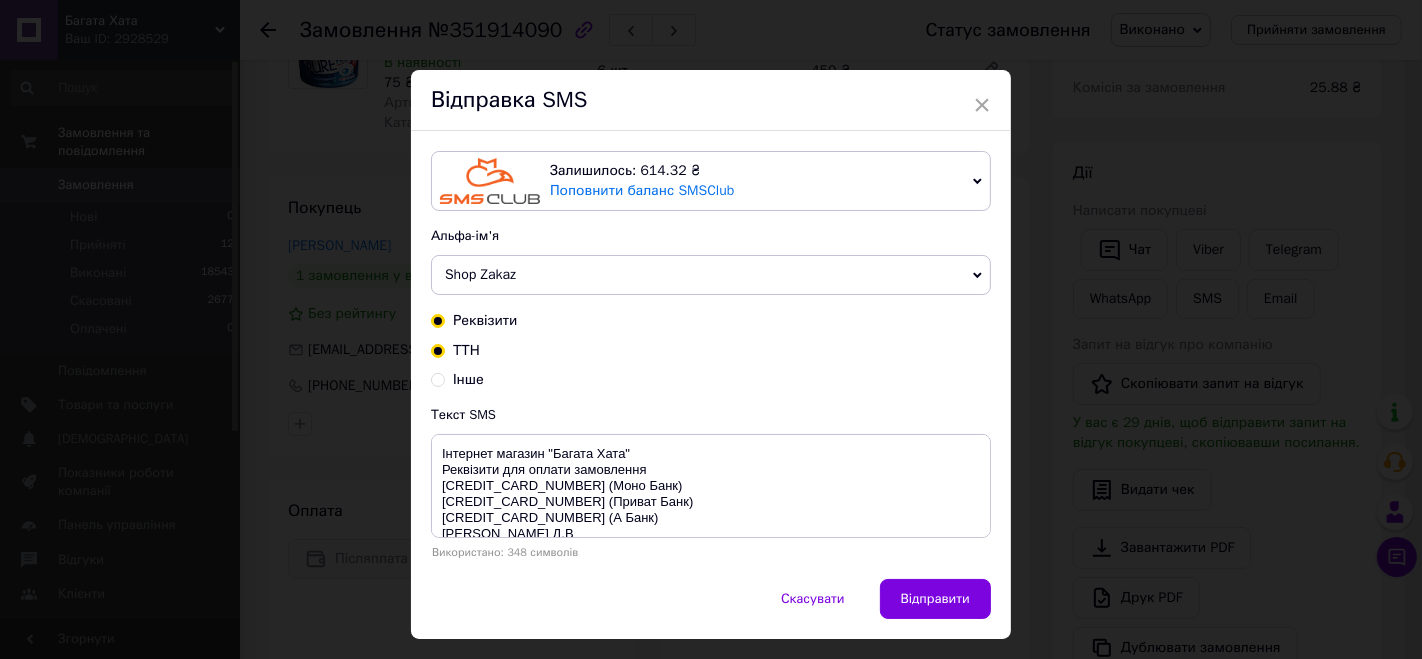 radio on "true" 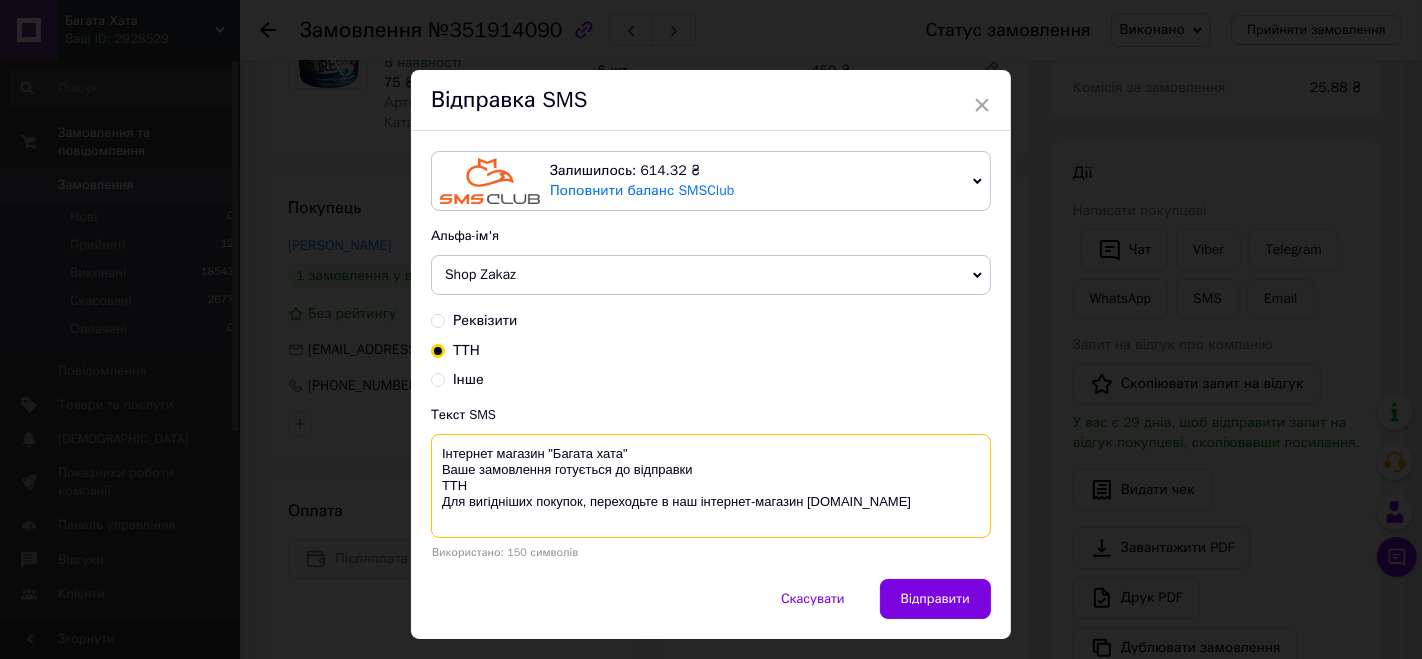 click on "Інтернет магазин "Багата хата"
Ваше замовлення готується до відправки
ТТН
Для вигідніших покупок, переходьте в наш інтернет-магазин [DOMAIN_NAME]" at bounding box center [711, 486] 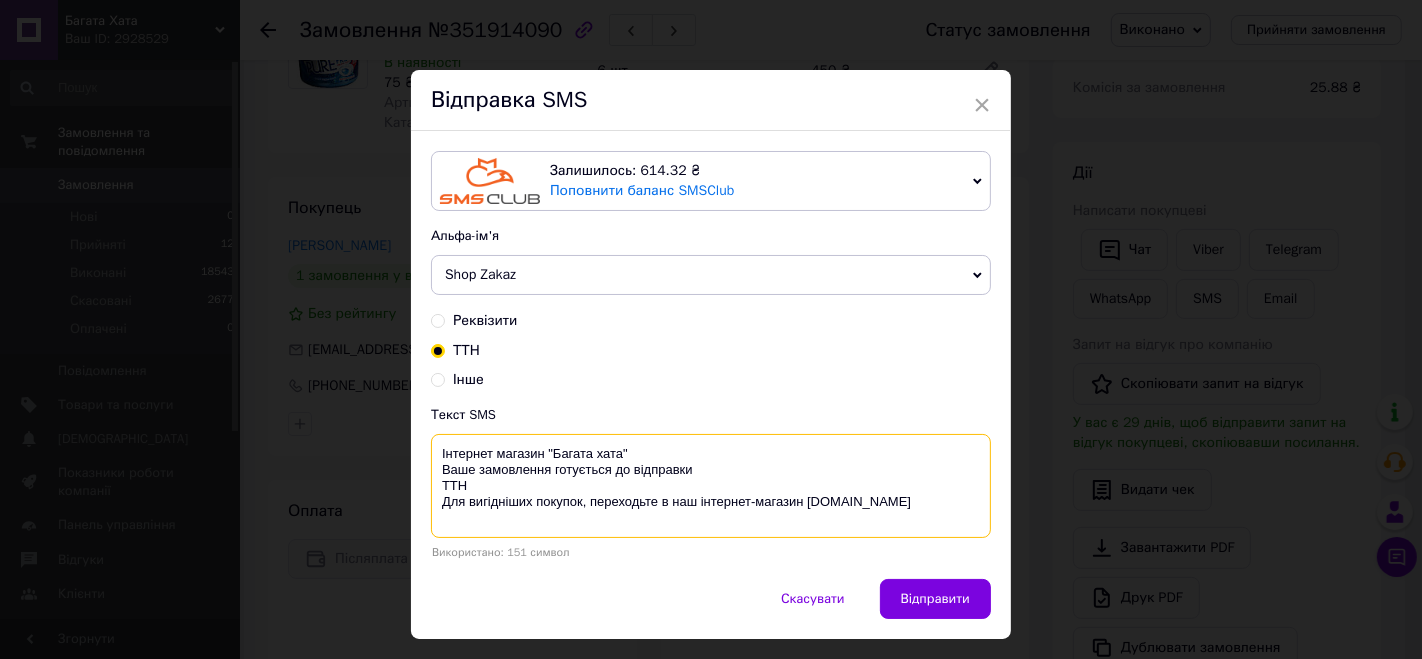 paste on "20451203080953" 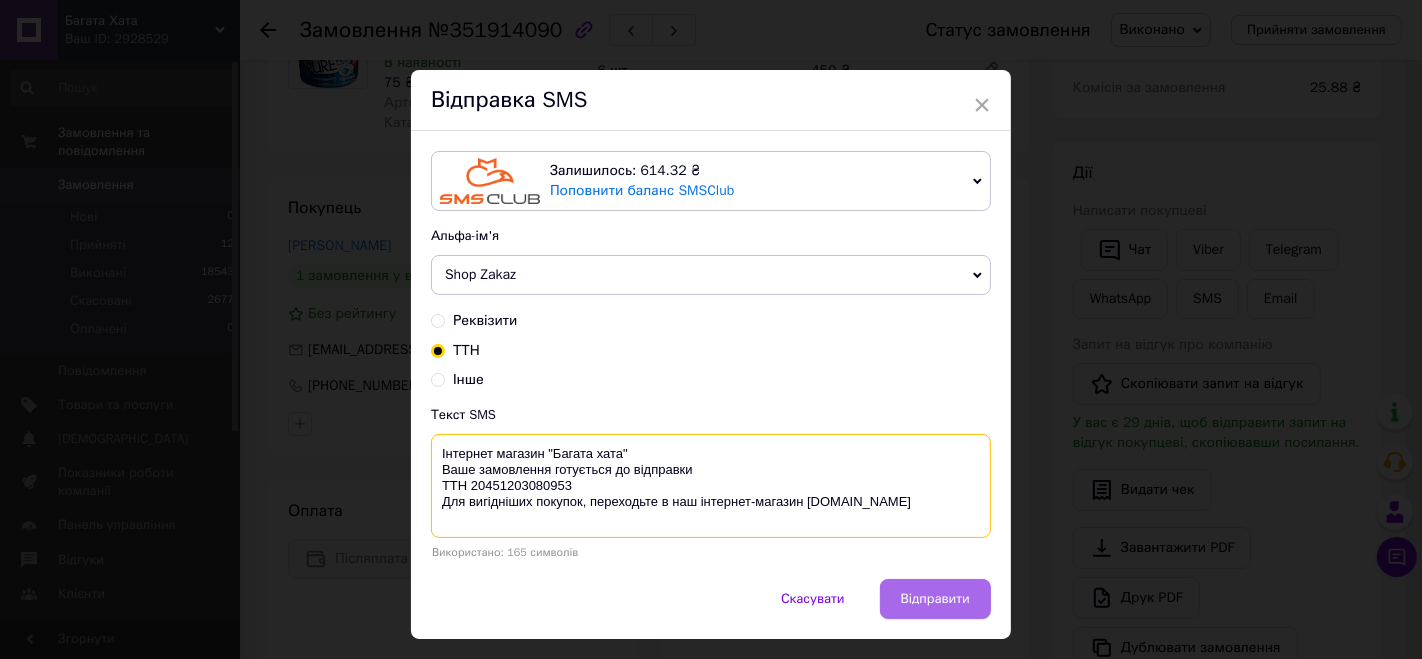 type on "Інтернет магазин "Багата хата"
Ваше замовлення готується до відправки
ТТН 20451203080953
Для вигідніших покупок, переходьте в наш інтернет-магазин [DOMAIN_NAME]" 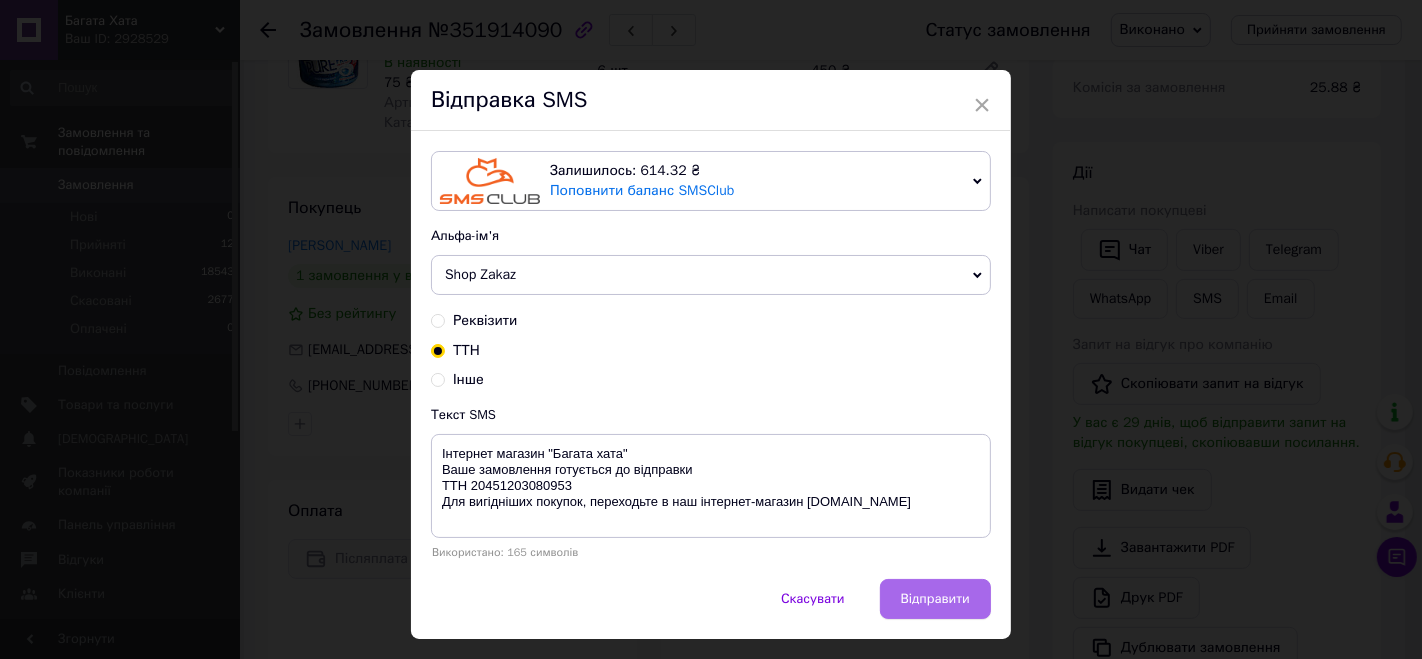 click on "Відправити" at bounding box center [935, 599] 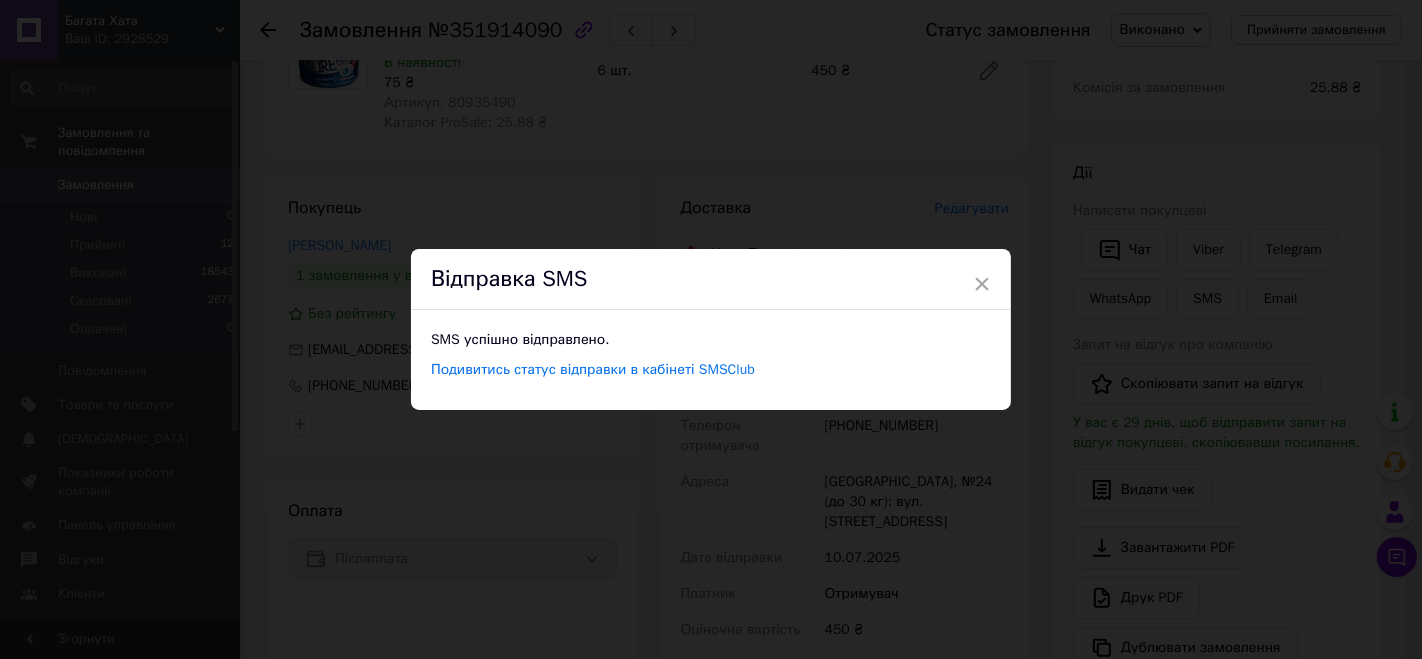 click on "× Відправка SMS SMS успішно відправлено. Подивитись статус відправки в кабінеті SMSClub" at bounding box center [711, 329] 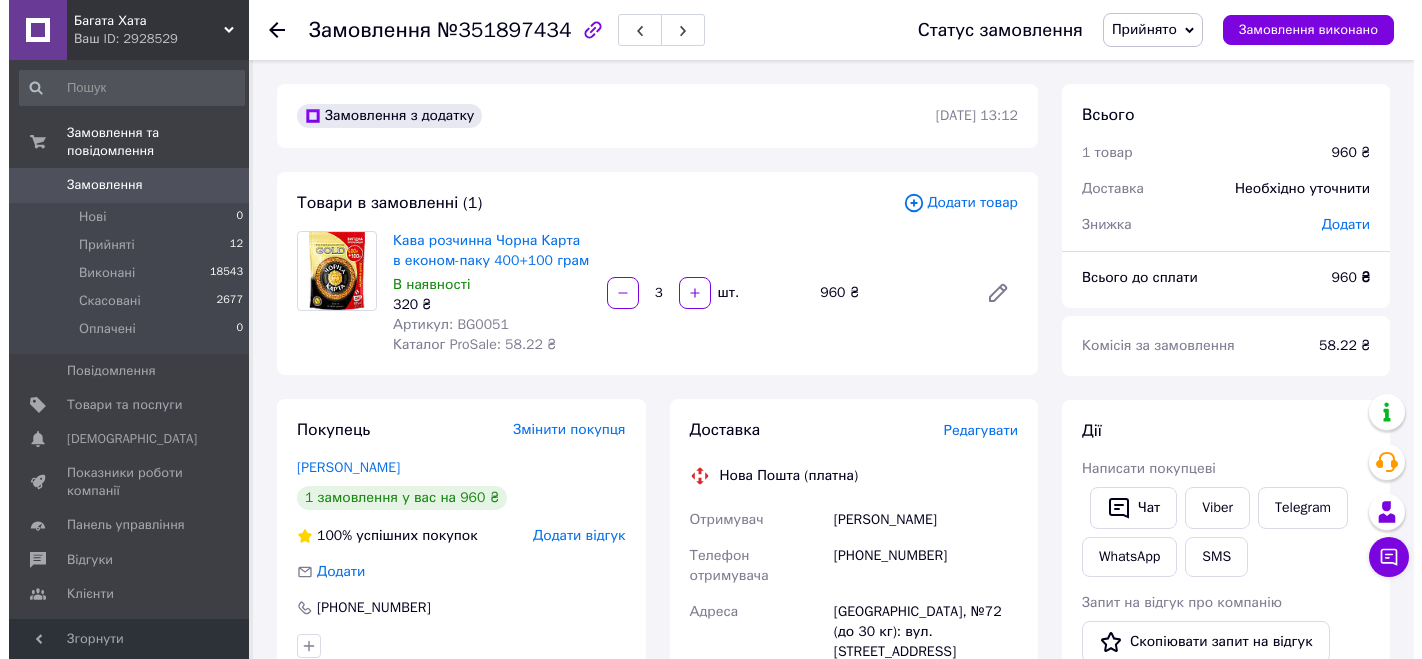 scroll, scrollTop: 0, scrollLeft: 0, axis: both 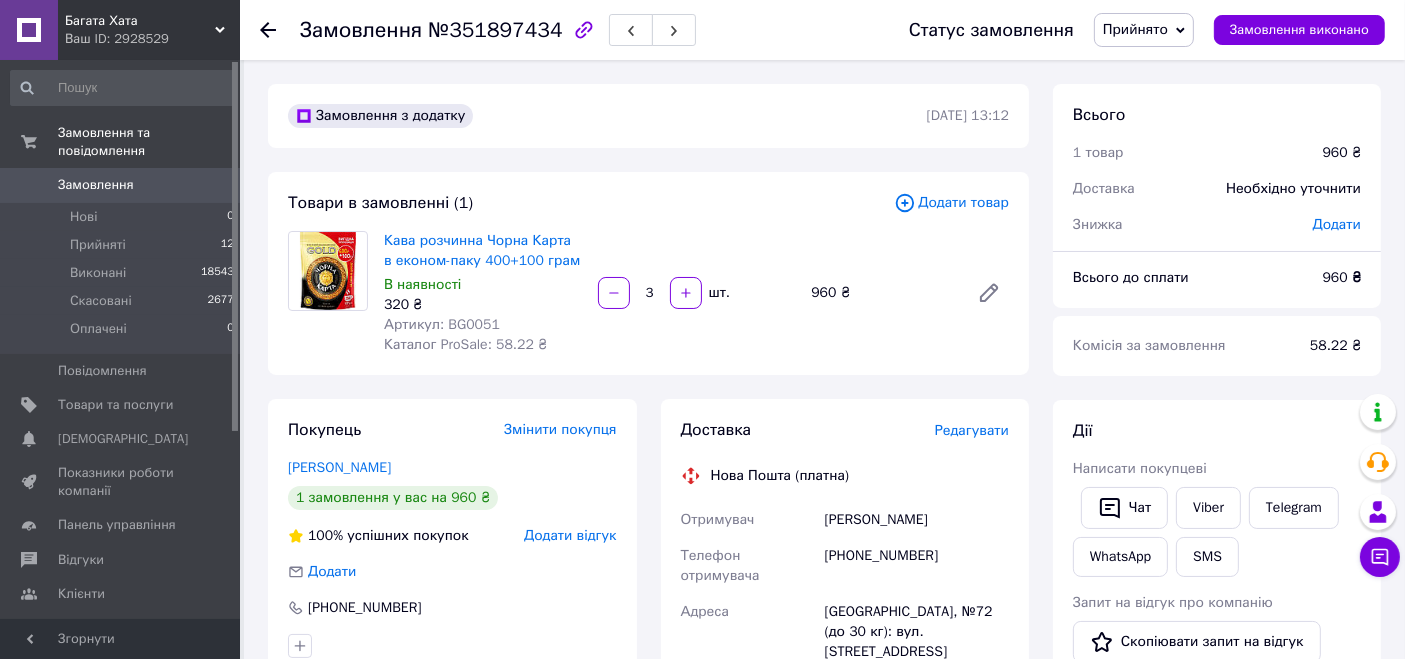 click on "Редагувати" at bounding box center (972, 430) 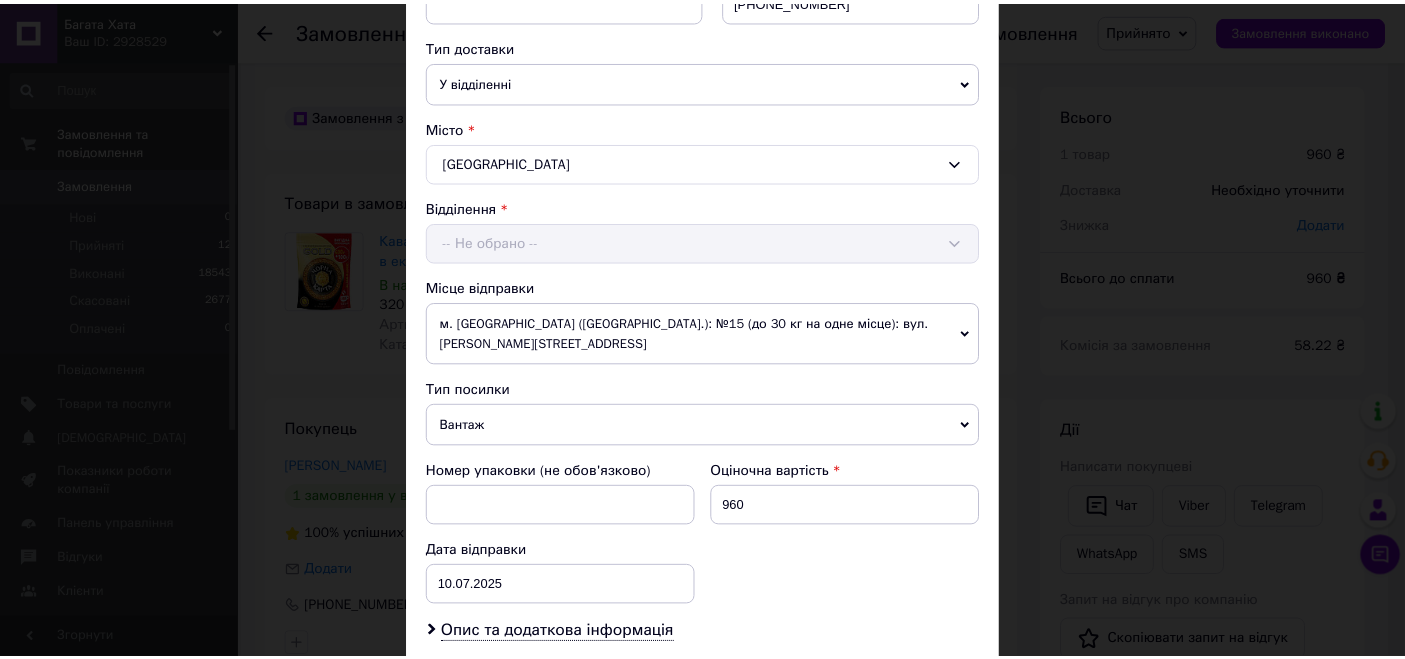 scroll, scrollTop: 858, scrollLeft: 0, axis: vertical 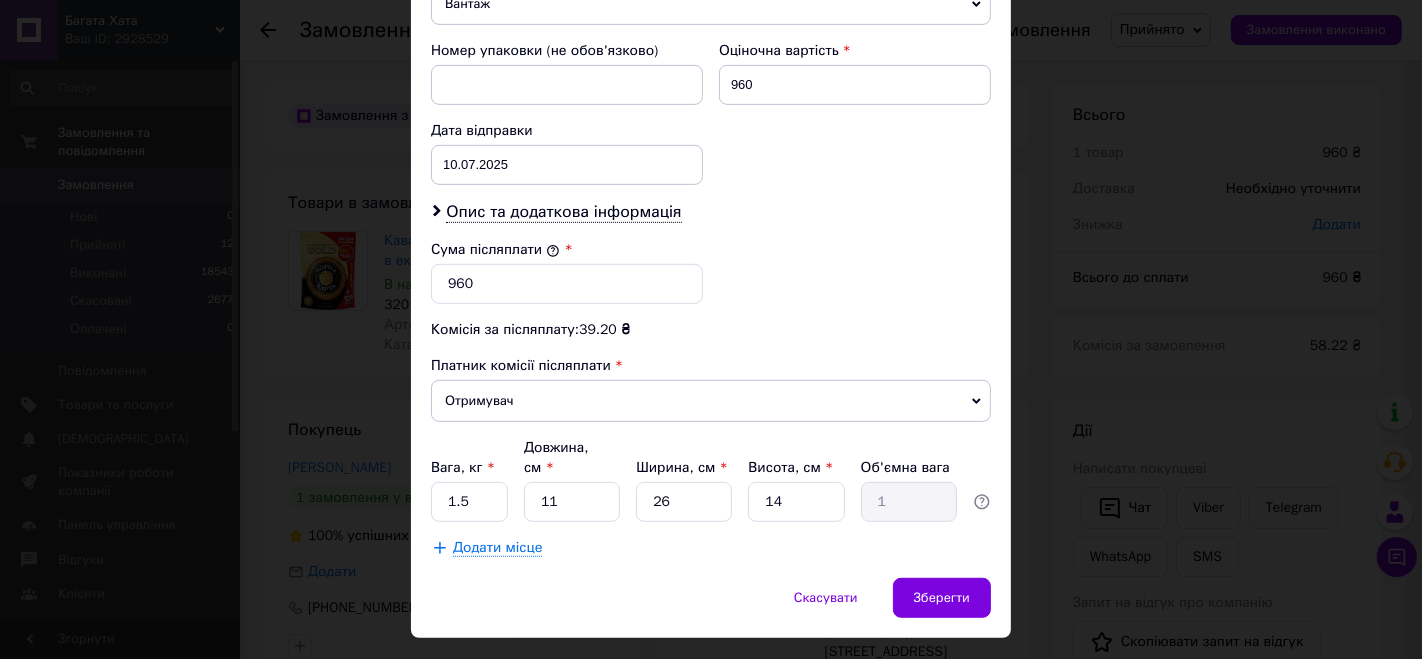 click on "× Редагування доставки Спосіб доставки Нова Пошта (платна) Платник Отримувач Відправник Прізвище отримувача [PERSON_NAME] Ім'я отримувача [PERSON_NAME] батькові отримувача Телефон отримувача [PHONE_NUMBER] Тип доставки У відділенні Кур'єром В поштоматі Місто [GEOGRAPHIC_DATA] Відділення №72 (до 30 кг): вул. [STREET_ADDRESS] Місце відправки м. [GEOGRAPHIC_DATA] ([GEOGRAPHIC_DATA].): №15 (до 30 кг на одне місце): вул. [PERSON_NAME][STREET_ADDRESS] Немає збігів. Спробуйте змінити умови пошуку Додати ще місце відправки Тип посилки Вантаж Документи Номер упаковки (не обов'язково) Оціночна вартість 960 Дата відправки [DATE]" at bounding box center [711, 329] 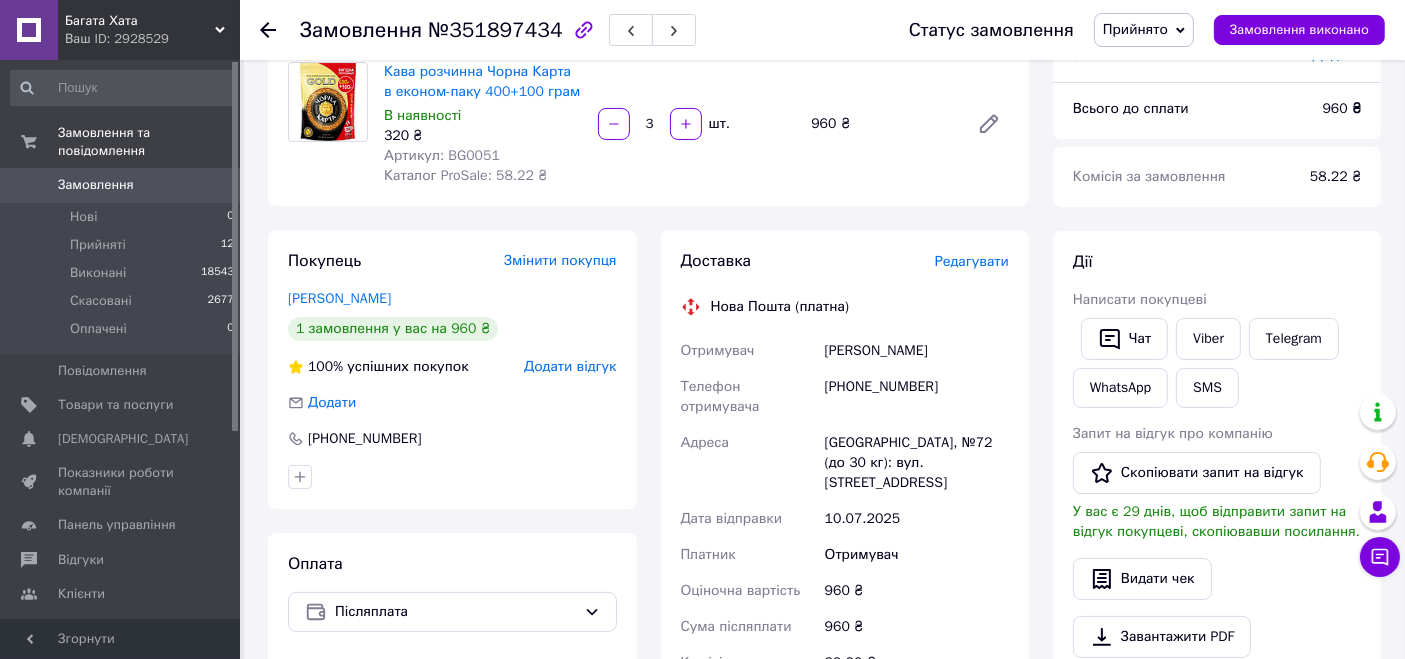 scroll, scrollTop: 444, scrollLeft: 0, axis: vertical 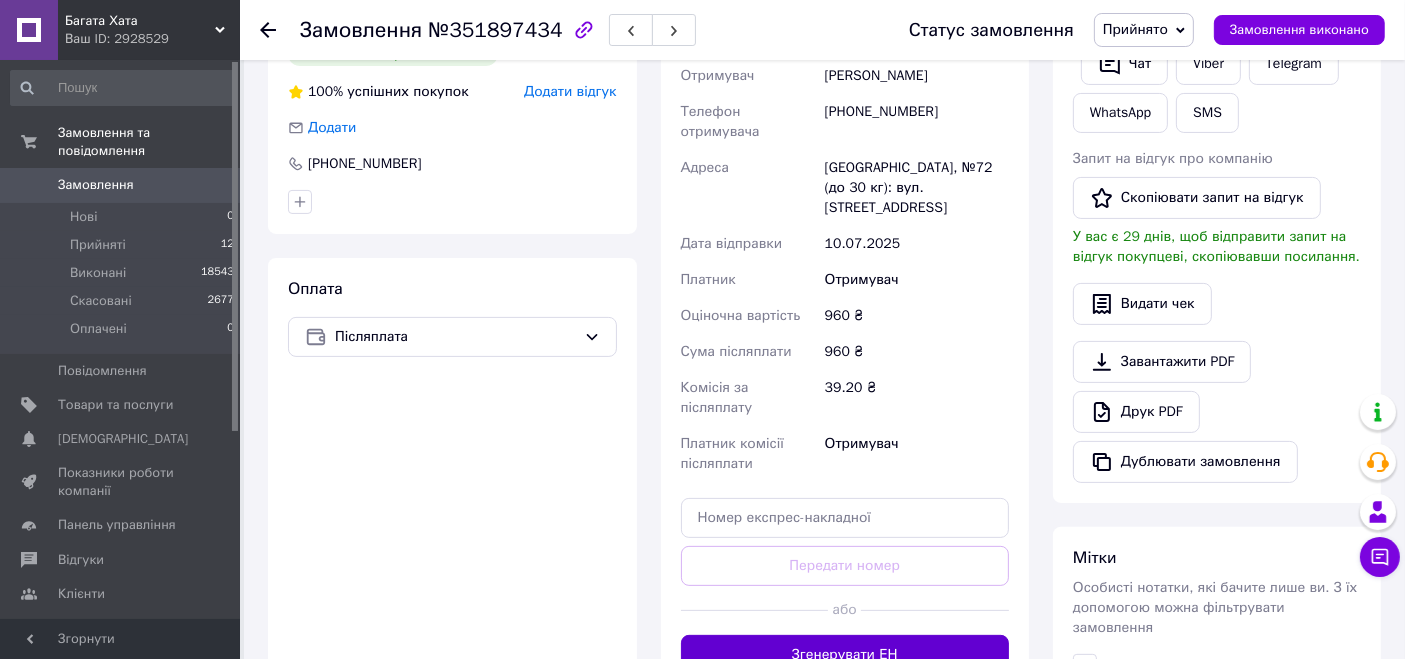 click on "Згенерувати ЕН" at bounding box center (845, 655) 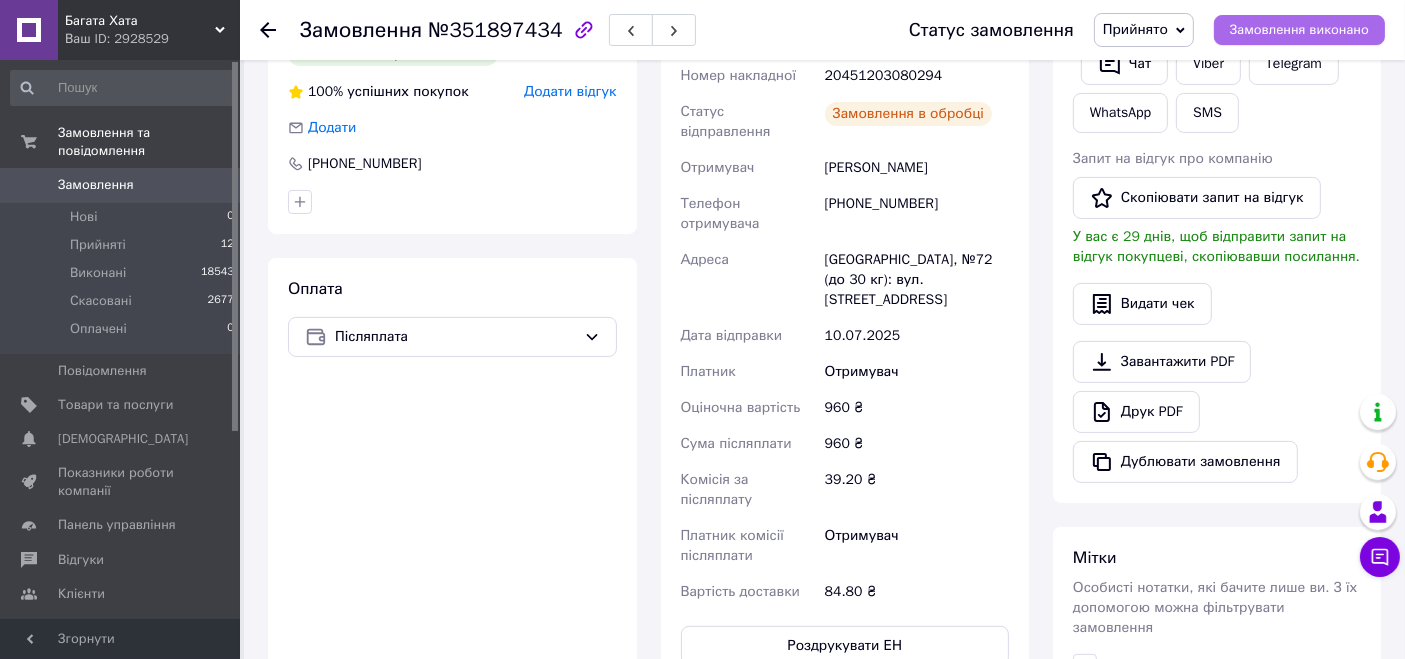 click on "Замовлення виконано" at bounding box center (1299, 30) 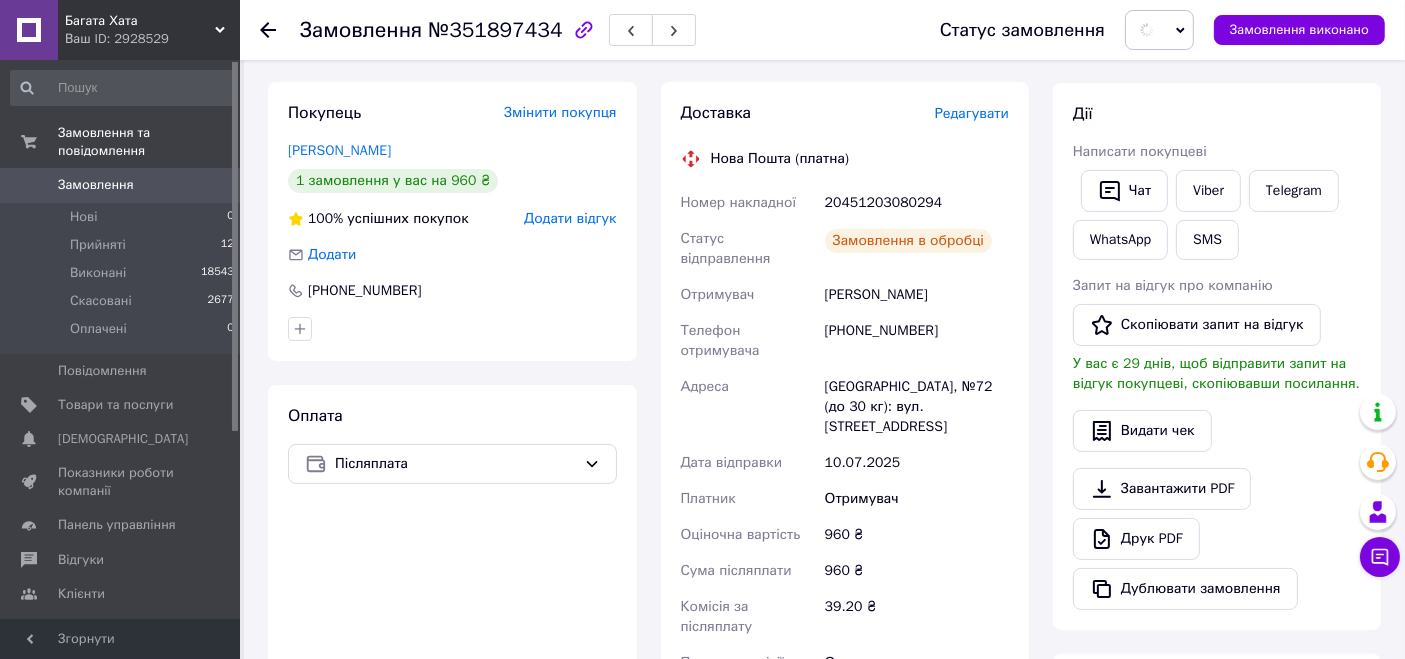 scroll, scrollTop: 222, scrollLeft: 0, axis: vertical 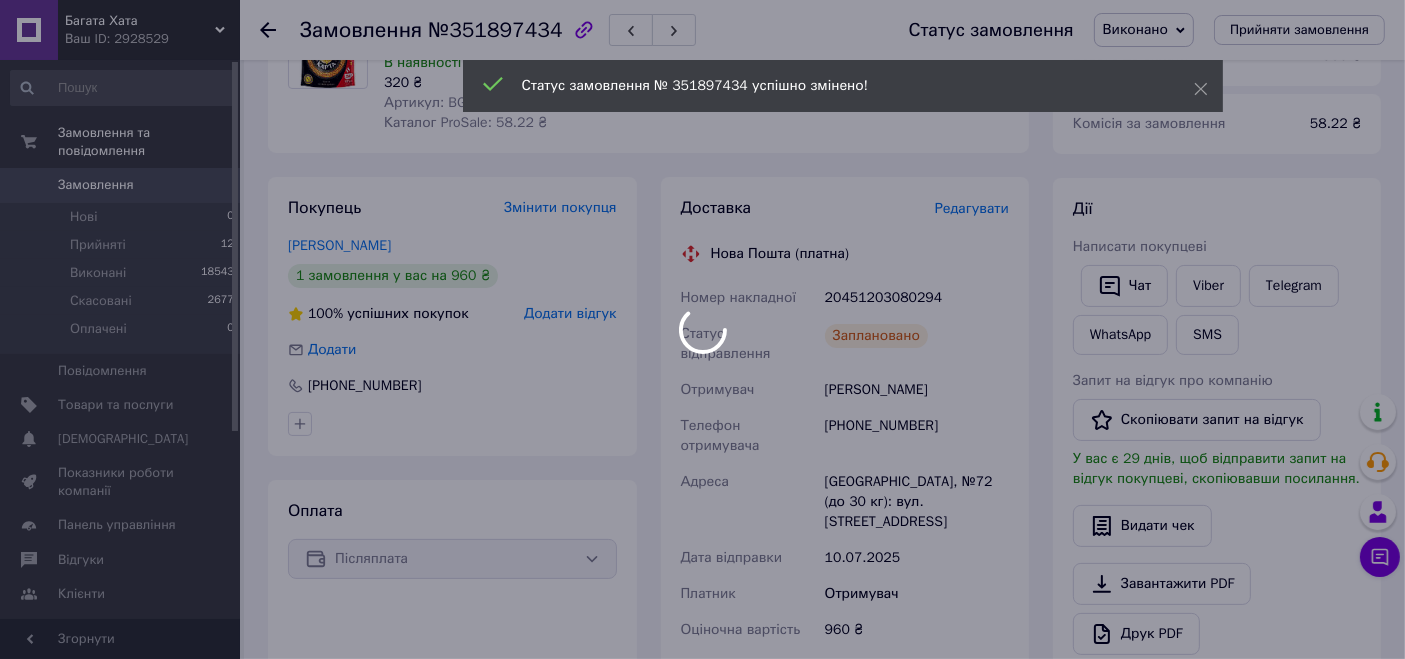 click at bounding box center (702, 329) 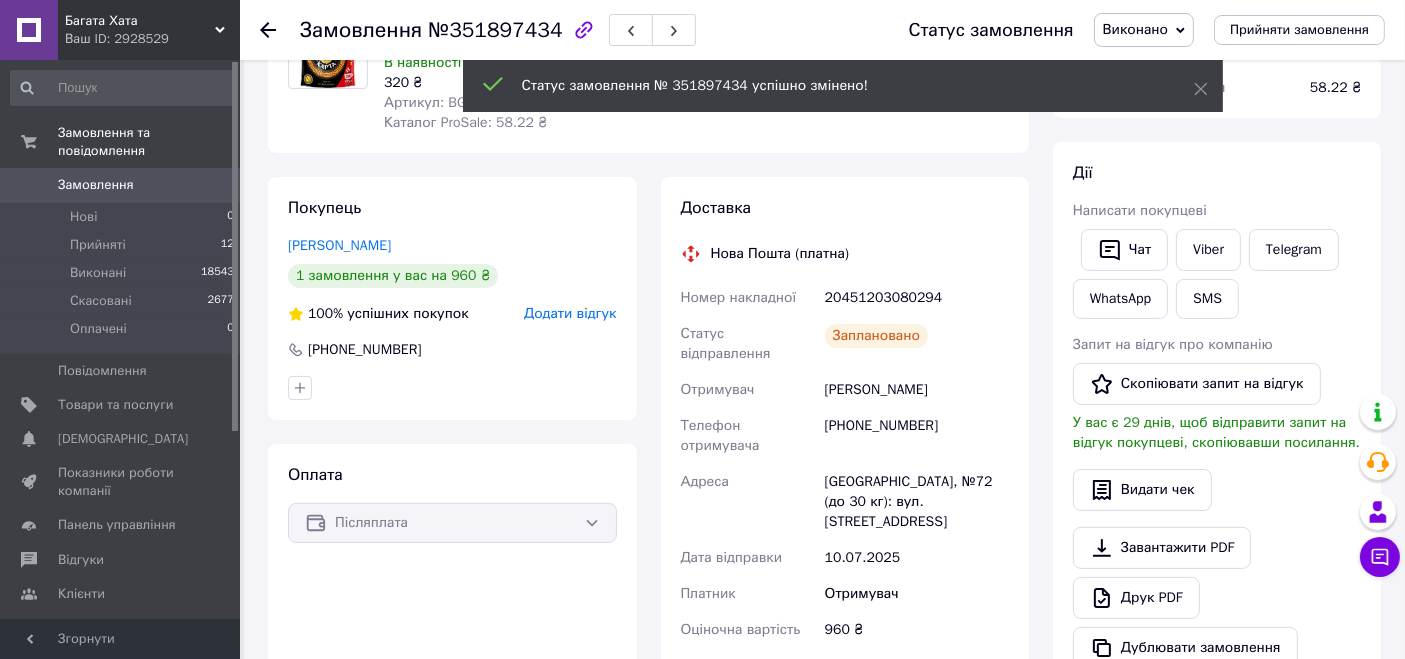 click on "20451203080294" at bounding box center [917, 298] 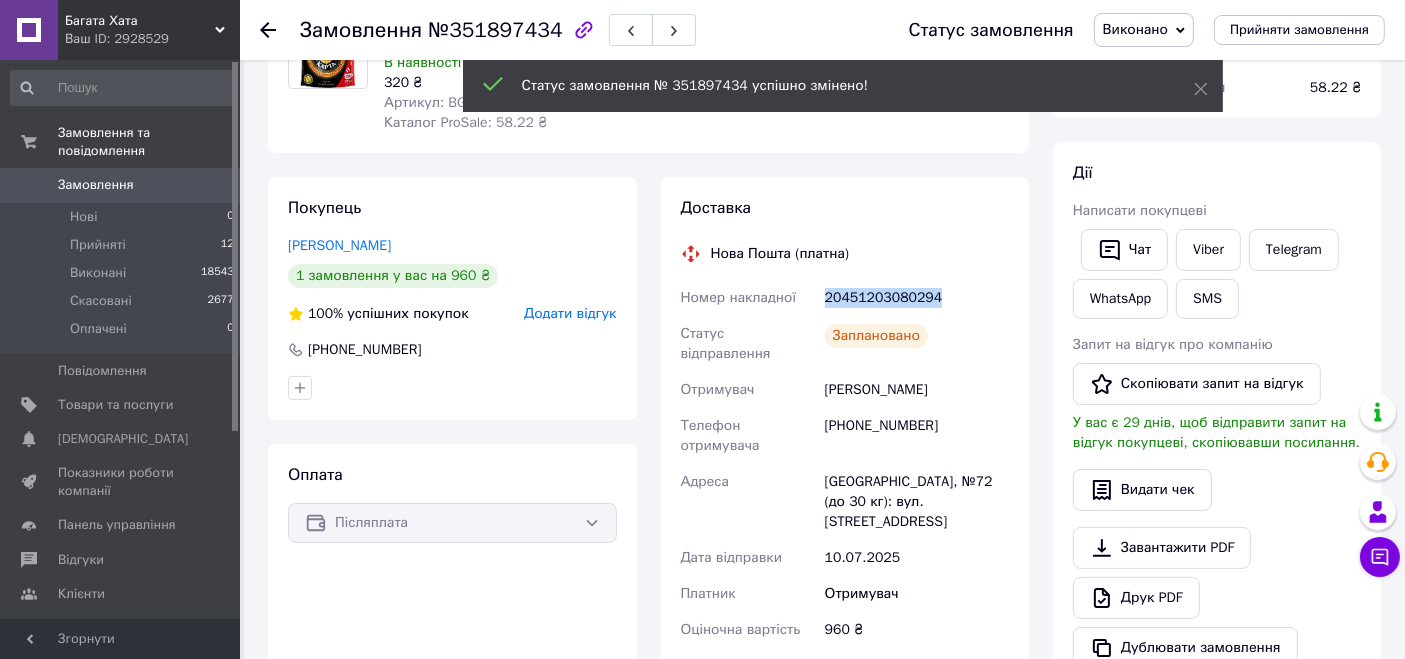 click on "20451203080294" at bounding box center [917, 298] 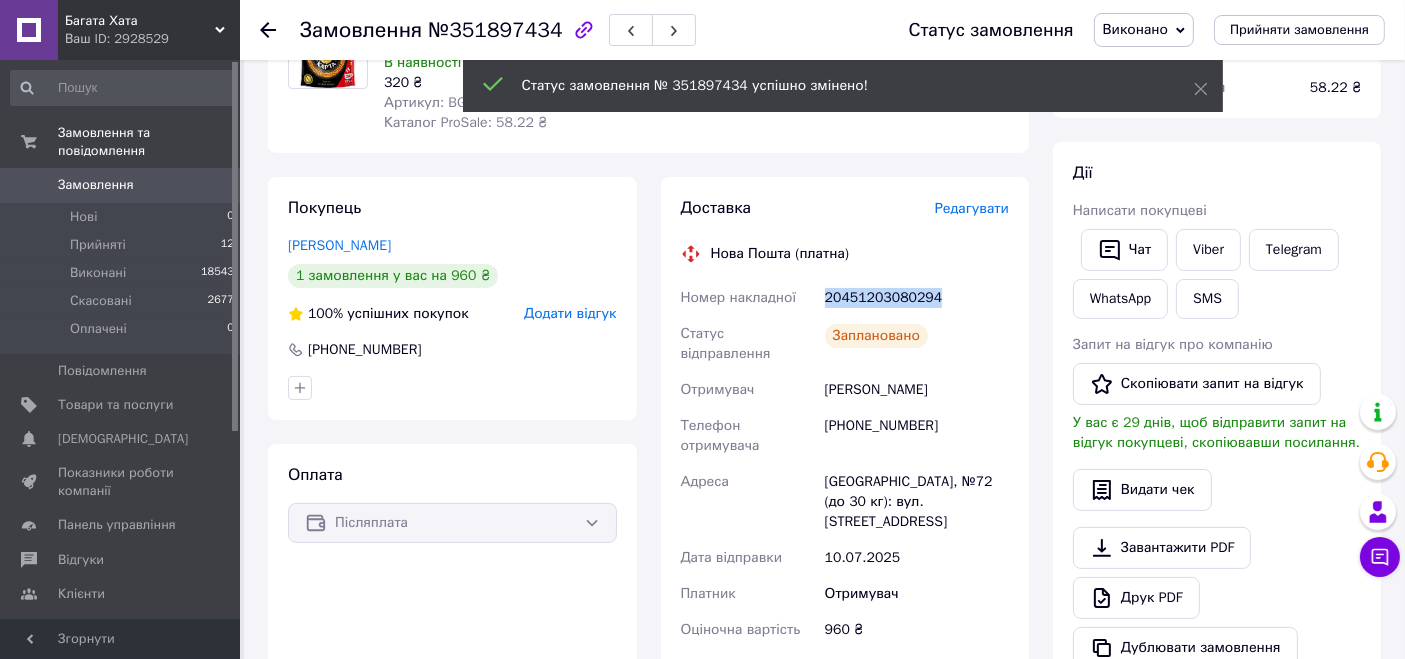 copy on "20451203080294" 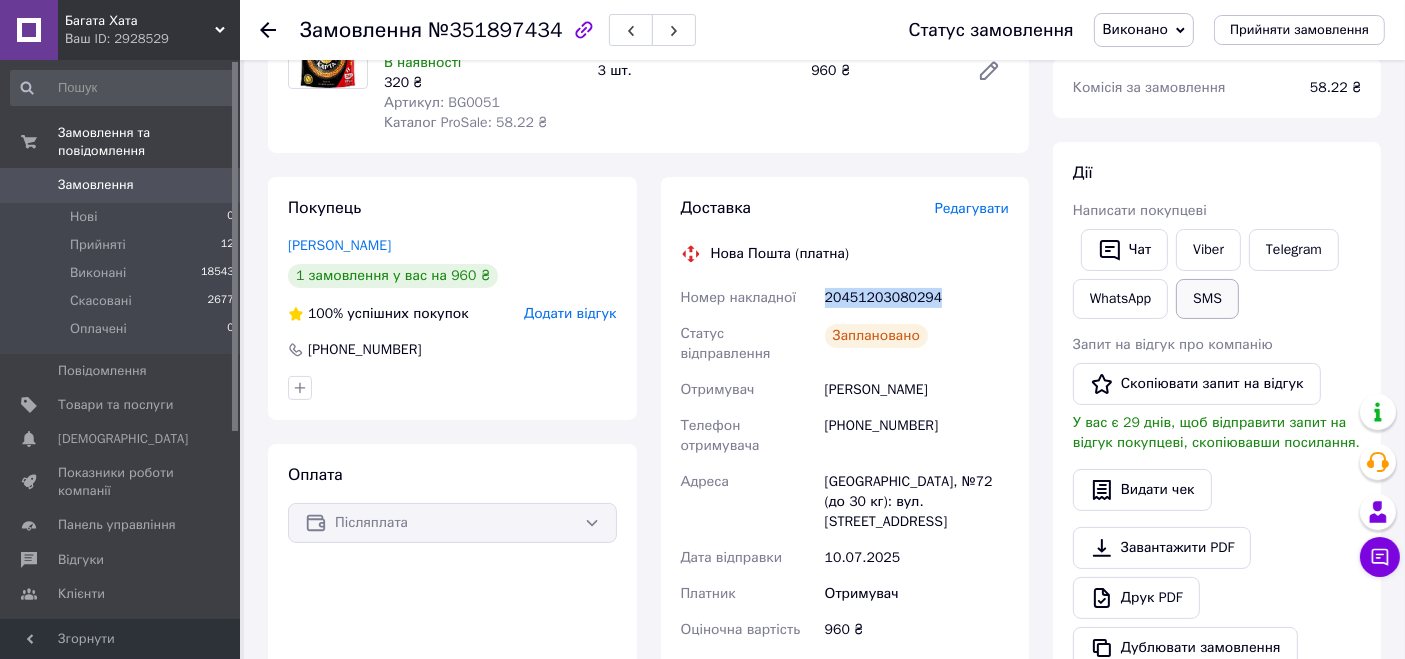 click on "SMS" at bounding box center (1207, 299) 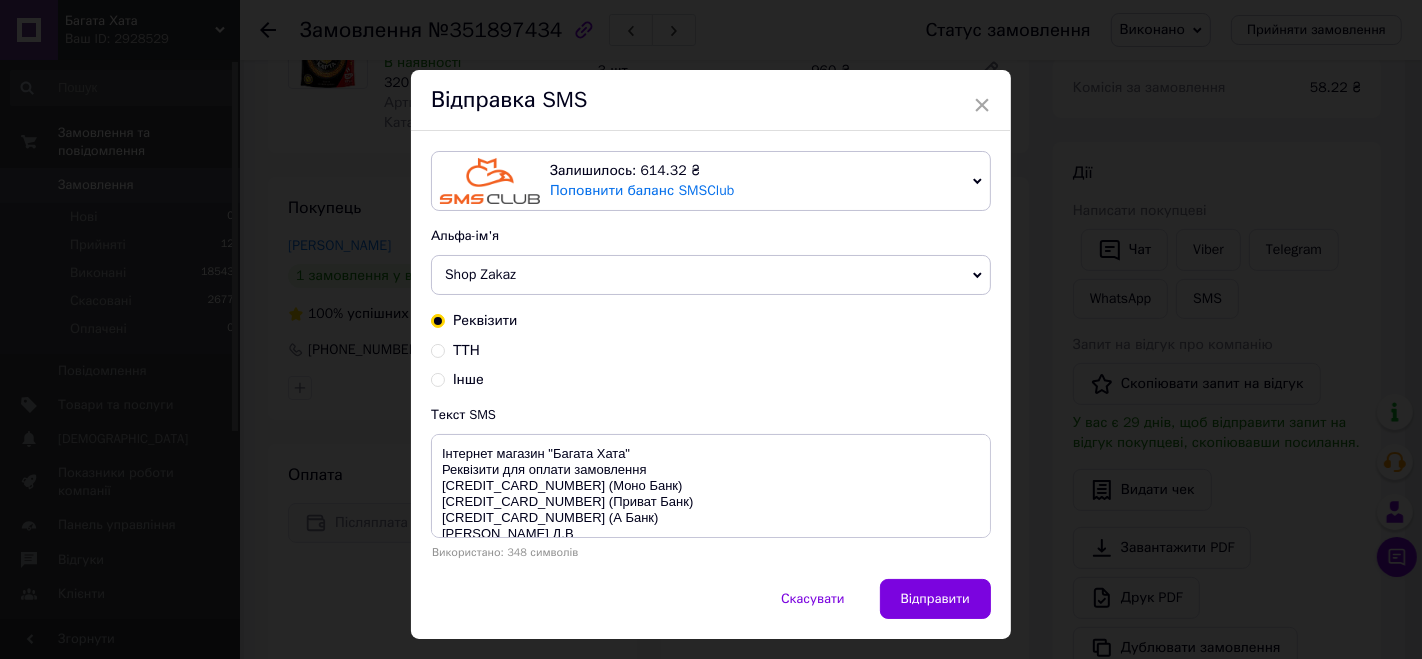 click on "ТТН" at bounding box center (466, 350) 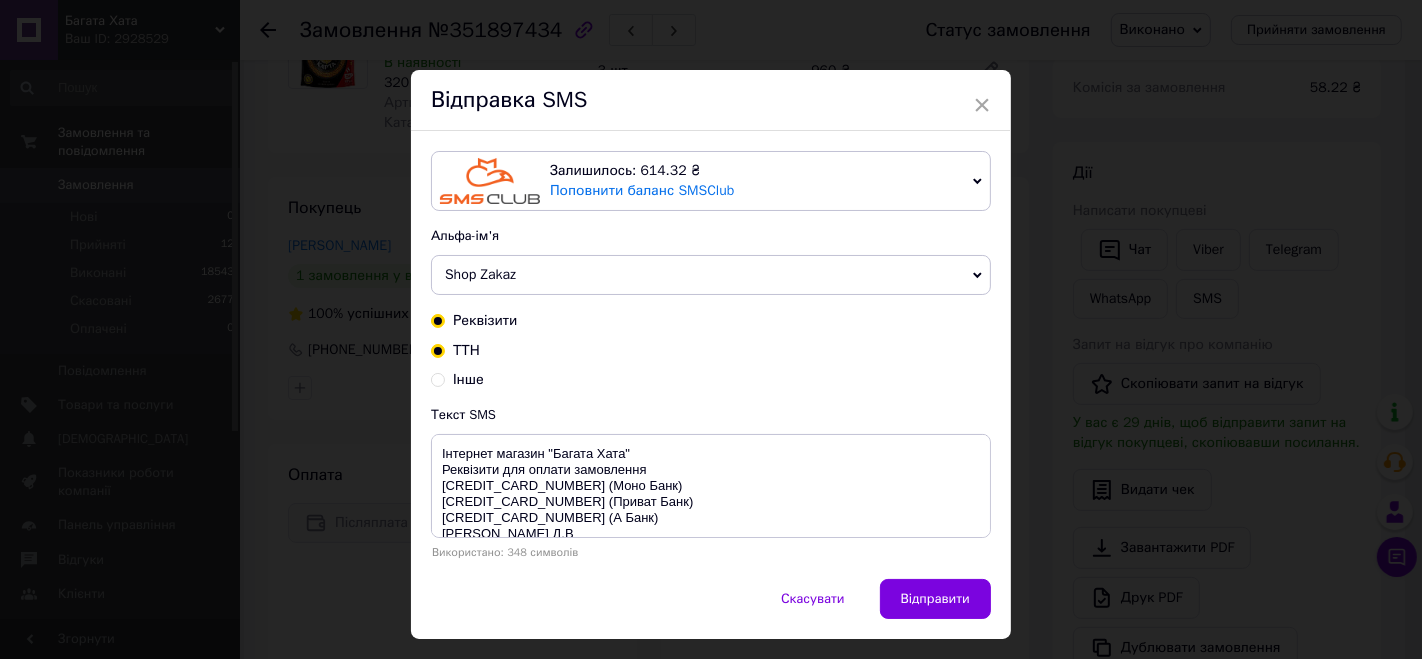 radio on "true" 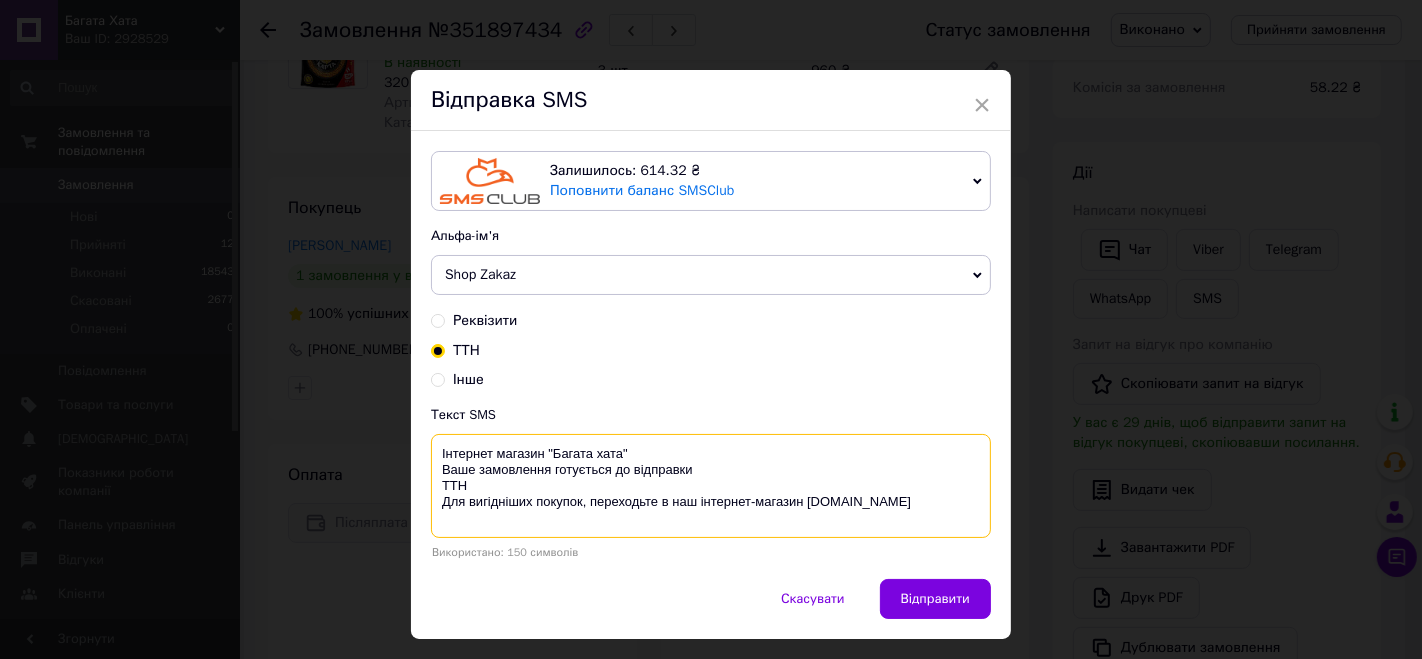 click on "Інтернет магазин "Багата хата"
Ваше замовлення готується до відправки
ТТН
Для вигідніших покупок, переходьте в наш інтернет-магазин [DOMAIN_NAME]" at bounding box center (711, 486) 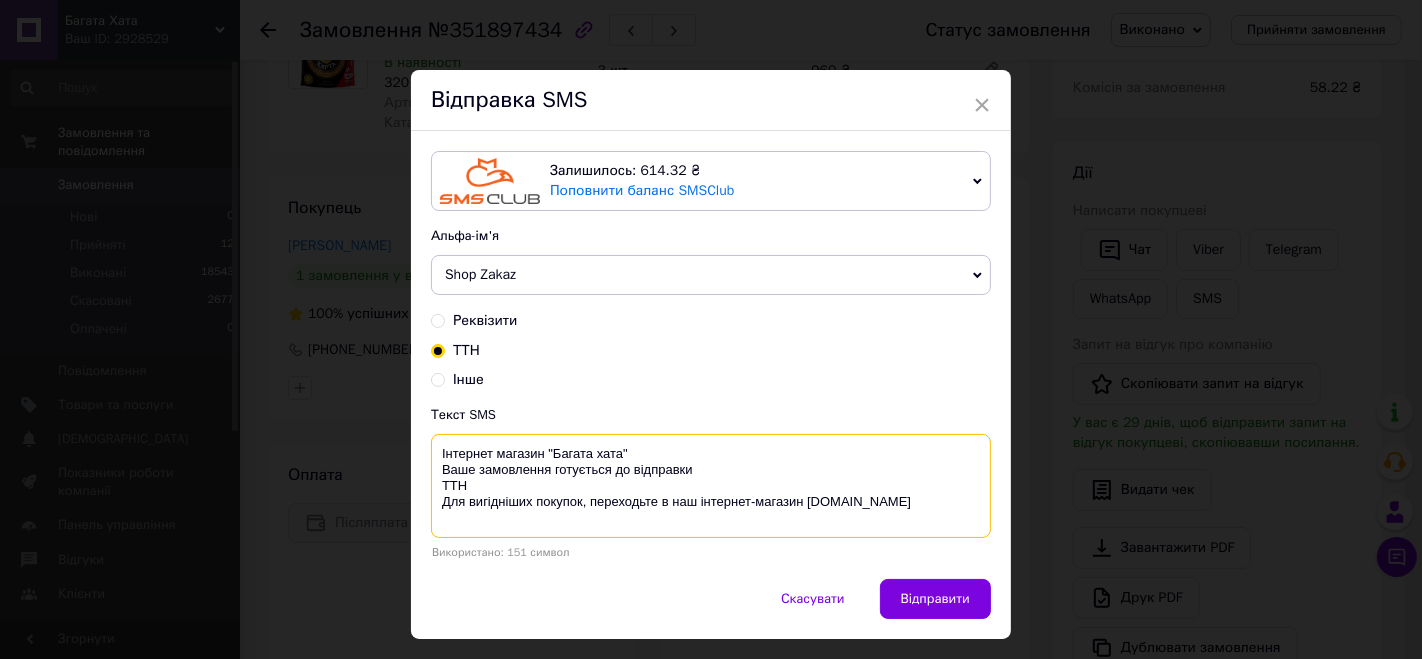 paste on "20451203080294" 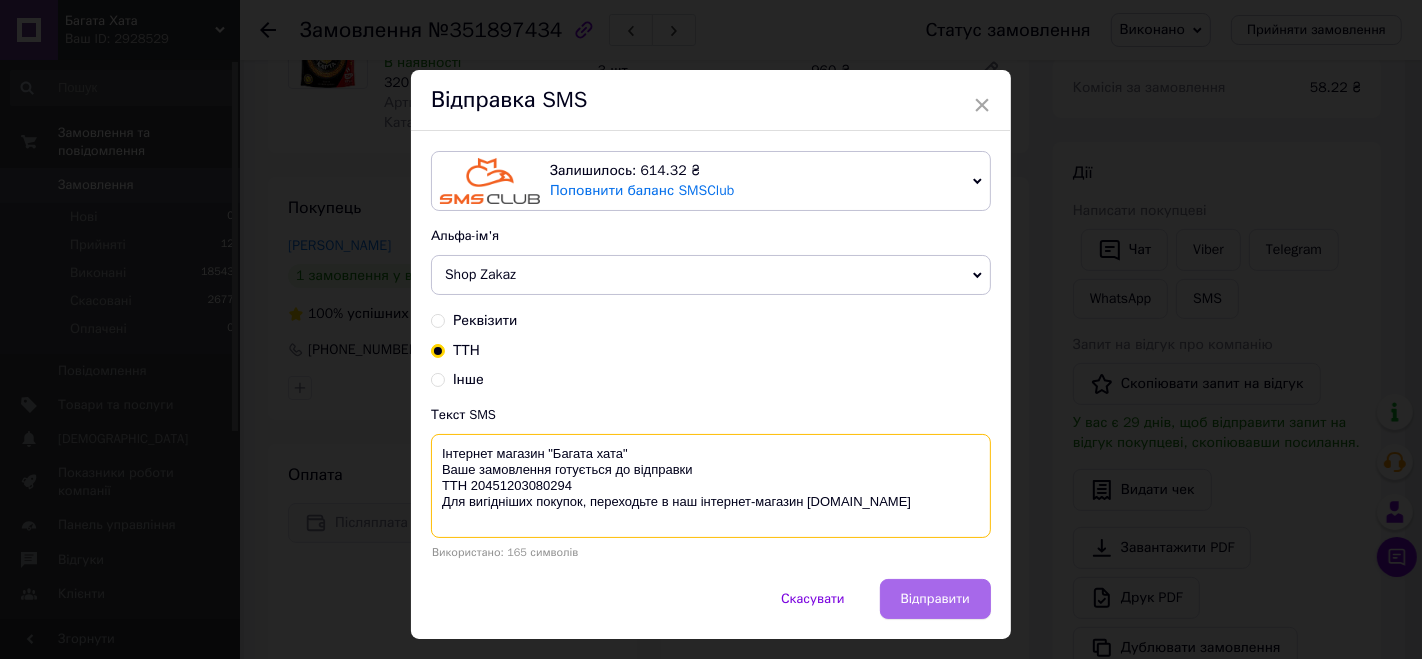 type on "Інтернет магазин "Багата хата"
Ваше замовлення готується до відправки
ТТН 20451203080294
Для вигідніших покупок, переходьте в наш інтернет-магазин bagata-xata.com.ua" 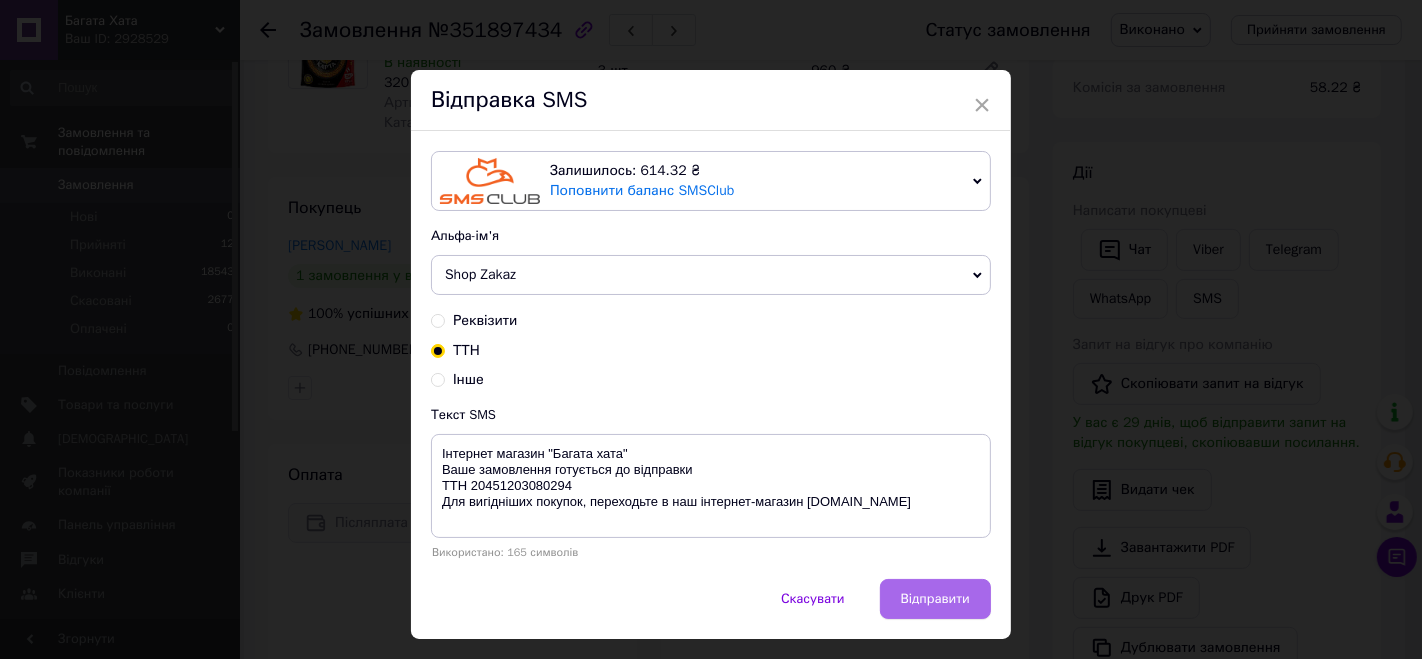 click on "Відправити" at bounding box center (935, 599) 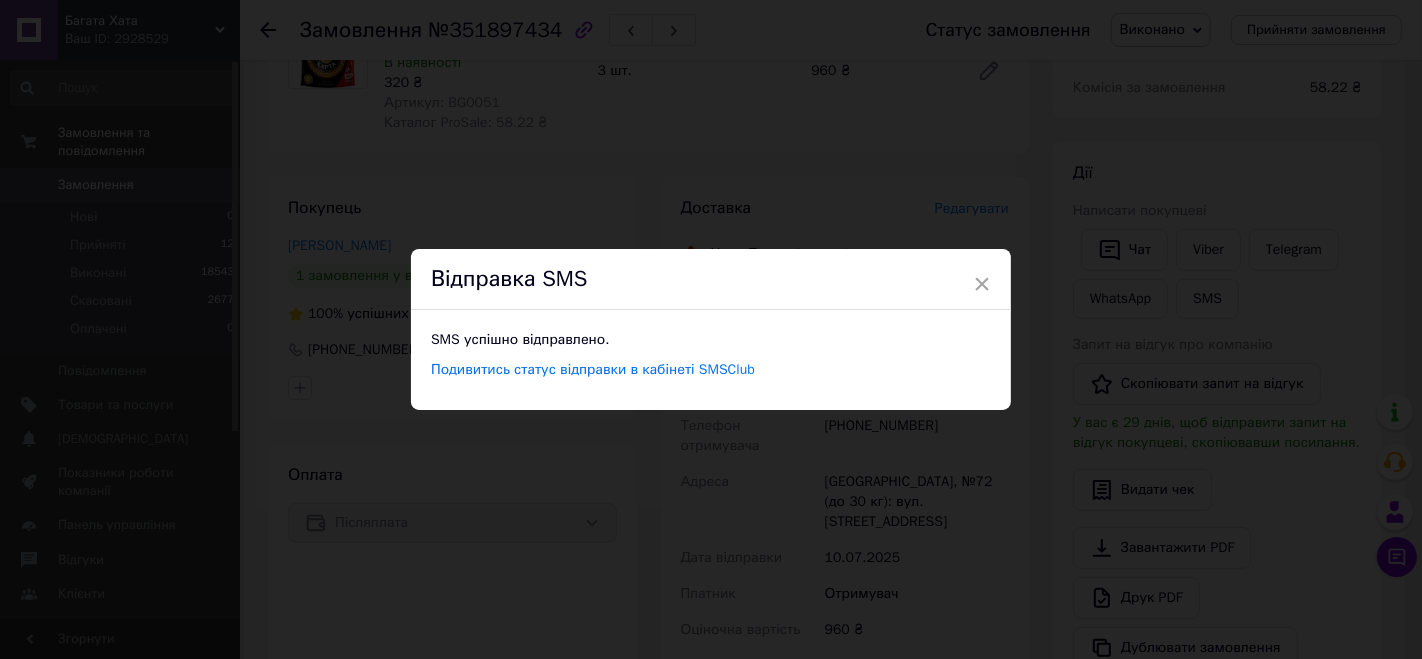 click on "× Відправка SMS SMS успішно відправлено. Подивитись статус відправки в кабінеті SMSClub" at bounding box center [711, 329] 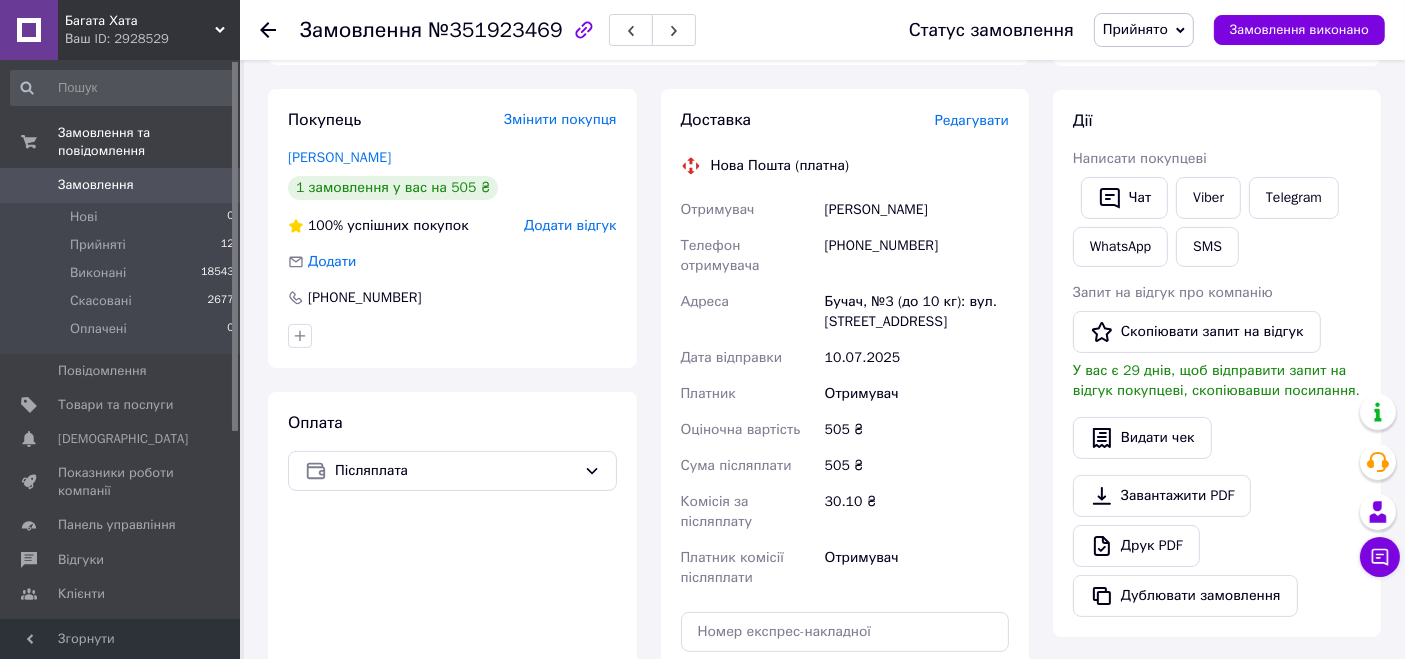 scroll, scrollTop: 444, scrollLeft: 0, axis: vertical 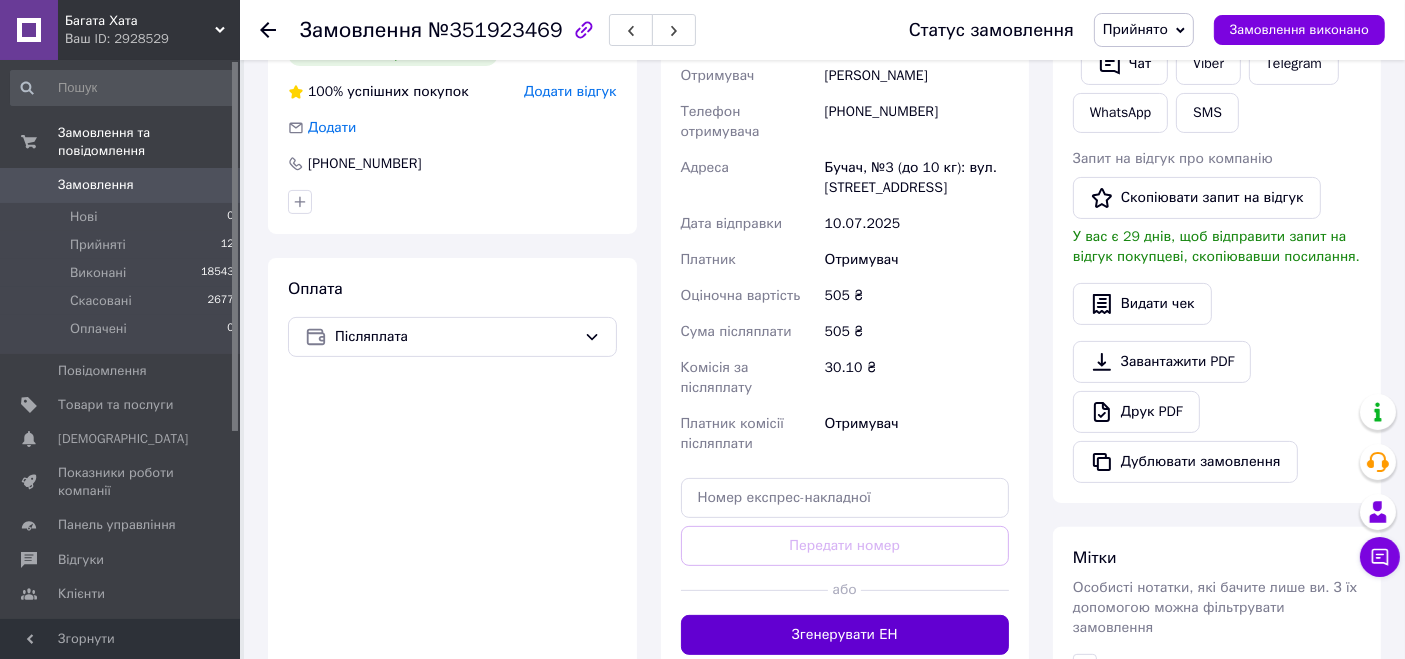 click on "Згенерувати ЕН" at bounding box center [845, 635] 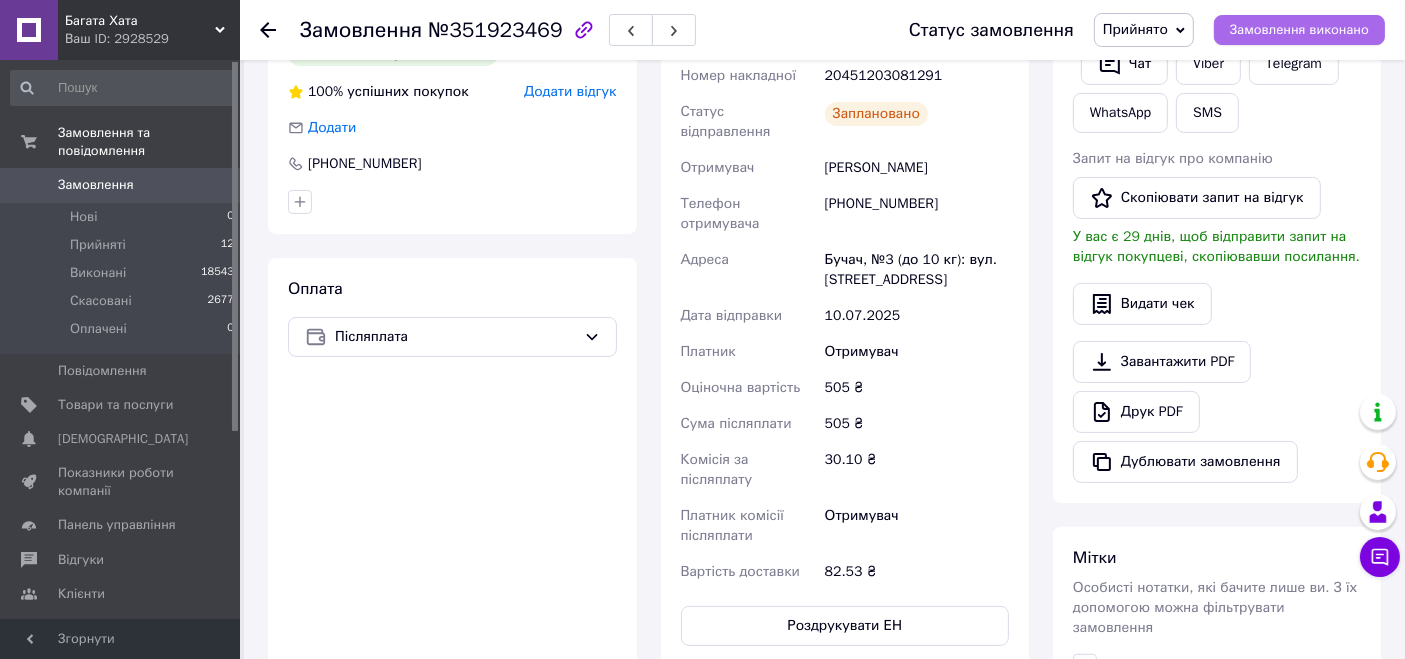 click on "Замовлення виконано" at bounding box center [1299, 30] 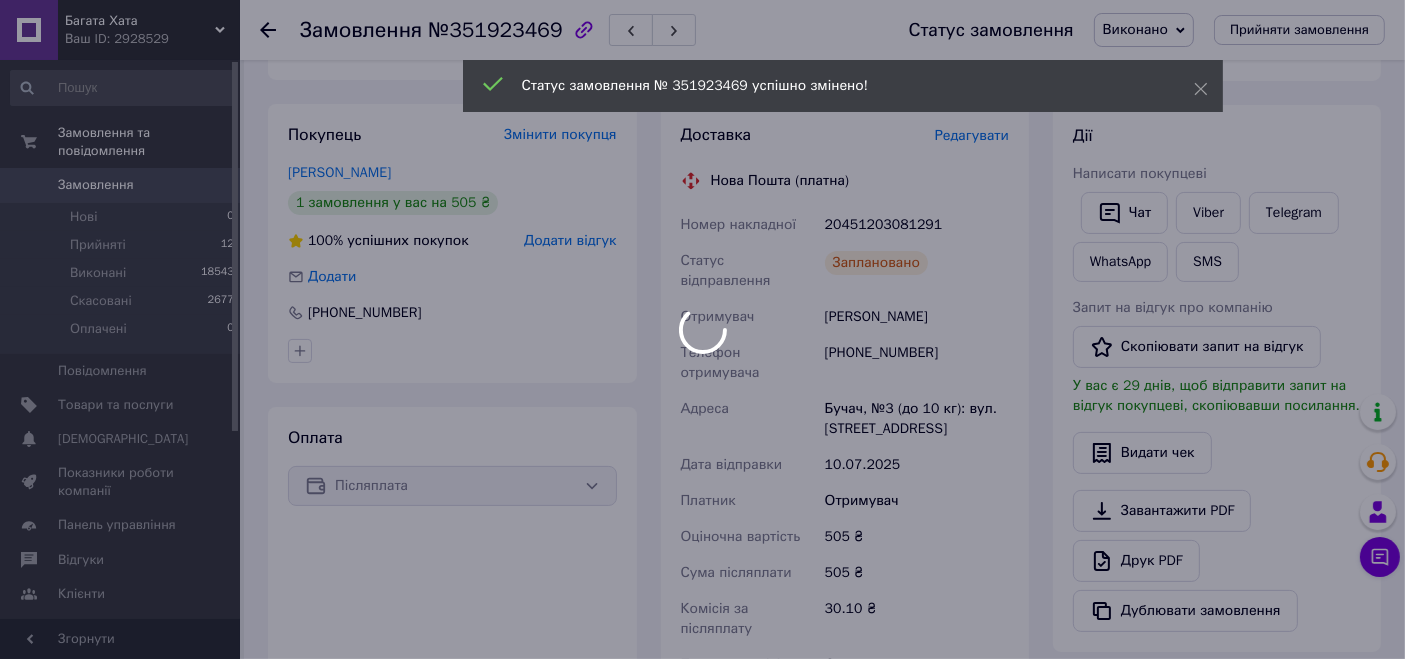 scroll, scrollTop: 222, scrollLeft: 0, axis: vertical 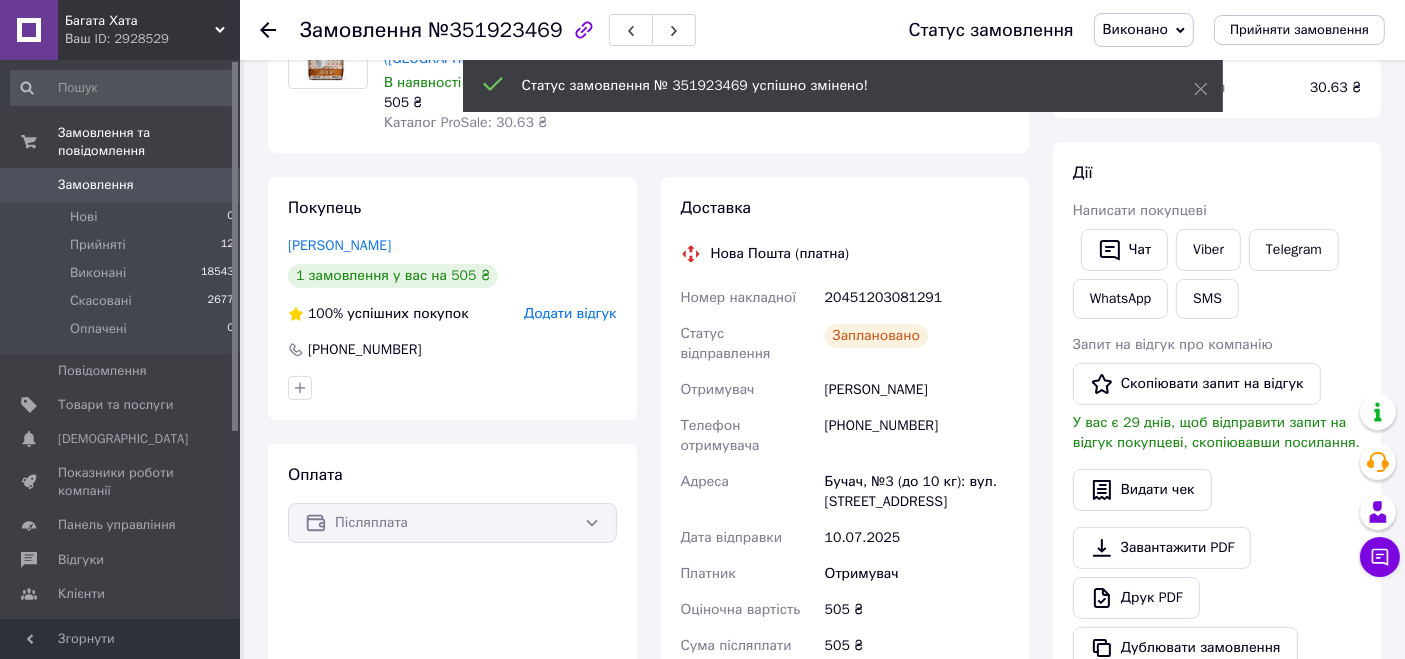 click on "20451203081291" at bounding box center (917, 298) 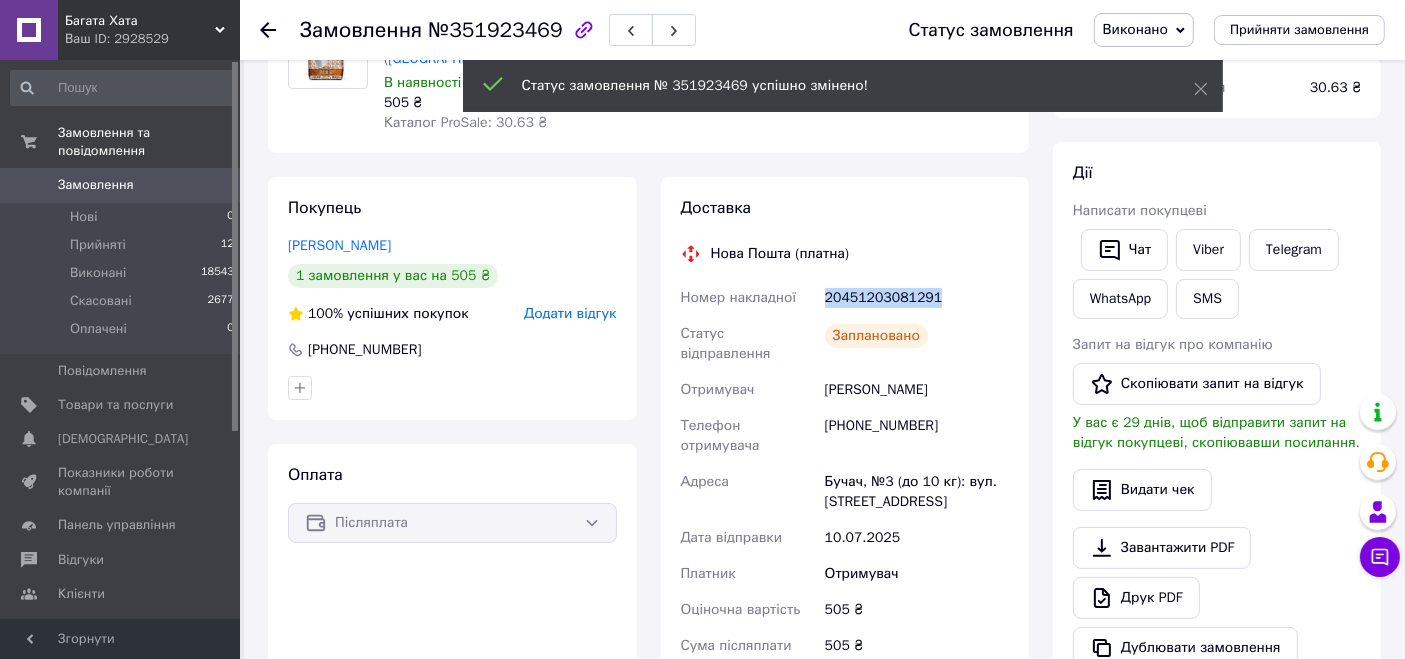 click on "20451203081291" at bounding box center [917, 298] 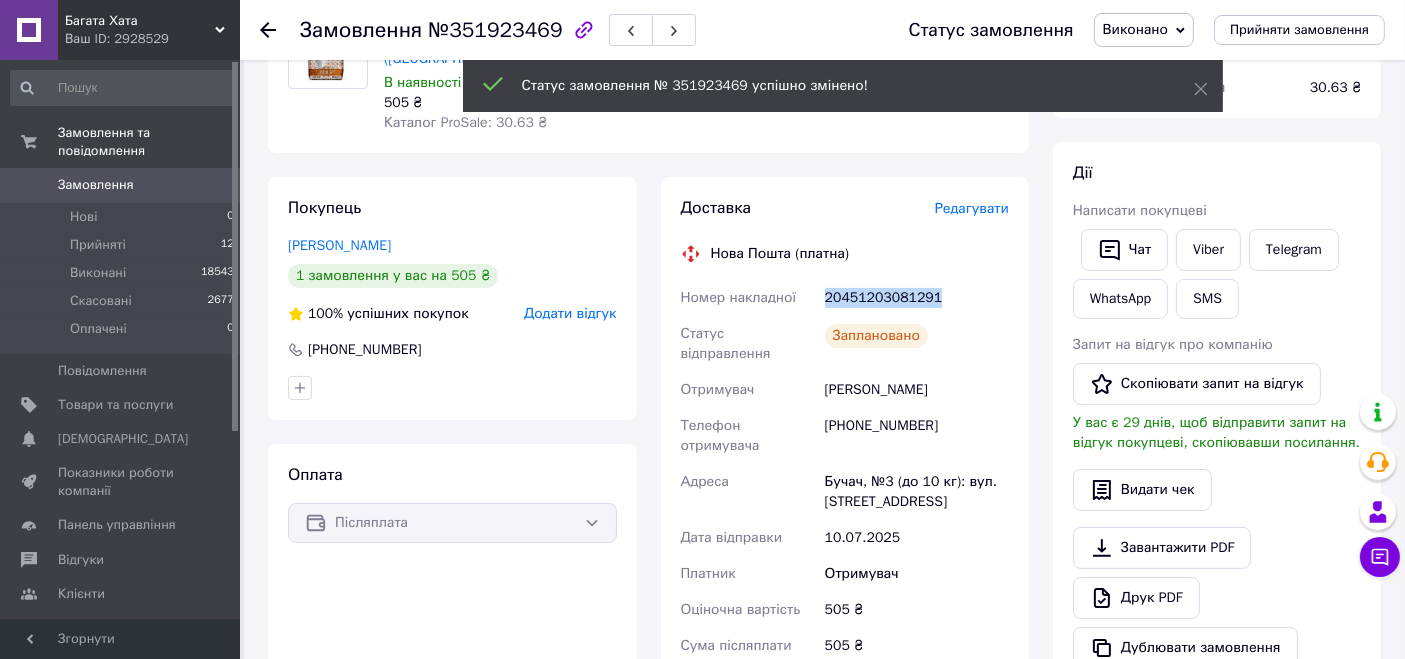 copy on "20451203081291" 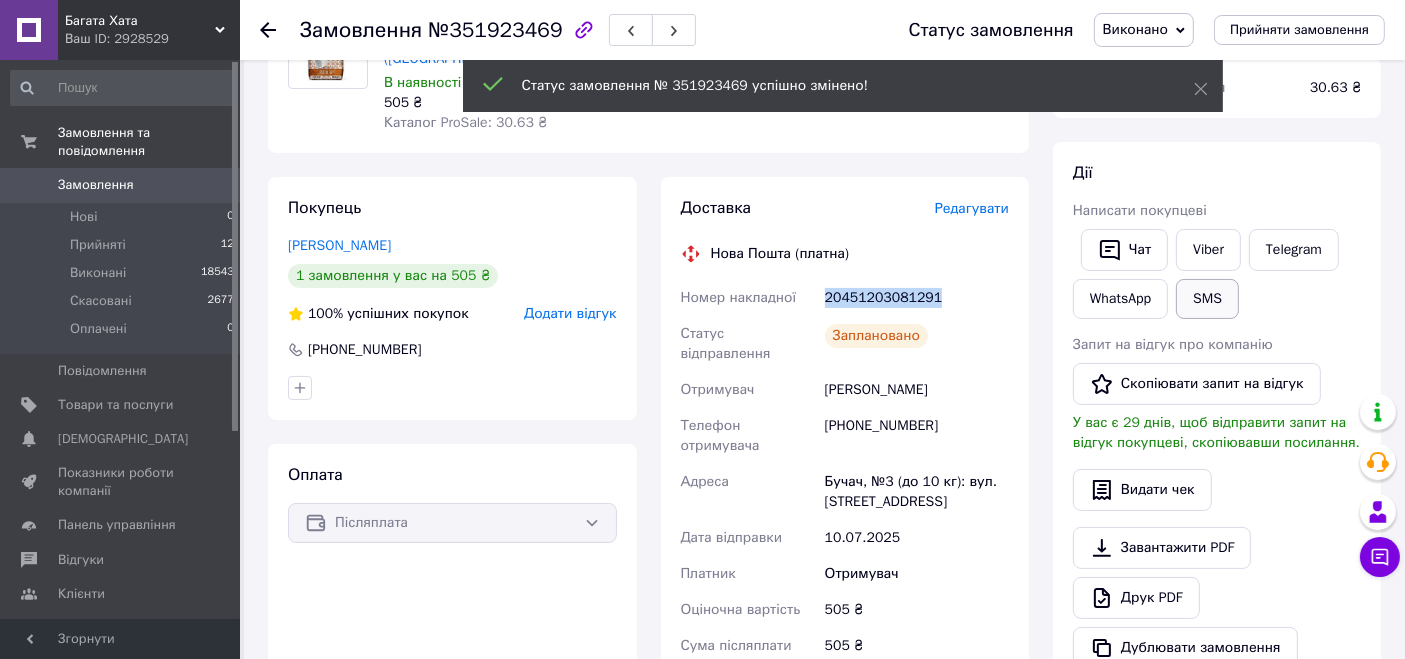 click on "SMS" at bounding box center [1207, 299] 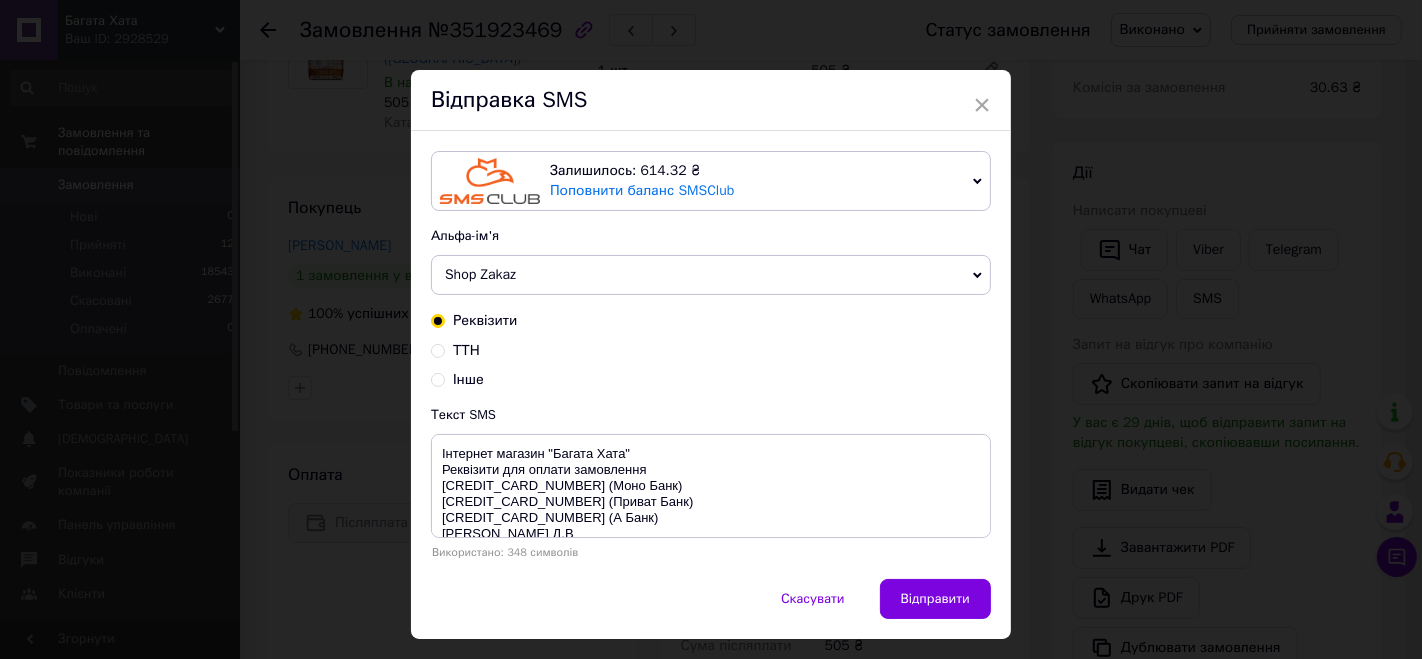 click on "ТТН" at bounding box center [711, 351] 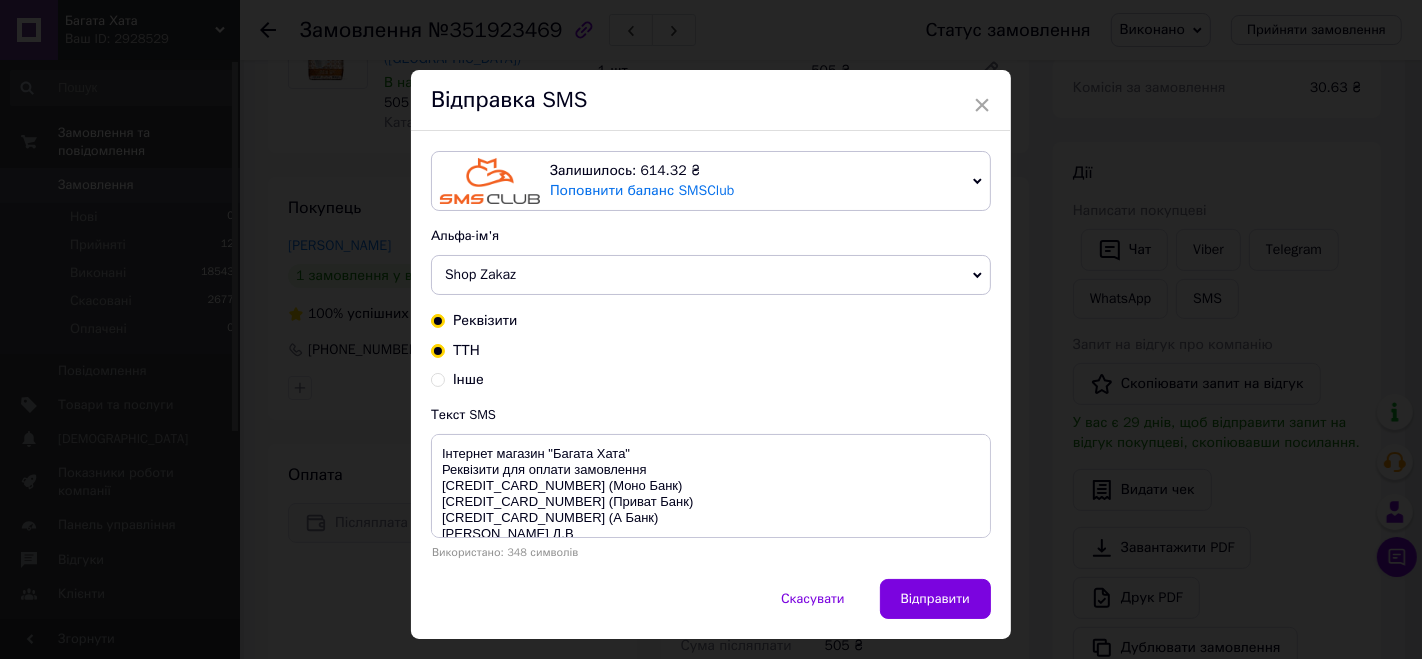 radio on "true" 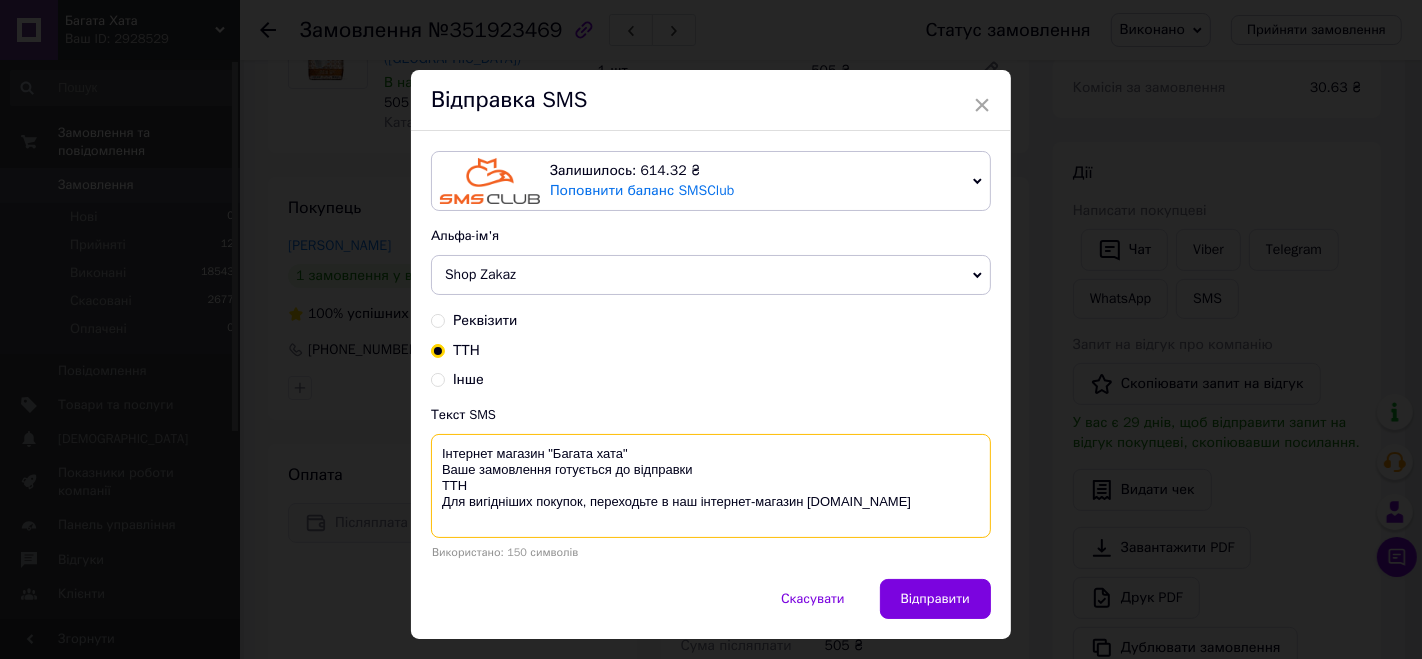 click on "Інтернет магазин "Багата хата"
Ваше замовлення готується до відправки
ТТН
Для вигідніших покупок, переходьте в наш інтернет-магазин [DOMAIN_NAME]" at bounding box center (711, 486) 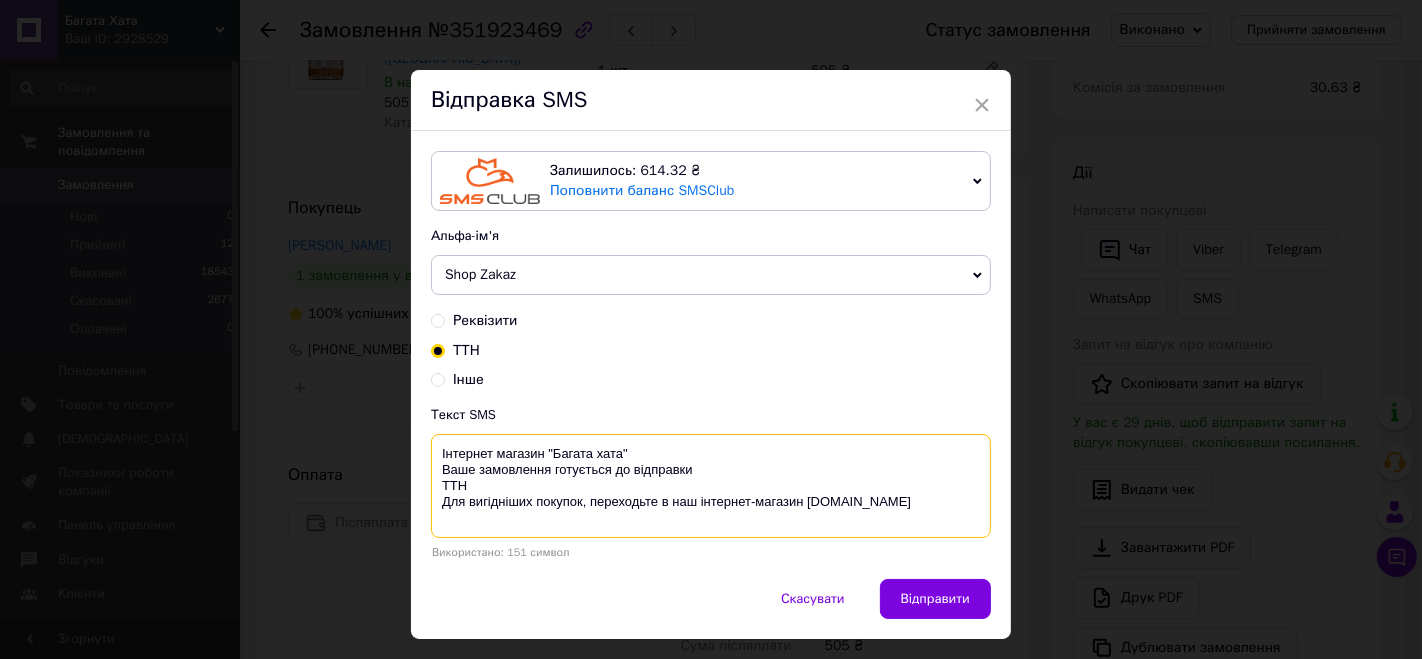 paste on "20451203081291" 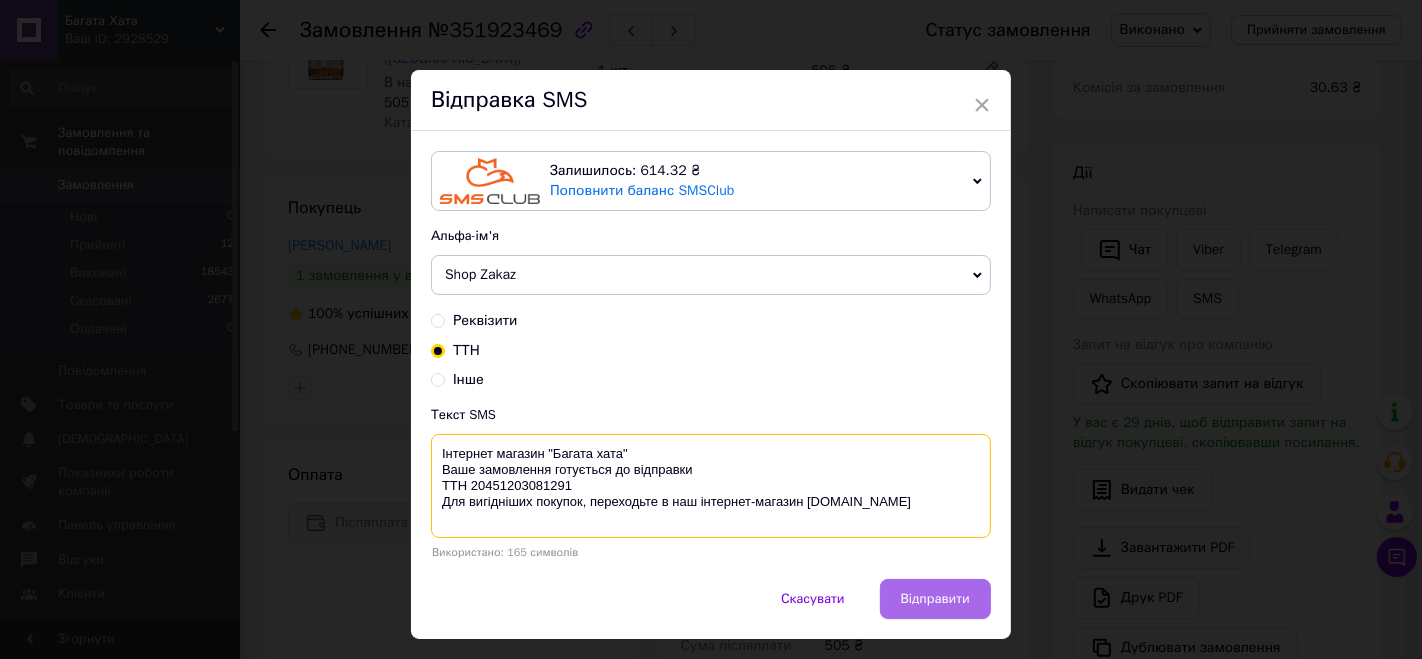 type on "Інтернет магазин "Багата хата"
Ваше замовлення готується до відправки
ТТН 20451203081291
Для вигідніших покупок, переходьте в наш інтернет-магазин bagata-xata.com.ua" 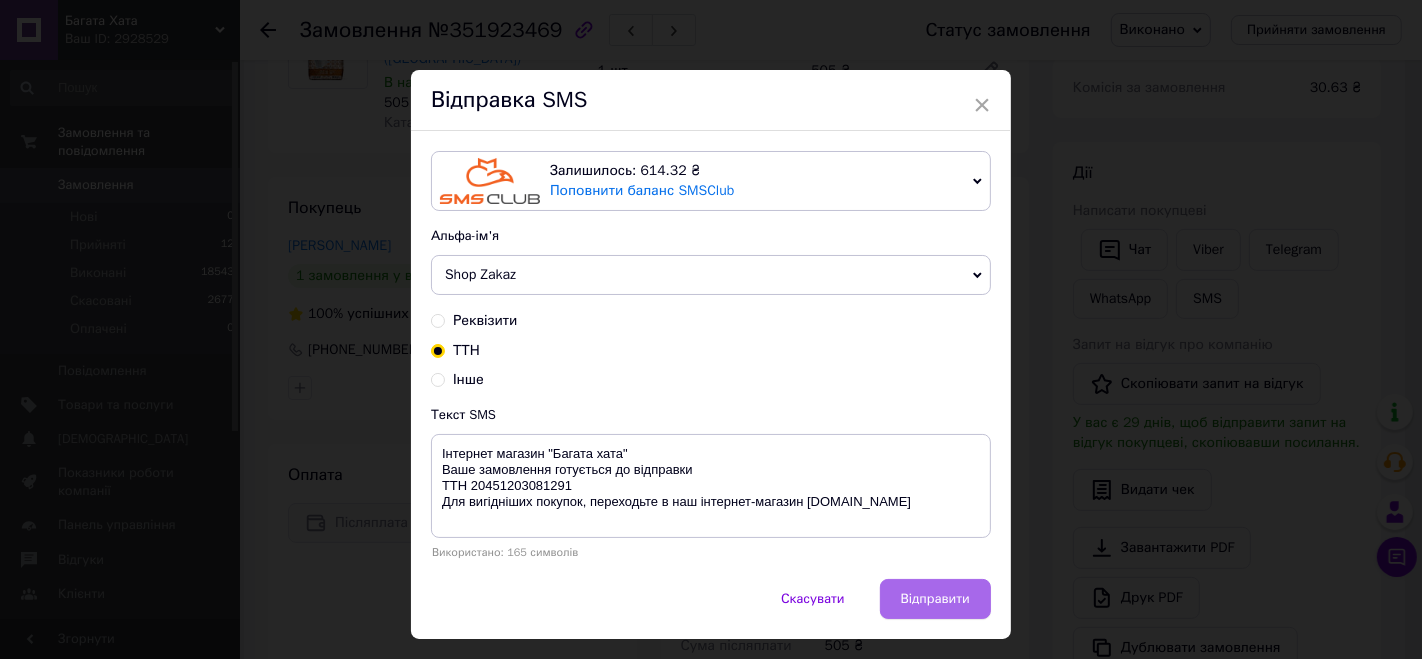 click on "Відправити" at bounding box center [935, 599] 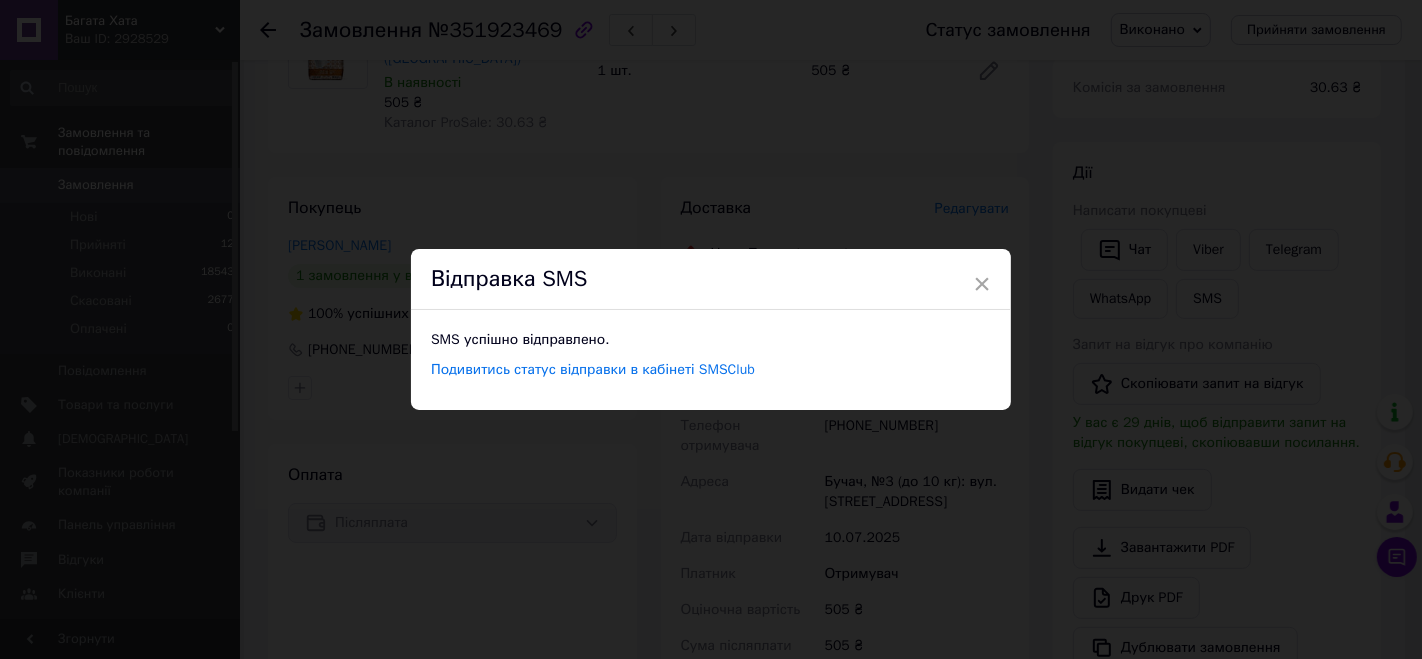click on "× Відправка SMS SMS успішно відправлено. Подивитись статус відправки в кабінеті SMSClub" at bounding box center [711, 329] 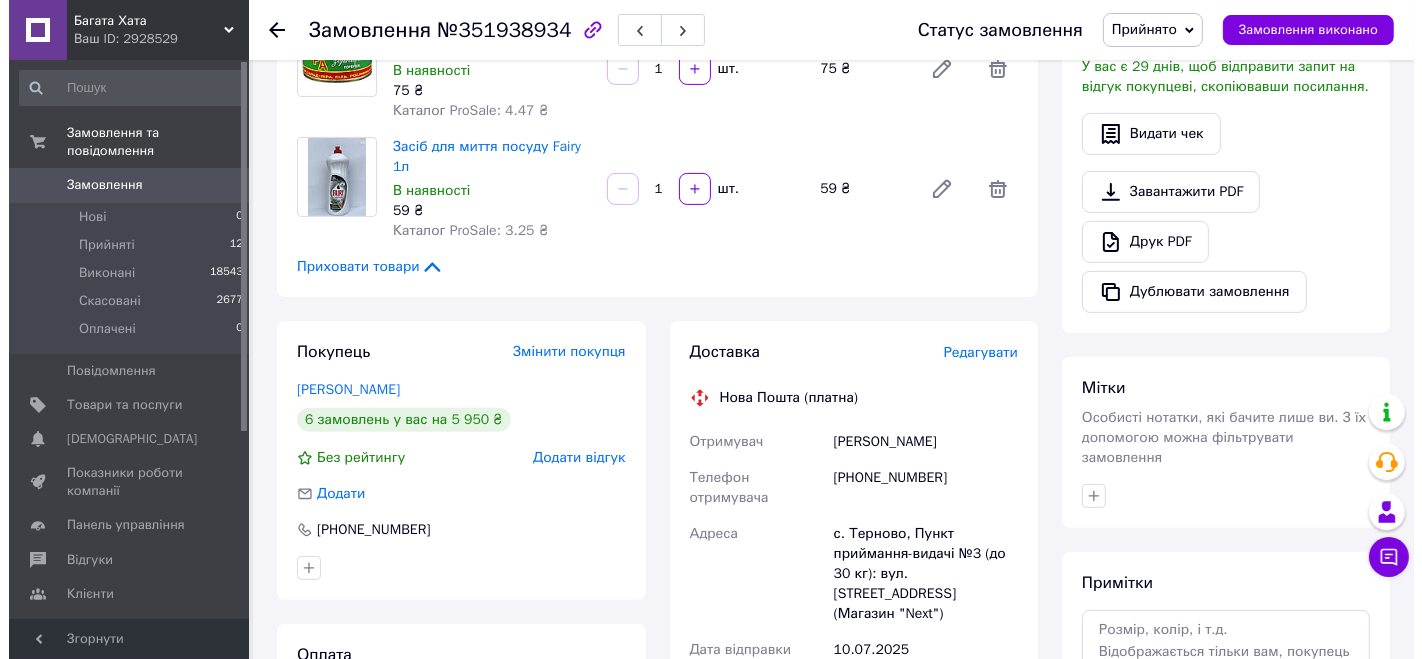 scroll, scrollTop: 666, scrollLeft: 0, axis: vertical 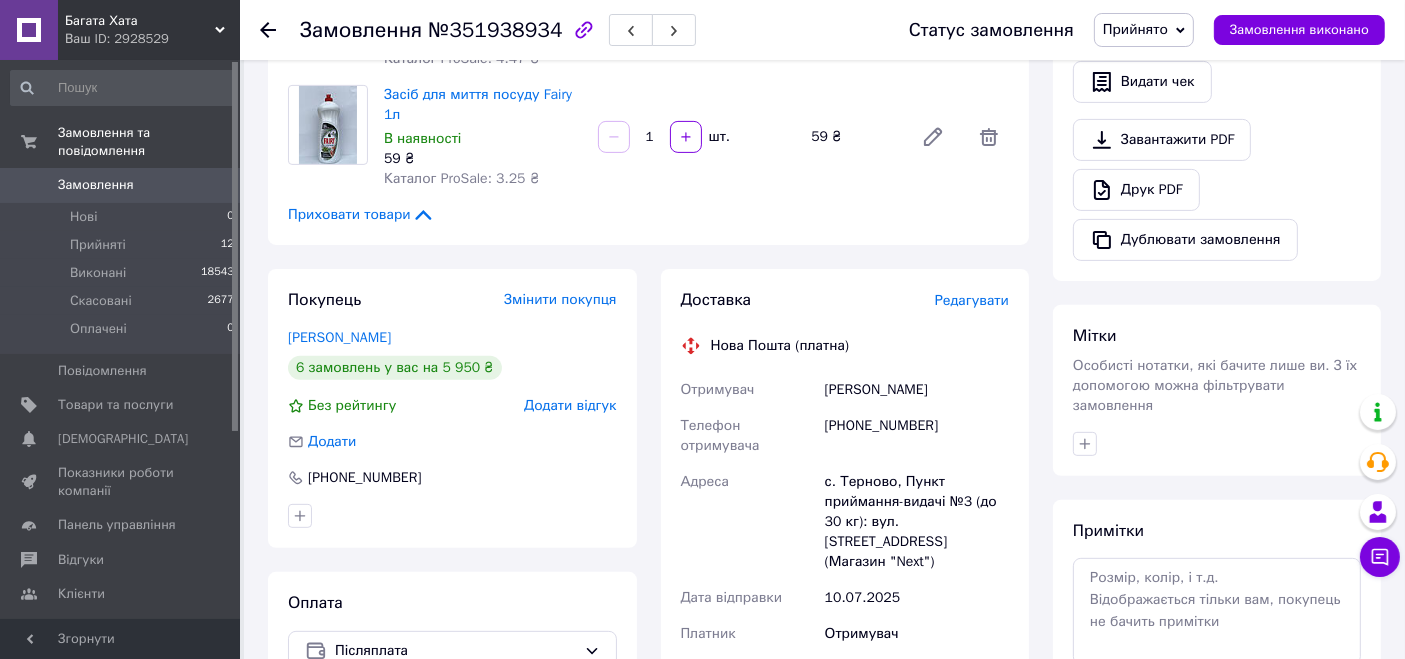 click on "Редагувати" at bounding box center [972, 300] 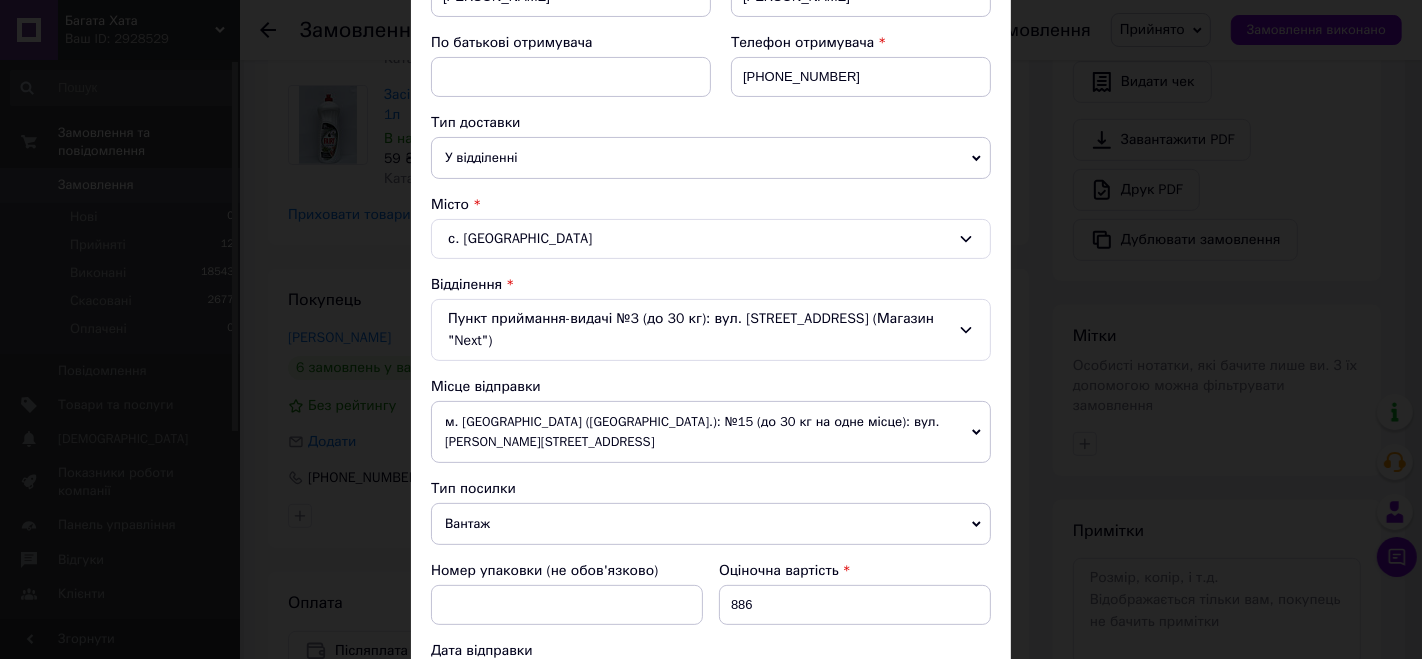 scroll, scrollTop: 880, scrollLeft: 0, axis: vertical 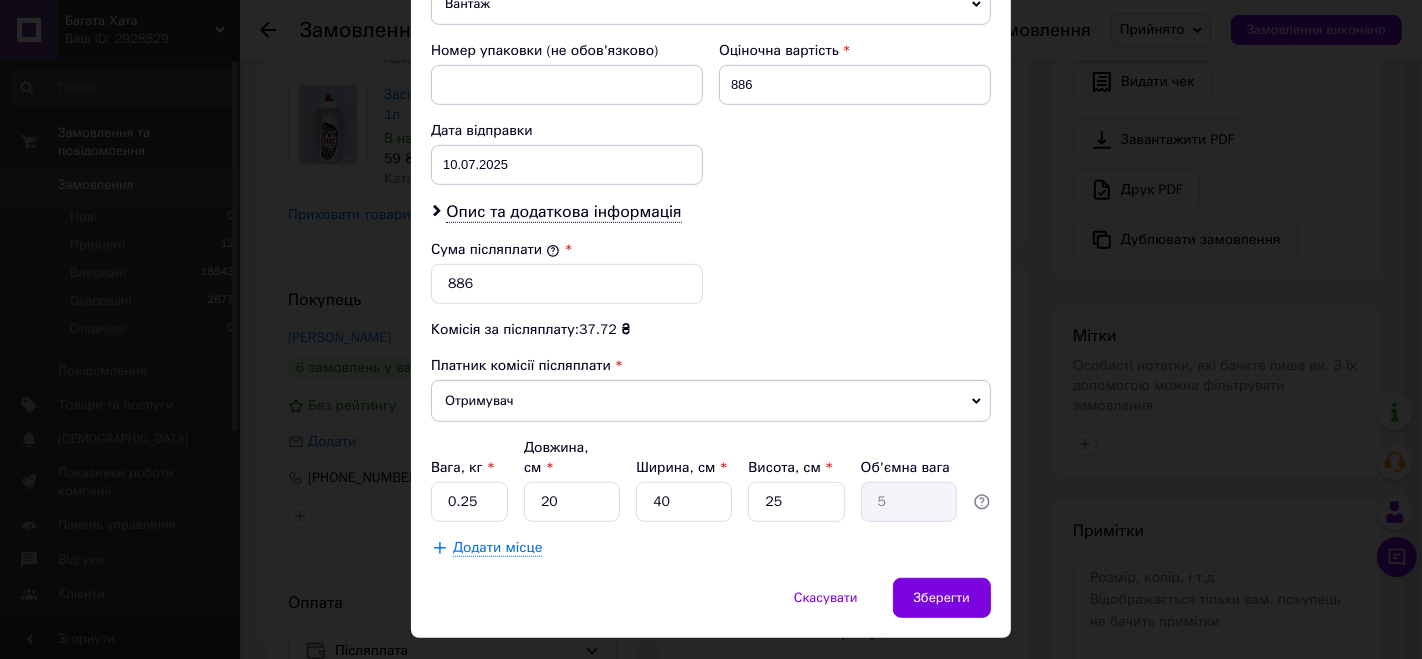 click on "× Редагування доставки Спосіб доставки Нова Пошта (платна) Платник Отримувач Відправник Прізвище отримувача [PERSON_NAME] Ім'я отримувача [PERSON_NAME] батькові отримувача Телефон отримувача [PHONE_NUMBER] Тип доставки У відділенні Кур'єром В поштоматі Місто с. Терново Відділення Пункт приймання-видачі №3 (до 30 кг): вул. [STREET_ADDRESS] (Магазин "Next") Місце відправки м. [GEOGRAPHIC_DATA] ([GEOGRAPHIC_DATA].): №15 (до 30 кг на одне місце): вул. [PERSON_NAME][STREET_ADDRESS] Немає збігів. Спробуйте змінити умови пошуку Додати ще місце відправки Тип посилки Вантаж Документи Номер упаковки (не обов'язково) <" at bounding box center (711, 329) 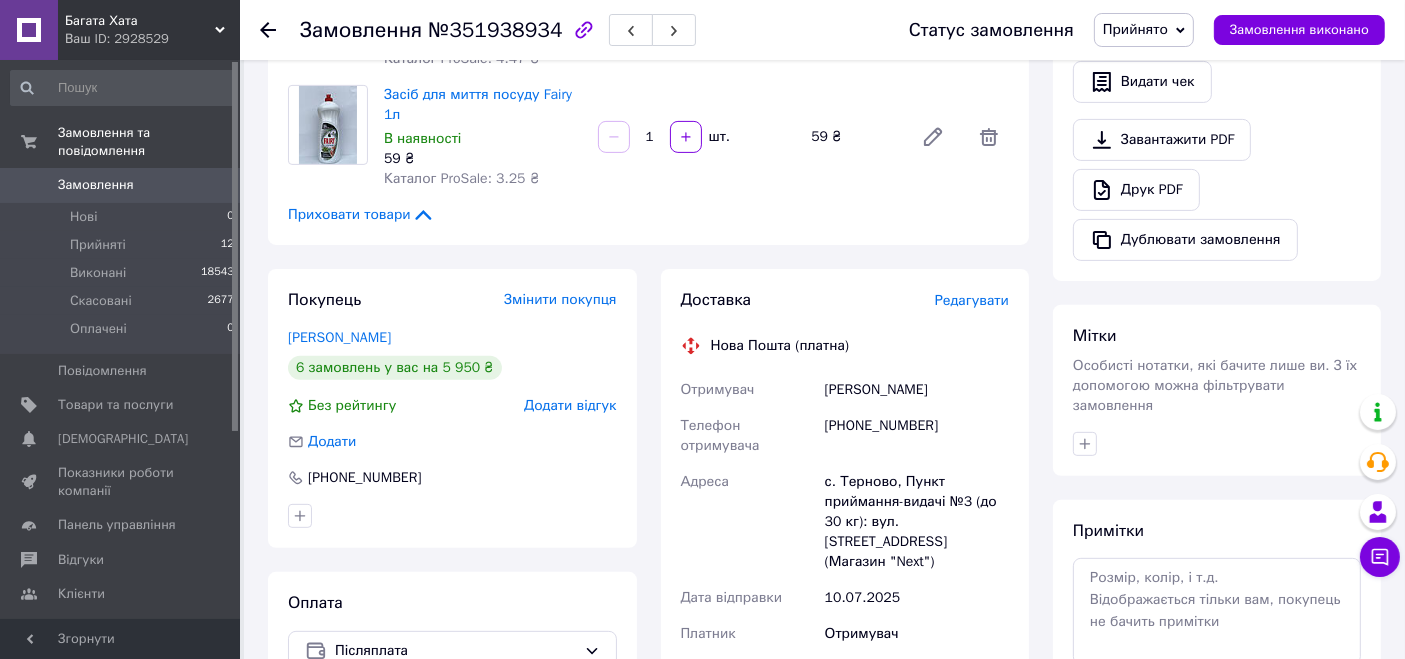 click on "Редагувати" at bounding box center [972, 300] 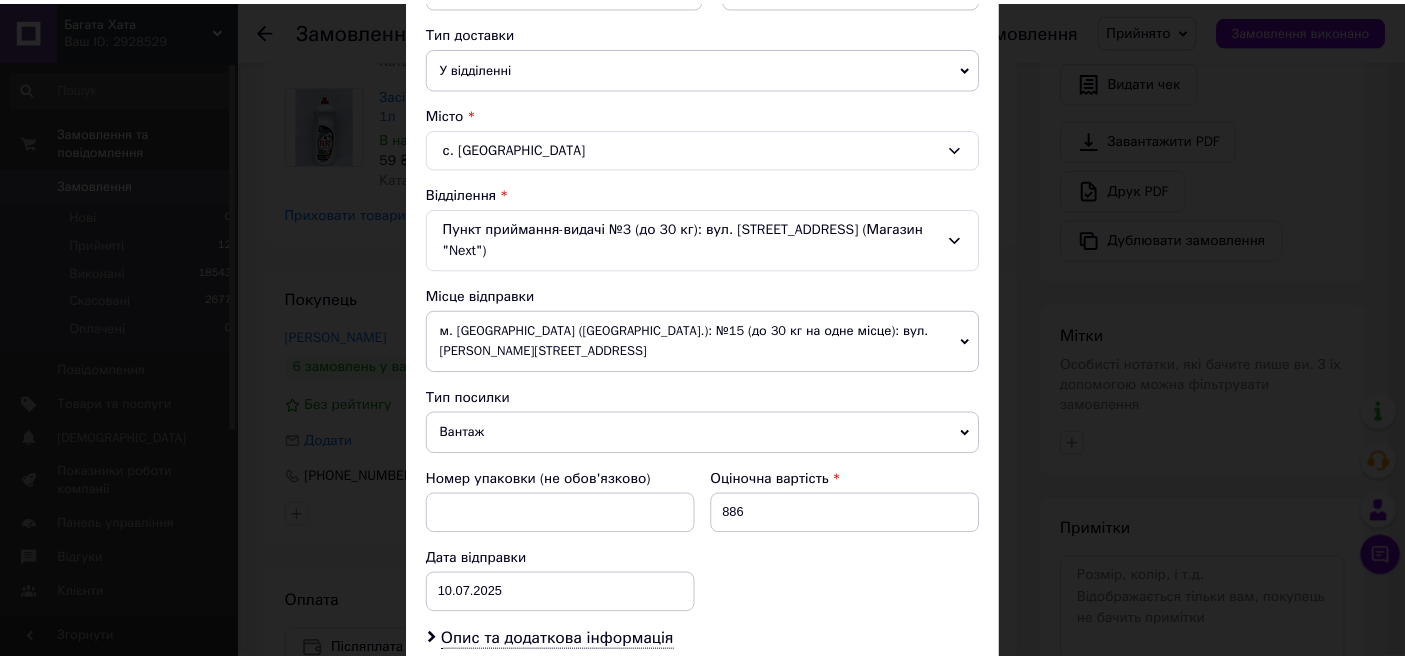 scroll, scrollTop: 777, scrollLeft: 0, axis: vertical 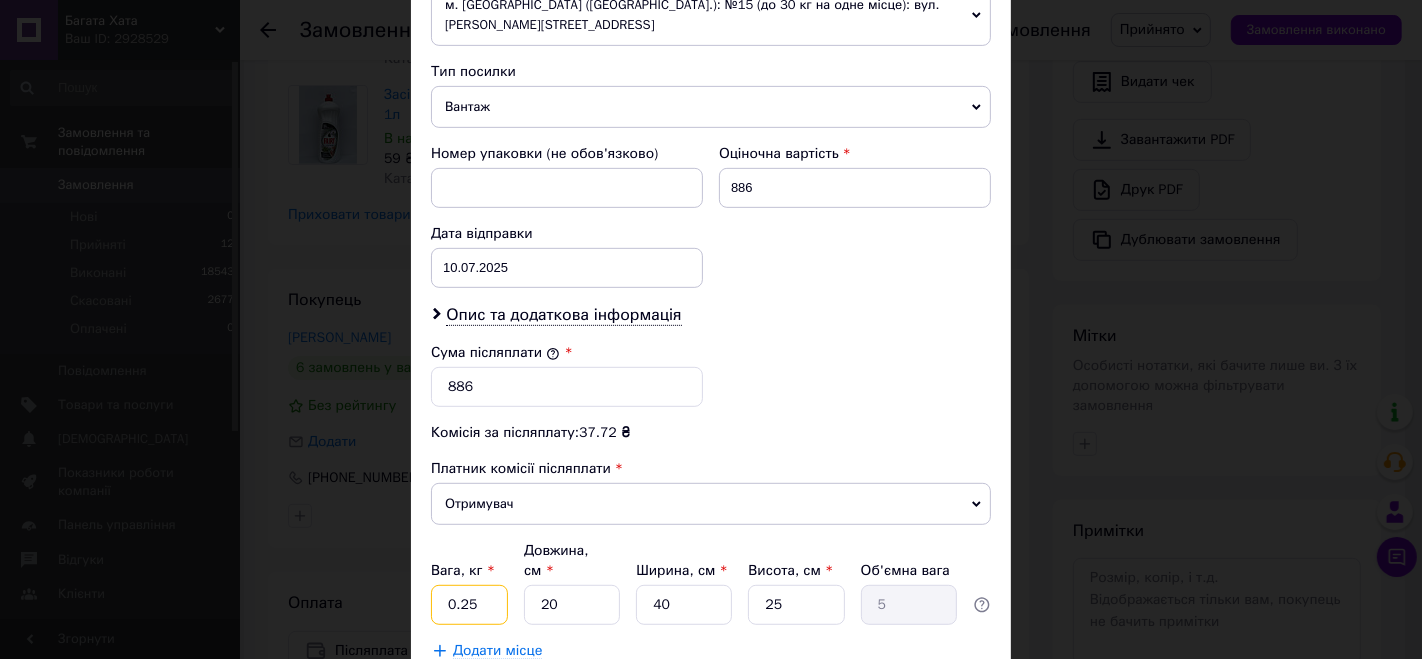 click on "0.25" at bounding box center (469, 605) 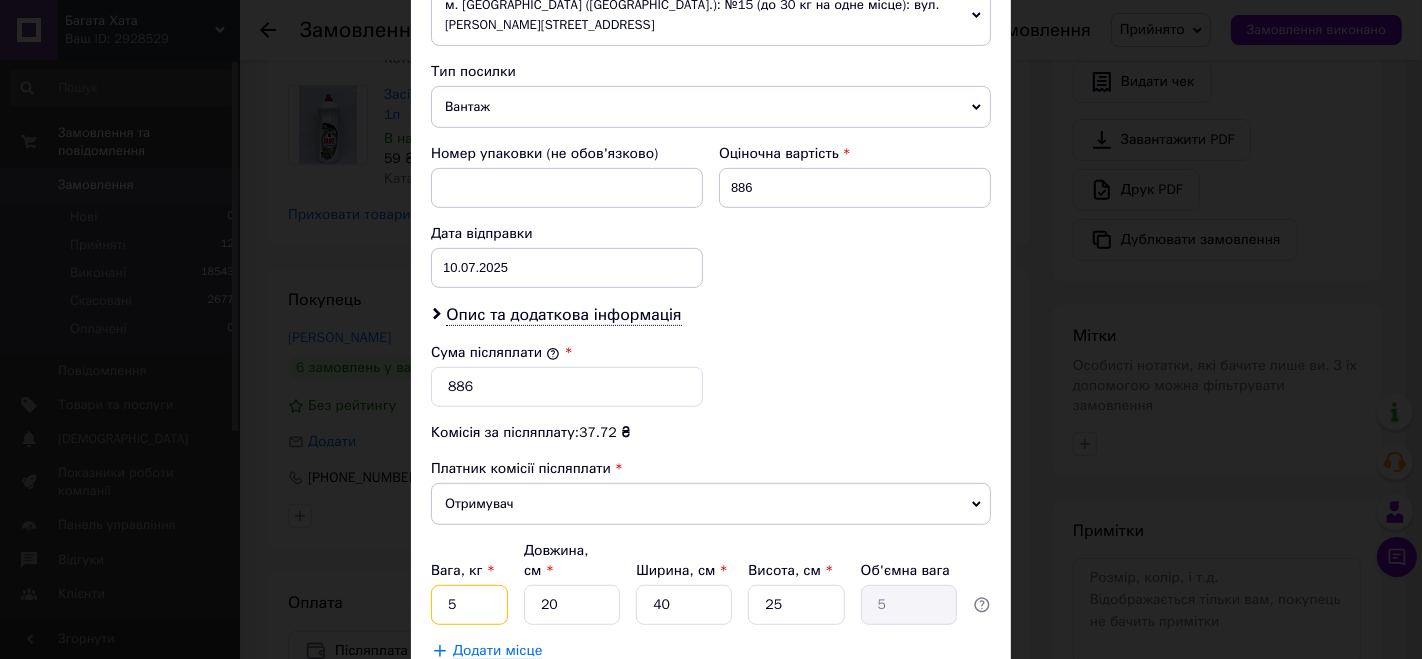 type on "5" 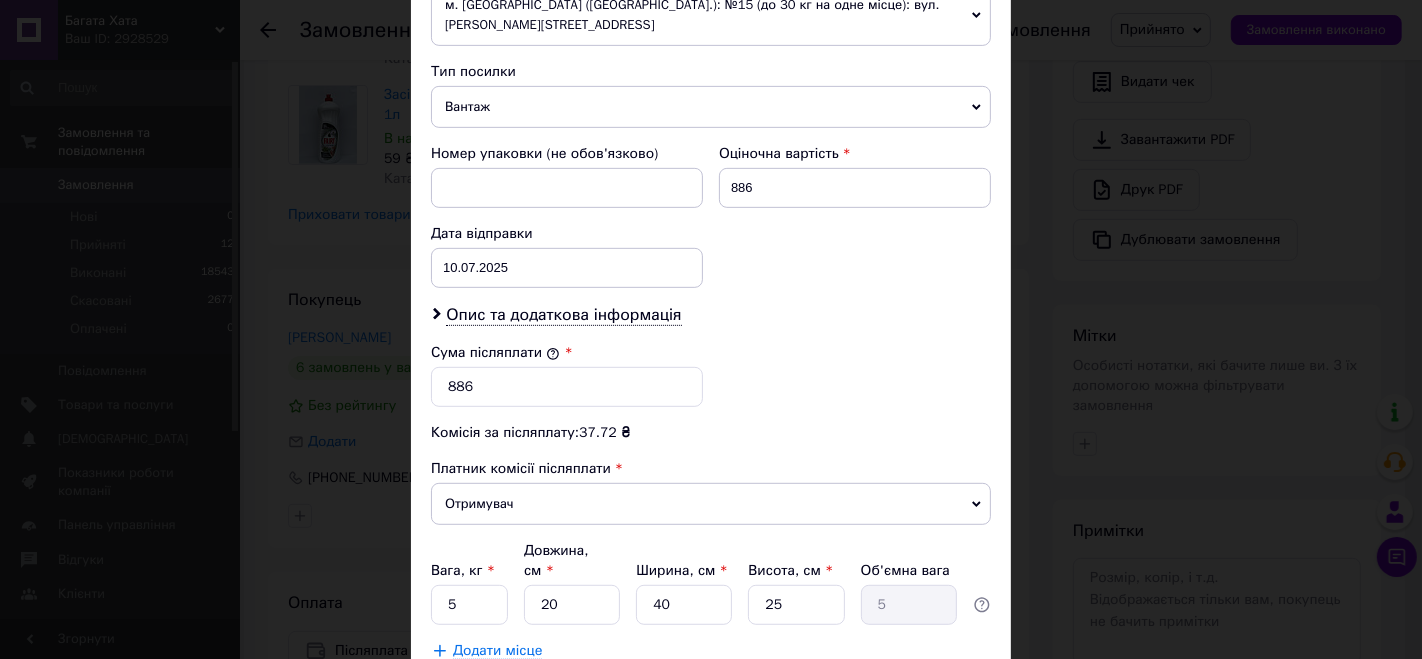 click on "Зберегти" at bounding box center [942, 701] 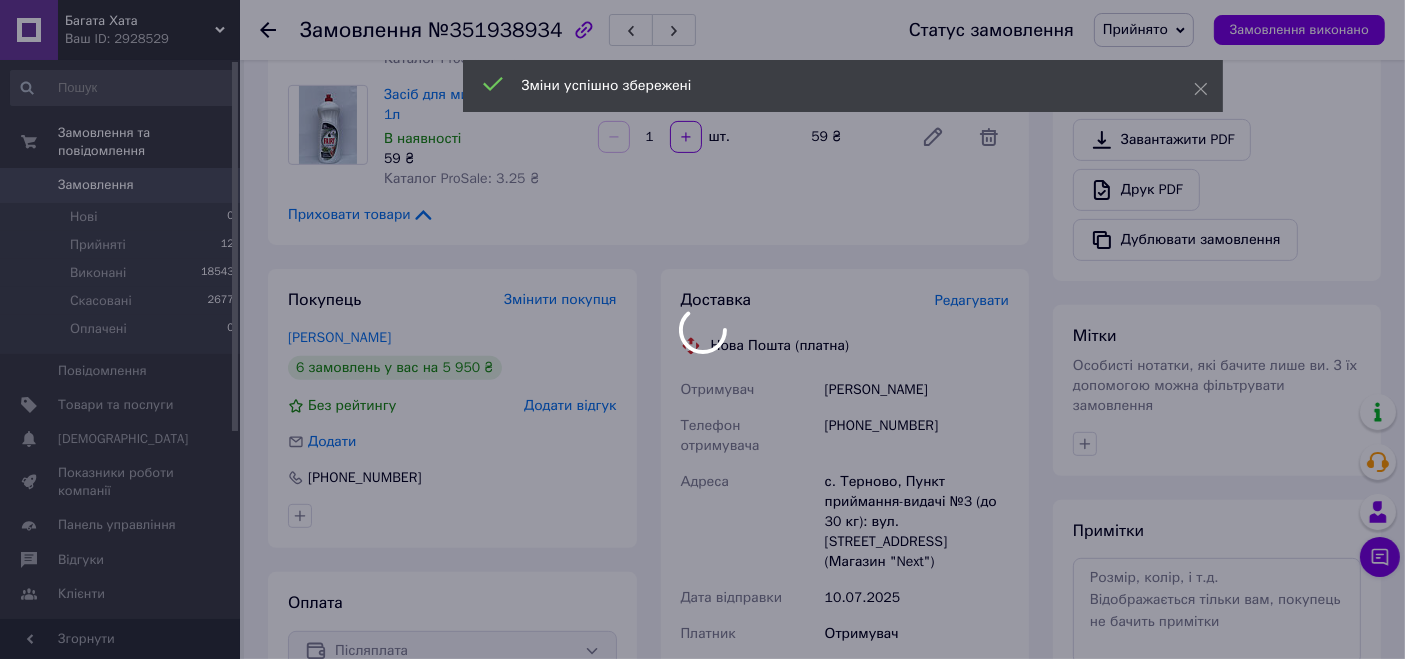 scroll, scrollTop: 1111, scrollLeft: 0, axis: vertical 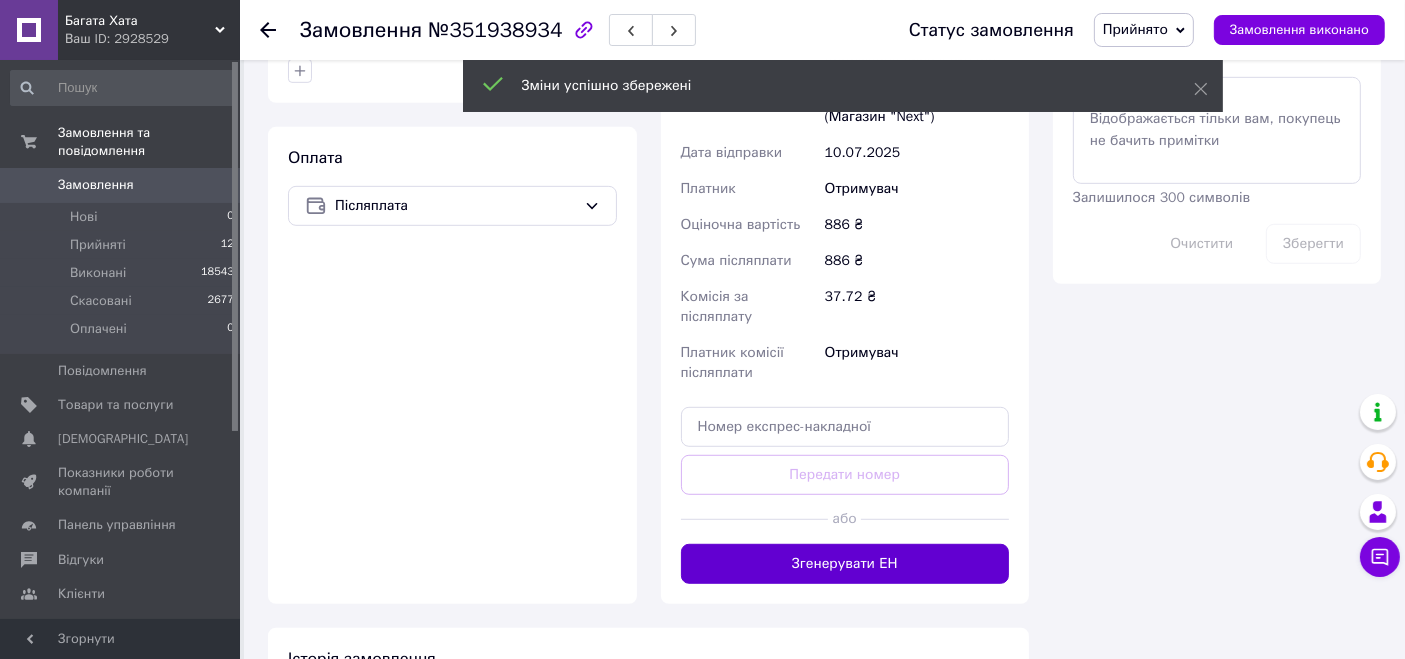 click on "Згенерувати ЕН" at bounding box center [845, 564] 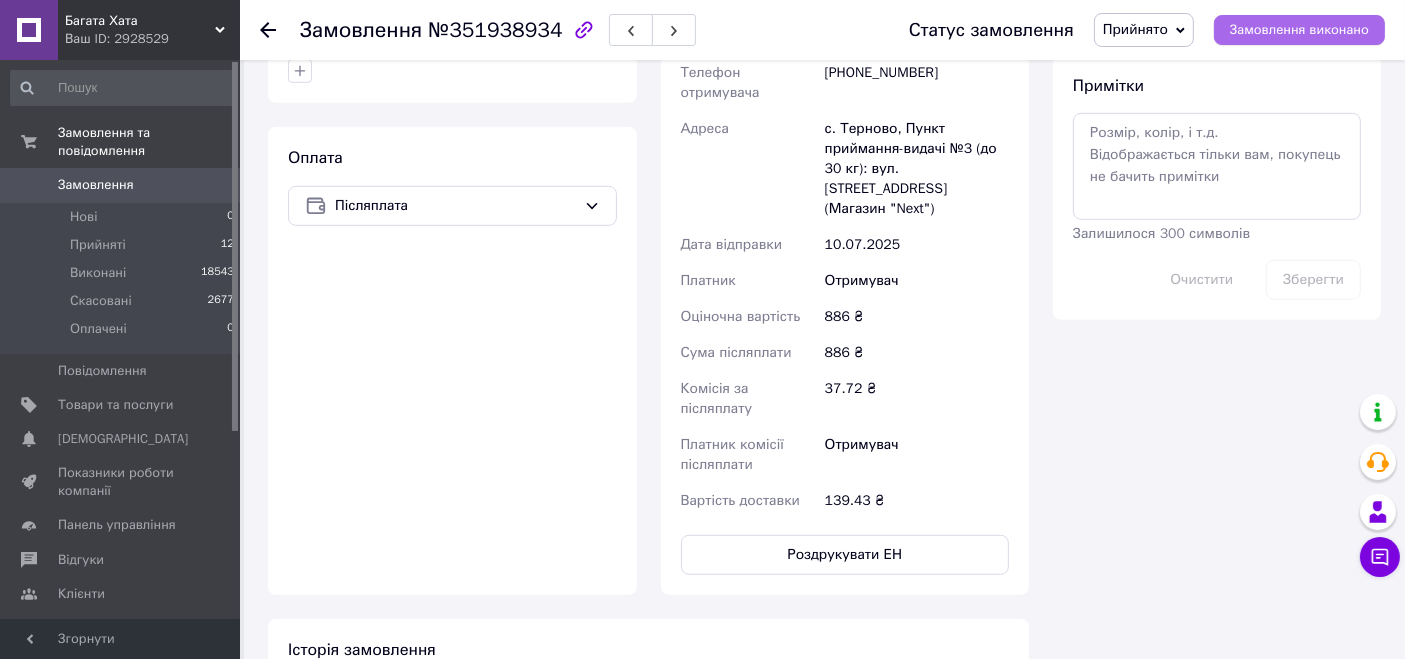 click on "Замовлення виконано" at bounding box center [1299, 30] 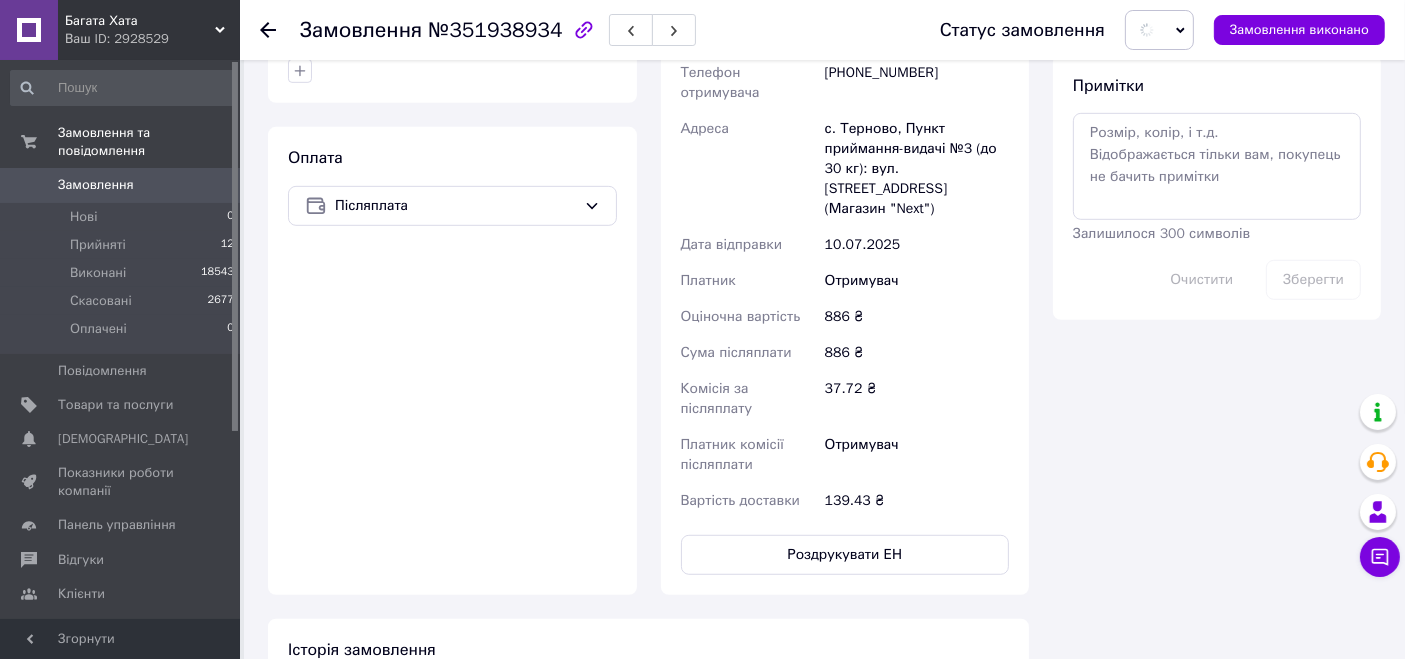 scroll, scrollTop: 777, scrollLeft: 0, axis: vertical 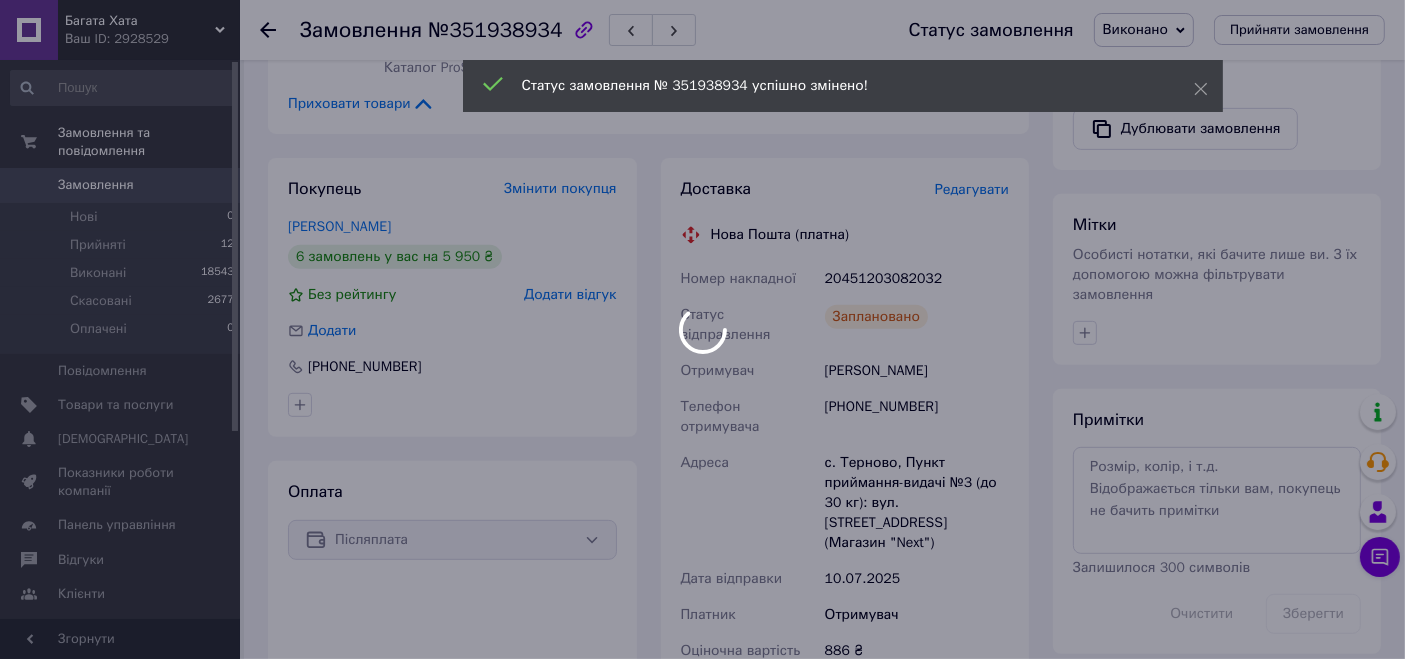 click at bounding box center (702, 329) 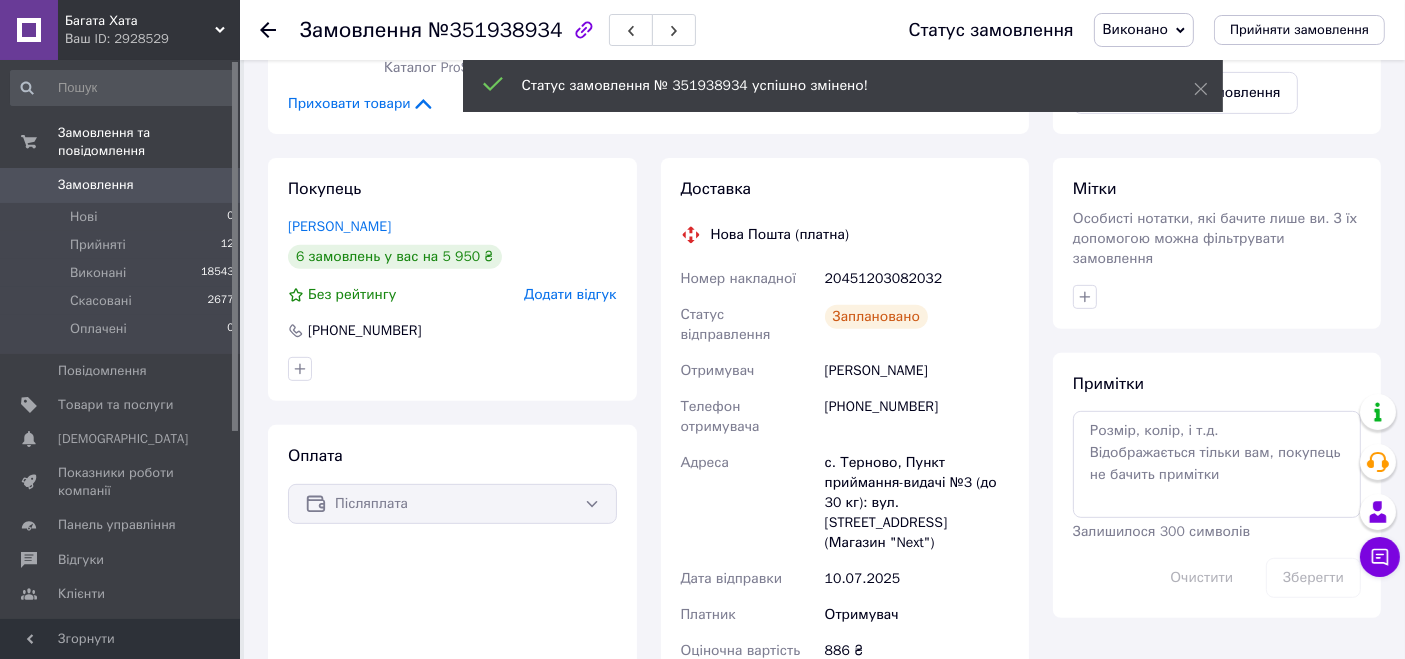 click on "20451203082032" at bounding box center (917, 279) 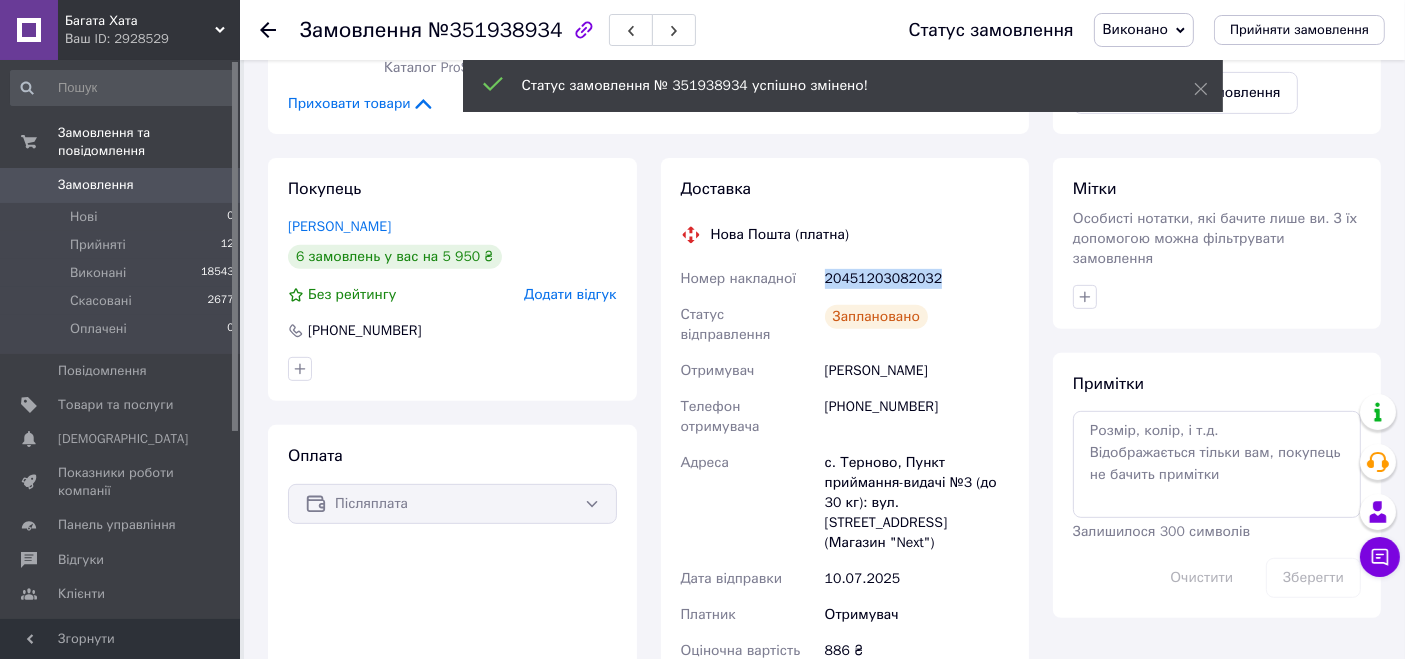 click on "20451203082032" at bounding box center (917, 279) 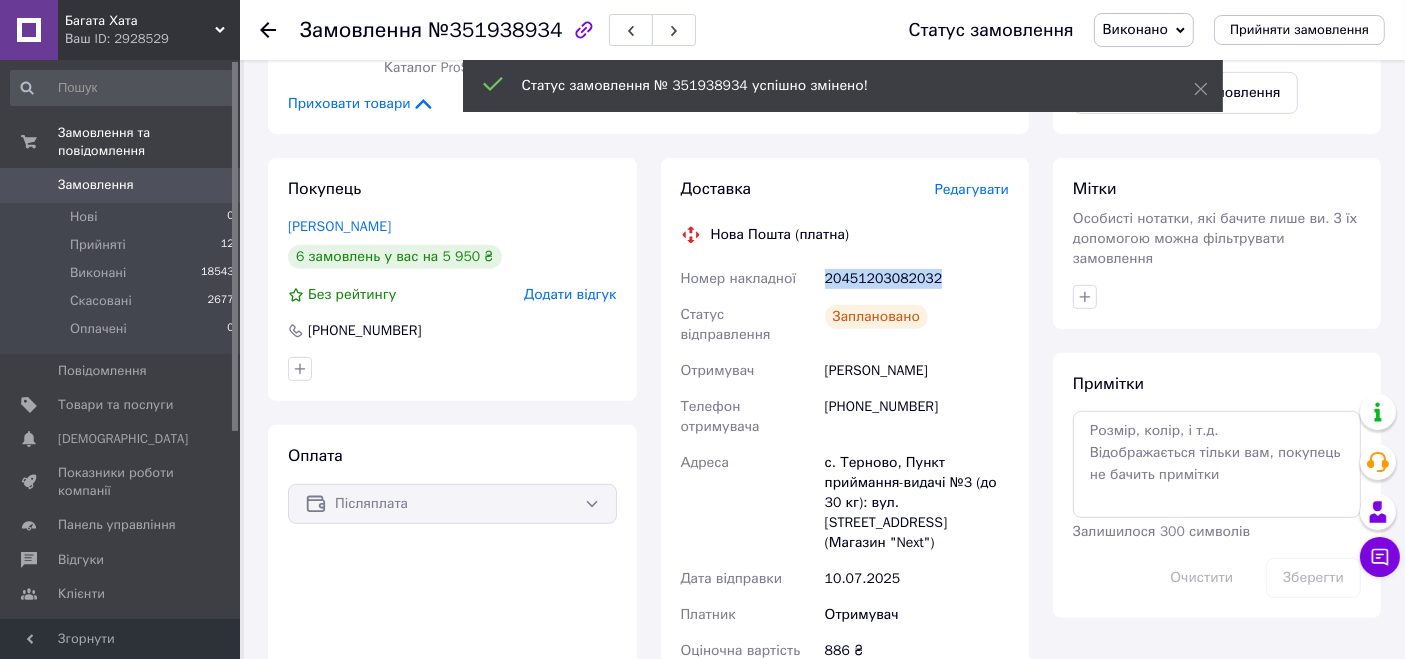 copy on "20451203082032" 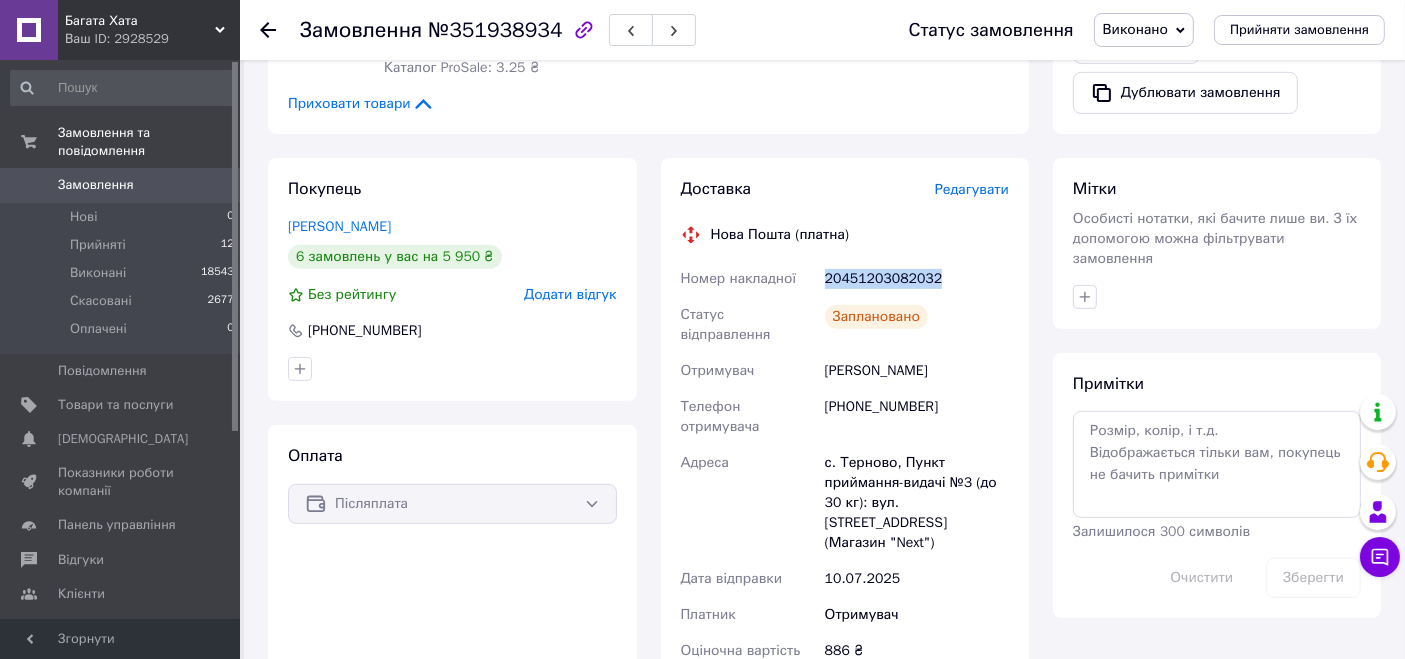 scroll, scrollTop: 222, scrollLeft: 0, axis: vertical 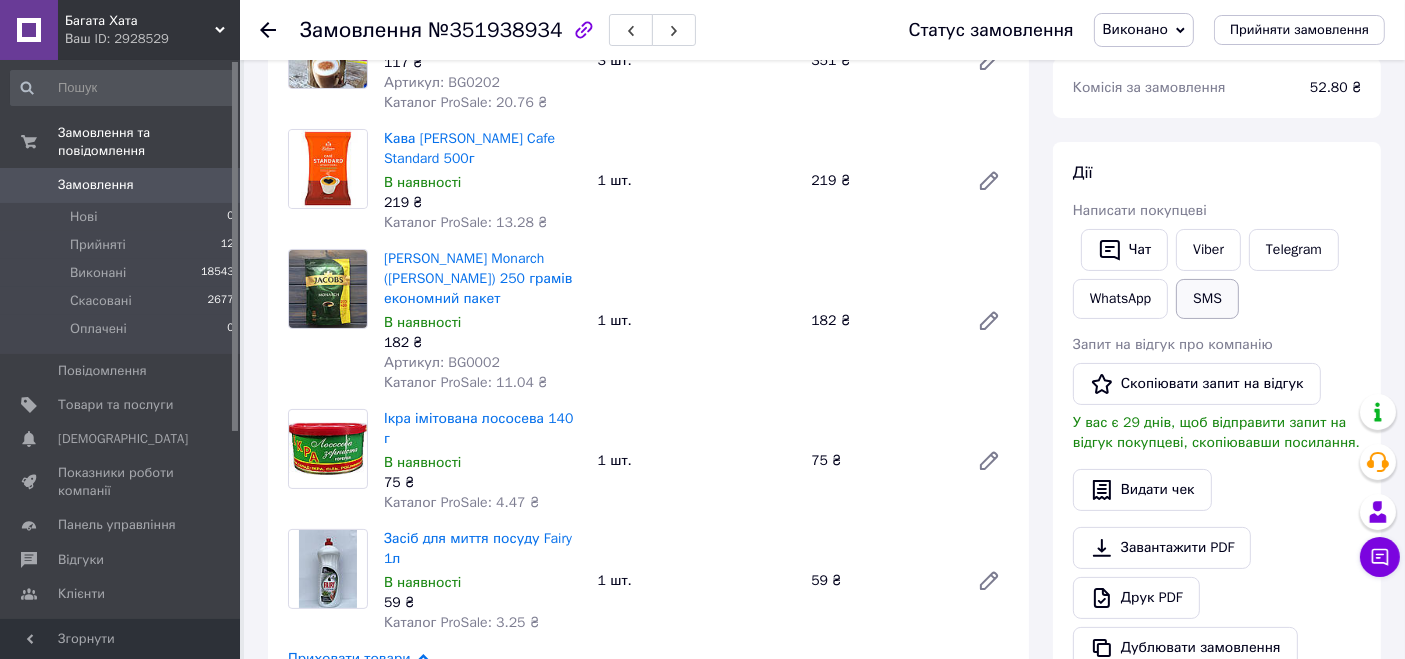 click on "SMS" at bounding box center (1207, 299) 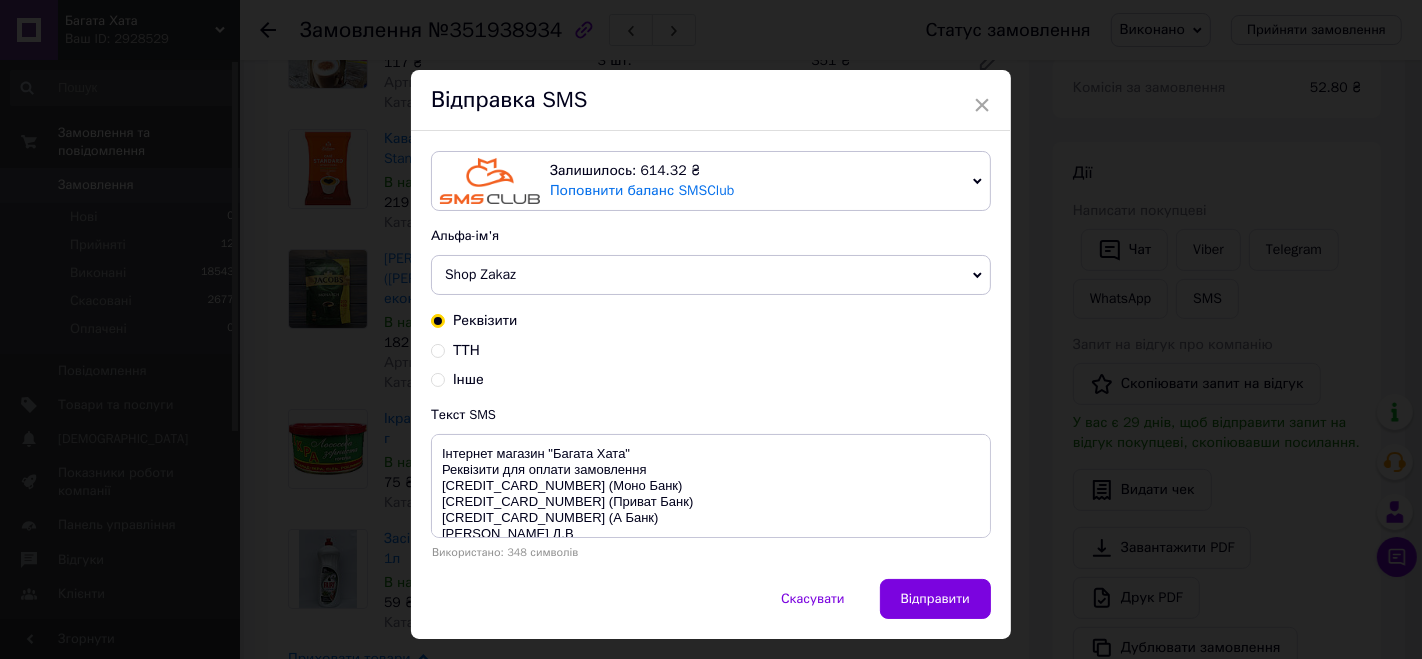 click on "ТТН" at bounding box center (438, 349) 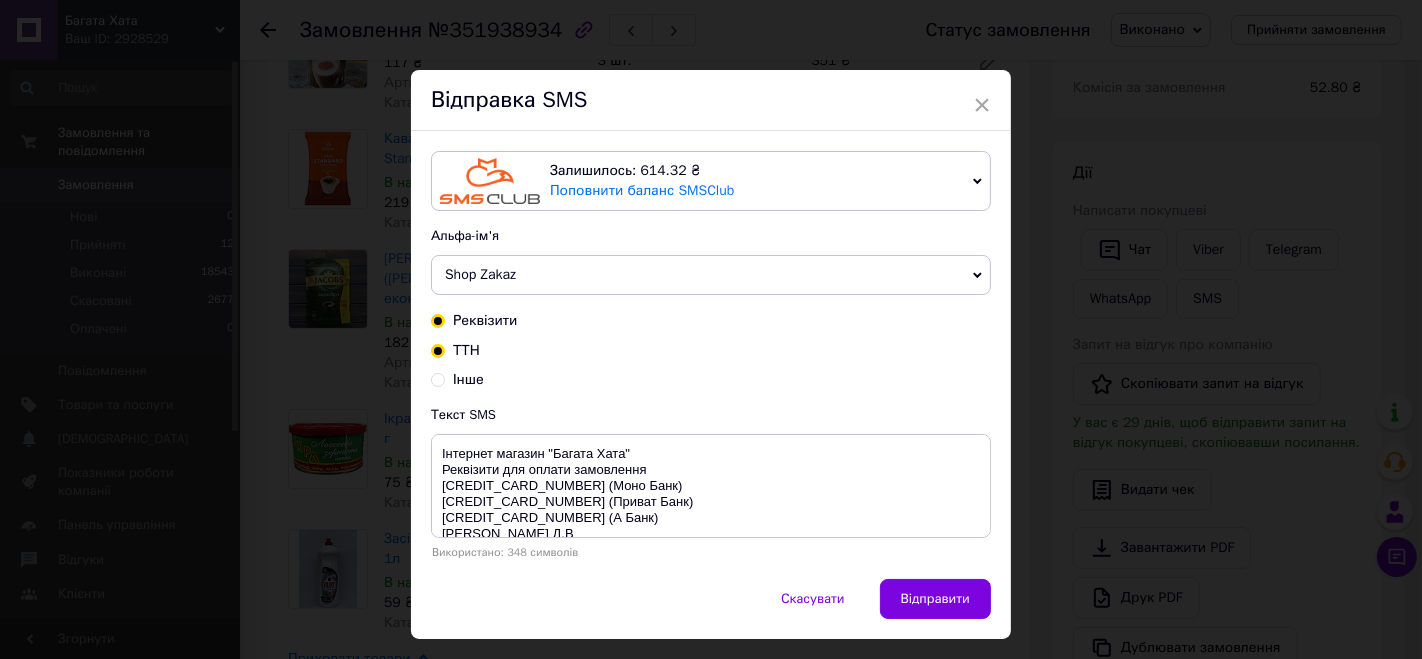radio on "true" 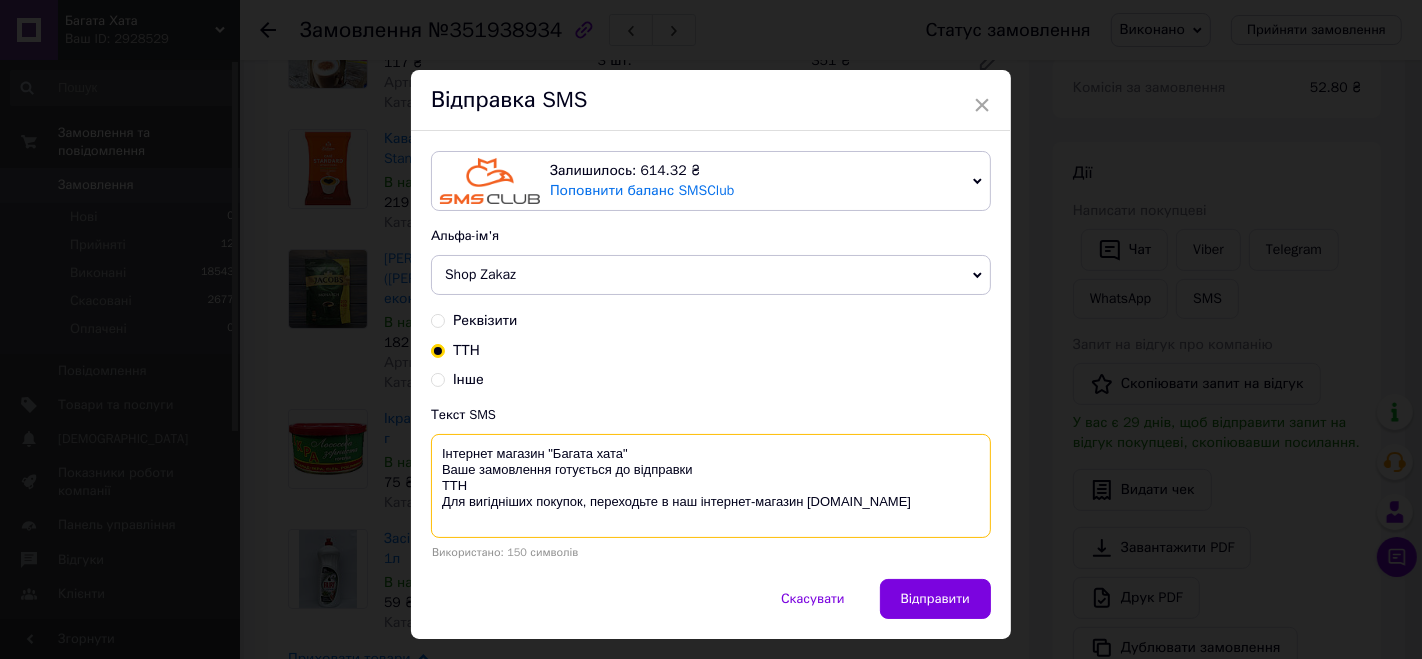 click on "Інтернет магазин "Багата хата"
Ваше замовлення готується до відправки
ТТН
Для вигідніших покупок, переходьте в наш інтернет-магазин [DOMAIN_NAME]" at bounding box center [711, 486] 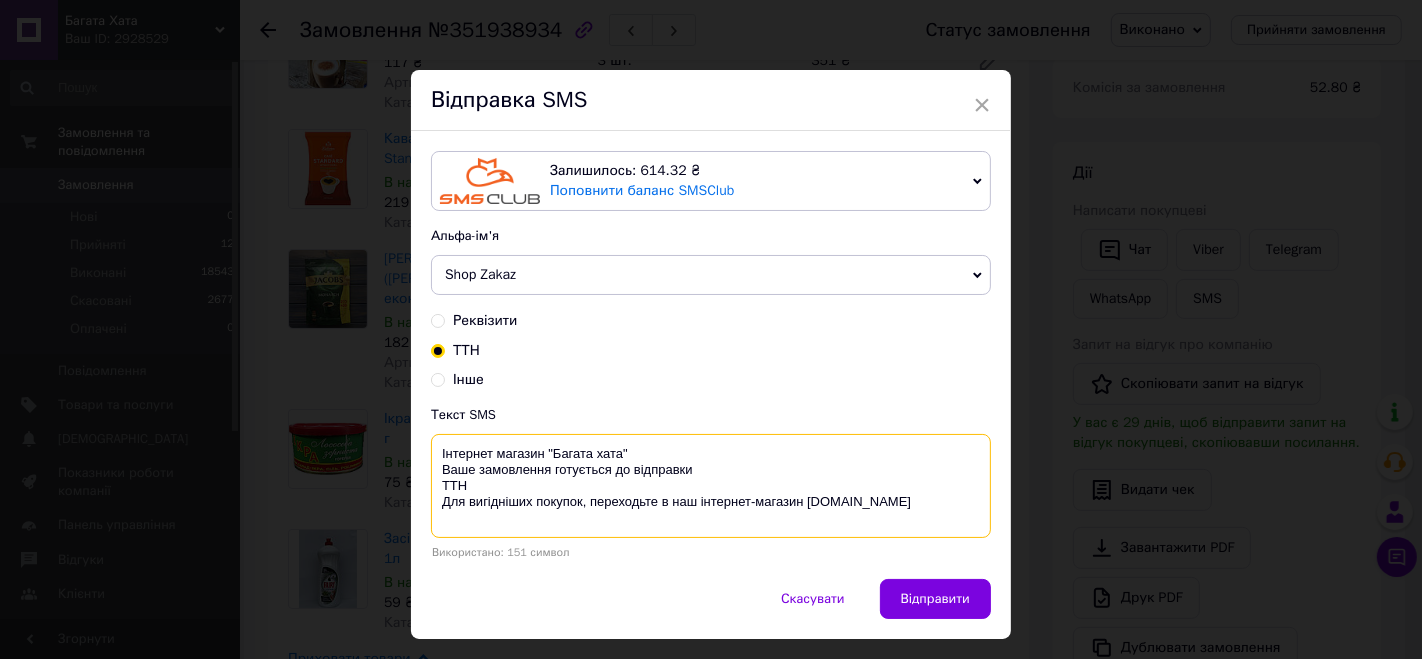 paste on "20451203082032" 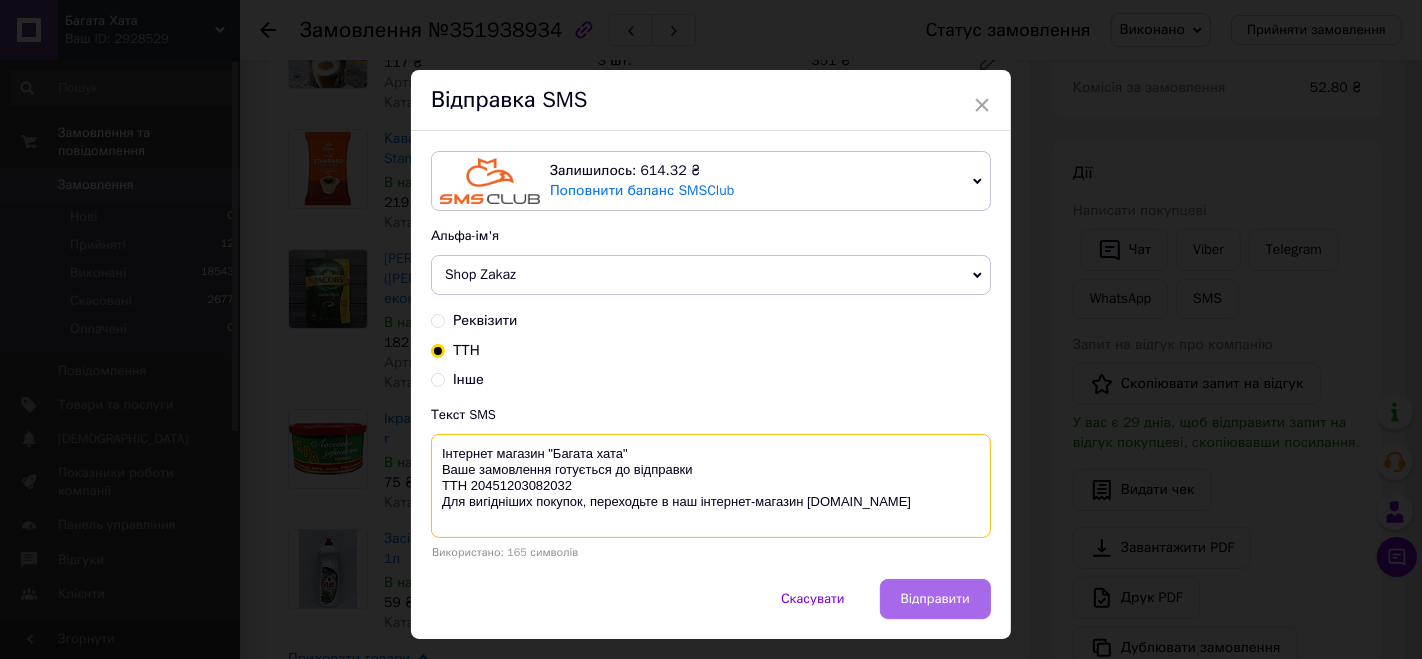 type on "Інтернет магазин "Багата хата"
Ваше замовлення готується до відправки
ТТН 20451203082032
Для вигідніших покупок, переходьте в наш інтернет-магазин bagata-xata.com.ua" 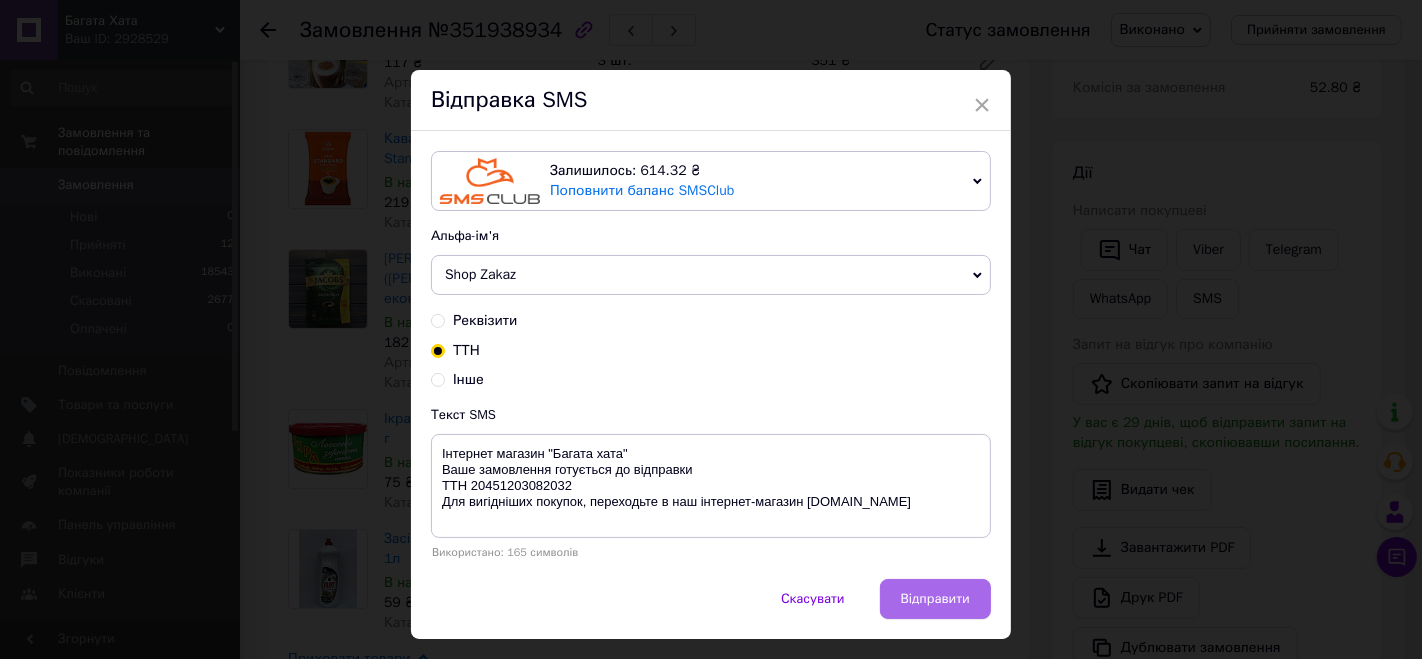 click on "Відправити" at bounding box center [935, 599] 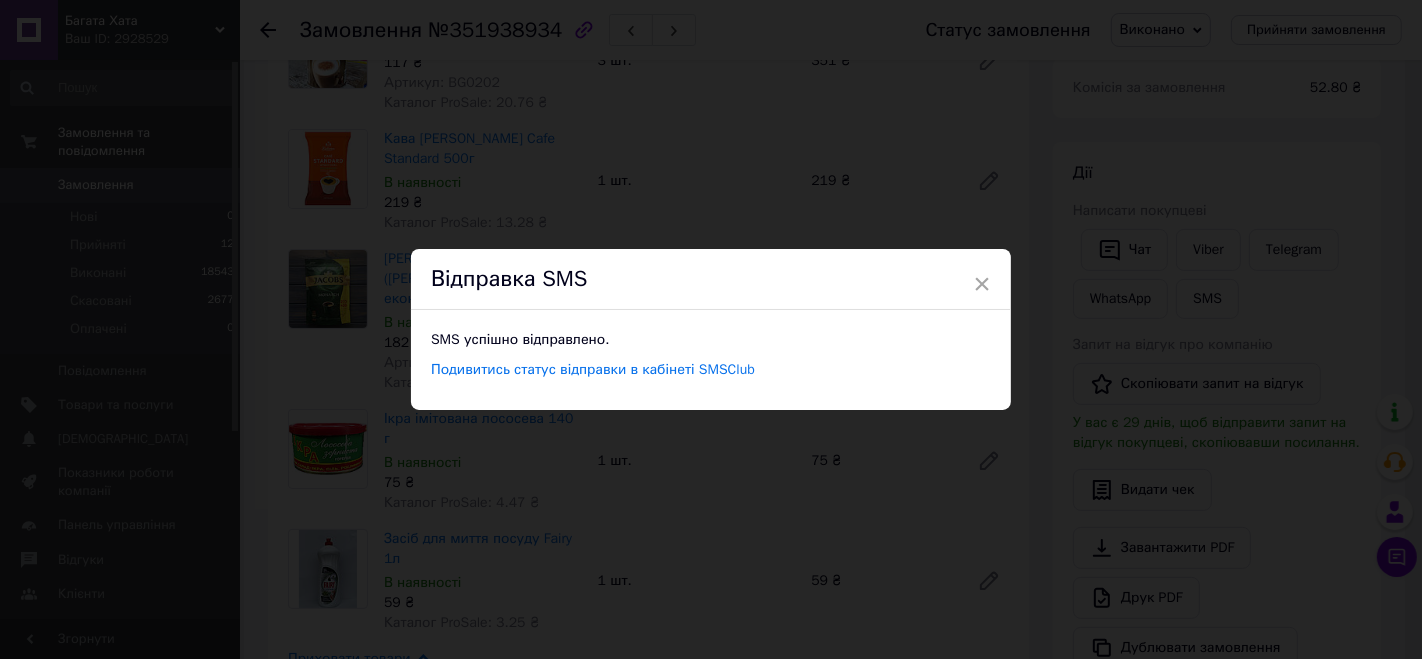 click on "× Відправка SMS SMS успішно відправлено. Подивитись статус відправки в кабінеті SMSClub" at bounding box center (711, 329) 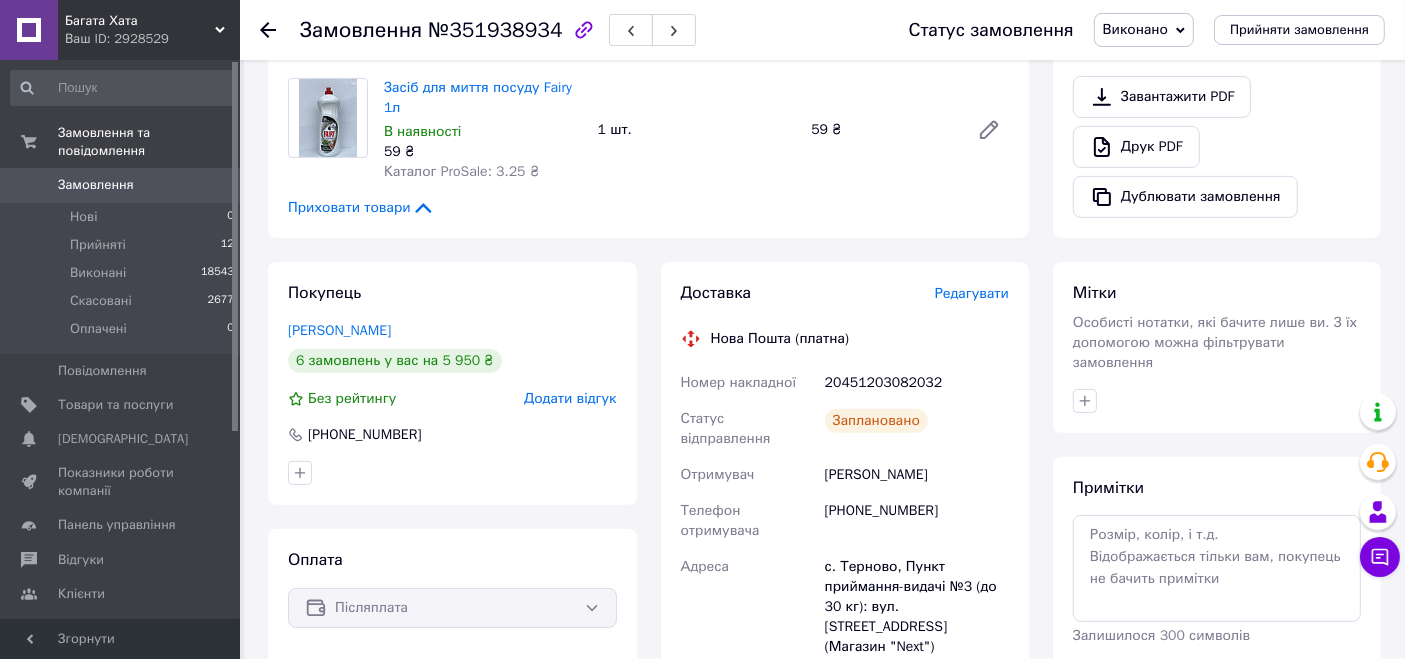 scroll, scrollTop: 888, scrollLeft: 0, axis: vertical 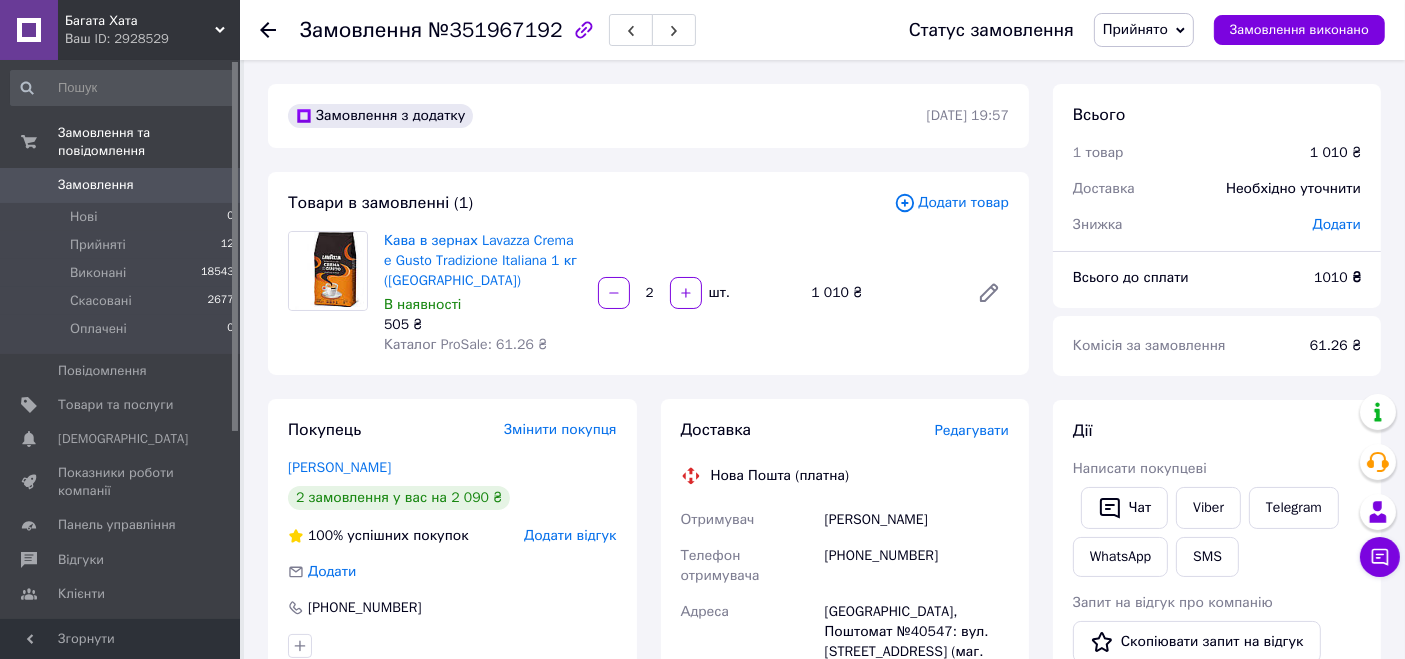 click on "Редагувати" at bounding box center [972, 430] 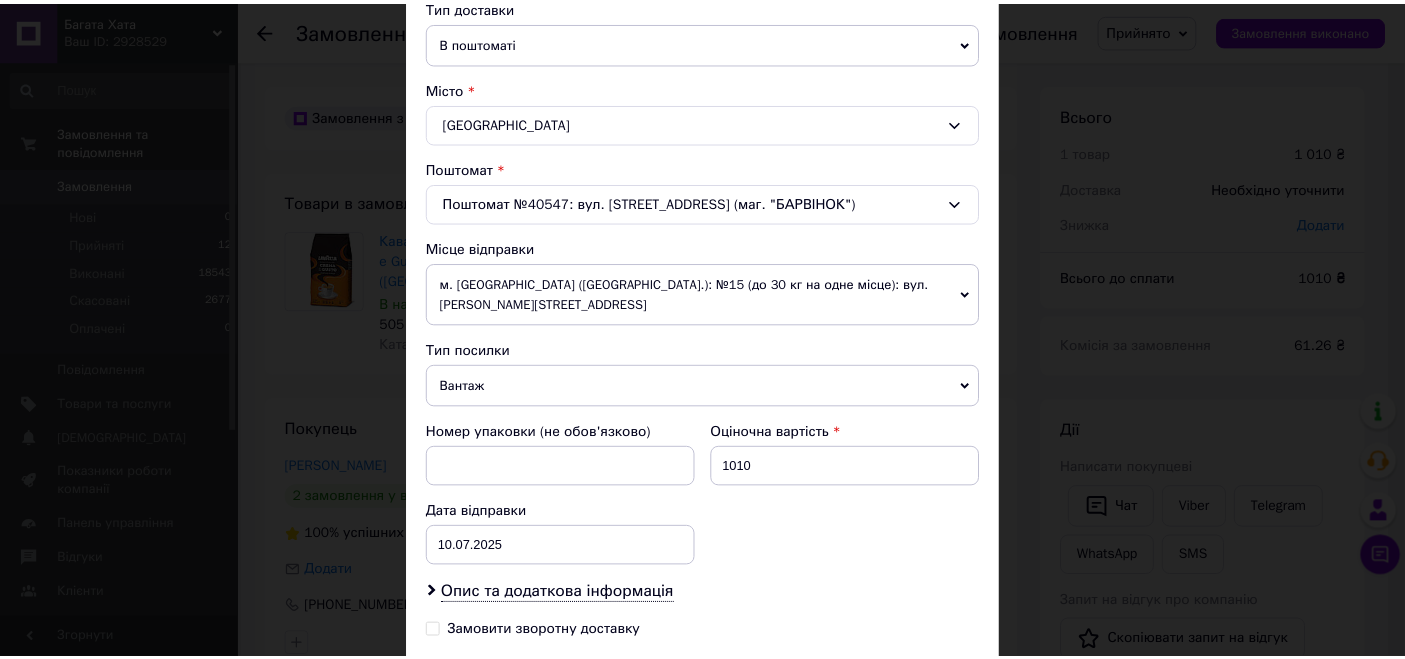 scroll, scrollTop: 697, scrollLeft: 0, axis: vertical 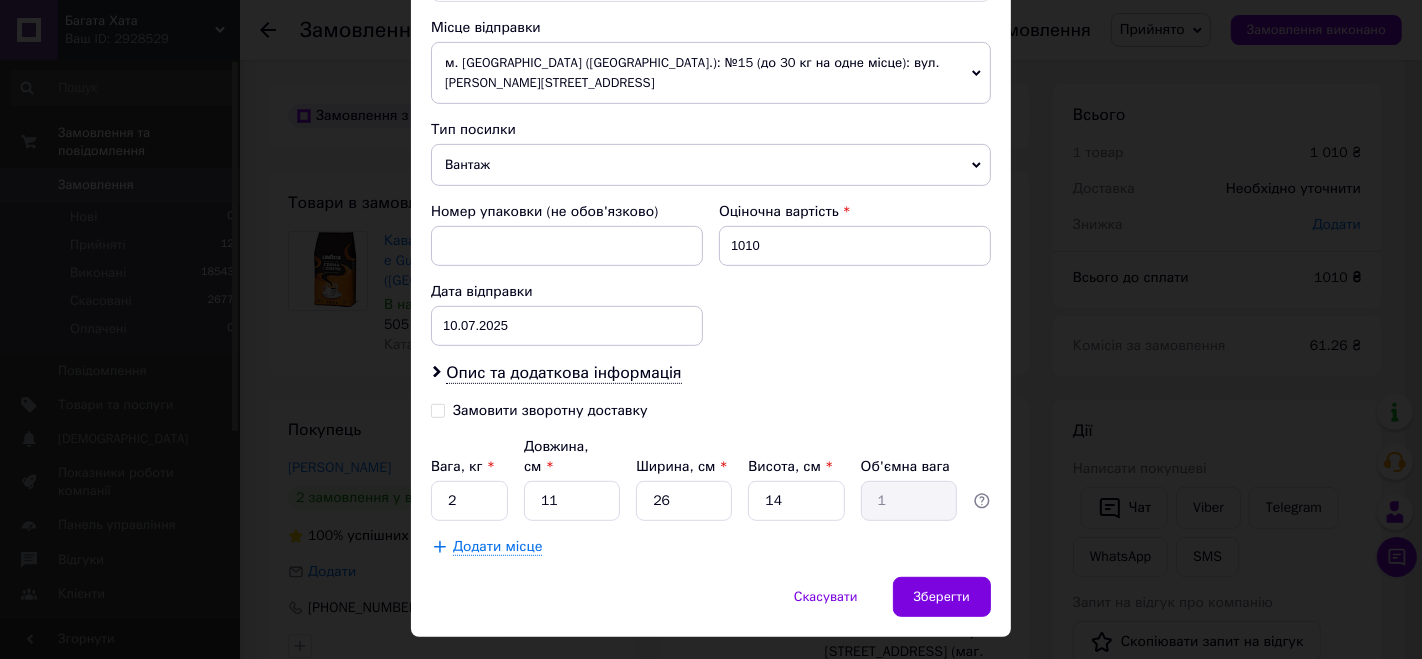 click on "× Редагування доставки Спосіб доставки Нова Пошта (платна) Платник Отримувач Відправник Прізвище отримувача [PERSON_NAME] Ім'я отримувача [PERSON_NAME] батькові отримувача Телефон отримувача [PHONE_NUMBER] Тип доставки В поштоматі У відділенні Кур'єром Місто [GEOGRAPHIC_DATA] Поштомат Поштомат №40547: вул. [STREET_ADDRESS] (маг. "БАРВІНОК") Місце відправки м. [GEOGRAPHIC_DATA] ([GEOGRAPHIC_DATA].): №15 (до 30 кг на одне місце): вул. [PERSON_NAME][STREET_ADDRESS] Немає збігів. Спробуйте змінити умови пошуку Додати ще місце відправки Тип посилки Вантаж Документи Номер упаковки (не обов'язково) Оціночна вартість" at bounding box center [711, 329] 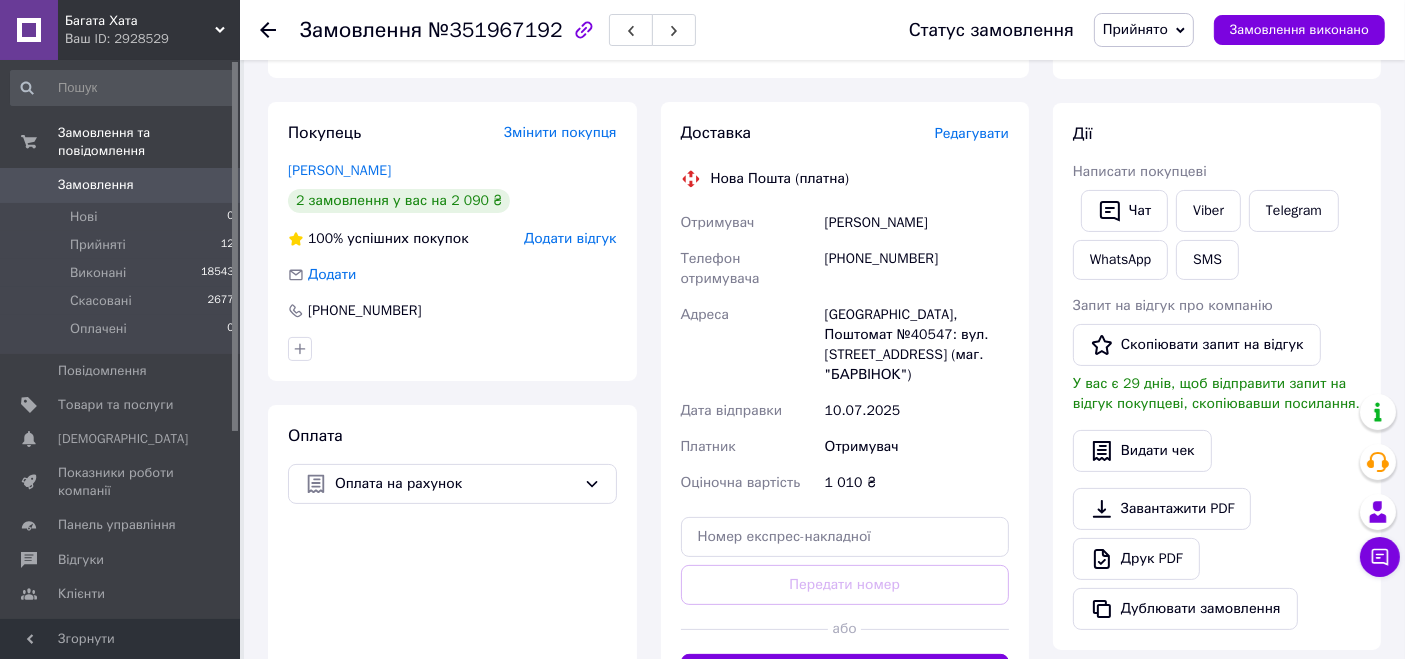 scroll, scrollTop: 666, scrollLeft: 0, axis: vertical 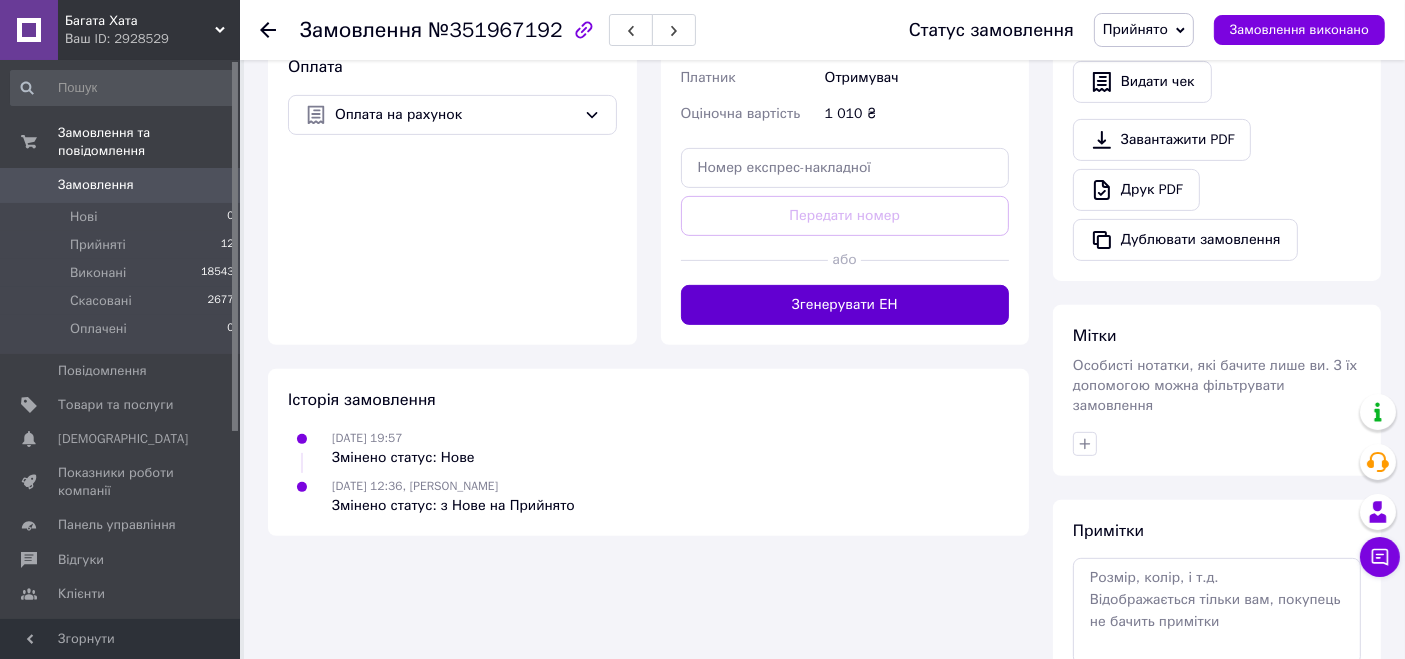 click on "Згенерувати ЕН" at bounding box center [845, 305] 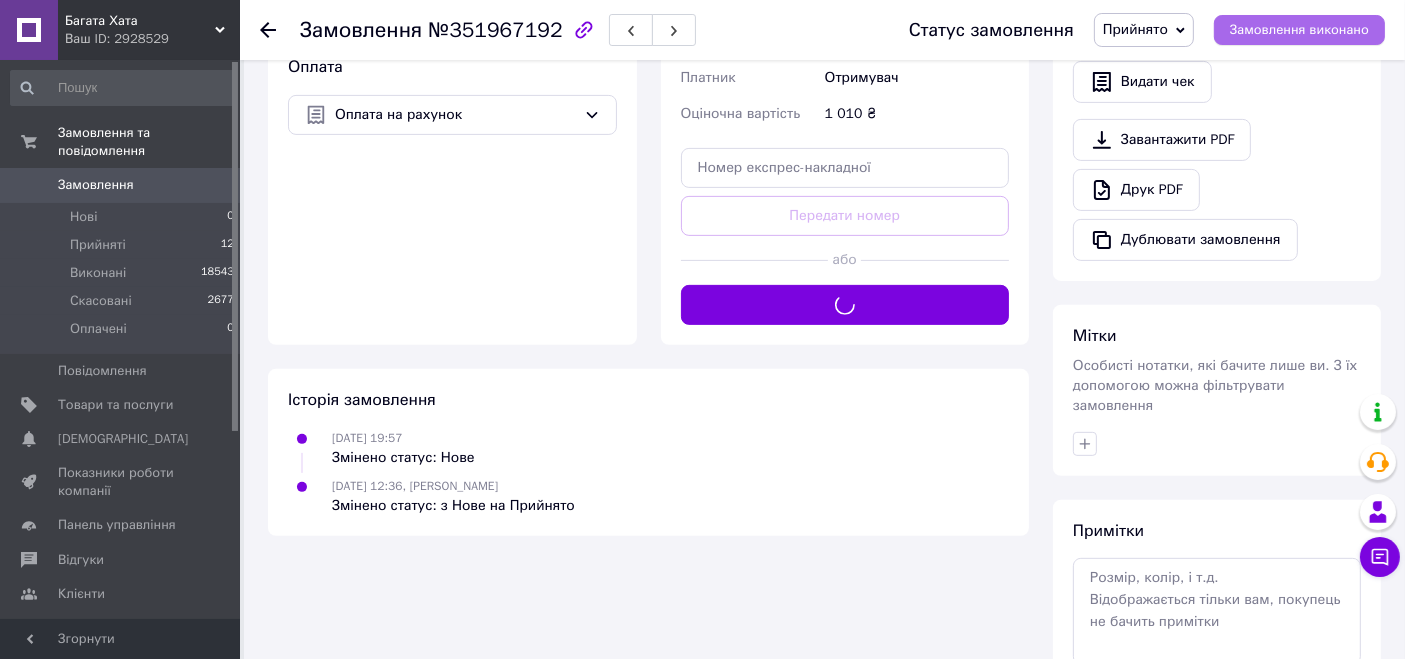 click on "Замовлення виконано" at bounding box center [1299, 30] 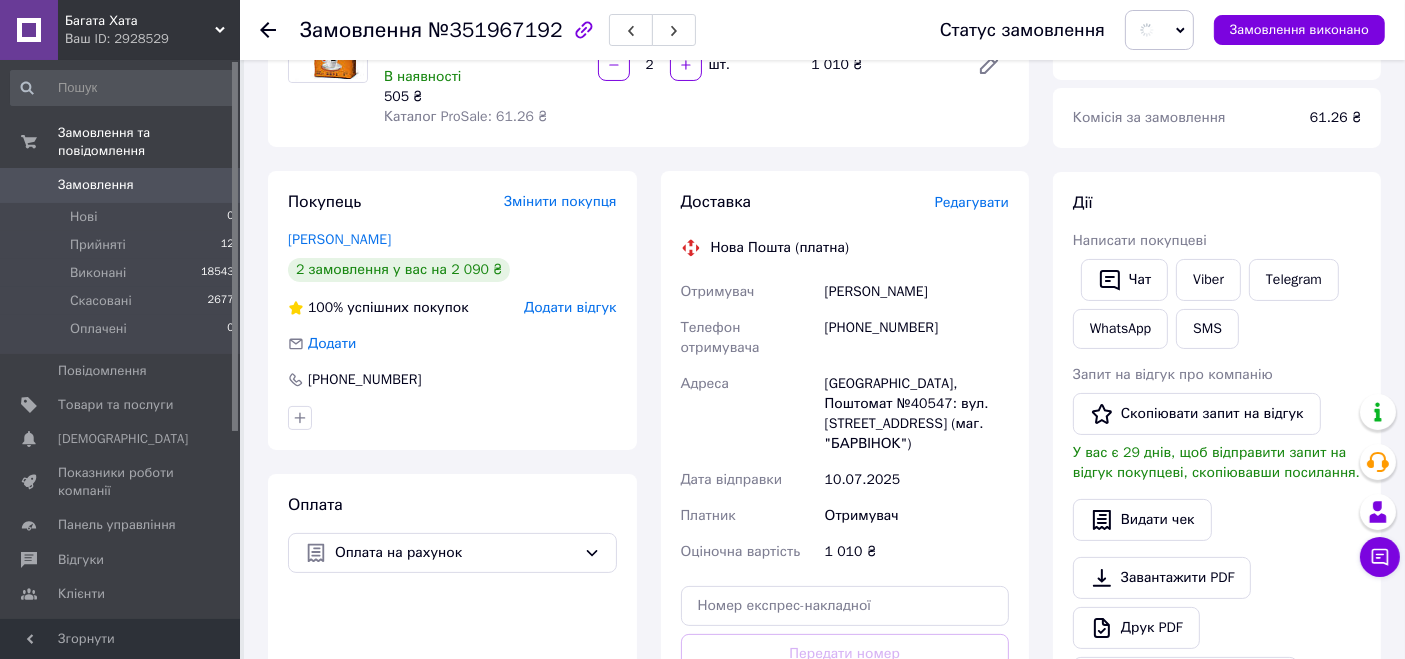 scroll, scrollTop: 222, scrollLeft: 0, axis: vertical 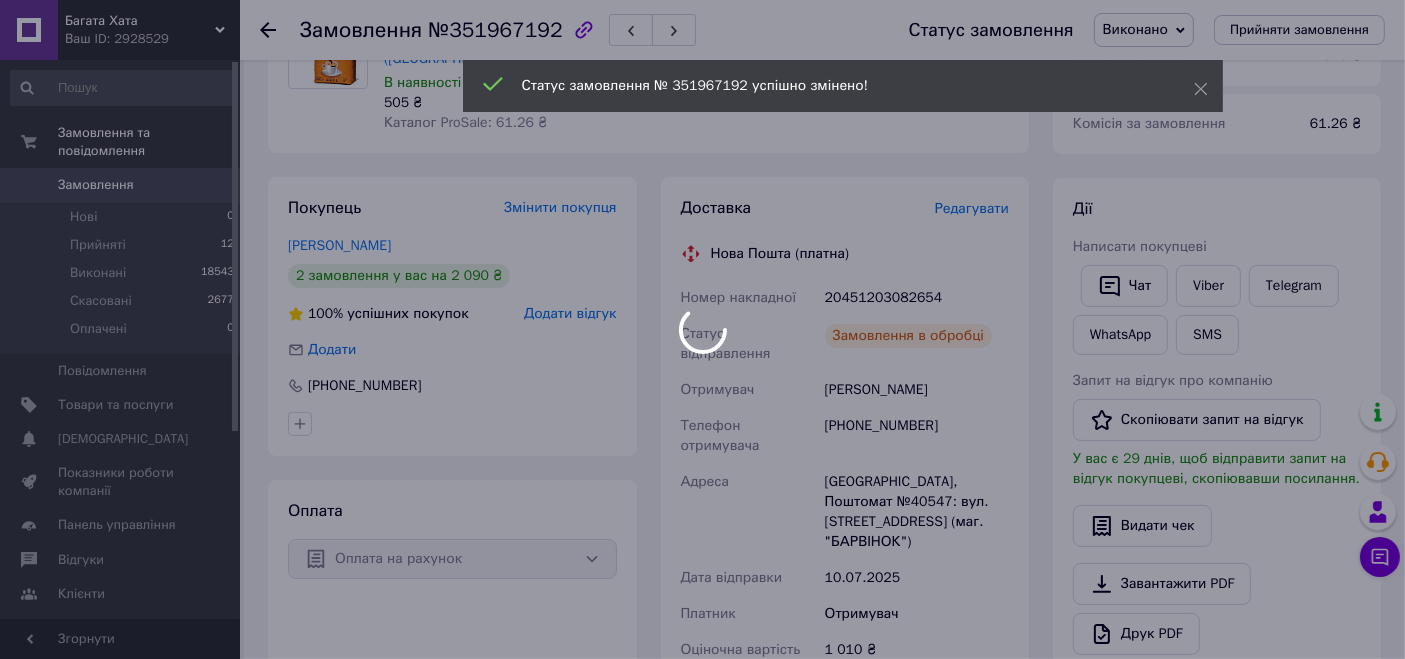 click on "Багата Хата Ваш ID: 2928529 Сайт Багата Хата Кабінет покупця Перевірити стан системи Сторінка на порталі Довідка Вийти Замовлення та повідомлення Замовлення 0 Нові 0 Прийняті 12 Виконані 18543 Скасовані 2677 Оплачені 0 Повідомлення 0 Товари та послуги Сповіщення 0 0 Показники роботи компанії Панель управління Відгуки Клієнти Каталог ProSale Аналітика Інструменти веб-майстра та SEO Управління сайтом Гаманець компанії Маркет Налаштування Тарифи та рахунки Prom топ Згорнути
Замовлення №351967192 Статус замовлення 2" at bounding box center (702, 505) 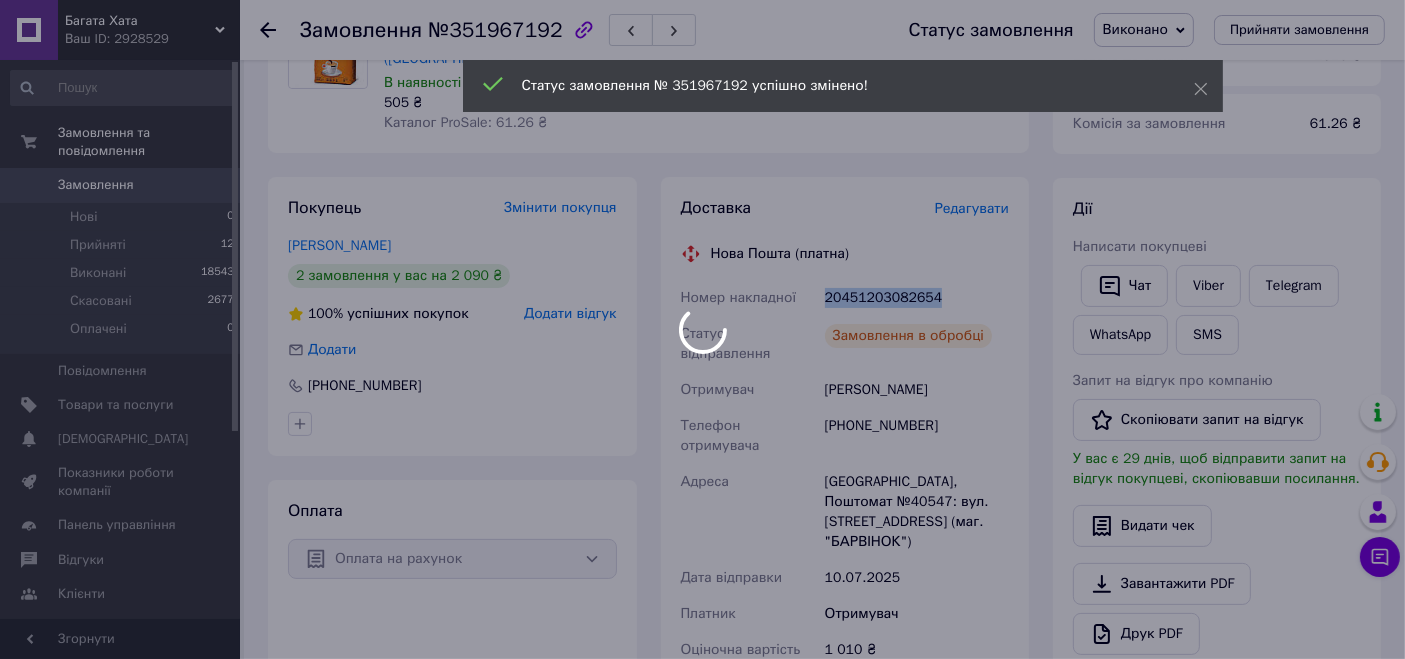 click on "20451203082654" at bounding box center (917, 298) 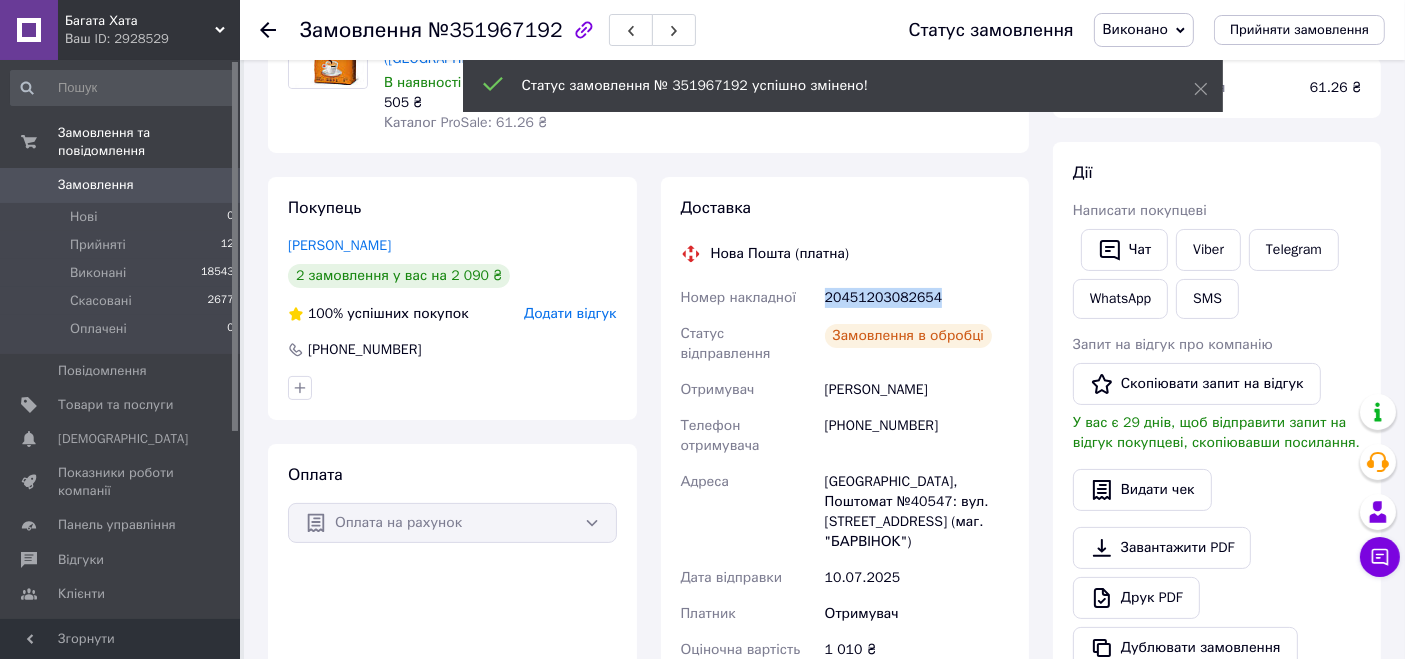 copy on "20451203082654" 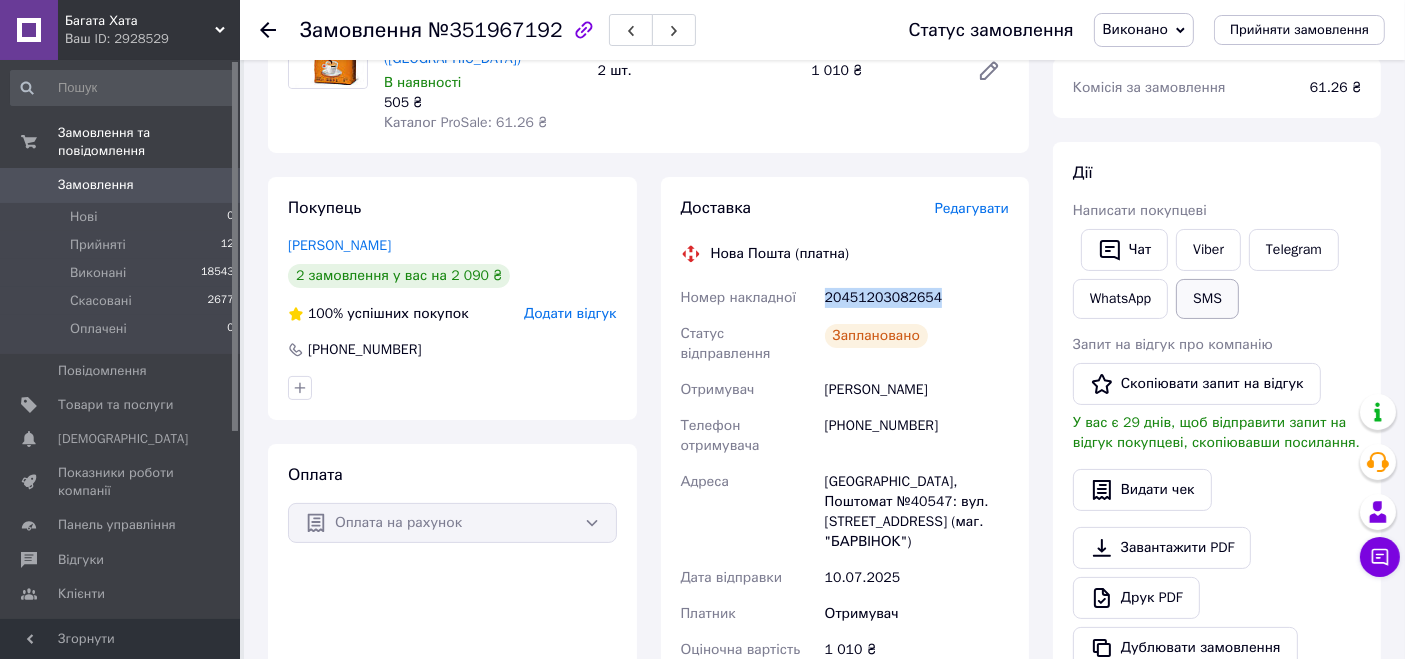 copy on "20451203082654" 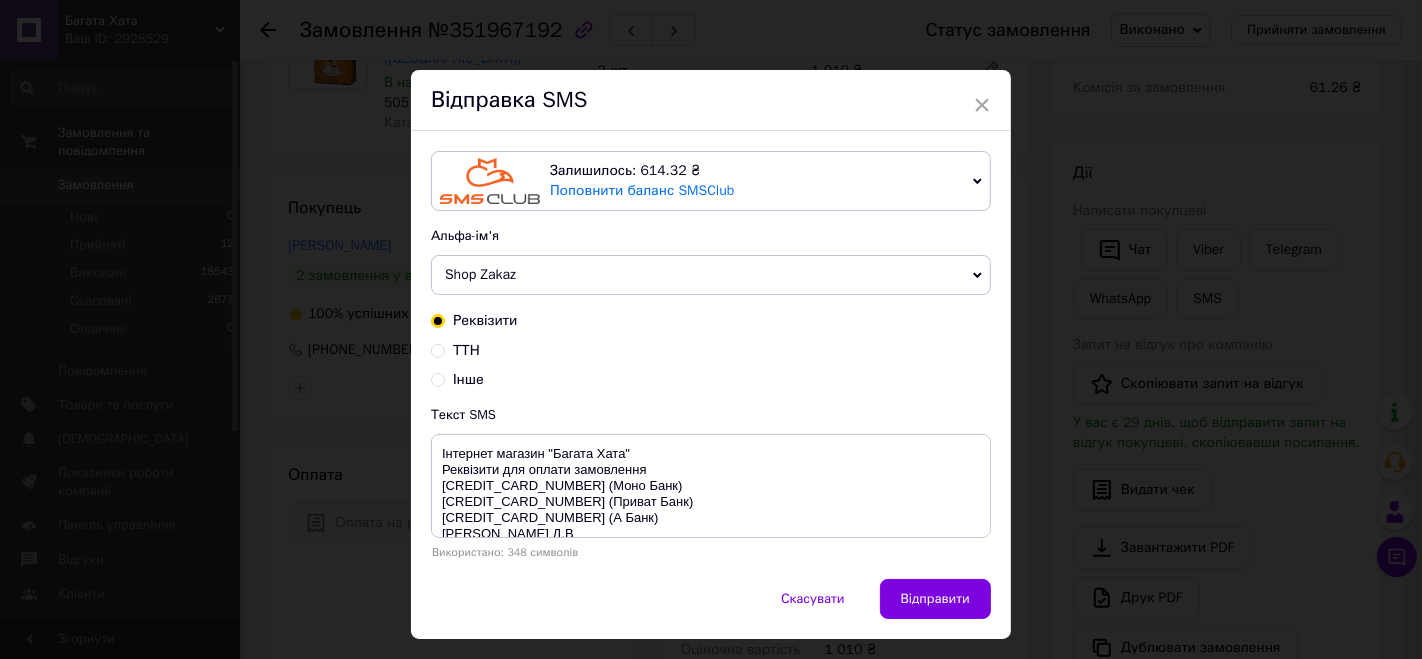 click on "ТТН" at bounding box center [711, 351] 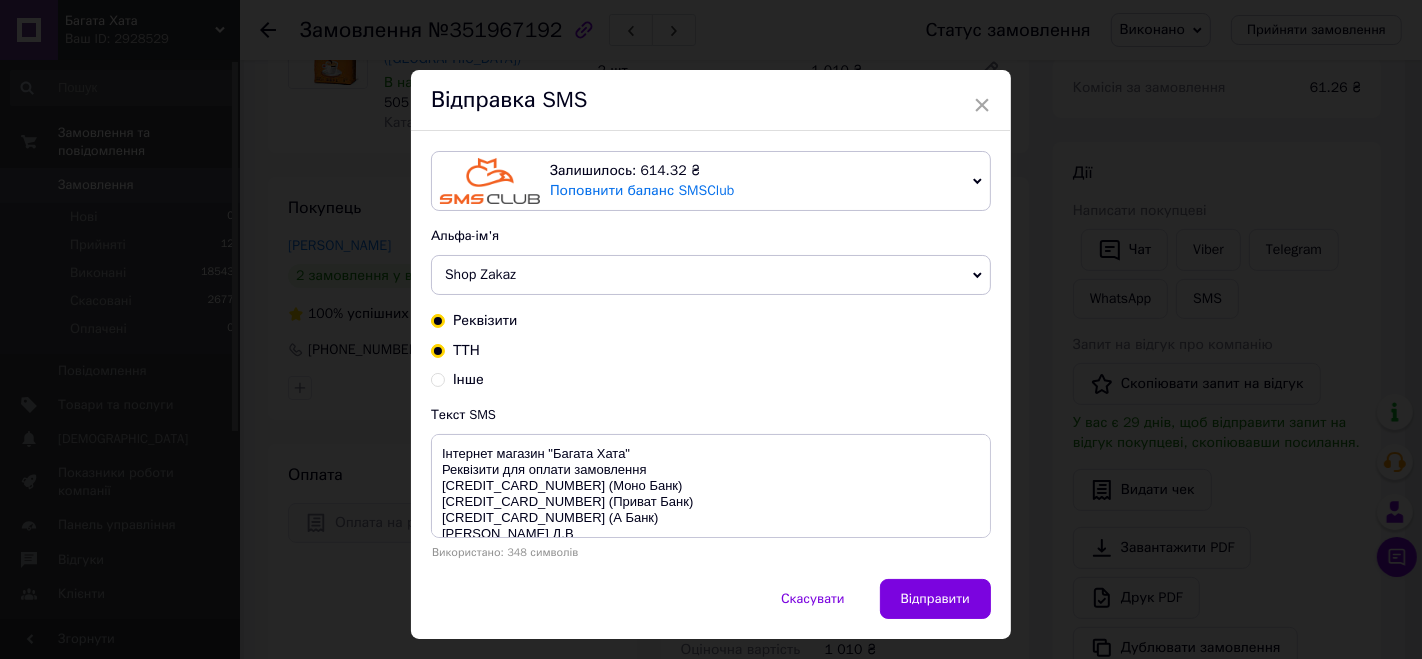 radio on "true" 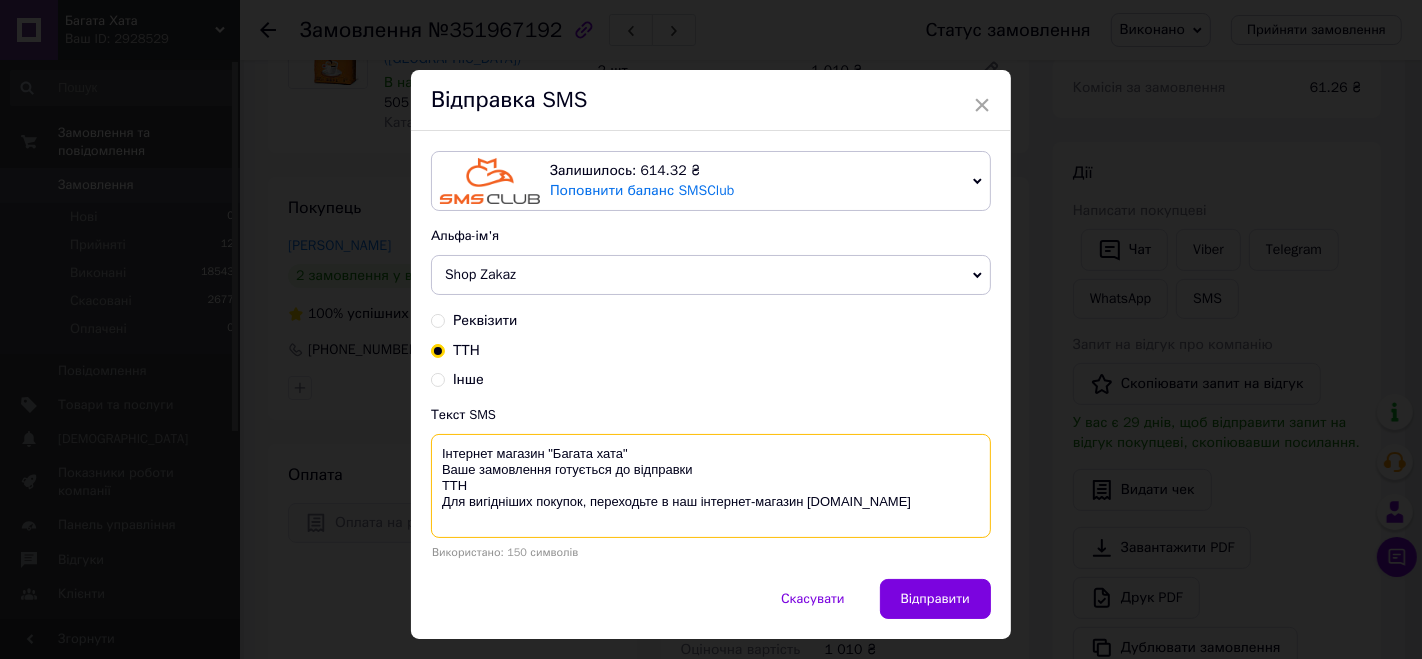 click on "Інтернет магазин "Багата хата"
Ваше замовлення готується до відправки
ТТН
Для вигідніших покупок, переходьте в наш інтернет-магазин [DOMAIN_NAME]" at bounding box center (711, 486) 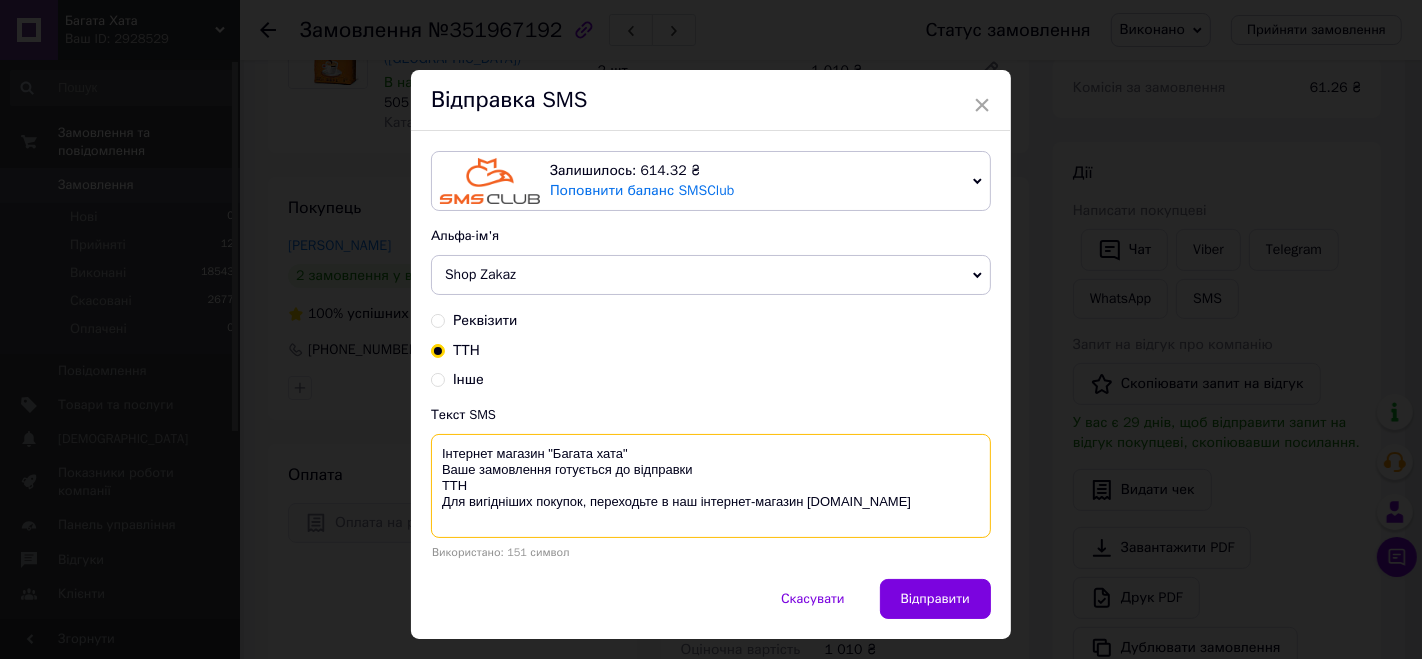 paste on "20451203082654" 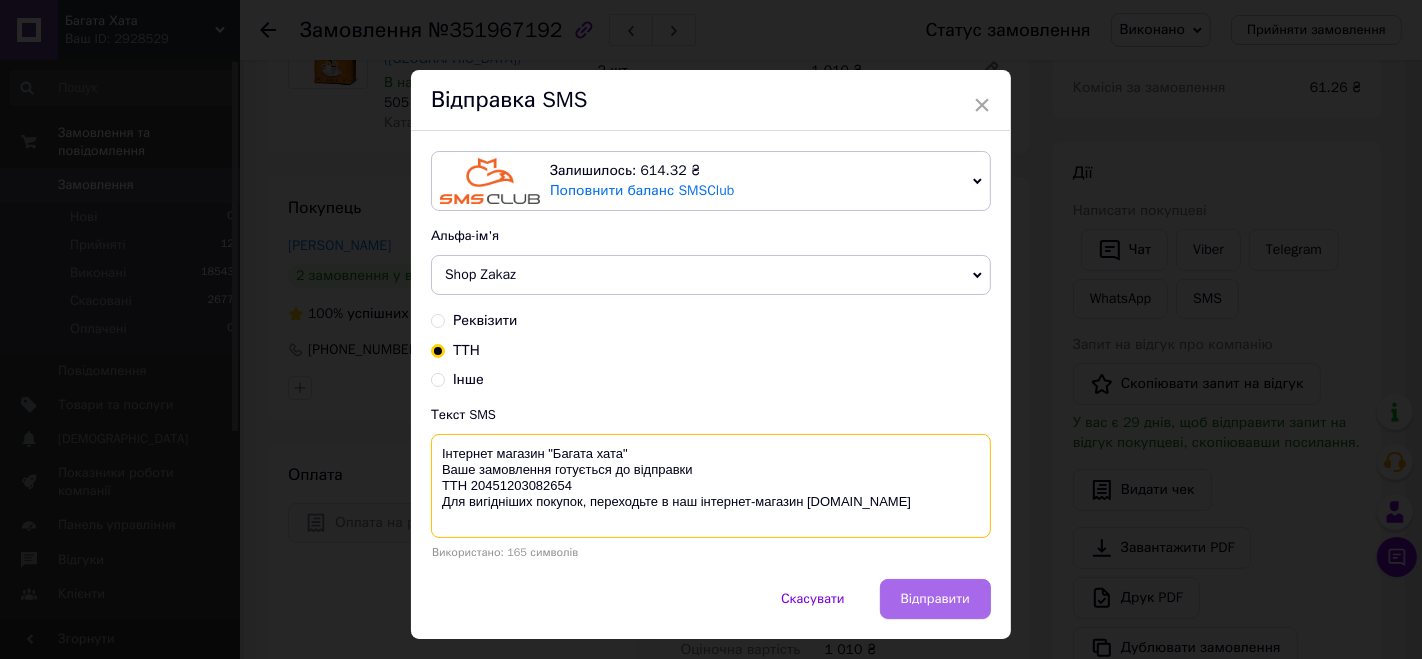 type on "Інтернет магазин "Багата хата"
Ваше замовлення готується до відправки
ТТН 20451203082654
Для вигідніших покупок, переходьте в наш інтернет-магазин bagata-xata.com.ua" 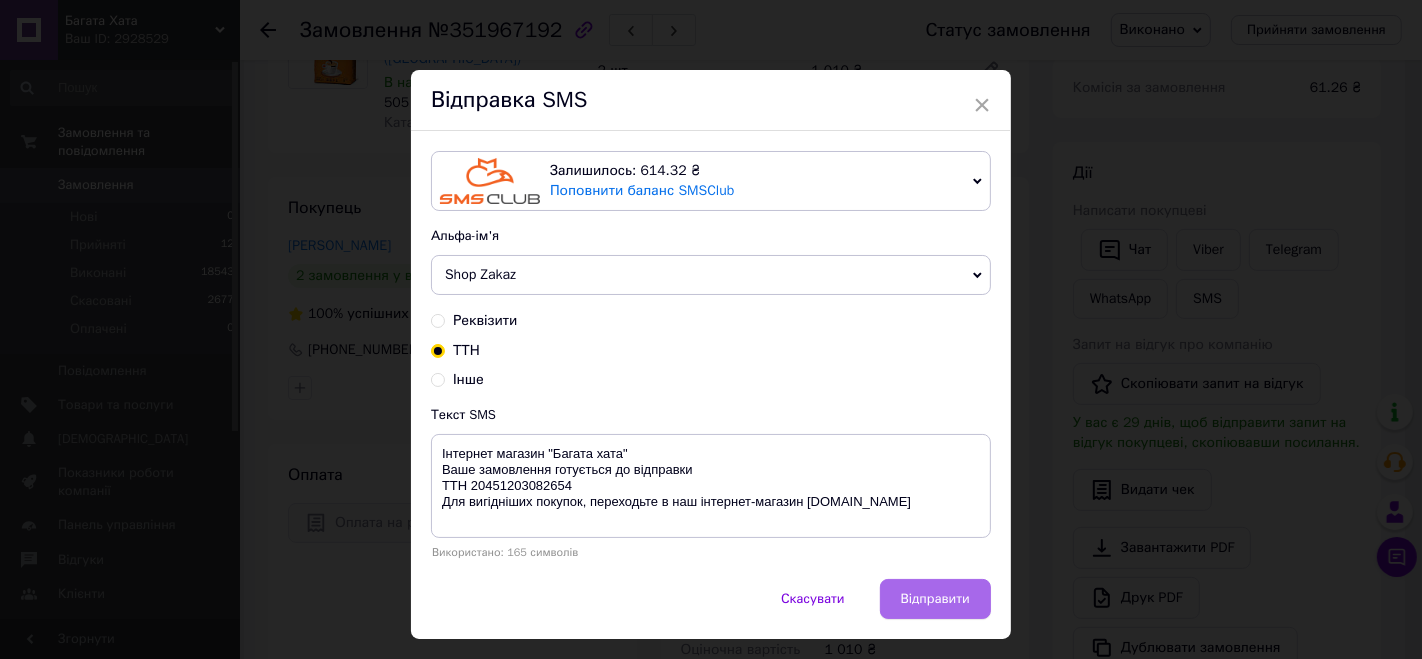 click on "Відправити" at bounding box center (935, 599) 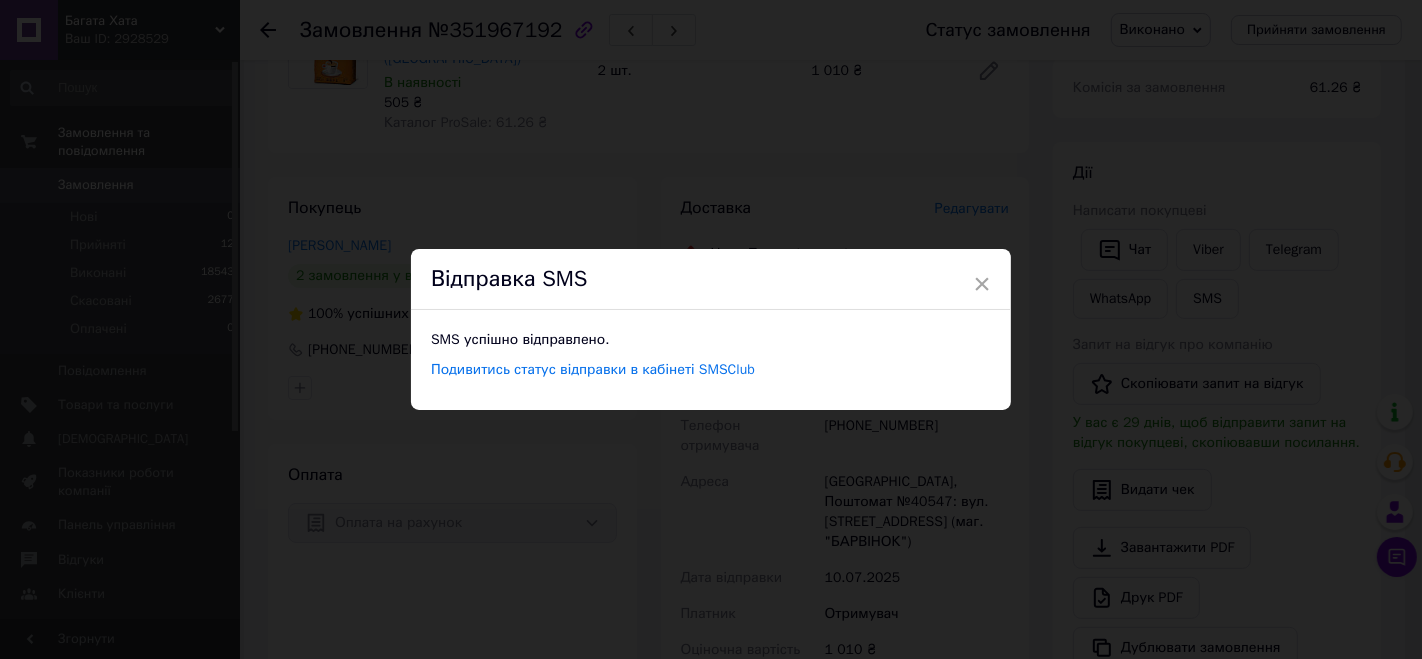 click on "× Відправка SMS SMS успішно відправлено. Подивитись статус відправки в кабінеті SMSClub" at bounding box center (711, 329) 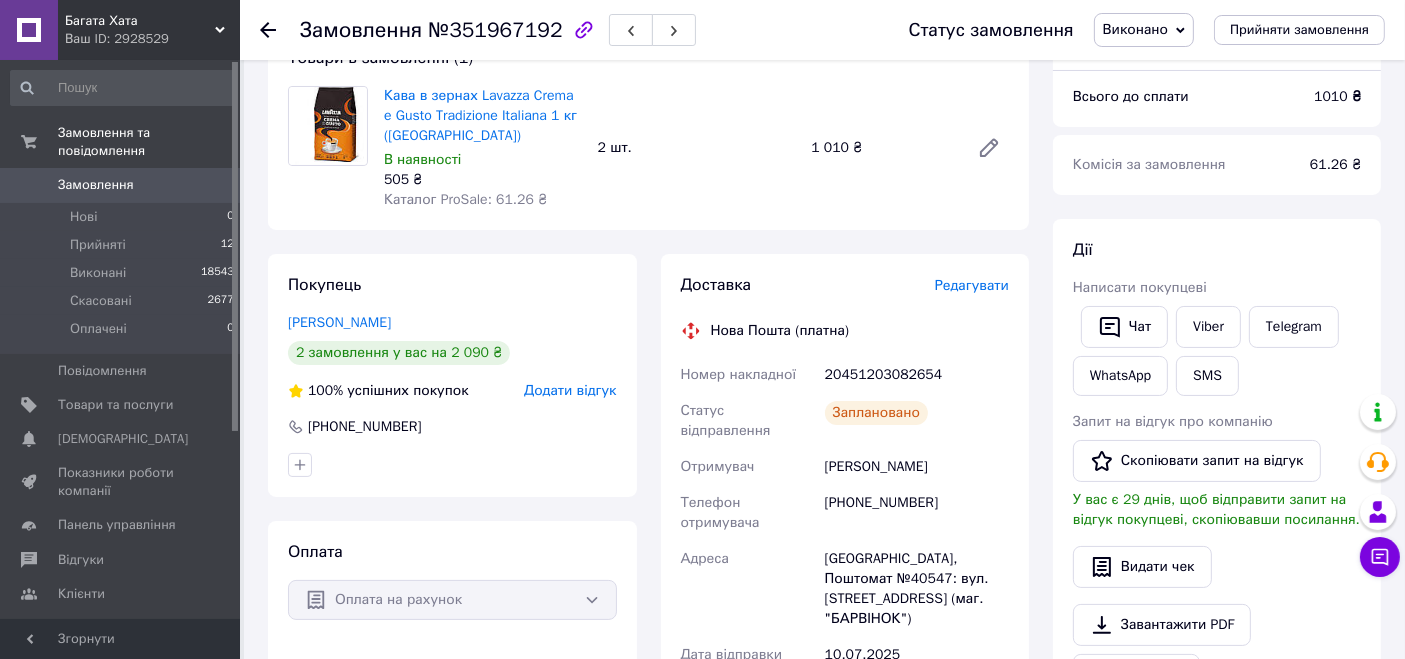 scroll, scrollTop: 0, scrollLeft: 0, axis: both 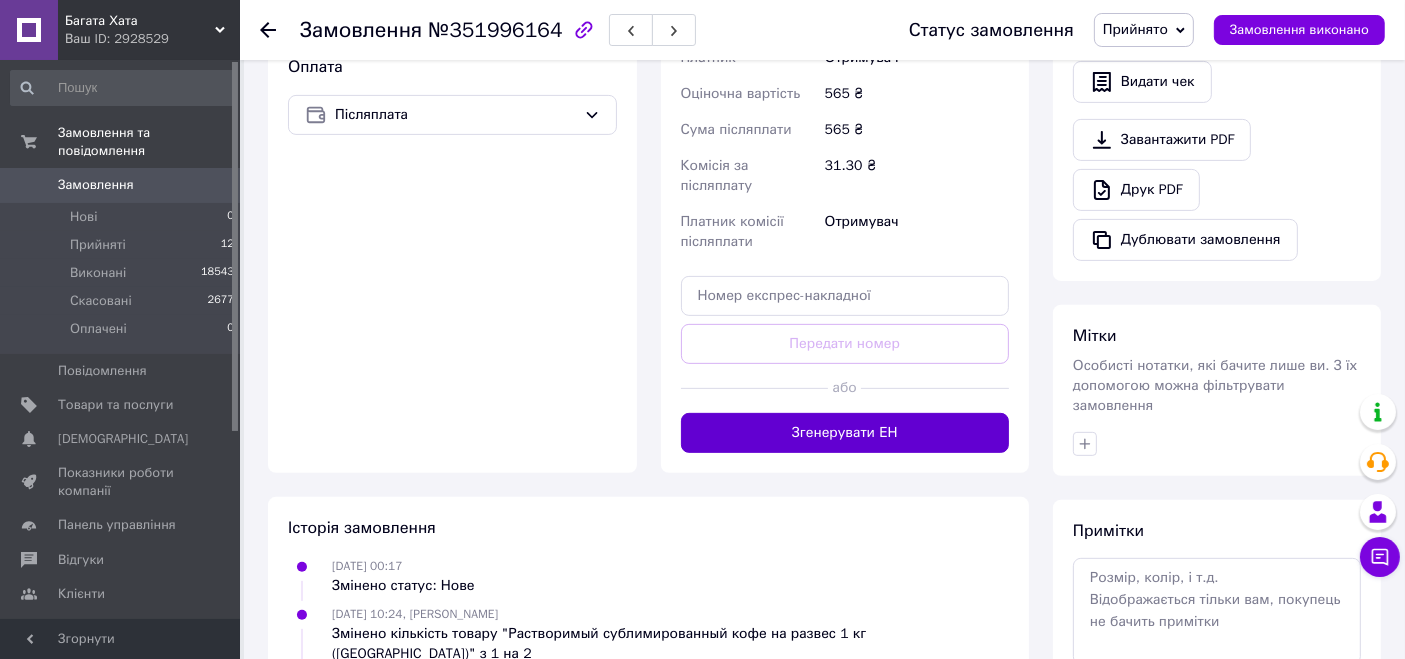 click on "Згенерувати ЕН" at bounding box center (845, 433) 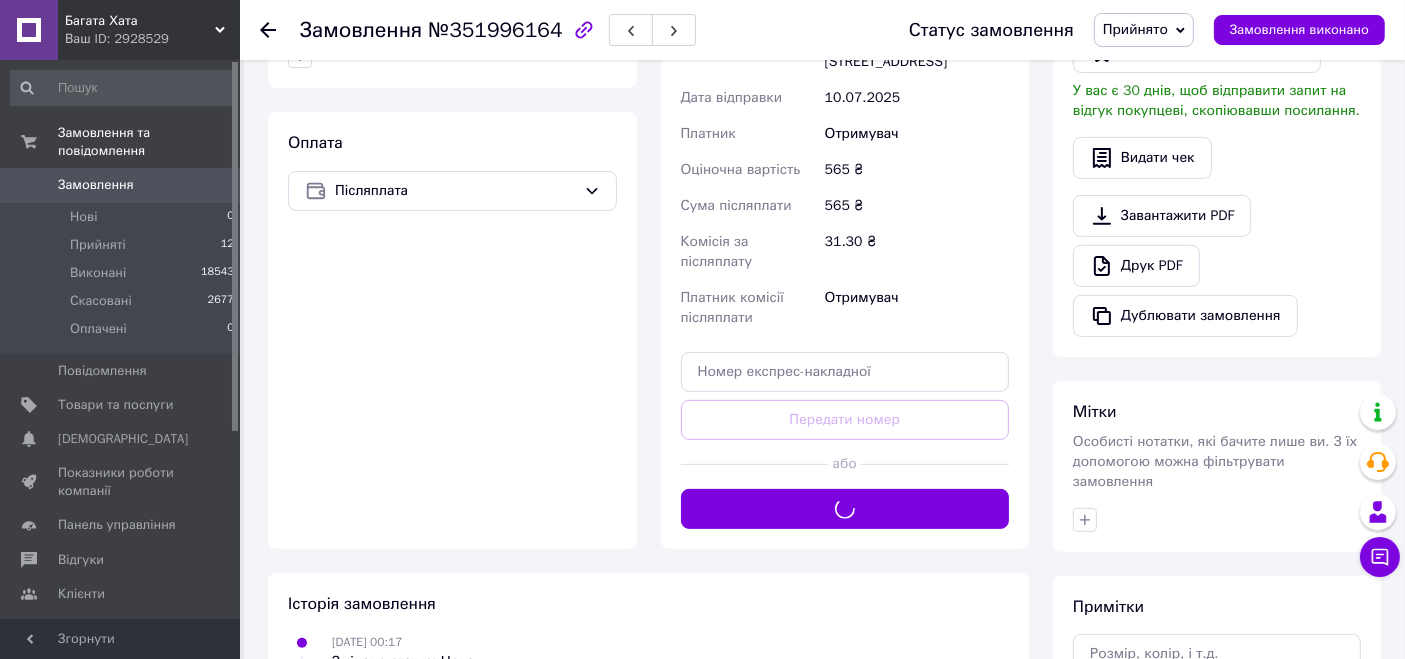 scroll, scrollTop: 555, scrollLeft: 0, axis: vertical 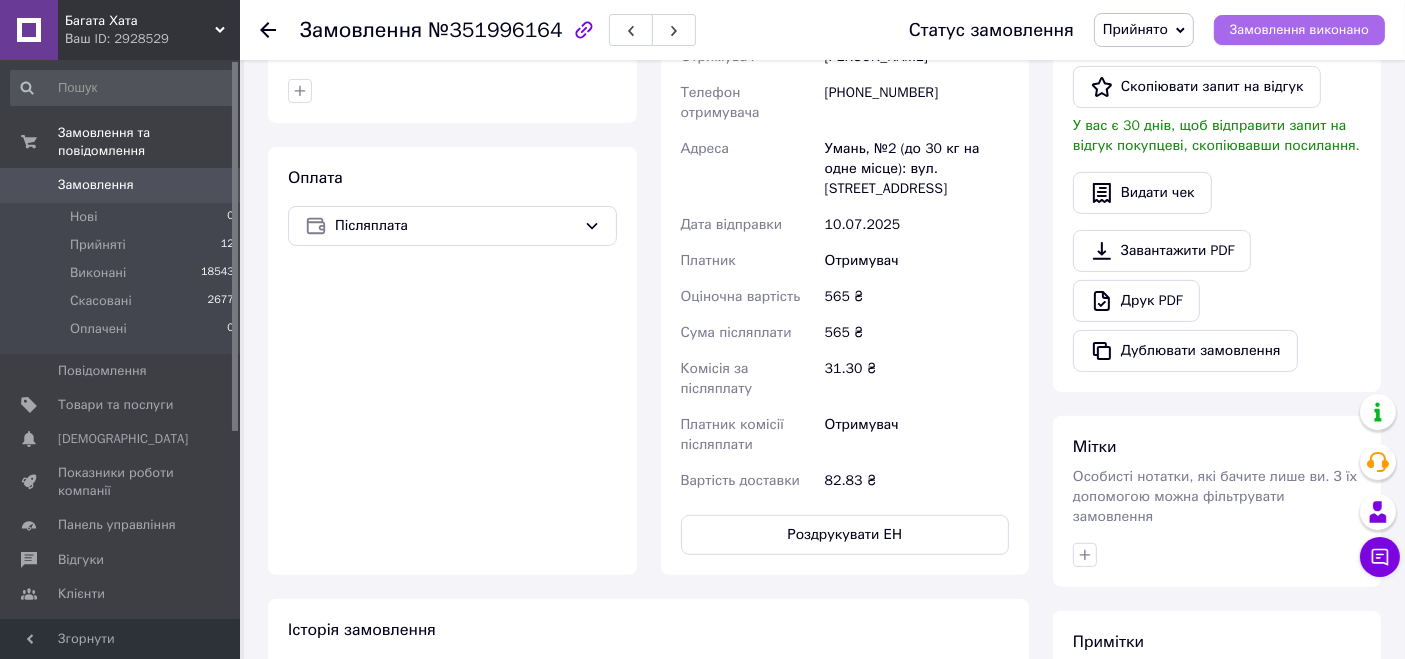 click on "Замовлення виконано" at bounding box center (1299, 30) 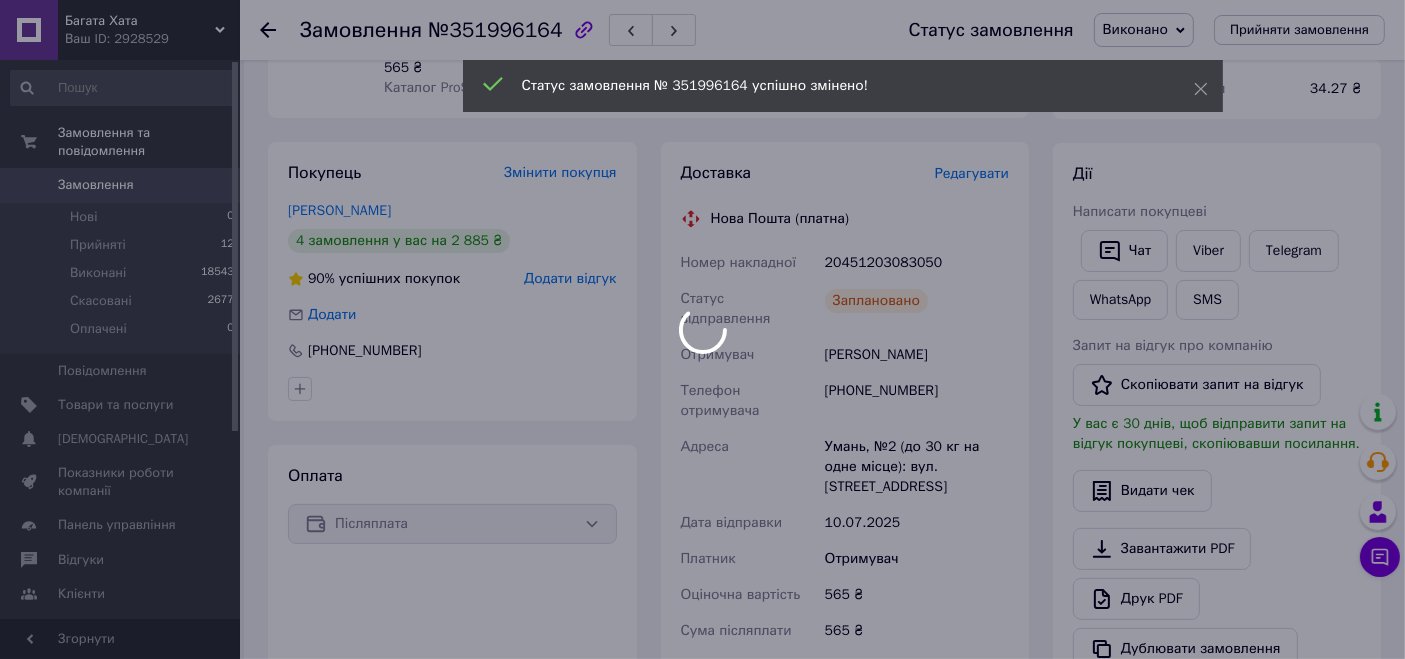 scroll, scrollTop: 222, scrollLeft: 0, axis: vertical 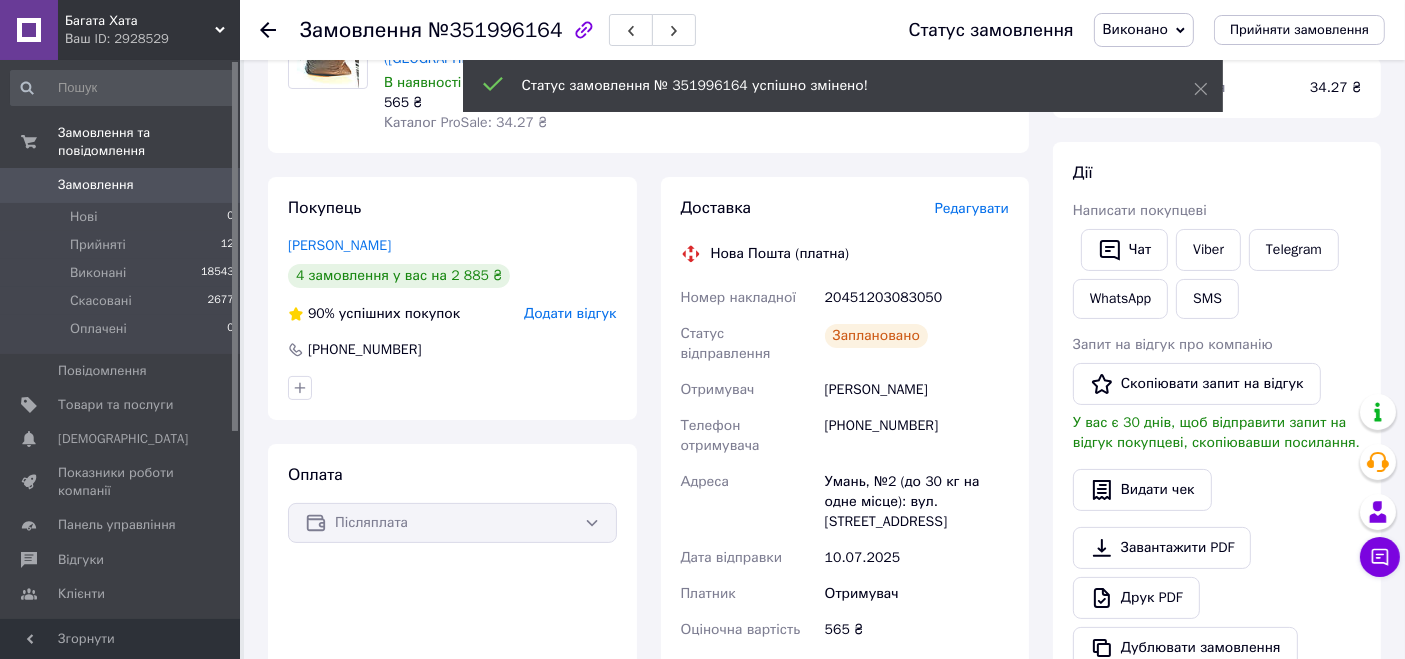 click on "20451203083050" at bounding box center (917, 298) 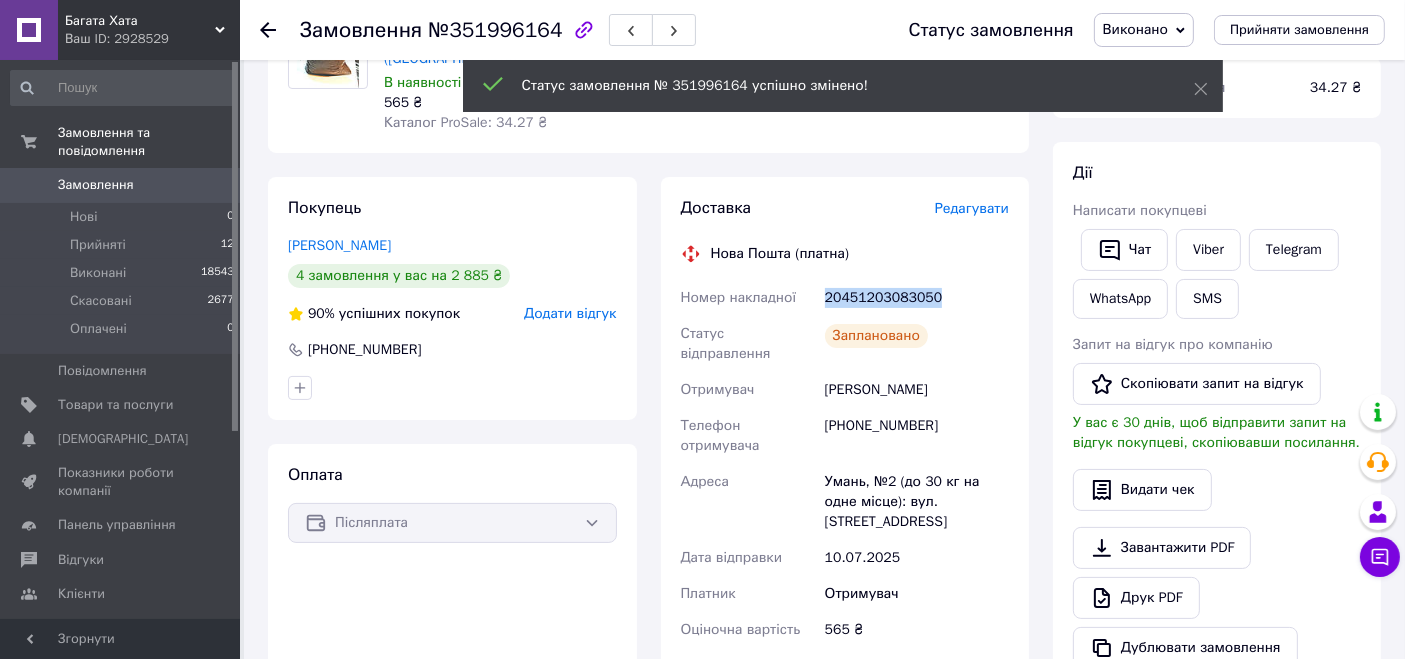 click on "20451203083050" at bounding box center [917, 298] 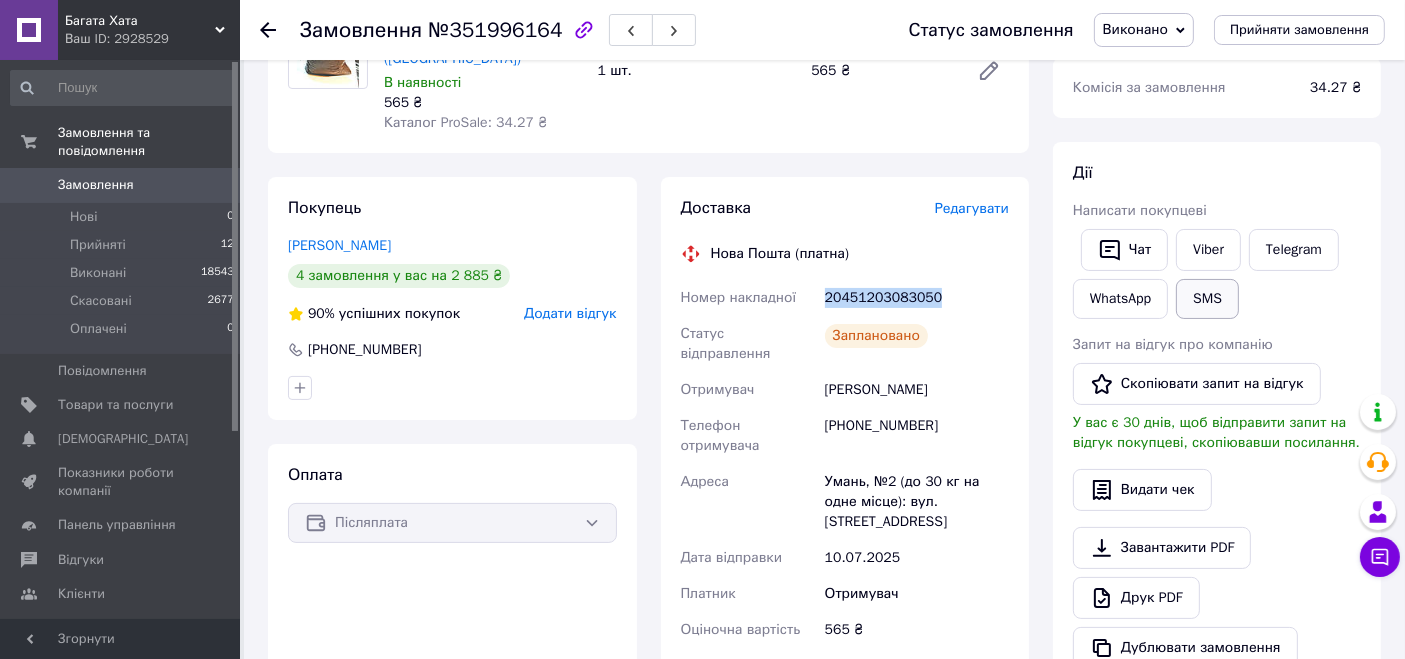 click on "SMS" at bounding box center (1207, 299) 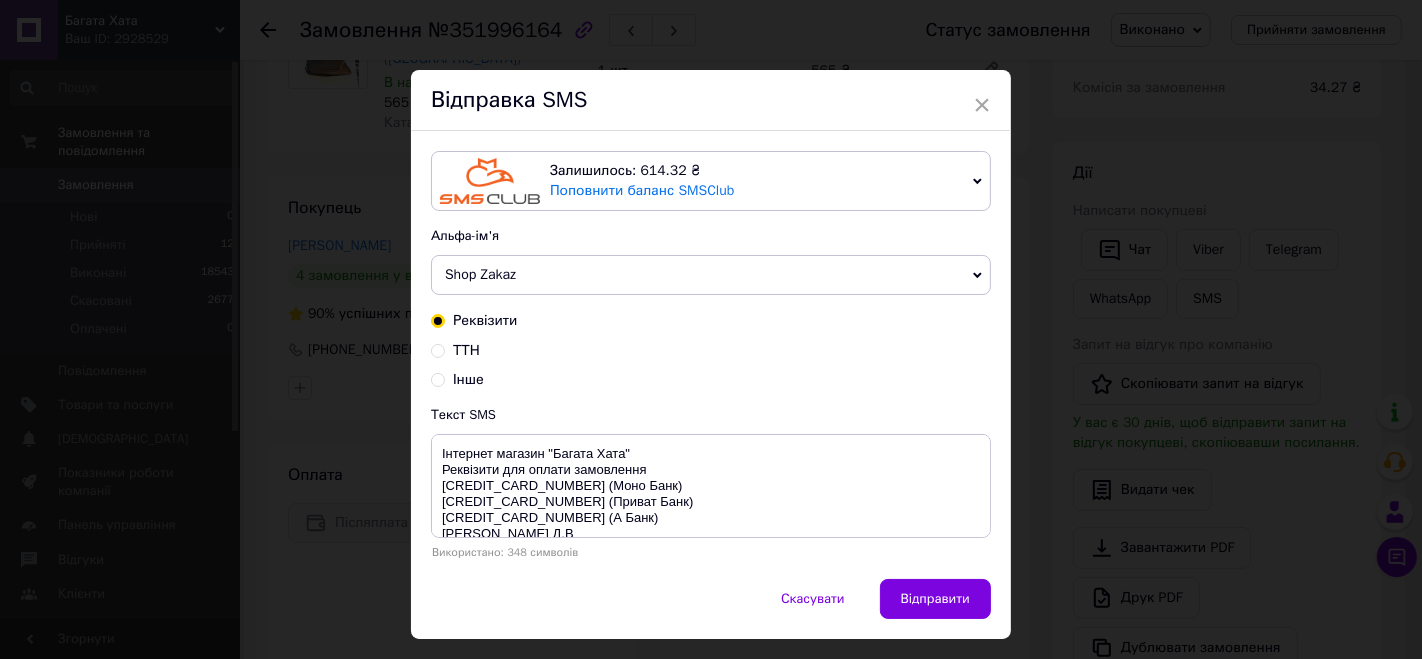 click on "ТТН" at bounding box center (438, 349) 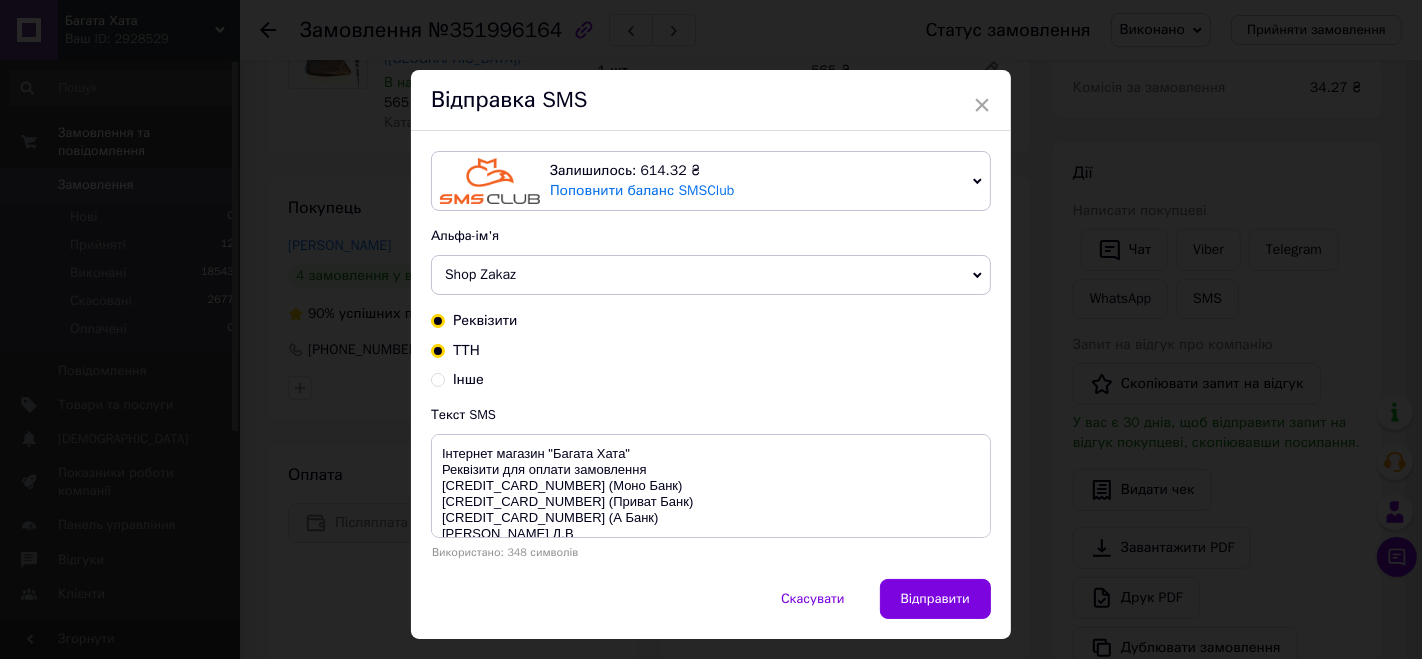 radio on "true" 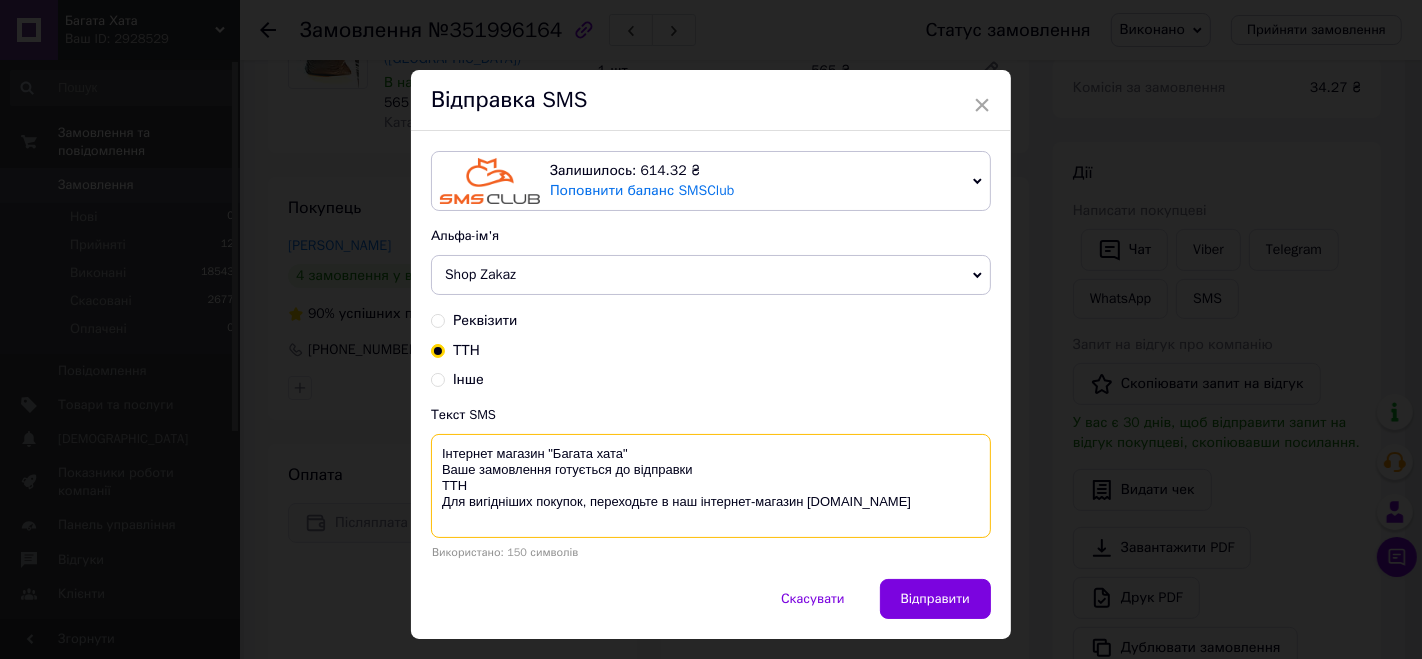 click on "Інтернет магазин "Багата хата"
Ваше замовлення готується до відправки
ТТН
Для вигідніших покупок, переходьте в наш інтернет-магазин [DOMAIN_NAME]" at bounding box center [711, 486] 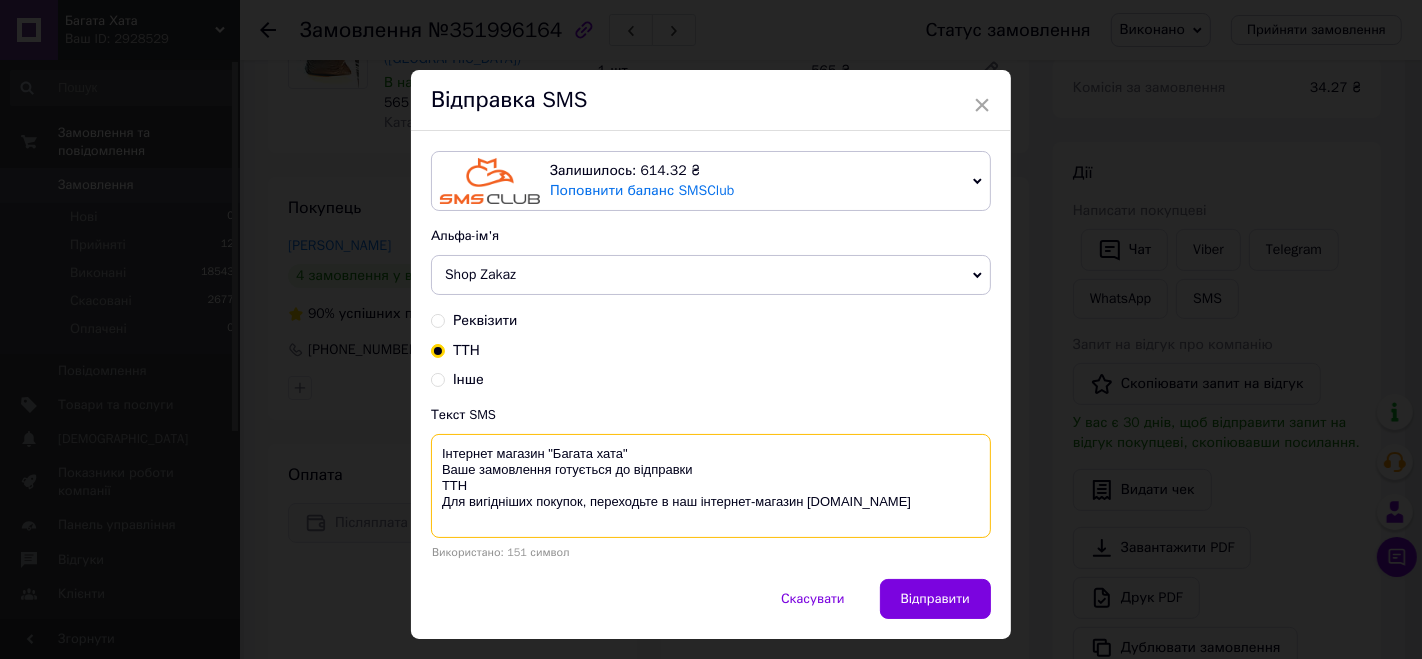 paste on "20451203083050" 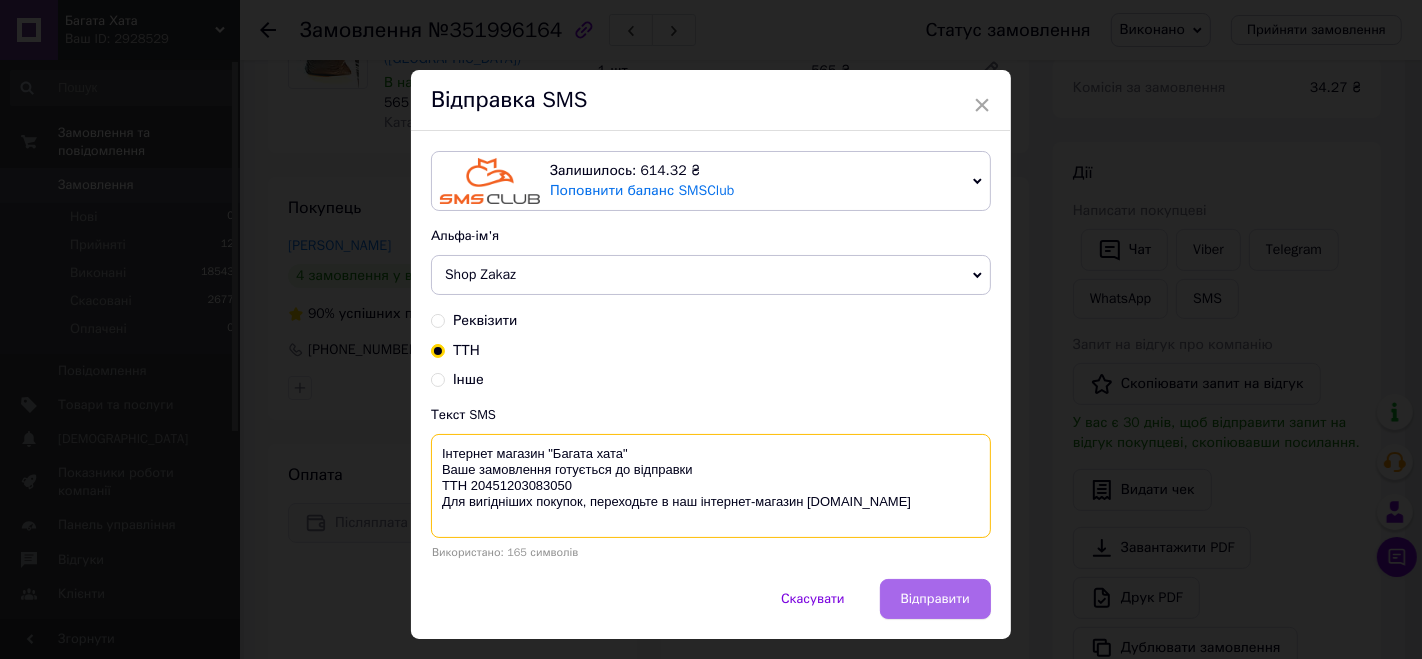 type on "Інтернет магазин "Багата хата"
Ваше замовлення готується до відправки
ТТН 20451203083050
Для вигідніших покупок, переходьте в наш інтернет-магазин bagata-xata.com.ua" 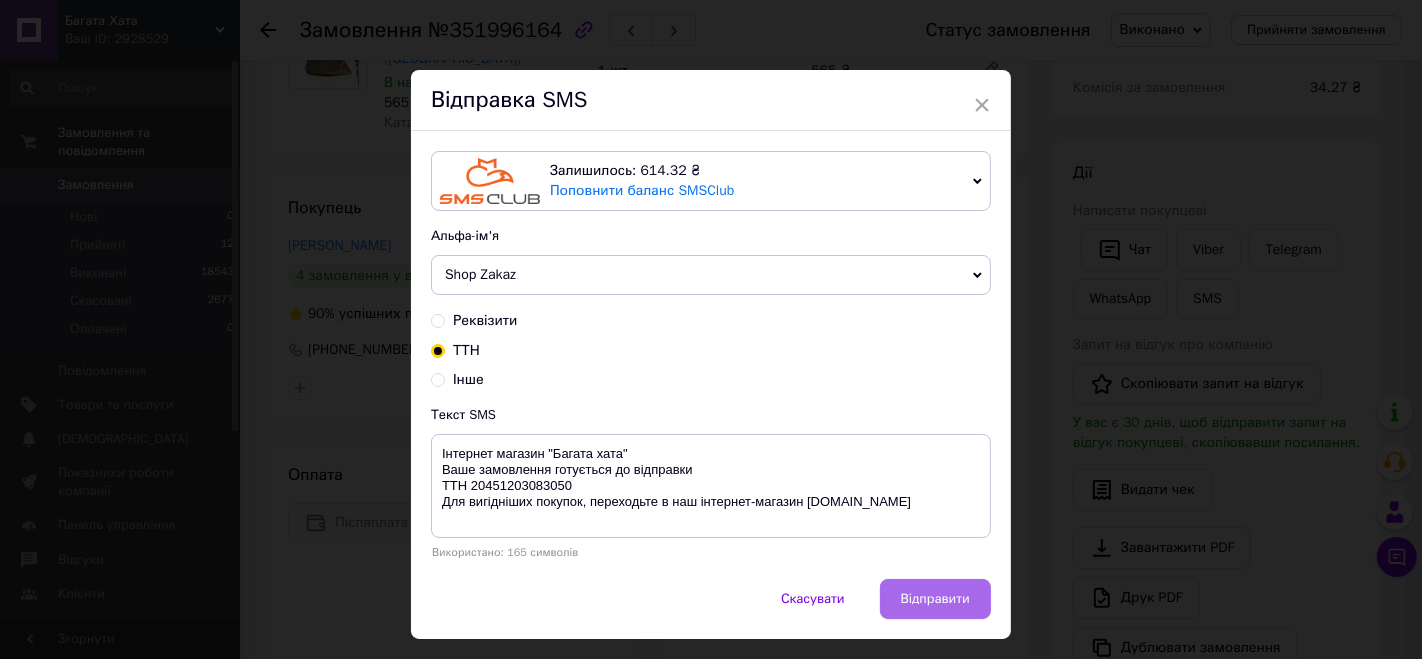 click on "Відправити" at bounding box center [935, 599] 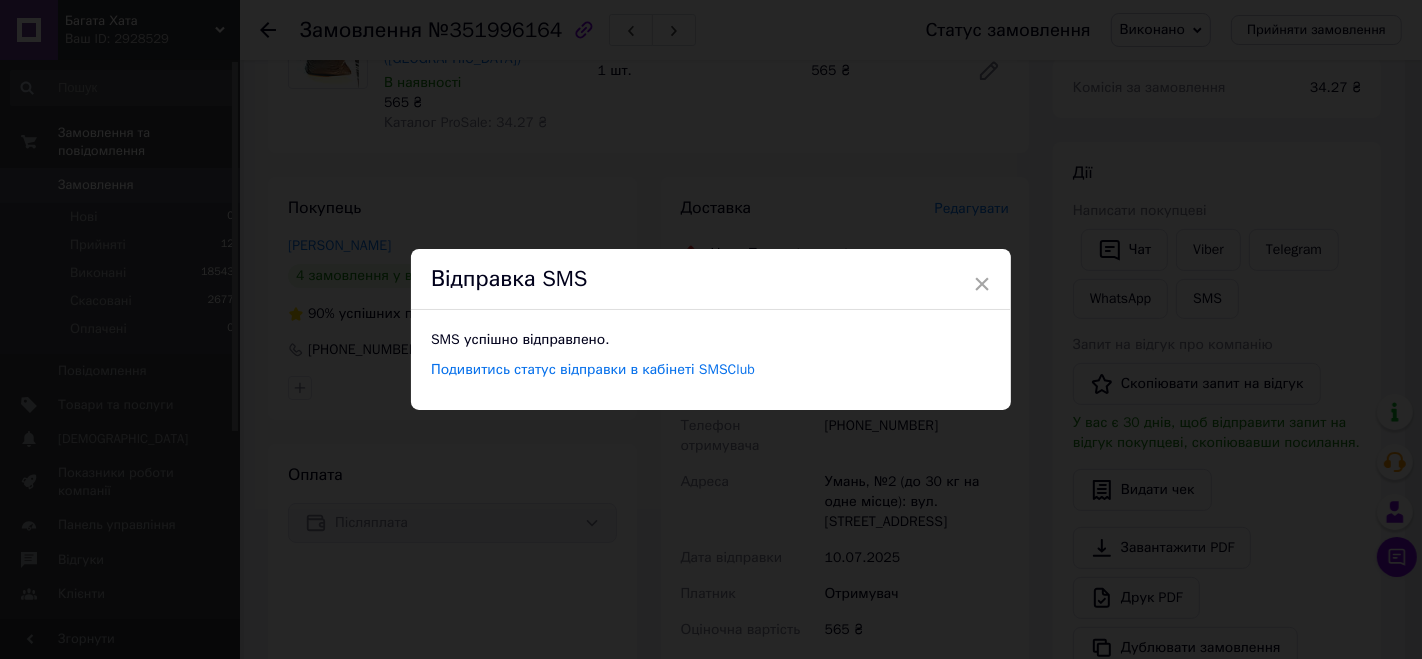 click on "× Відправка SMS SMS успішно відправлено. Подивитись статус відправки в кабінеті SMSClub" at bounding box center [711, 329] 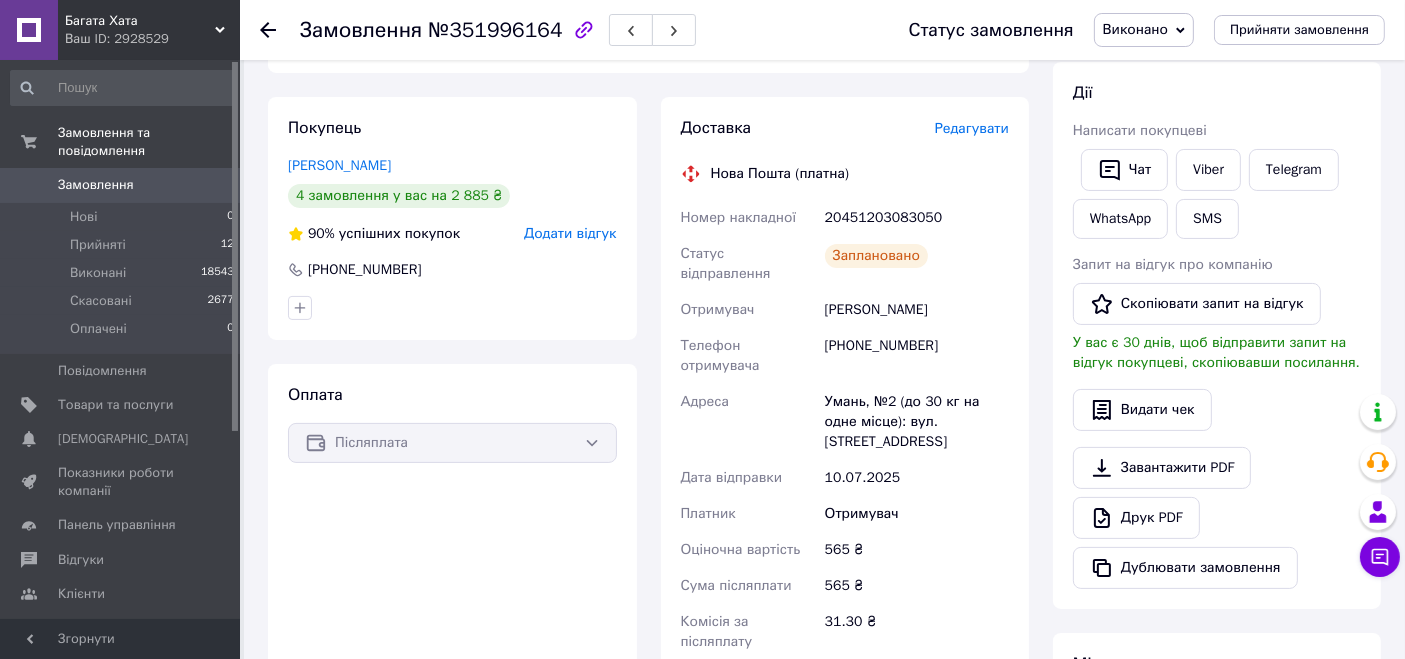 scroll, scrollTop: 444, scrollLeft: 0, axis: vertical 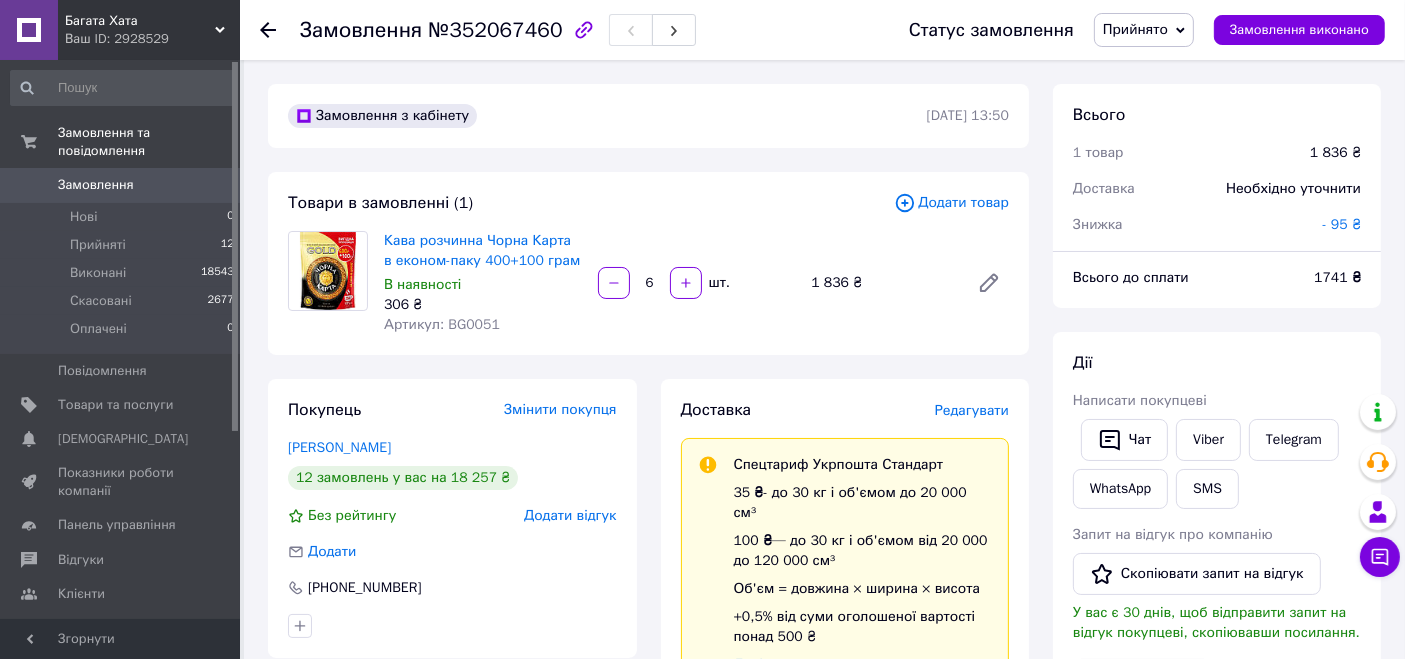 click on "Редагувати" at bounding box center (972, 410) 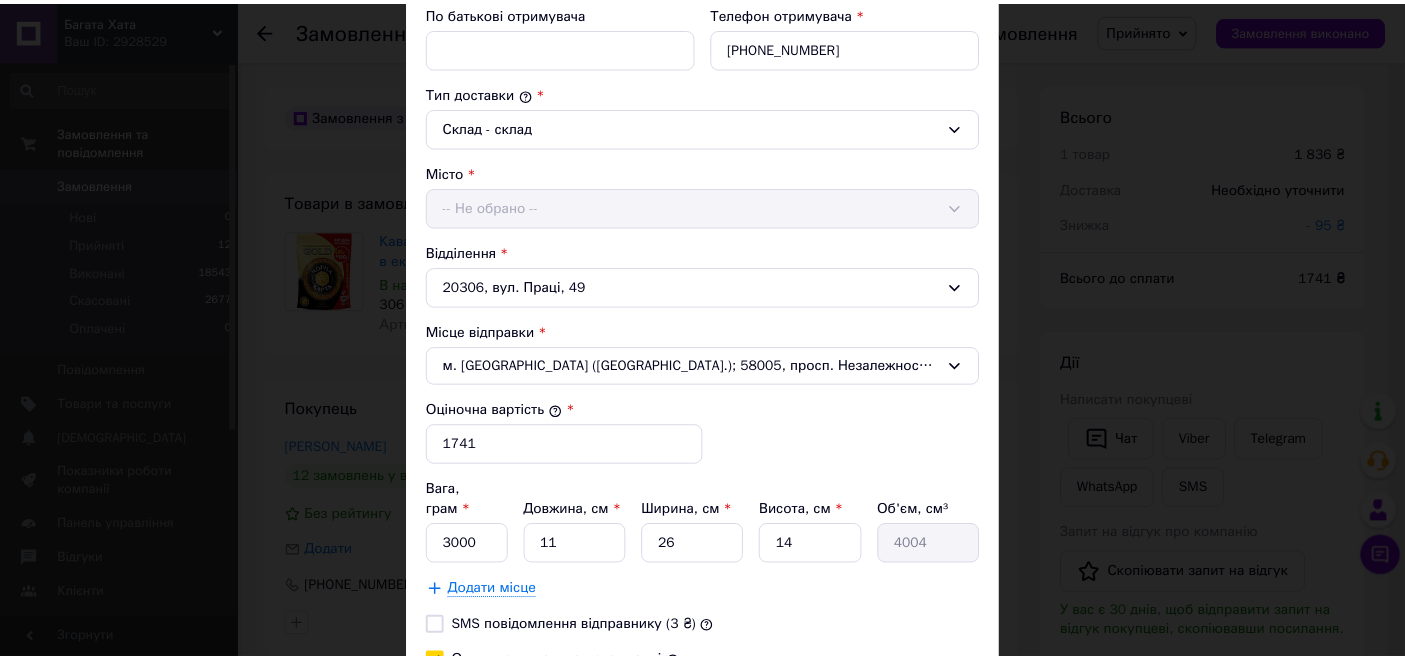 scroll, scrollTop: 657, scrollLeft: 0, axis: vertical 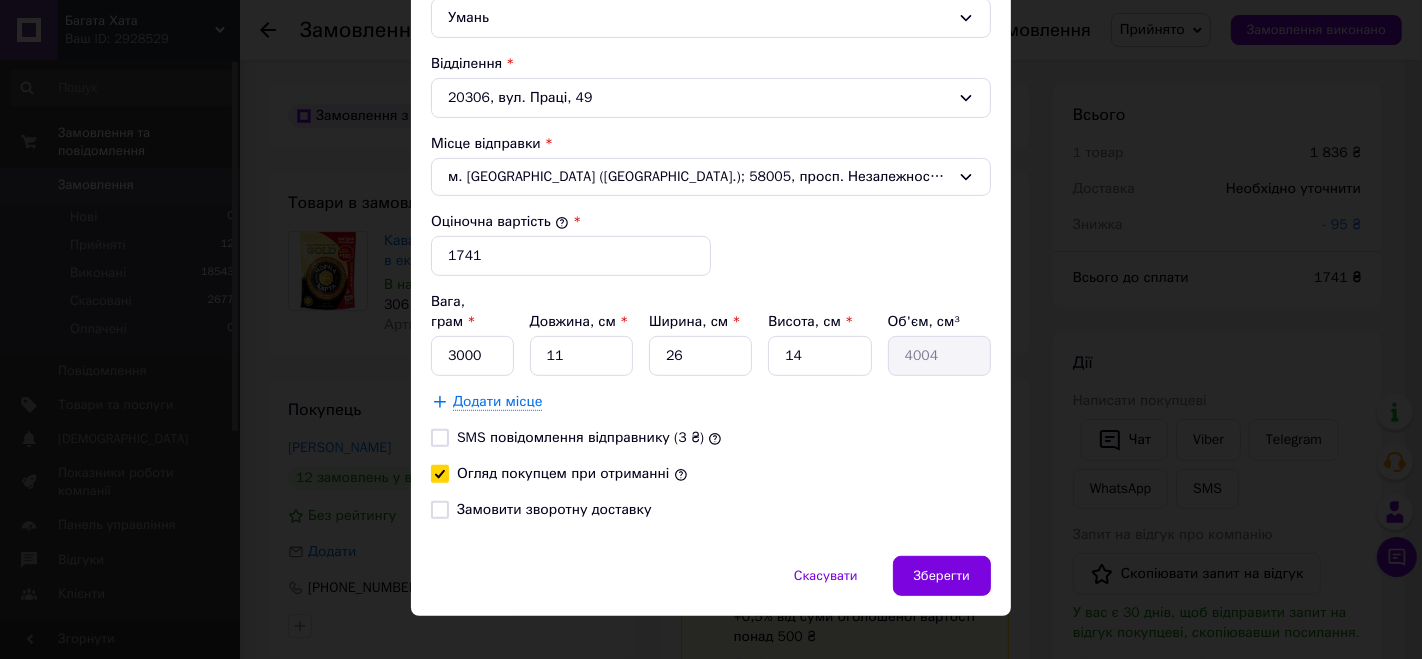 click on "Спосіб доставки Укрпошта (платна) Тариф     * [PERSON_NAME]   * Отримувач Прізвище отримувача   * [PERSON_NAME] Ім'я отримувача   * [PERSON_NAME] батькові отримувача Телефон отримувача   * [PHONE_NUMBER] Тип доставки     * Склад - склад Місто Умань Відділення 20306, вул. Праці, 49 Місце відправки   * м. [GEOGRAPHIC_DATA] ([GEOGRAPHIC_DATA].); 58005, просп. Незалежності, 99 Оціночна вартість     * 1741 Вага, грам   * 3000 Довжина, см   * 11 Ширина, см   * 26 Висота, см   * 14 Об'єм, см³ 4004 Додати місце SMS повідомлення відправнику (3 ₴)   Огляд покупцем при отриманні   Замовити зворотну доставку" at bounding box center (711, 15) 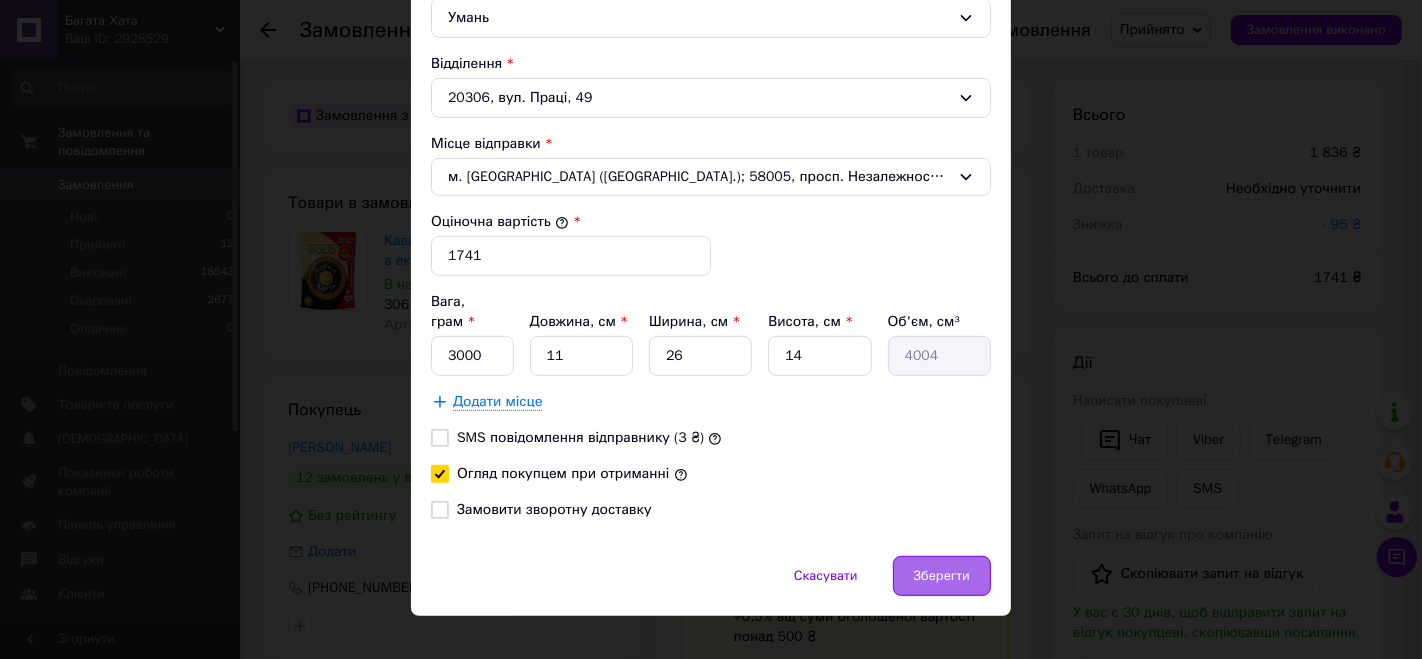 click on "Зберегти" at bounding box center [942, 576] 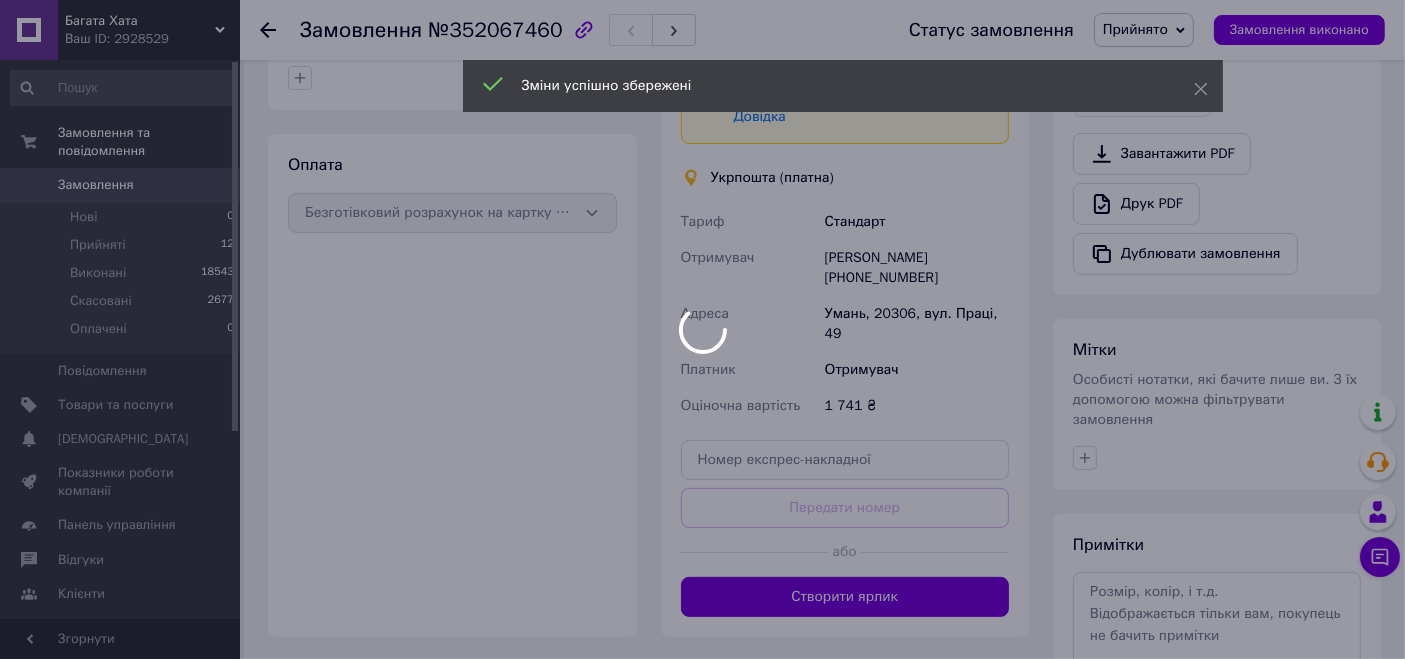 scroll, scrollTop: 555, scrollLeft: 0, axis: vertical 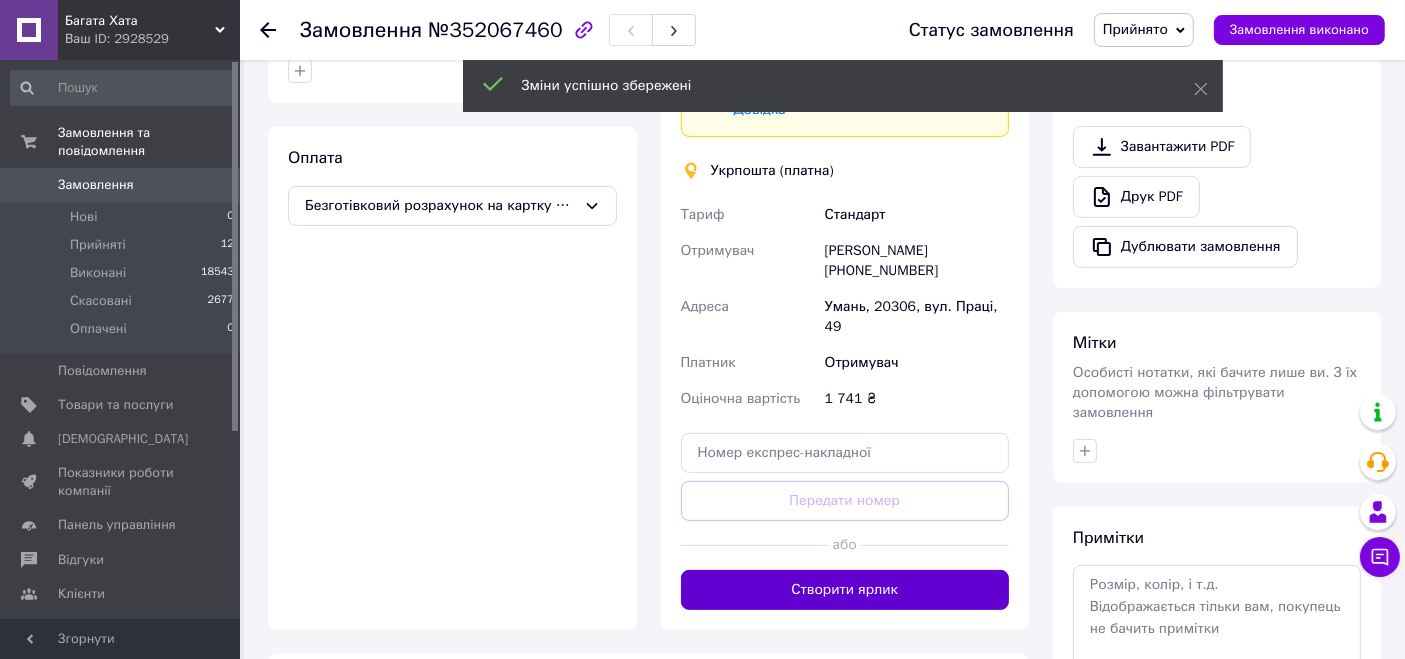 click on "Створити ярлик" at bounding box center [845, 590] 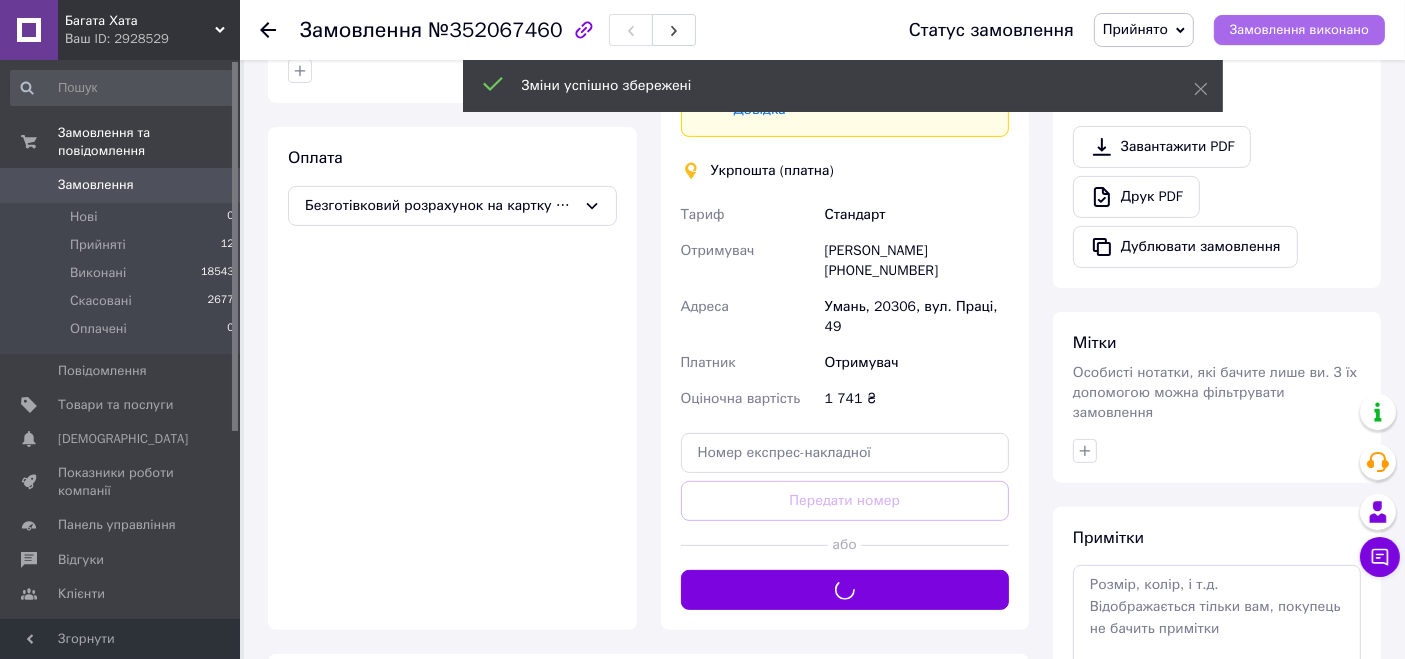 click on "Замовлення виконано" at bounding box center [1299, 30] 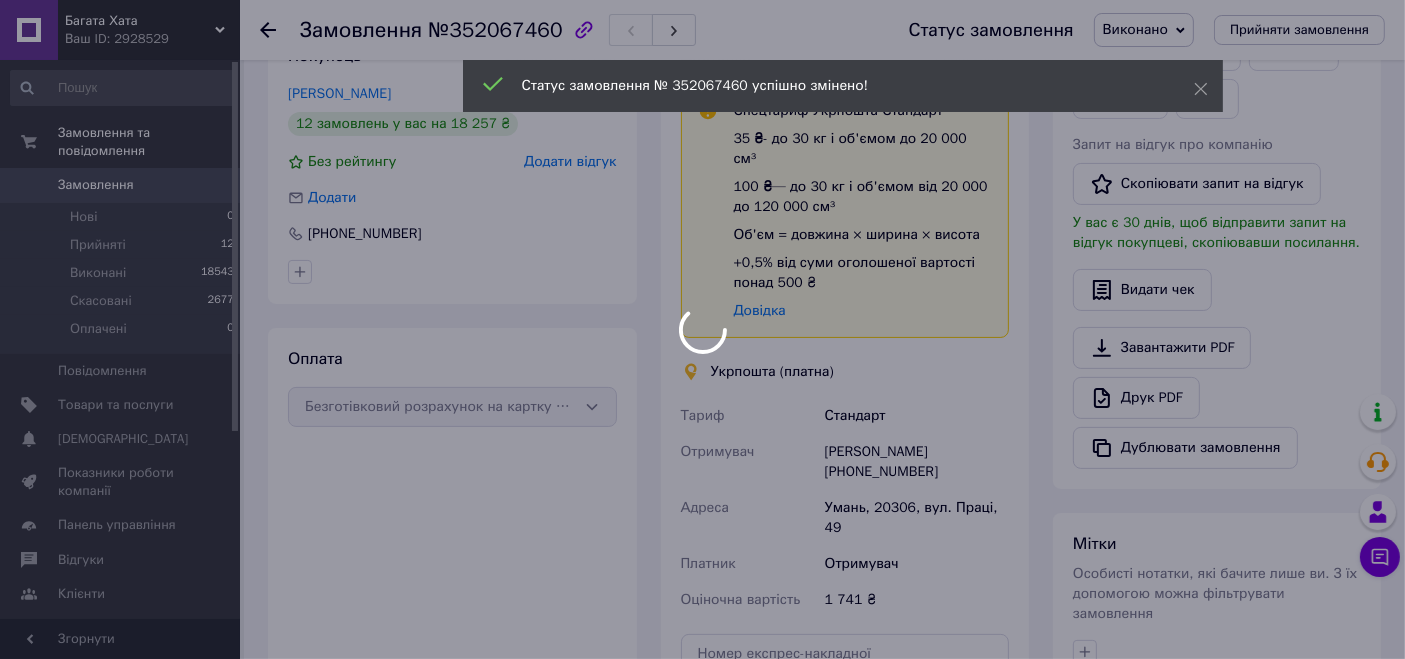 scroll, scrollTop: 333, scrollLeft: 0, axis: vertical 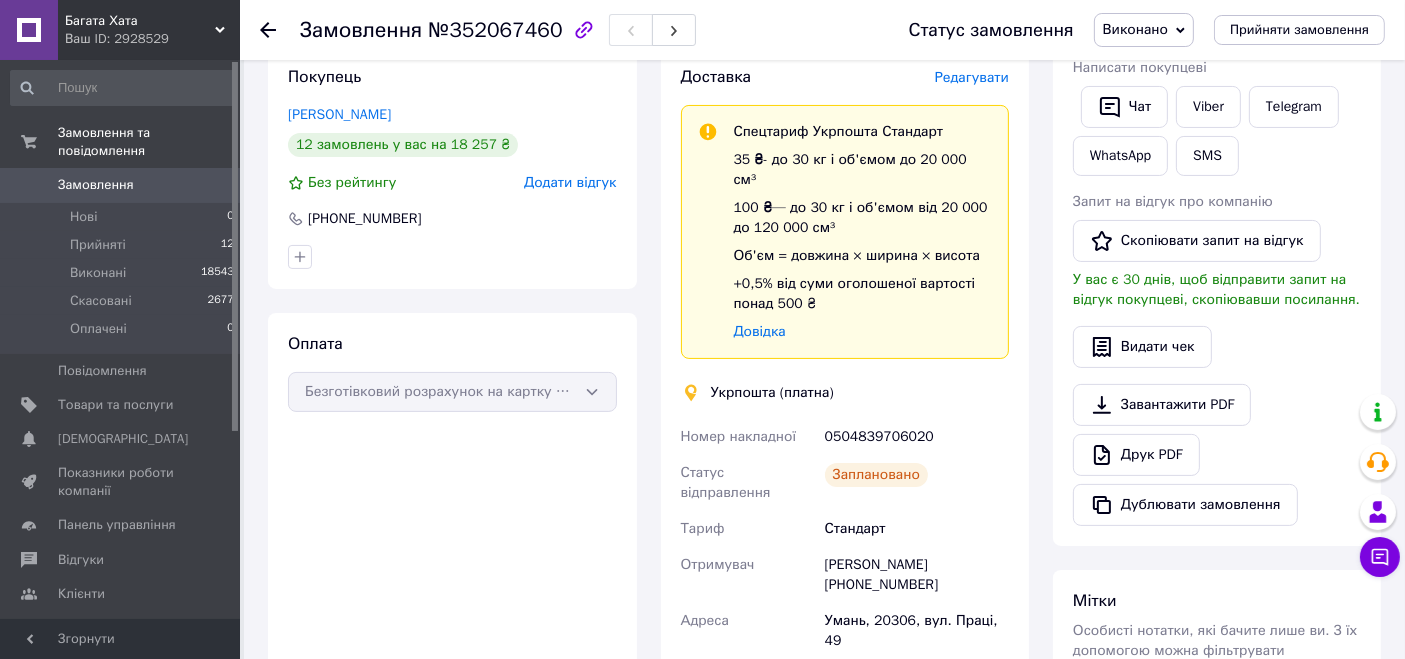 click on "0504839706020" at bounding box center [917, 437] 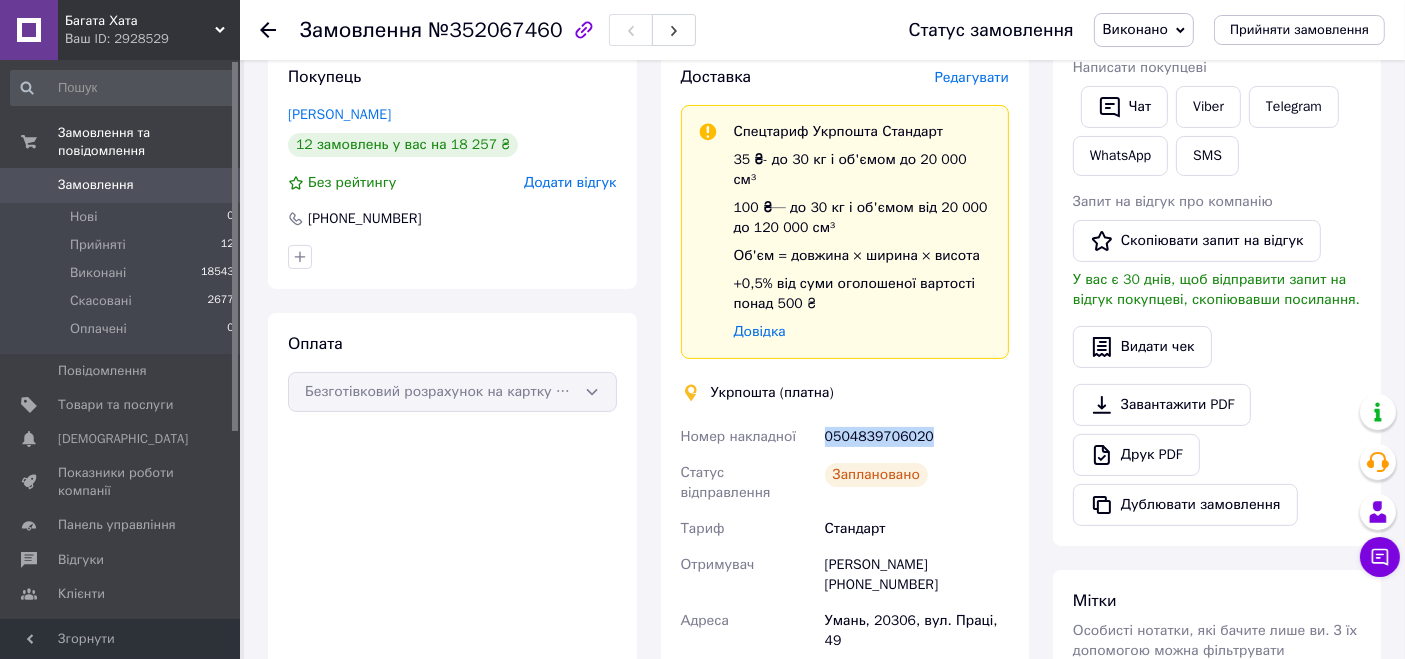 click on "0504839706020" at bounding box center [917, 437] 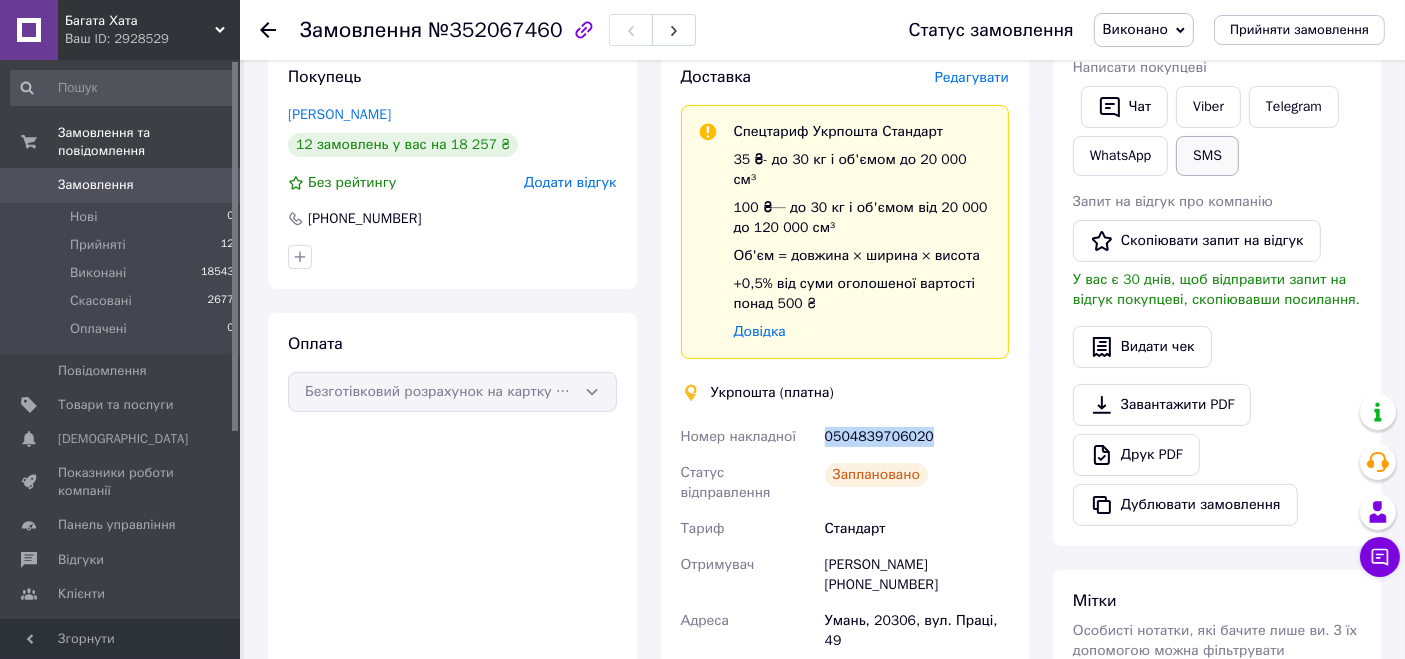 click on "SMS" at bounding box center (1207, 156) 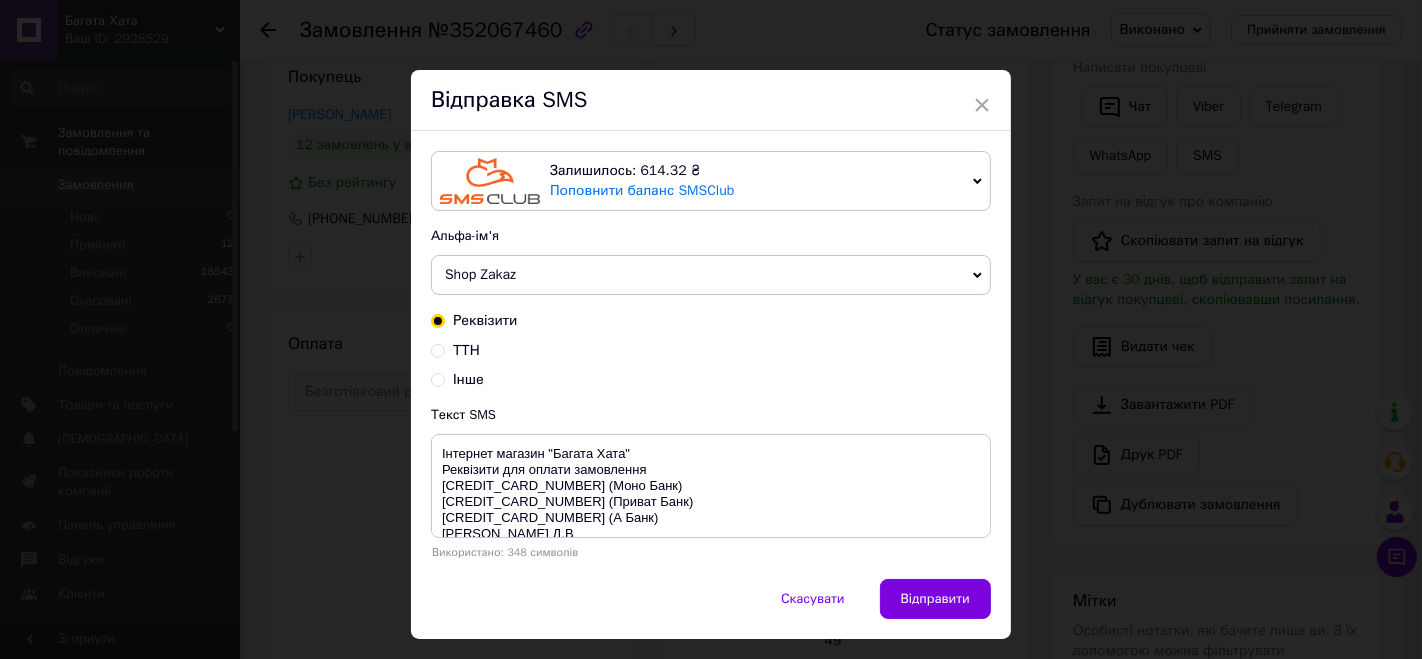 click on "ТТН" at bounding box center (466, 350) 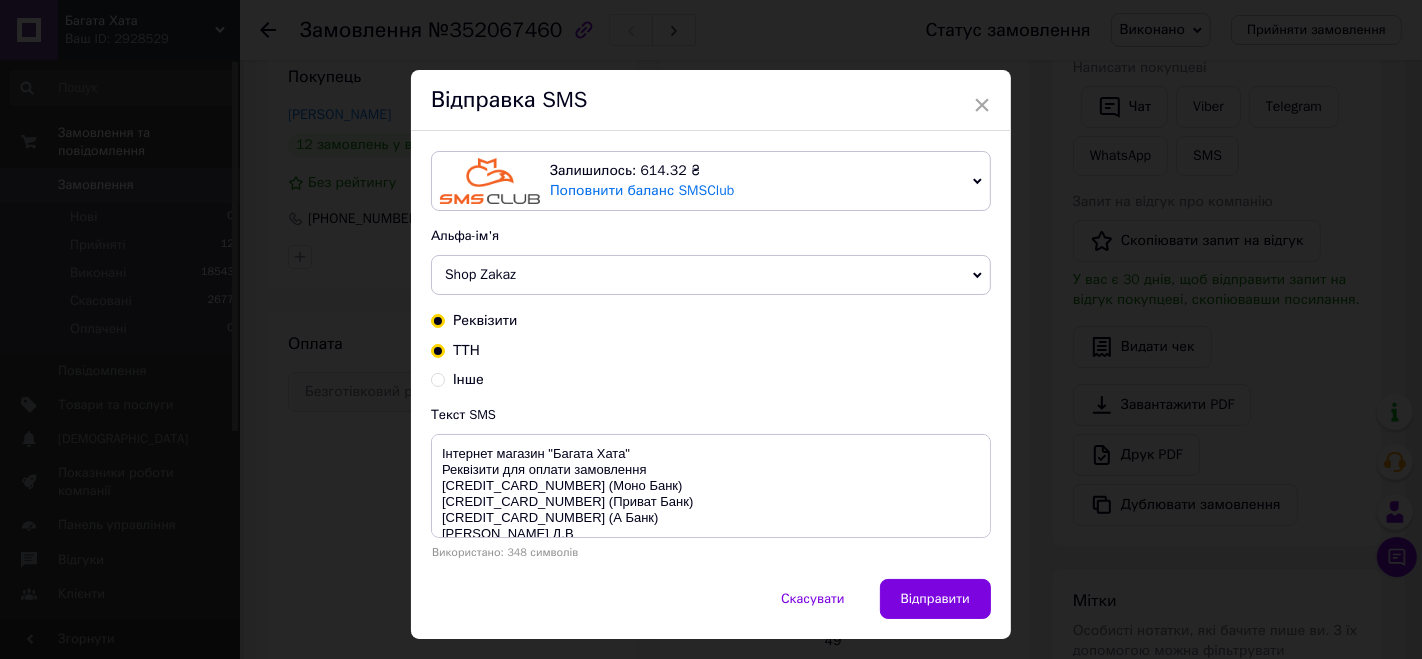 radio on "true" 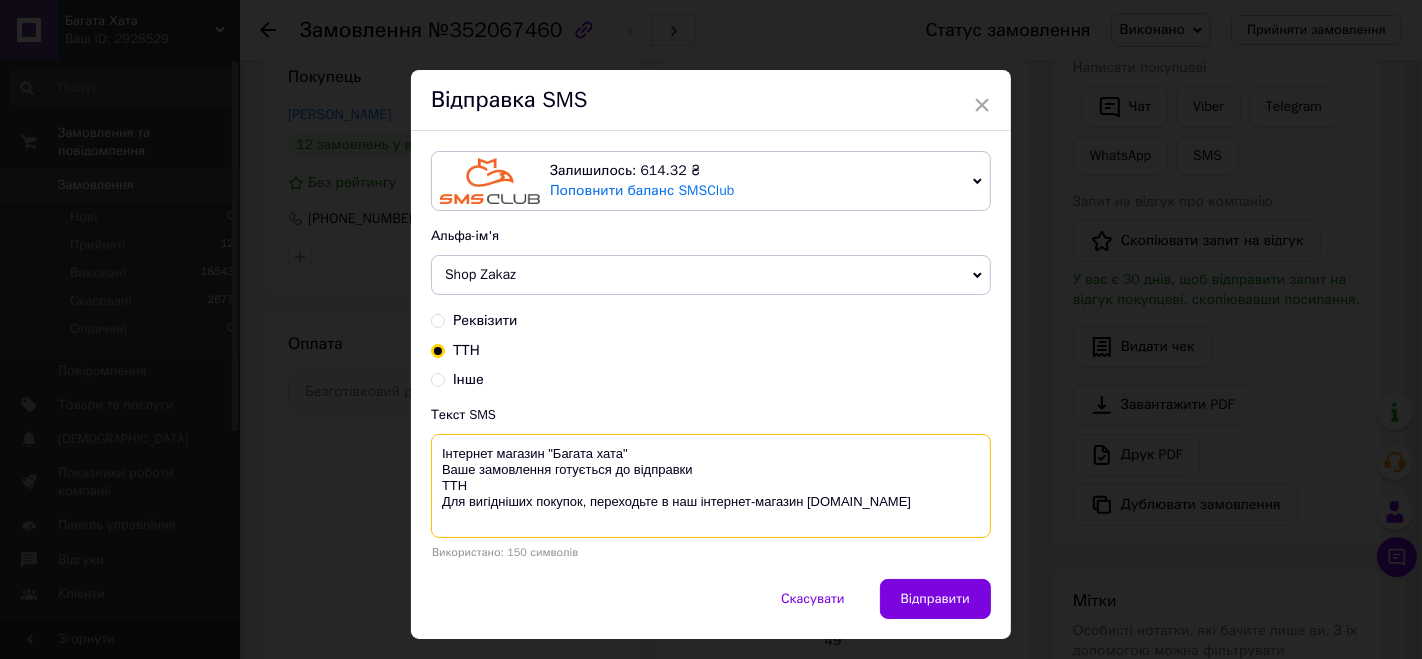 click on "Інтернет магазин "Багата хата"
Ваше замовлення готується до відправки
ТТН
Для вигідніших покупок, переходьте в наш інтернет-магазин [DOMAIN_NAME]" at bounding box center [711, 486] 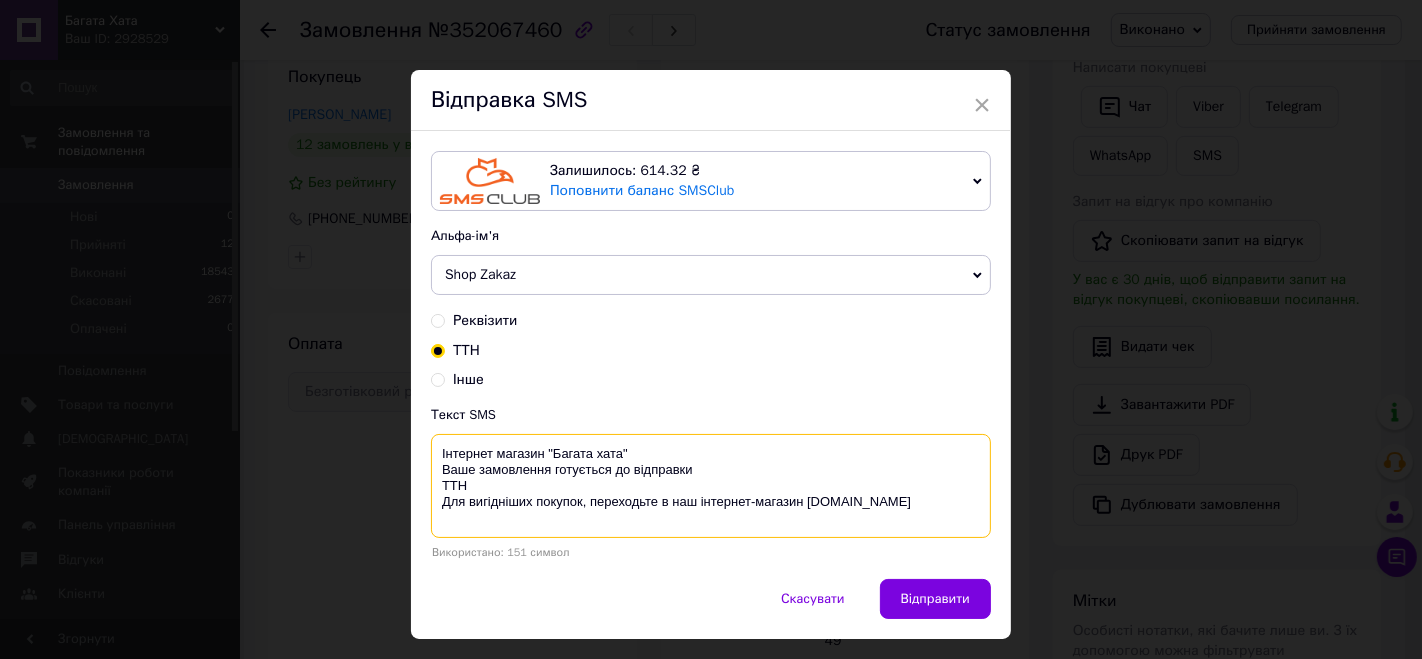 paste on "0504839706020" 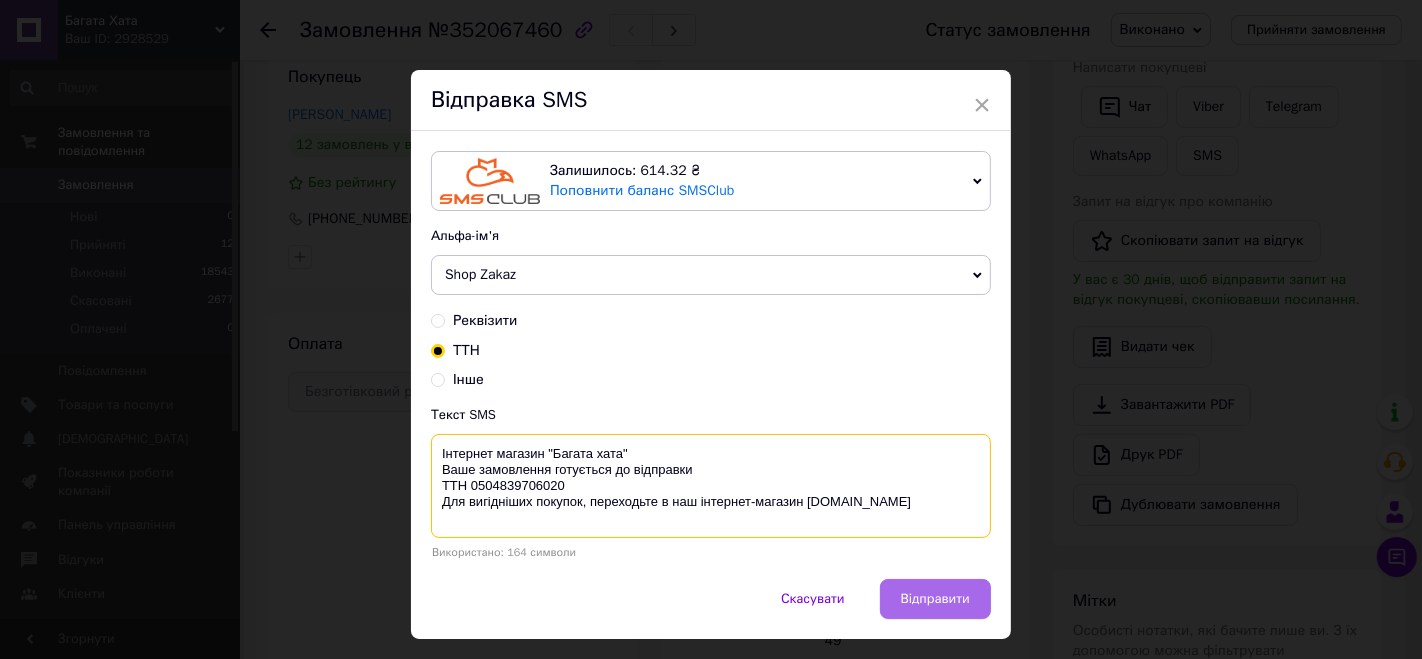 type on "Інтернет магазин "Багата хата"
Ваше замовлення готується до відправки
ТТН 0504839706020
Для вигідніших покупок, переходьте в наш інтернет-магазин bagata-xata.com.ua" 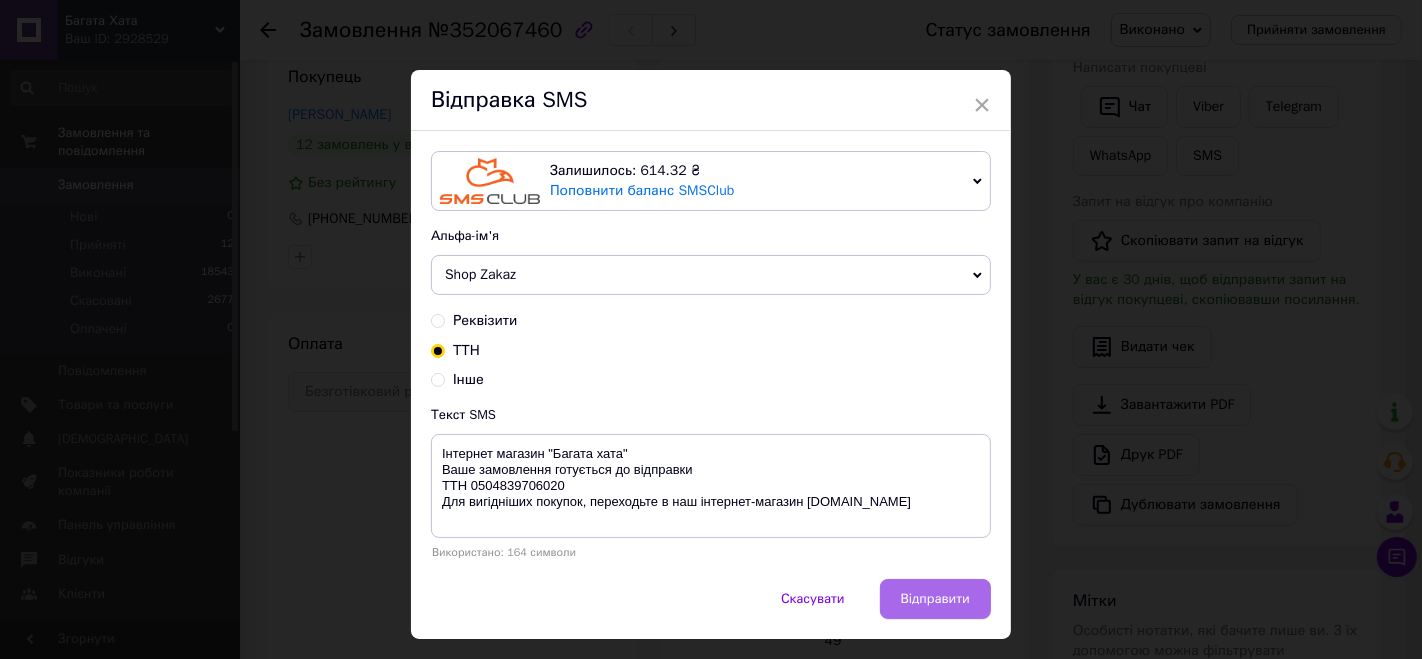 click on "Відправити" at bounding box center [935, 599] 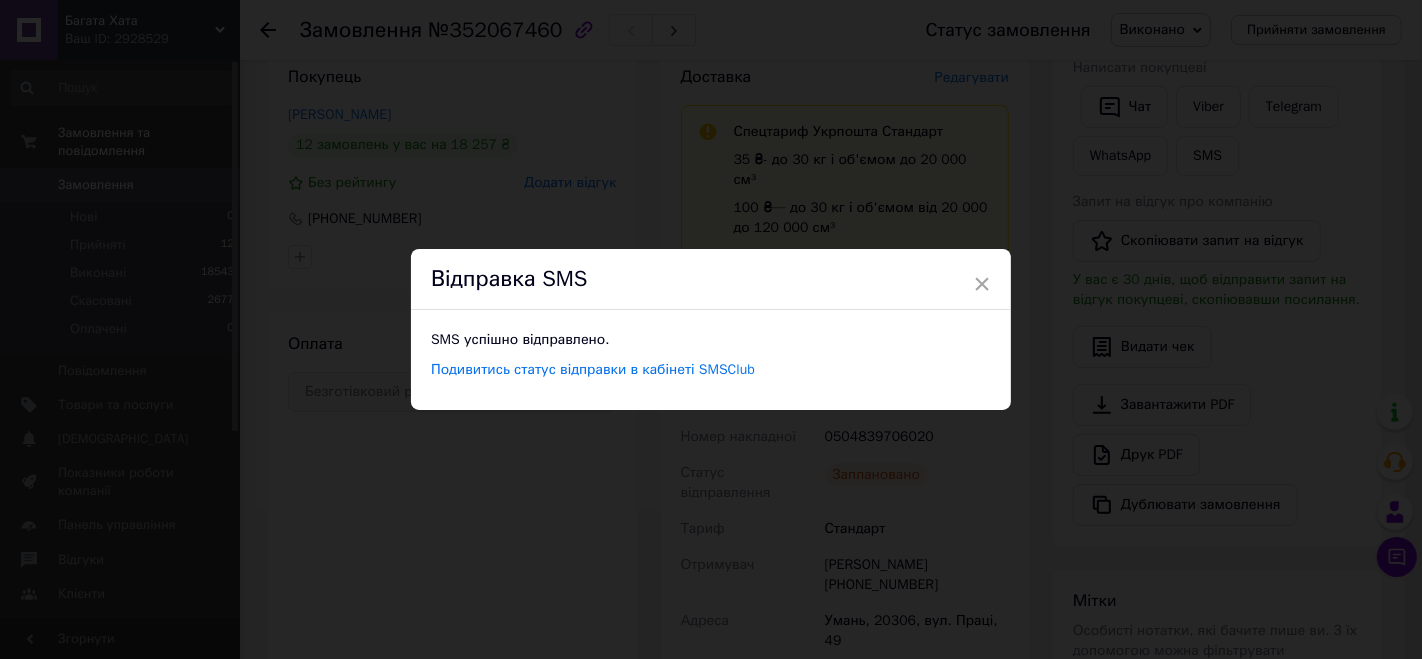 click on "× Відправка SMS SMS успішно відправлено. Подивитись статус відправки в кабінеті SMSClub" at bounding box center (711, 329) 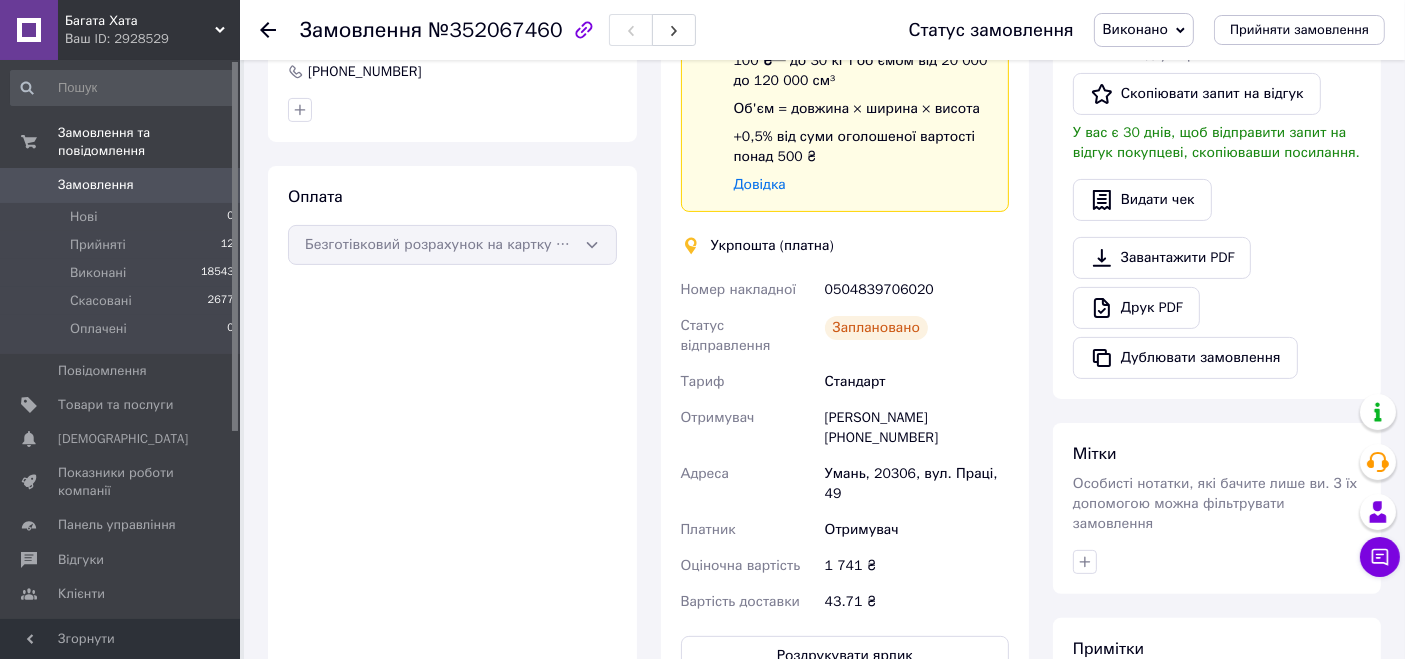 scroll, scrollTop: 555, scrollLeft: 0, axis: vertical 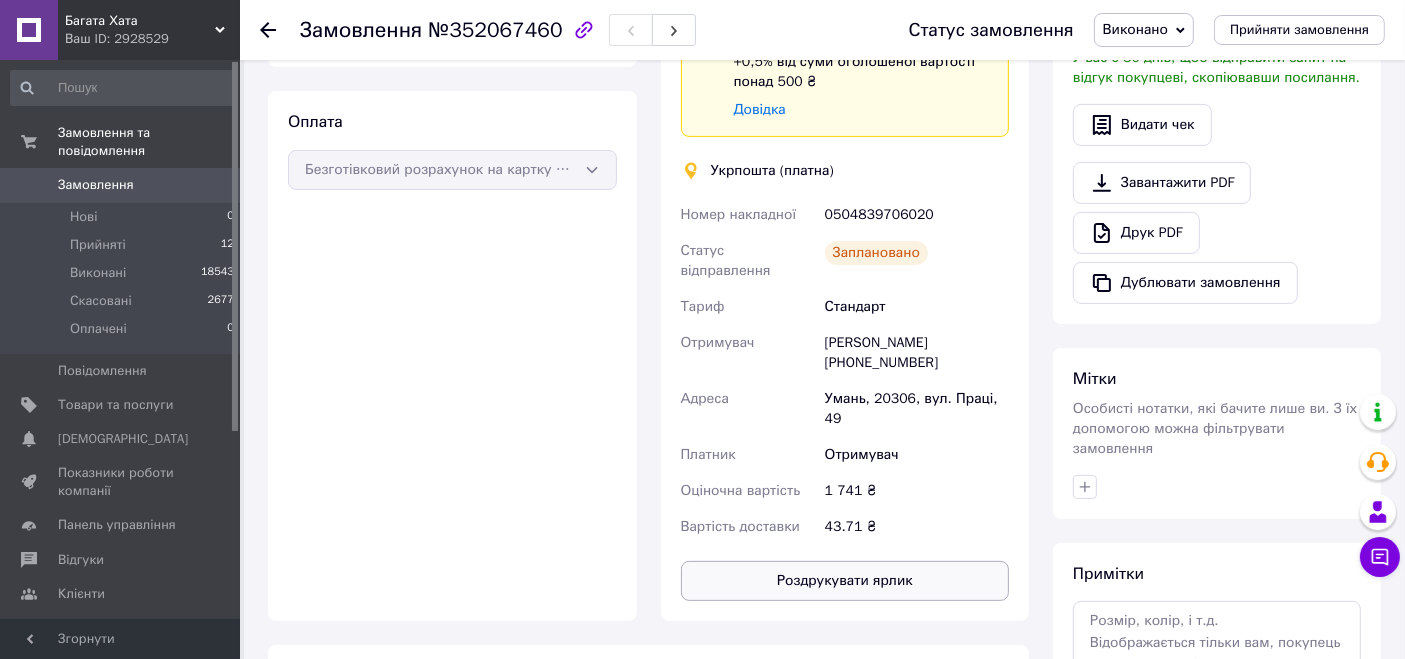 click on "Роздрукувати ярлик" at bounding box center (845, 581) 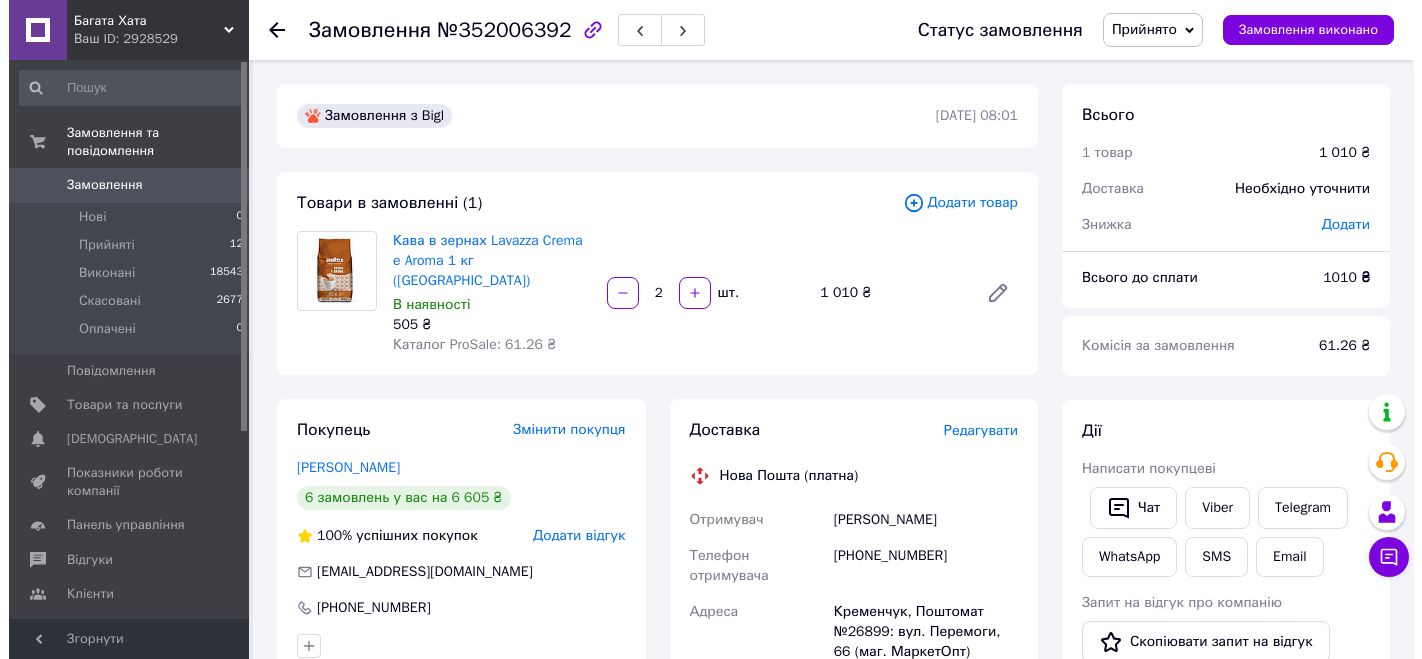 scroll, scrollTop: 0, scrollLeft: 0, axis: both 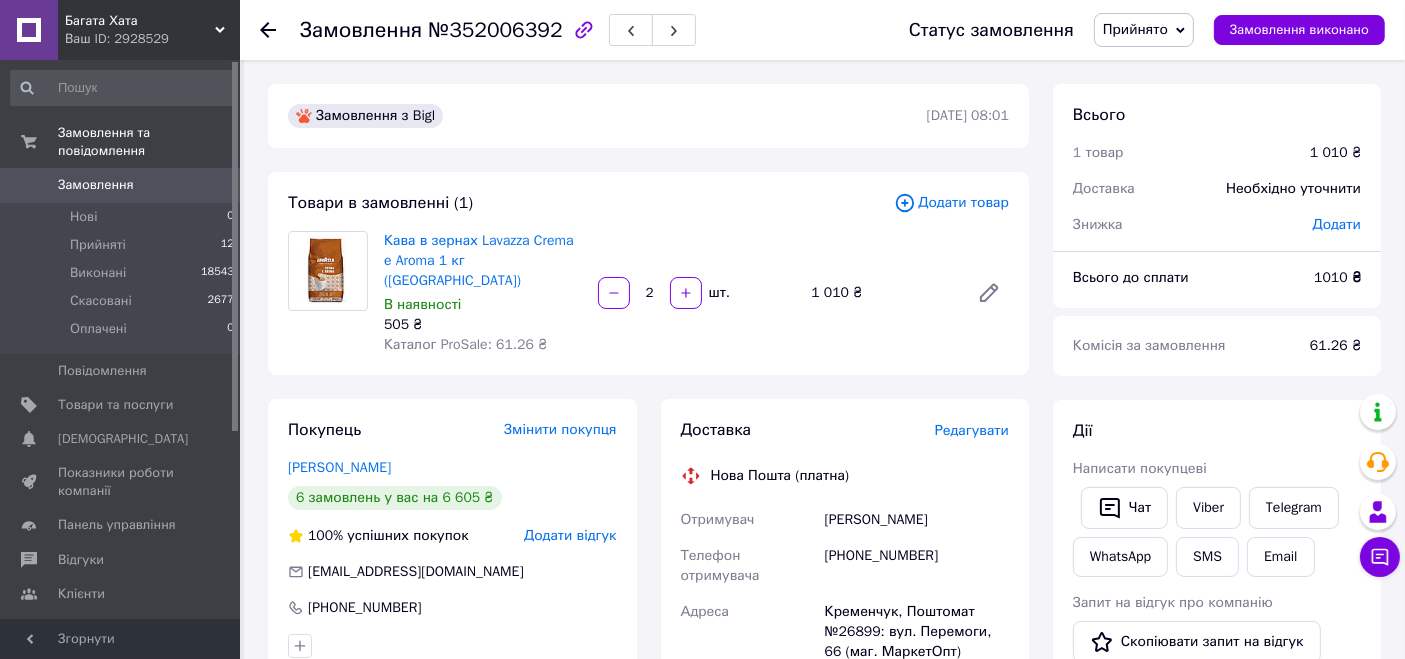 click on "Редагувати" at bounding box center (972, 430) 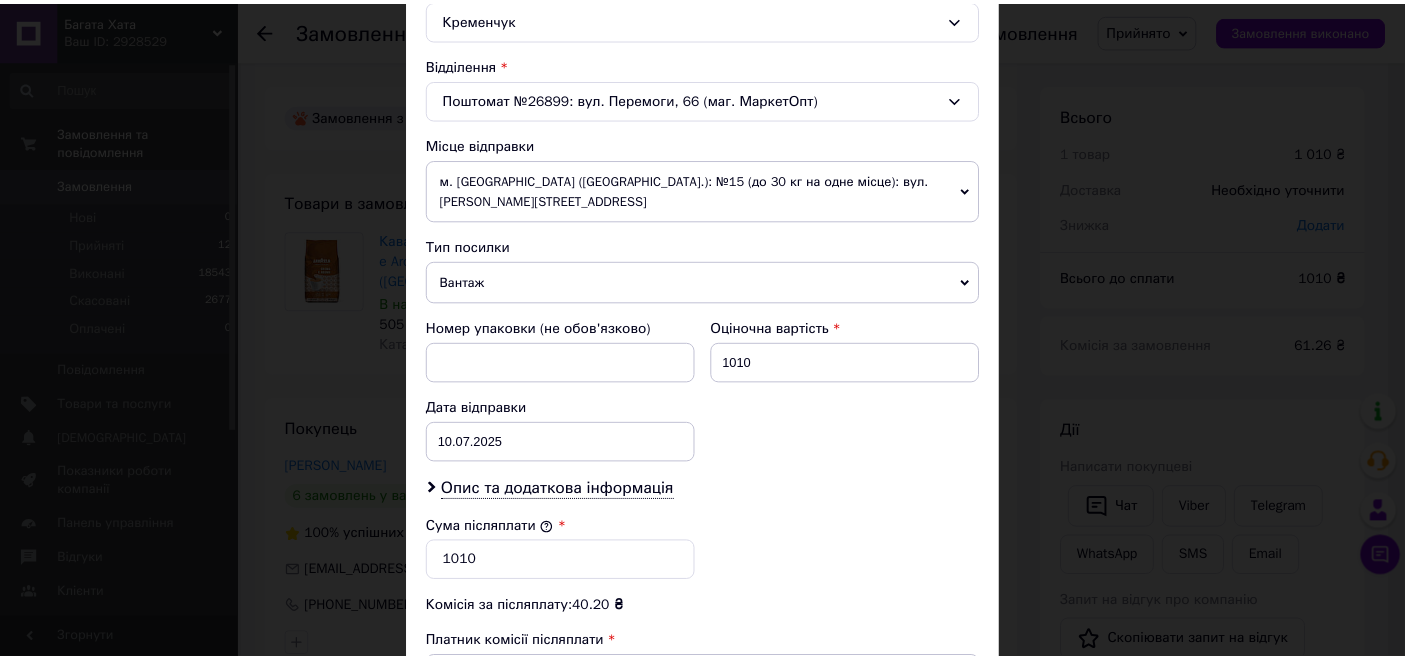 scroll, scrollTop: 858, scrollLeft: 0, axis: vertical 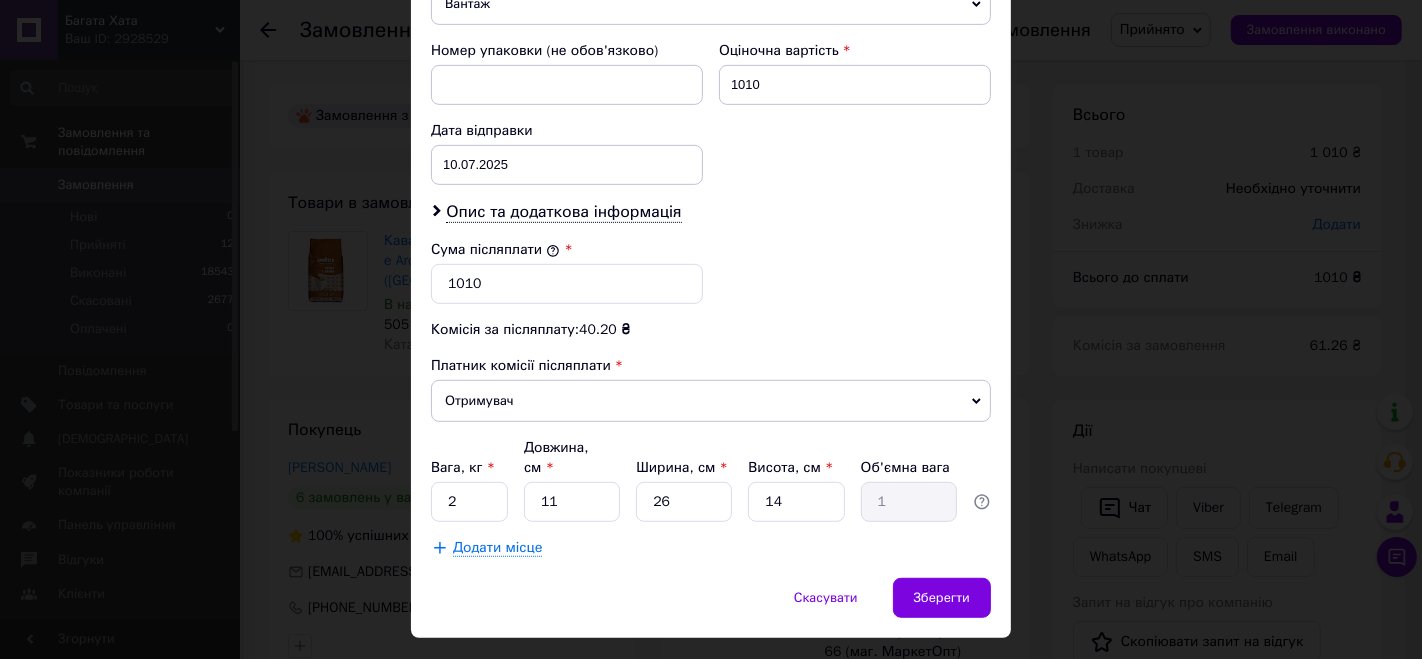 click on "× Редагування доставки Спосіб доставки Нова Пошта (платна) Платник Отримувач Відправник Прізвище отримувача [PERSON_NAME] отримувача [PERSON_NAME] По батькові отримувача Телефон отримувача [PHONE_NUMBER] Тип доставки У відділенні Кур'єром В поштоматі Місто [GEOGRAPHIC_DATA] Відділення Поштомат №26899: вул. Перемоги, 66 (маг. МаркетОпт) Місце відправки м. [GEOGRAPHIC_DATA] ([GEOGRAPHIC_DATA].): №15 (до 30 кг на одне місце): вул. [PERSON_NAME][STREET_ADDRESS] Немає збігів. Спробуйте змінити умови пошуку Додати ще місце відправки Тип посилки Вантаж Документи Номер упаковки (не обов'язково) 1010 Дата відправки" at bounding box center (711, 329) 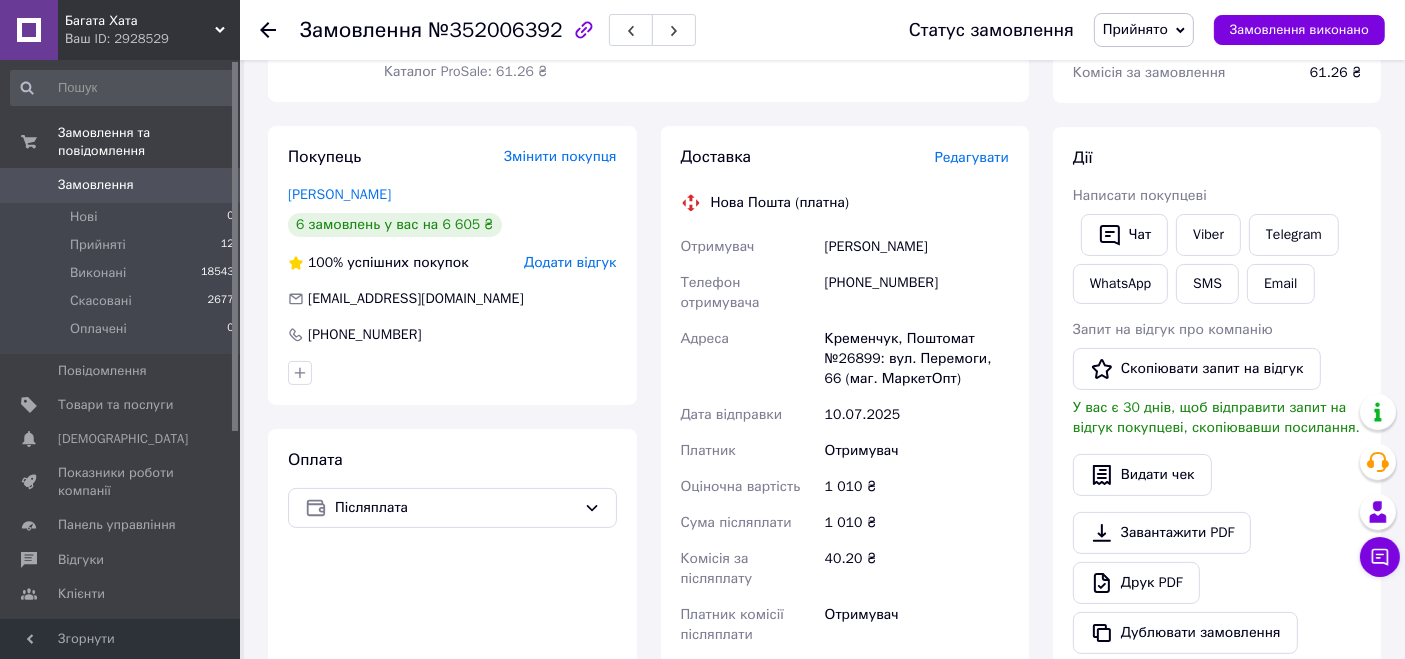 scroll, scrollTop: 555, scrollLeft: 0, axis: vertical 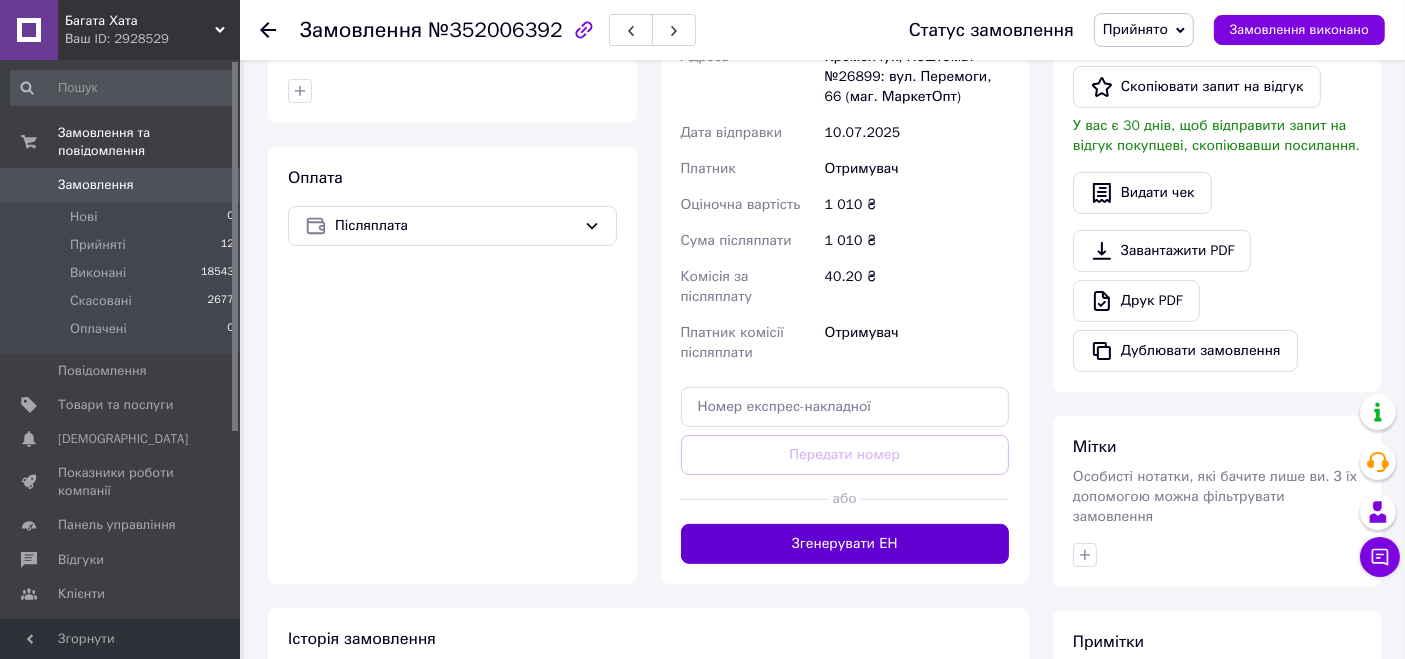 click on "Згенерувати ЕН" at bounding box center (845, 544) 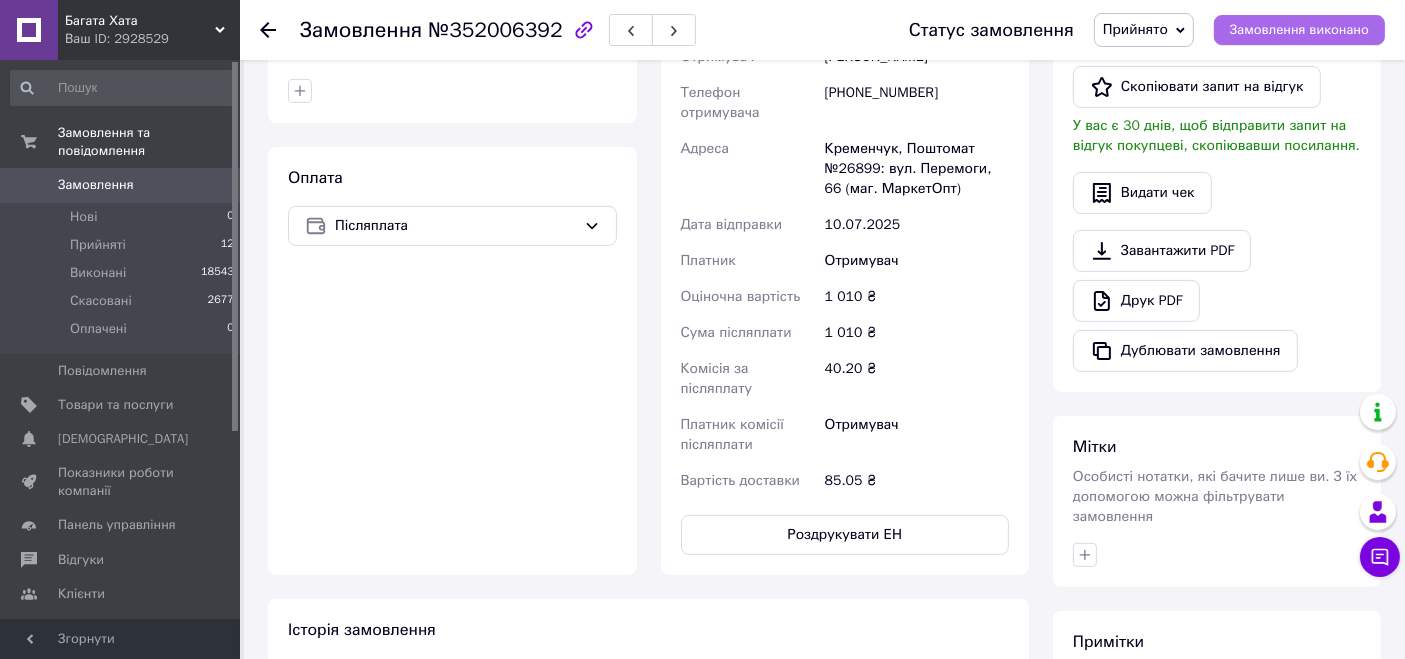 click on "Замовлення виконано" at bounding box center (1299, 30) 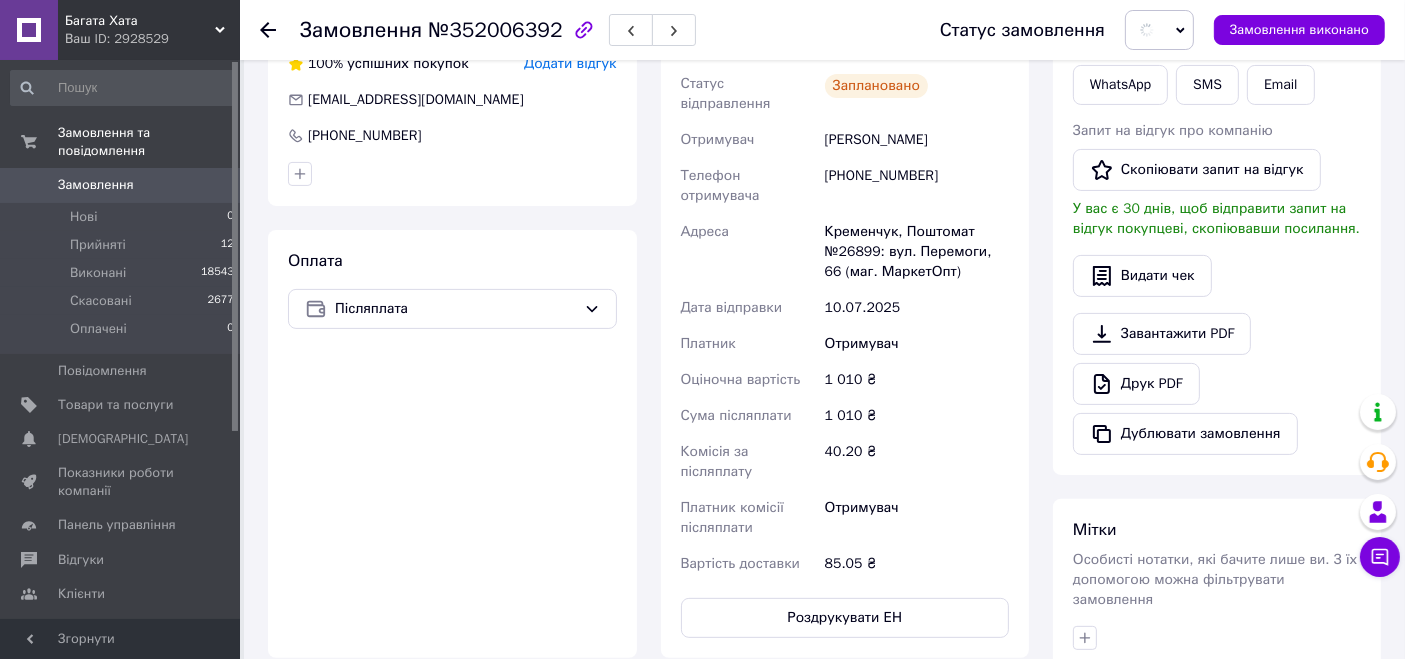 scroll, scrollTop: 222, scrollLeft: 0, axis: vertical 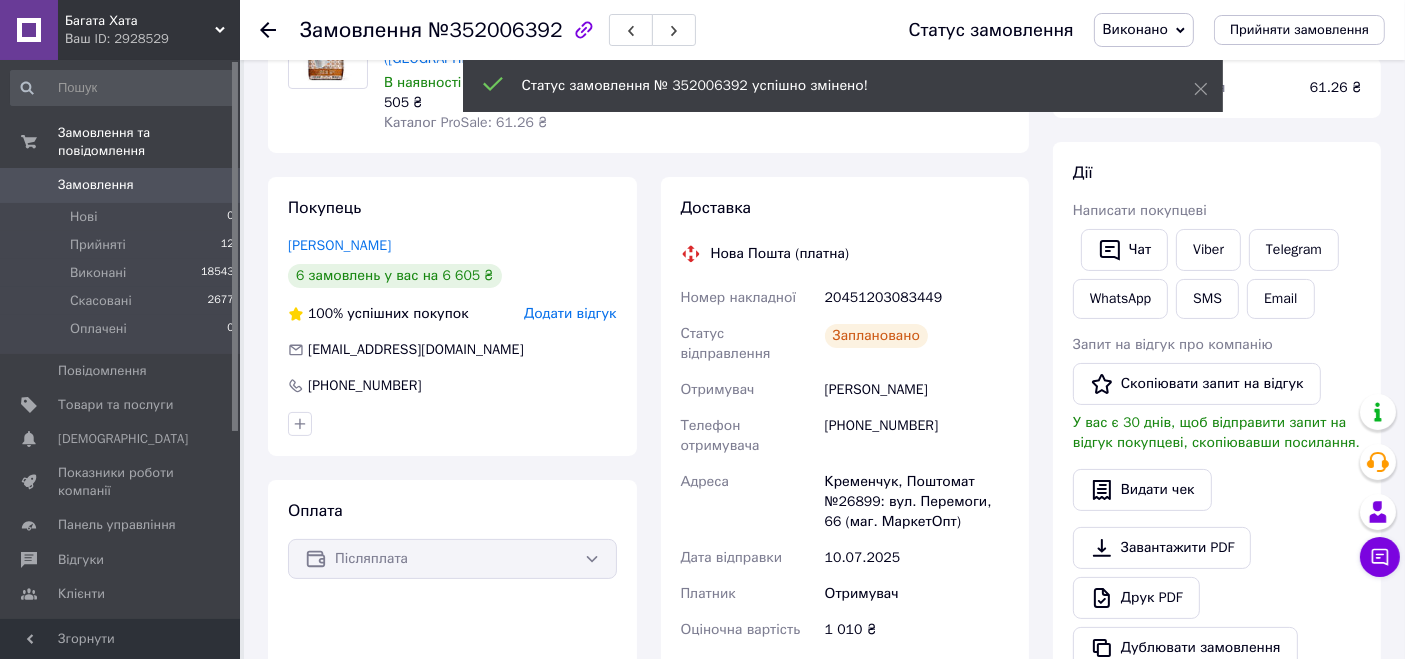 click on "20451203083449" at bounding box center (917, 298) 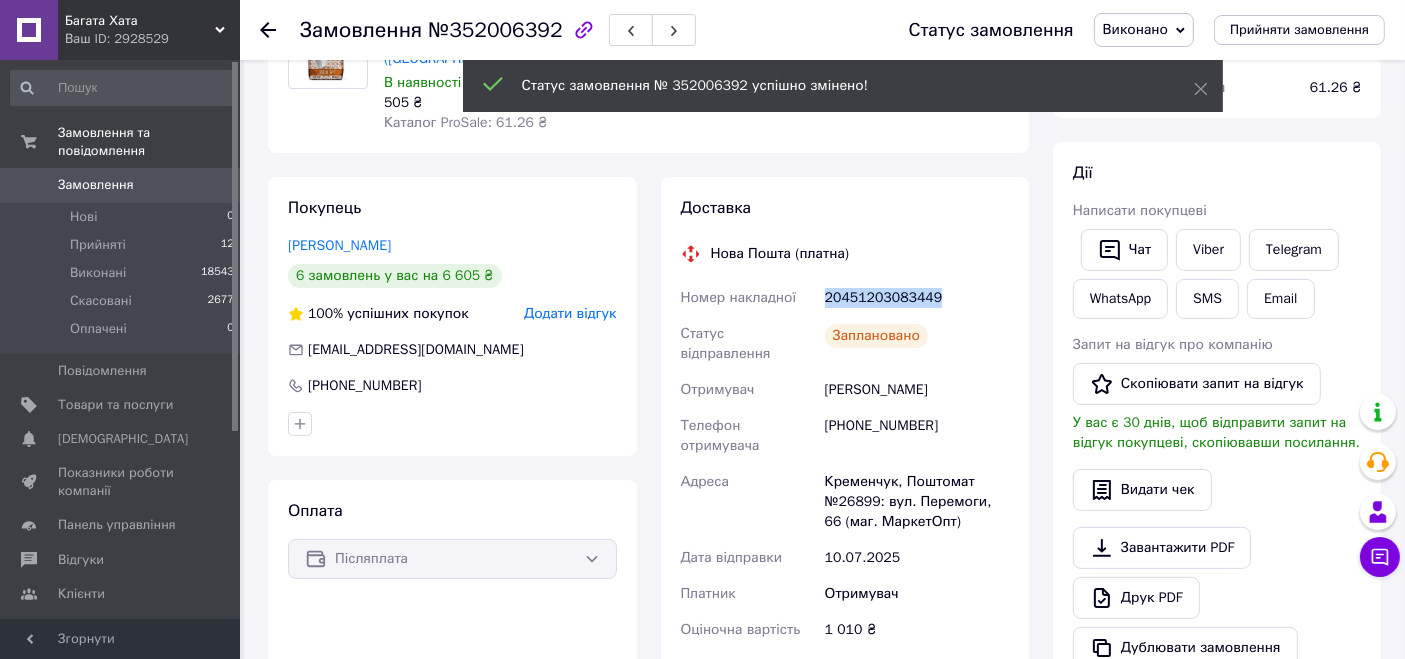click on "20451203083449" at bounding box center [917, 298] 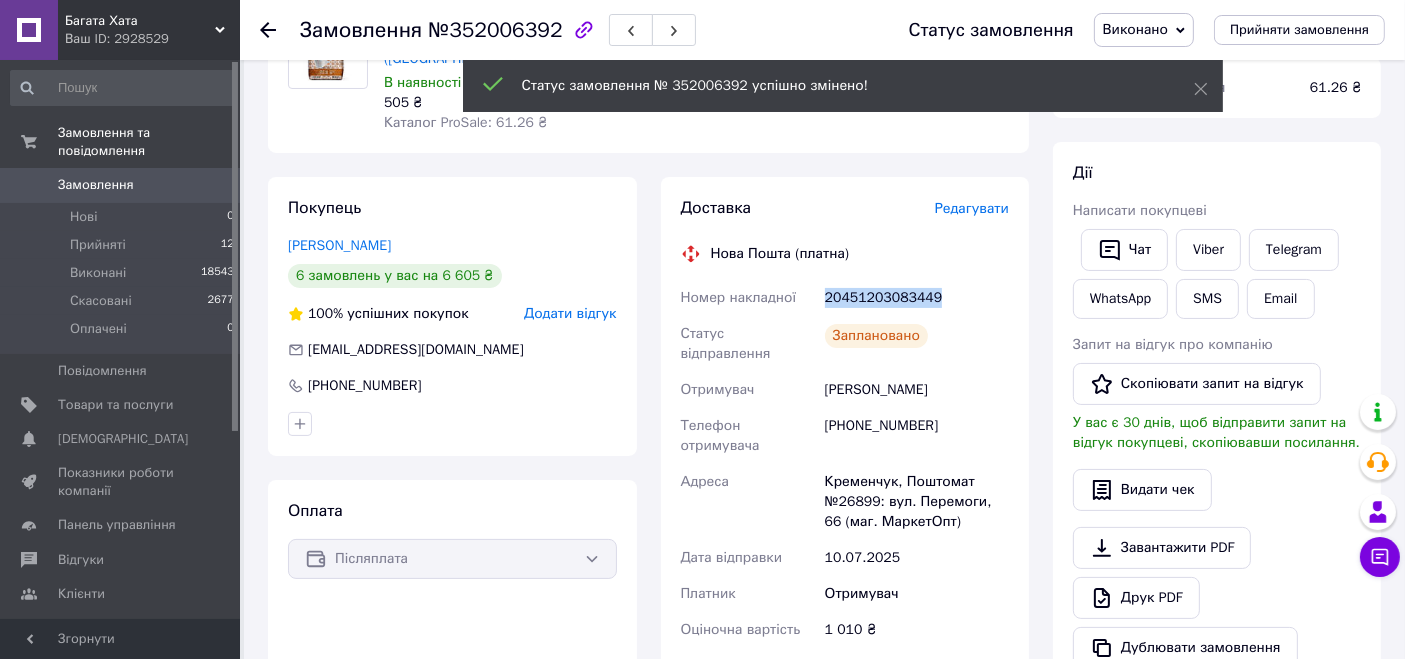 copy on "20451203083449" 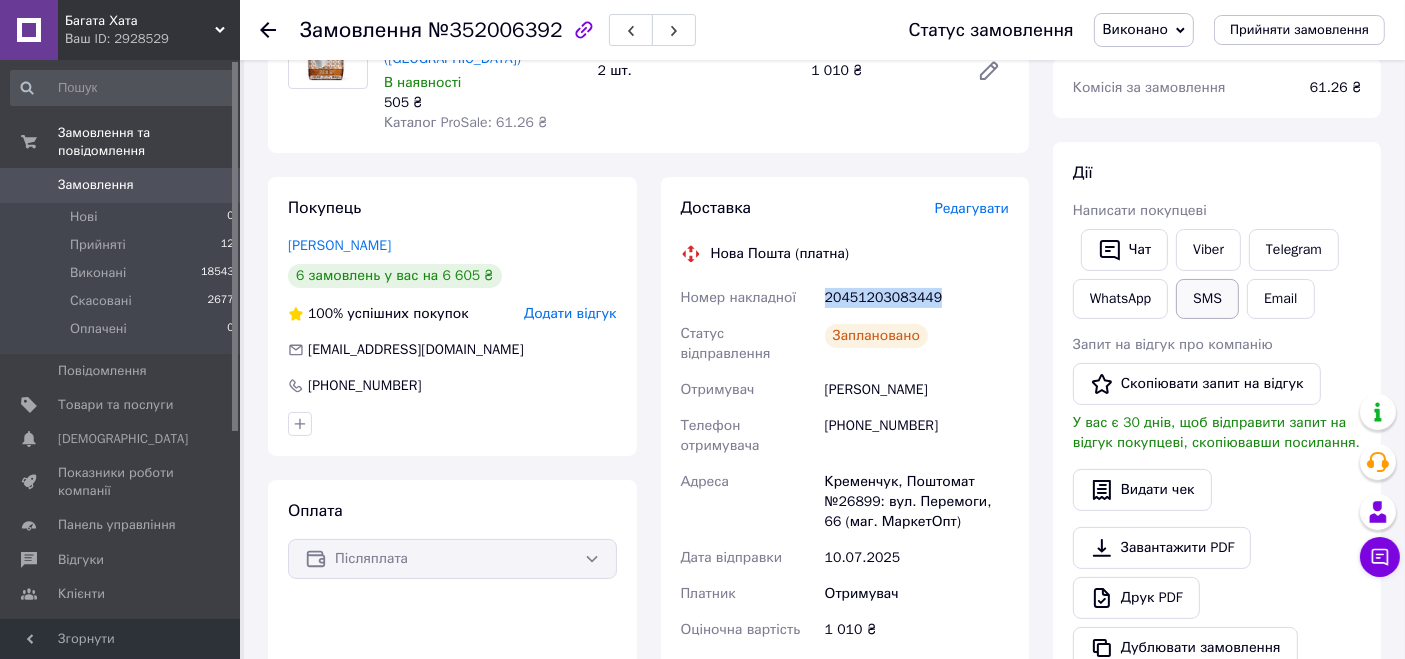 click on "SMS" at bounding box center [1207, 299] 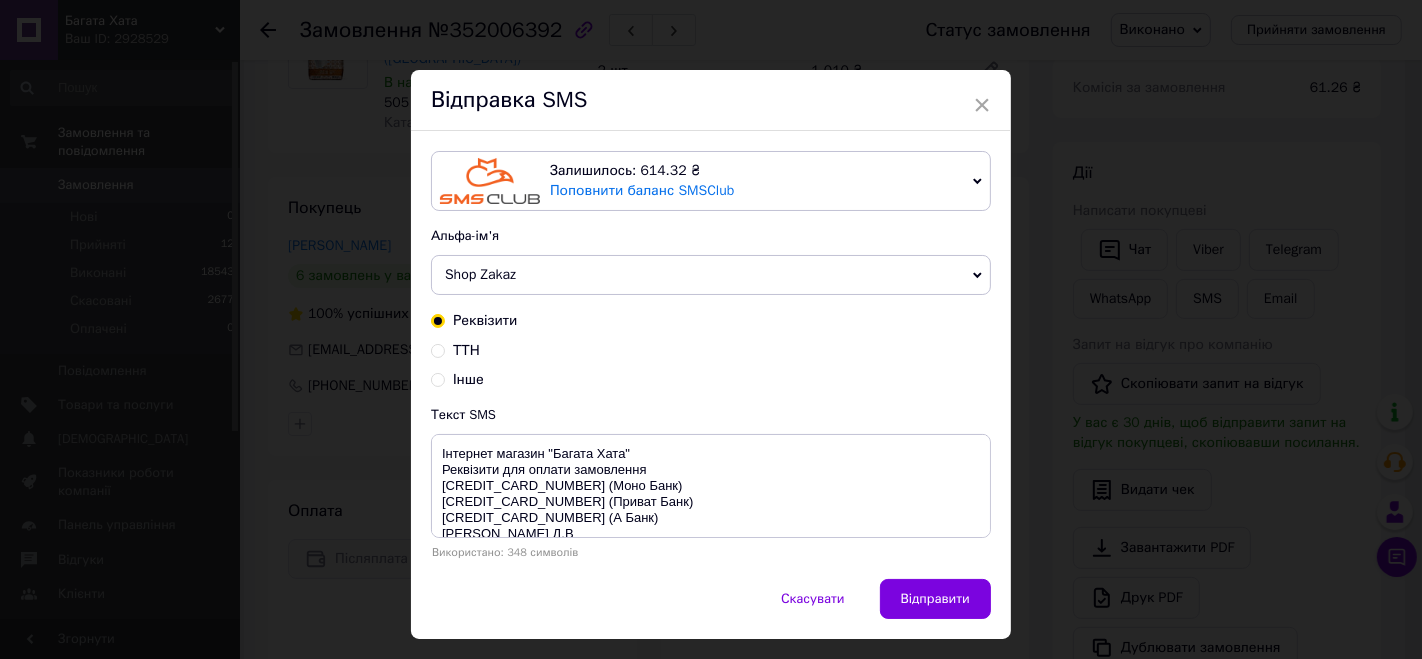 click on "ТТН" at bounding box center [466, 350] 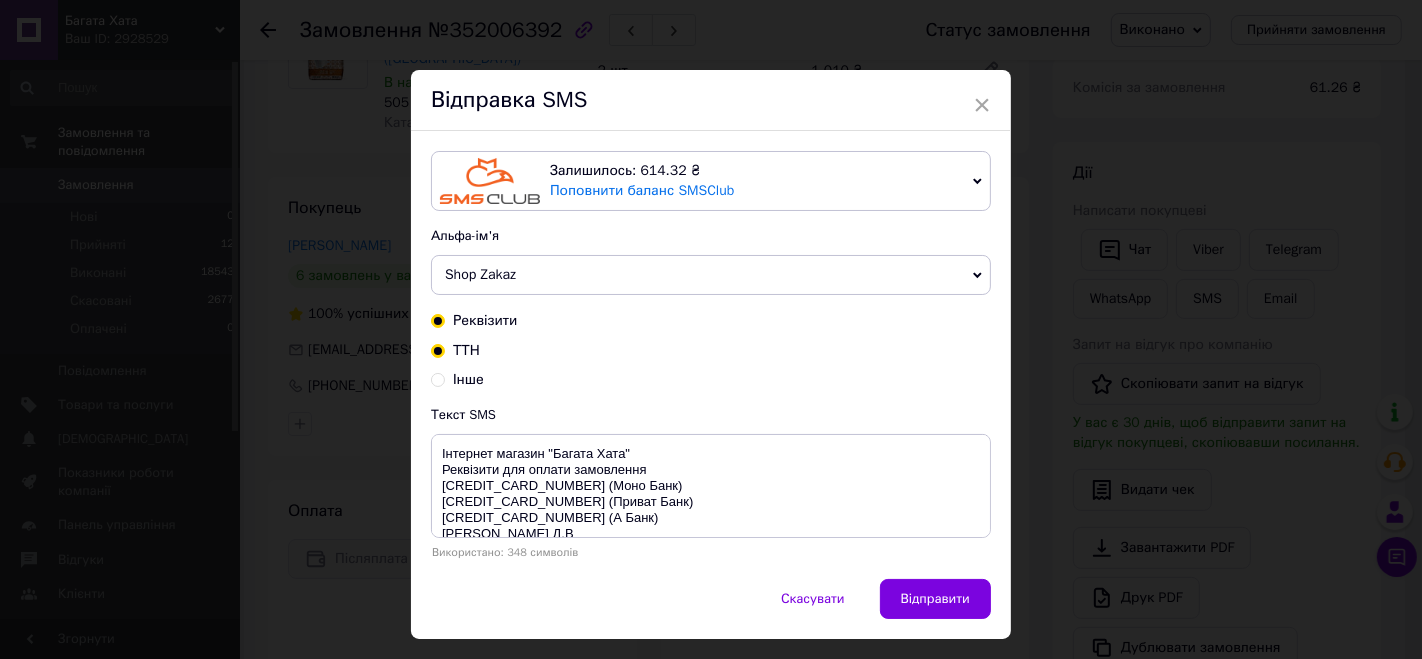 radio on "true" 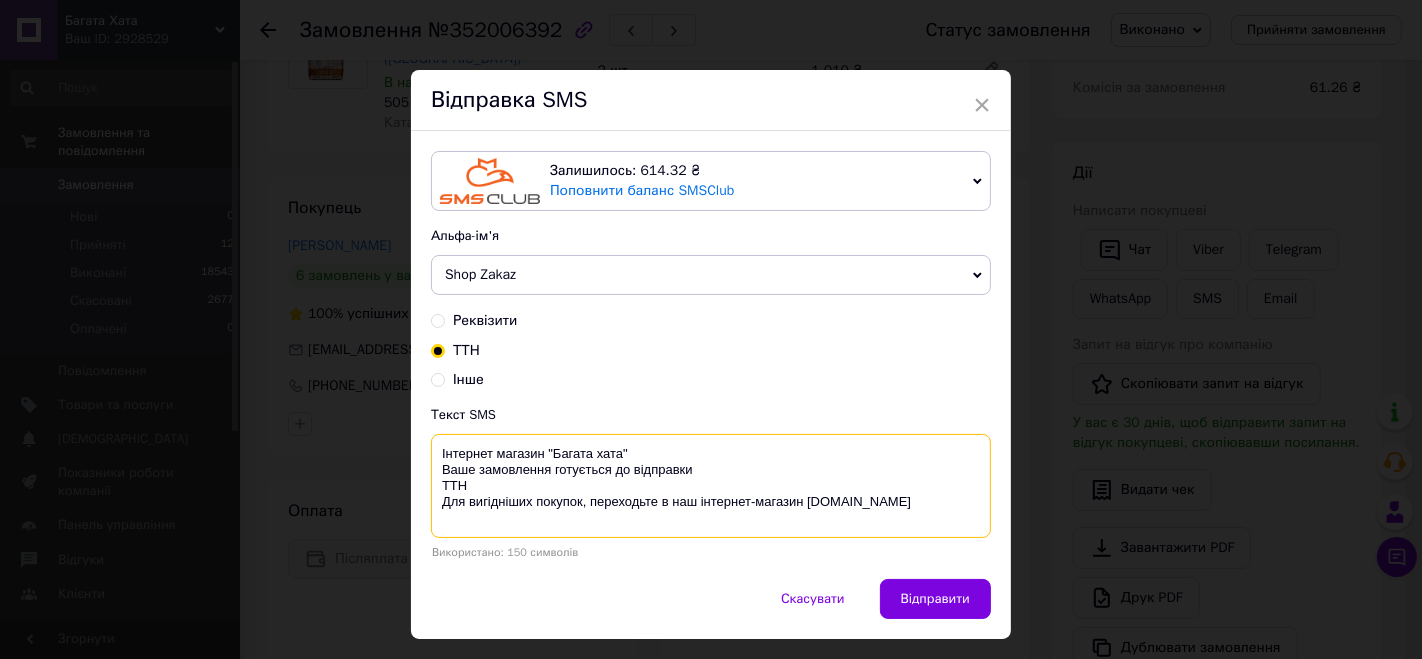 click on "Інтернет магазин "Багата хата"
Ваше замовлення готується до відправки
ТТН
Для вигідніших покупок, переходьте в наш інтернет-магазин [DOMAIN_NAME]" at bounding box center (711, 486) 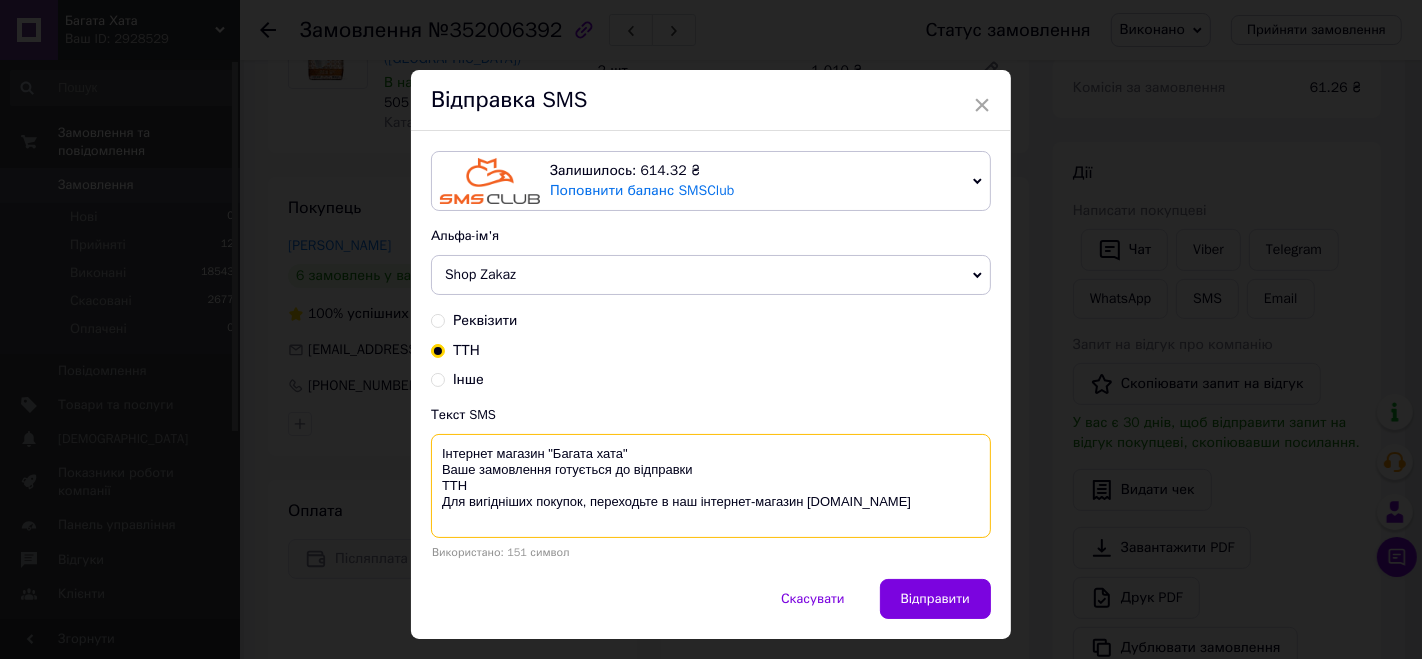 paste on "20451203083449" 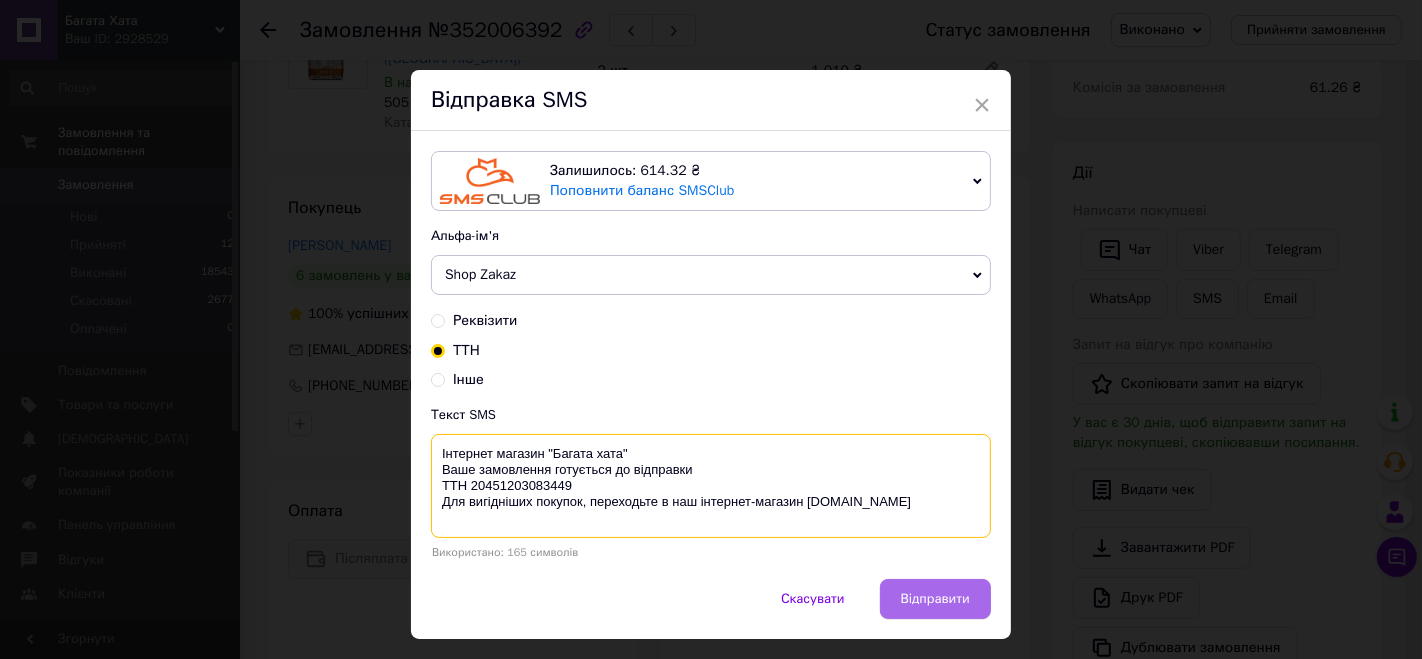 type on "Інтернет магазин "Багата хата"
Ваше замовлення готується до відправки
ТТН 20451203083449
Для вигідніших покупок, переходьте в наш інтернет-магазин [DOMAIN_NAME]" 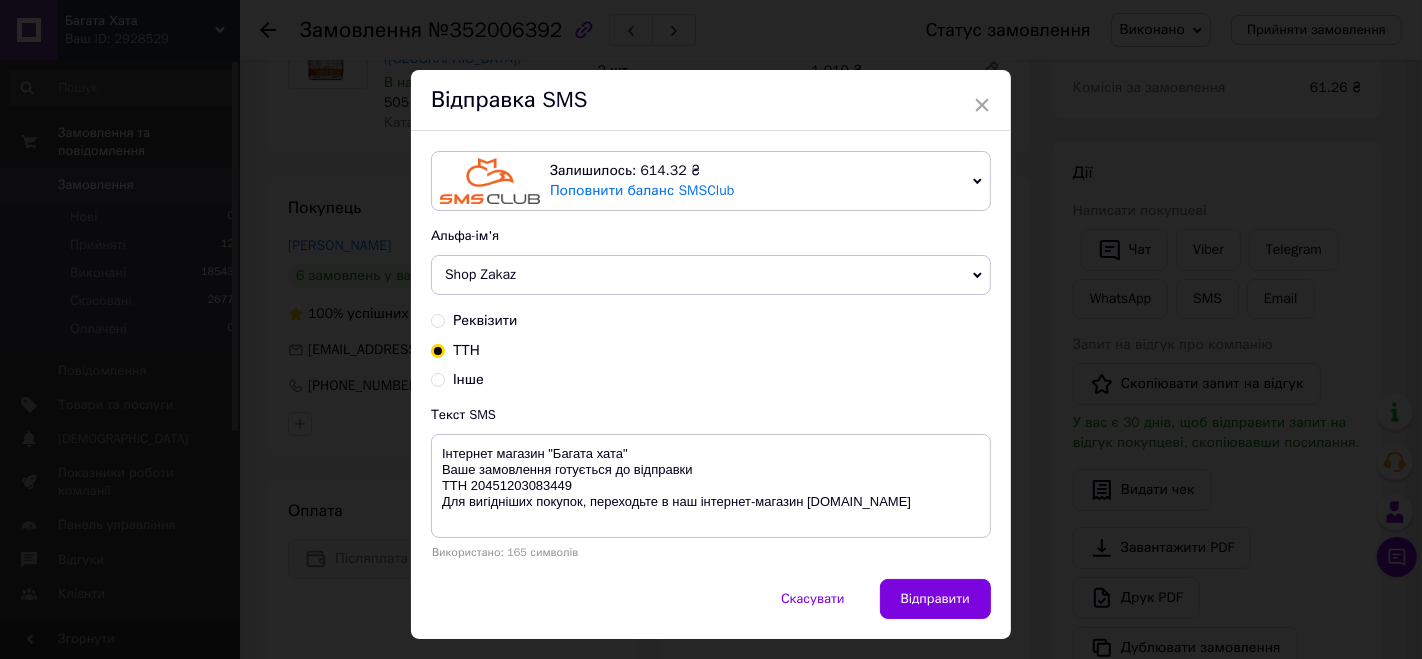 click on "Відправити" at bounding box center [935, 599] 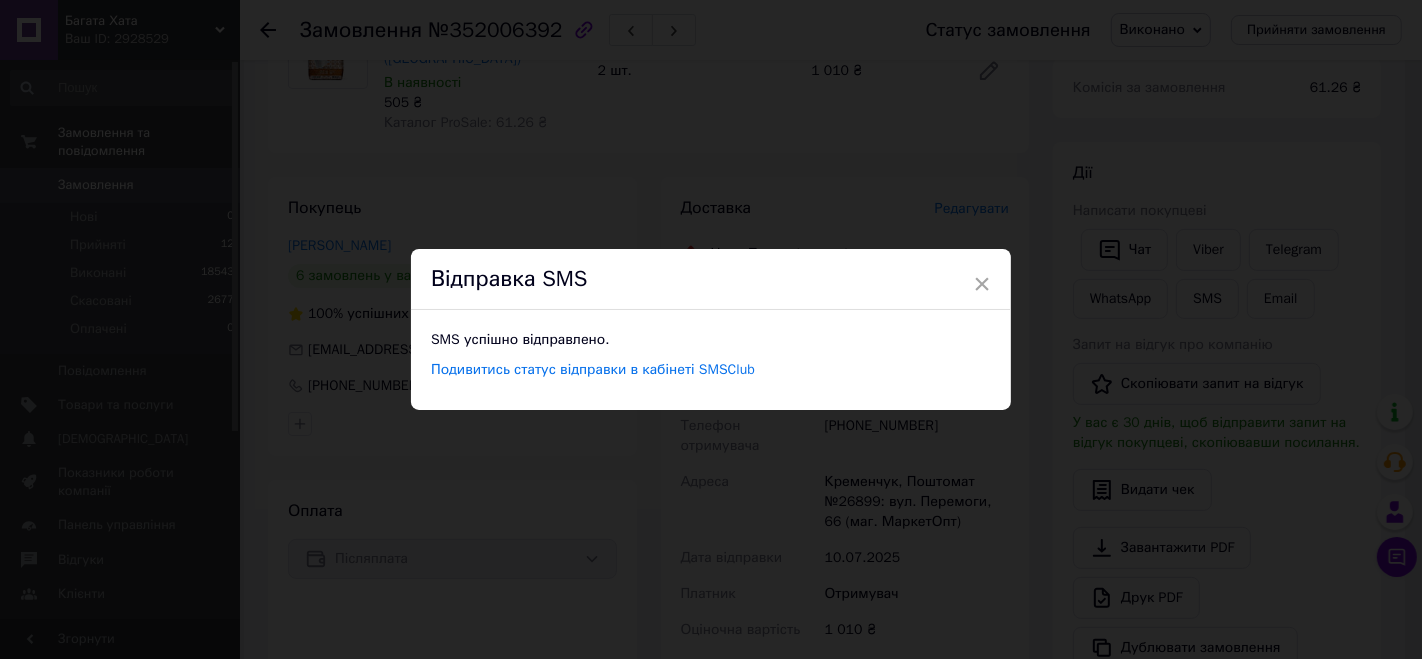 click on "× Відправка SMS SMS успішно відправлено. Подивитись статус відправки в кабінеті SMSClub" at bounding box center [711, 329] 